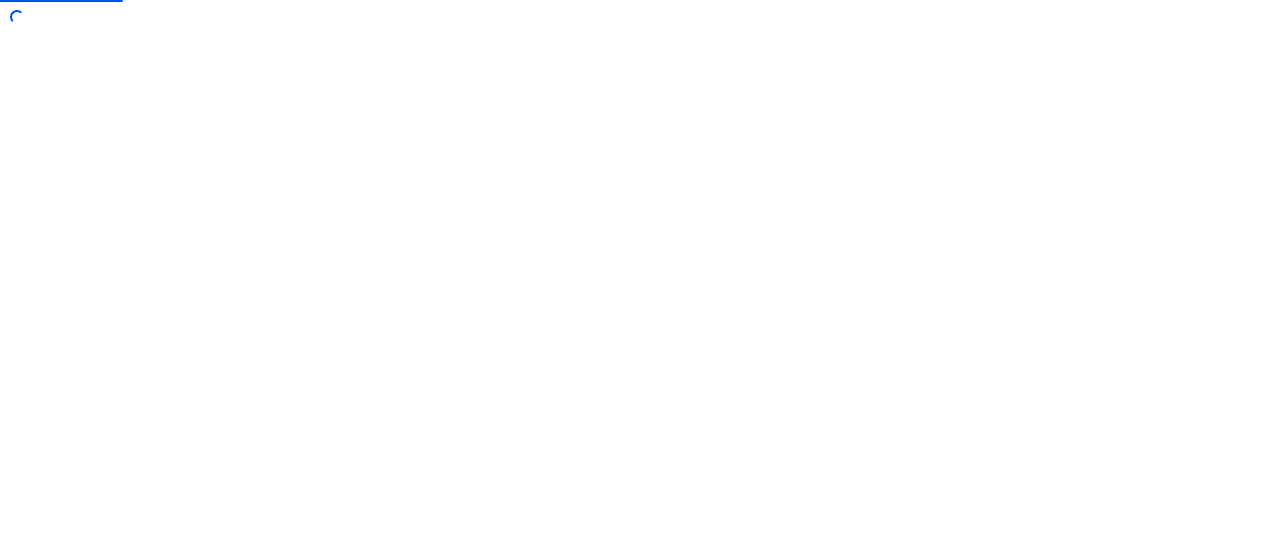 scroll, scrollTop: 0, scrollLeft: 0, axis: both 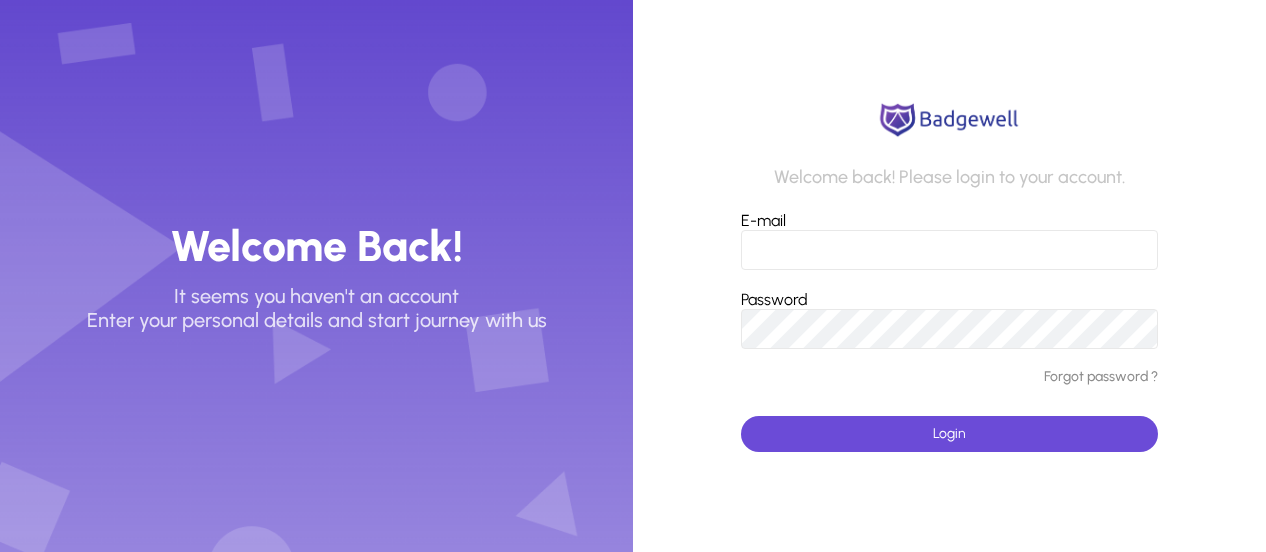 type on "**********" 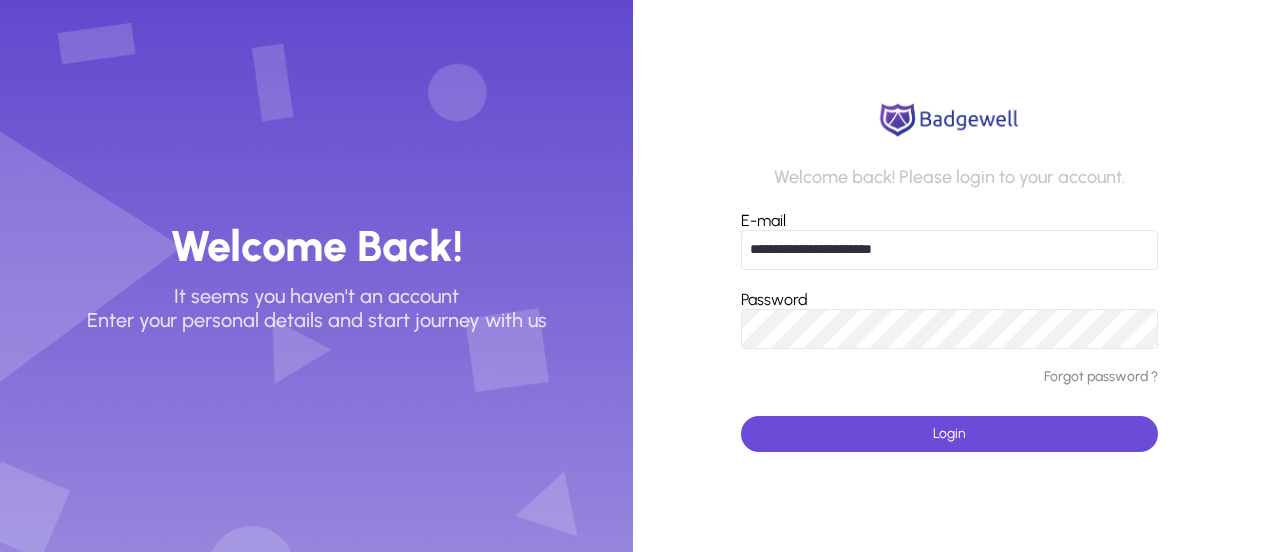 click 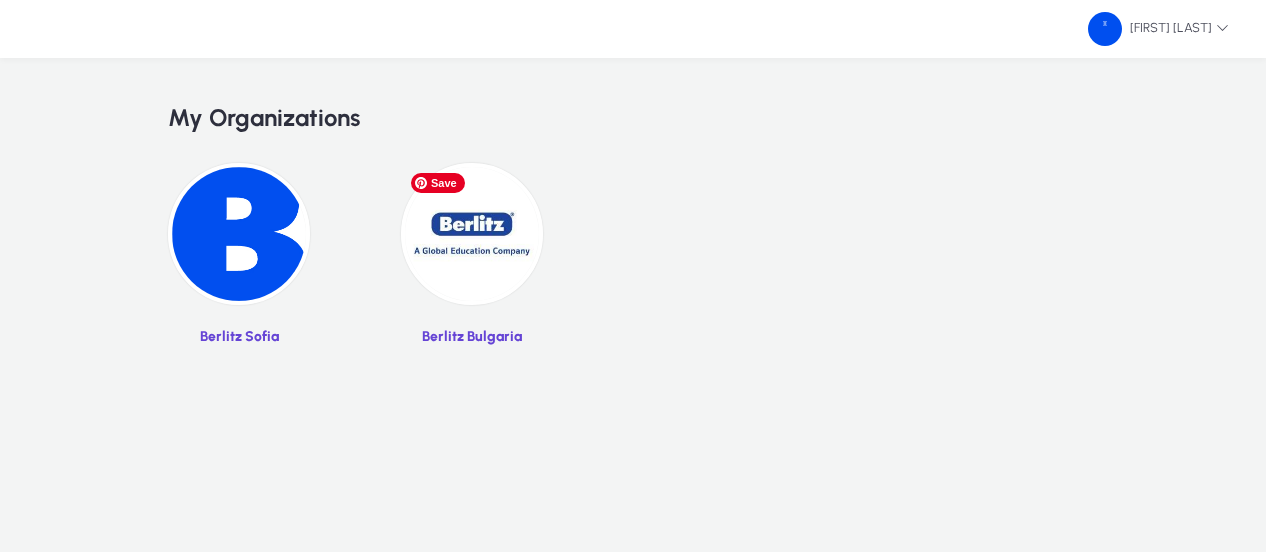 click 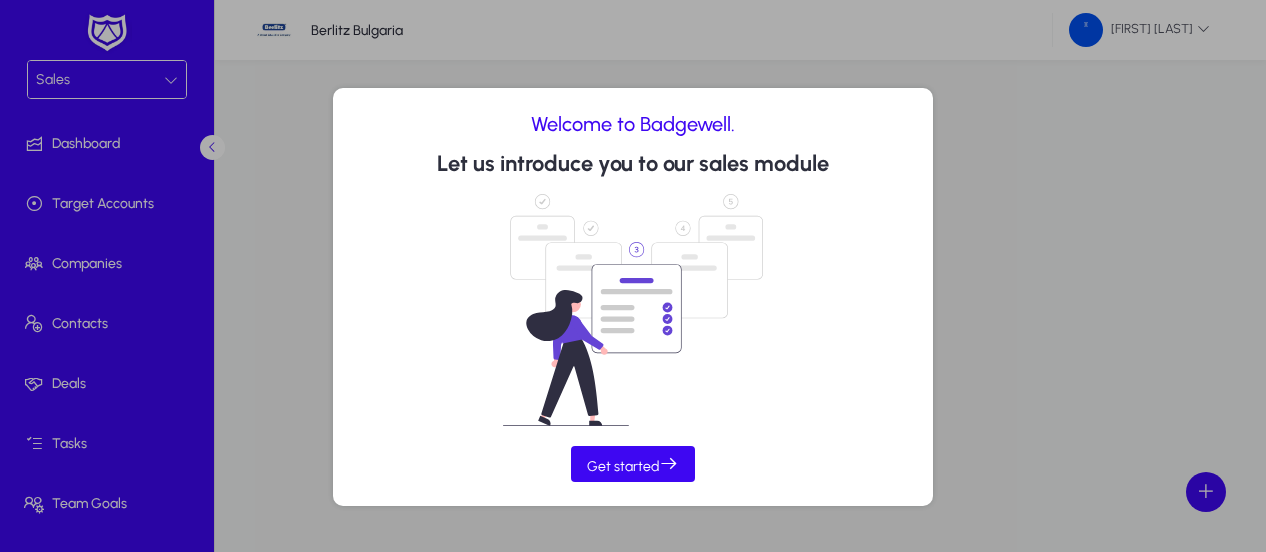click at bounding box center [633, 276] 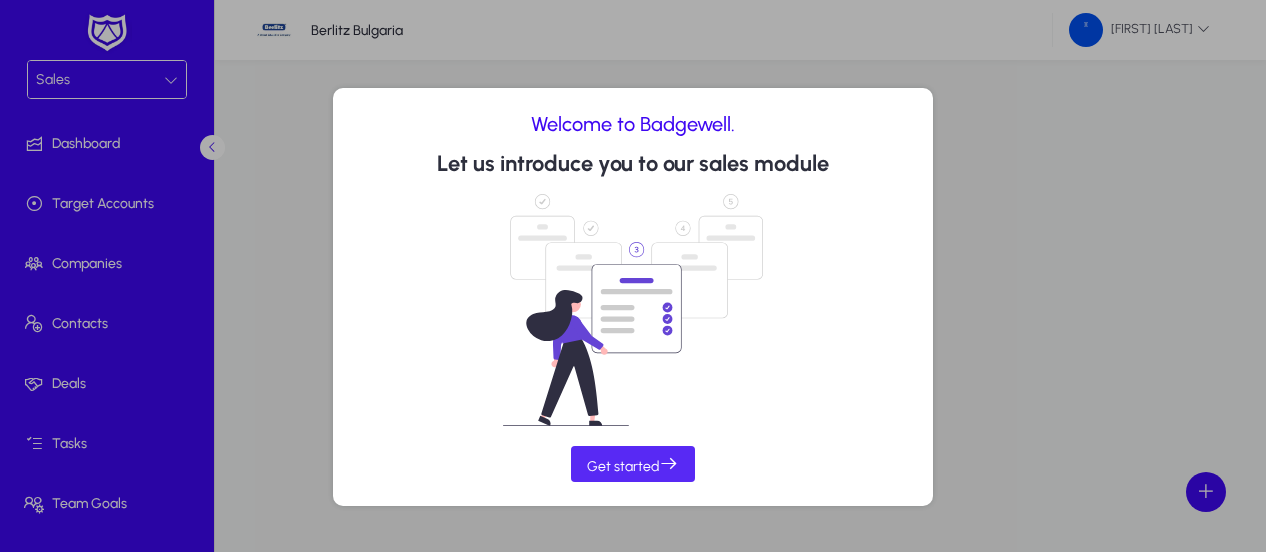 click at bounding box center (669, 464) 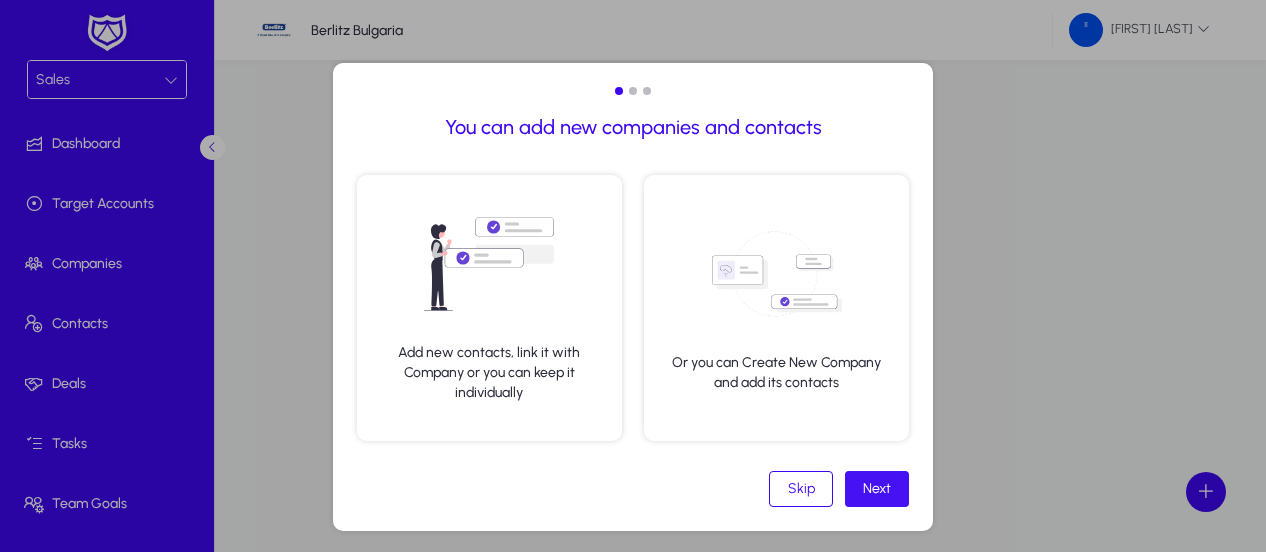 click at bounding box center [877, 489] 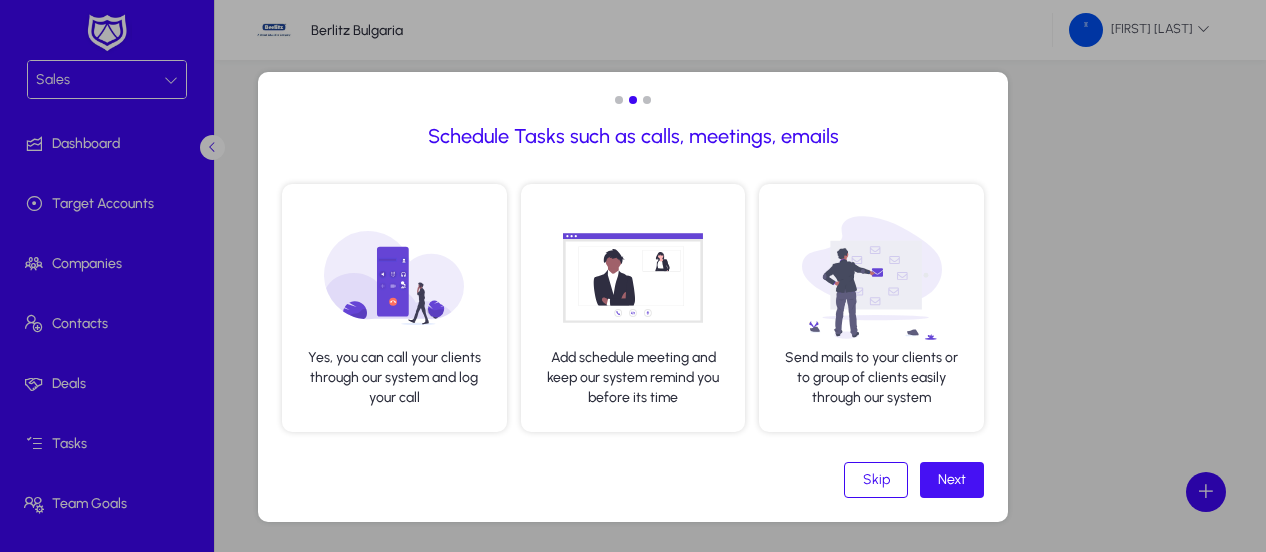click at bounding box center (952, 480) 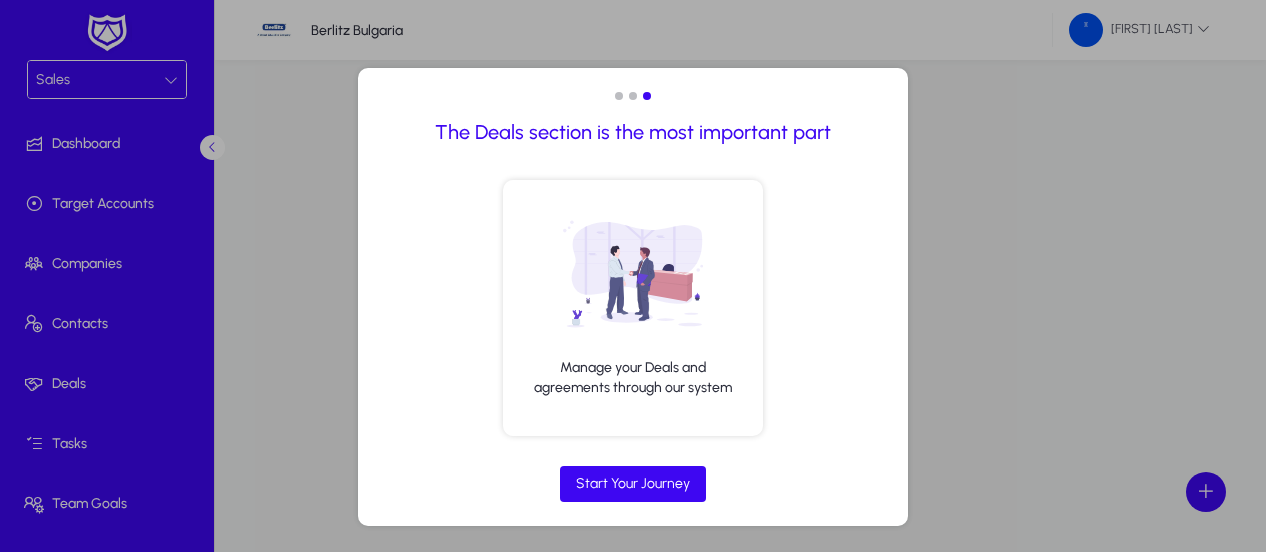 click at bounding box center [633, 276] 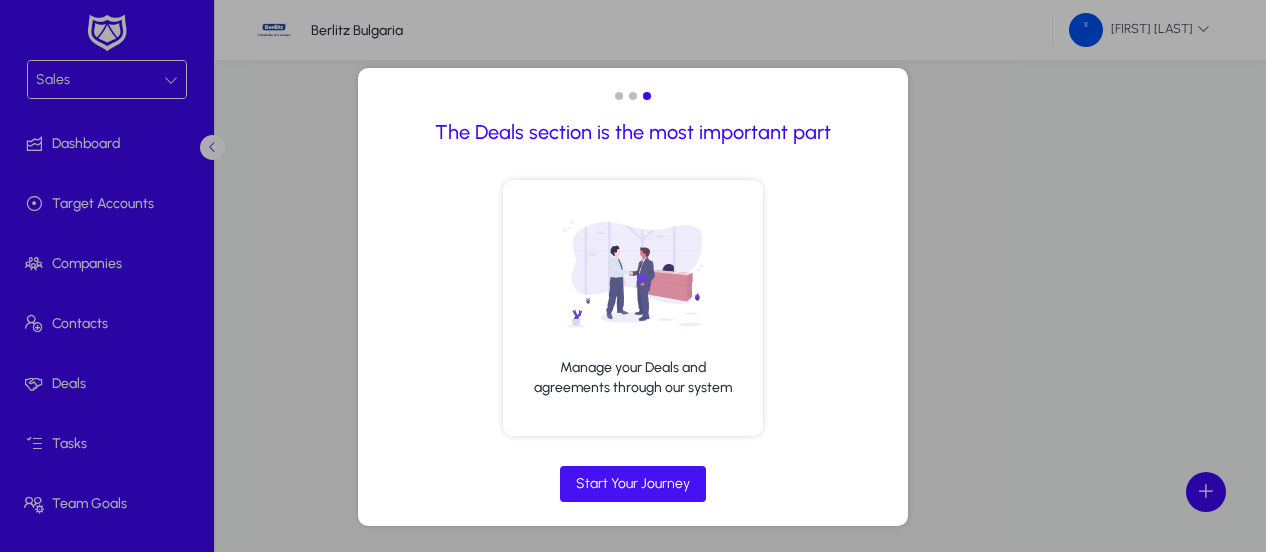 click on "Start Your Journey" at bounding box center (633, 483) 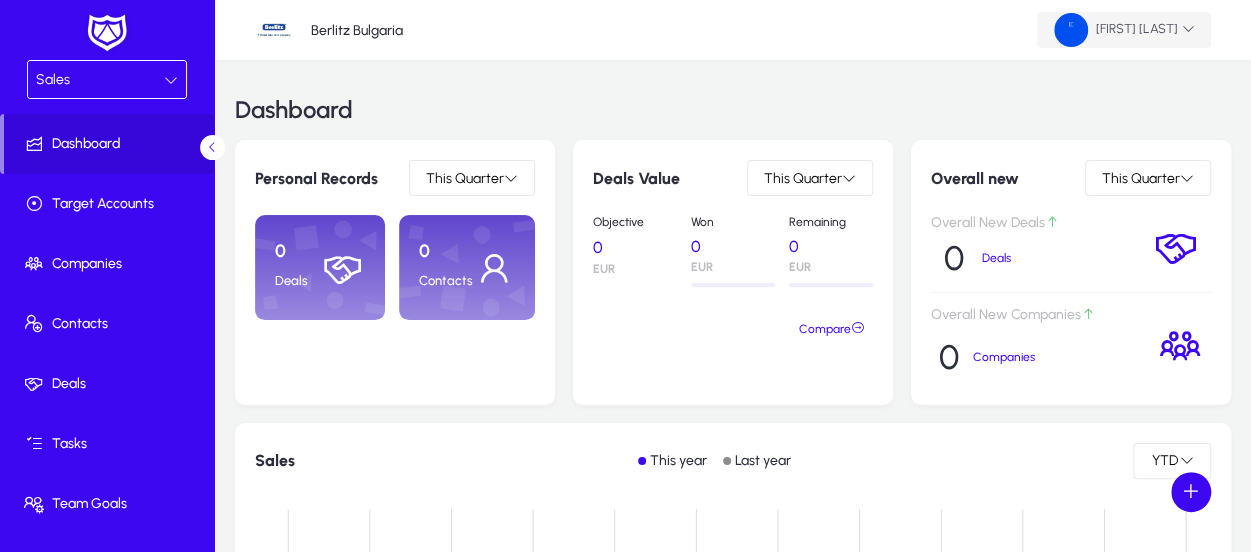 click on "[FIRST] [LAST]" 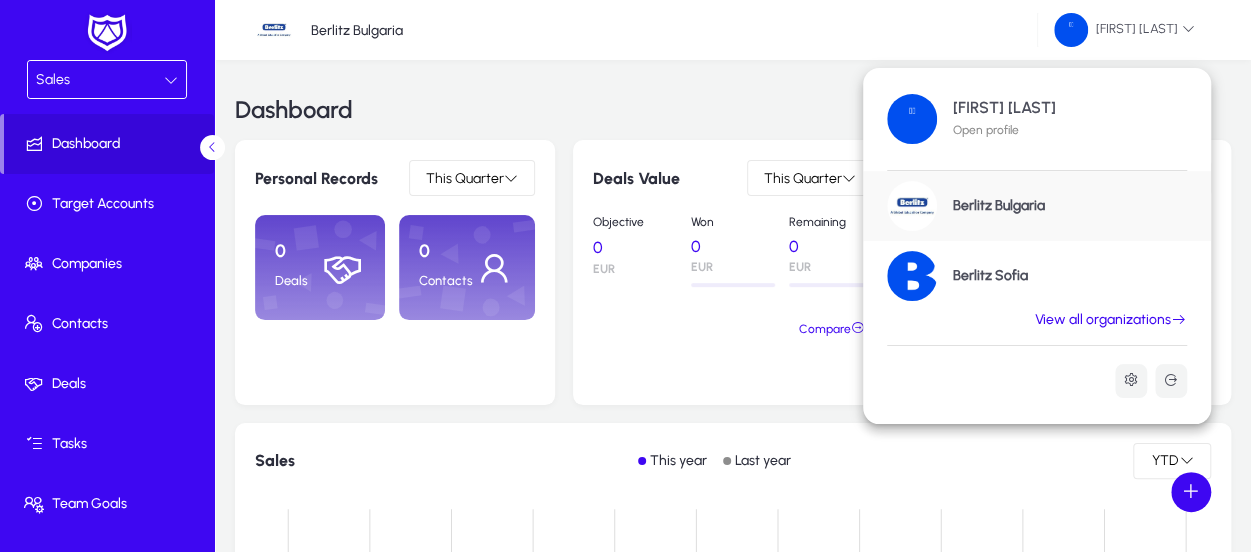 click at bounding box center (625, 276) 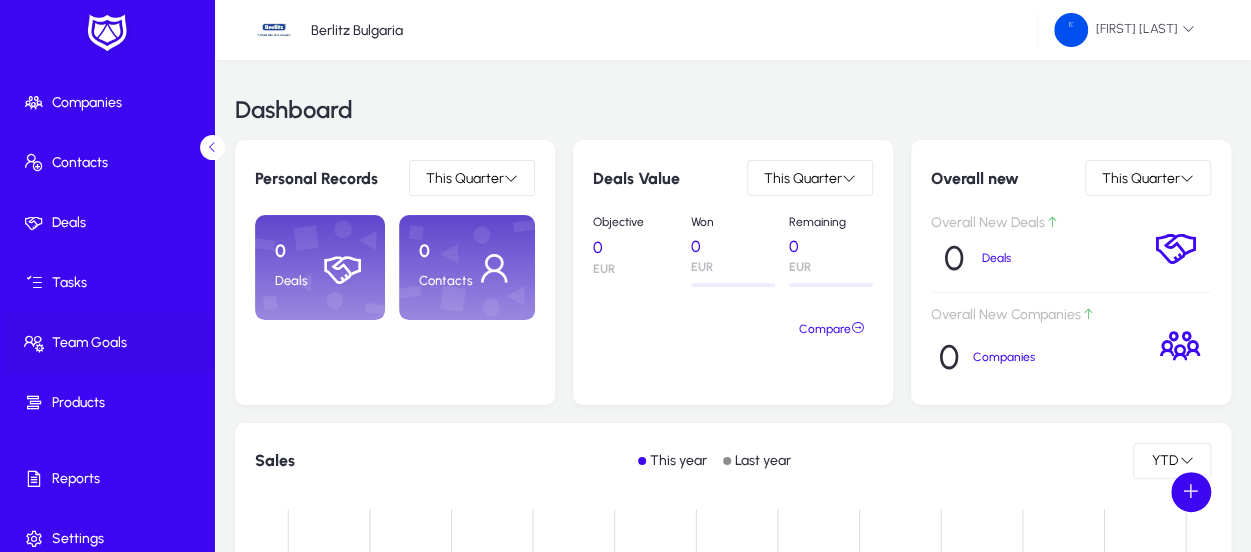 scroll, scrollTop: 177, scrollLeft: 0, axis: vertical 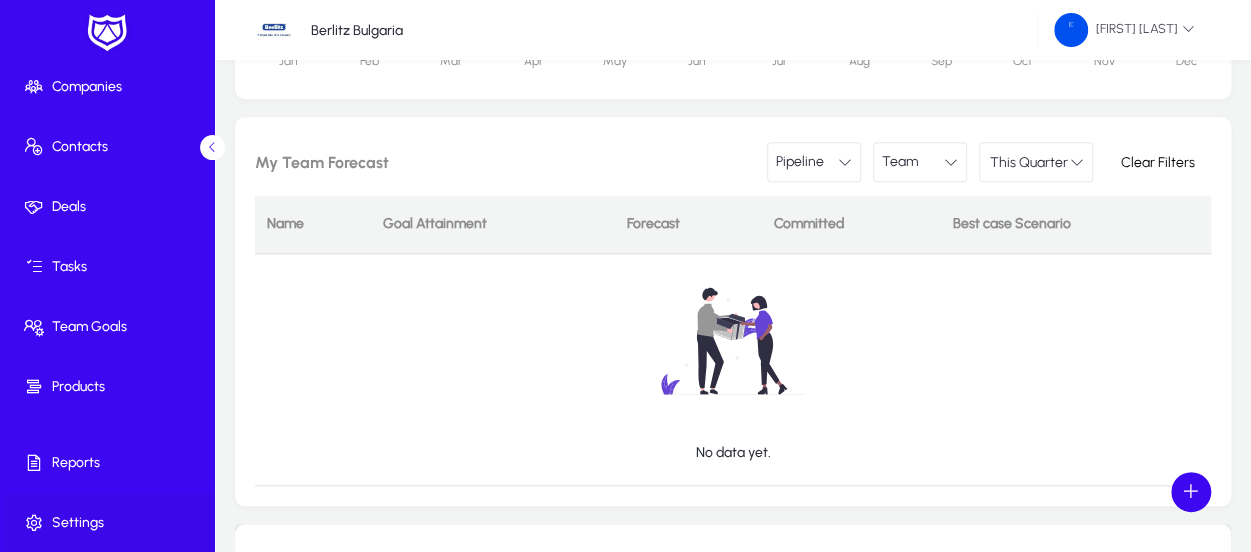 click on "Settings" 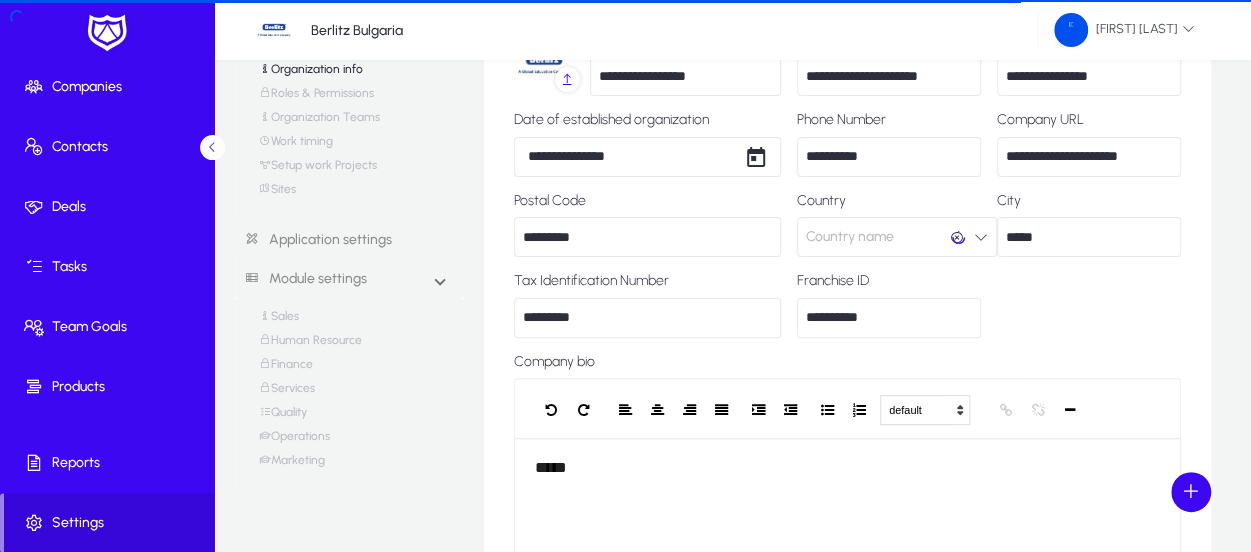 scroll, scrollTop: 800, scrollLeft: 0, axis: vertical 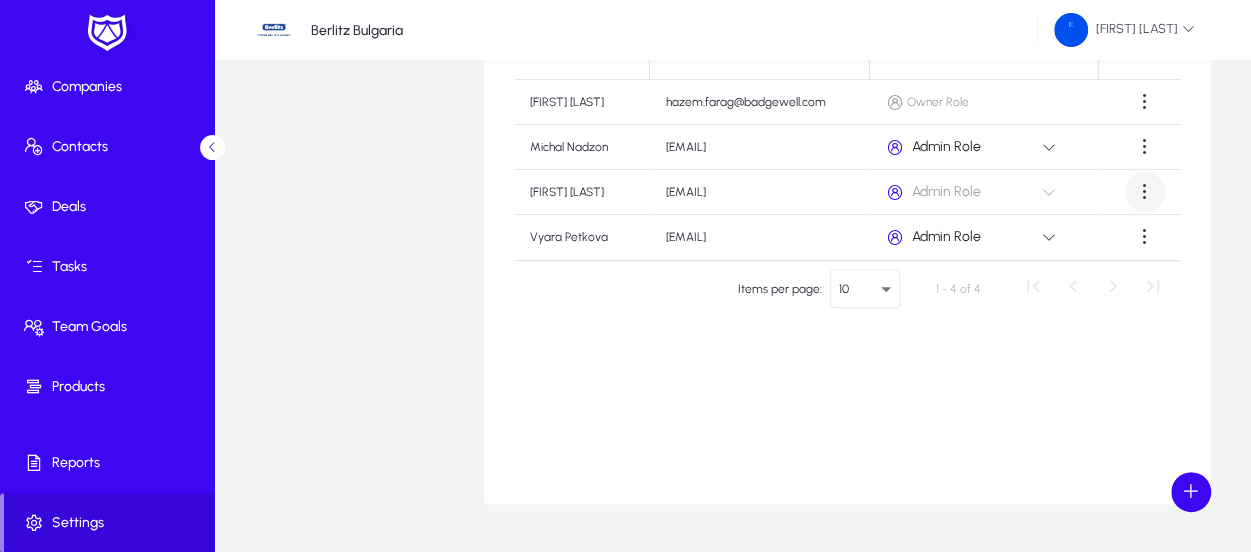 click 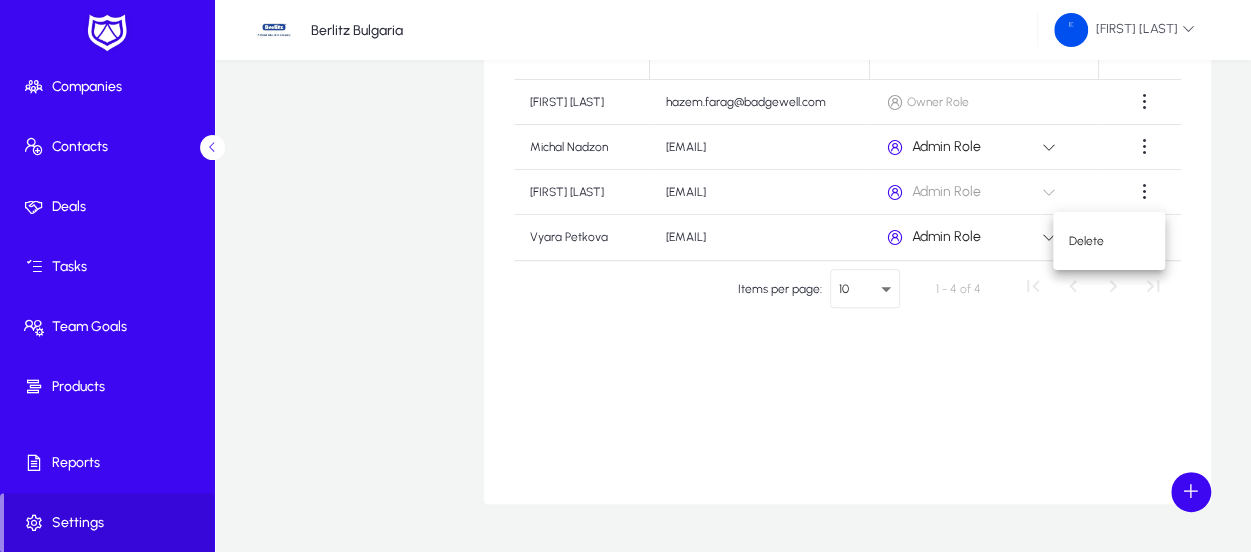 click at bounding box center [625, 276] 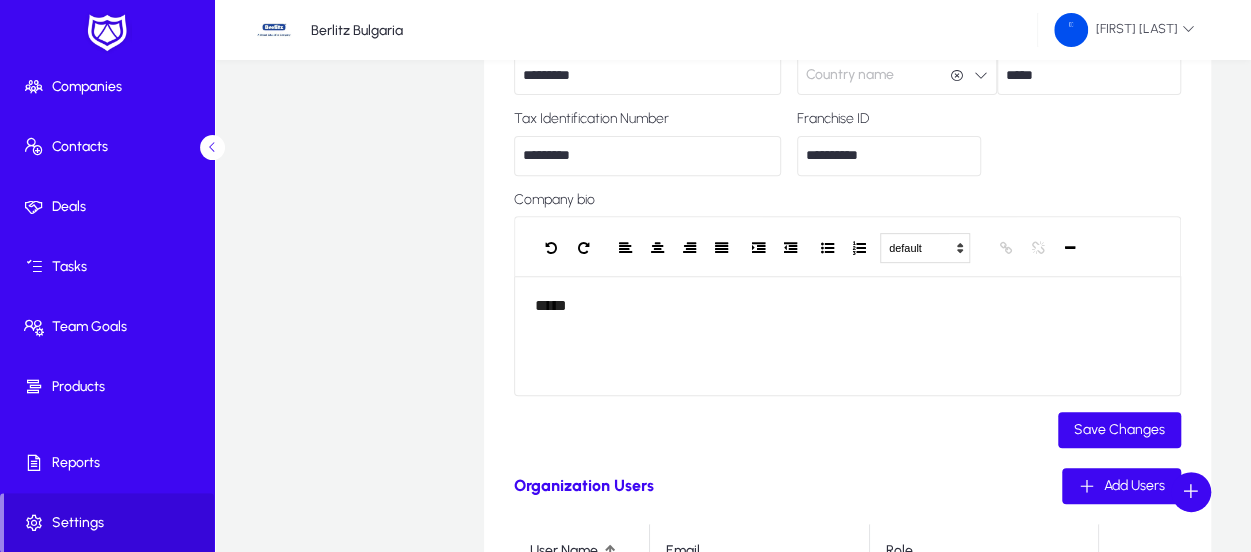 scroll, scrollTop: 0, scrollLeft: 0, axis: both 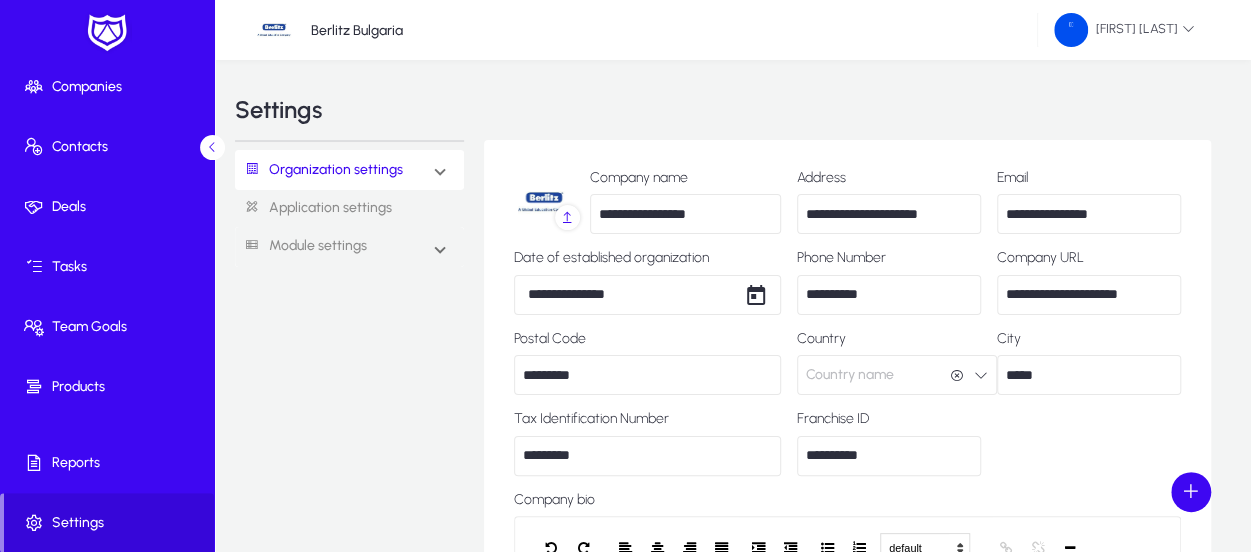 drag, startPoint x: 805, startPoint y: 211, endPoint x: 946, endPoint y: 215, distance: 141.05673 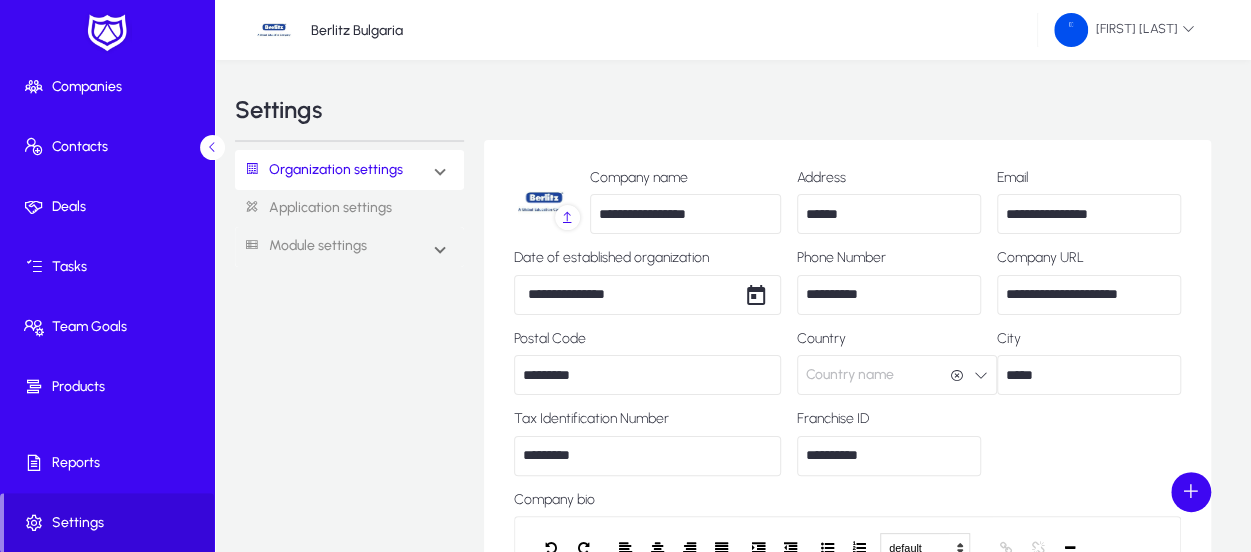 type on "**********" 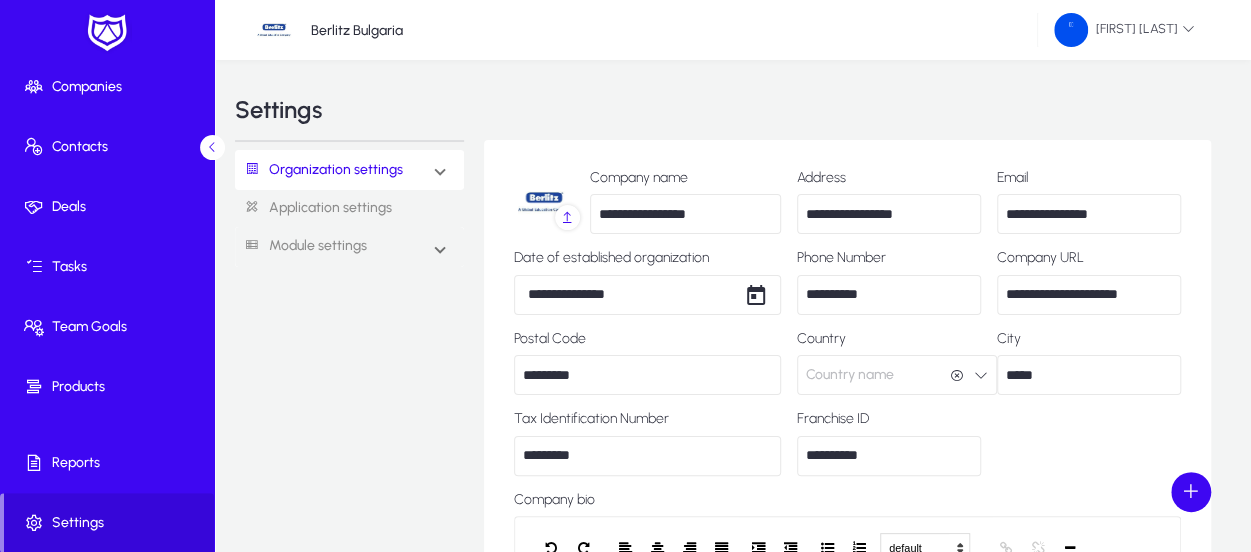 click on "**********" 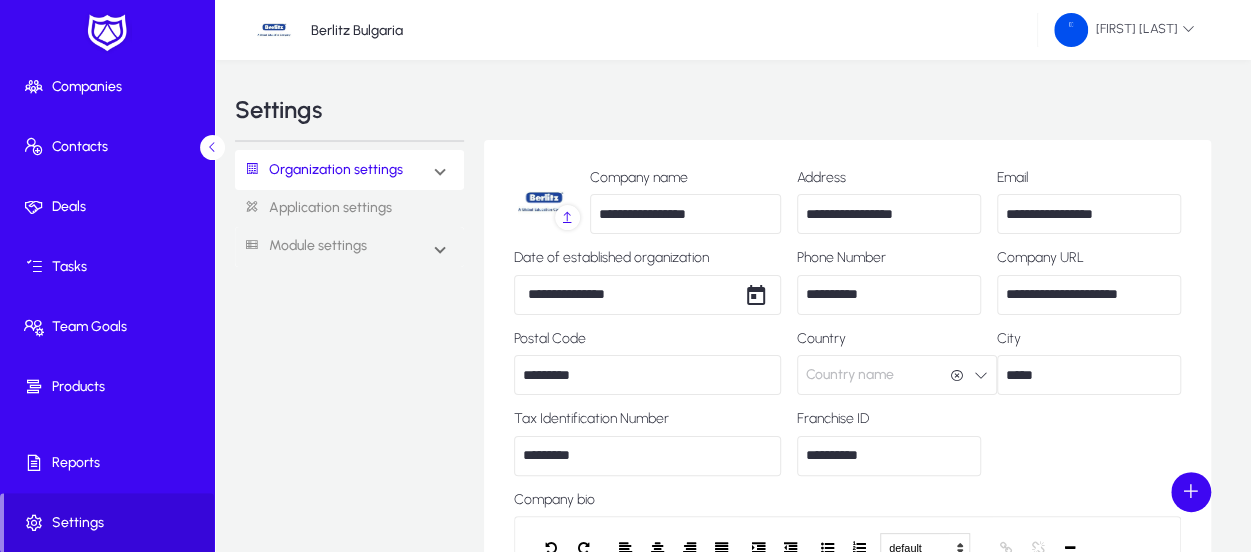 type on "**********" 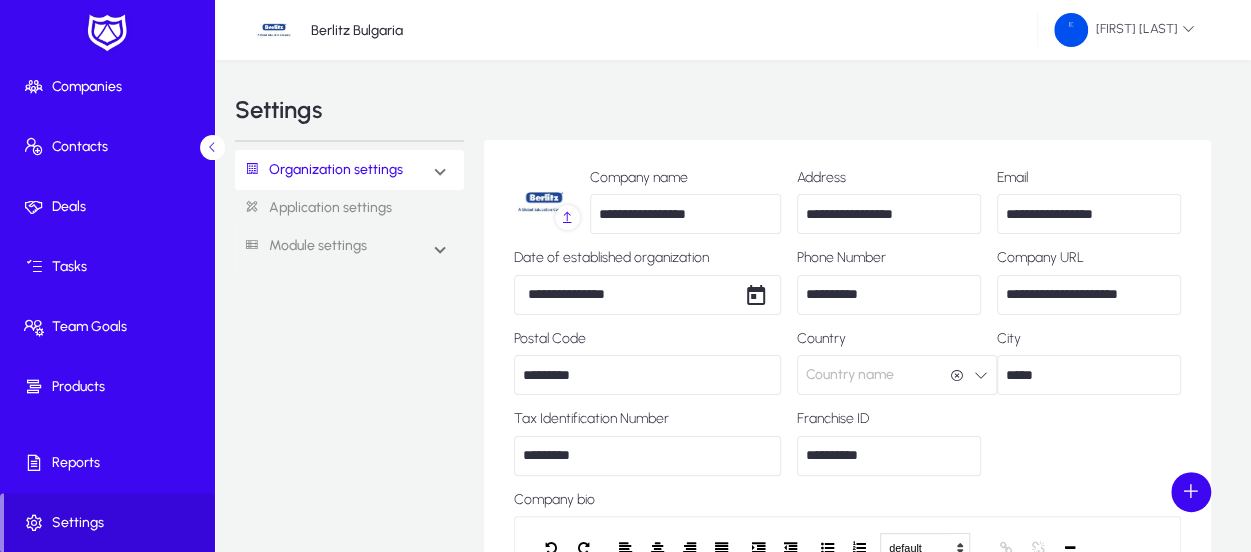 click on "**********" 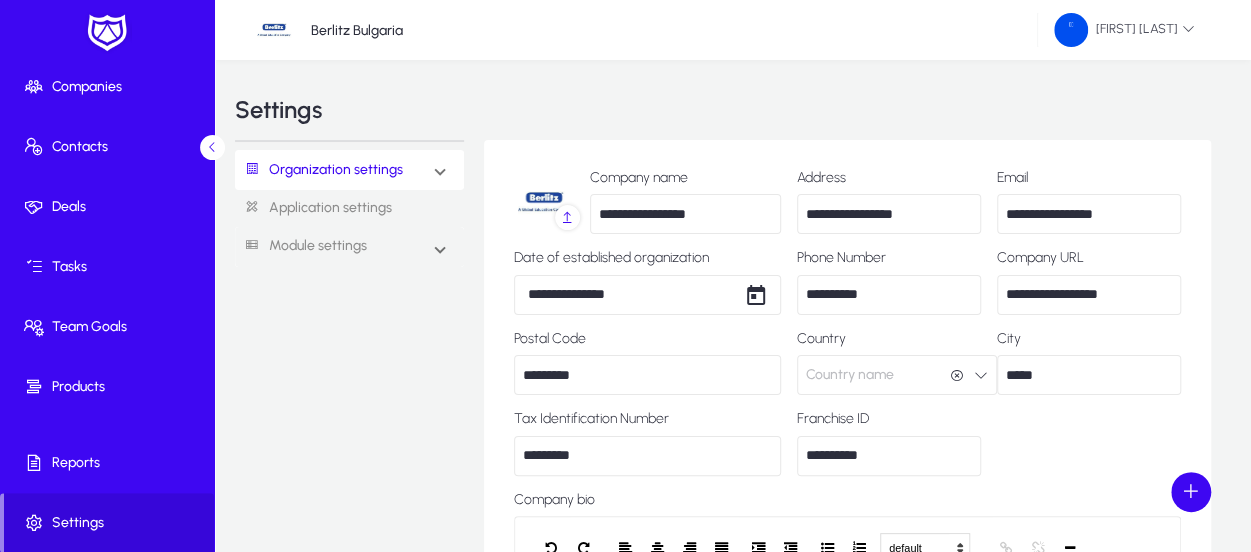 type on "**********" 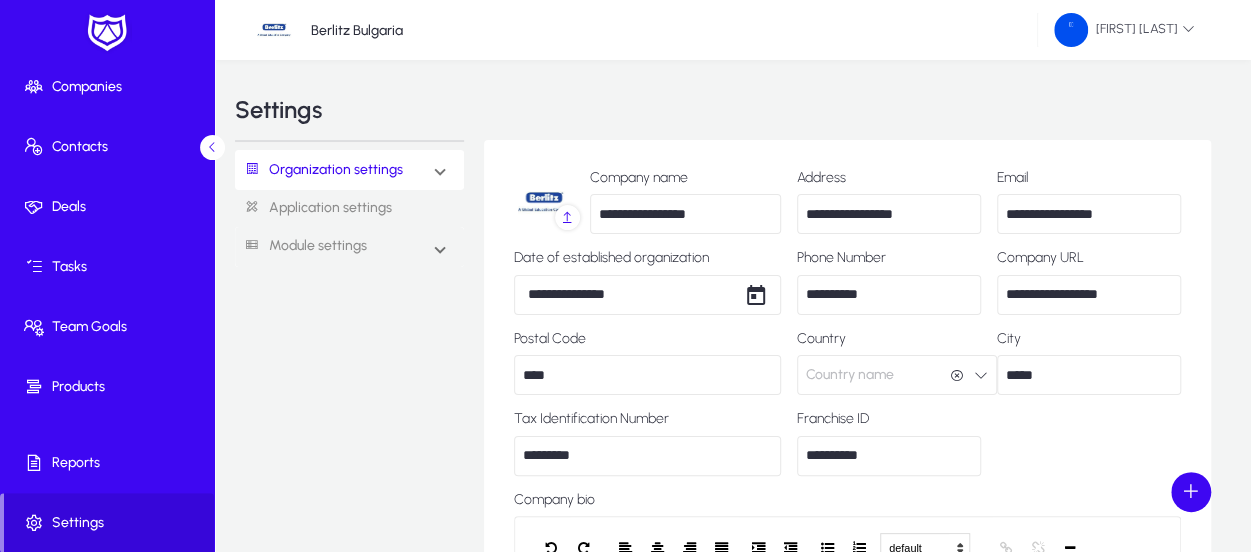 type on "****" 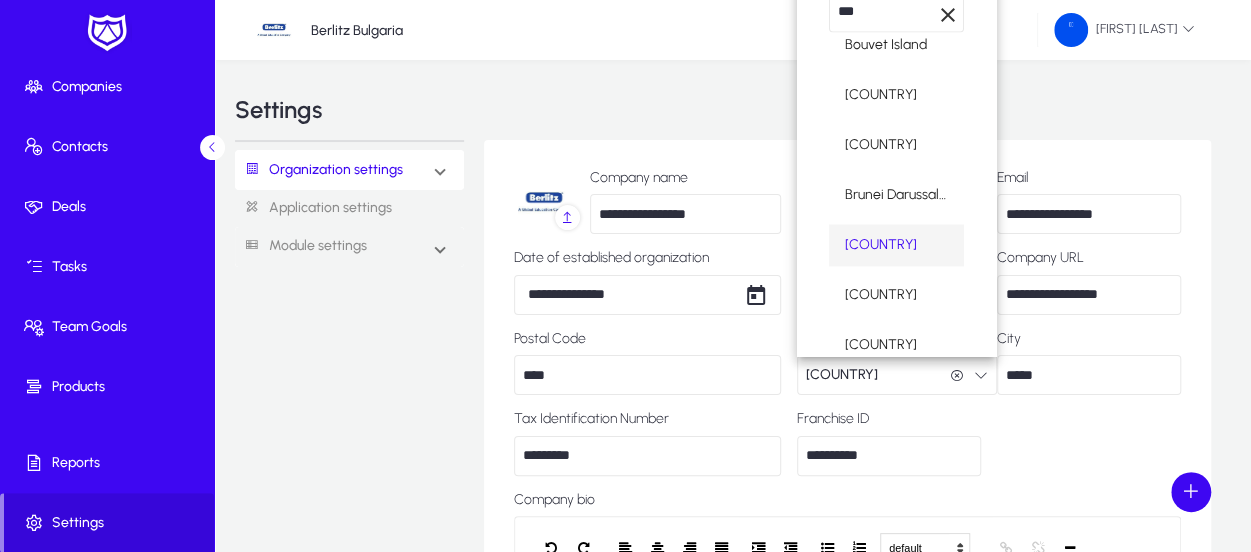 scroll, scrollTop: 0, scrollLeft: 0, axis: both 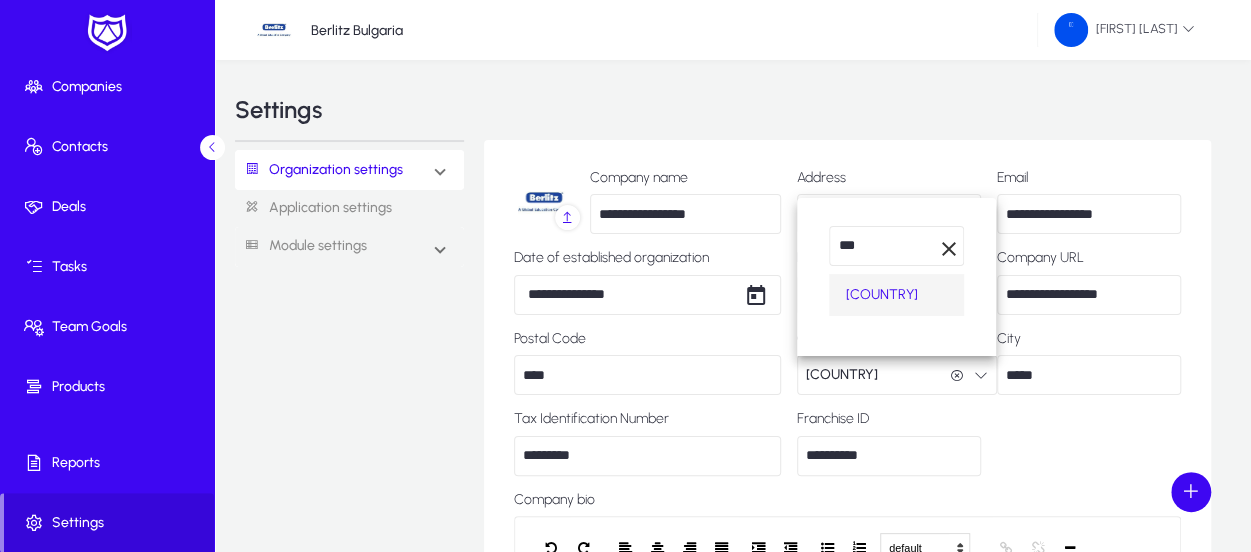 type on "***" 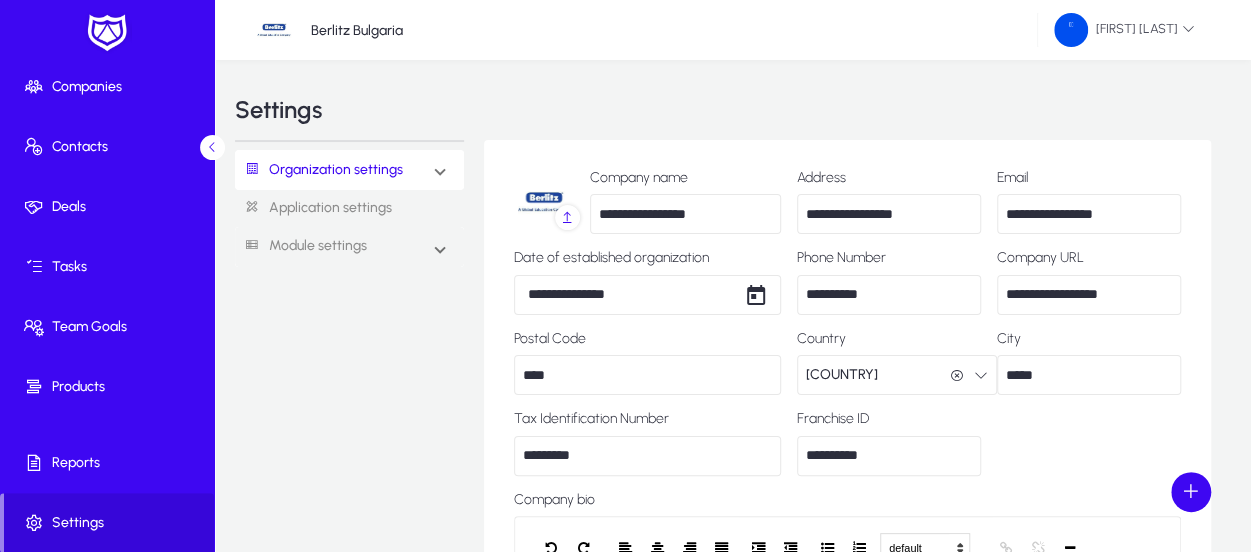 scroll, scrollTop: 0, scrollLeft: 0, axis: both 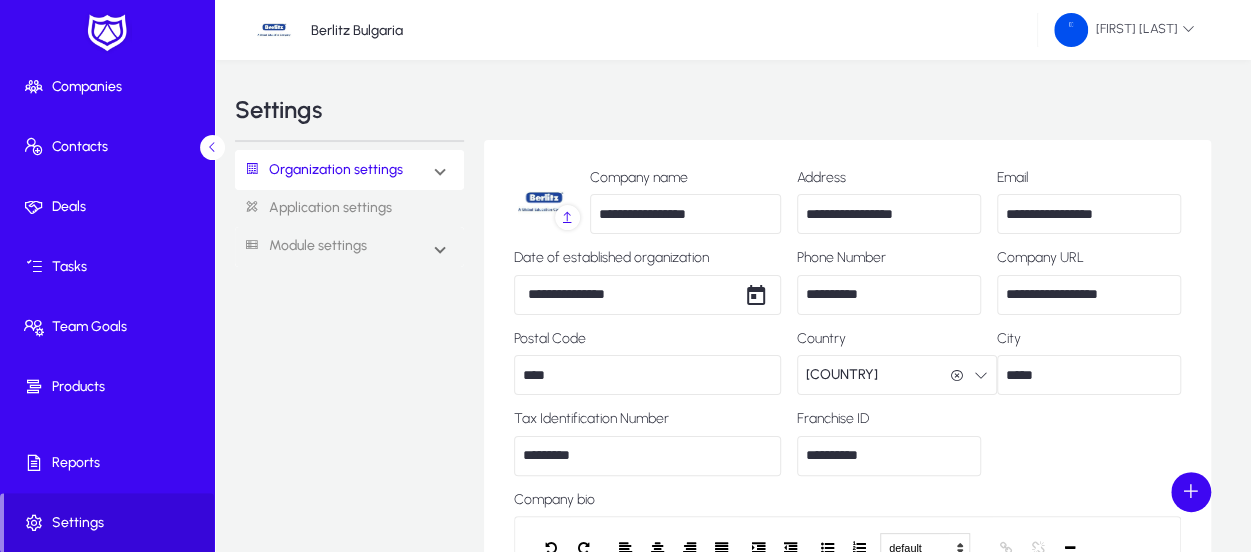drag, startPoint x: 905, startPoint y: 459, endPoint x: 738, endPoint y: 437, distance: 168.44287 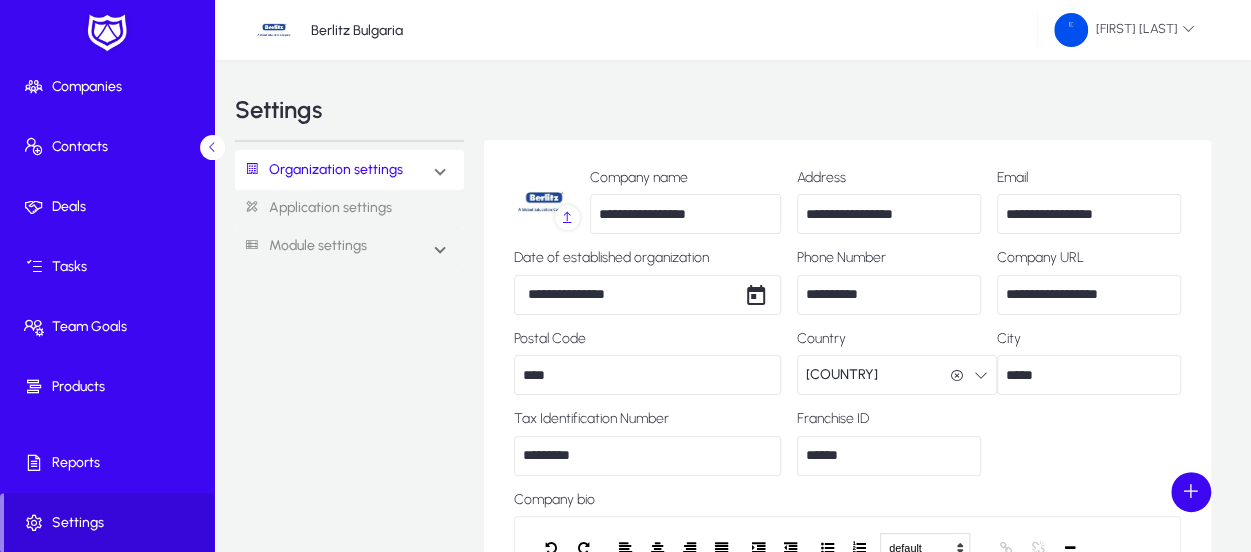 type on "******" 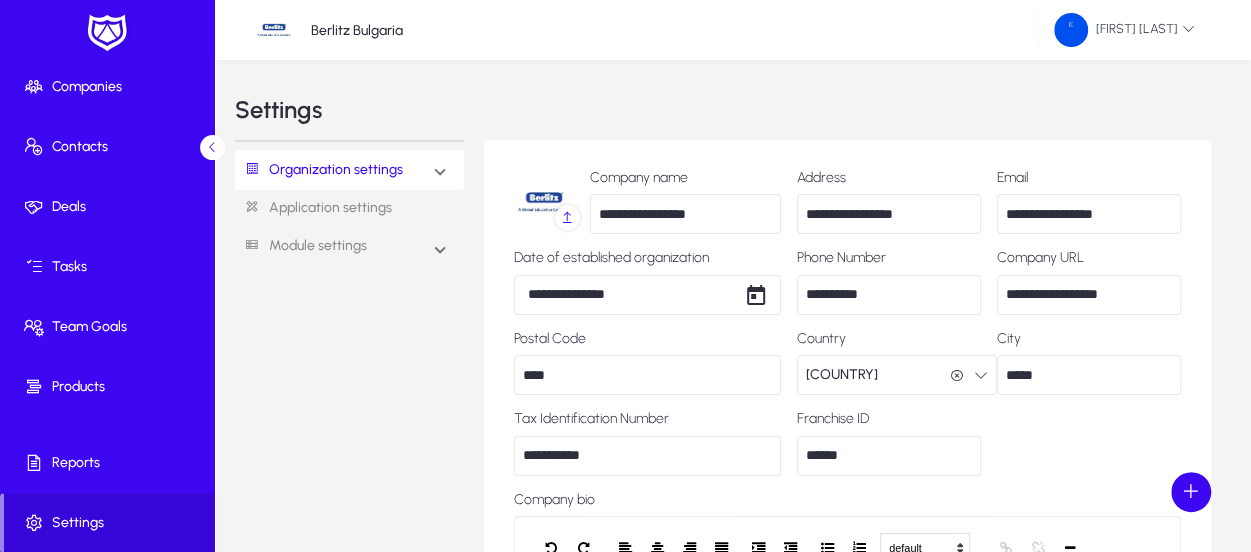 type on "**********" 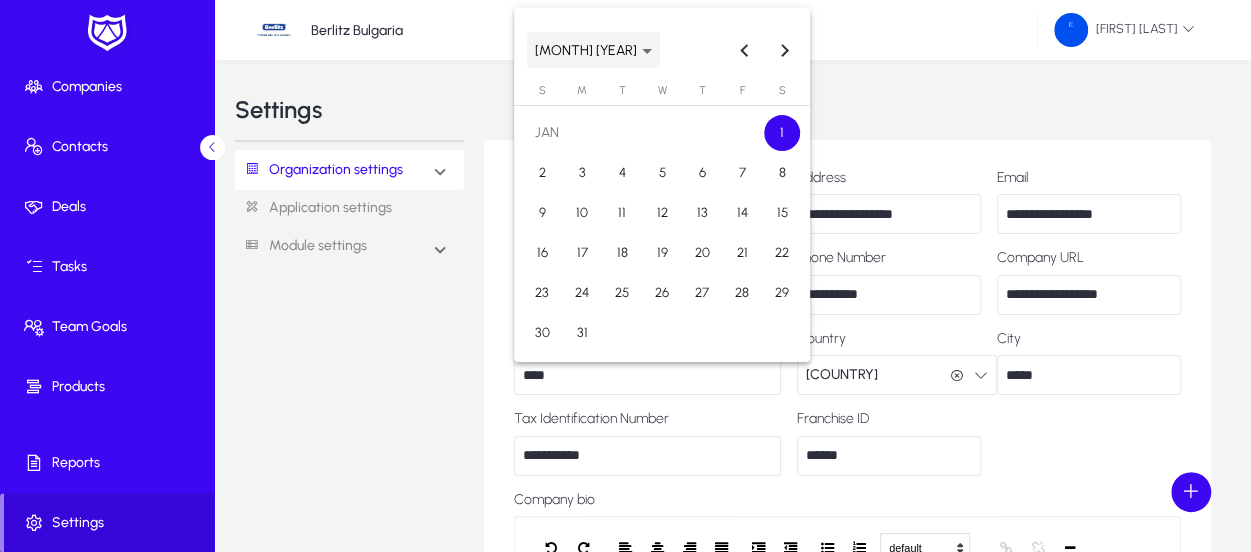 click 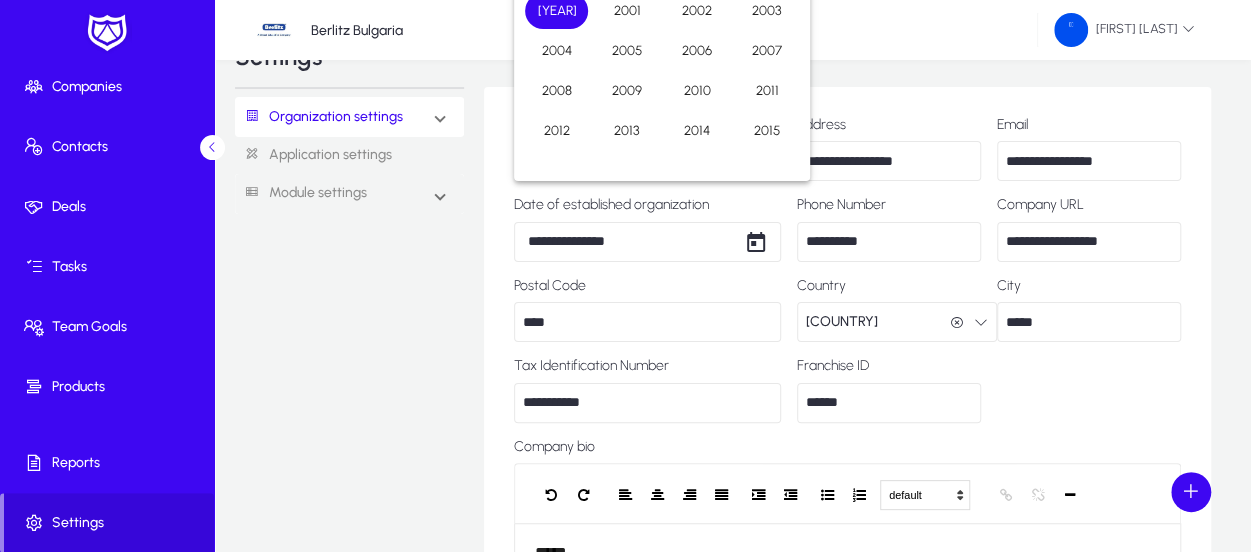 scroll, scrollTop: 0, scrollLeft: 0, axis: both 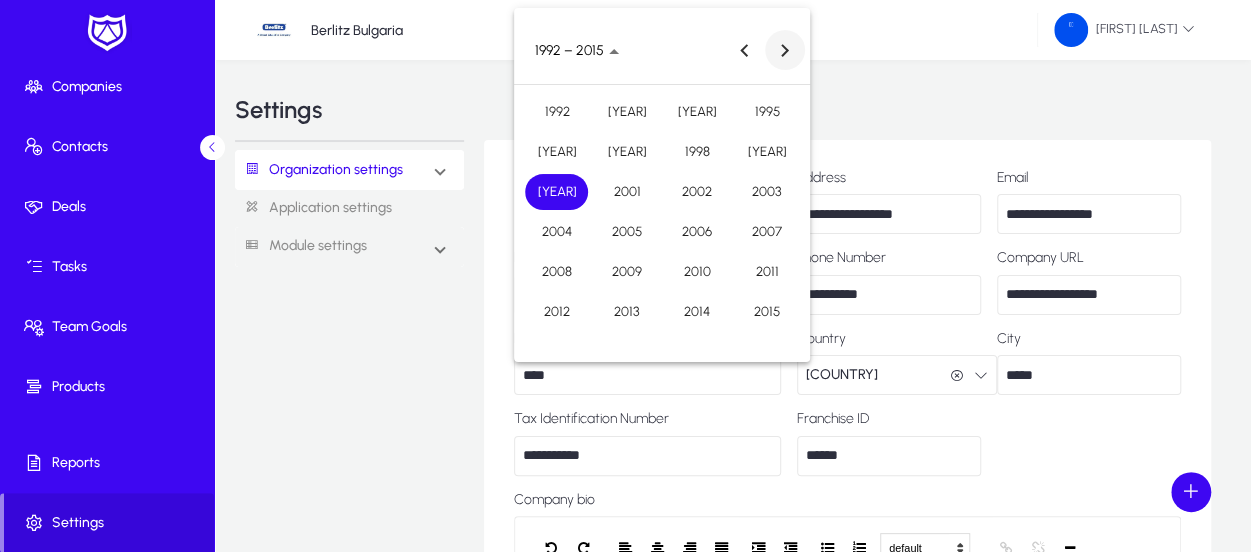 click at bounding box center [785, 50] 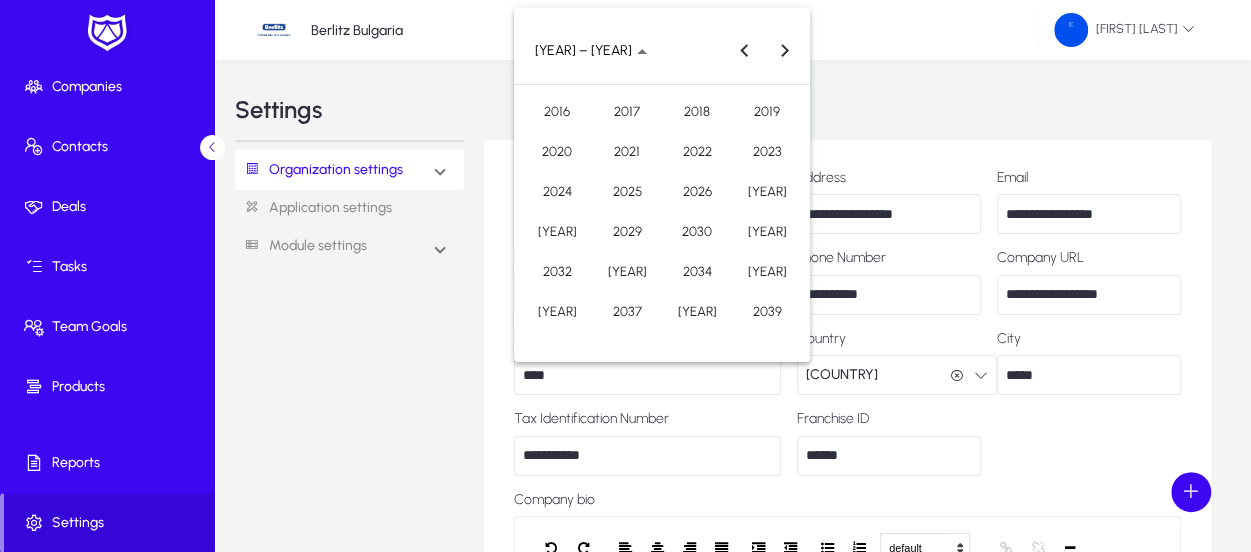 click on "2025" at bounding box center [626, 192] 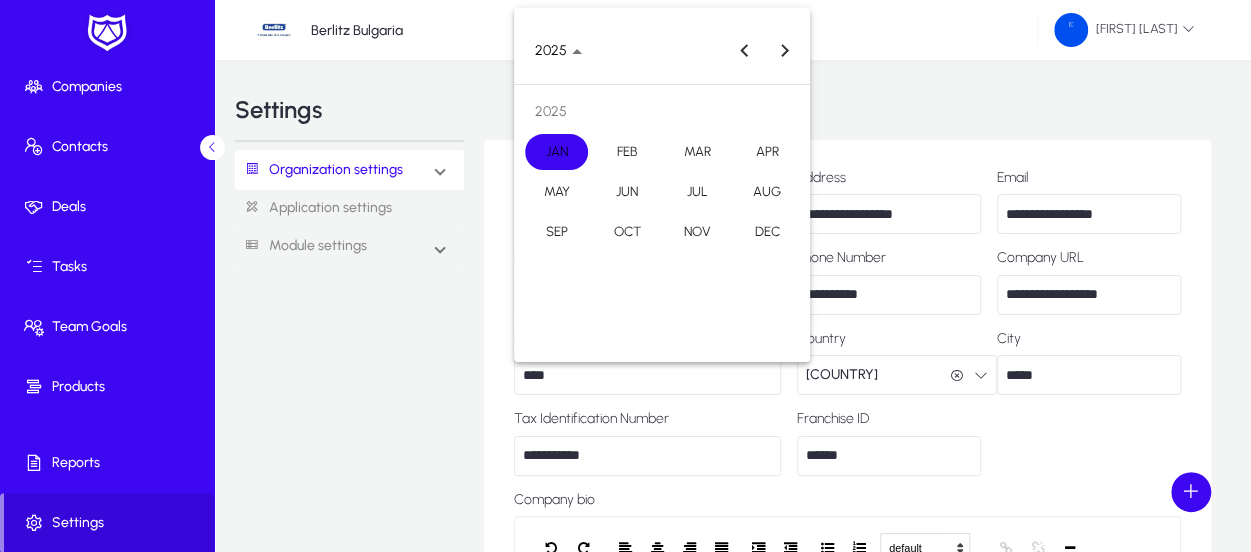 click on "JAN" at bounding box center (556, 152) 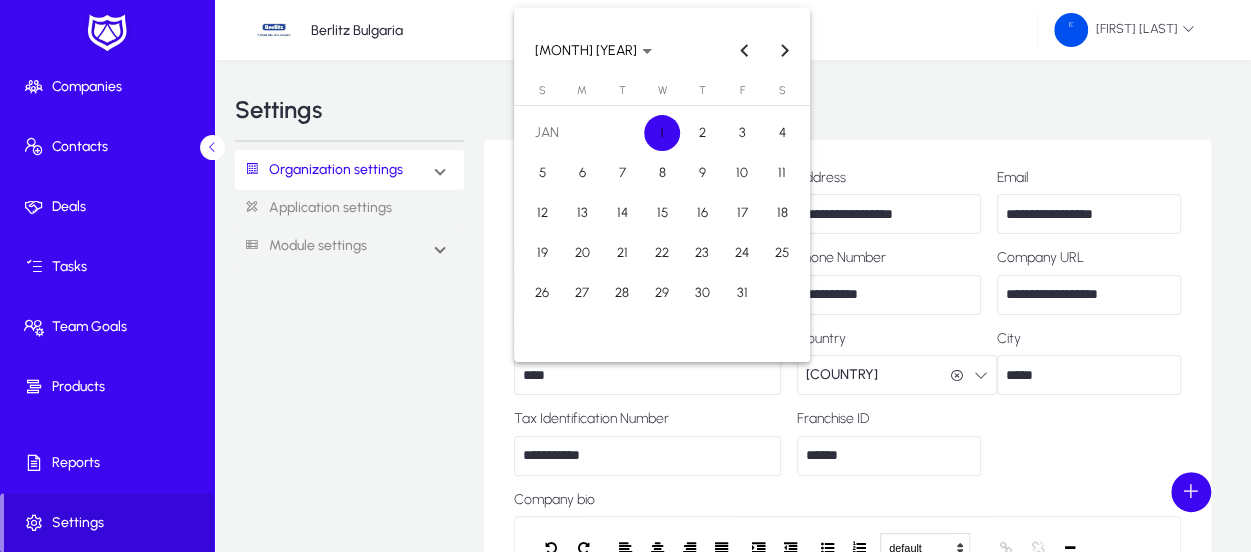 click at bounding box center [625, 276] 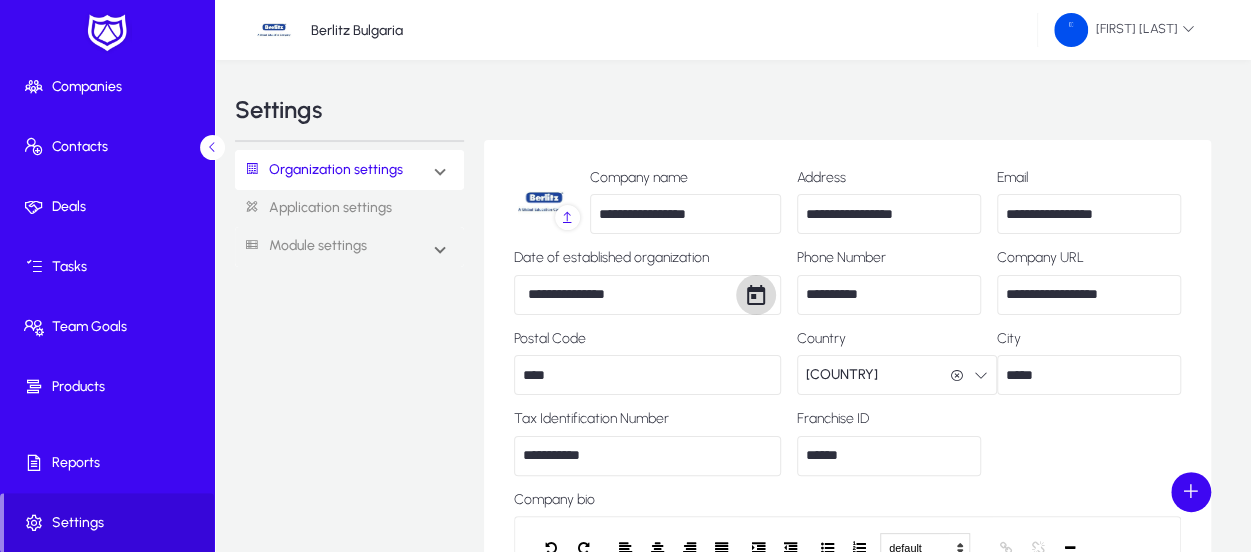 click 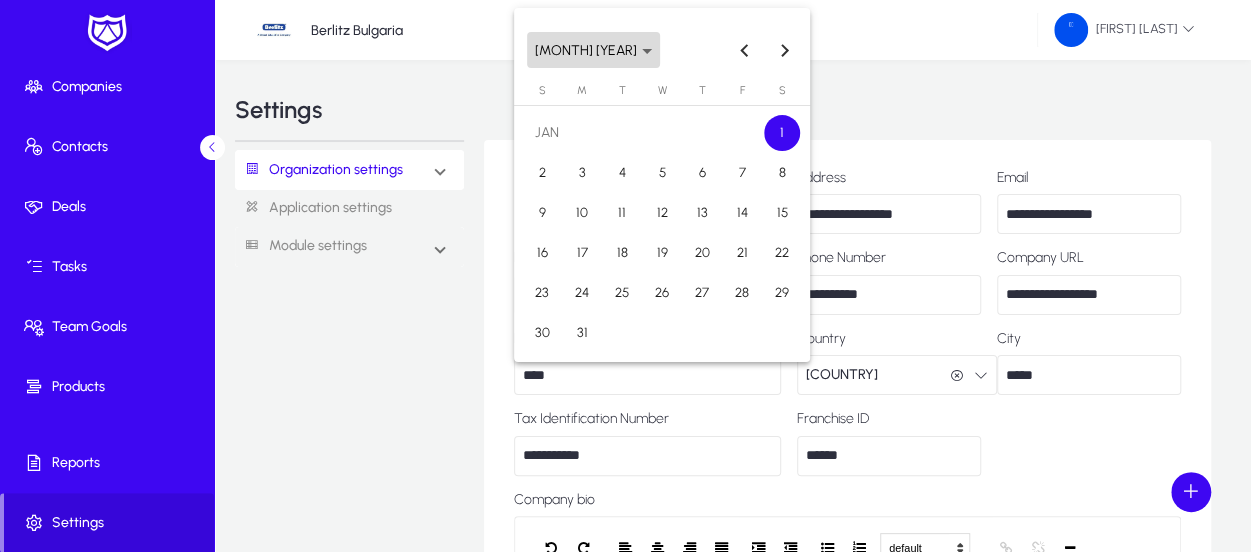 click on "[MONTH] [YEAR]" at bounding box center (586, 50) 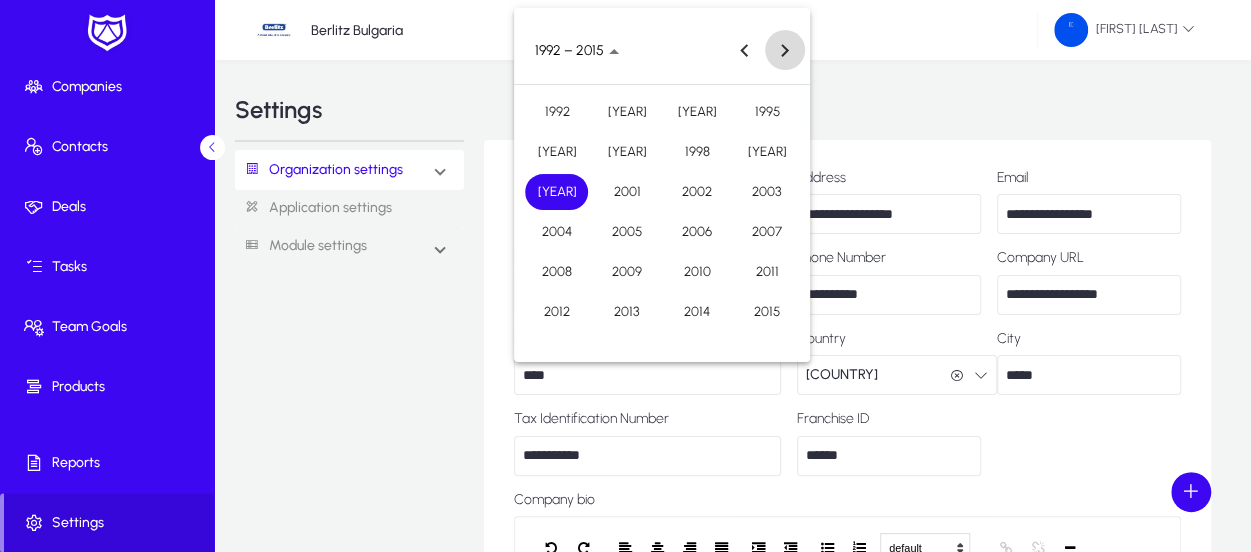 click at bounding box center (785, 50) 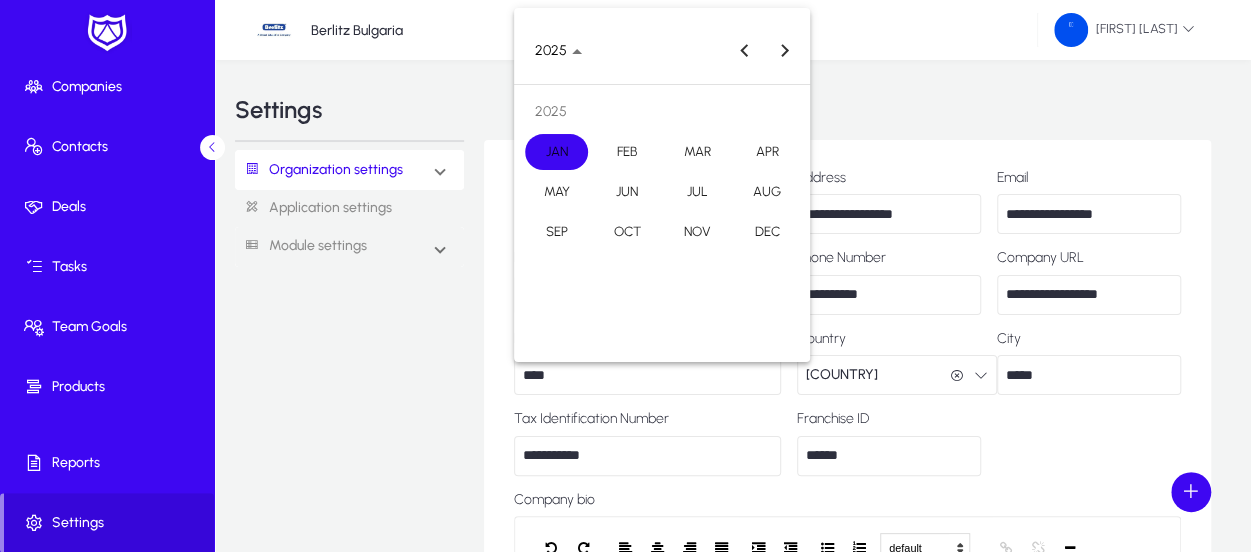 click on "JAN" at bounding box center [556, 152] 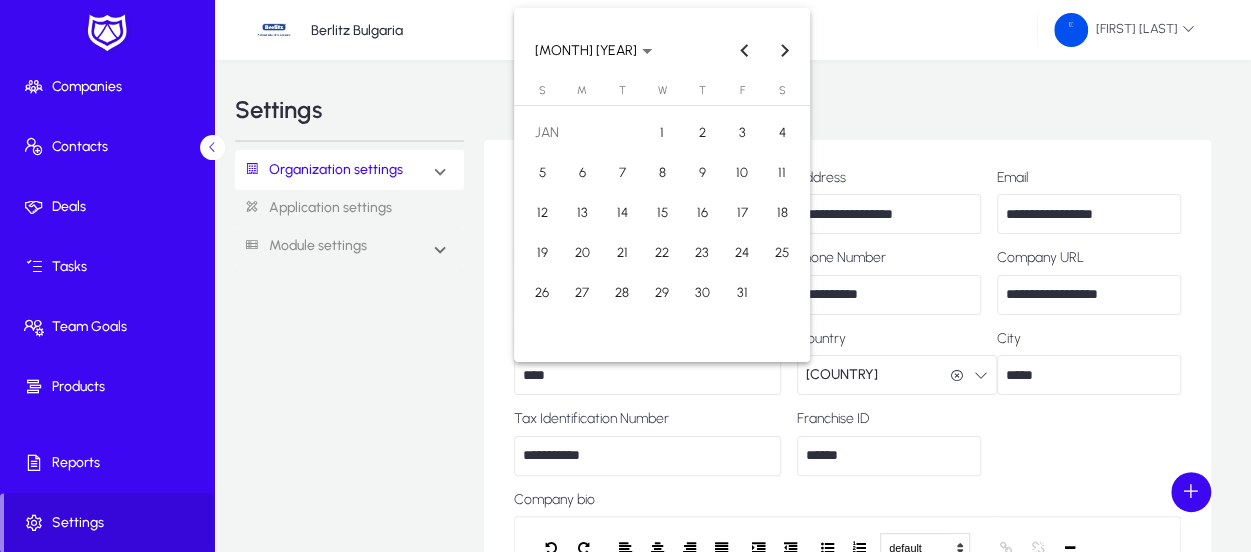 click on "6" at bounding box center [582, 173] 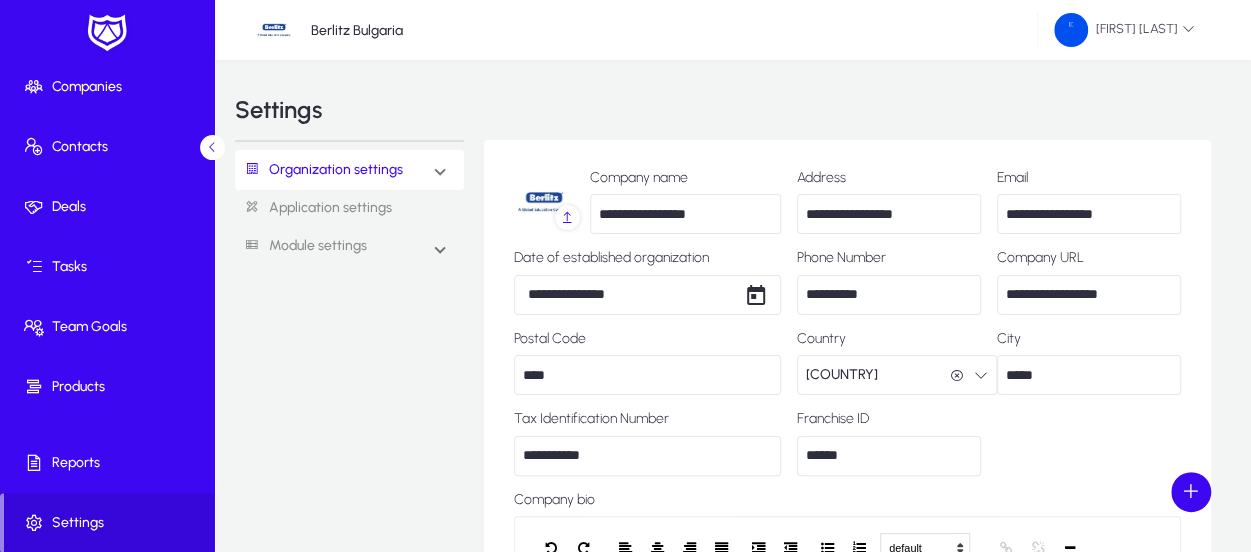 type on "**********" 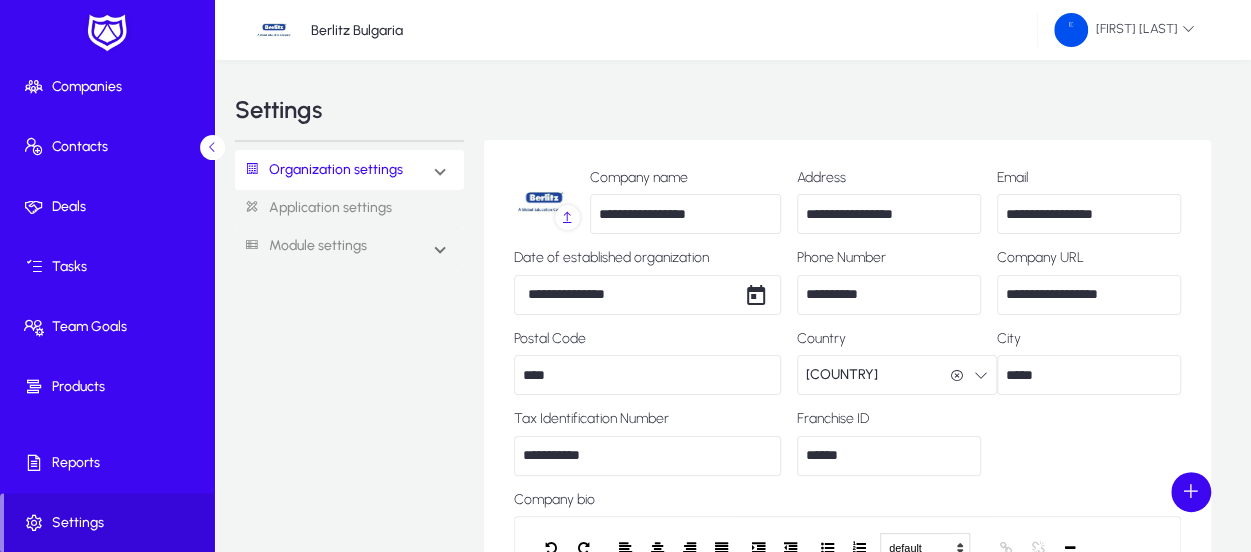 click on "Postal Code" 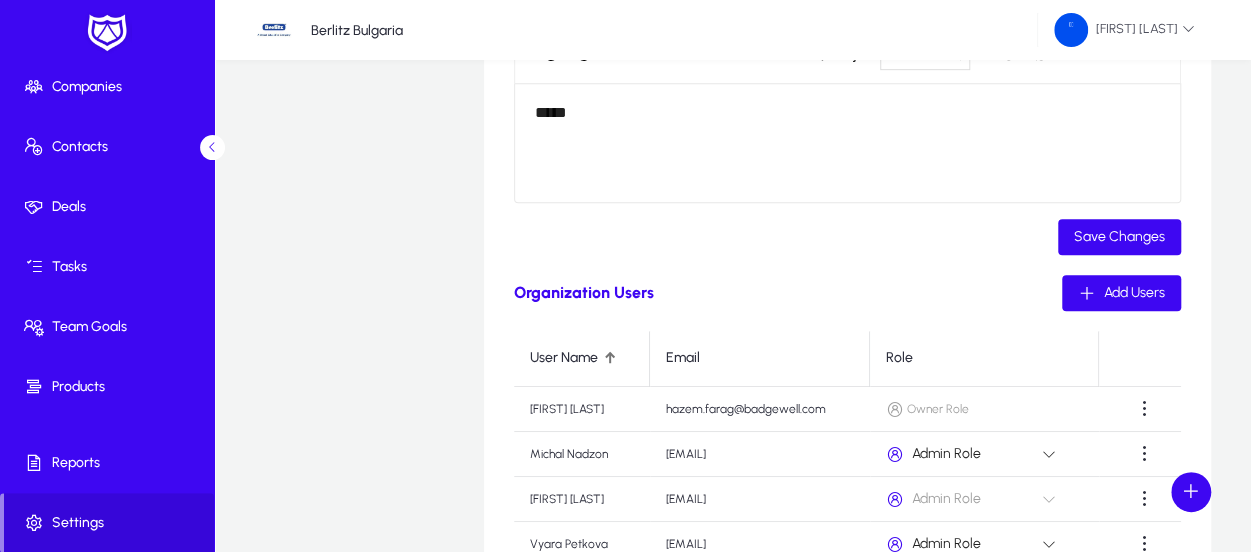 scroll, scrollTop: 500, scrollLeft: 0, axis: vertical 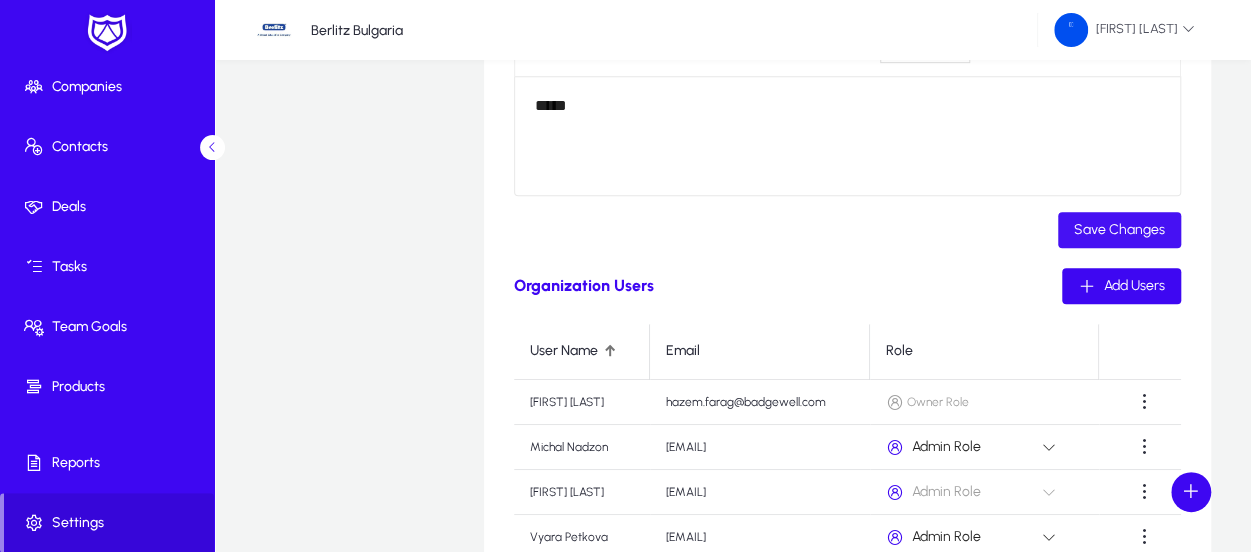 click on "Save Changes" 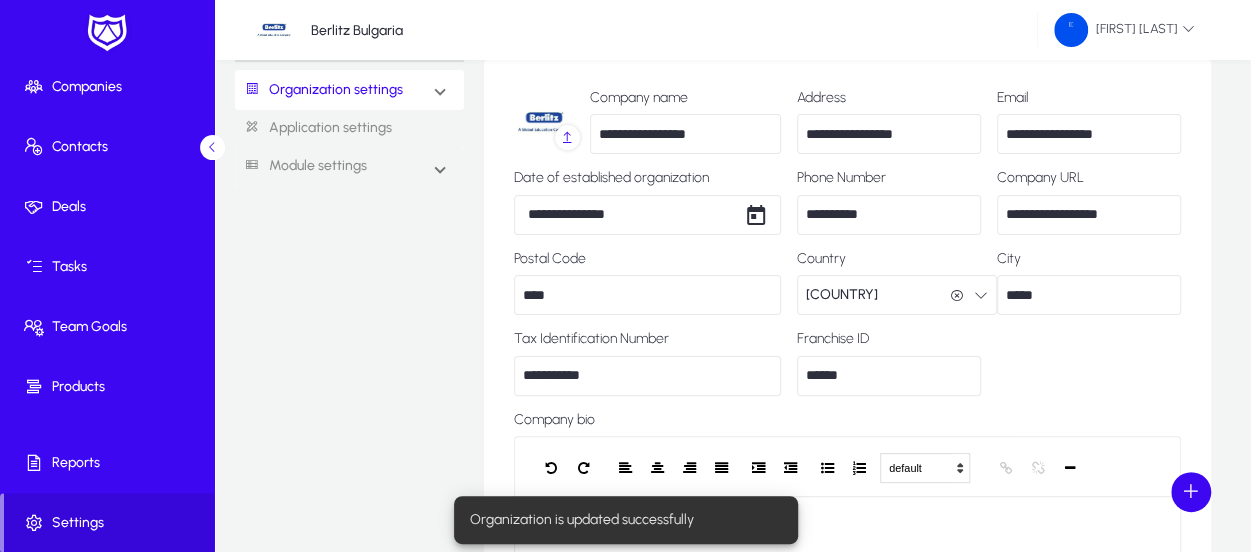 scroll, scrollTop: 0, scrollLeft: 0, axis: both 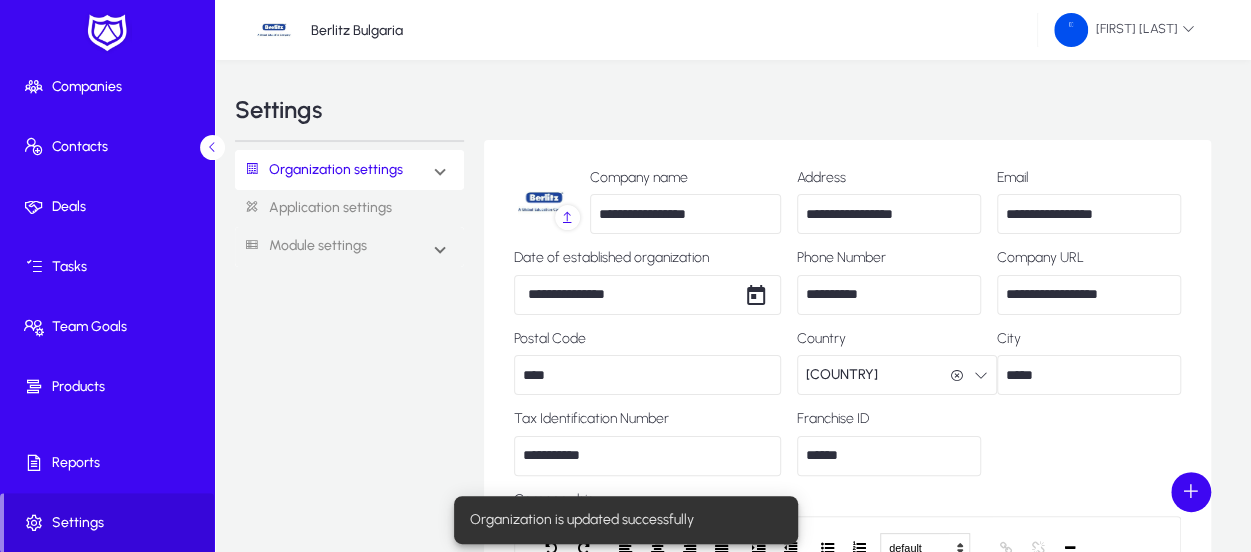 click on "Application settings" 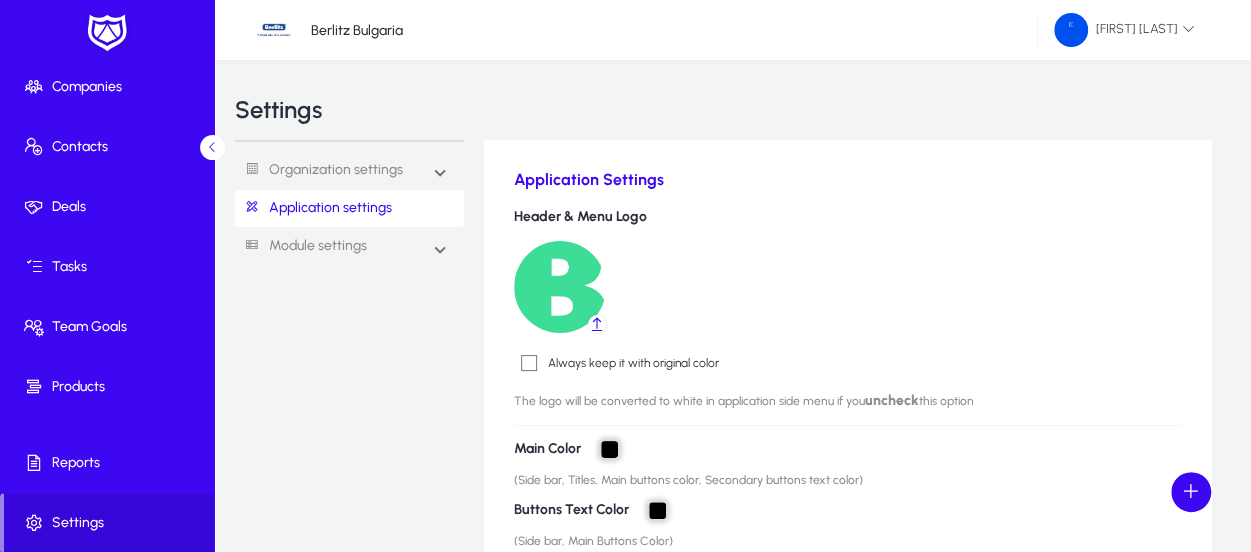 click 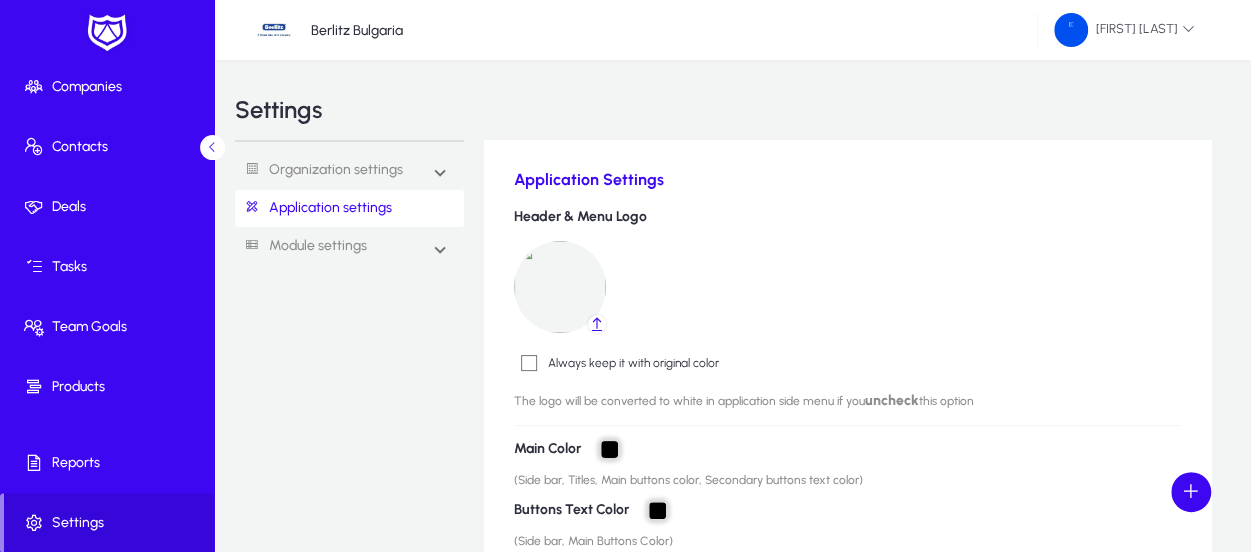 click 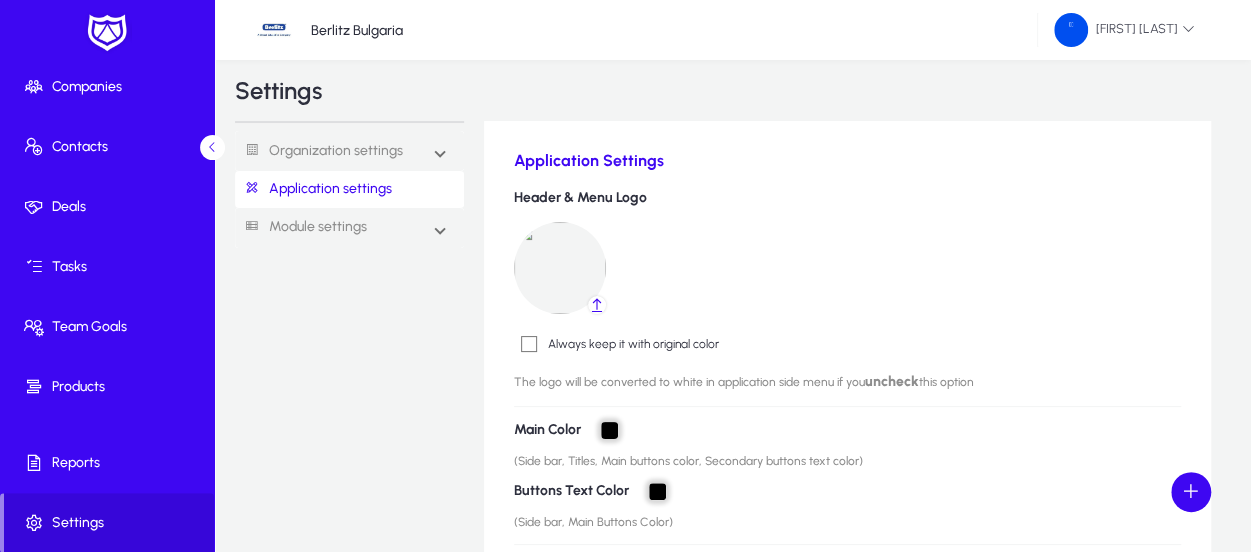 scroll, scrollTop: 0, scrollLeft: 0, axis: both 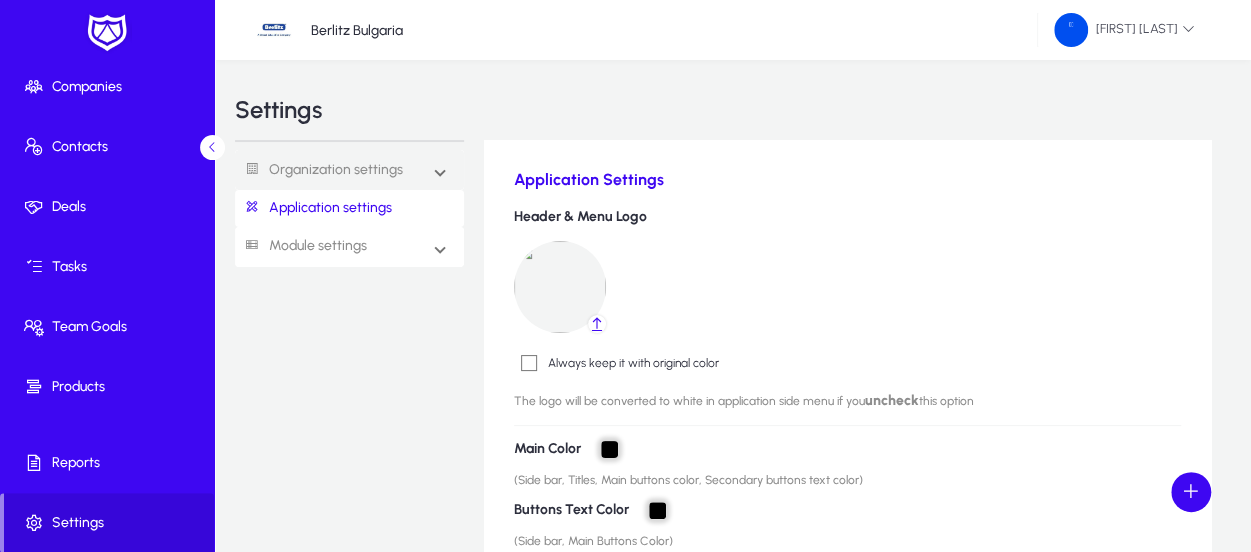 click on "Module settings" at bounding box center (349, 247) 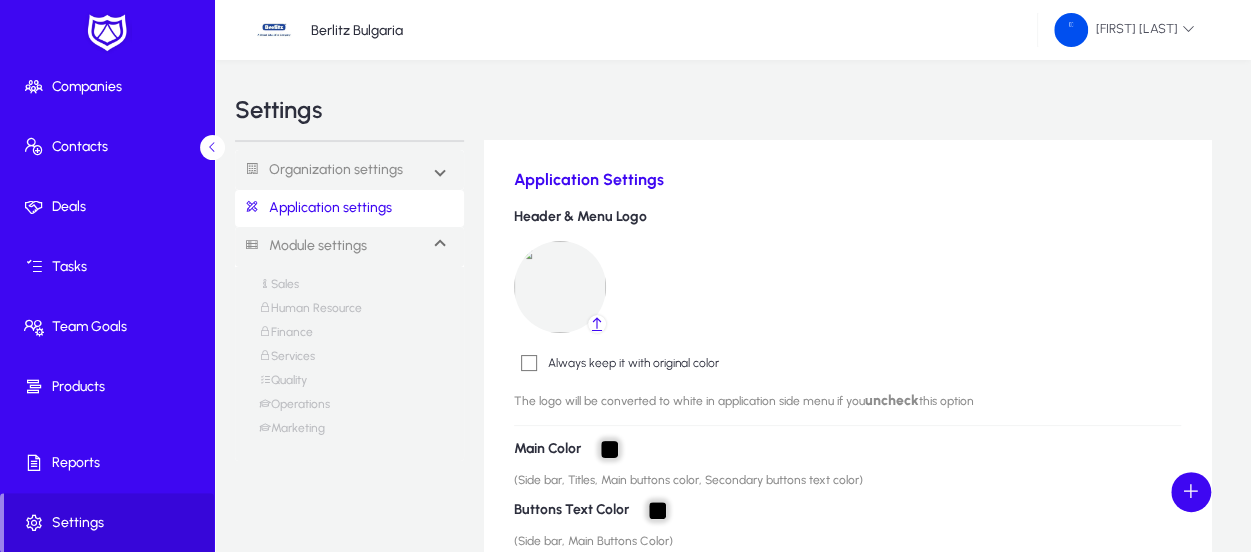 click 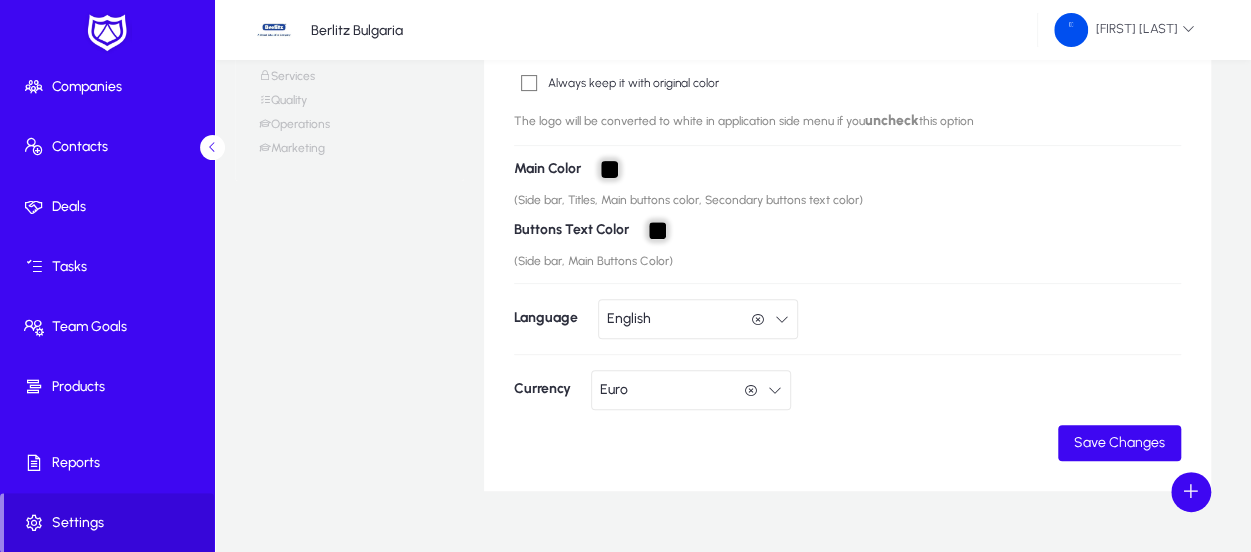 scroll, scrollTop: 319, scrollLeft: 0, axis: vertical 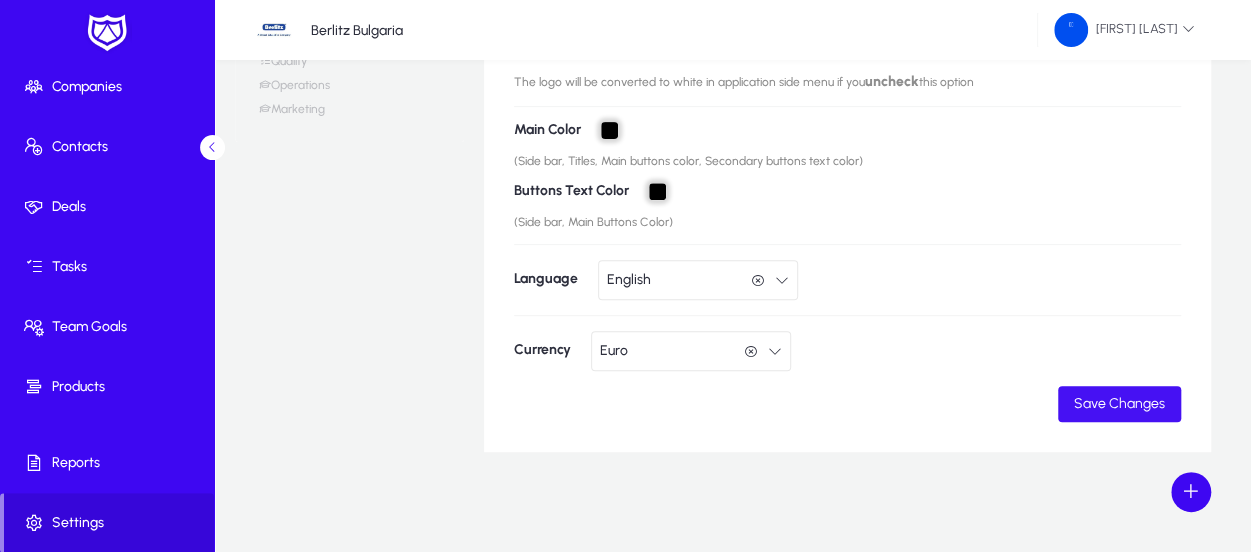 click on "Save Changes" 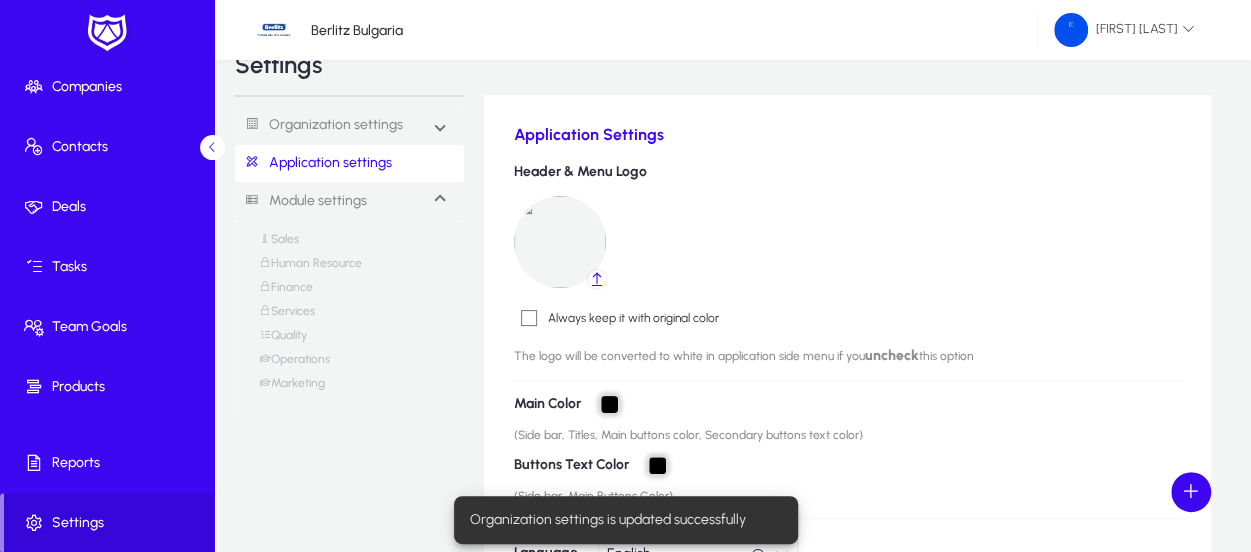 scroll, scrollTop: 0, scrollLeft: 0, axis: both 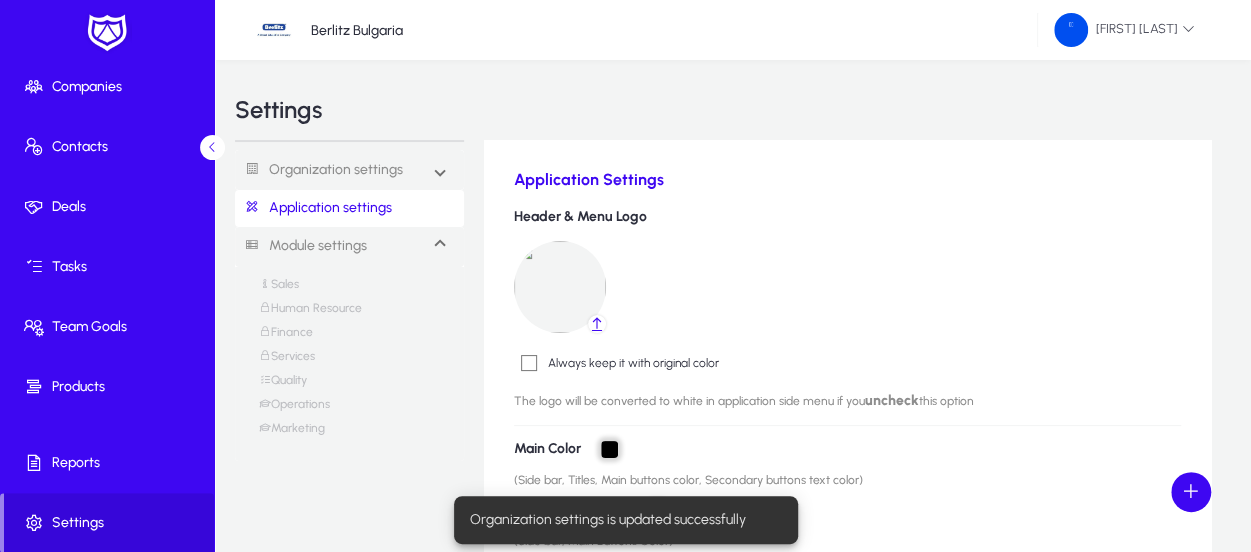 click on "Module settings" at bounding box center [301, 246] 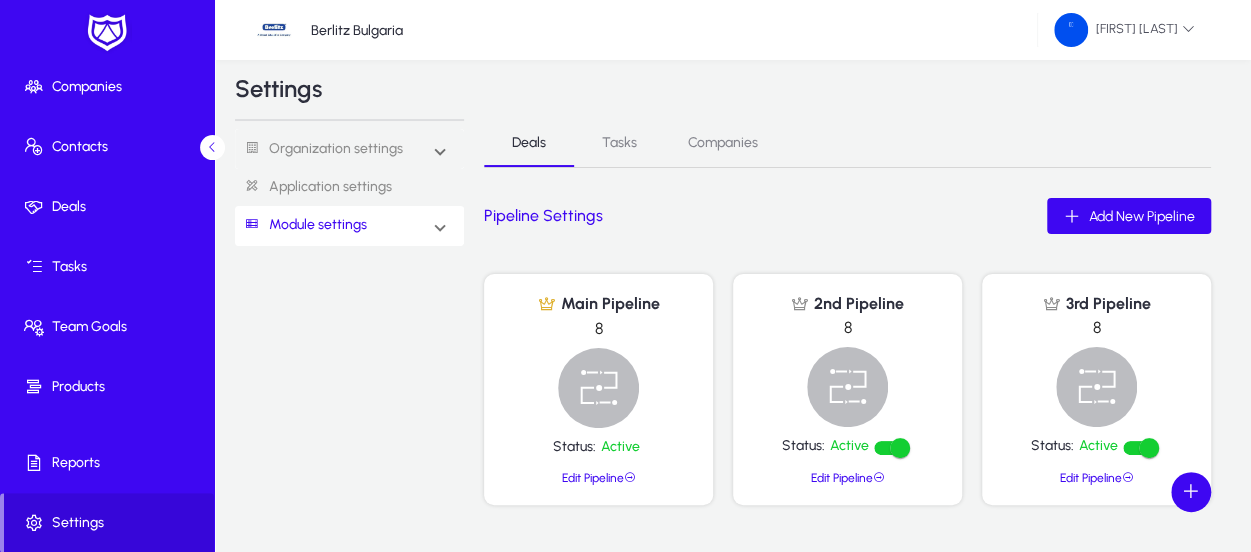 scroll, scrollTop: 0, scrollLeft: 0, axis: both 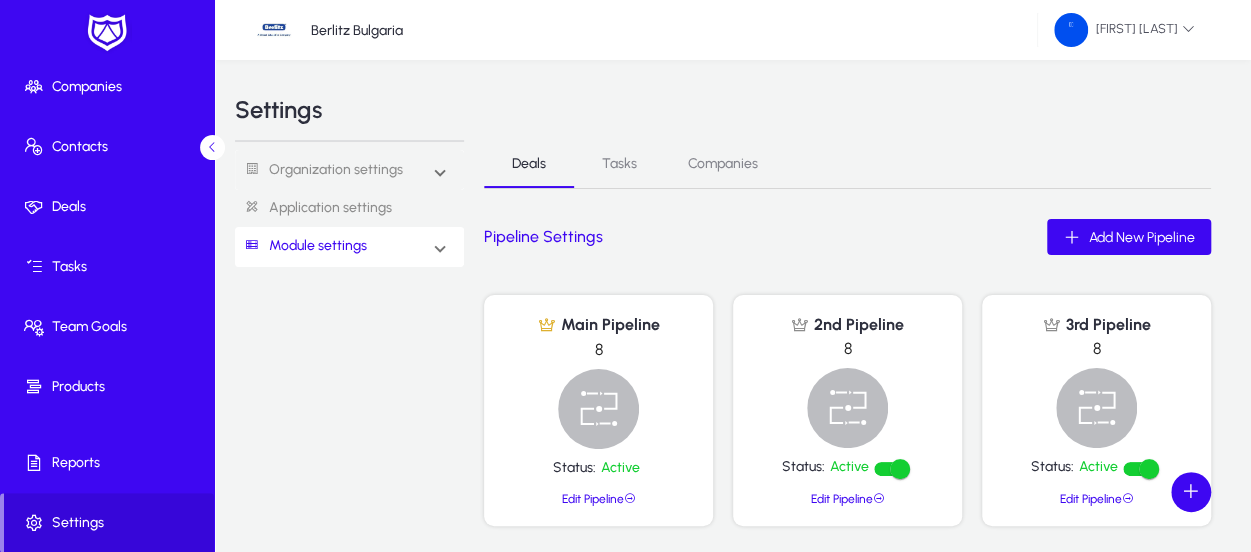 click on "Tasks" at bounding box center [619, 164] 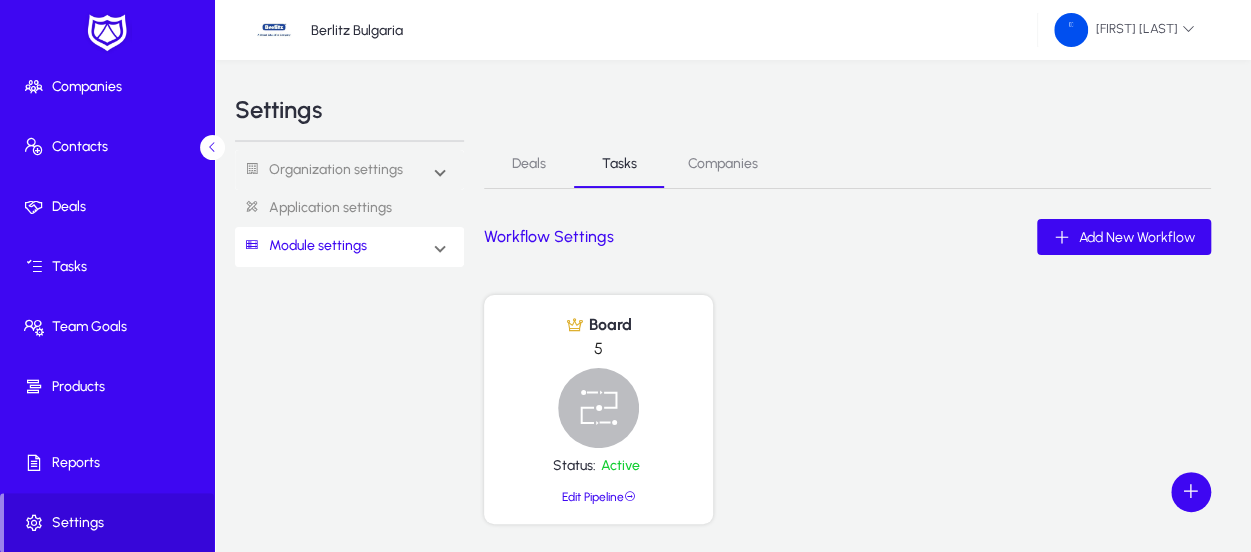 click on "Companies" at bounding box center [723, 164] 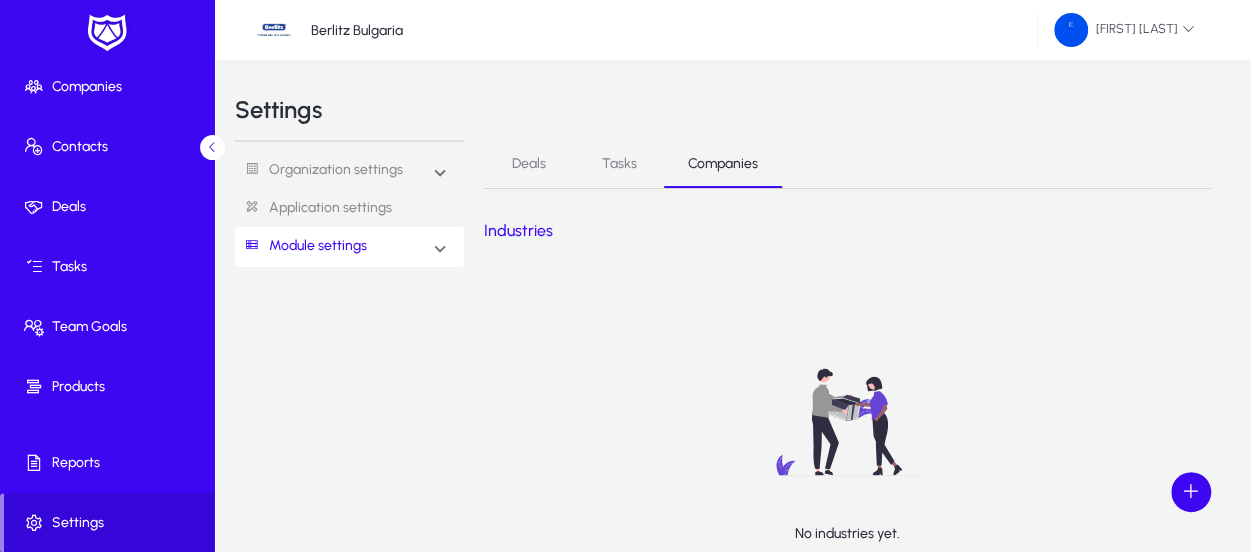 click on "Deals" at bounding box center [529, 164] 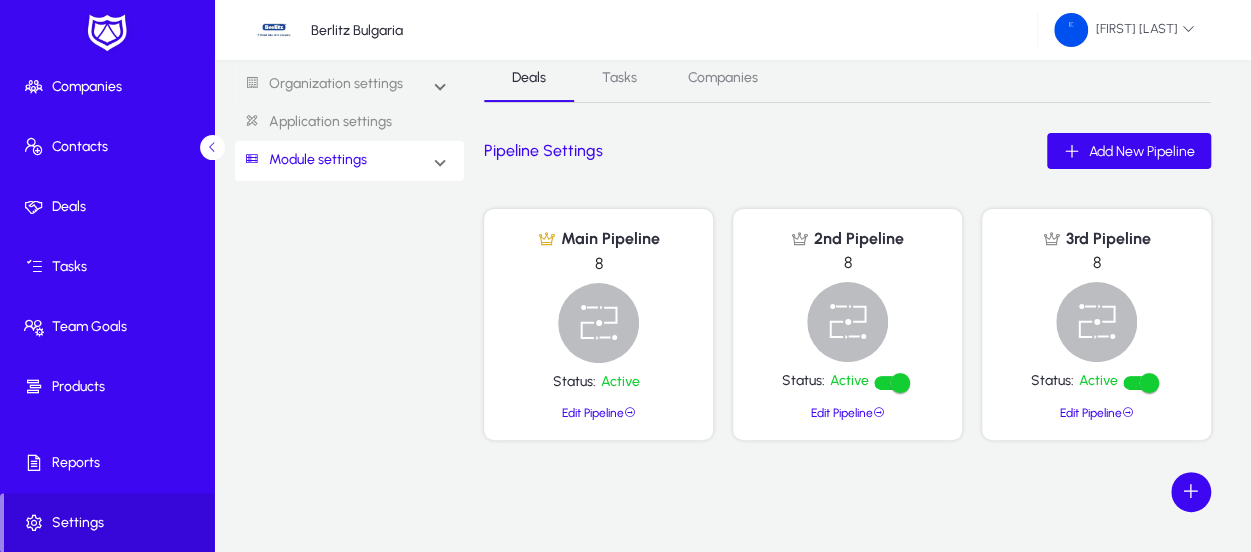 scroll, scrollTop: 100, scrollLeft: 0, axis: vertical 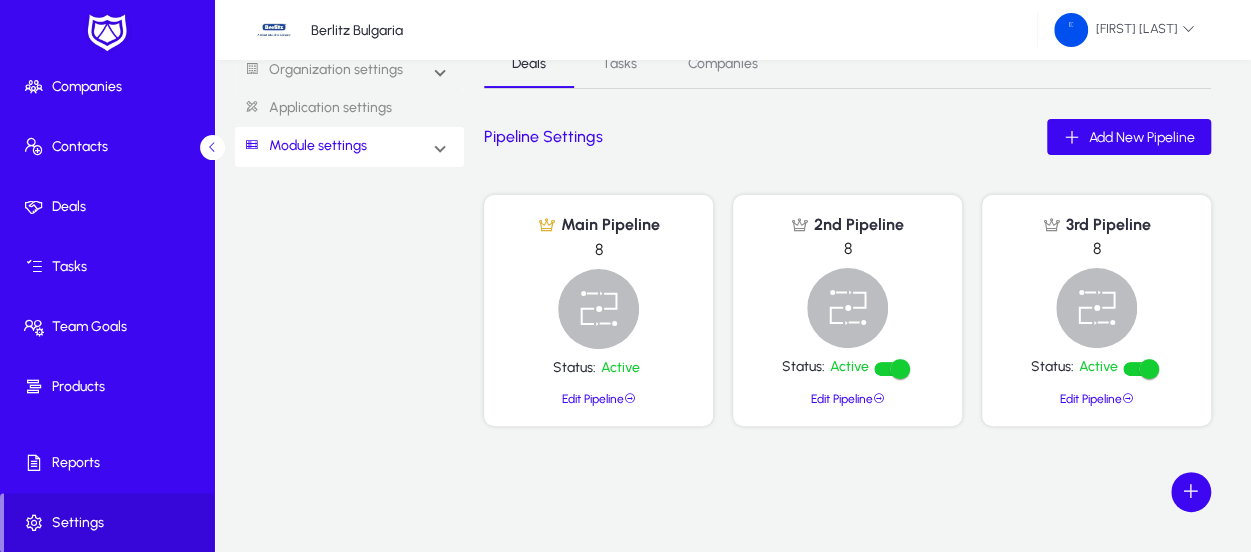 click 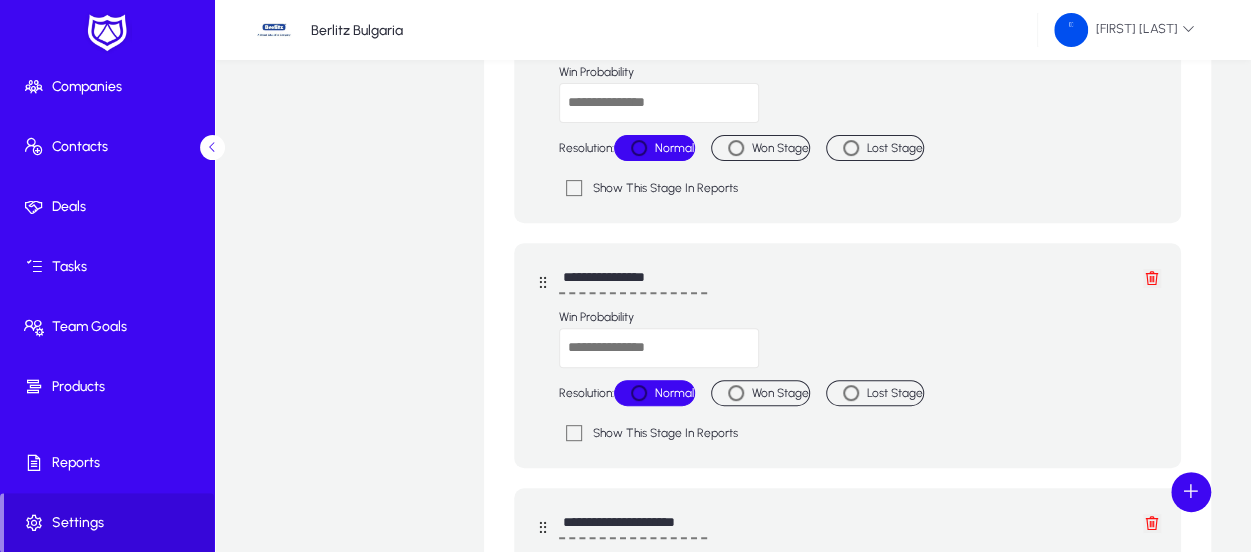 scroll, scrollTop: 300, scrollLeft: 0, axis: vertical 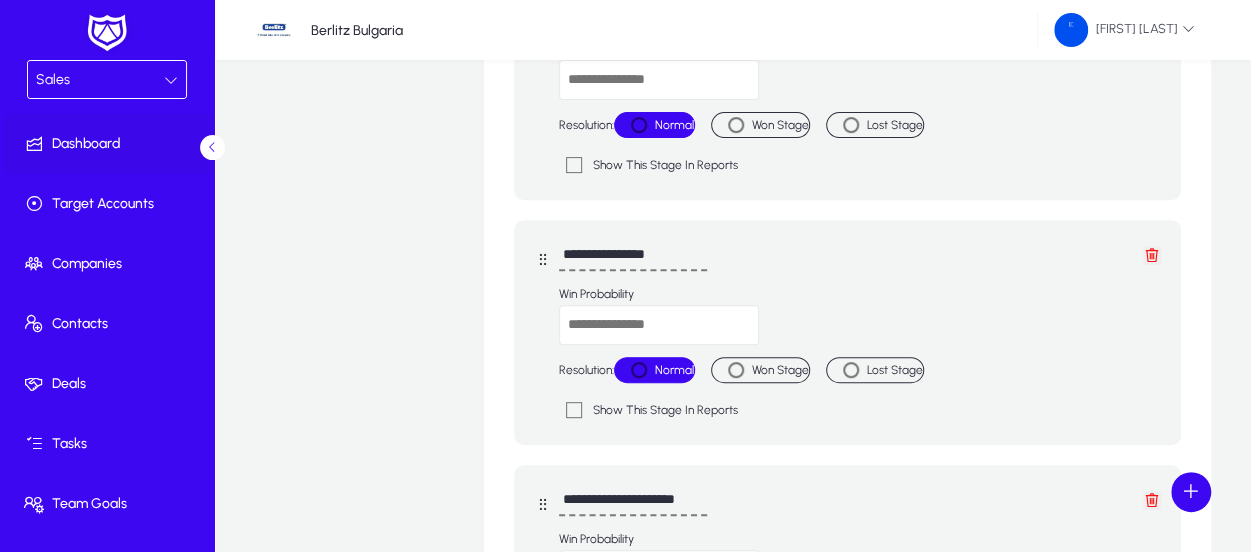 click on "Dashboard" 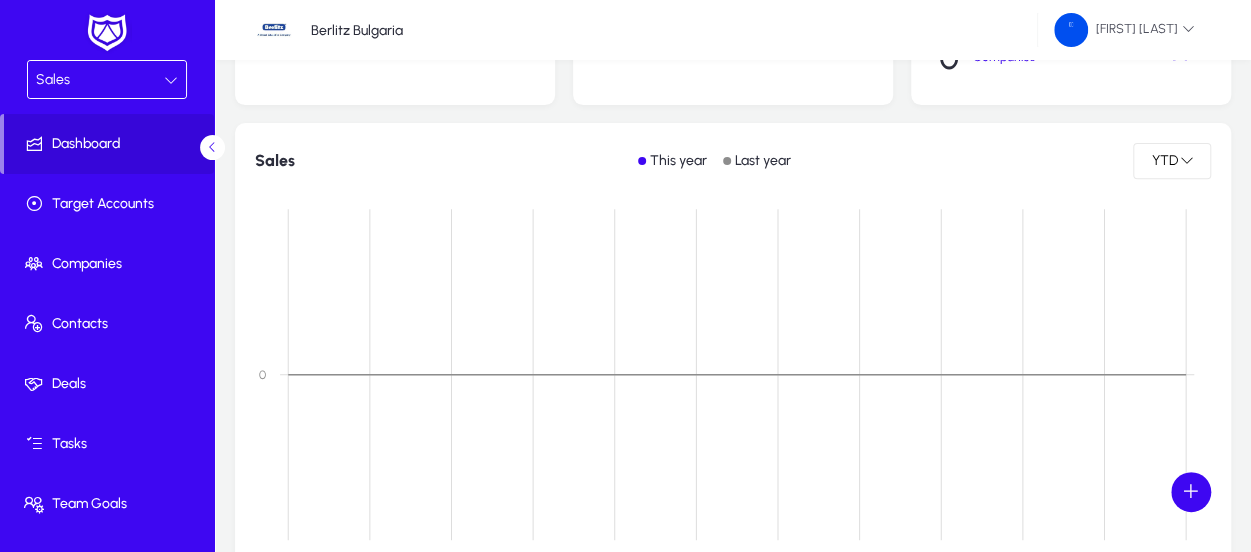 click on "Sales" at bounding box center (100, 80) 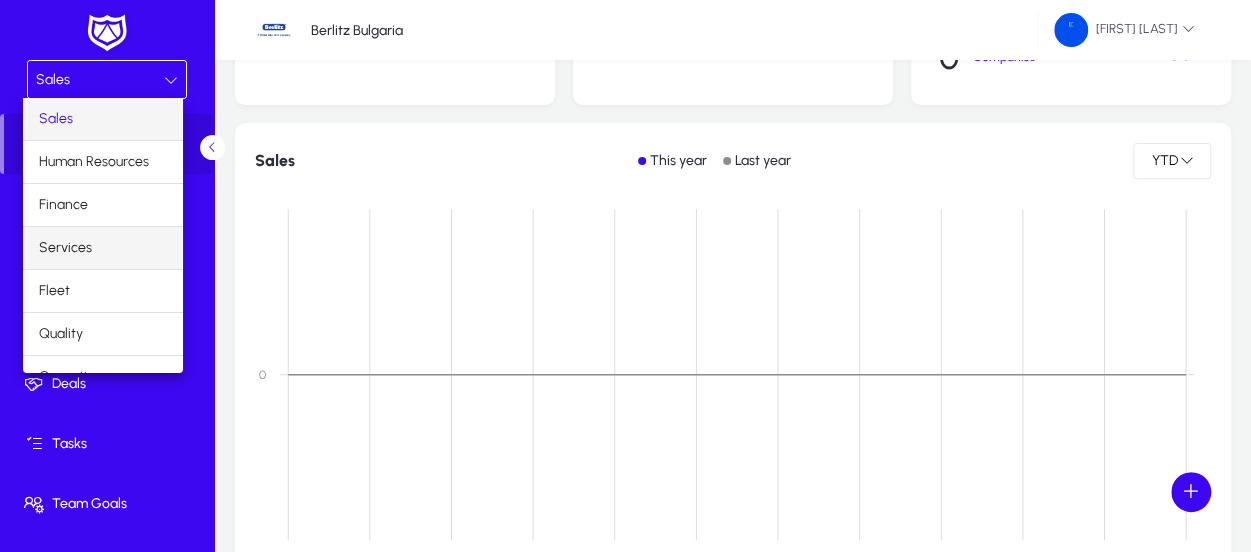 scroll, scrollTop: 65, scrollLeft: 0, axis: vertical 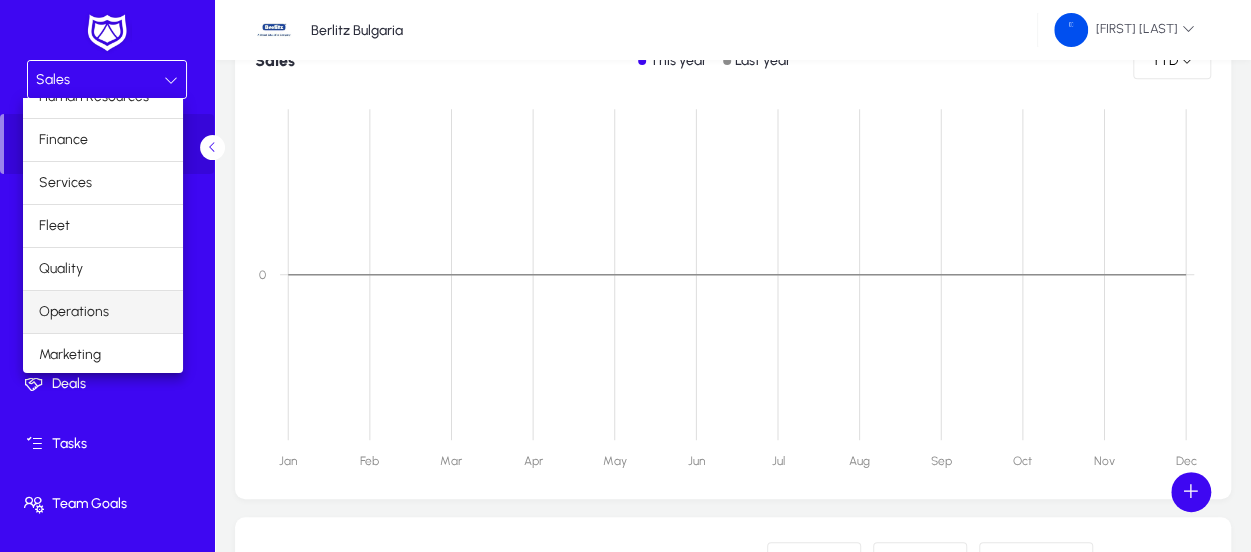 click on "Operations" at bounding box center [74, 312] 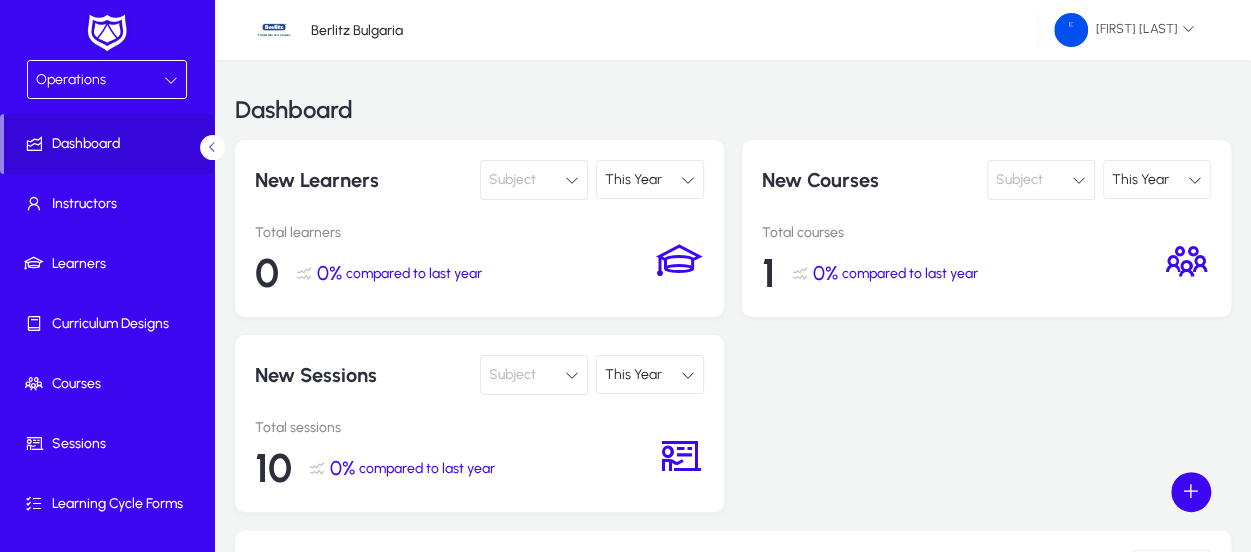 scroll, scrollTop: 100, scrollLeft: 0, axis: vertical 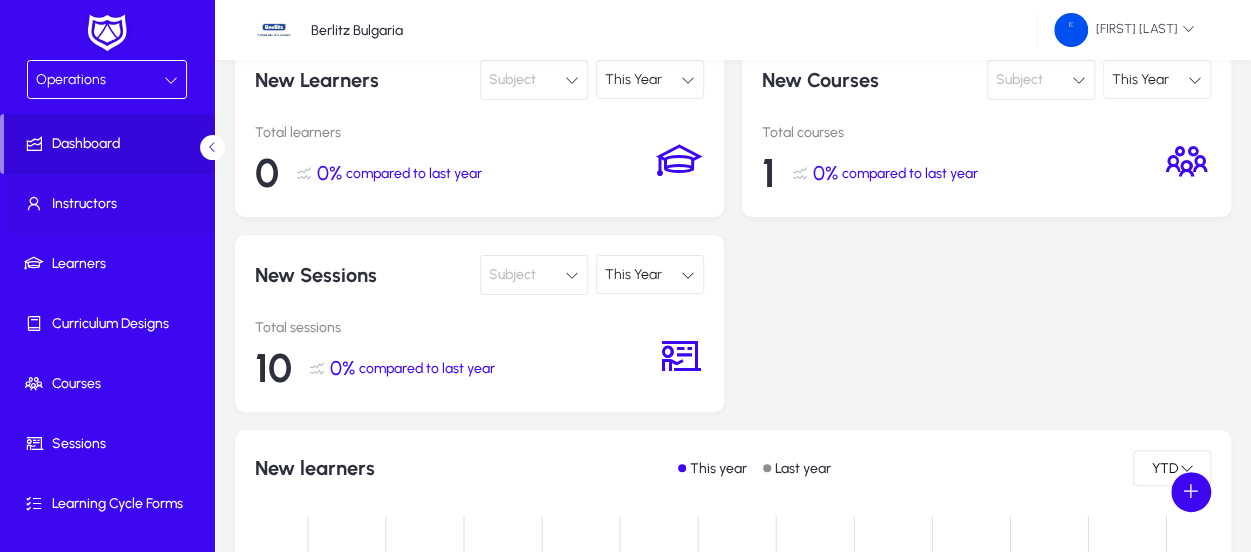 click on "Instructors" 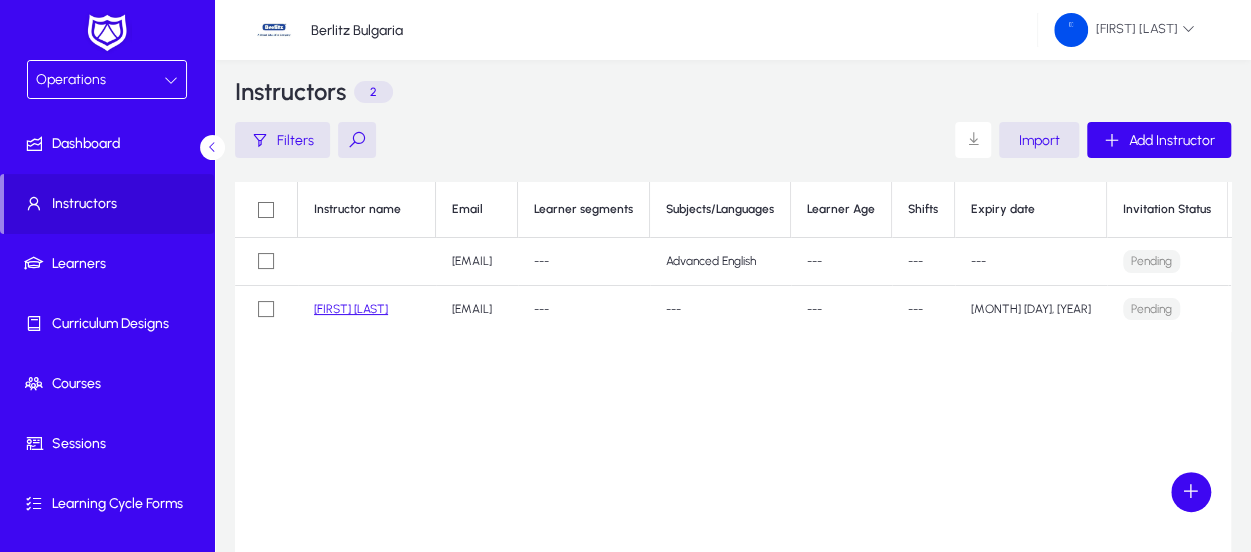 scroll, scrollTop: 0, scrollLeft: 0, axis: both 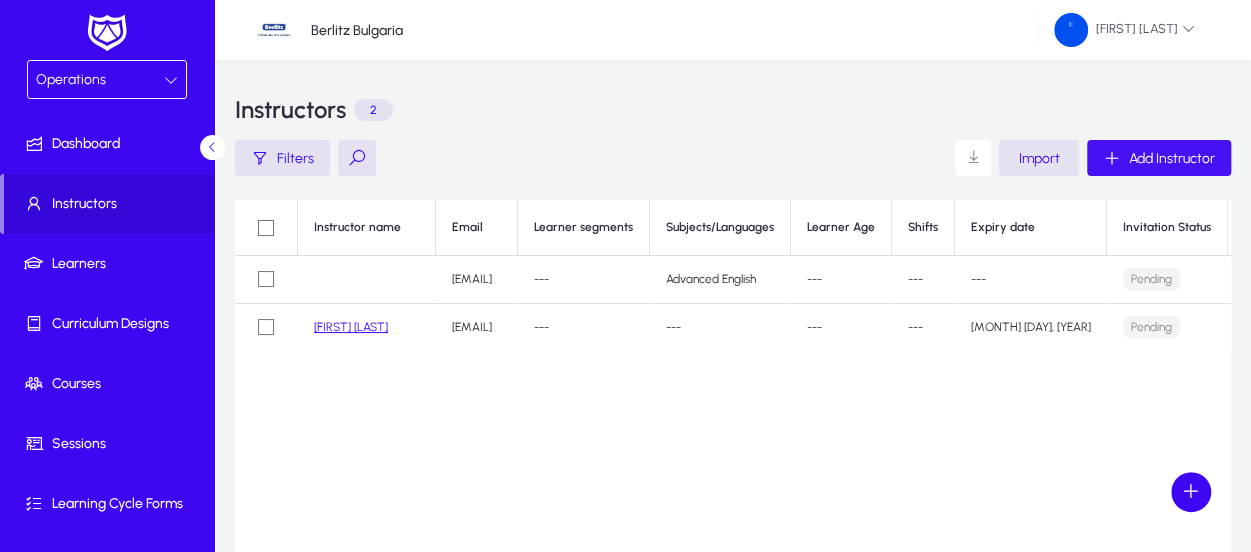 click on "Add Instructor" 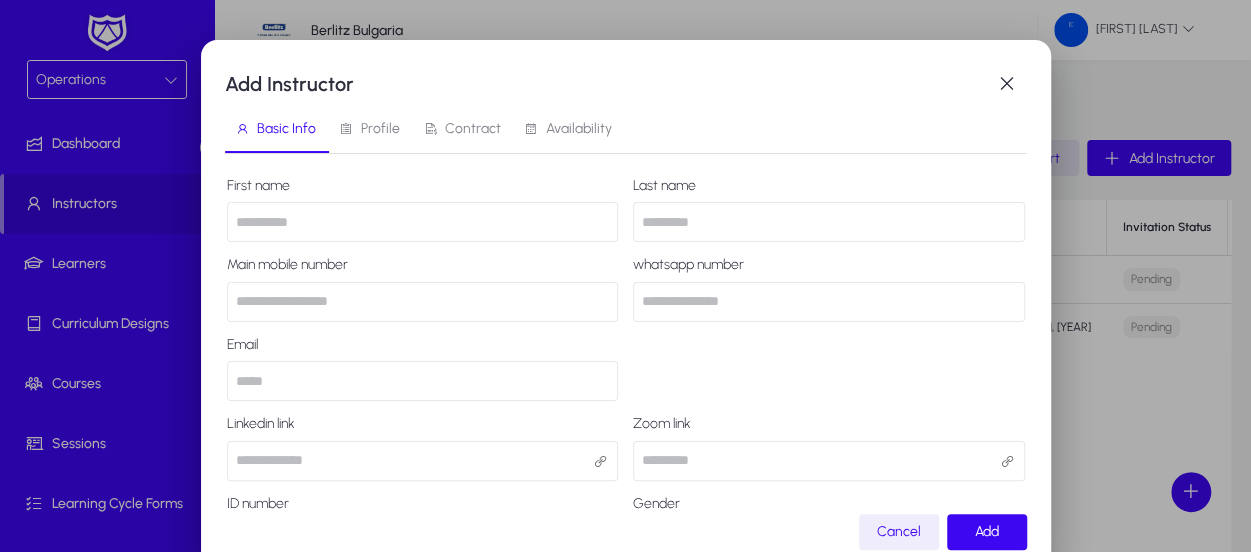 click at bounding box center (423, 222) 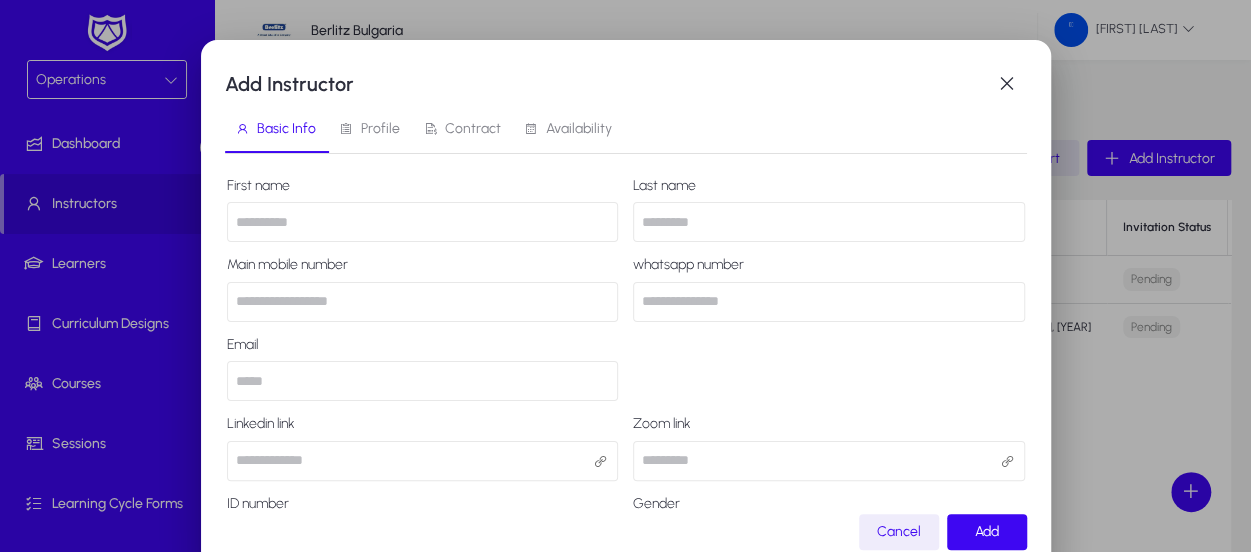 click at bounding box center [423, 222] 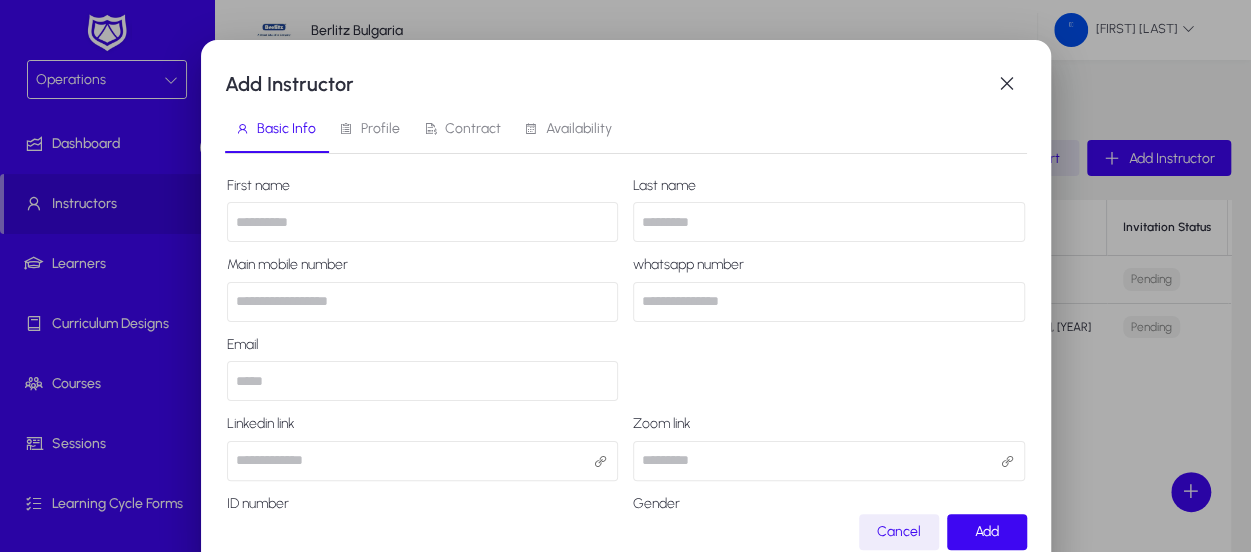 click at bounding box center [423, 222] 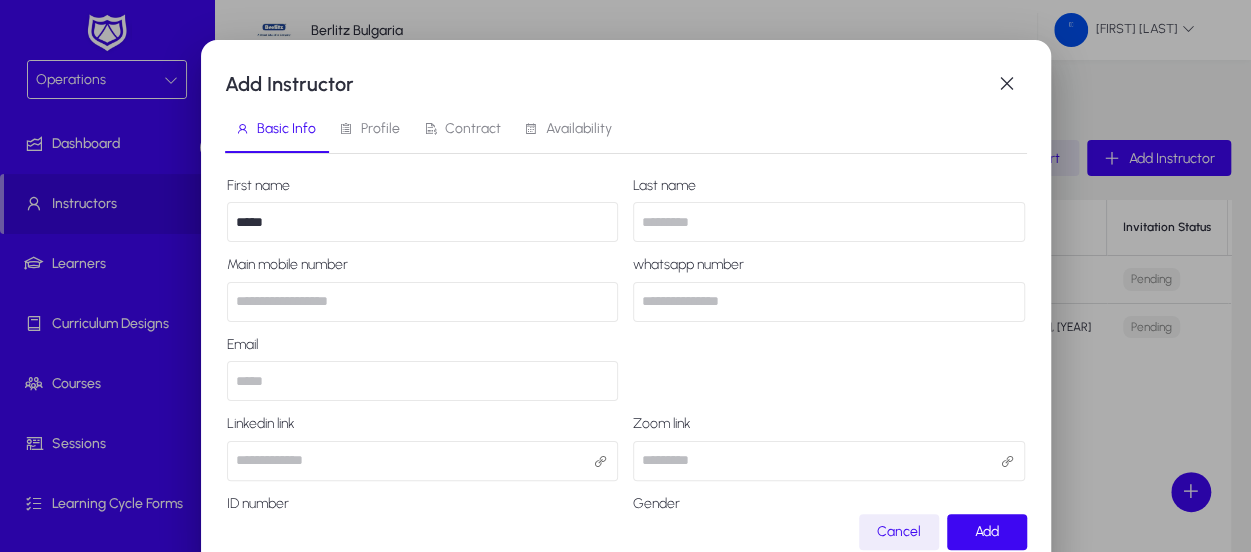 type on "*****" 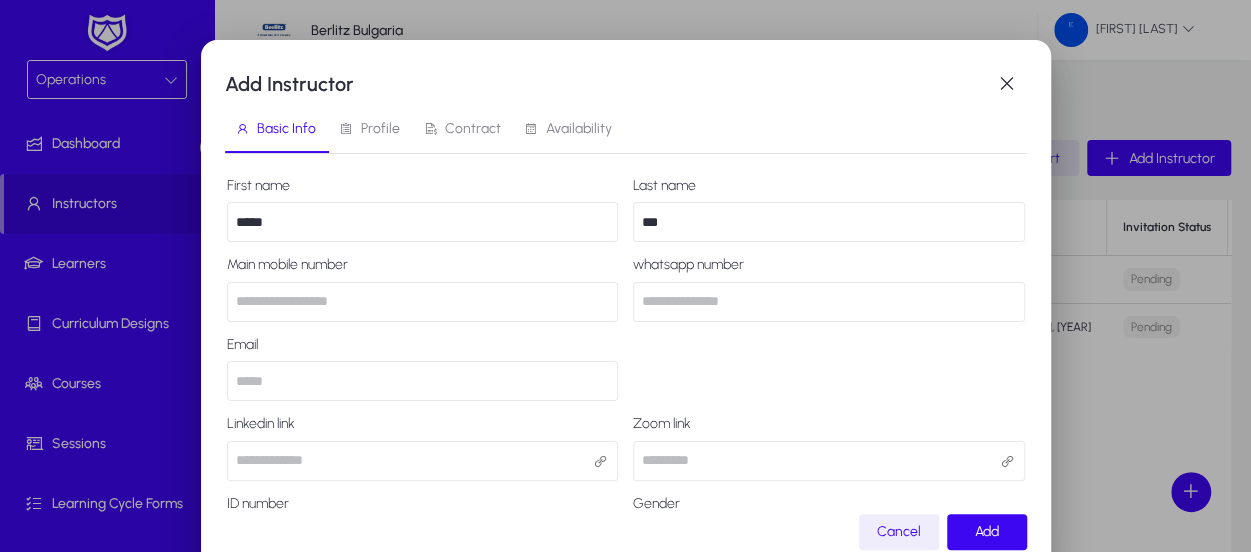 type on "***" 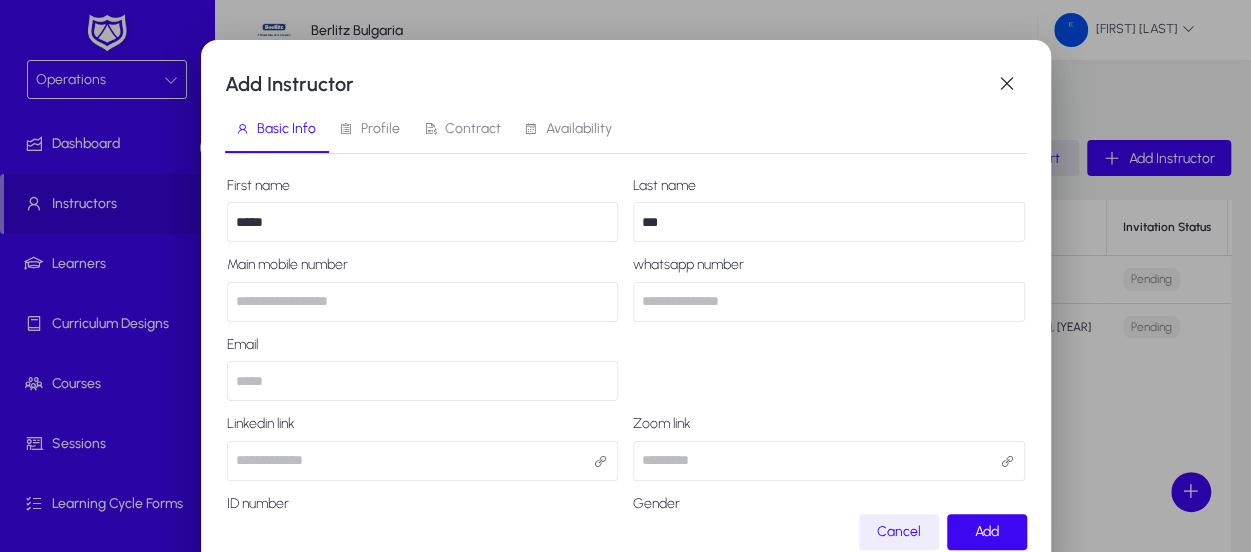 click on "*****" at bounding box center (423, 222) 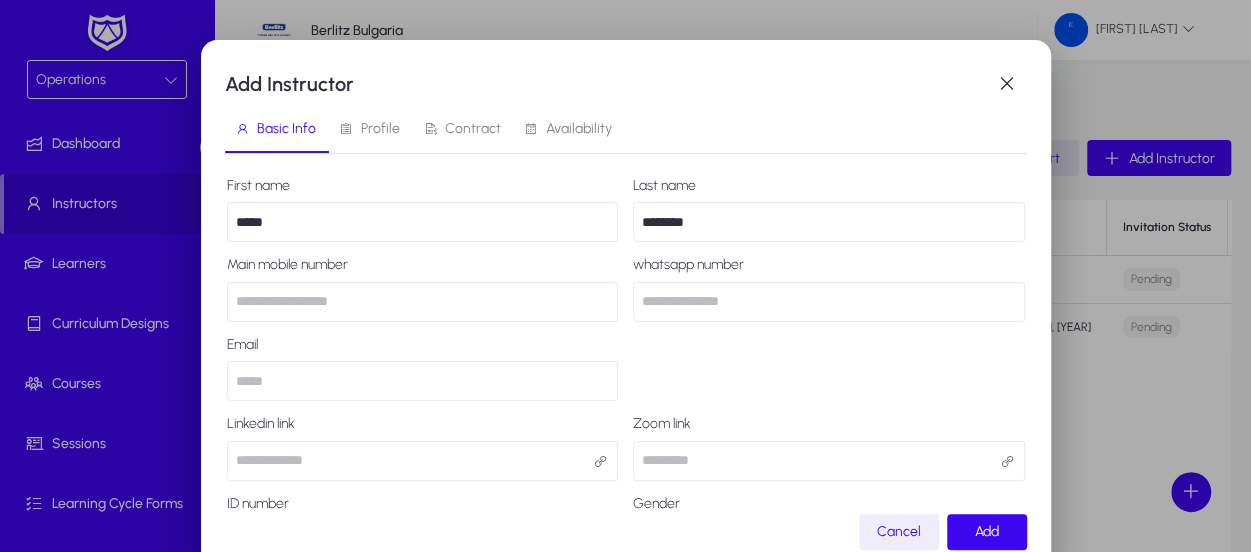 type on "********" 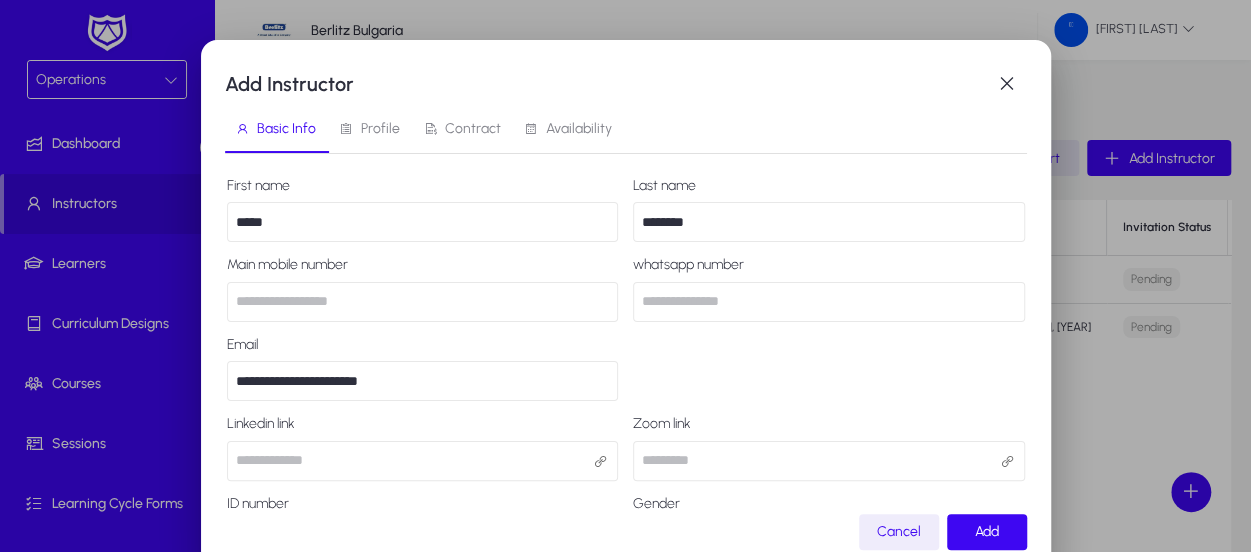 type on "**********" 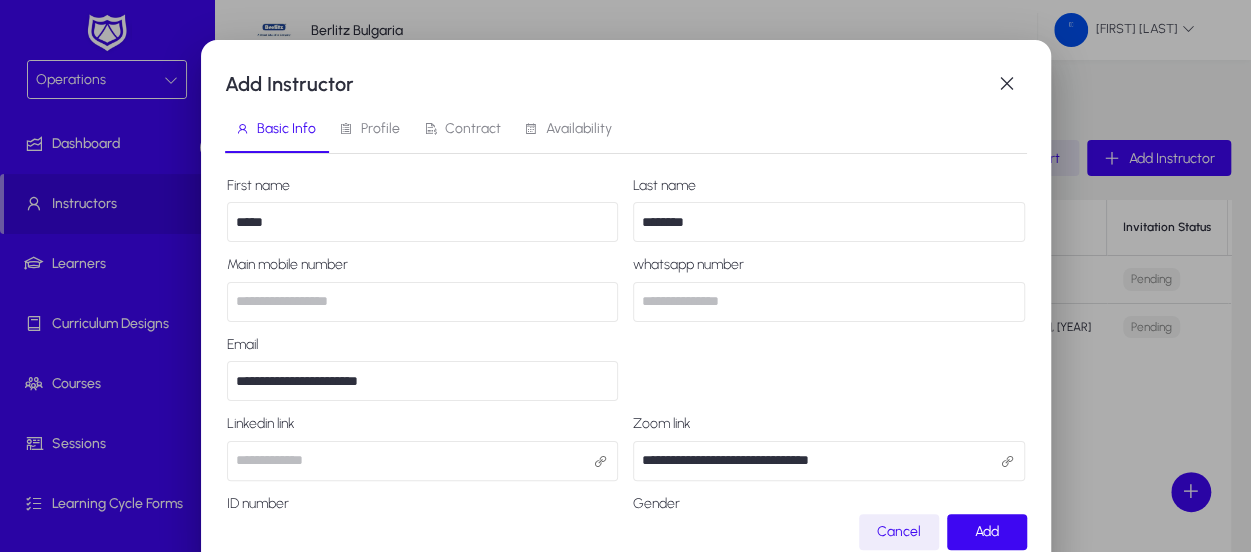 type on "**********" 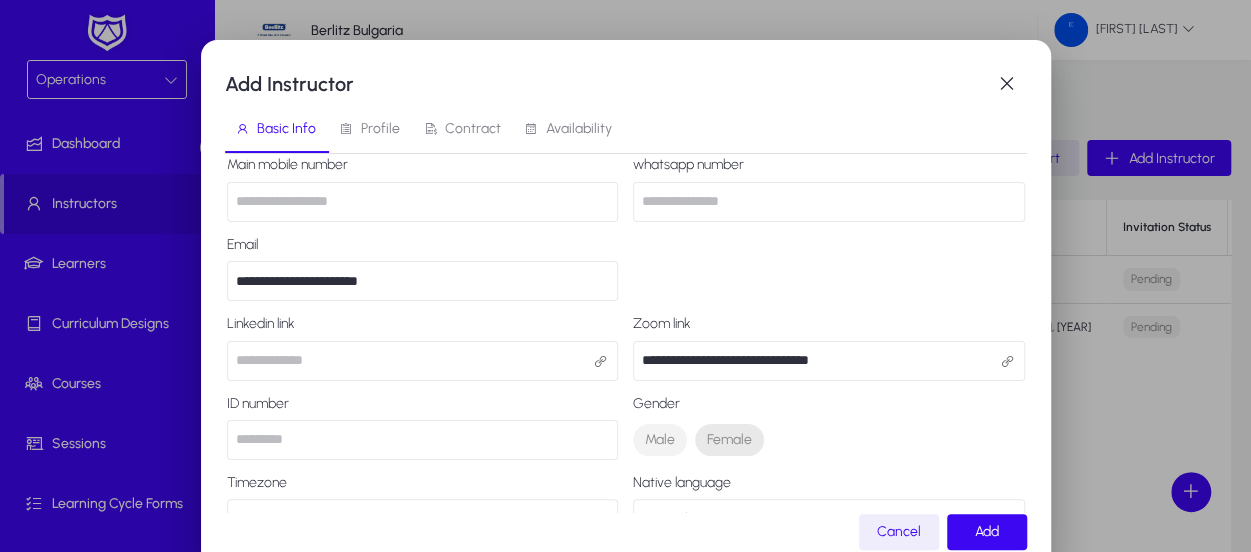 click on "Female" at bounding box center (729, 440) 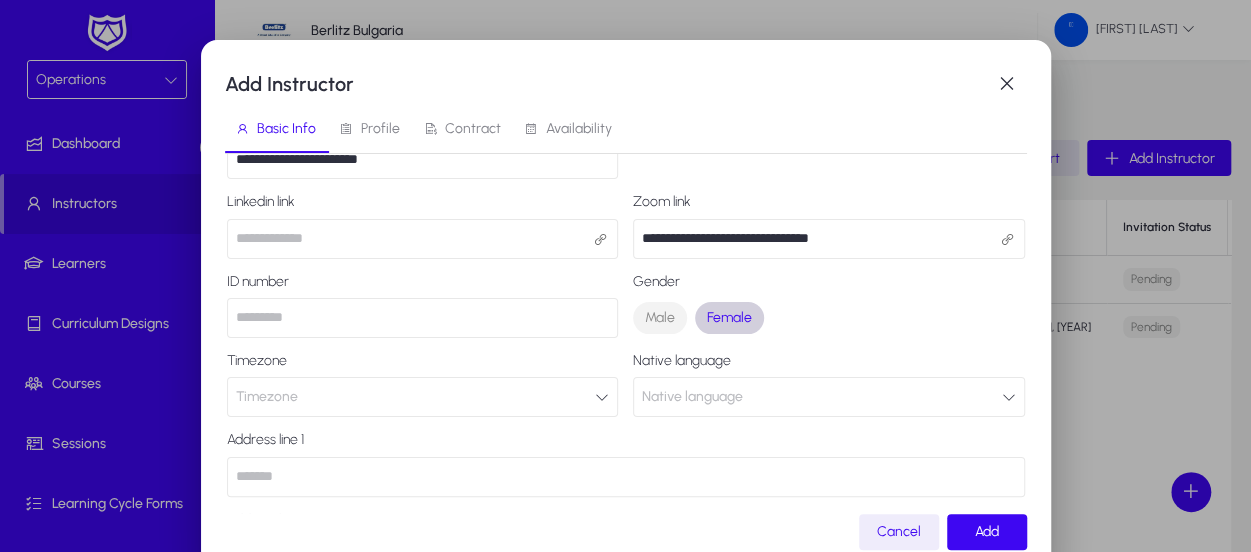 scroll, scrollTop: 300, scrollLeft: 0, axis: vertical 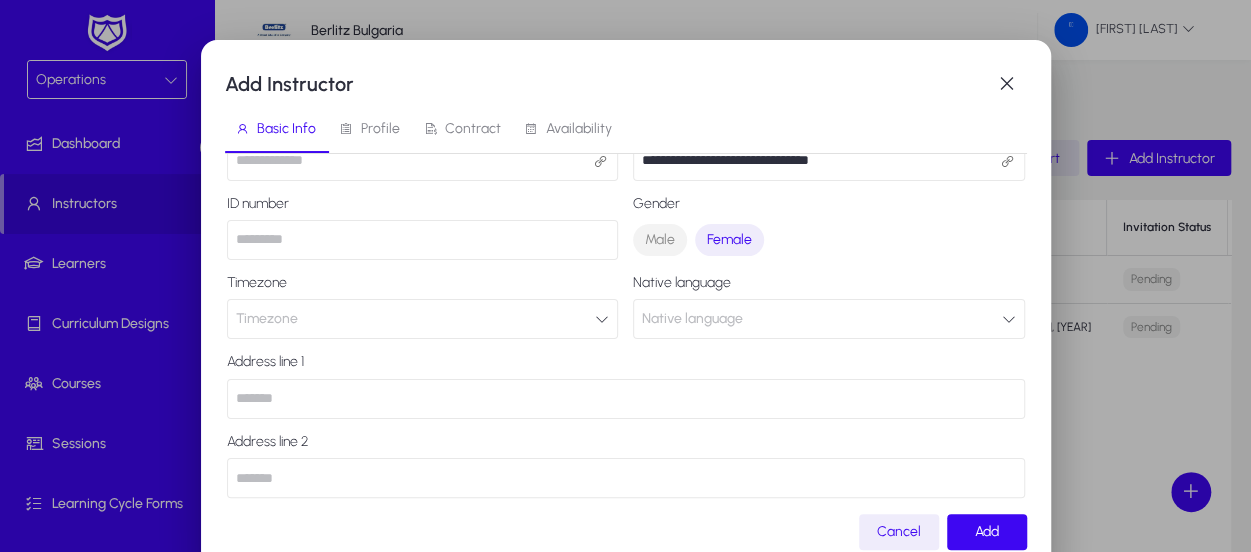 click at bounding box center [602, 319] 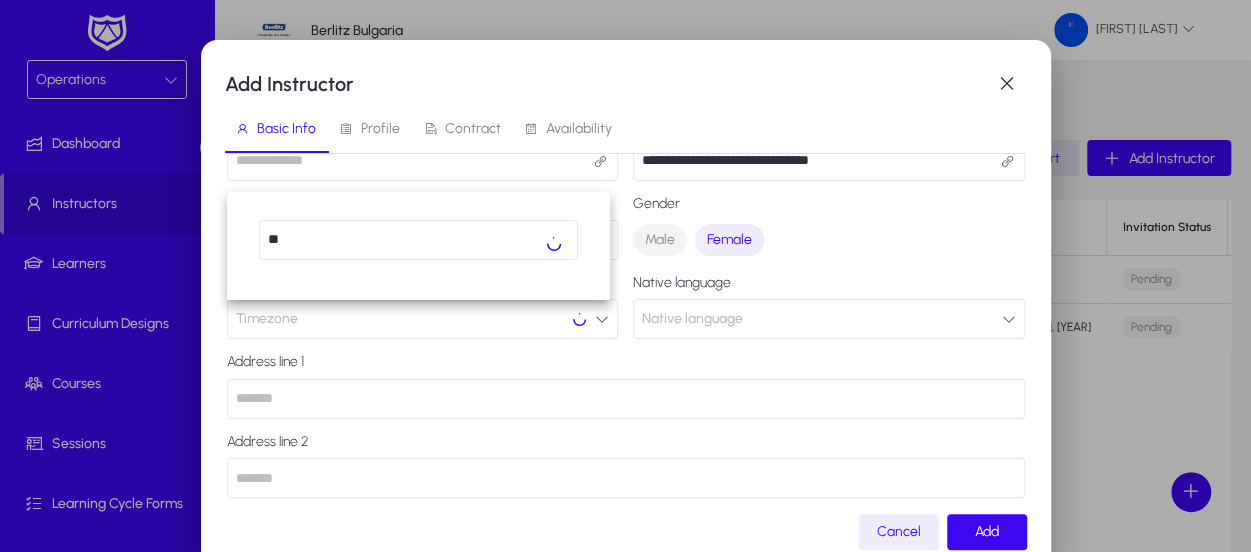 scroll, scrollTop: 0, scrollLeft: 0, axis: both 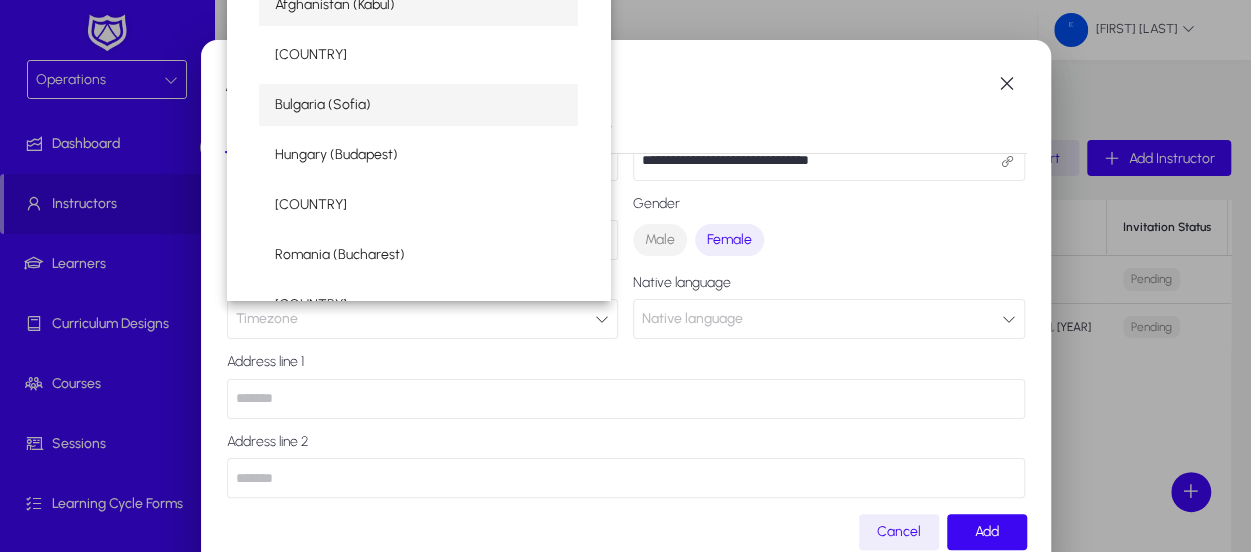 type on "**" 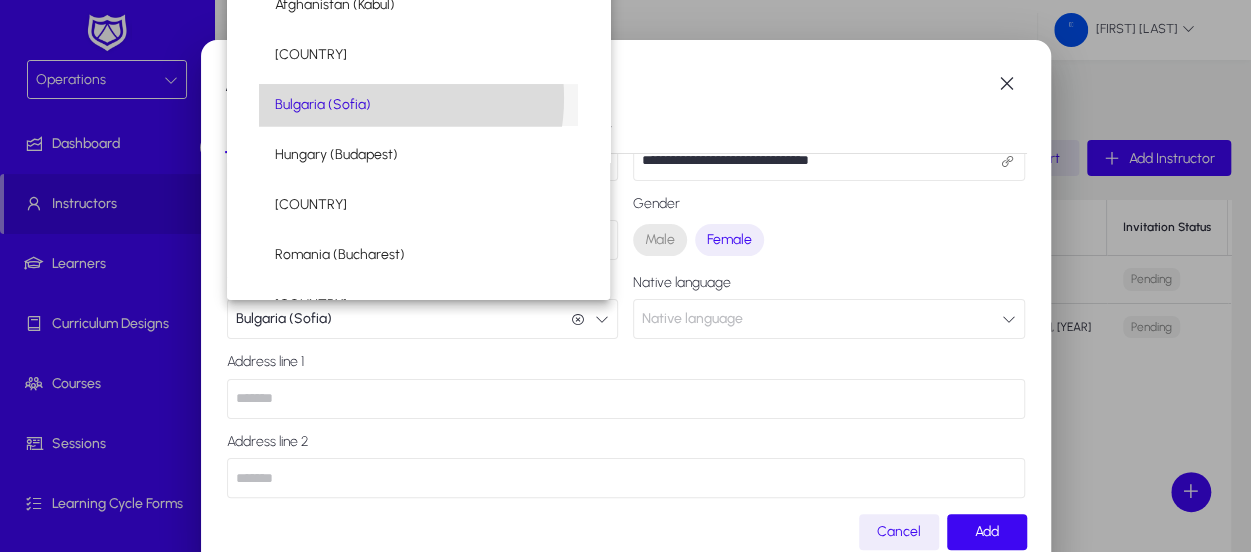 scroll, scrollTop: 0, scrollLeft: 0, axis: both 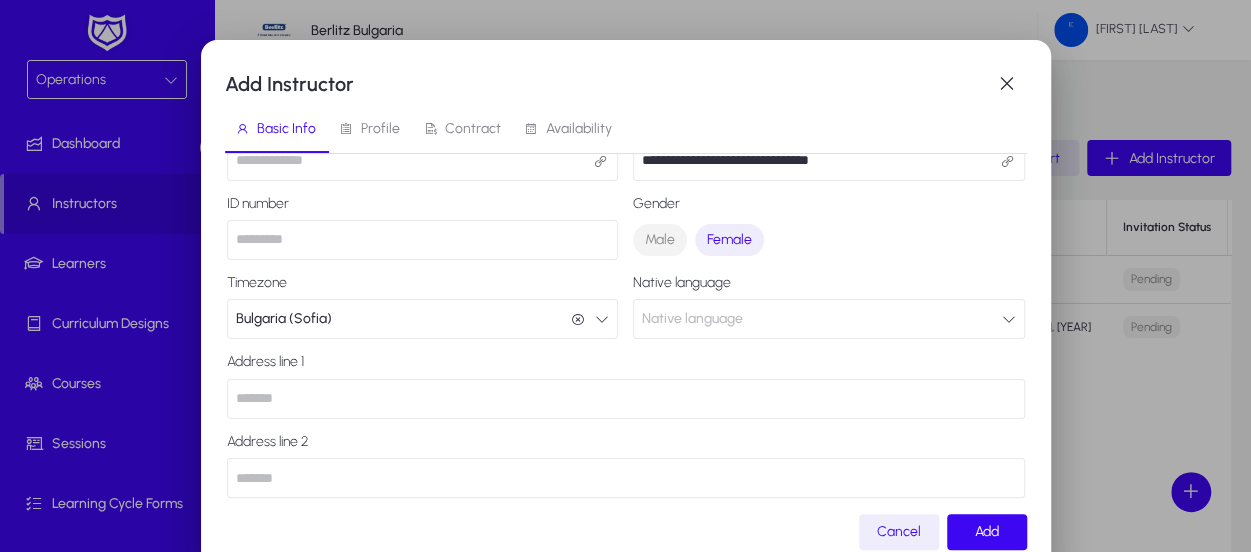 click on "Native language" at bounding box center [692, 319] 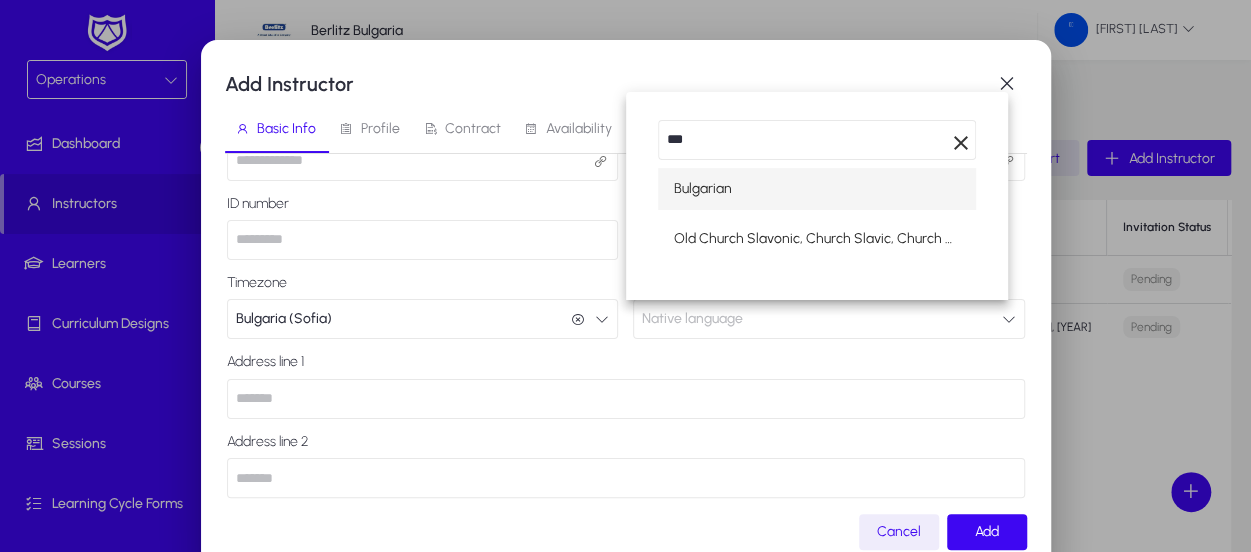 type on "***" 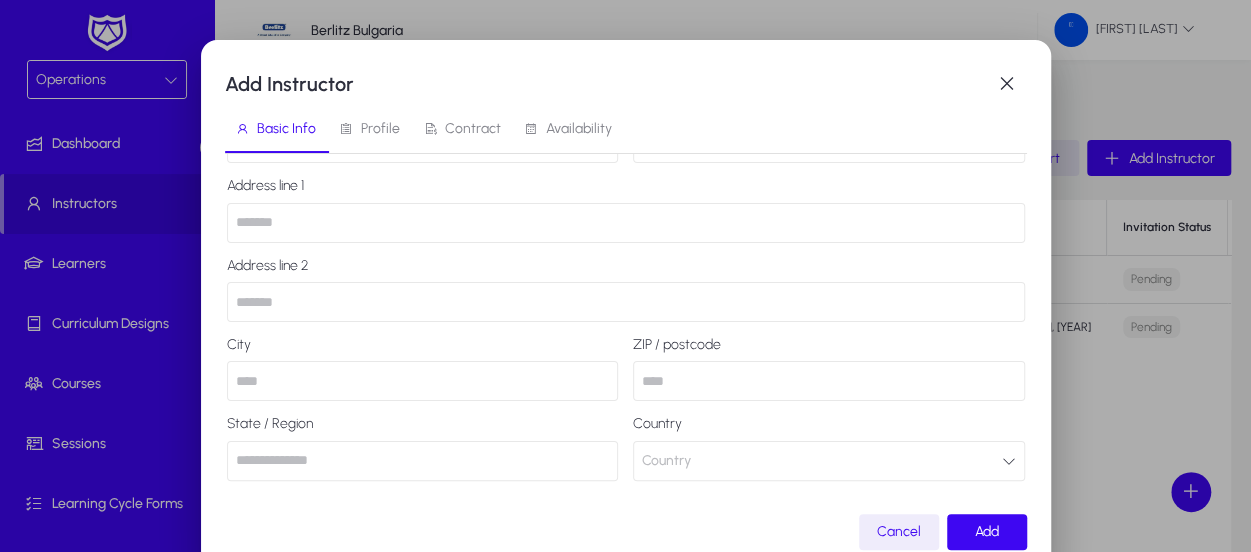 scroll, scrollTop: 376, scrollLeft: 0, axis: vertical 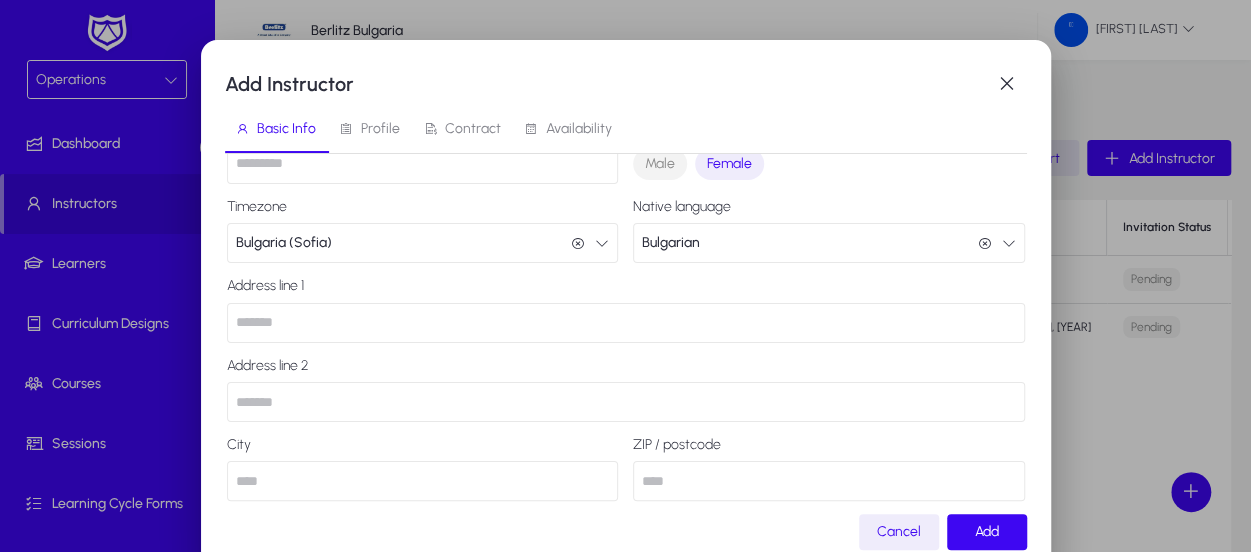 click at bounding box center (626, 323) 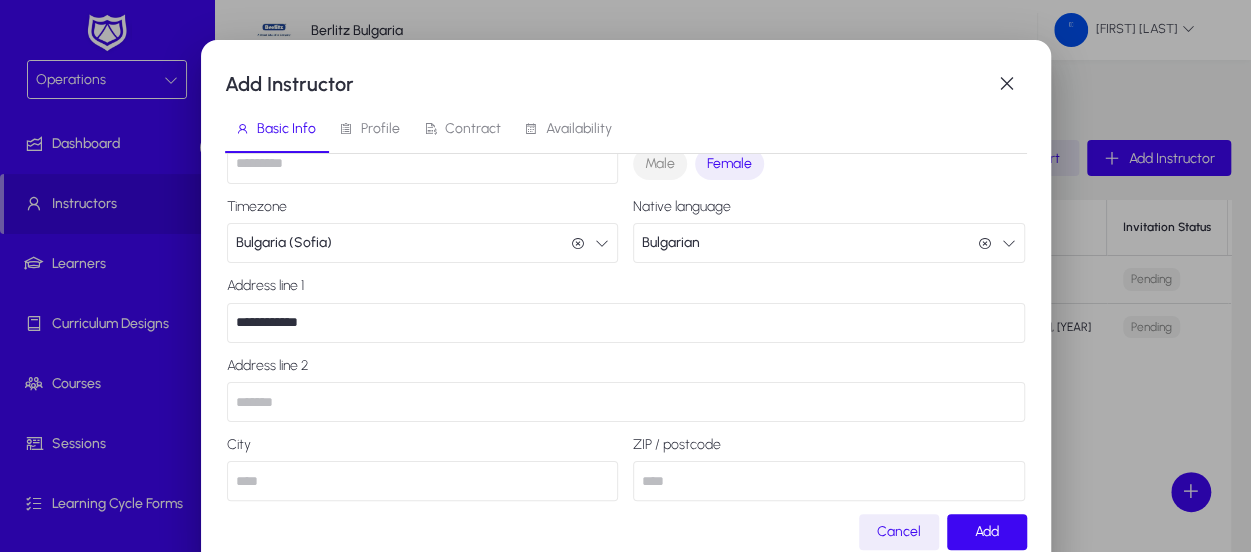 type on "**********" 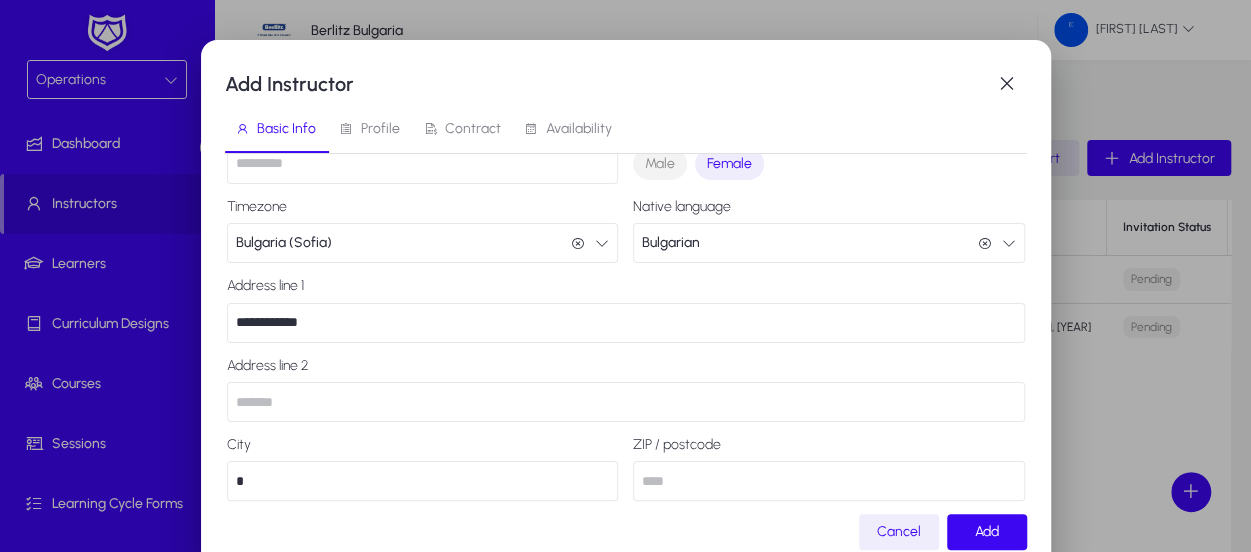 type on "*" 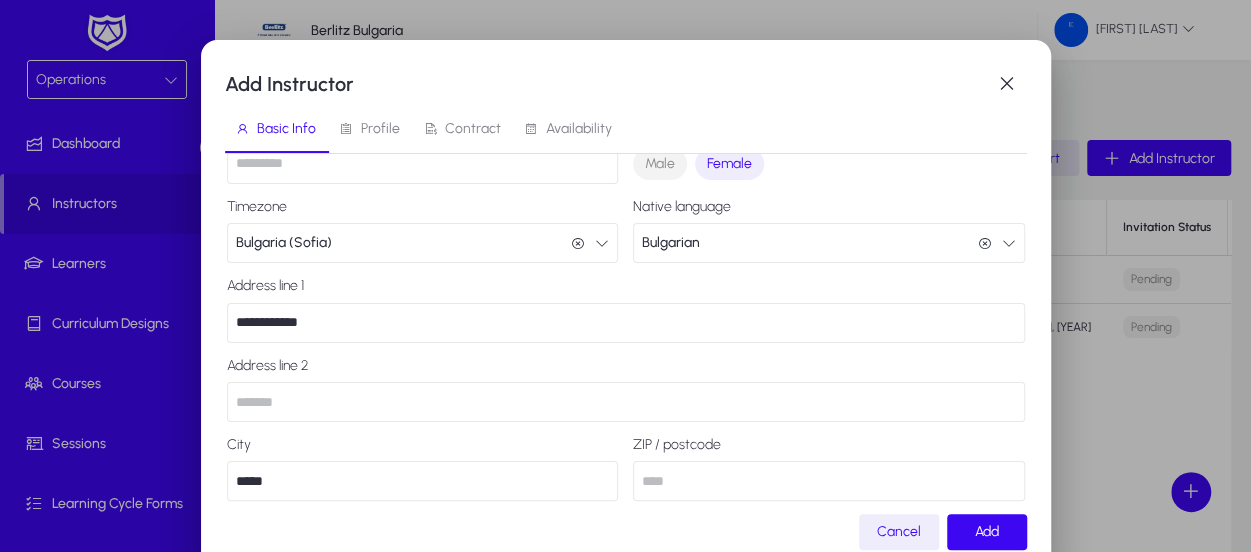 type on "*****" 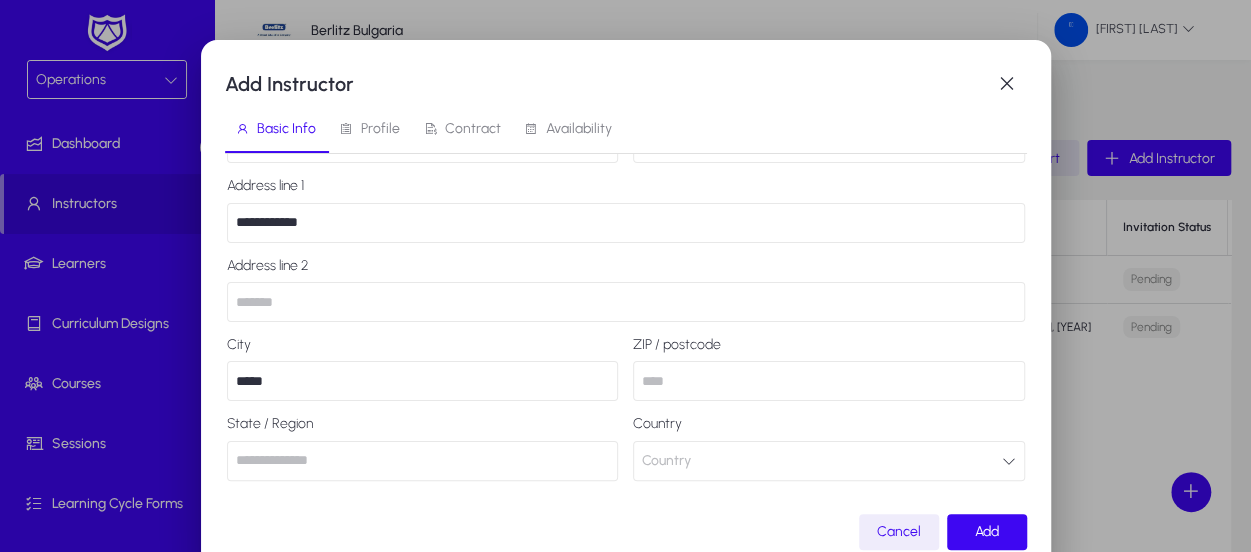 click at bounding box center [423, 461] 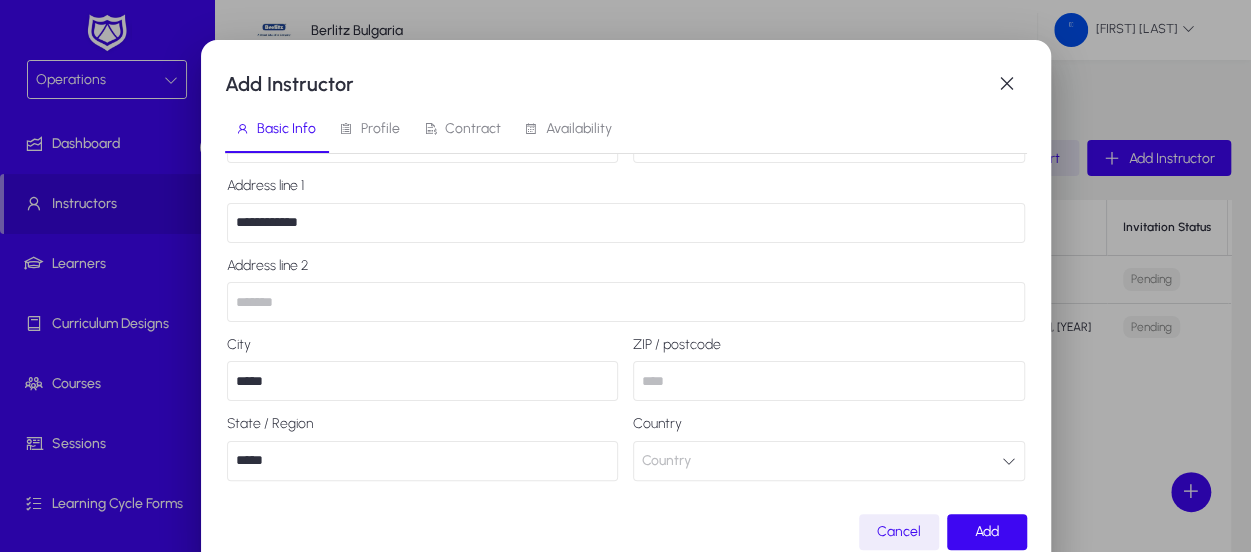 type on "*****" 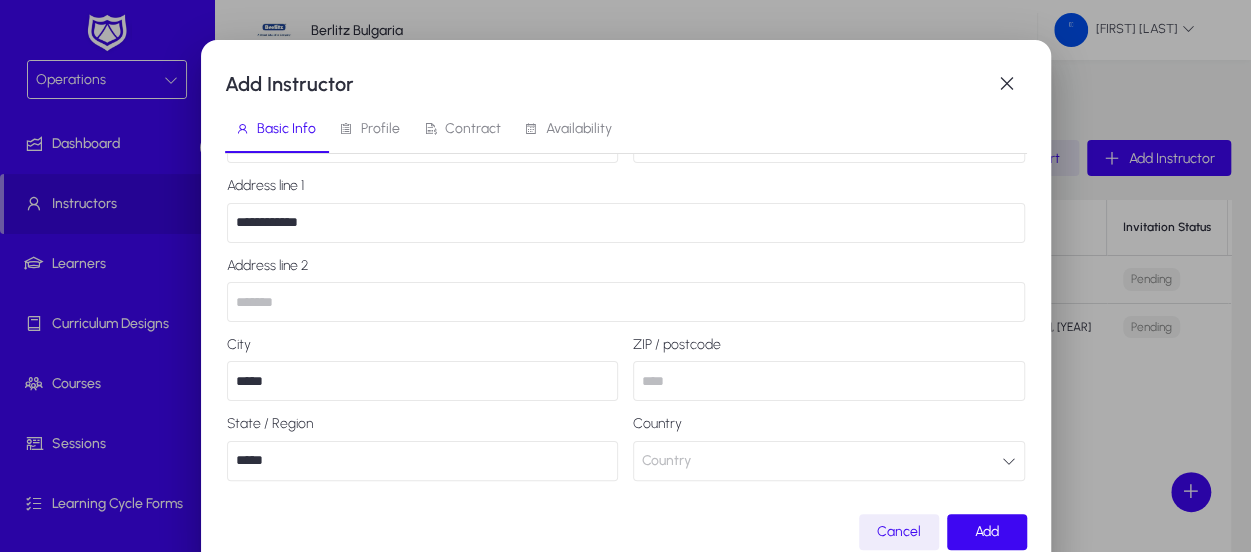 click on "Country" at bounding box center [666, 461] 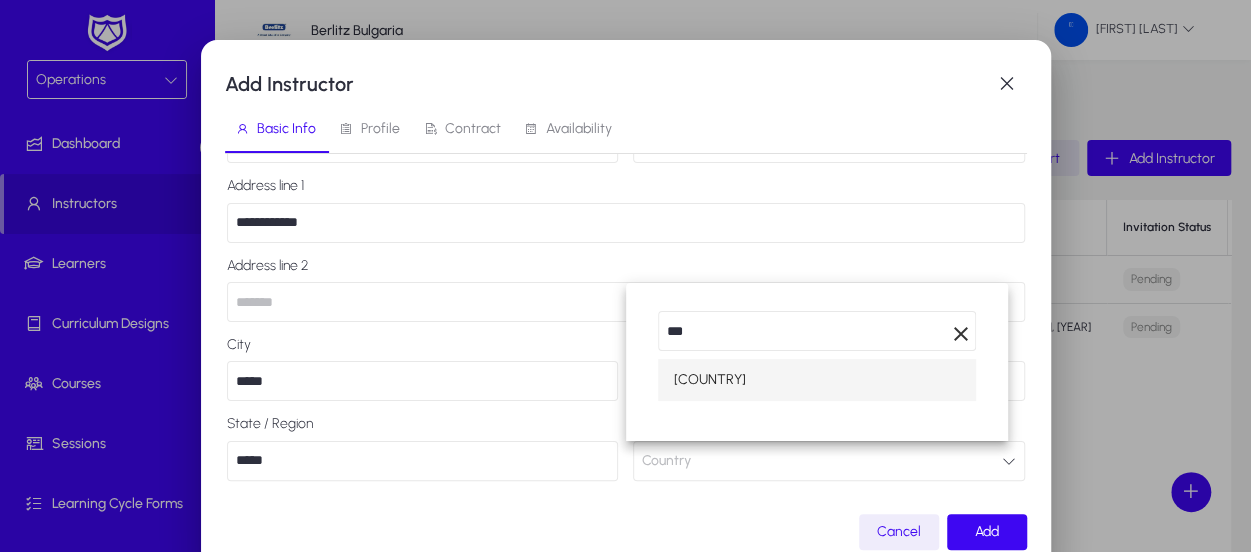 type on "***" 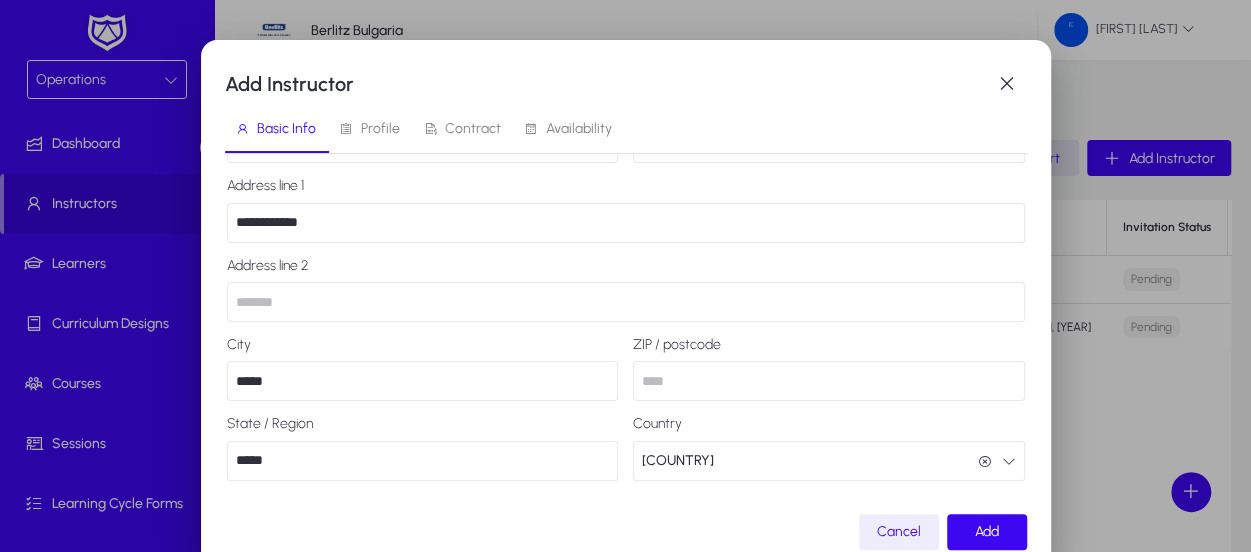 click on "**********" at bounding box center (626, 333) 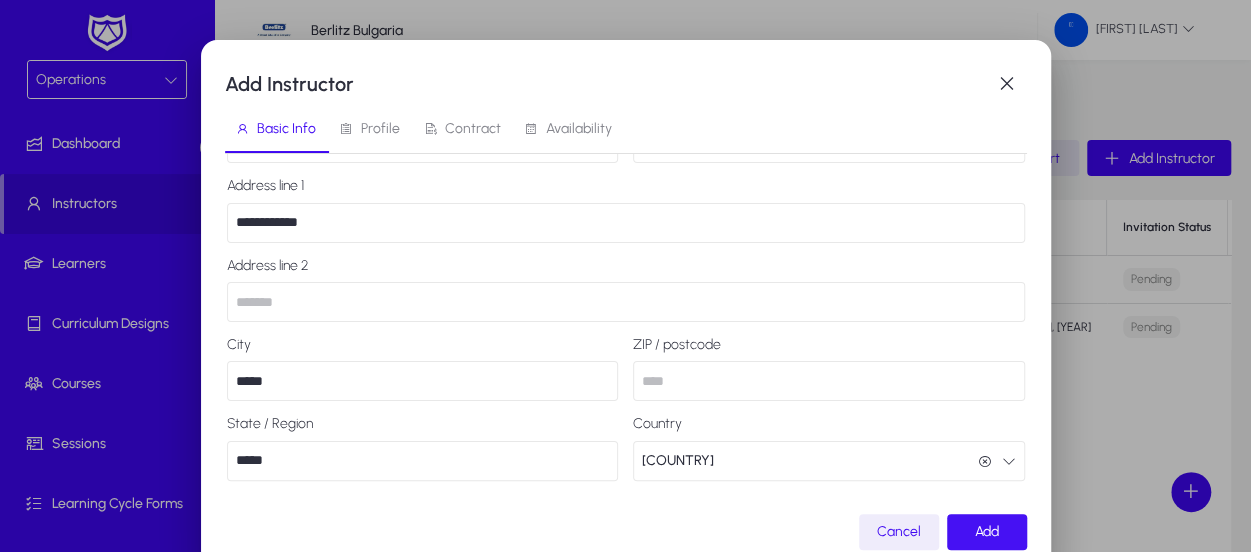 click on "Add" 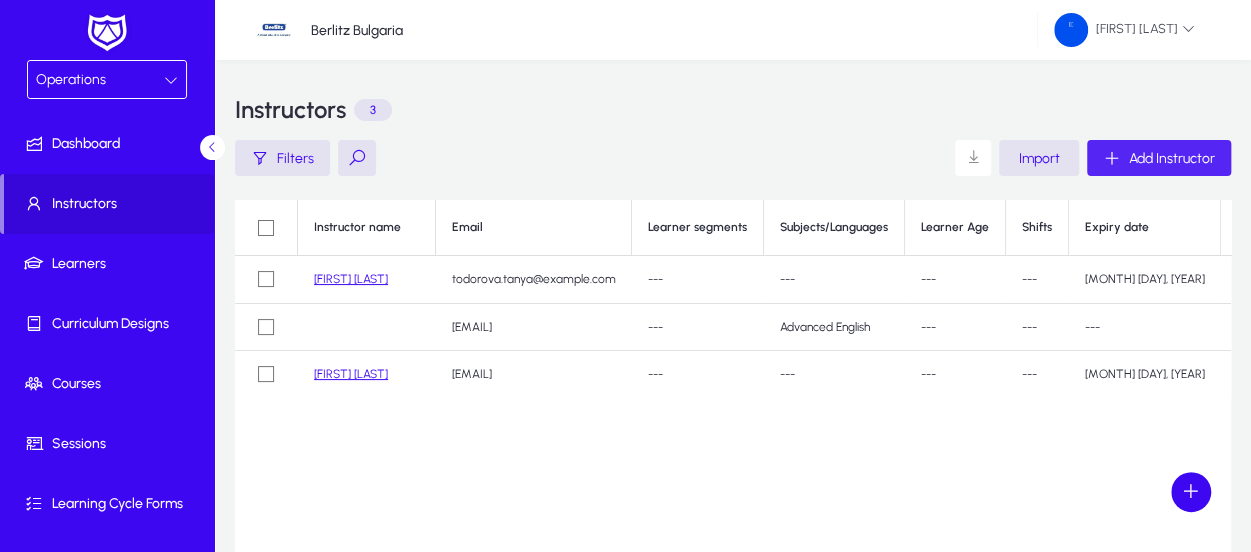 click on "[FIRST] [LAST]" 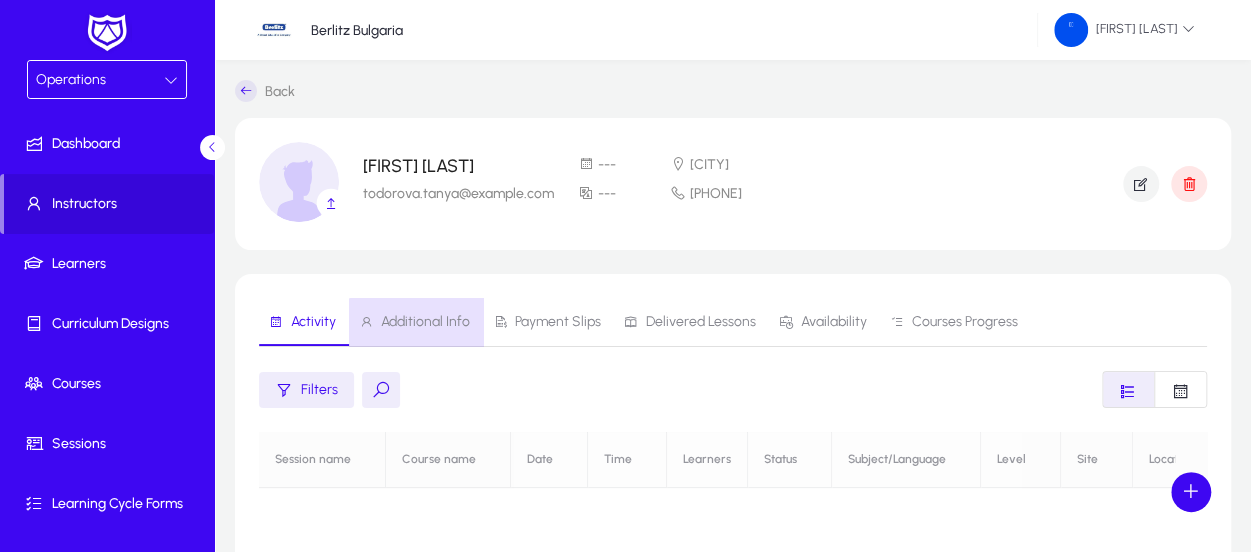 click on "Additional Info" at bounding box center (425, 322) 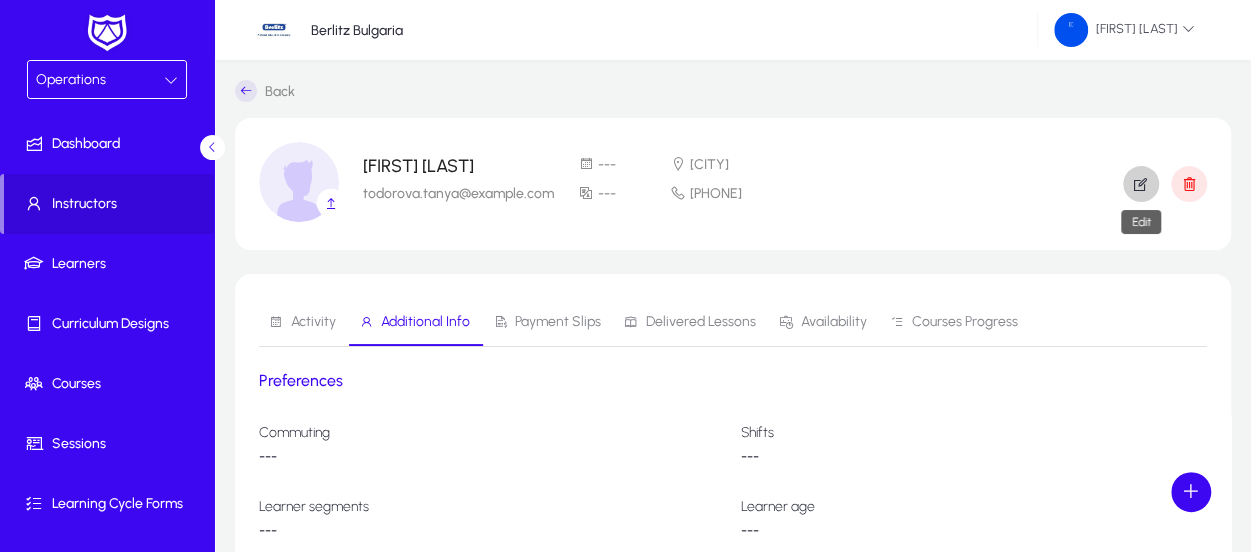 click 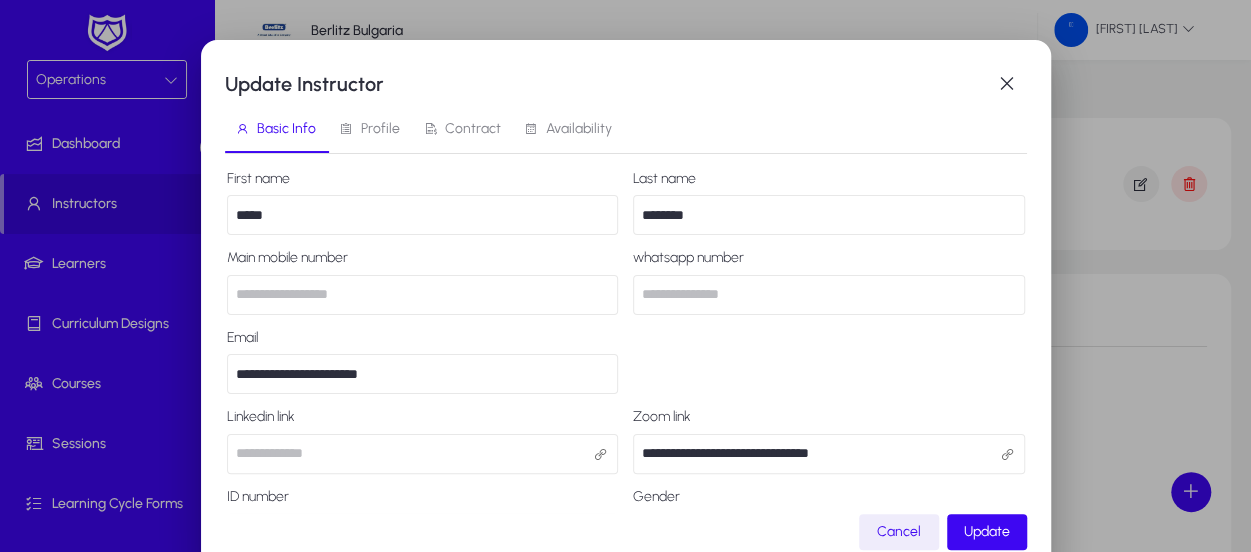 scroll, scrollTop: 0, scrollLeft: 0, axis: both 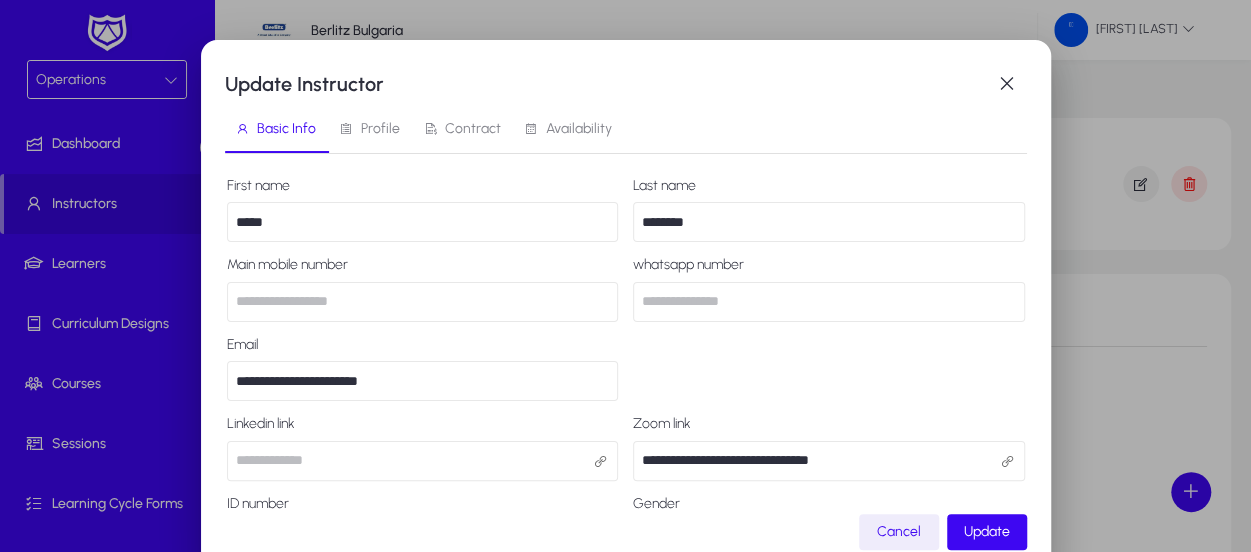 click on "Profile" at bounding box center [380, 129] 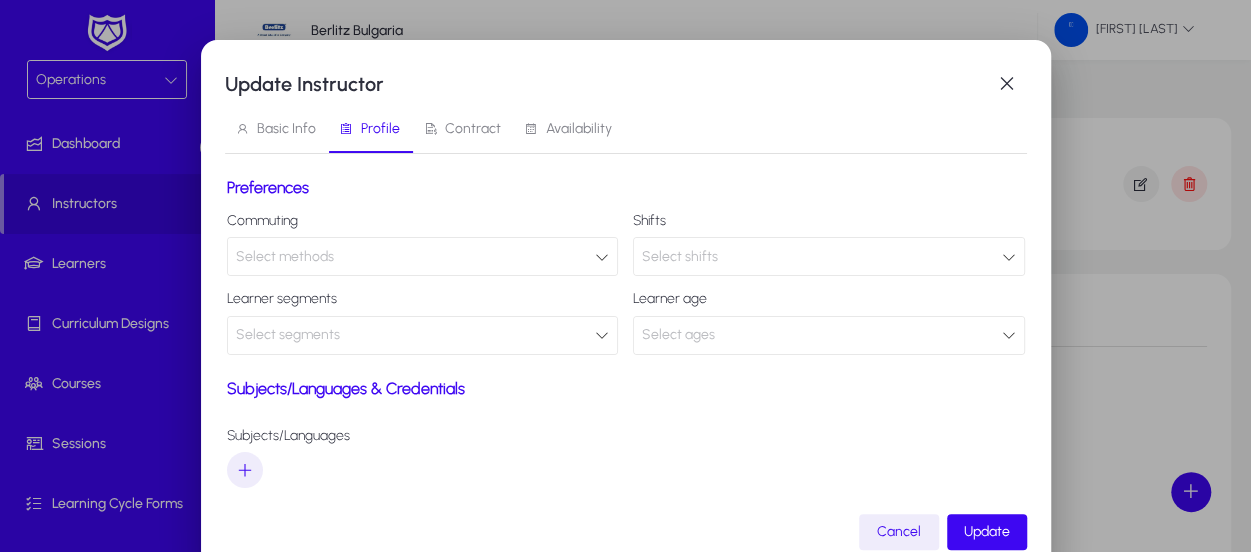 click on "Select methods" at bounding box center (416, 257) 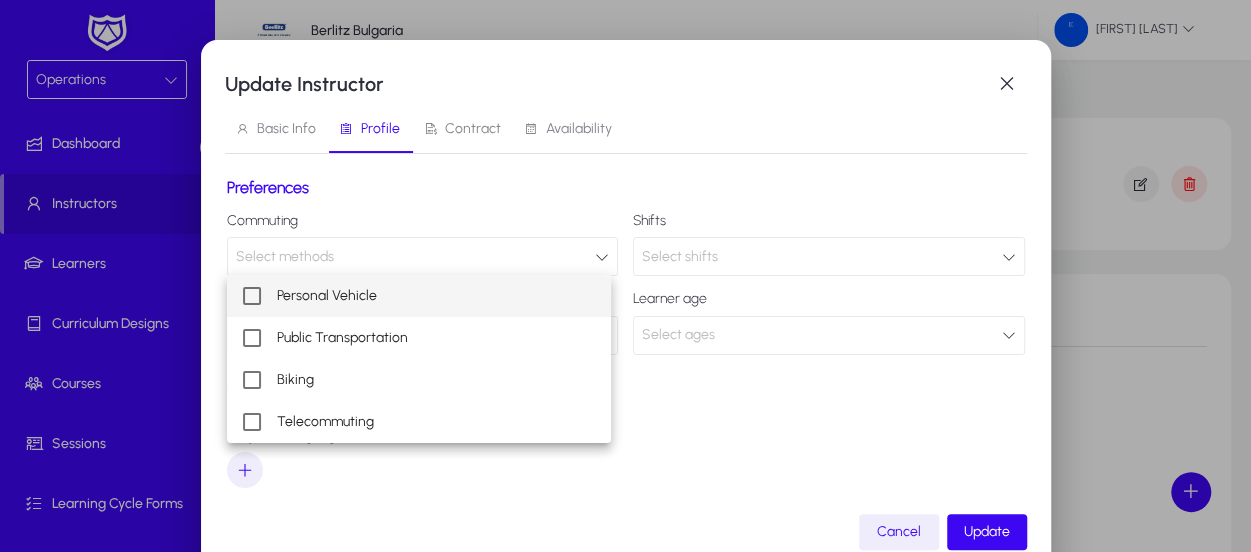 click at bounding box center (625, 276) 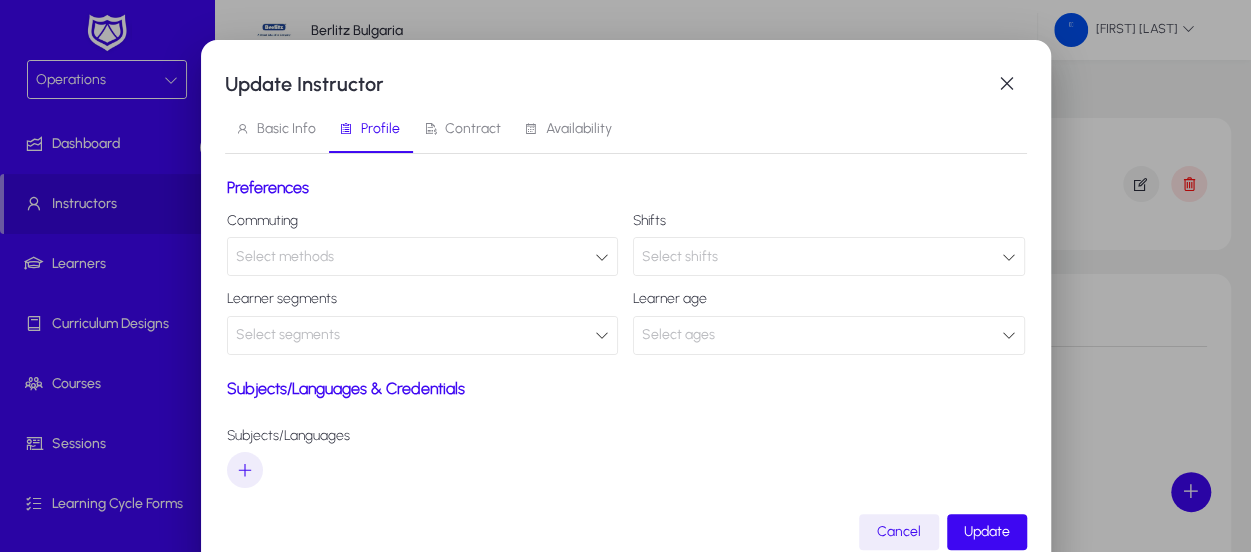 click on "Select shifts" at bounding box center (680, 256) 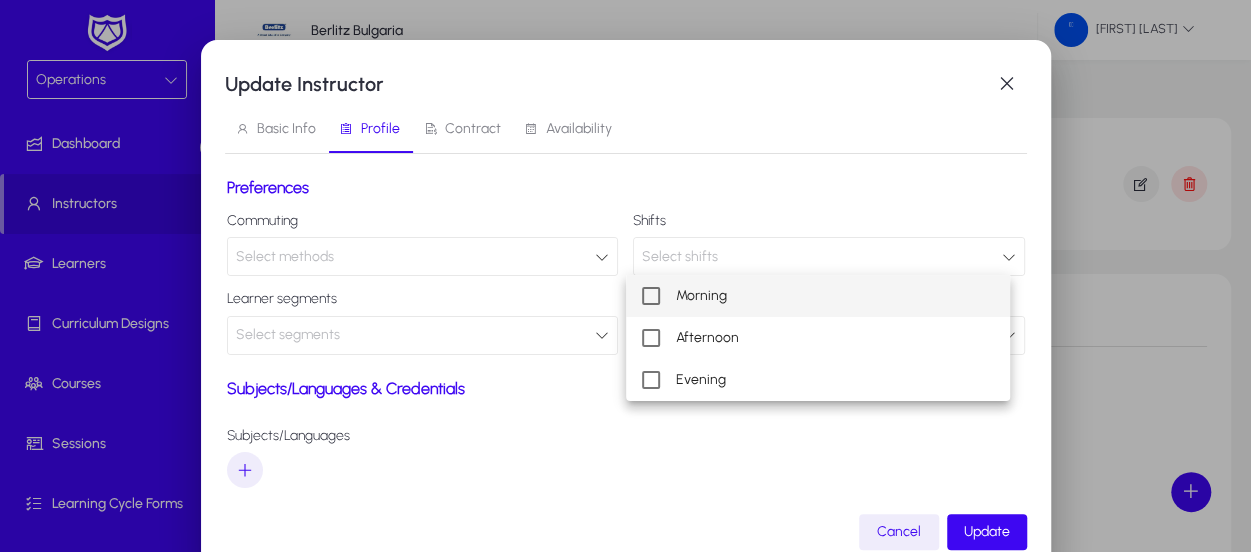 click at bounding box center [651, 296] 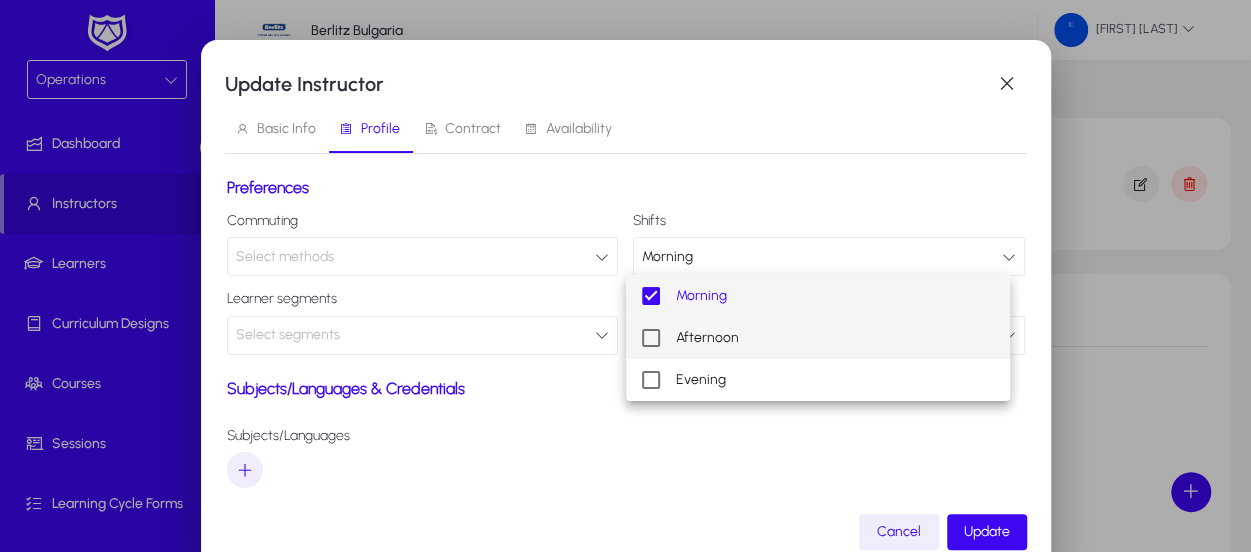 click at bounding box center [651, 338] 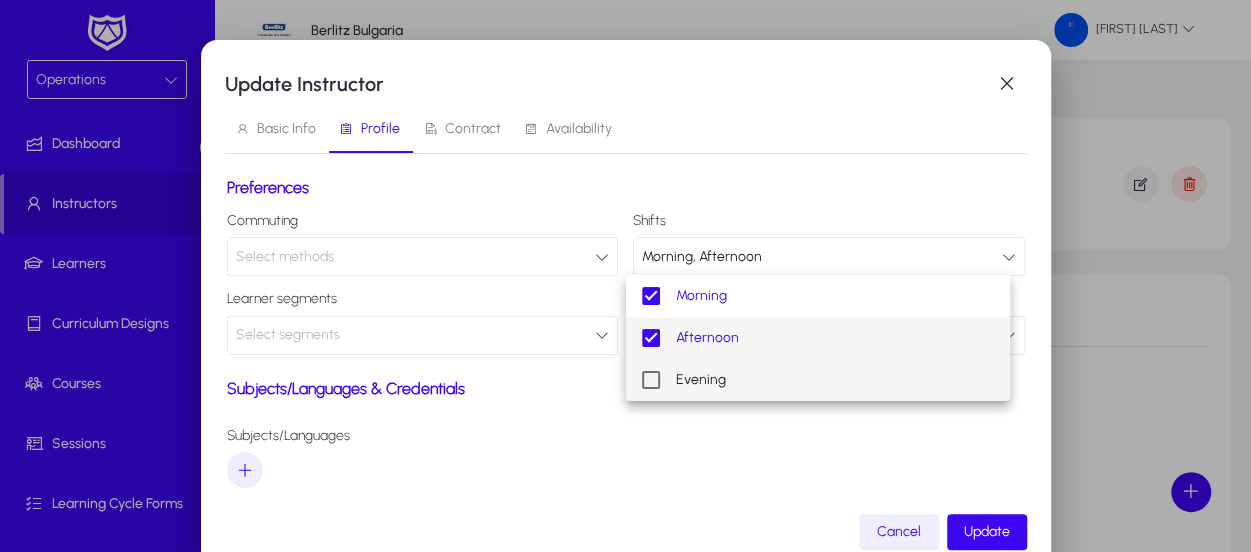 click at bounding box center [651, 380] 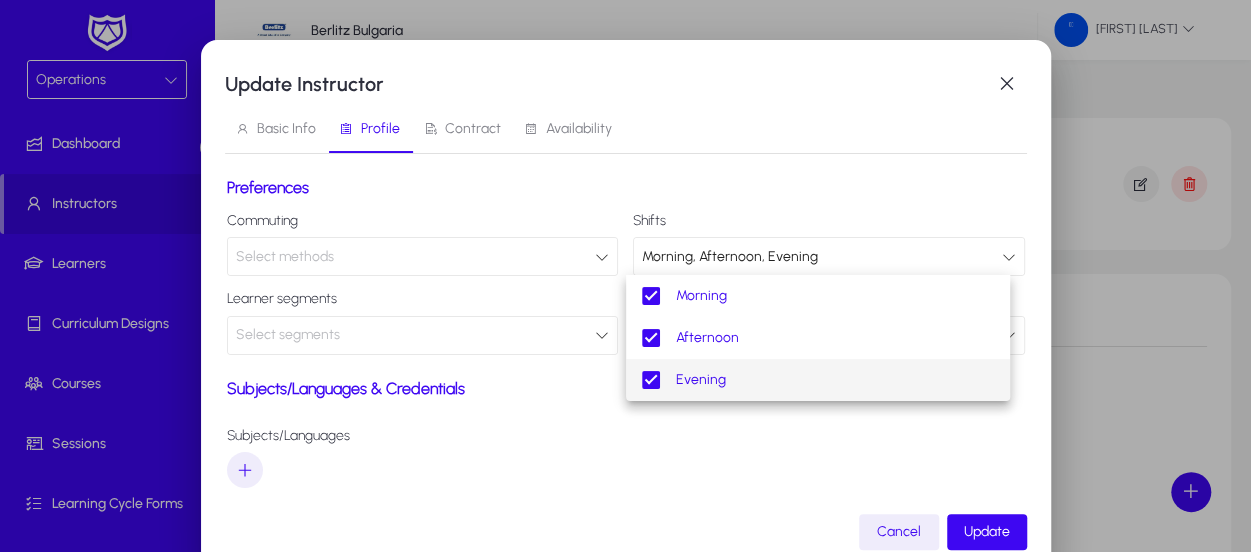 click at bounding box center [625, 276] 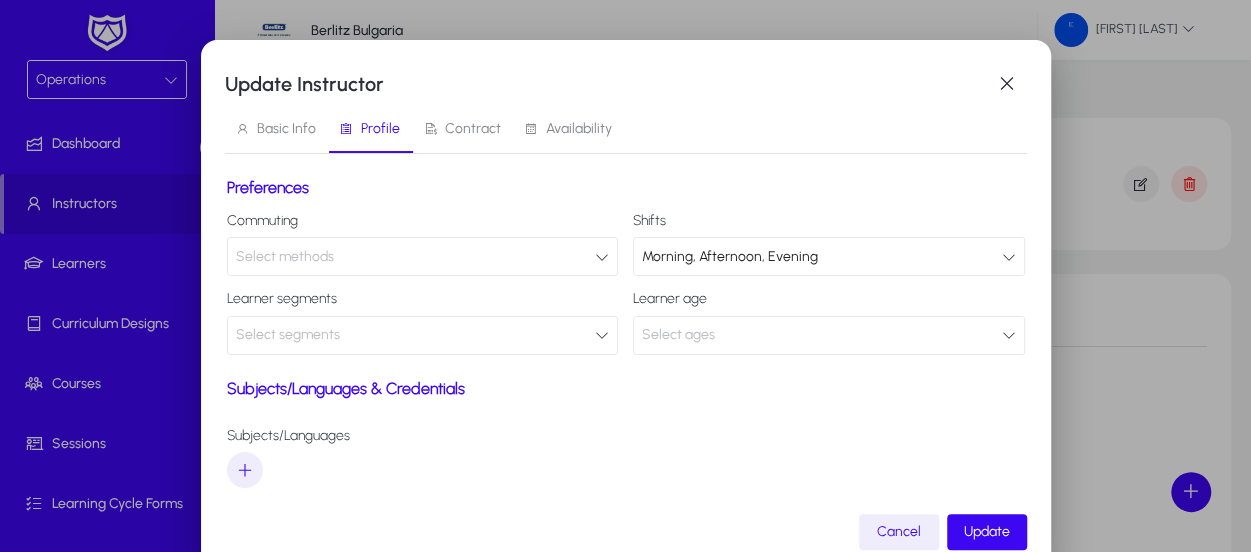 click on "Select segments" at bounding box center [416, 335] 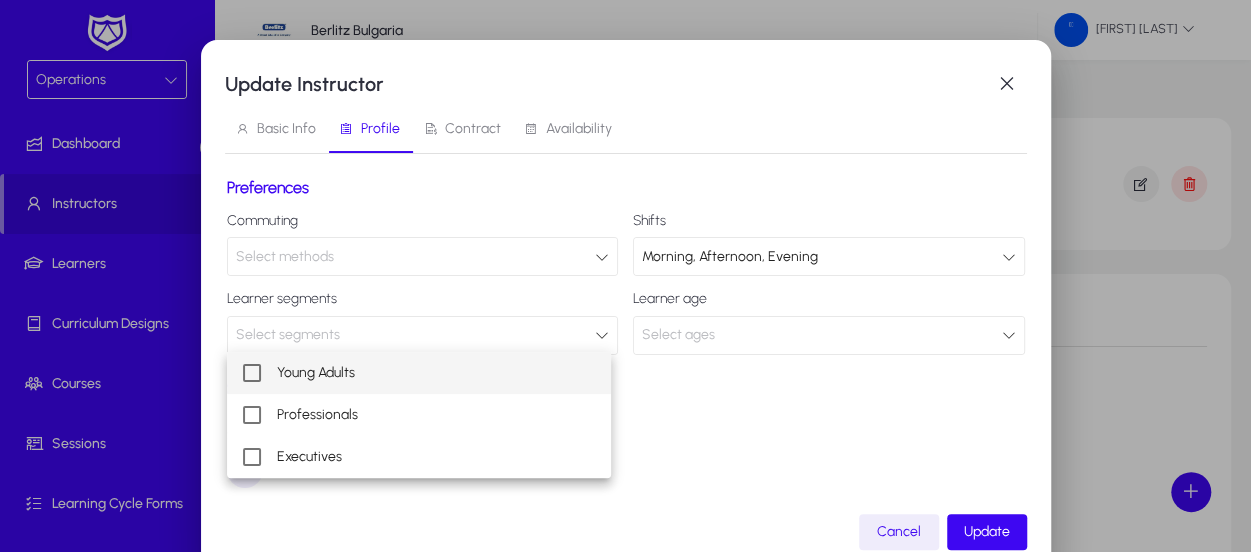 click at bounding box center (252, 373) 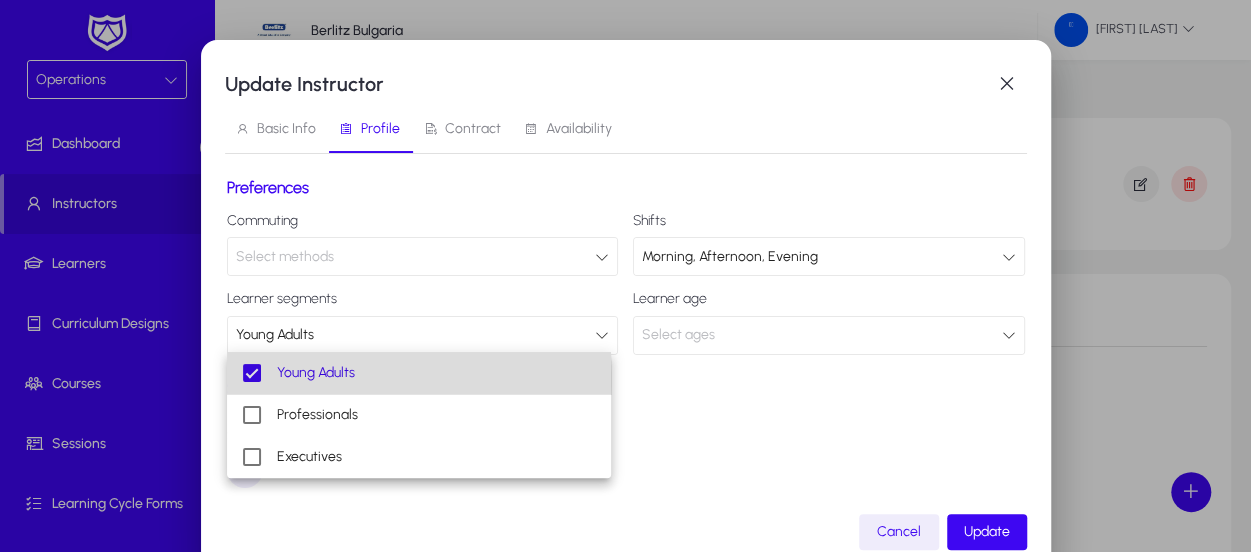 click at bounding box center (252, 373) 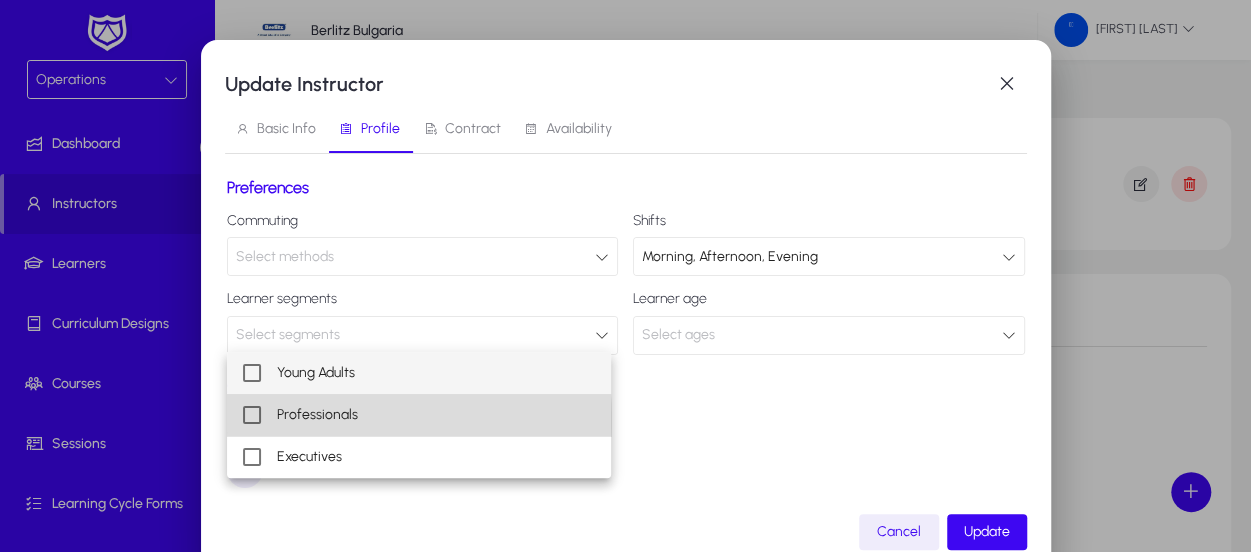 click at bounding box center (252, 415) 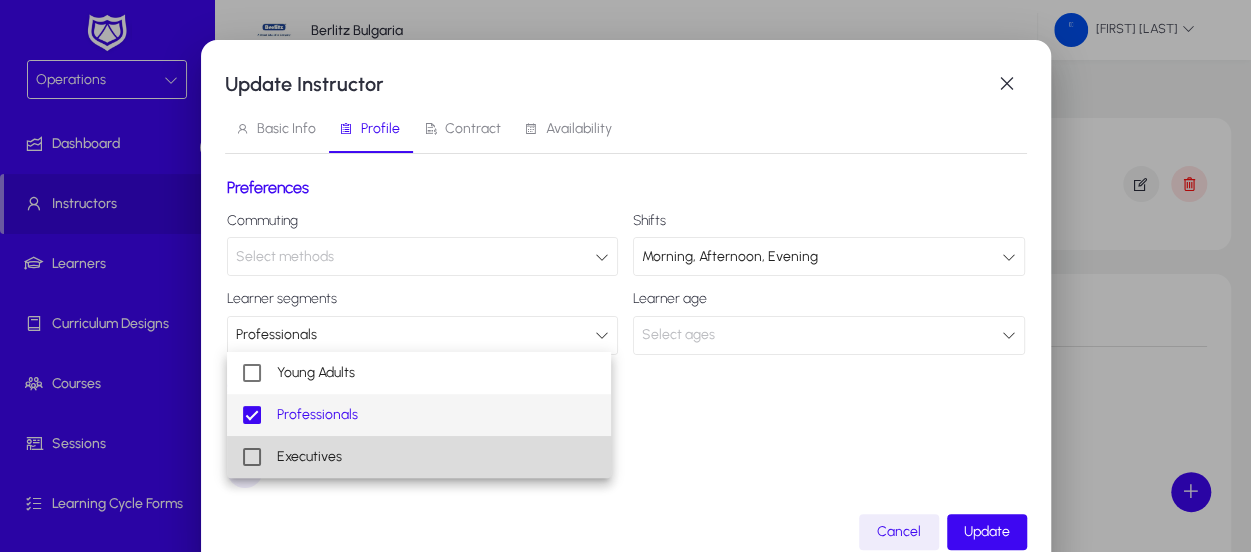 click at bounding box center (252, 457) 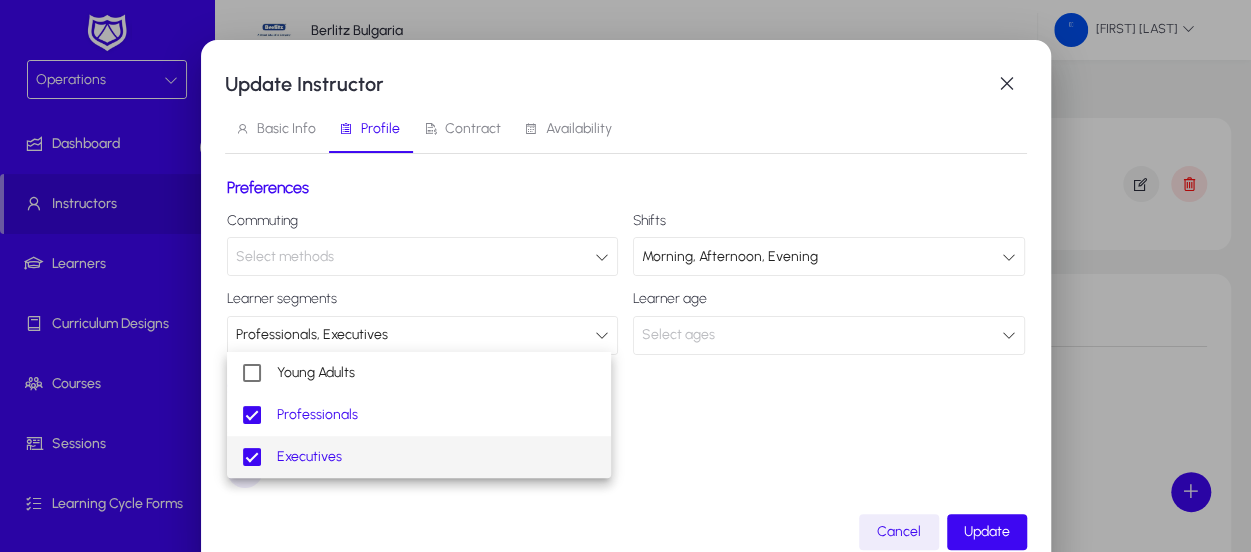 click at bounding box center [625, 276] 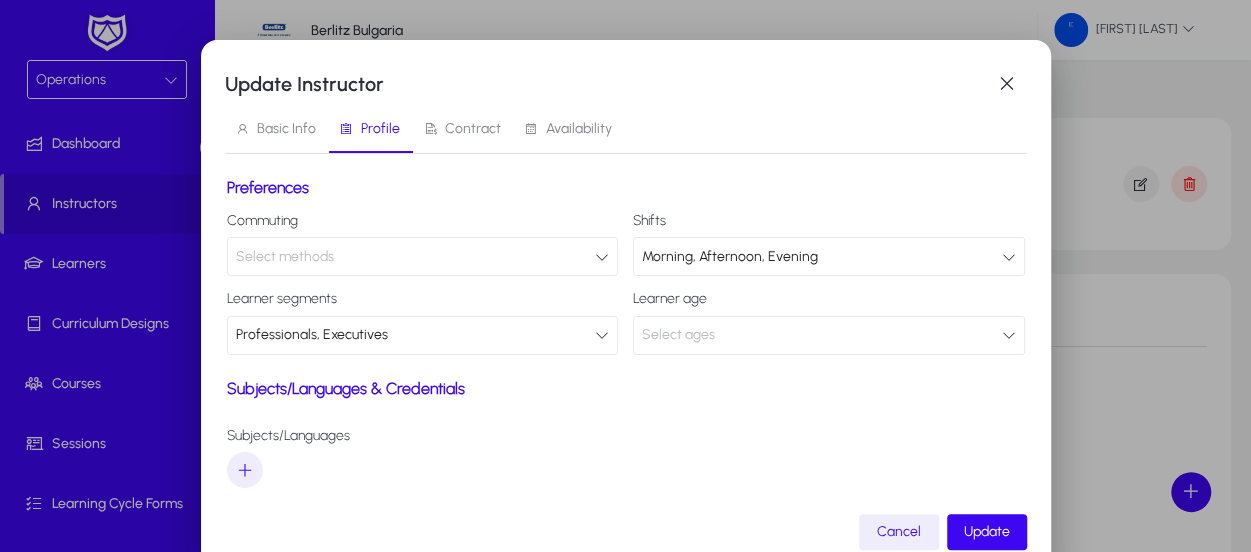 click on "Select ages" at bounding box center (822, 335) 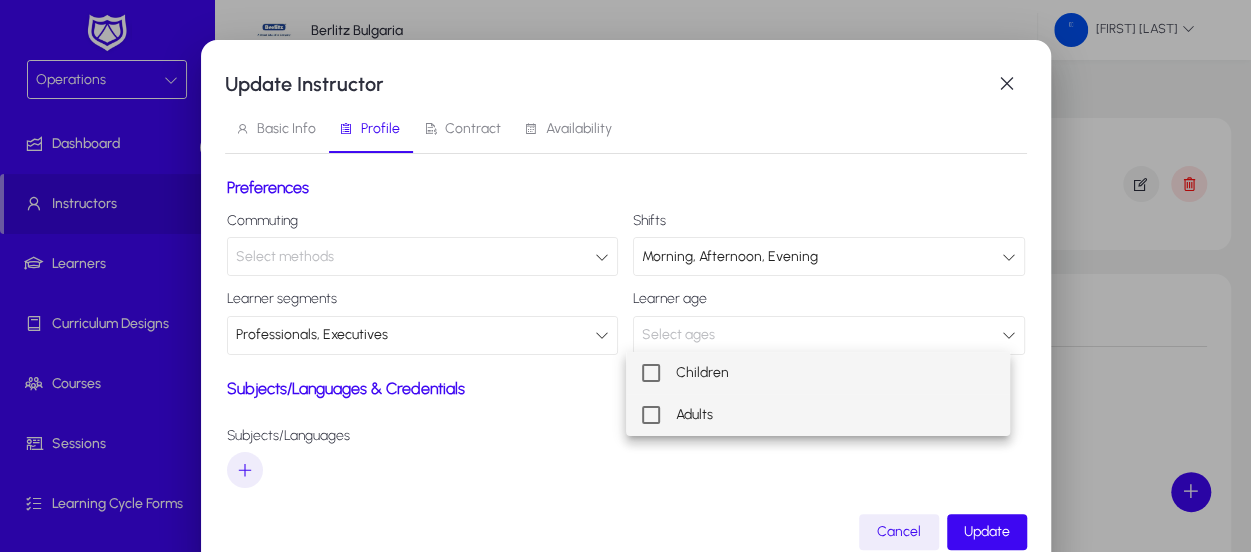 click at bounding box center [651, 415] 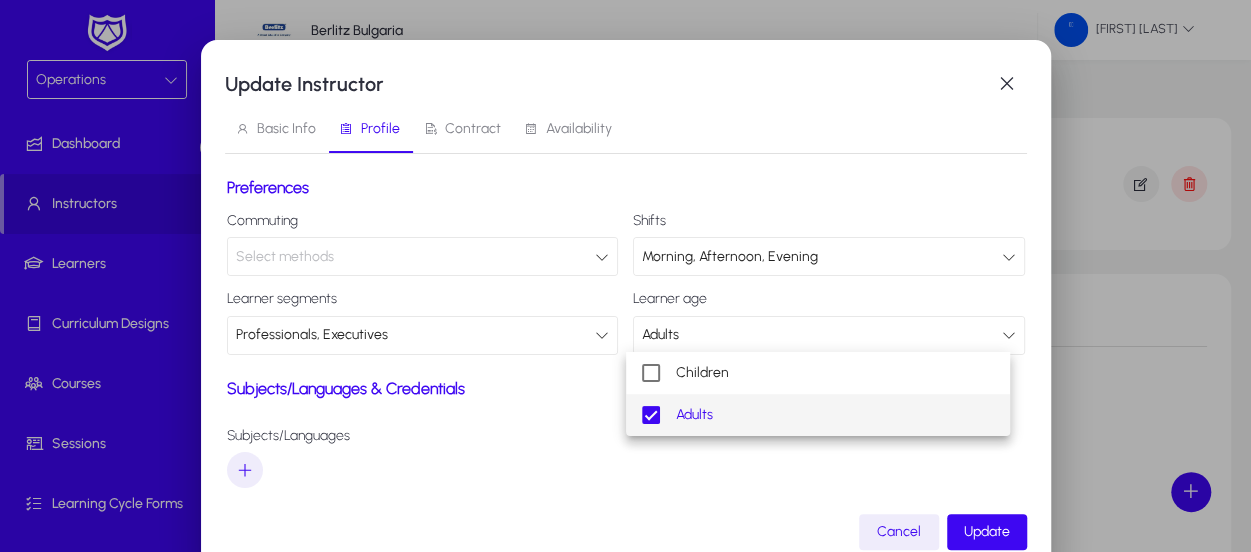 click at bounding box center [625, 276] 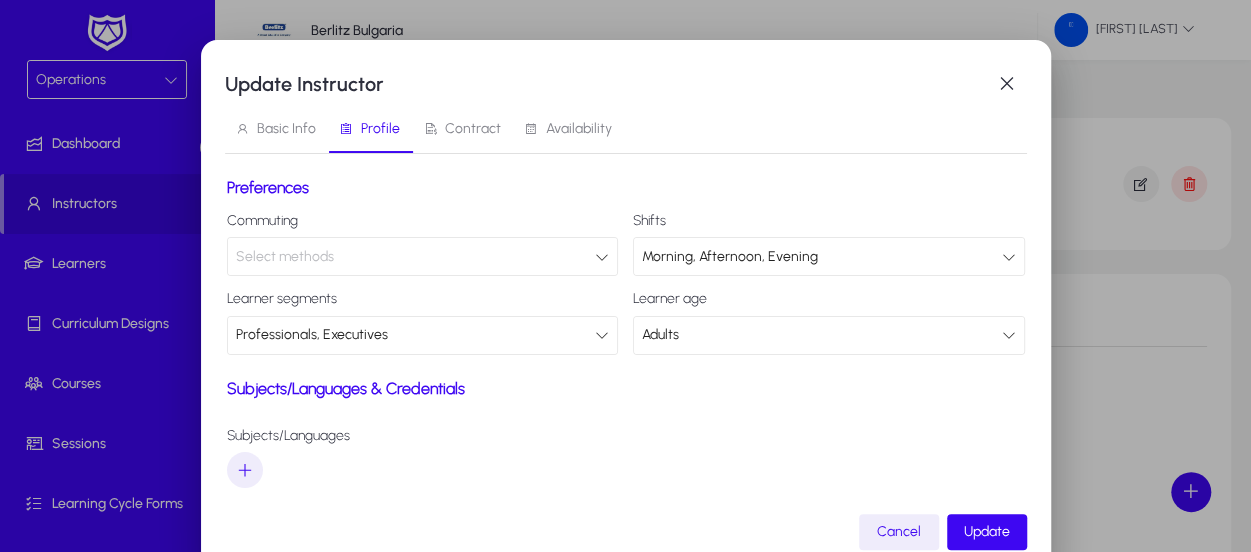 click on "Subjects/Languages & Credentials" at bounding box center [626, 388] 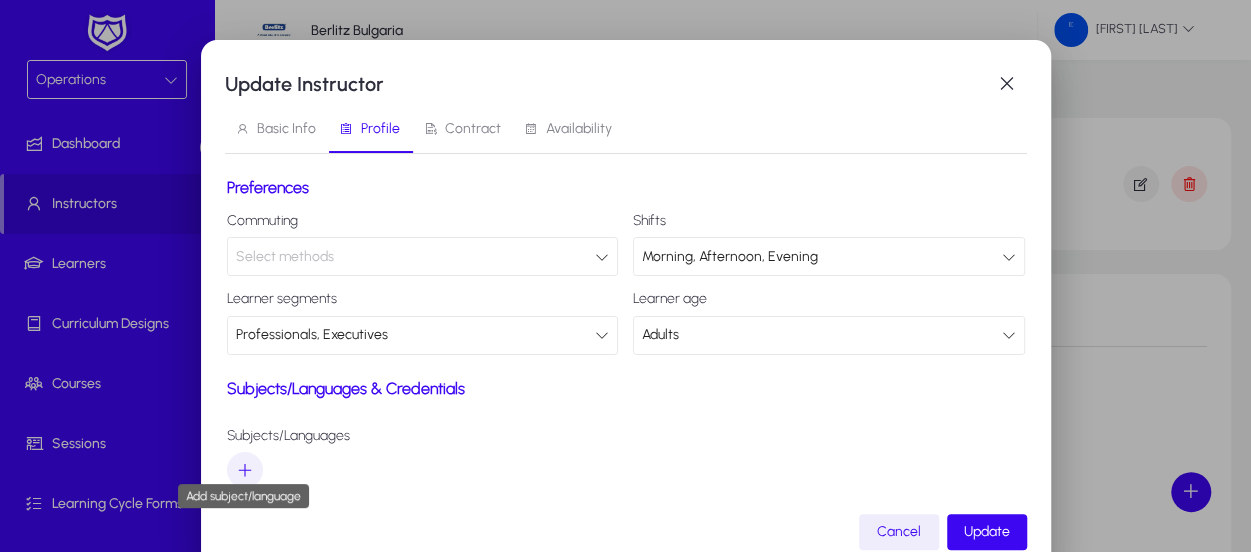click at bounding box center [245, 470] 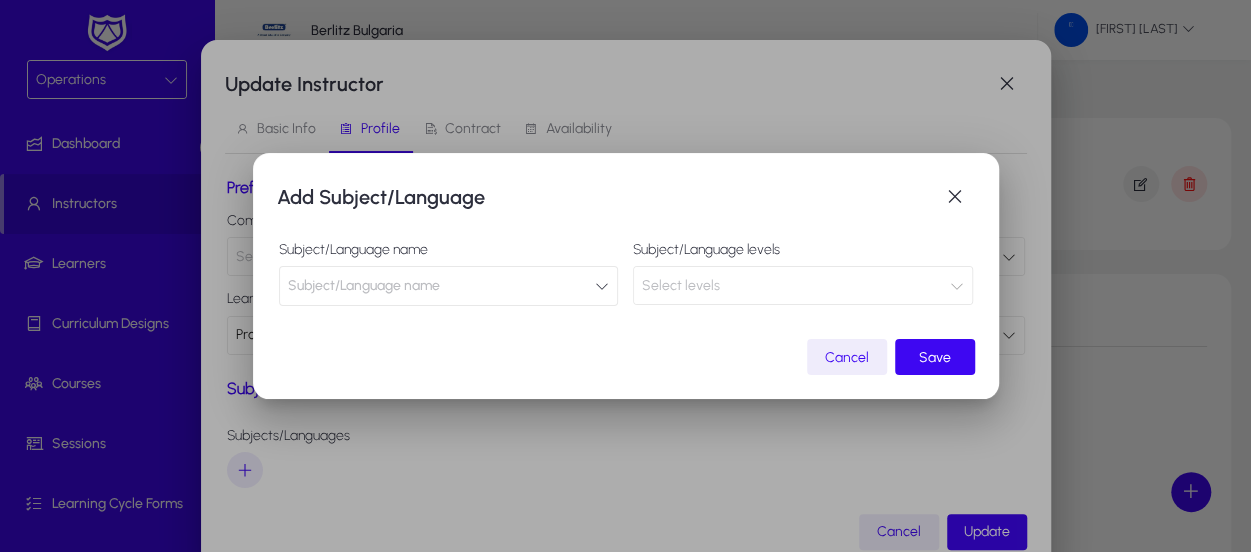 click on "Subject/Language name" at bounding box center [364, 286] 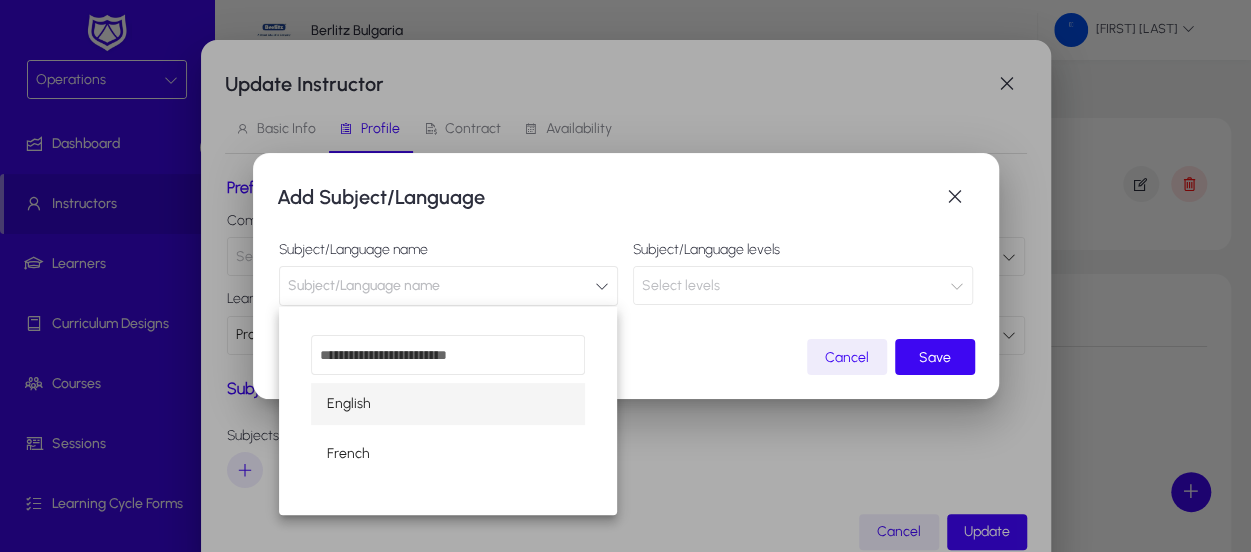click on "English" at bounding box center [349, 404] 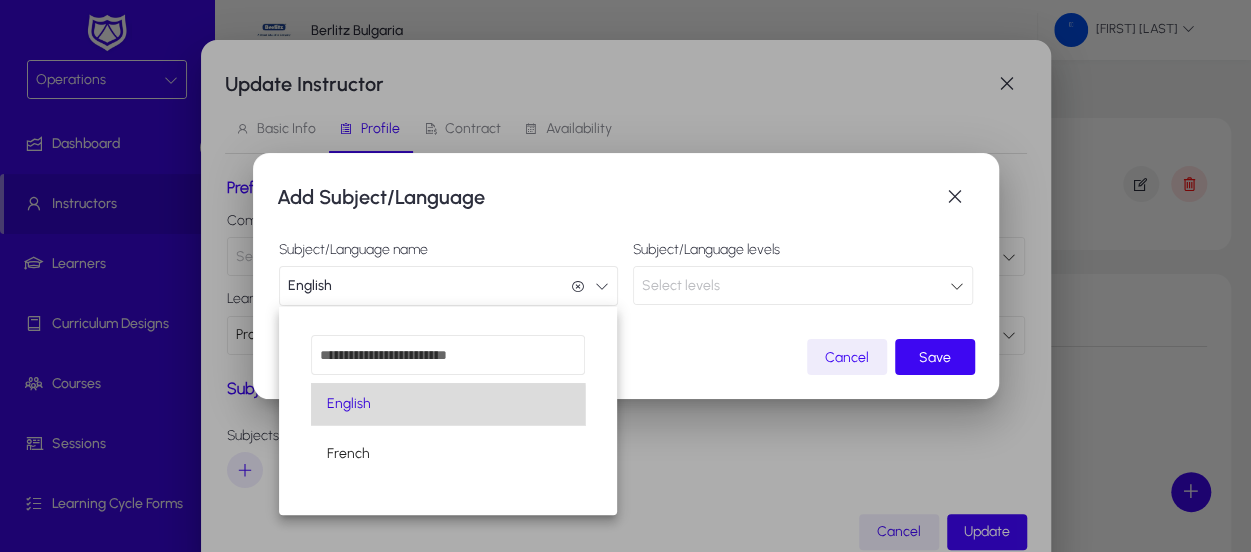 scroll, scrollTop: 0, scrollLeft: 0, axis: both 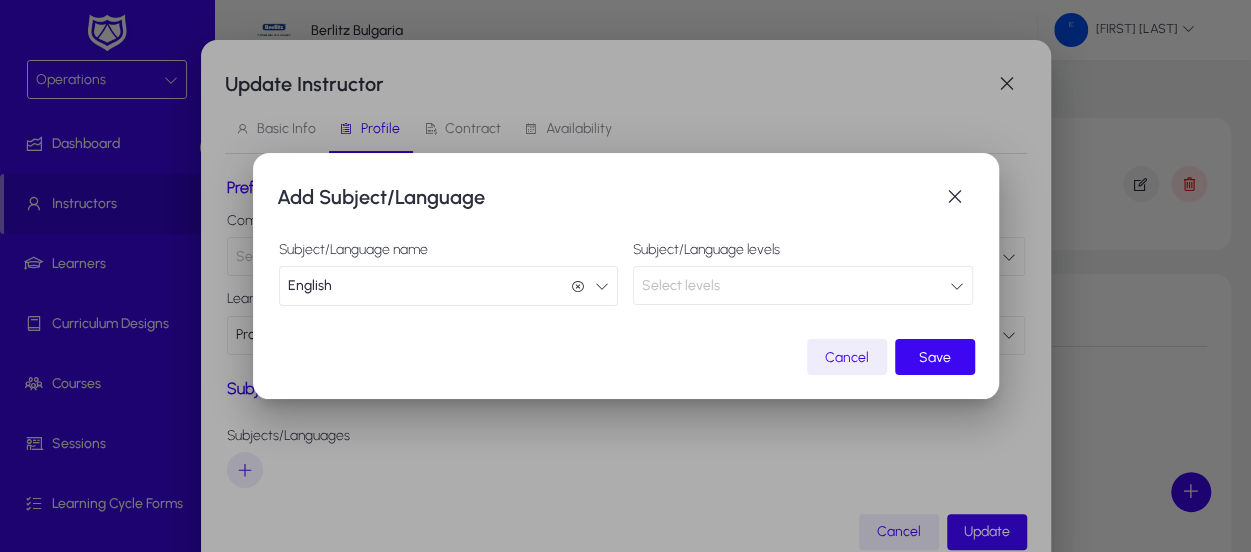 click on "Select levels" at bounding box center [681, 285] 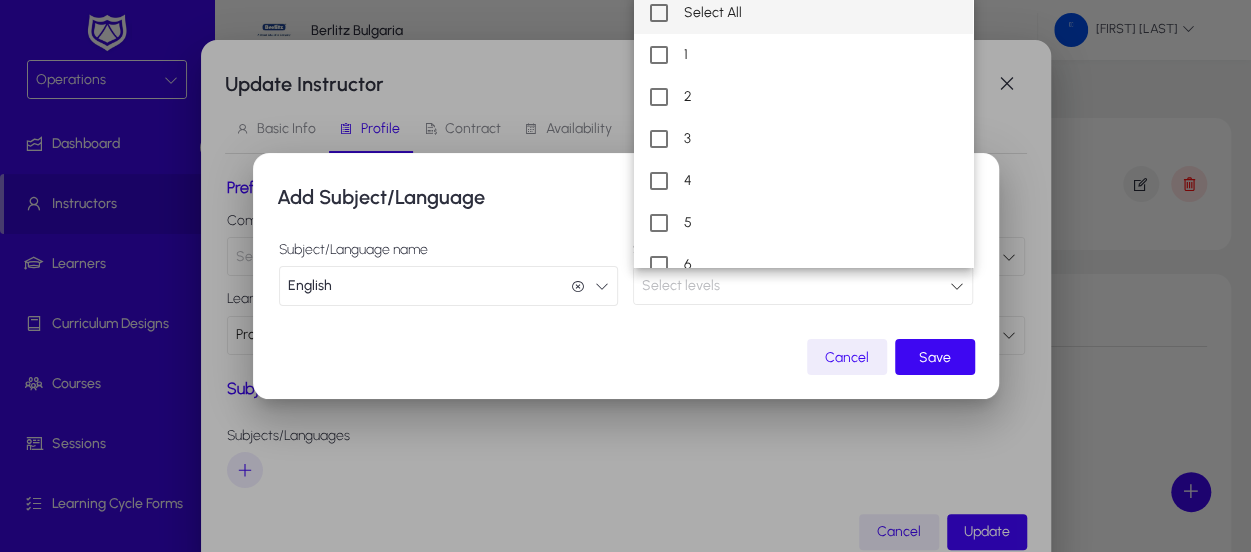 click at bounding box center (659, 13) 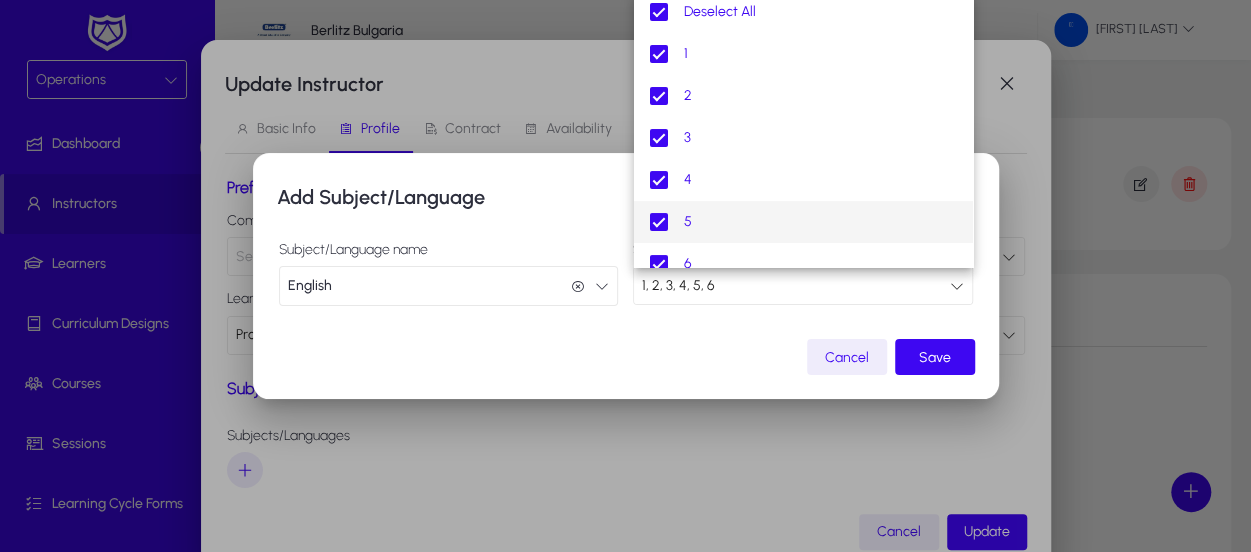 scroll, scrollTop: 0, scrollLeft: 0, axis: both 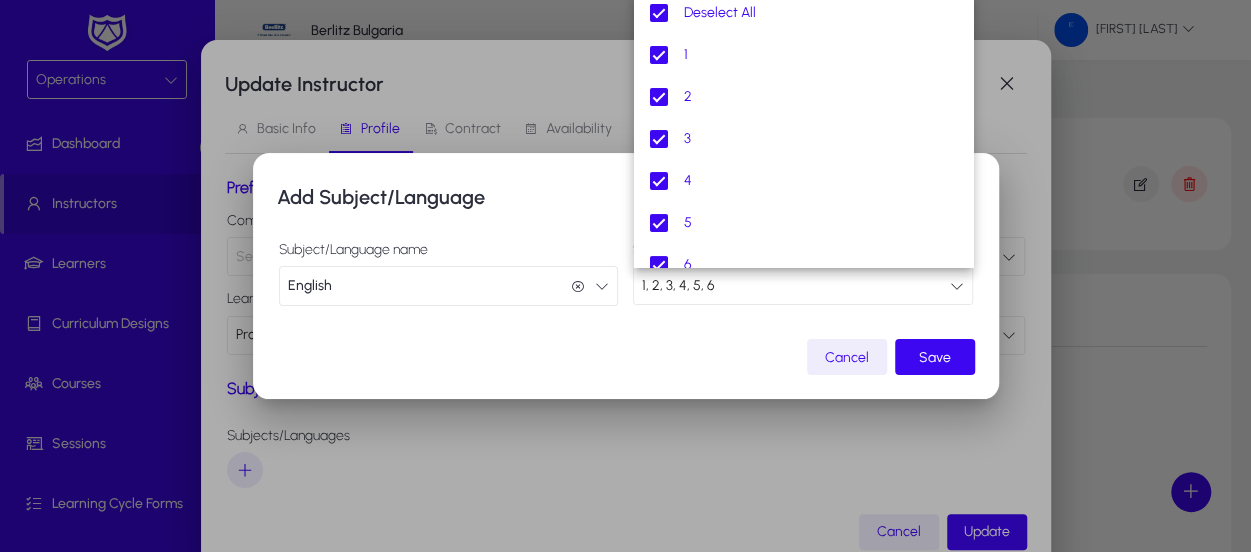 click at bounding box center [625, 276] 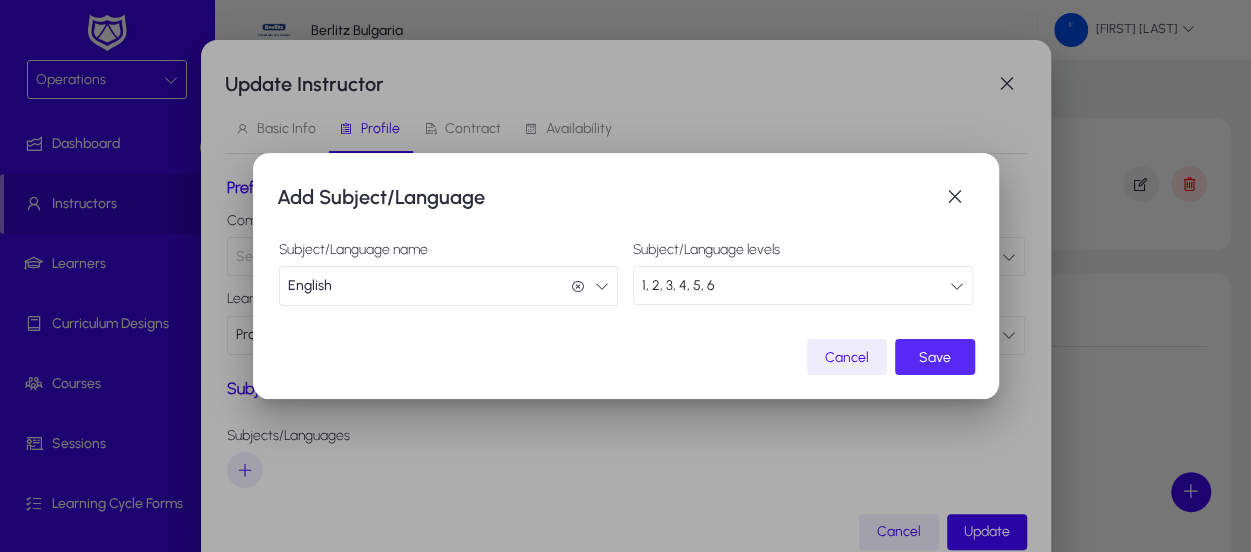 click on "Save" 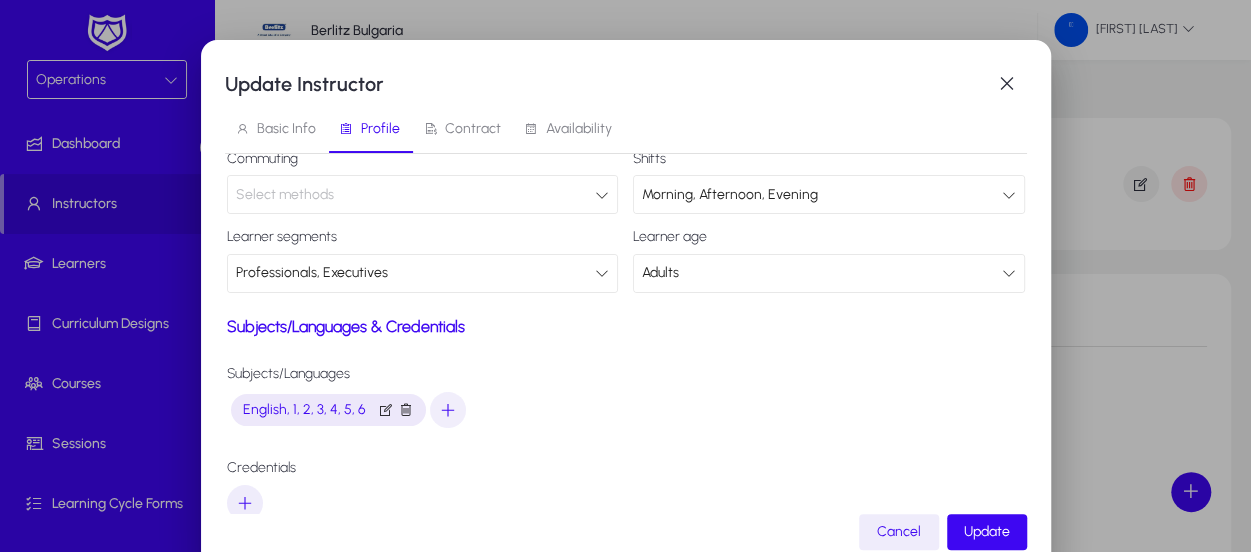 scroll, scrollTop: 100, scrollLeft: 0, axis: vertical 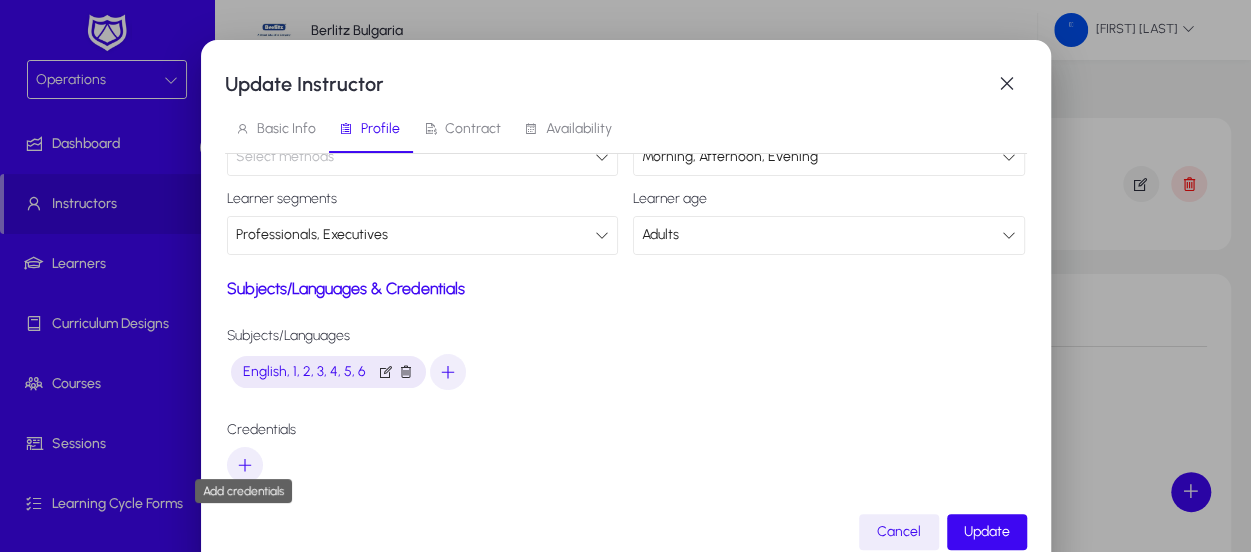 click at bounding box center (245, 465) 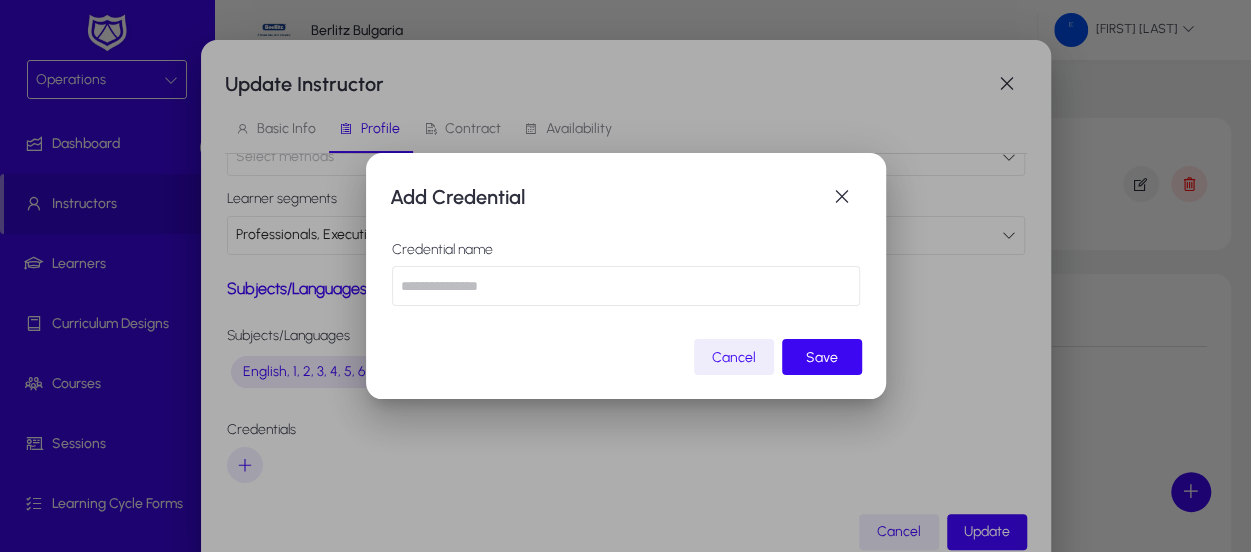 click at bounding box center [626, 286] 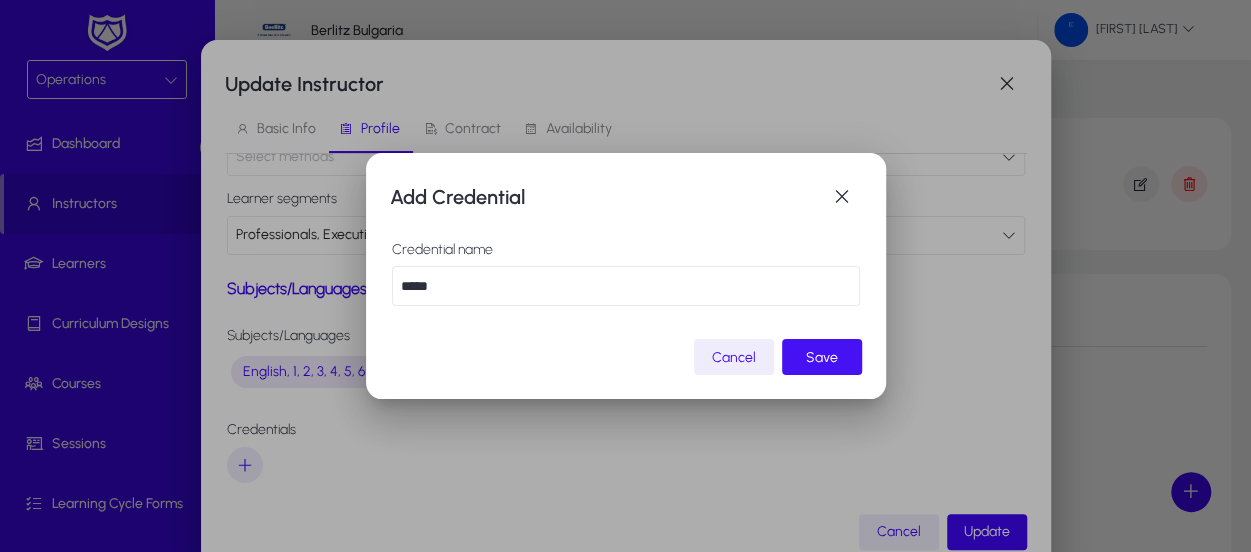 type on "*****" 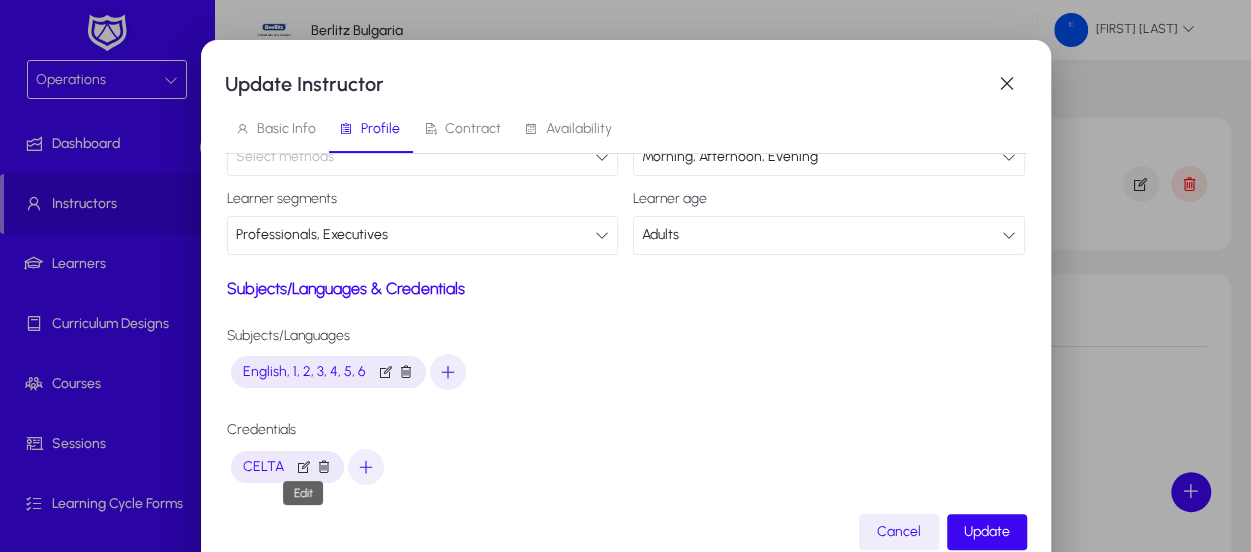 click at bounding box center (304, 467) 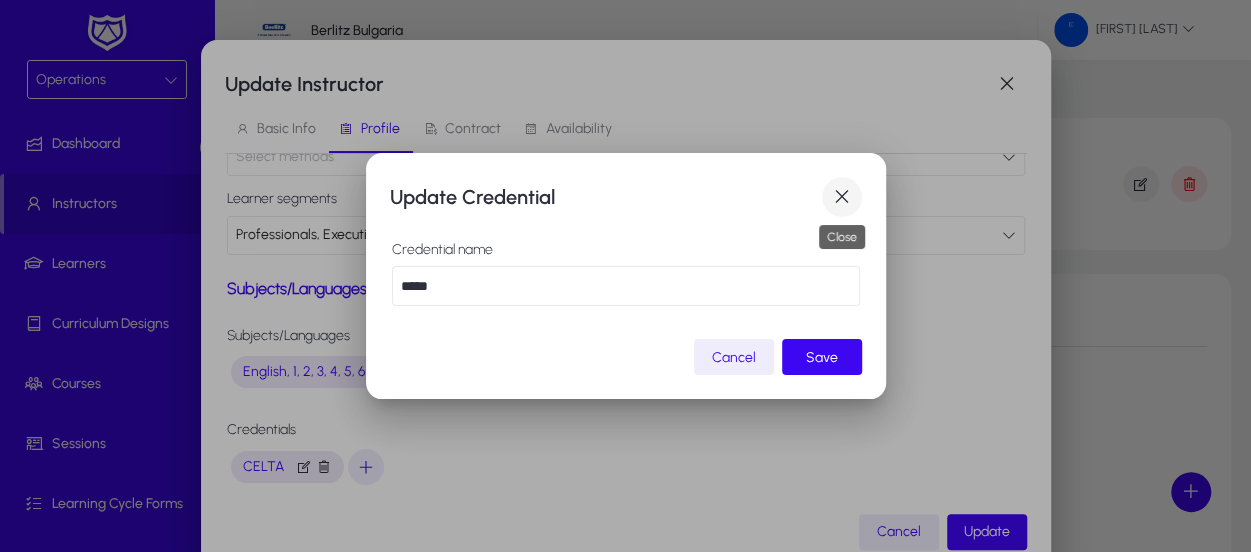 click at bounding box center [842, 197] 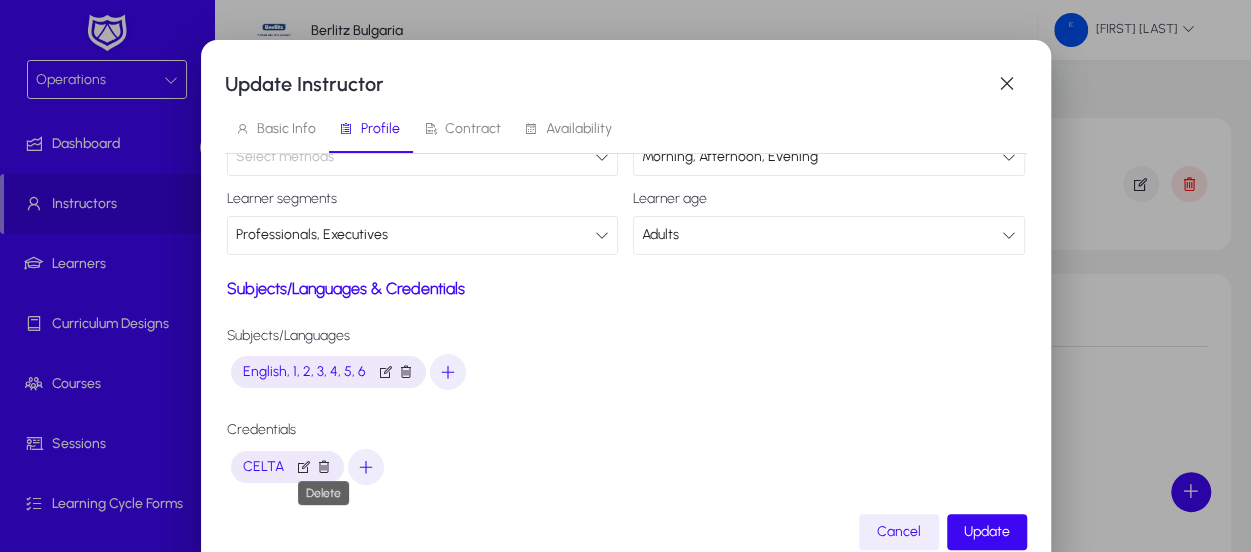click at bounding box center [324, 467] 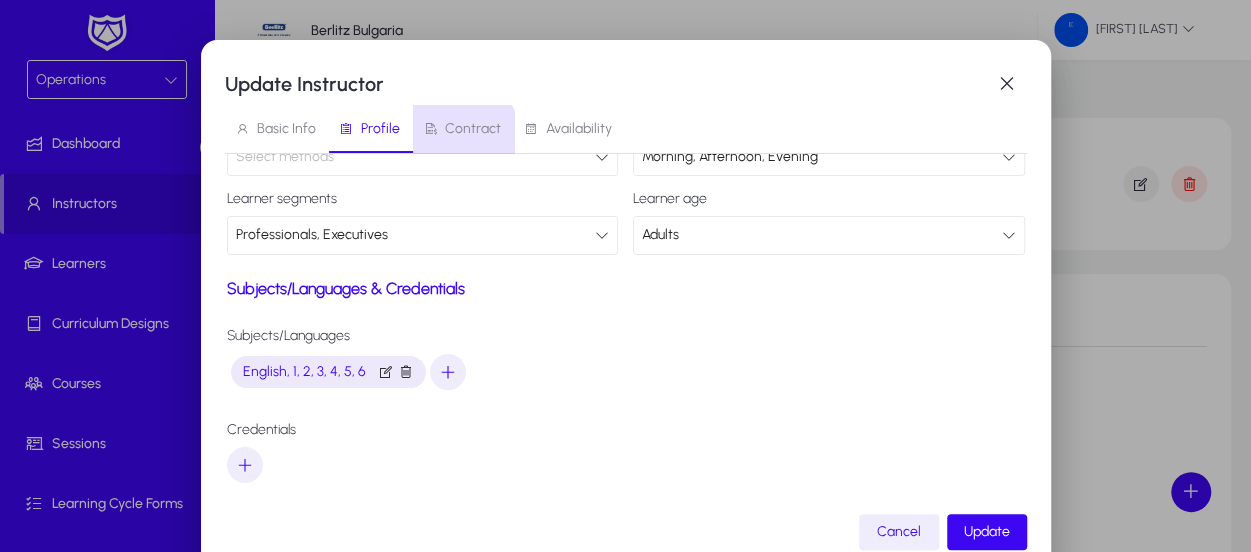 click on "Contract" at bounding box center (473, 129) 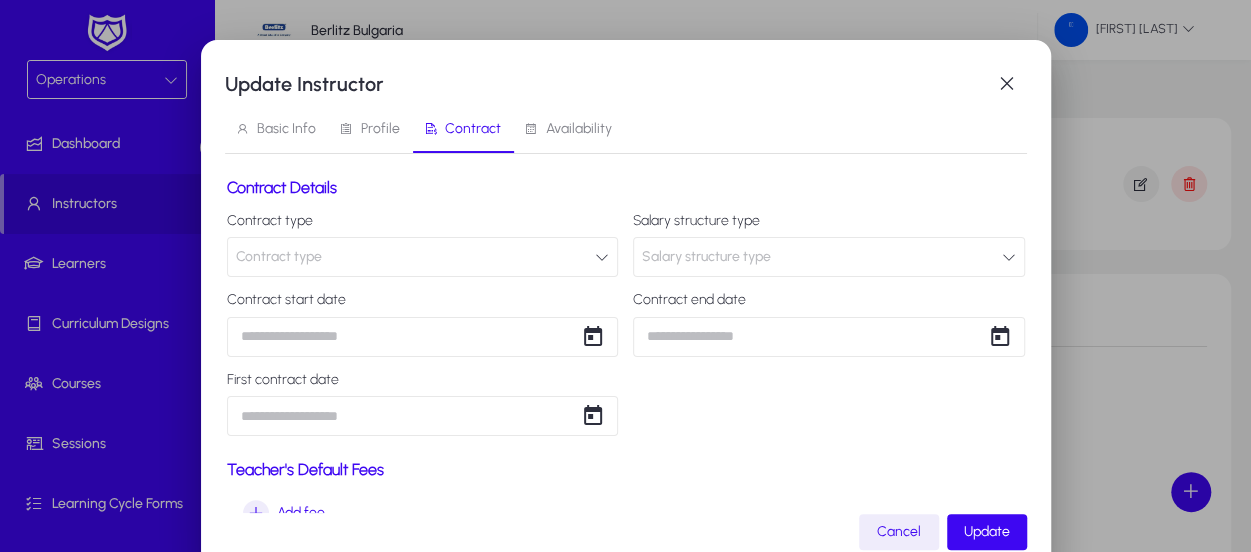 click at bounding box center (602, 257) 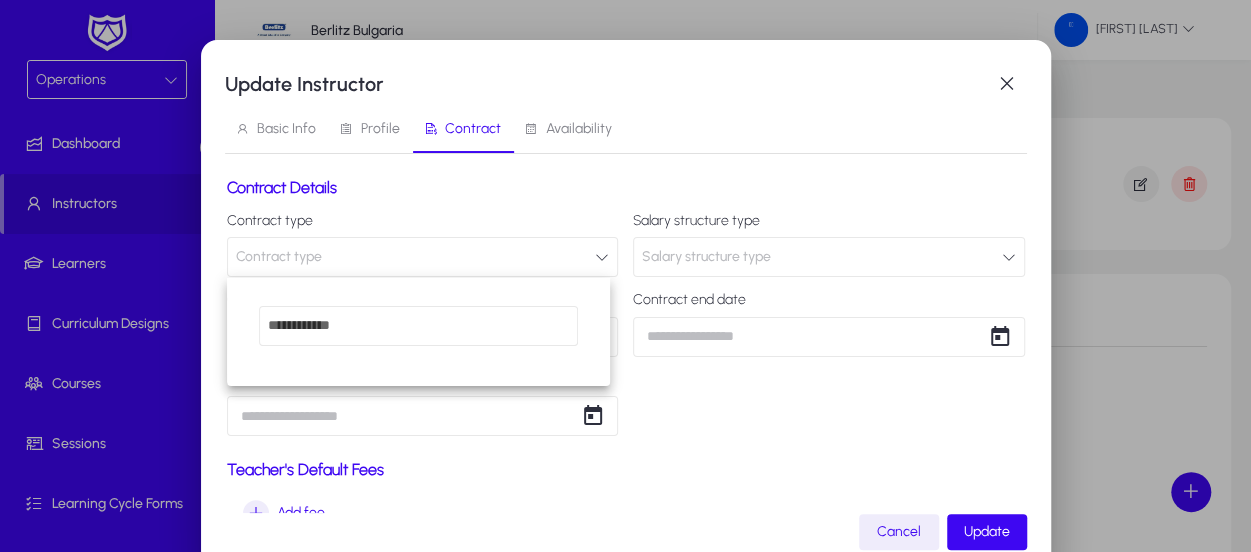 click at bounding box center (418, 326) 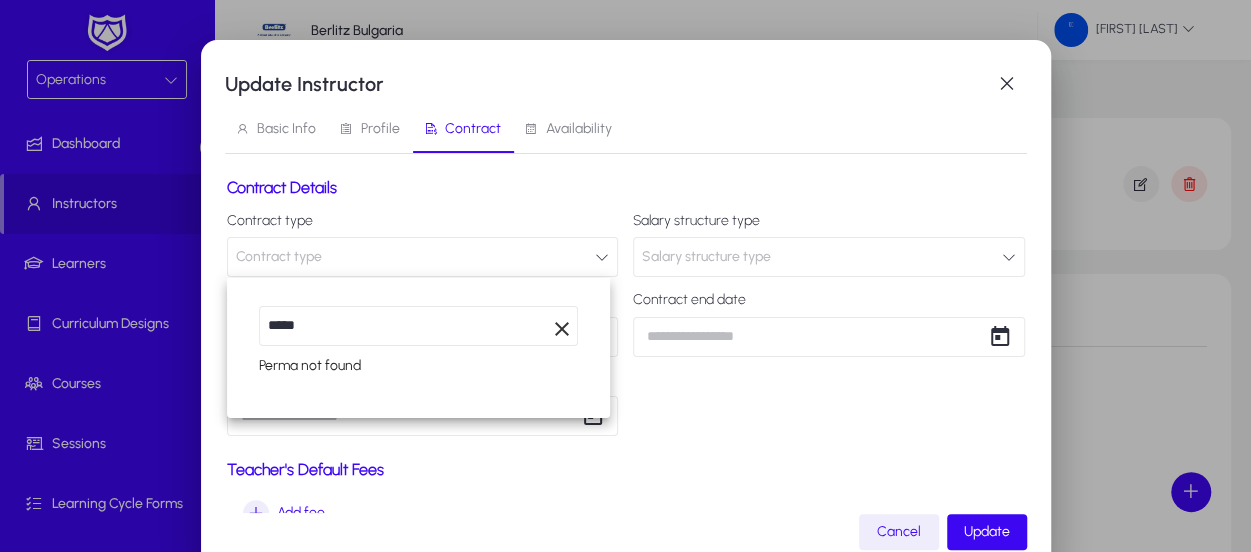 type on "*****" 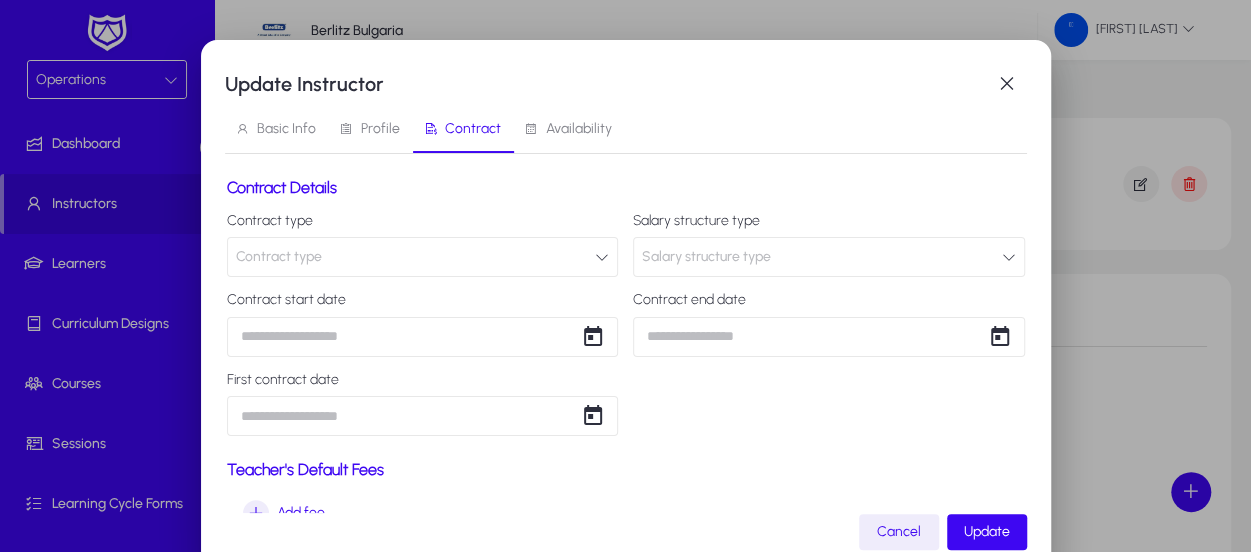 click on "Salary structure type" at bounding box center [829, 257] 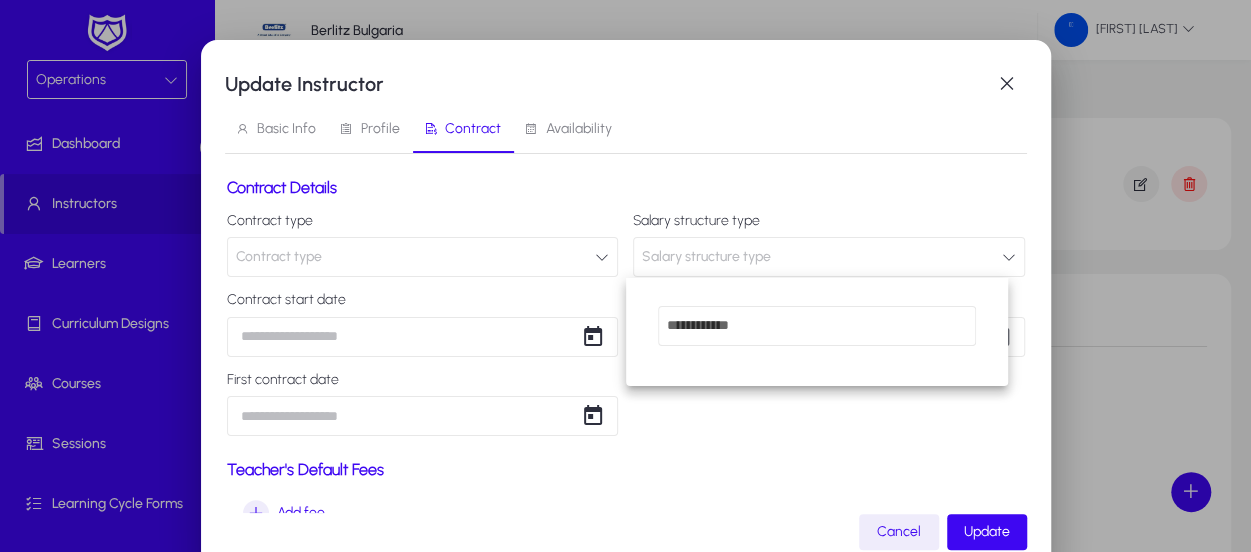 click at bounding box center [625, 276] 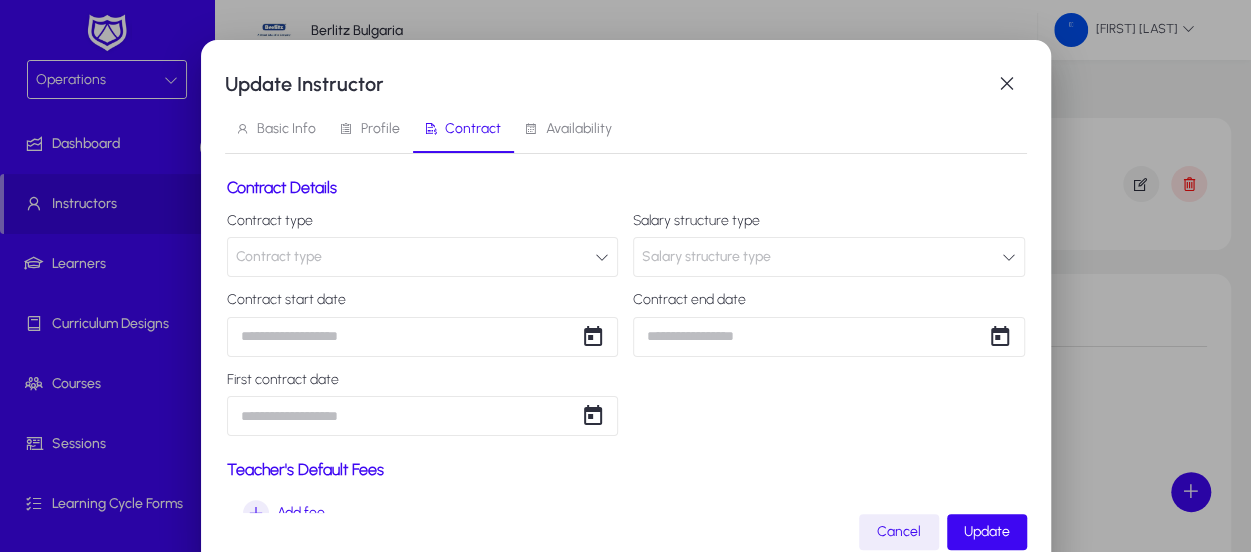 click on "Update Instructor Basic Info  Profile   Contract   Availability  Contract Details  Contract type  Contract type      Salary structure type  Salary structure type     Contract start date Contract end date First contract date Teacher's Default Fees  Add fee     Cancel   Update" at bounding box center [625, 276] 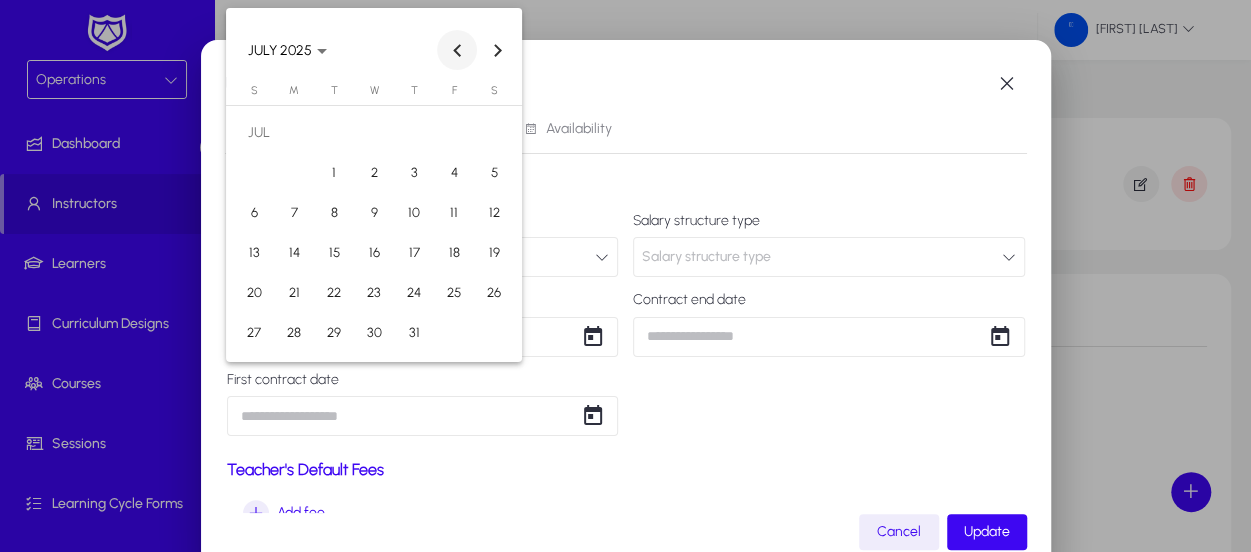 click at bounding box center (457, 50) 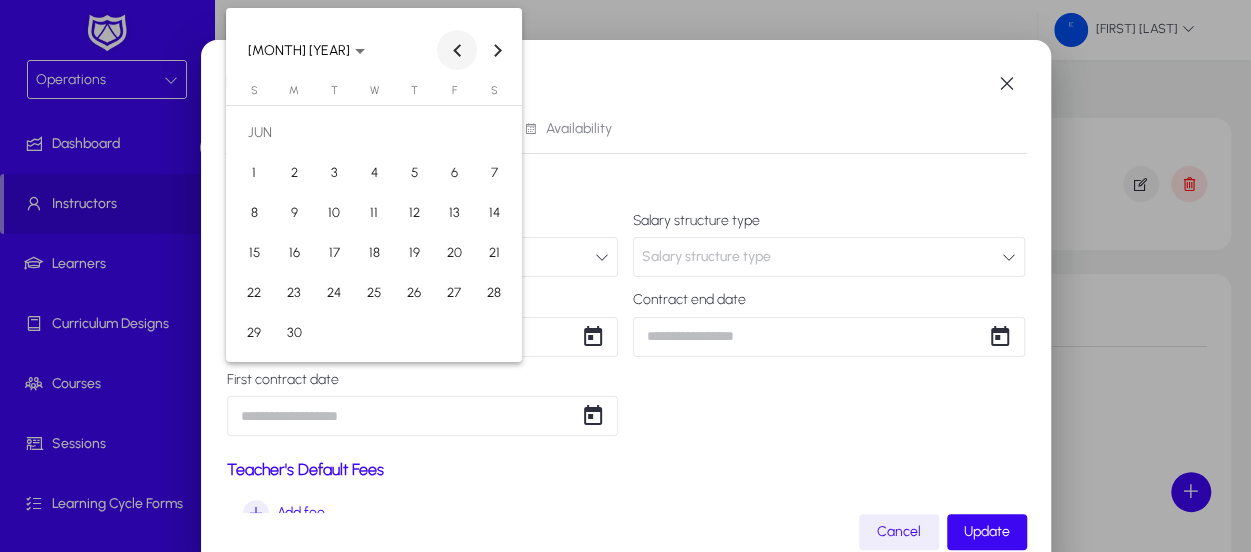 click at bounding box center (457, 50) 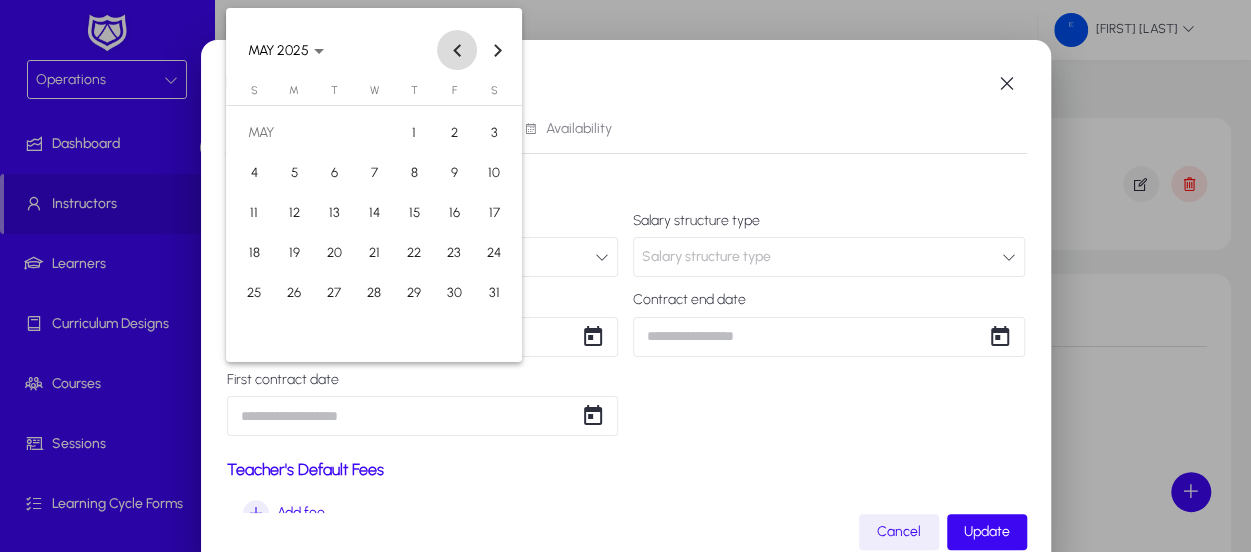 click at bounding box center (457, 50) 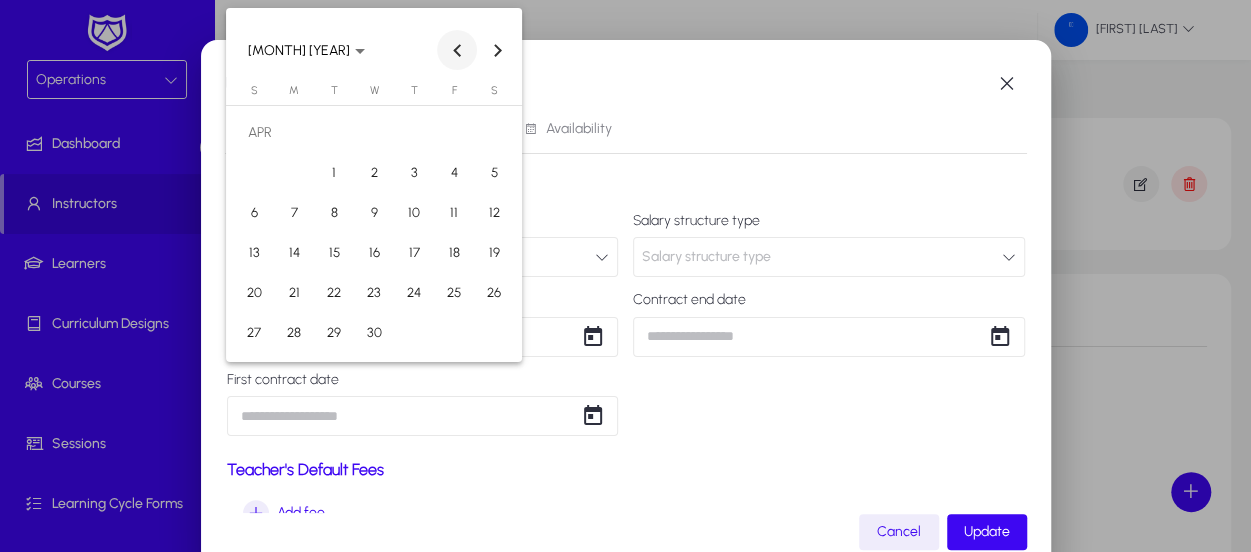 click at bounding box center [457, 50] 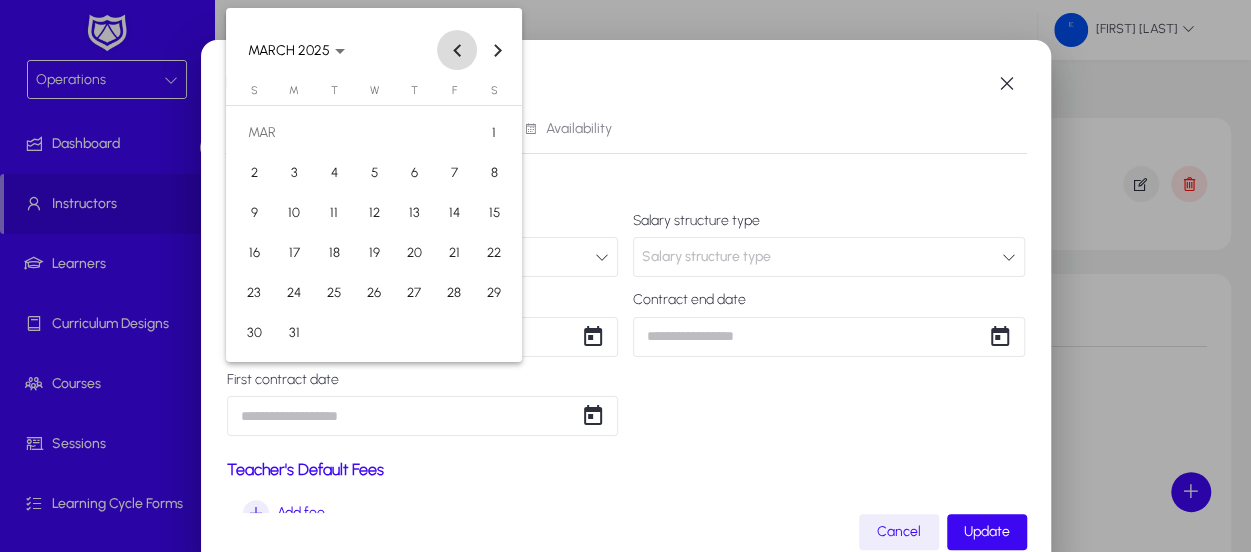 click at bounding box center [457, 50] 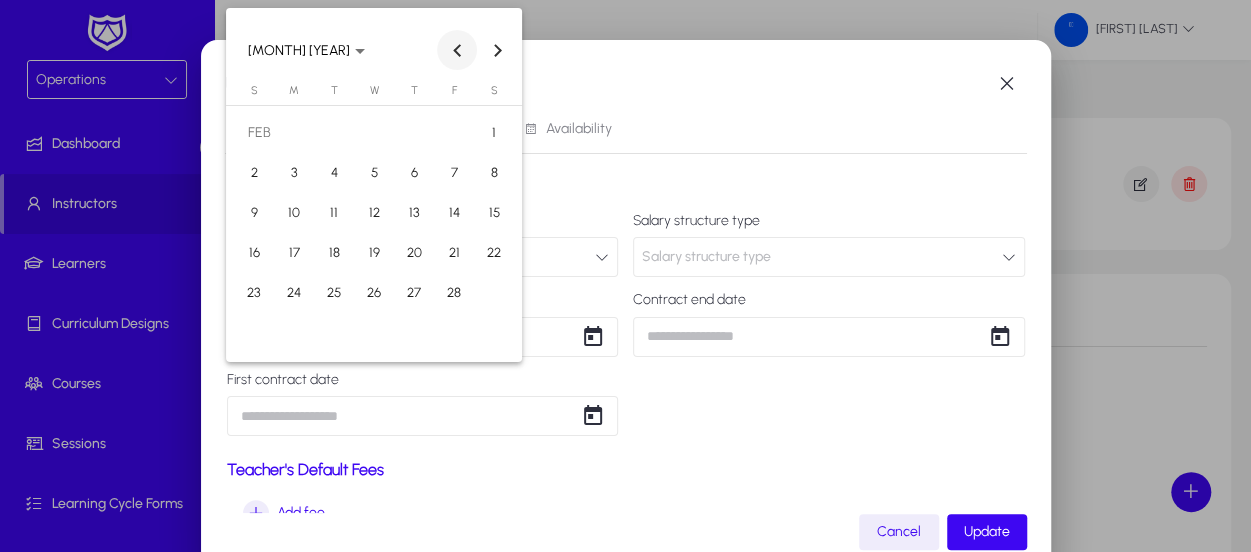 click at bounding box center (457, 50) 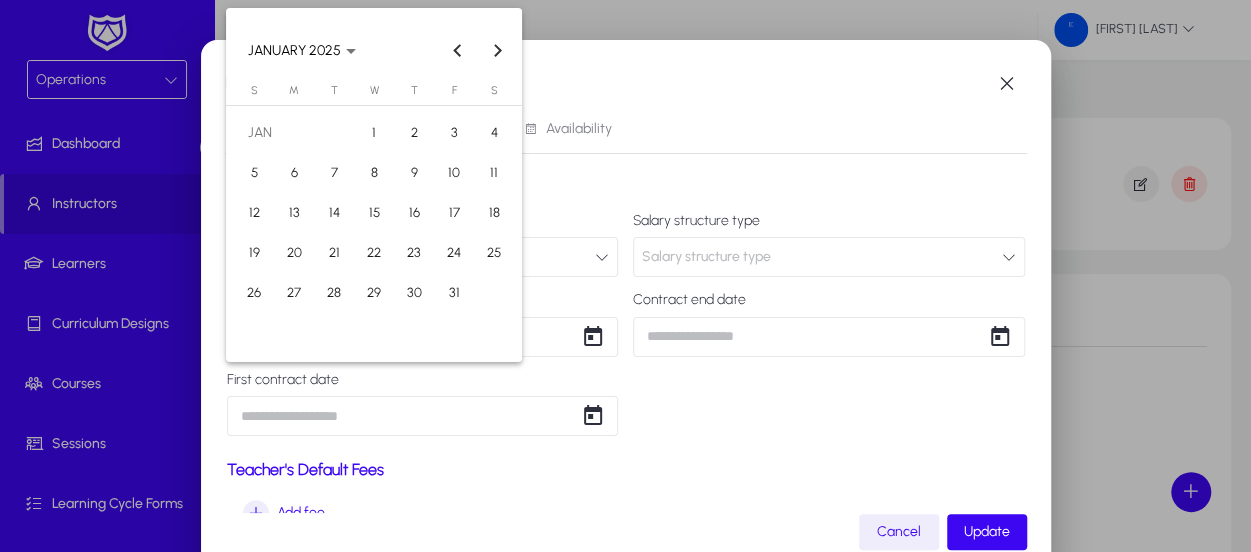 click on "6" at bounding box center [294, 173] 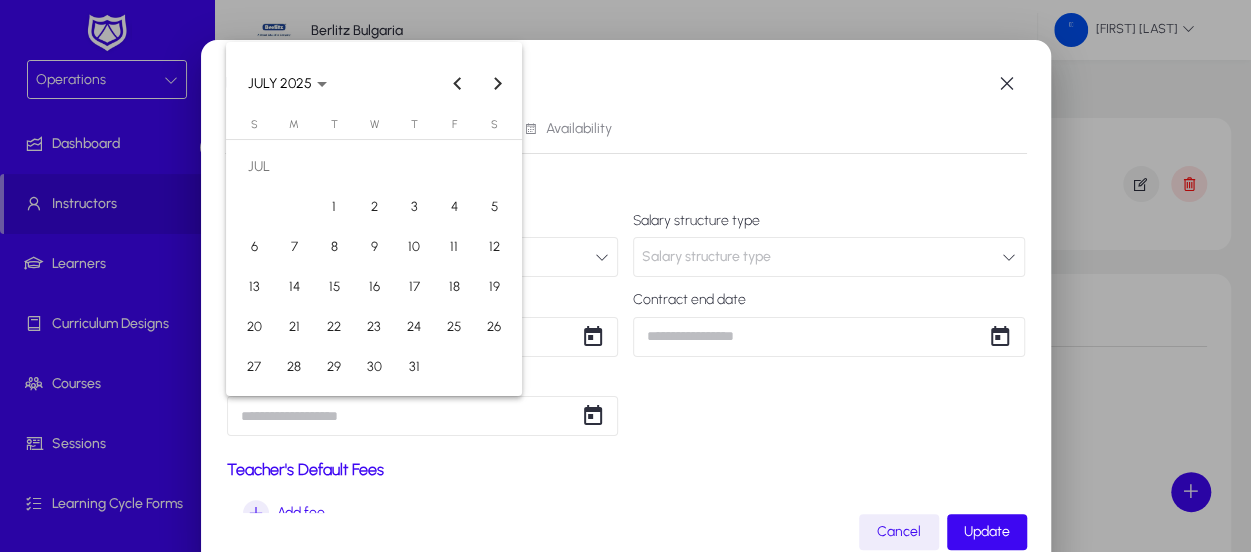 click on "**********" at bounding box center [625, 276] 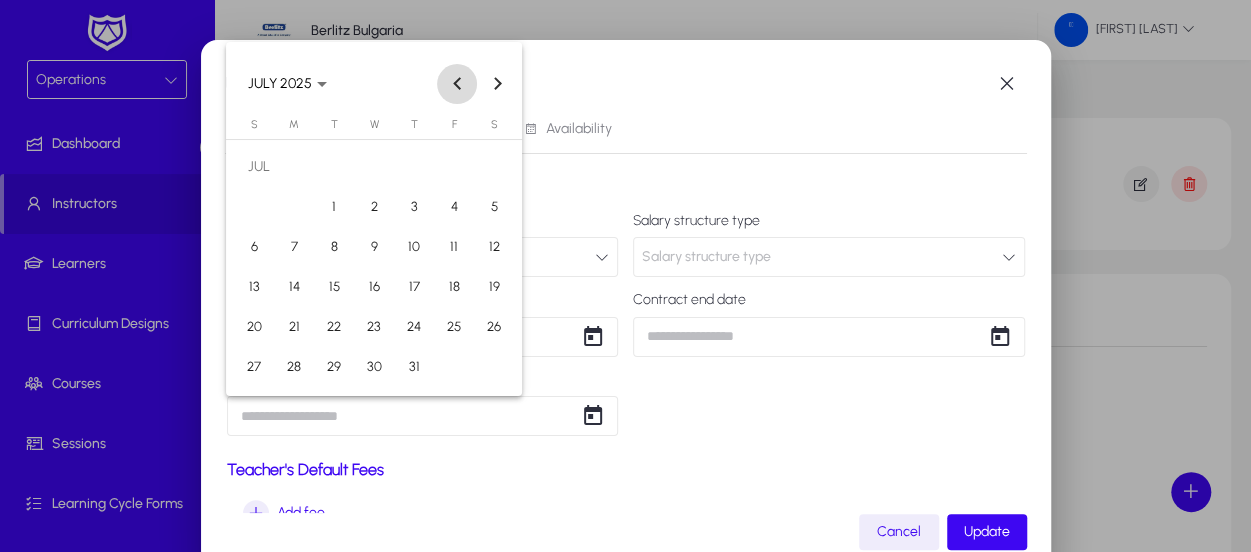 click at bounding box center [457, 84] 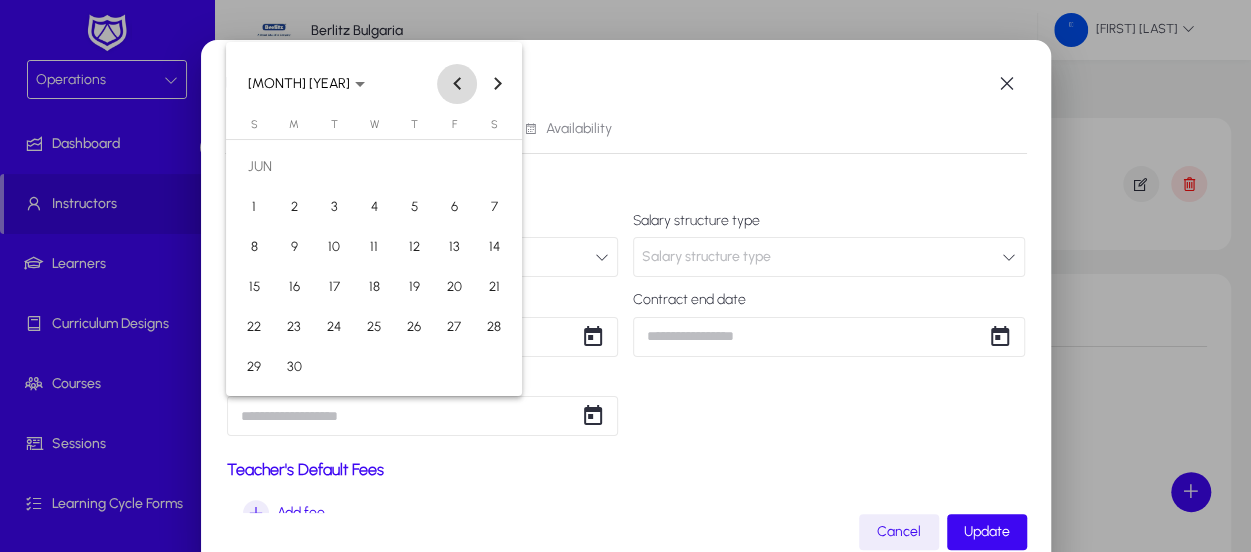 click at bounding box center (457, 84) 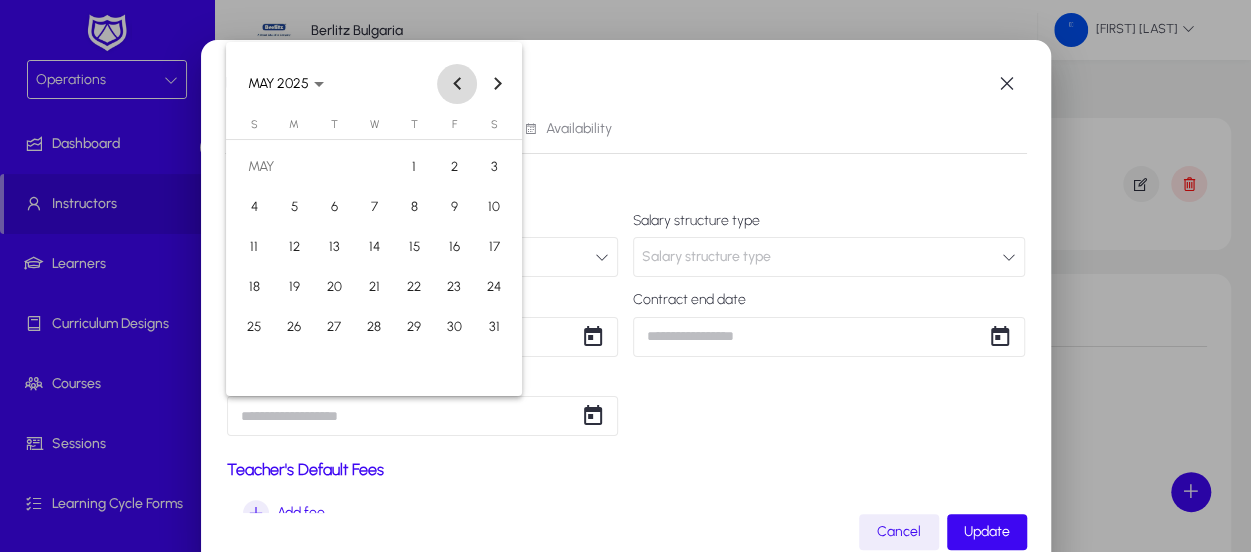 click at bounding box center [457, 84] 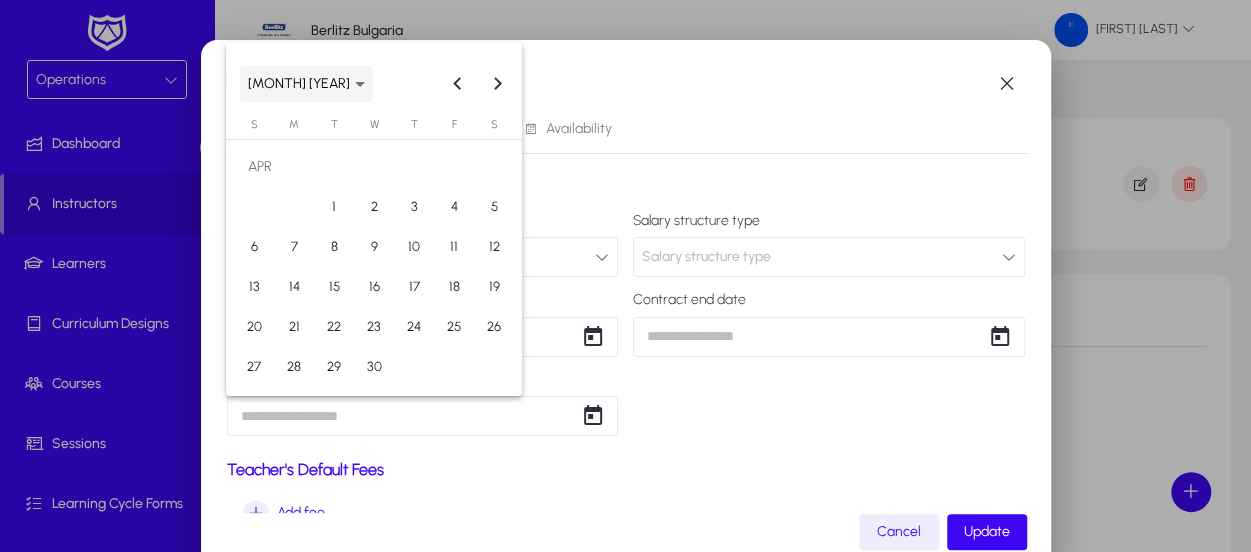 click on "[MONTH] [YEAR]" at bounding box center [306, 83] 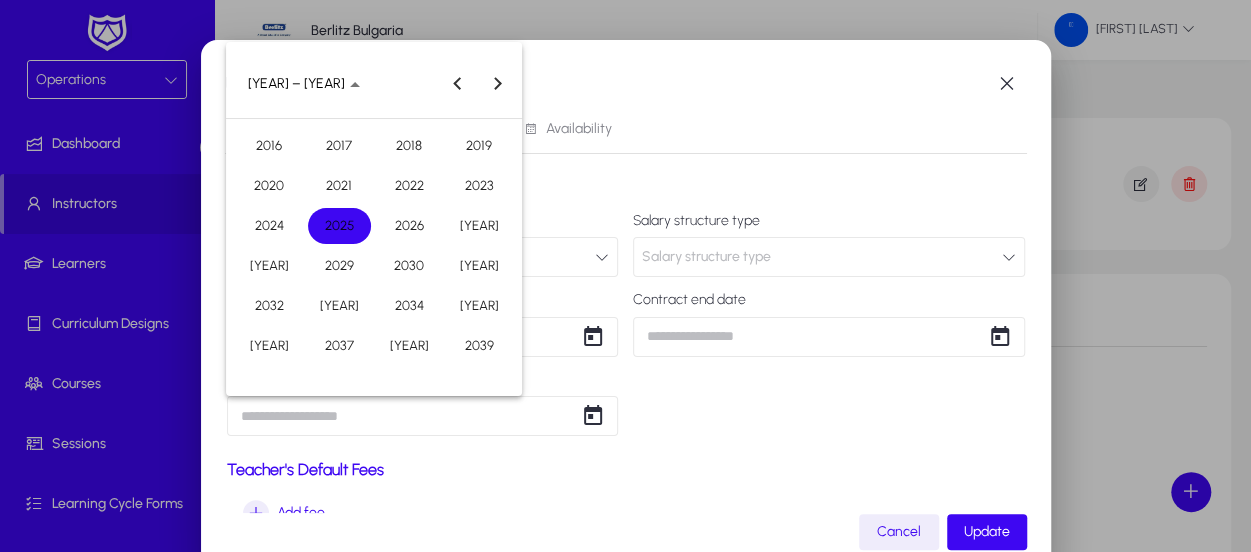 click on "2023" at bounding box center [479, 186] 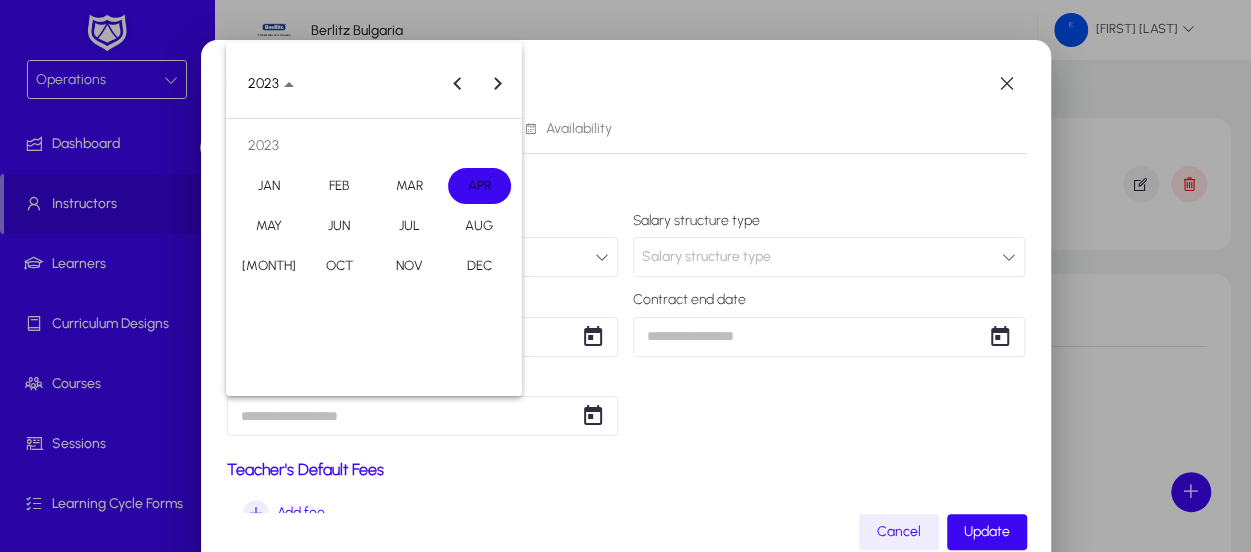click on "MAY" at bounding box center [269, 226] 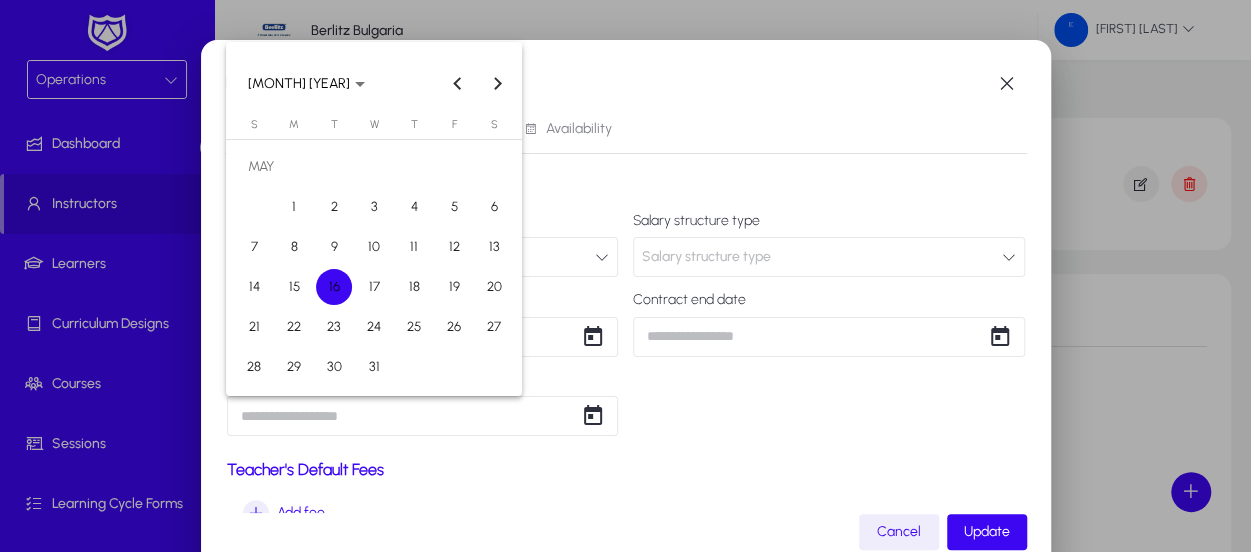 click on "16" at bounding box center (334, 287) 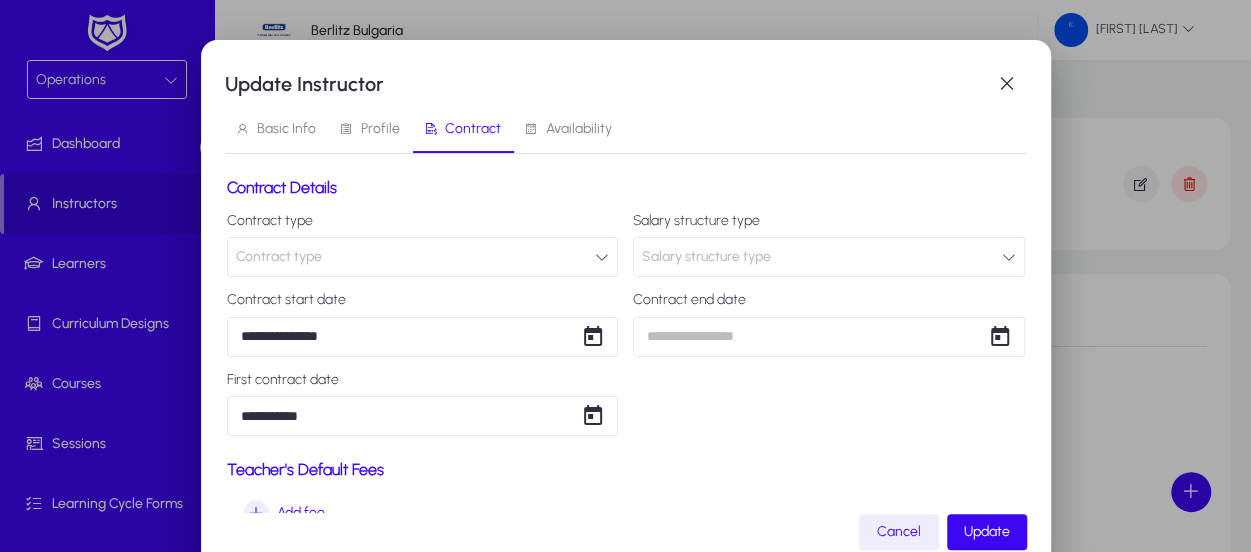 click on "Teacher's Default Fees  Add fee" at bounding box center [626, 495] 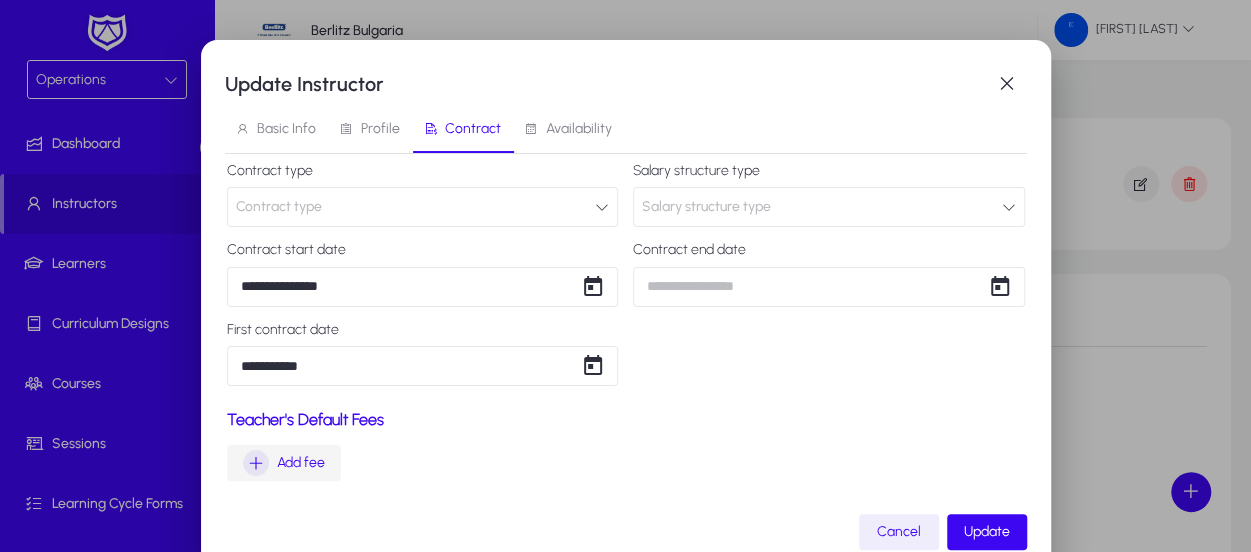 click on "Add fee" at bounding box center [301, 463] 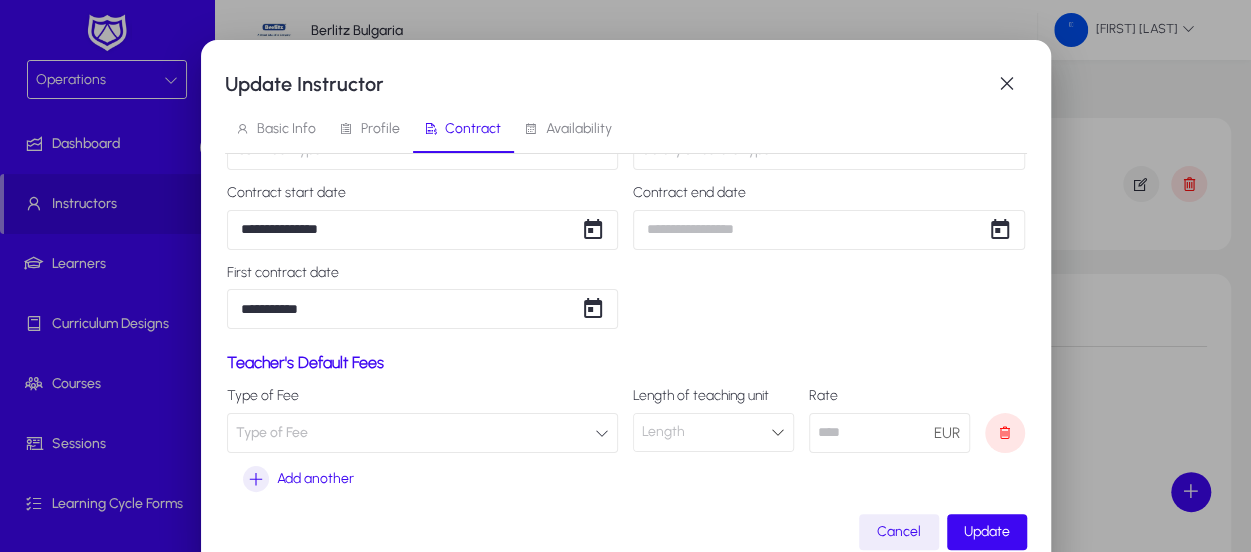 scroll, scrollTop: 122, scrollLeft: 0, axis: vertical 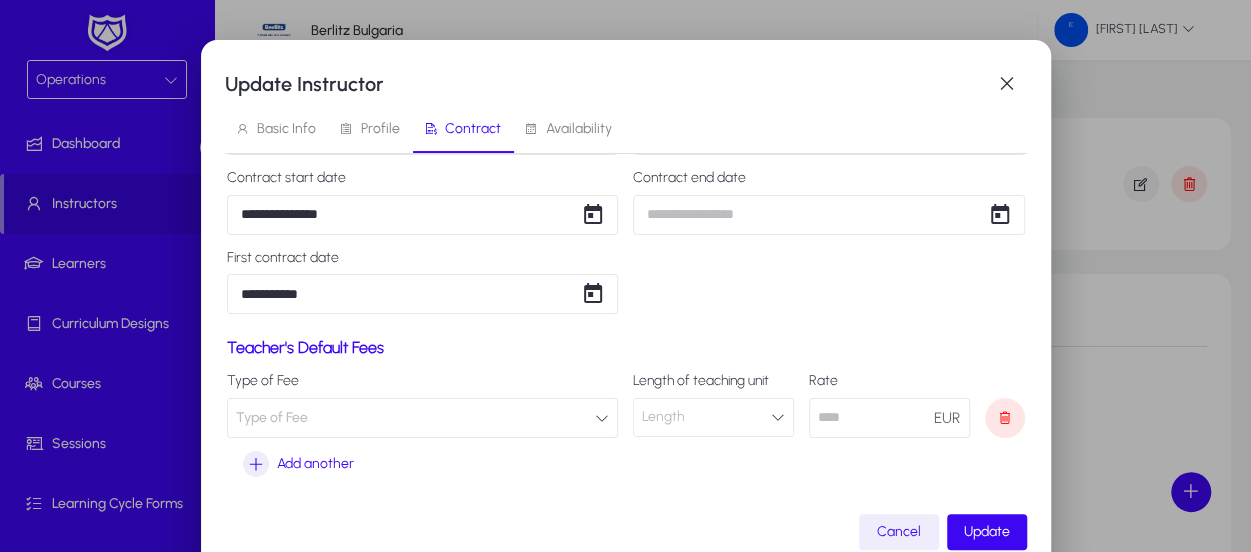 click on "Type of Fee" at bounding box center [423, 418] 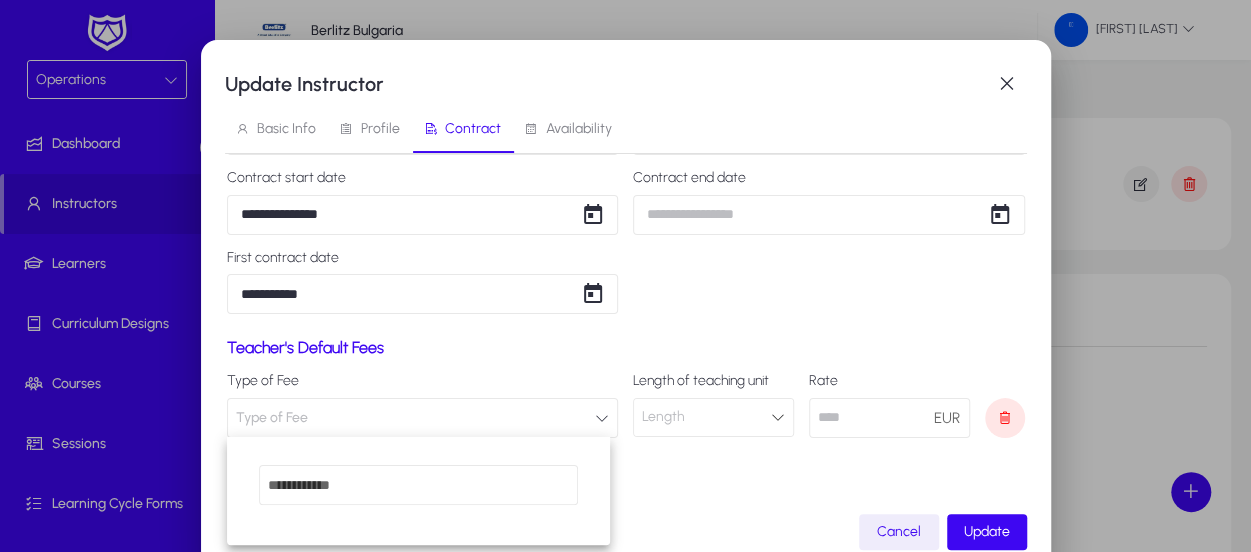 click at bounding box center [625, 276] 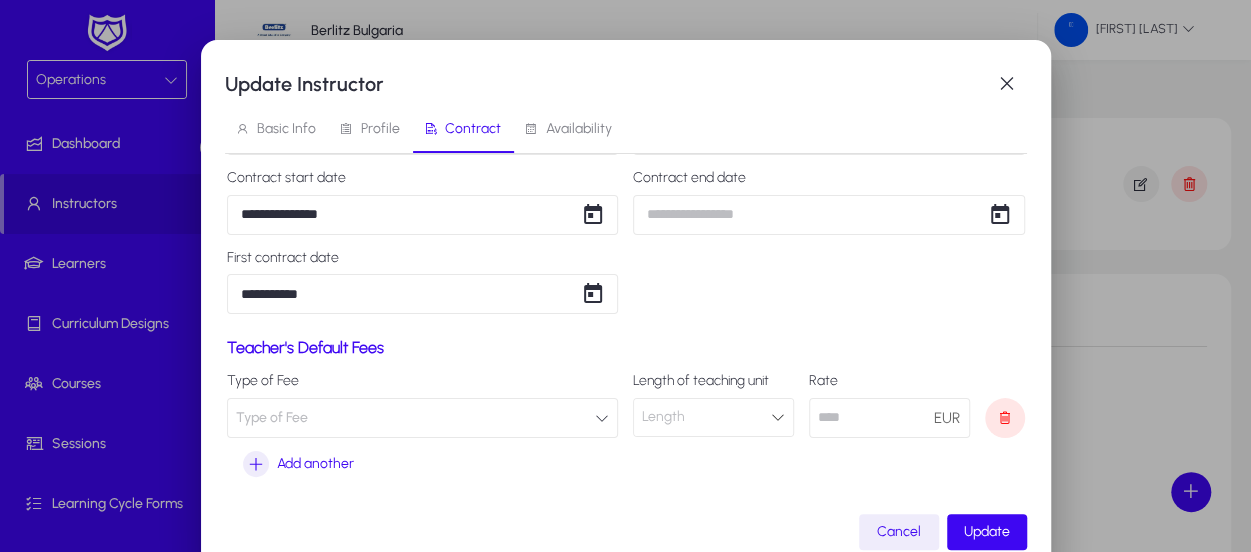 click on "Type of Fee" at bounding box center [272, 418] 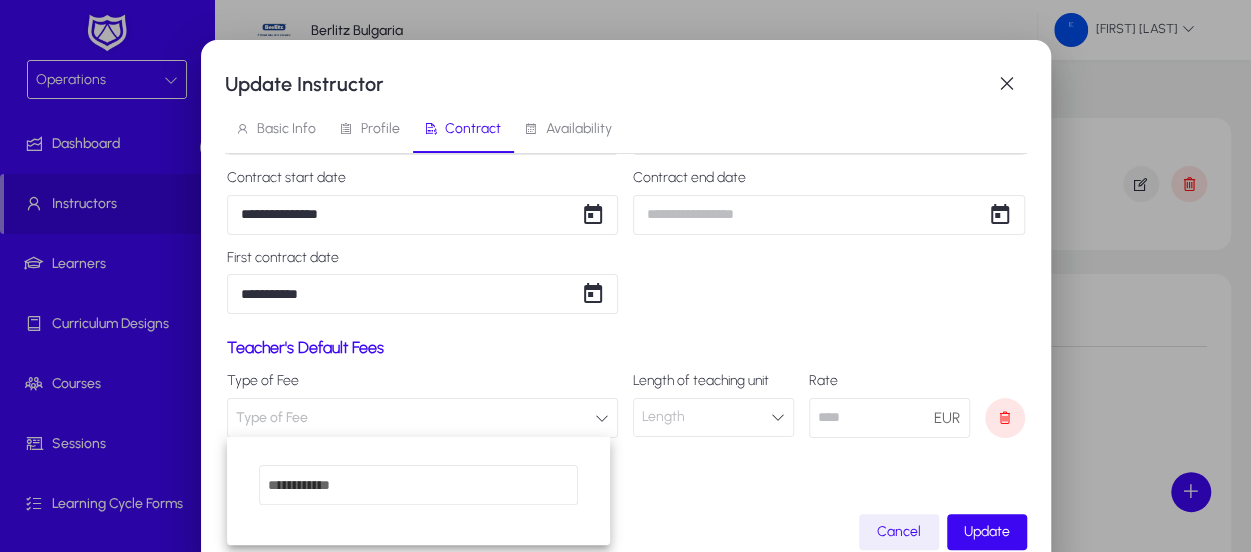 click at bounding box center [625, 276] 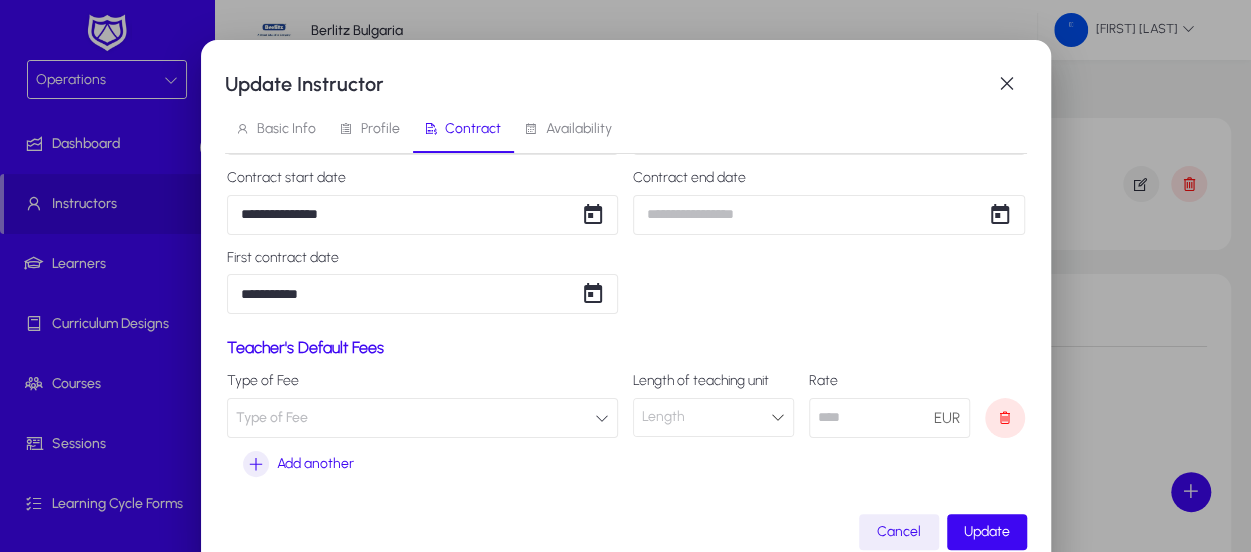 click at bounding box center (778, 417) 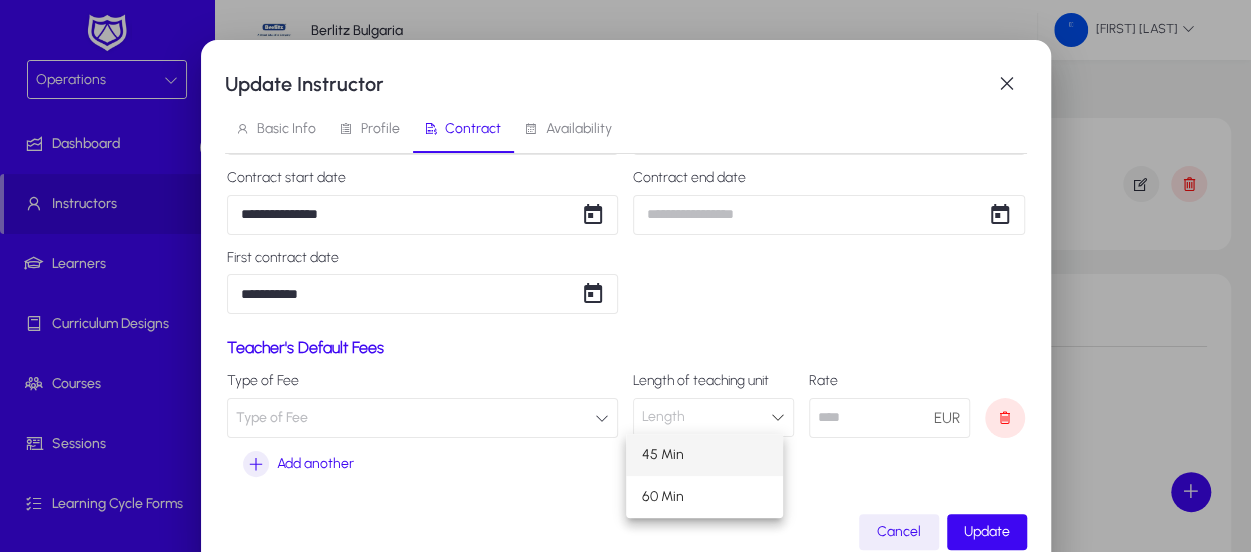click on "45 Min" at bounding box center (704, 455) 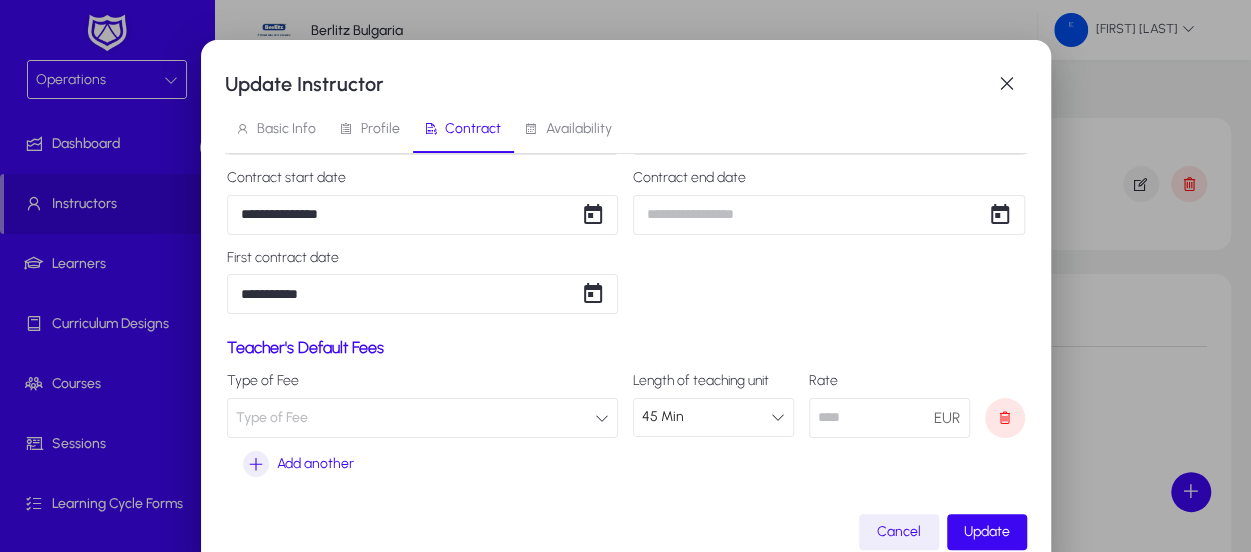 click at bounding box center (889, 418) 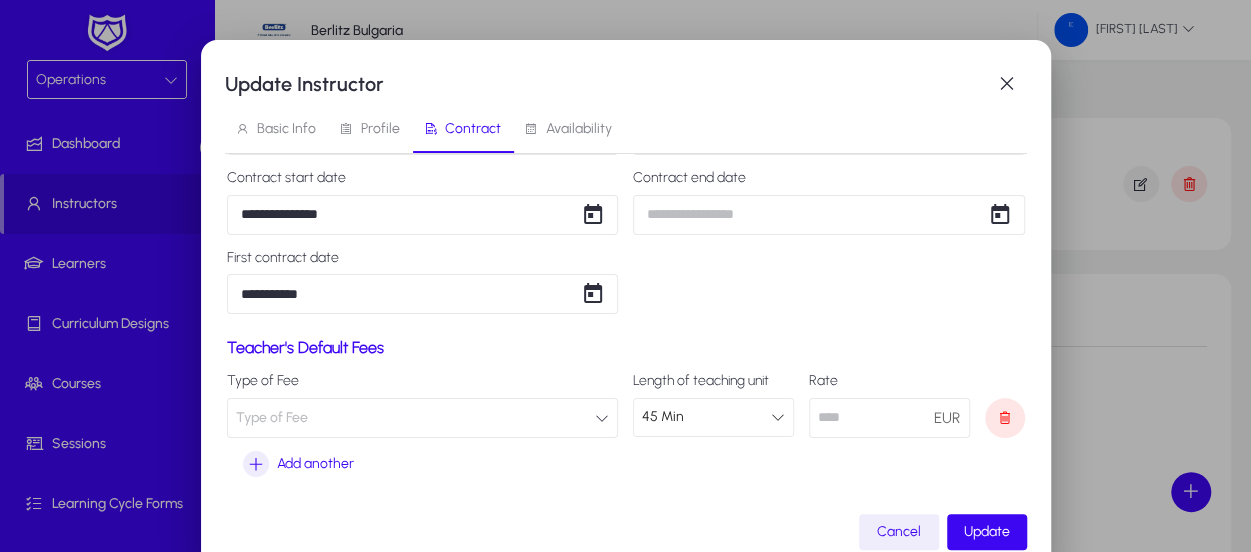 click on "**" at bounding box center [889, 418] 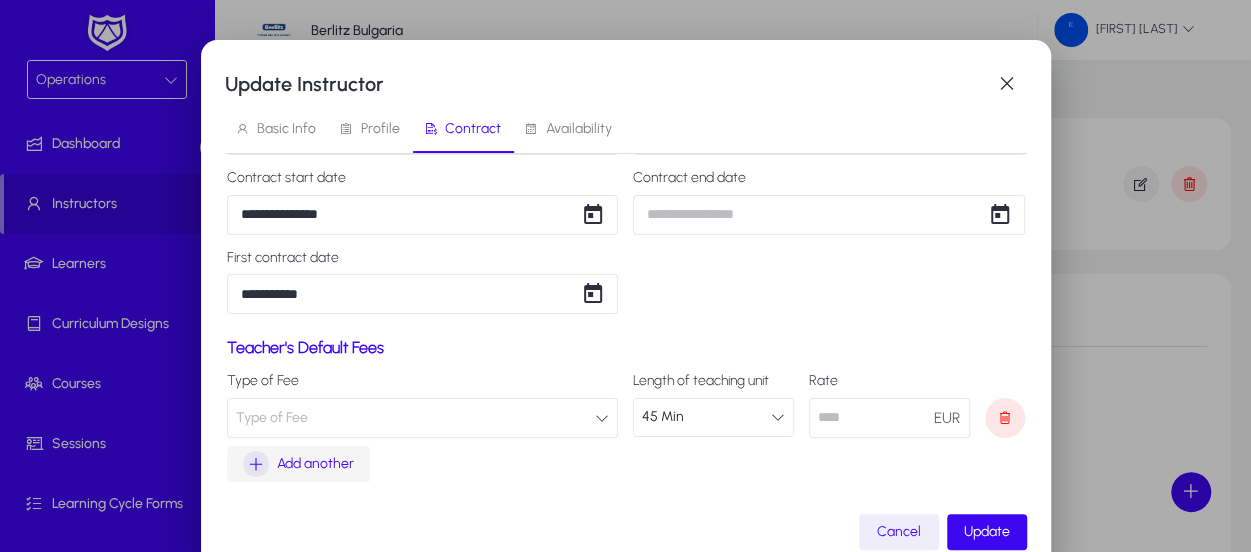 type on "**" 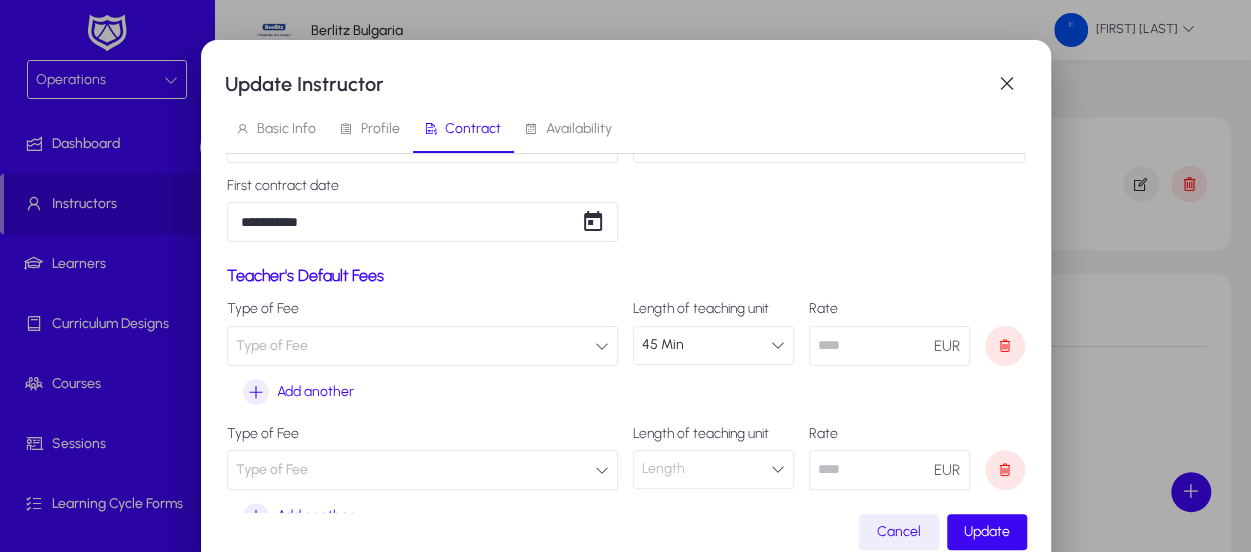scroll, scrollTop: 246, scrollLeft: 0, axis: vertical 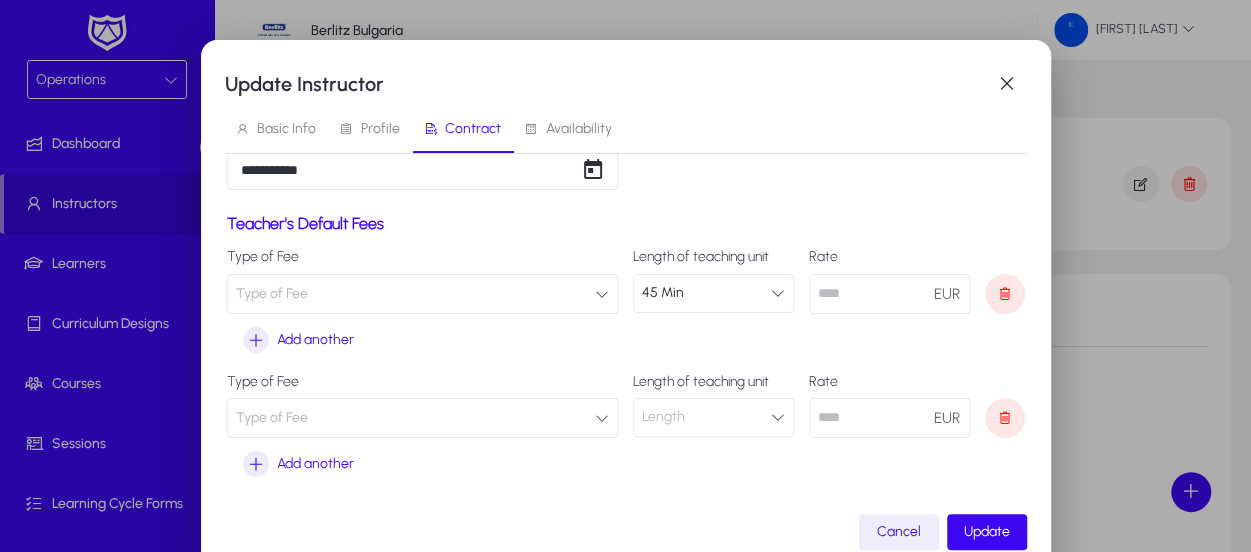 click at bounding box center [778, 417] 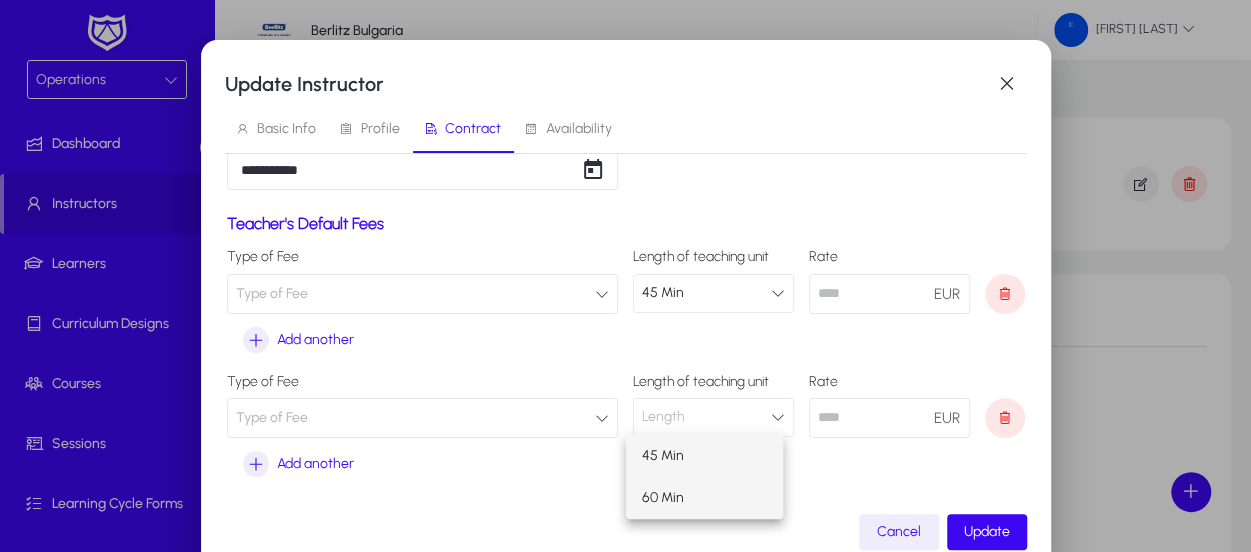 click on "60 Min" at bounding box center [663, 498] 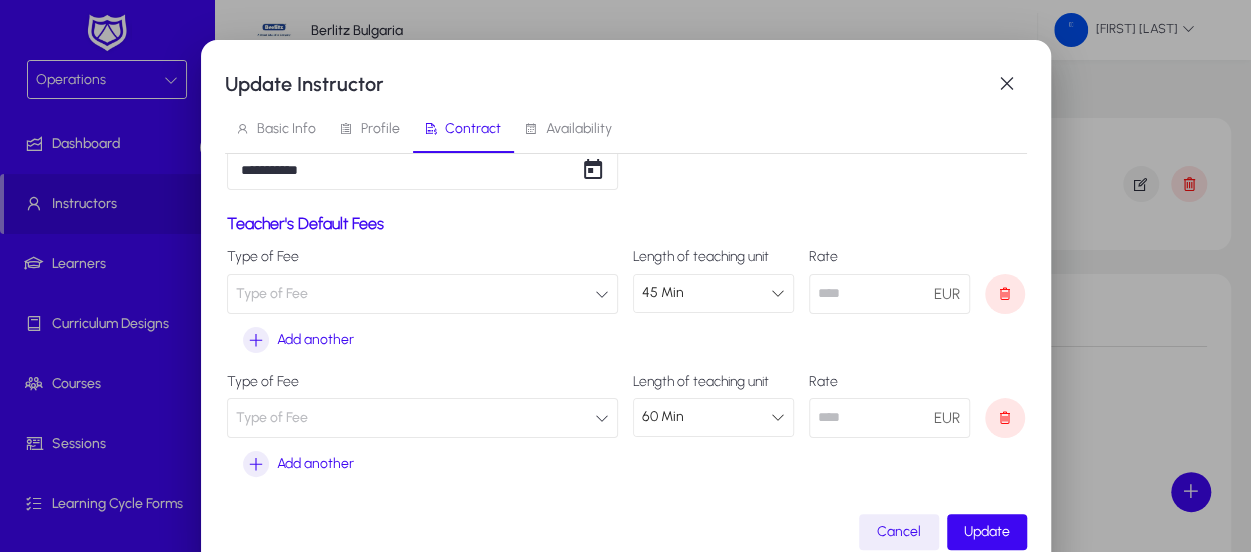 click at bounding box center [889, 418] 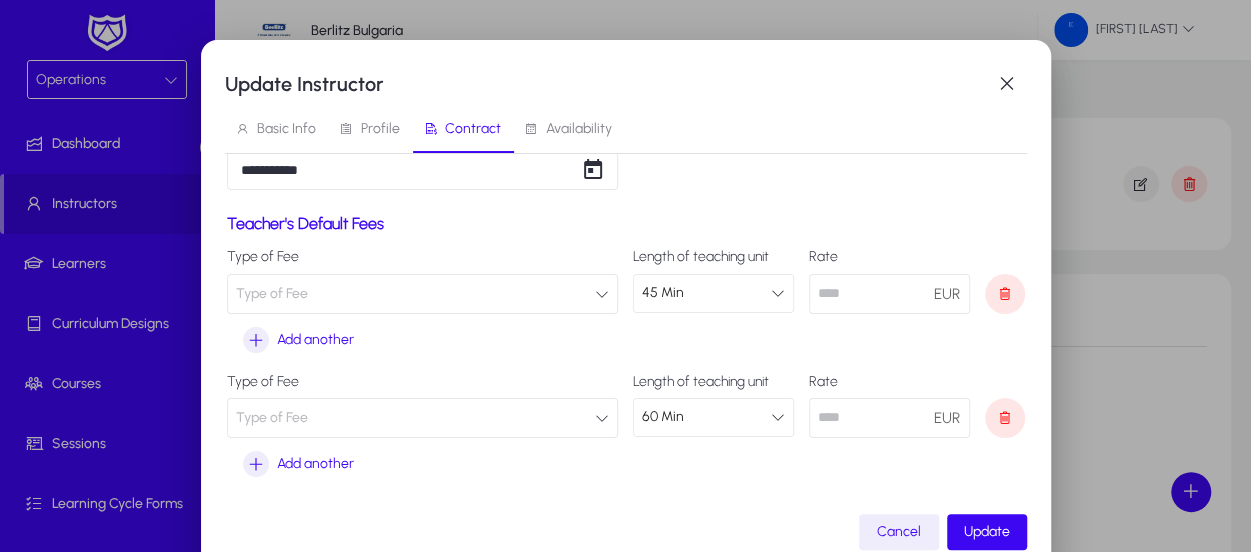 click on "Availability" at bounding box center (579, 129) 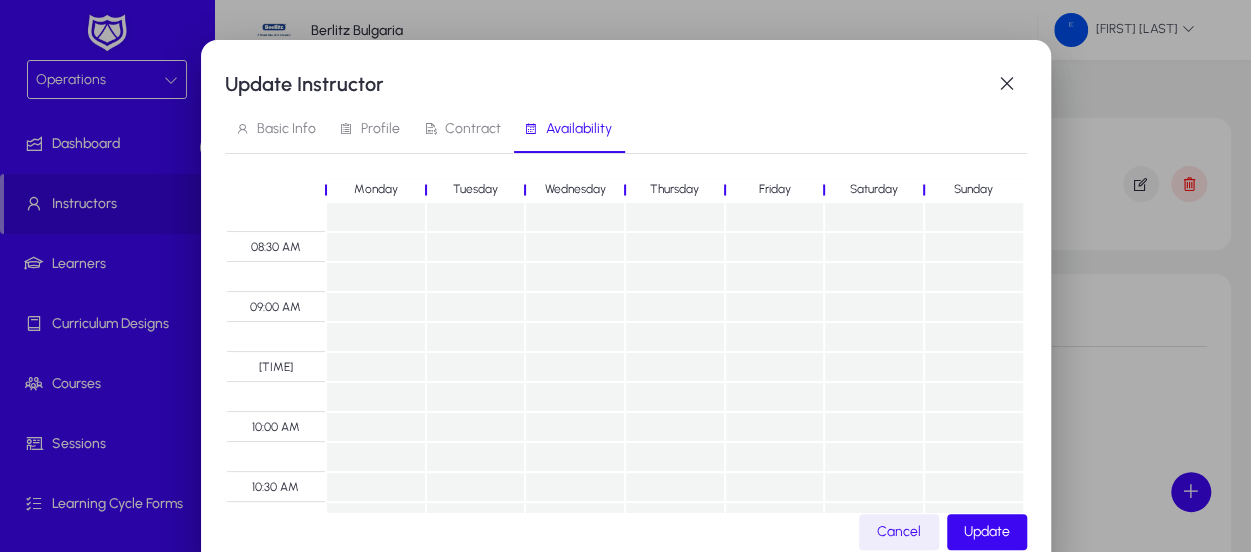 scroll, scrollTop: 1000, scrollLeft: 0, axis: vertical 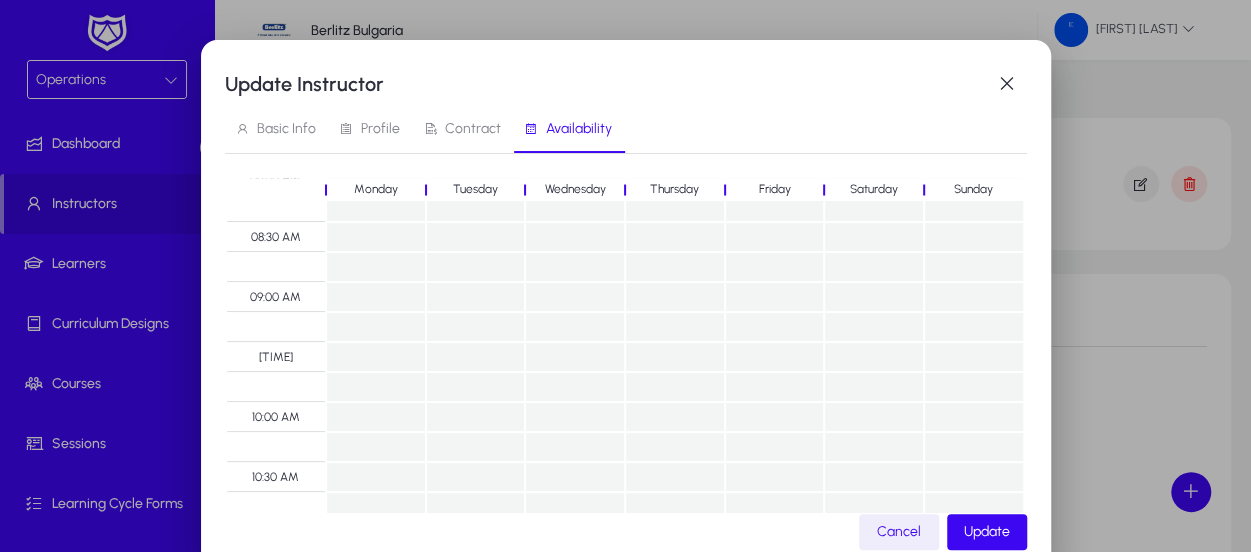 click at bounding box center [476, 267] 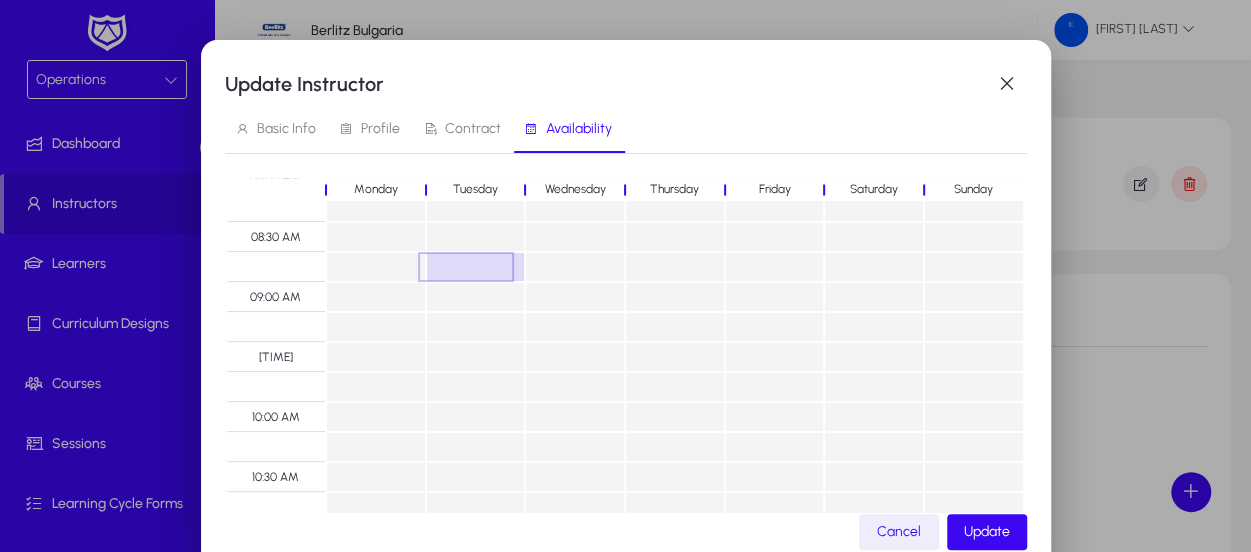 click at bounding box center [476, 267] 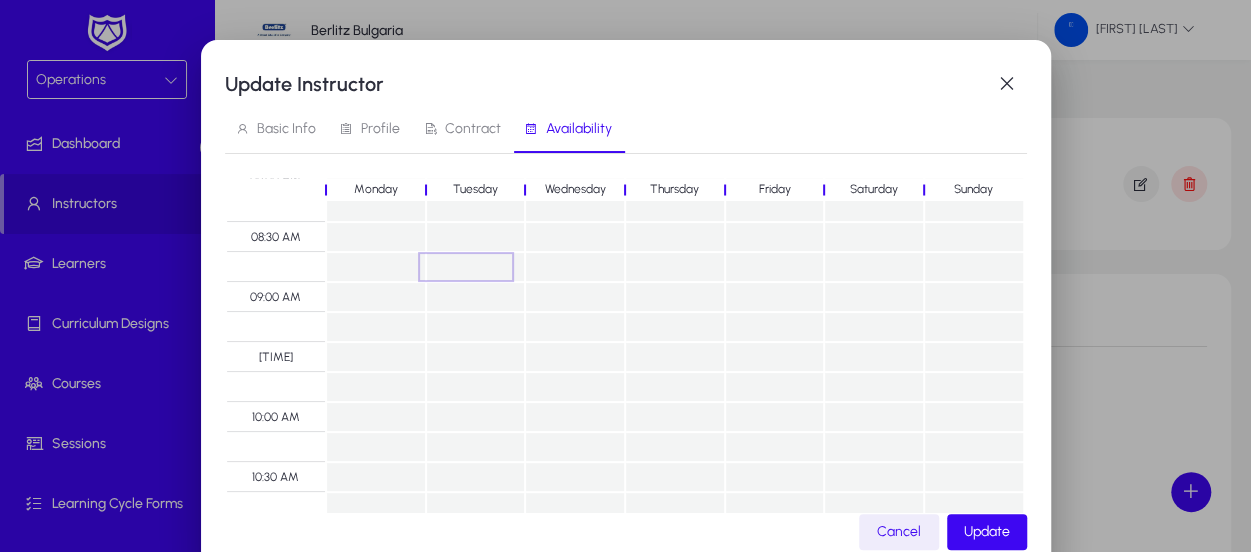 click at bounding box center (476, 267) 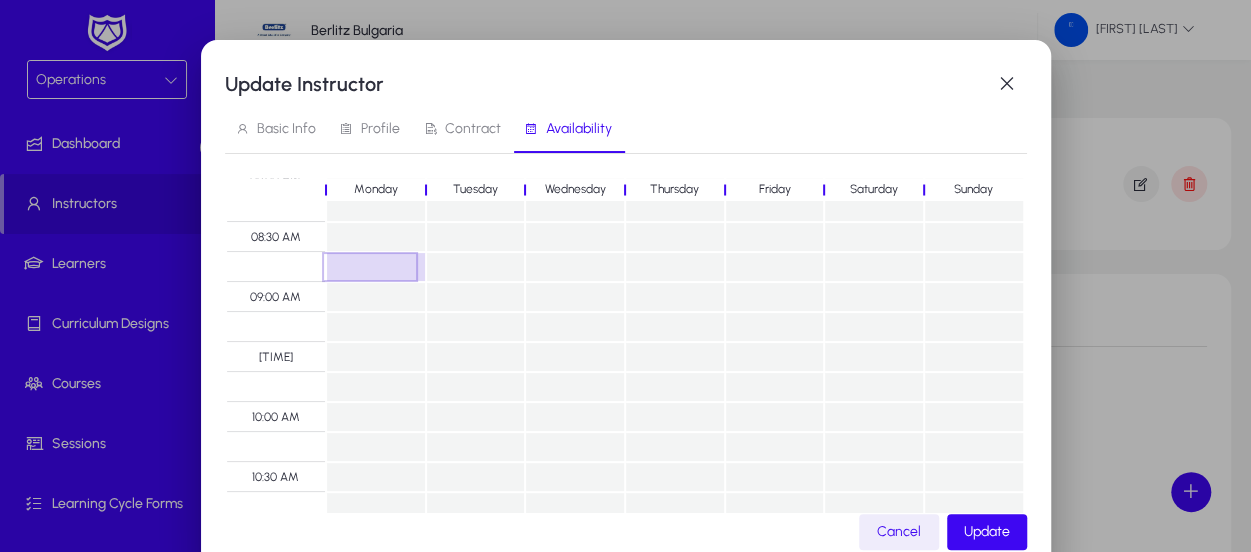 drag, startPoint x: 438, startPoint y: 270, endPoint x: 384, endPoint y: 269, distance: 54.00926 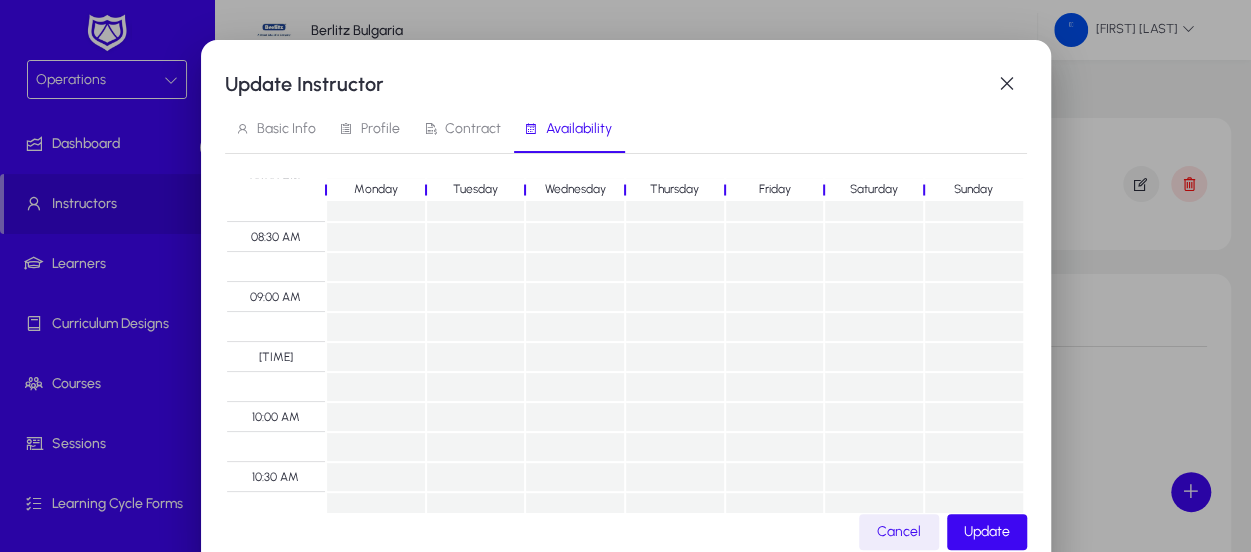 click at bounding box center (476, 267) 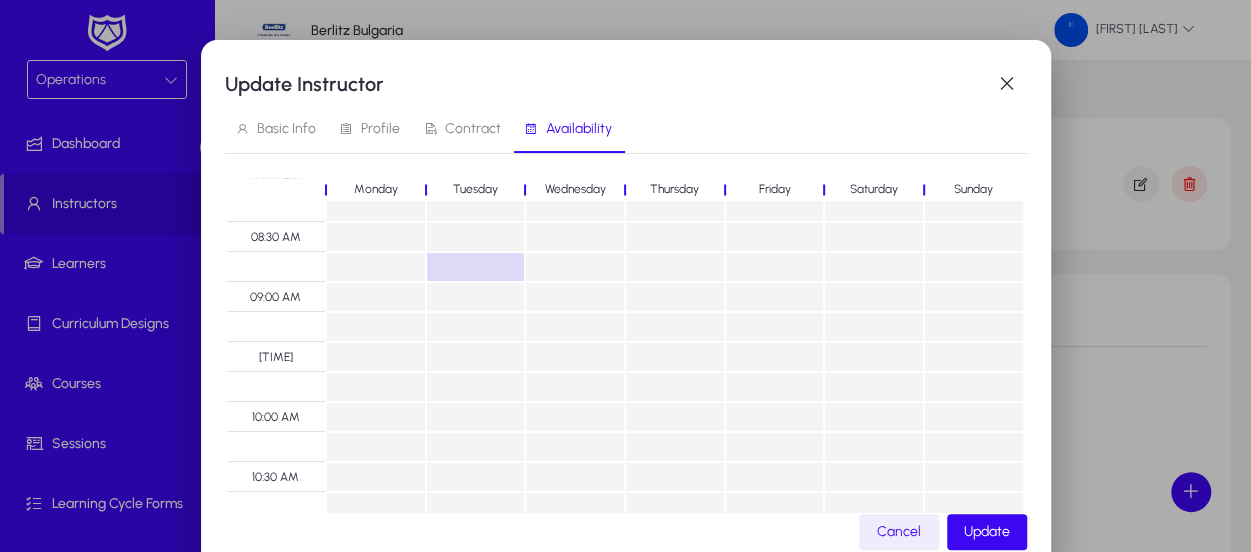 click at bounding box center (575, 267) 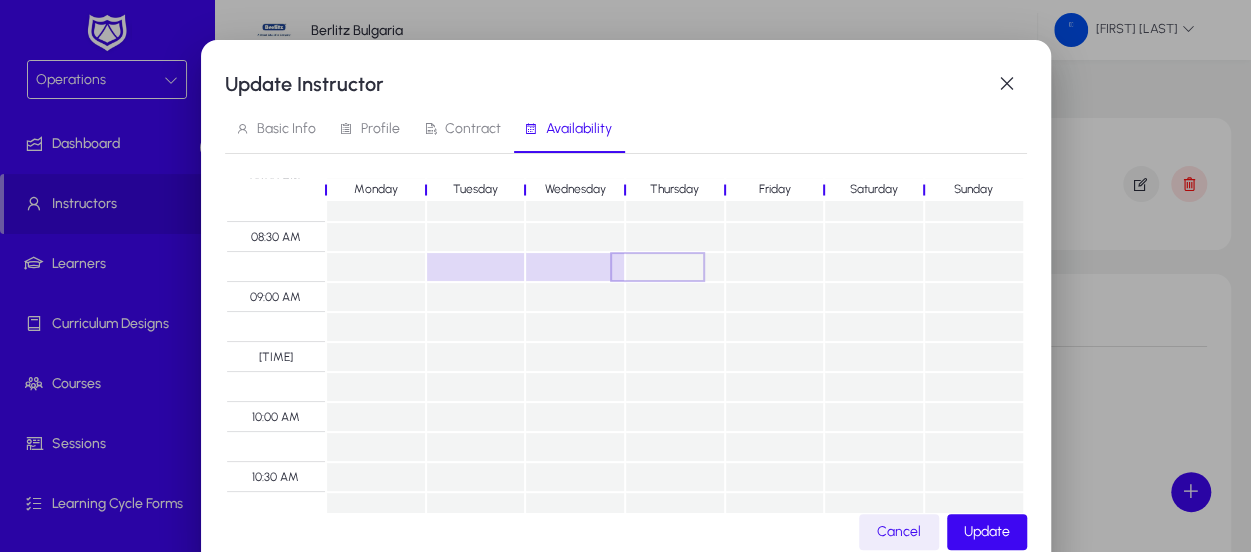 click at bounding box center (675, 267) 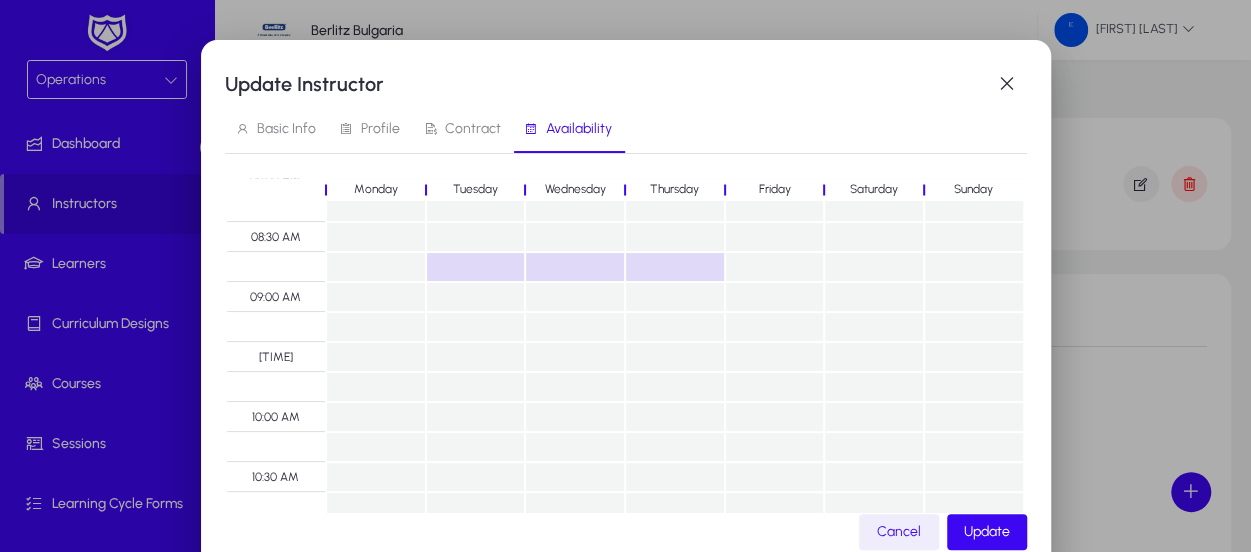 click at bounding box center (775, 267) 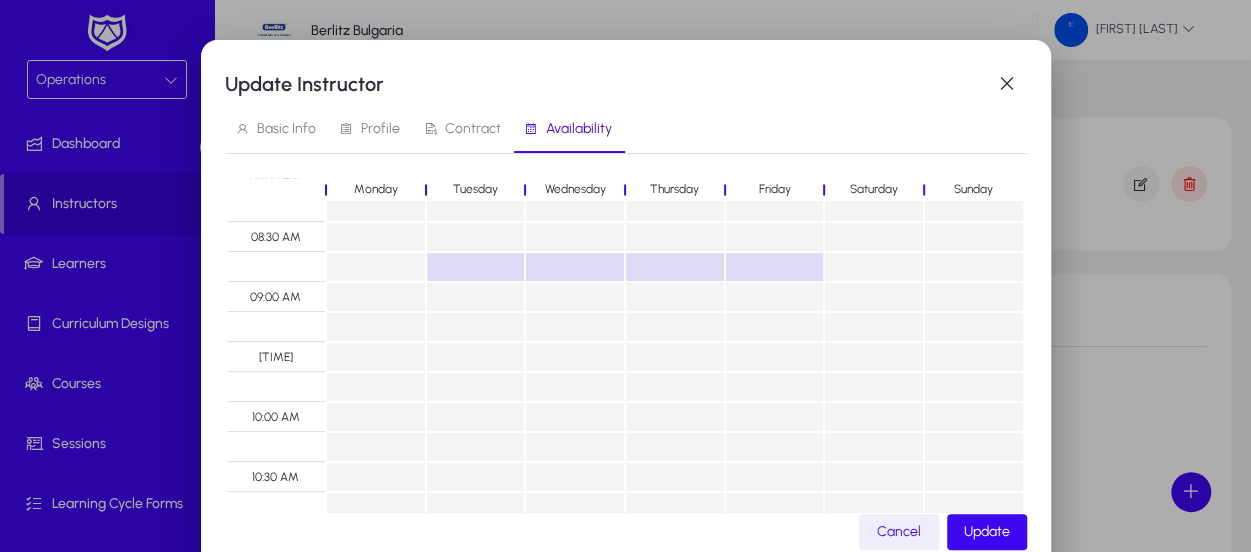 click at bounding box center [476, 267] 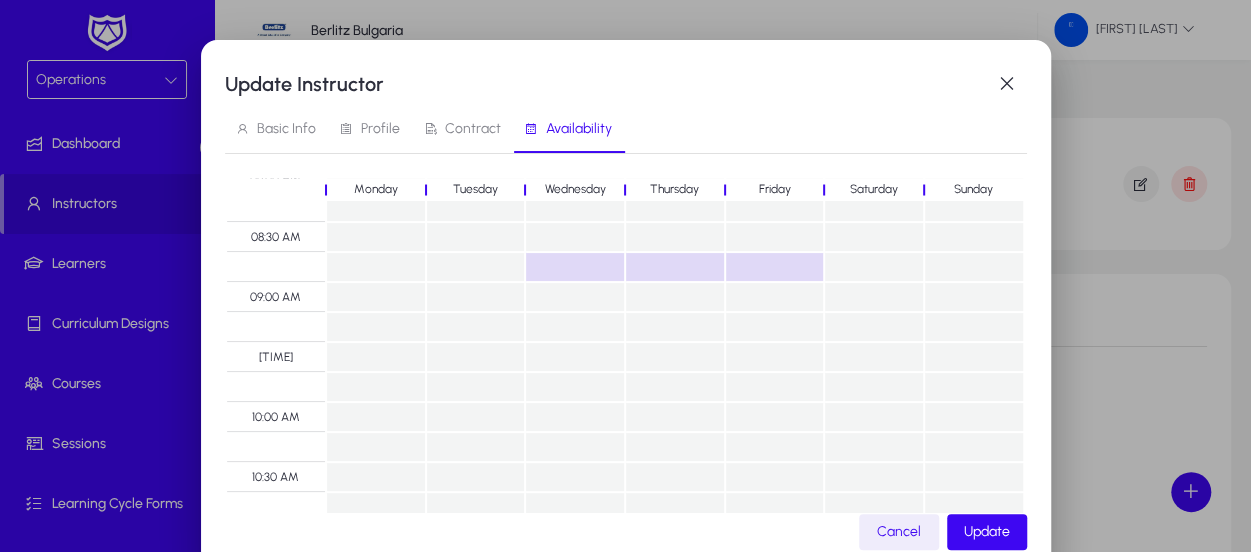 click at bounding box center [476, 267] 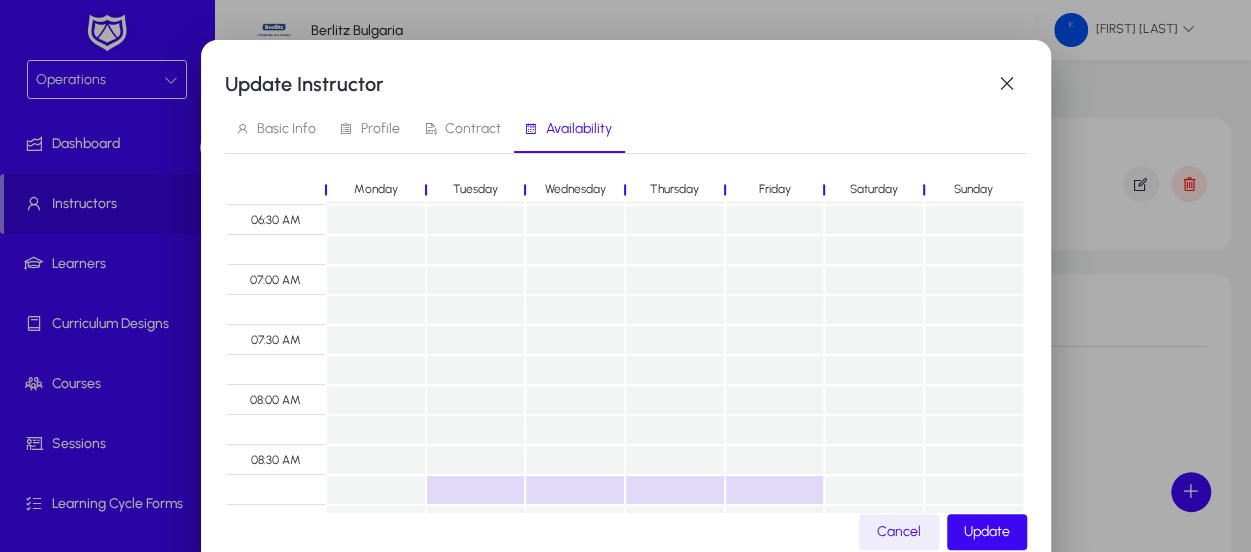scroll, scrollTop: 700, scrollLeft: 0, axis: vertical 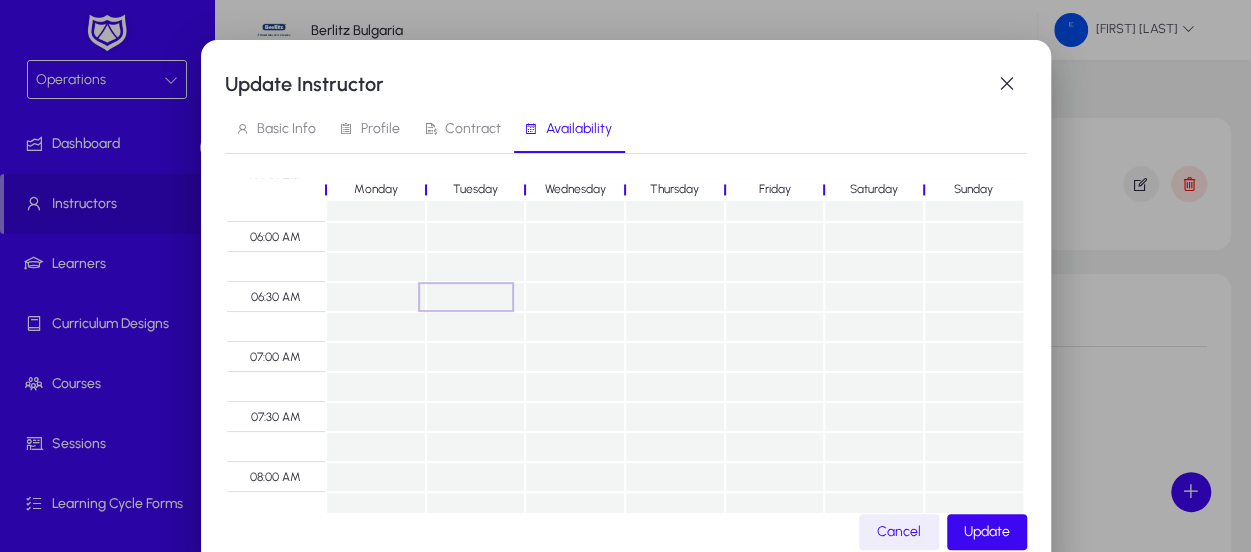 click at bounding box center [476, 297] 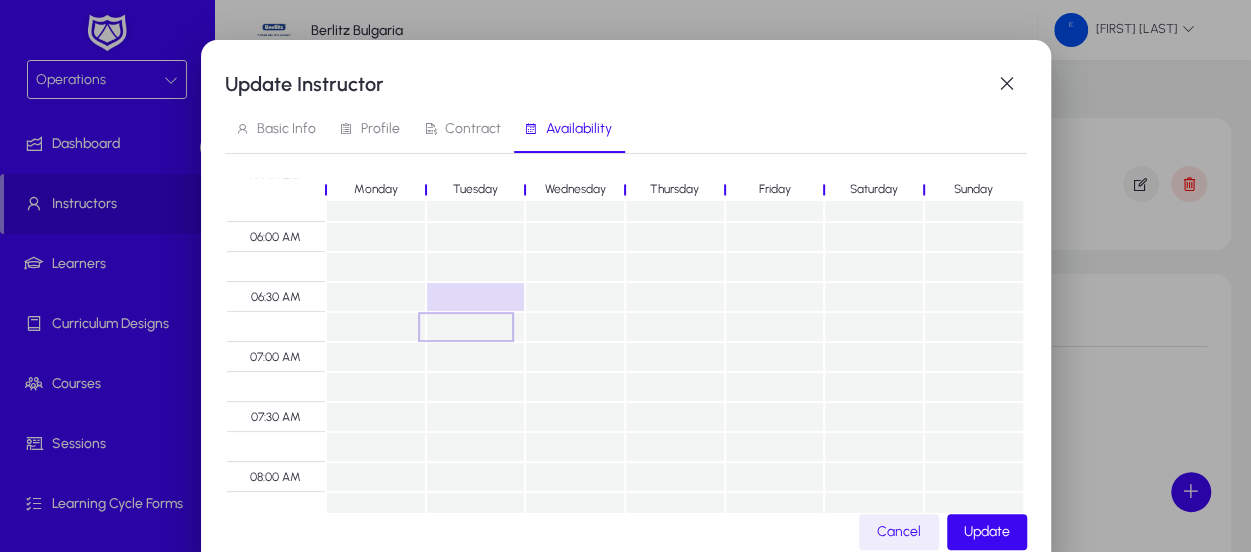 click at bounding box center (476, 327) 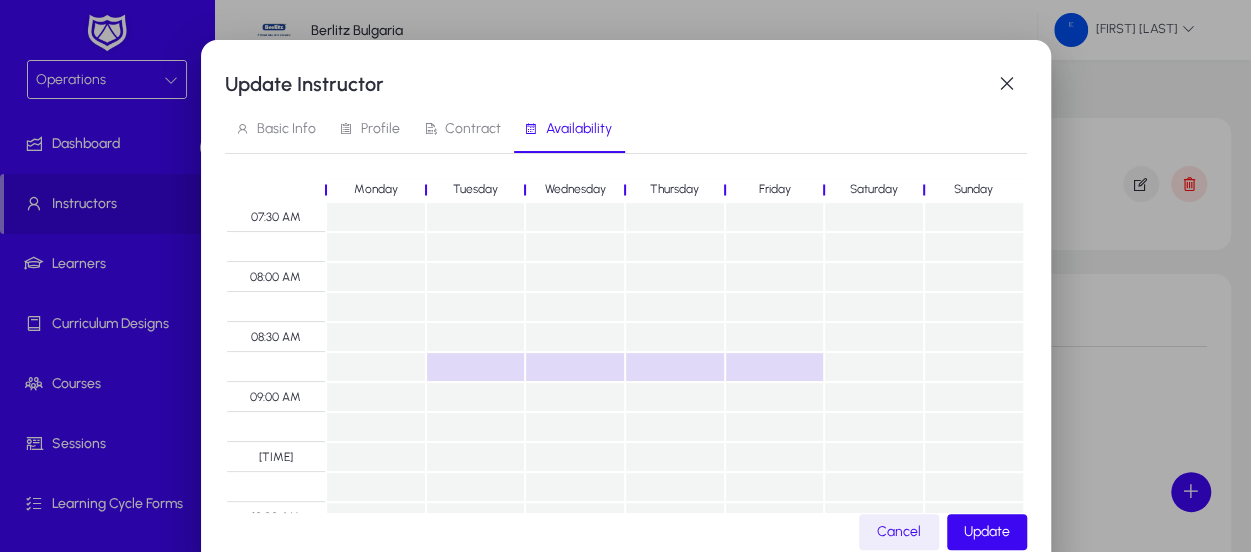 scroll, scrollTop: 600, scrollLeft: 0, axis: vertical 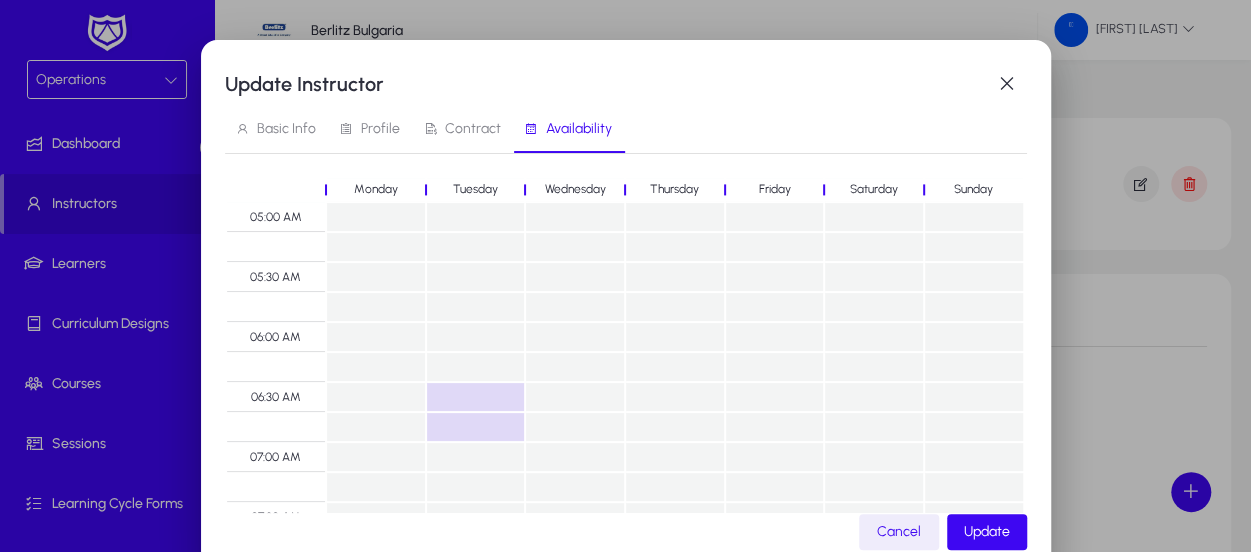 drag, startPoint x: 456, startPoint y: 398, endPoint x: 462, endPoint y: 418, distance: 20.880613 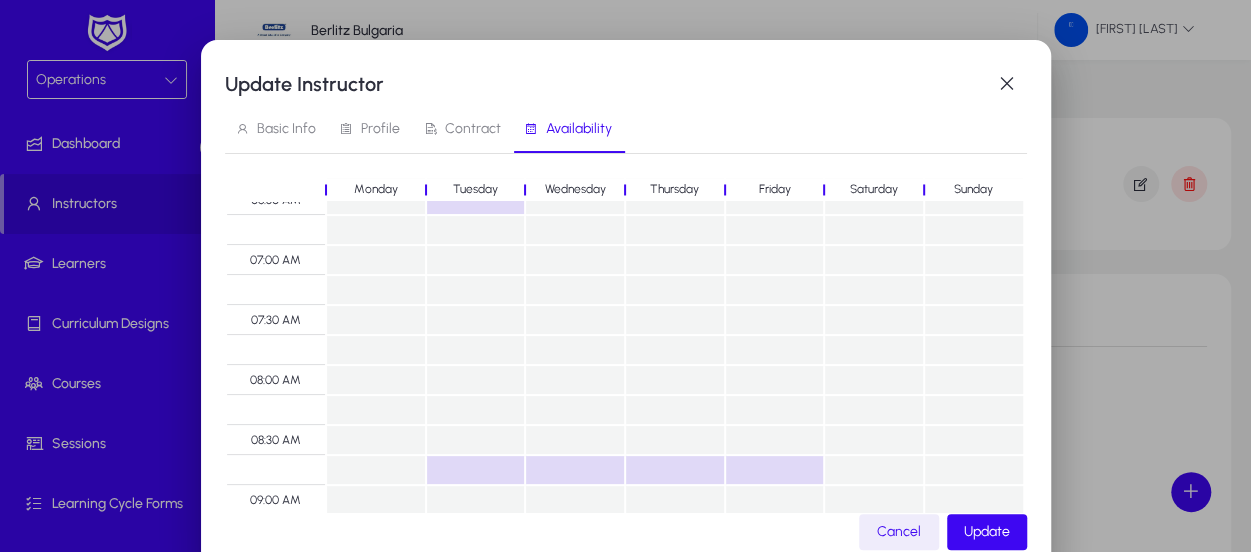 scroll, scrollTop: 800, scrollLeft: 0, axis: vertical 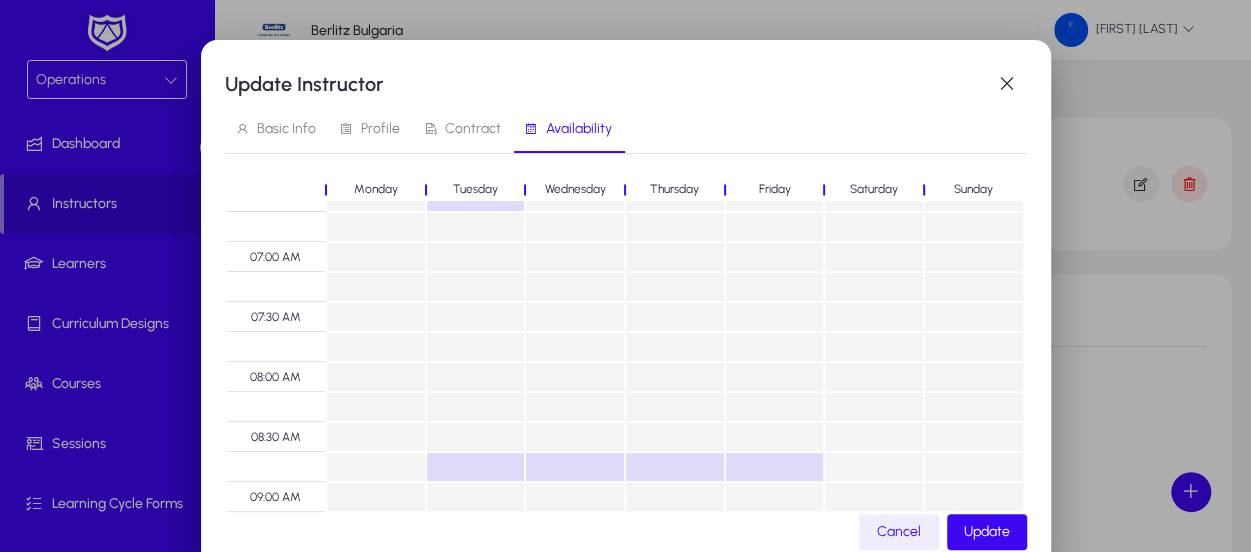 click at bounding box center (476, 197) 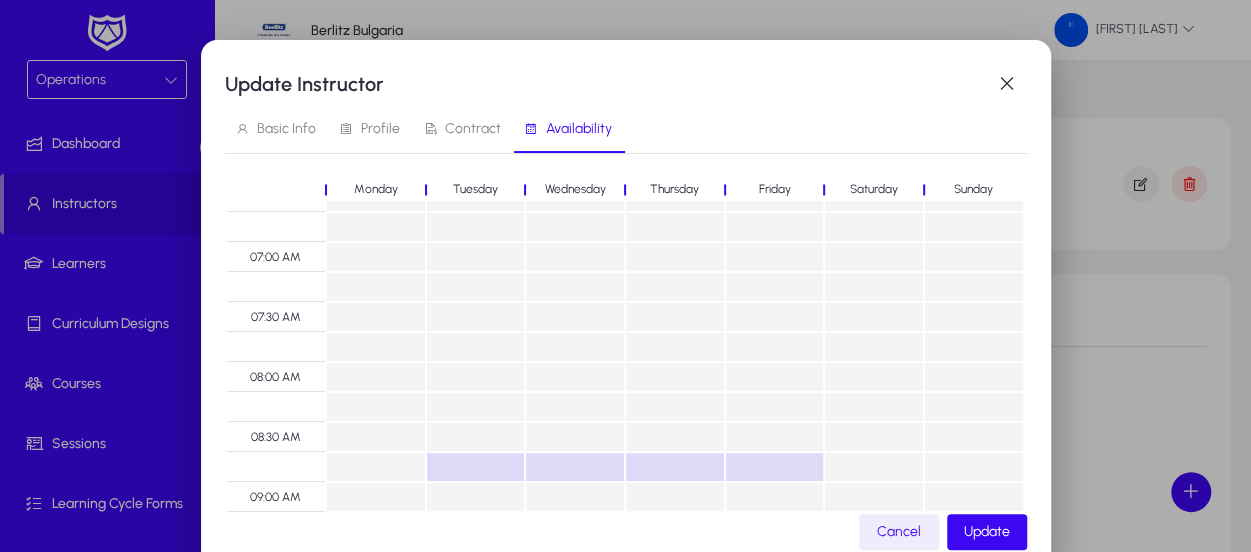 click at bounding box center [476, 467] 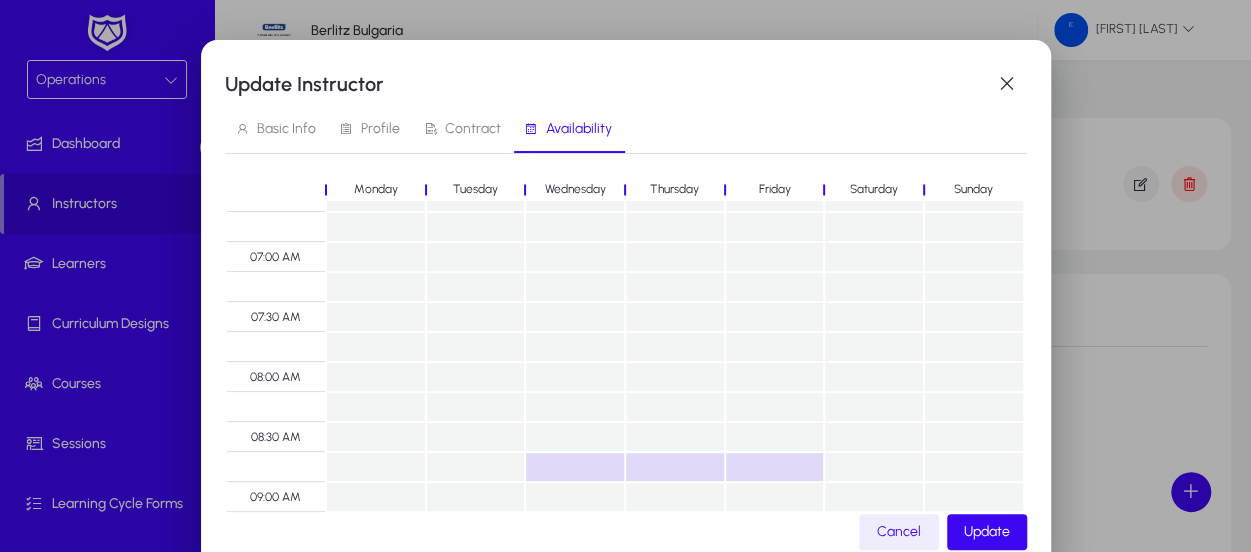 click at bounding box center [575, 467] 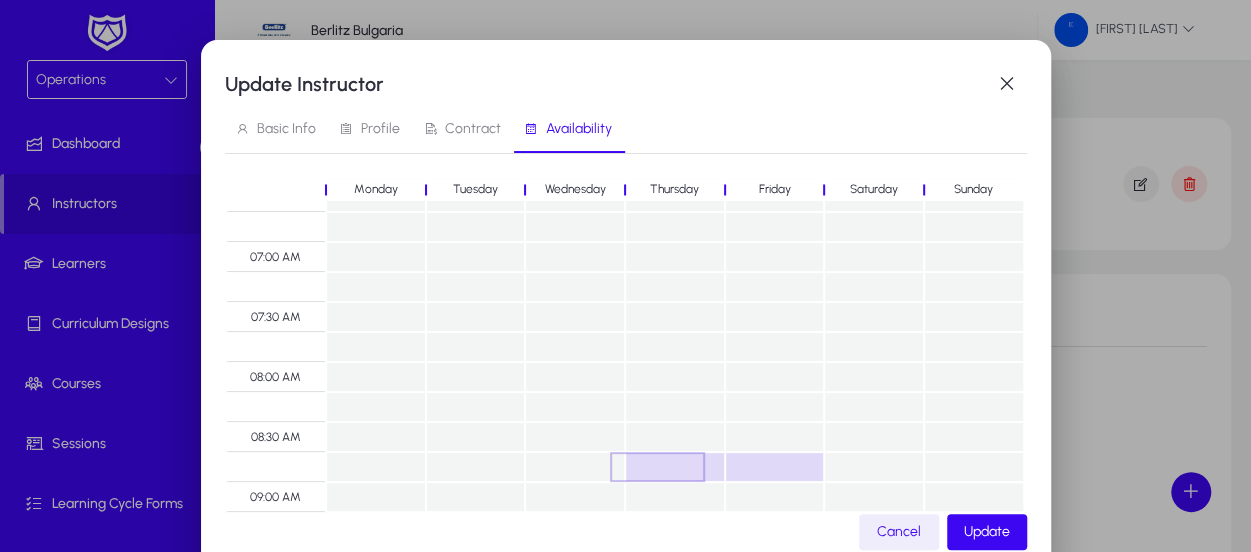 click at bounding box center [675, 467] 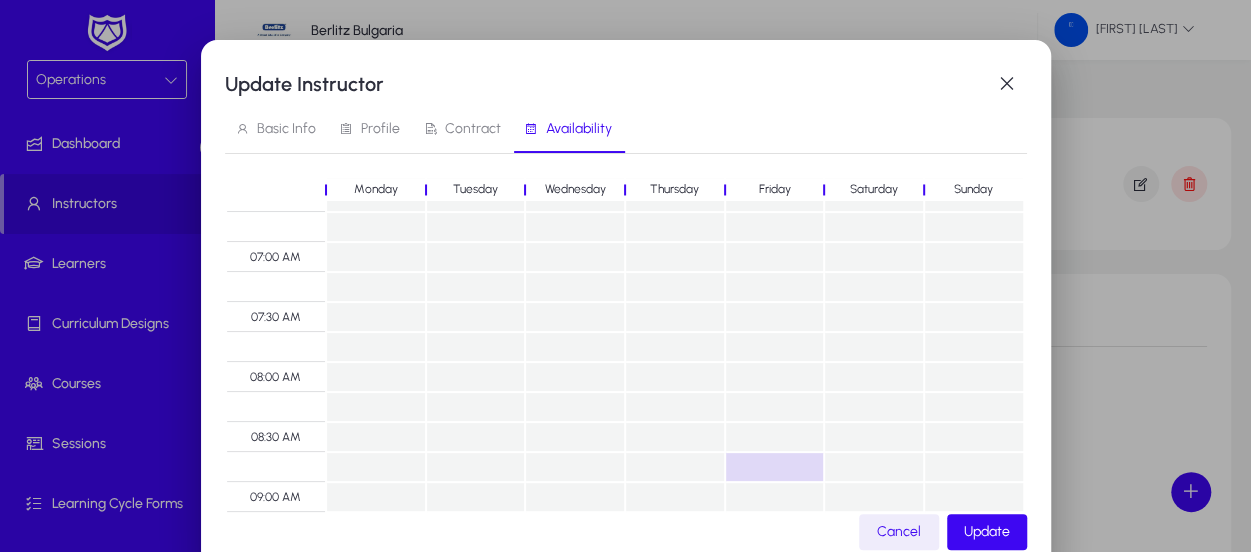 click at bounding box center [775, 467] 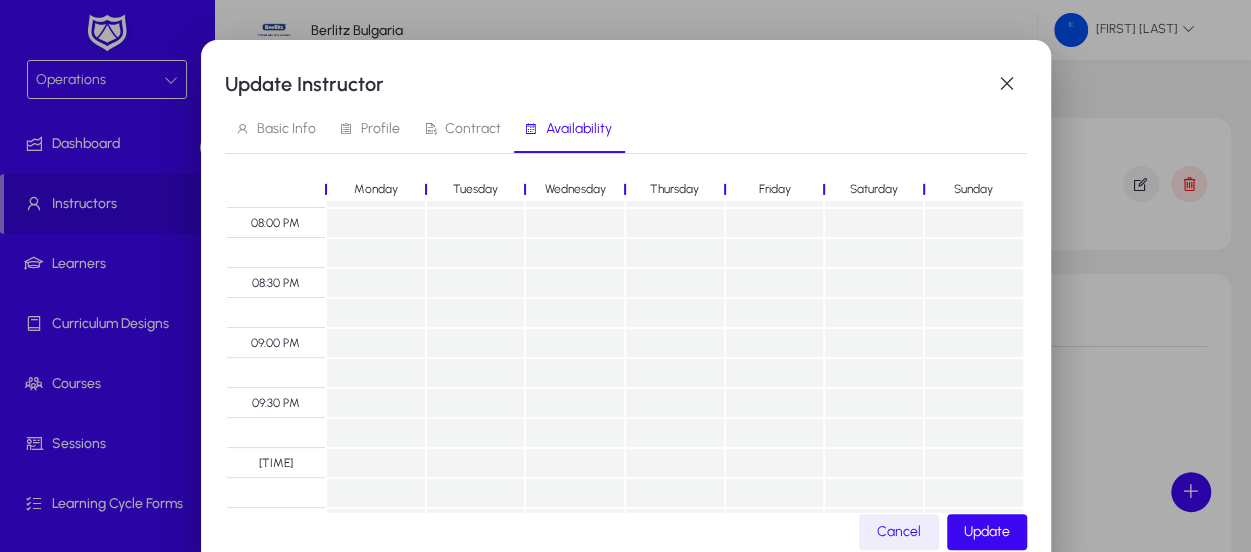 scroll, scrollTop: 2404, scrollLeft: 0, axis: vertical 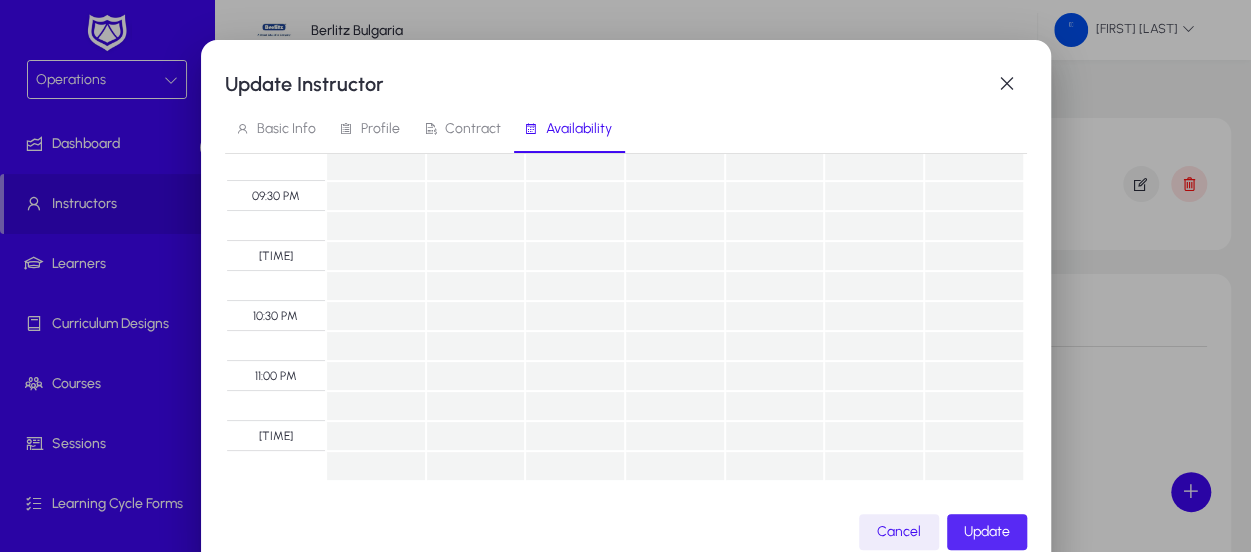 click on "Update" 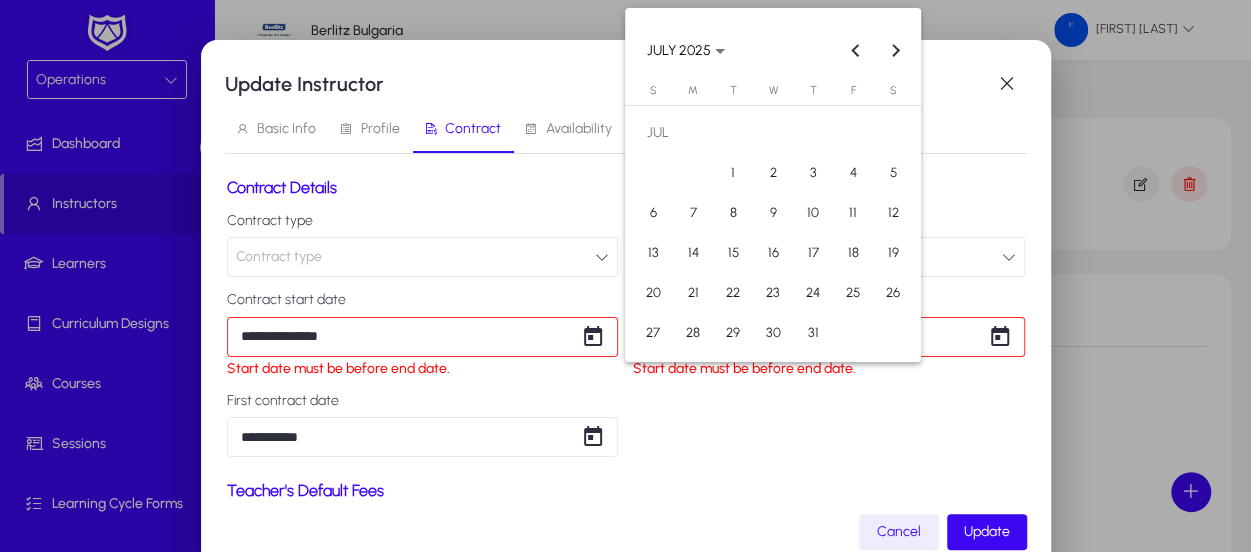 click on "**********" at bounding box center (625, 276) 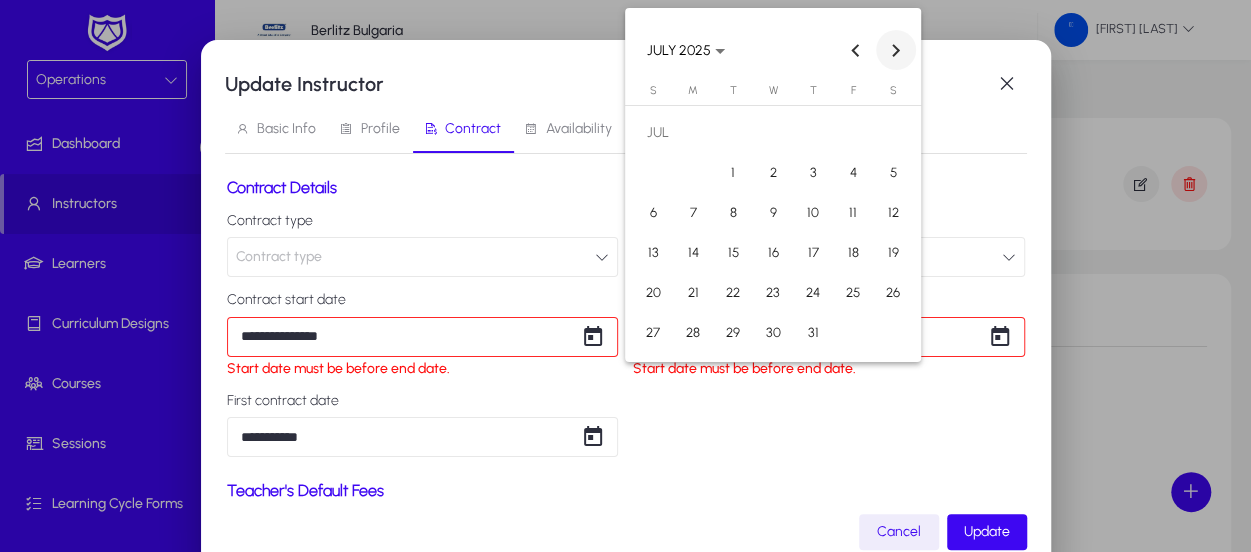 click at bounding box center (896, 50) 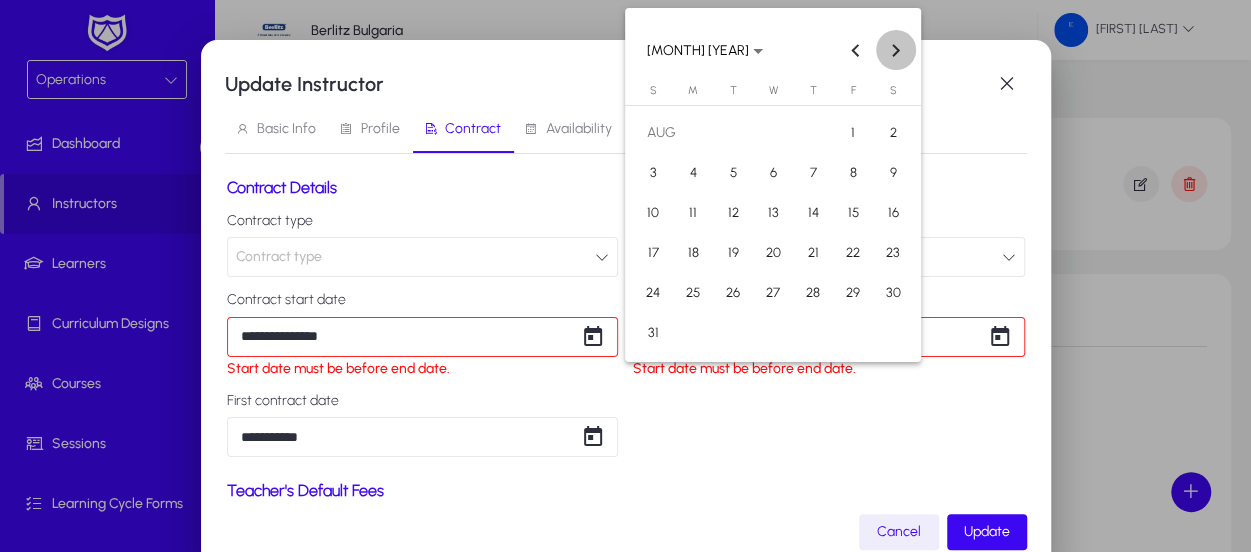 click at bounding box center (896, 50) 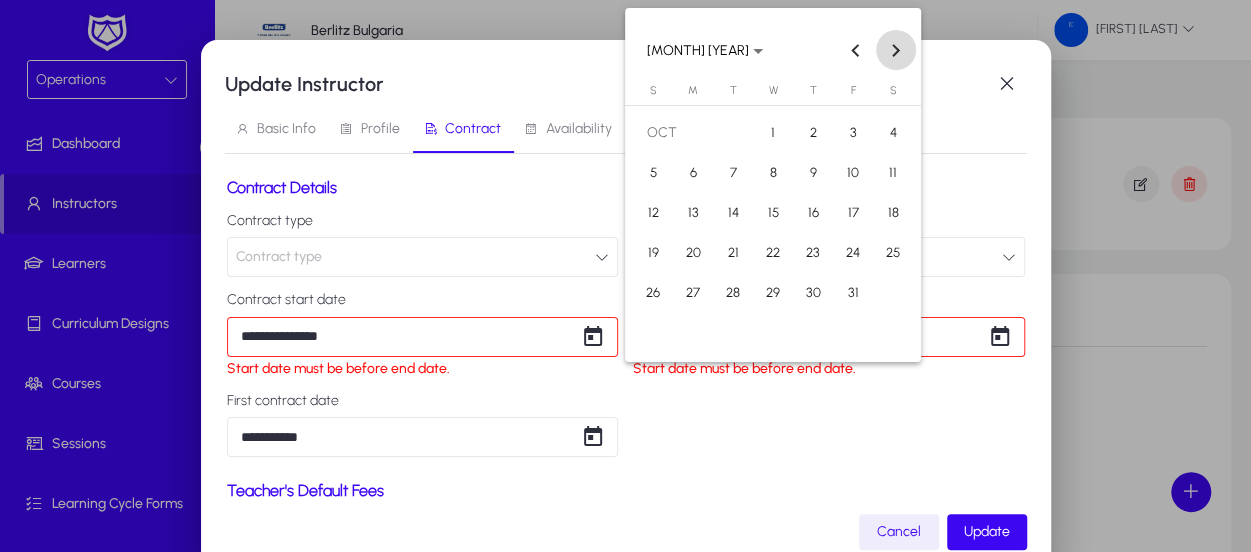 click at bounding box center (896, 50) 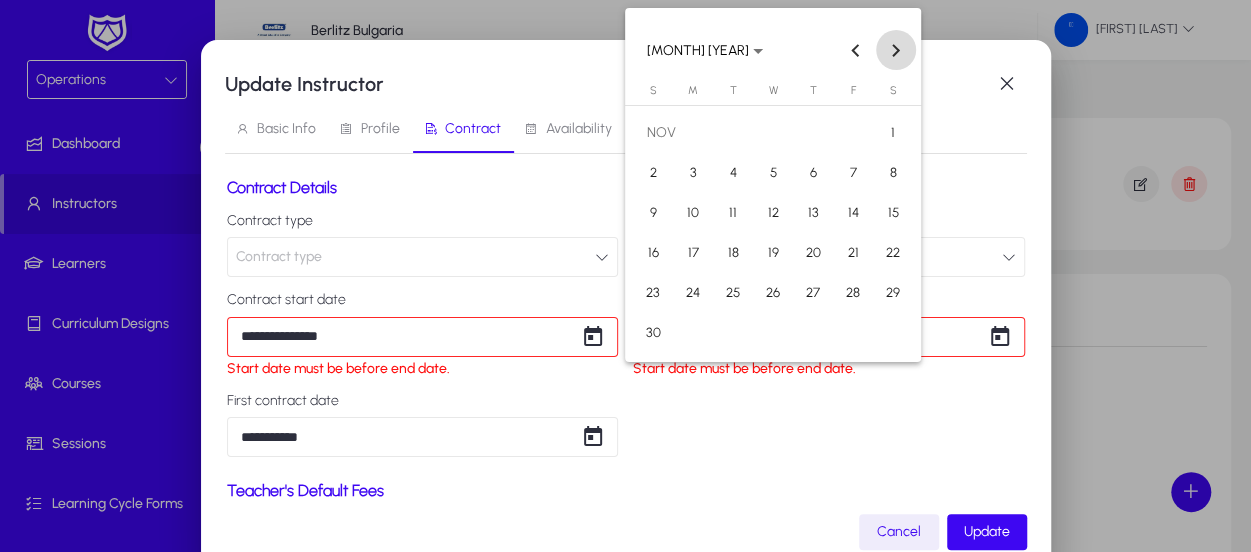 click at bounding box center (896, 50) 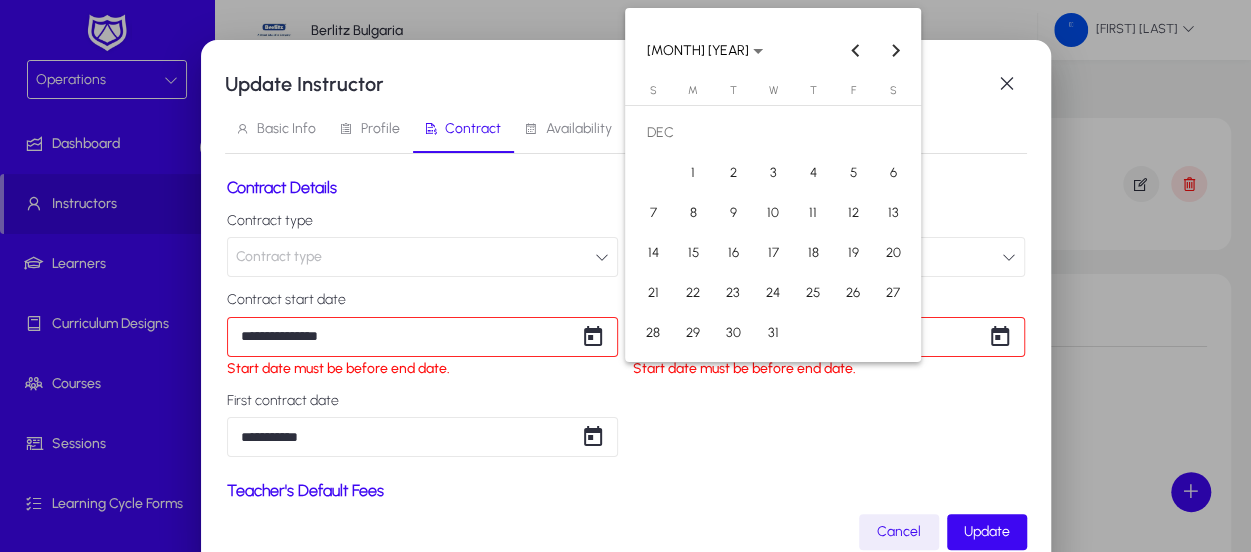 click on "31" at bounding box center [773, 333] 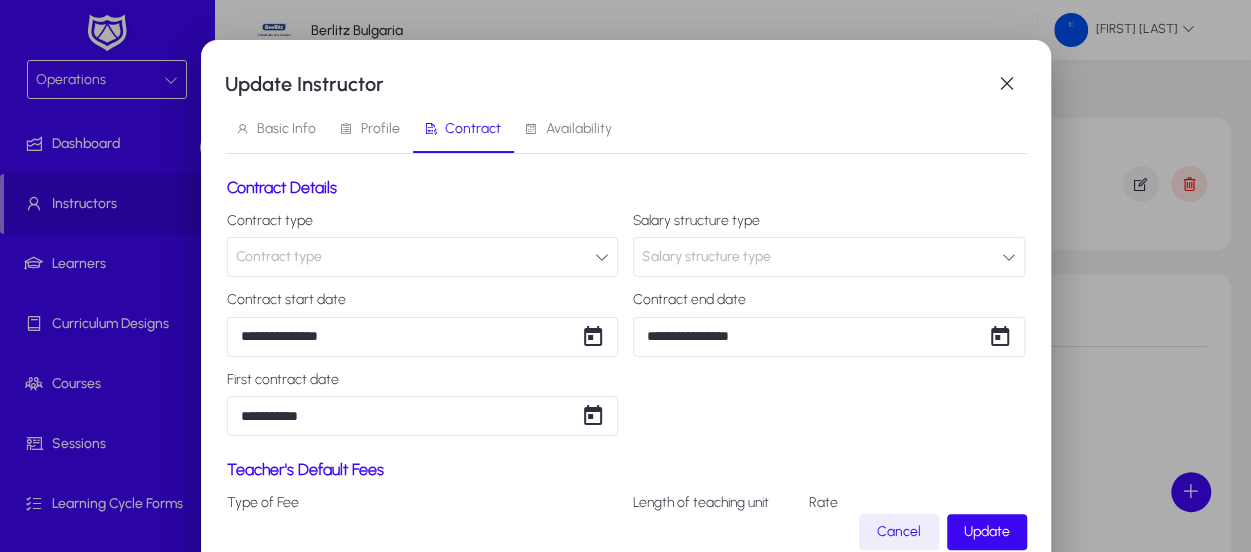 click on "**********" at bounding box center (626, 324) 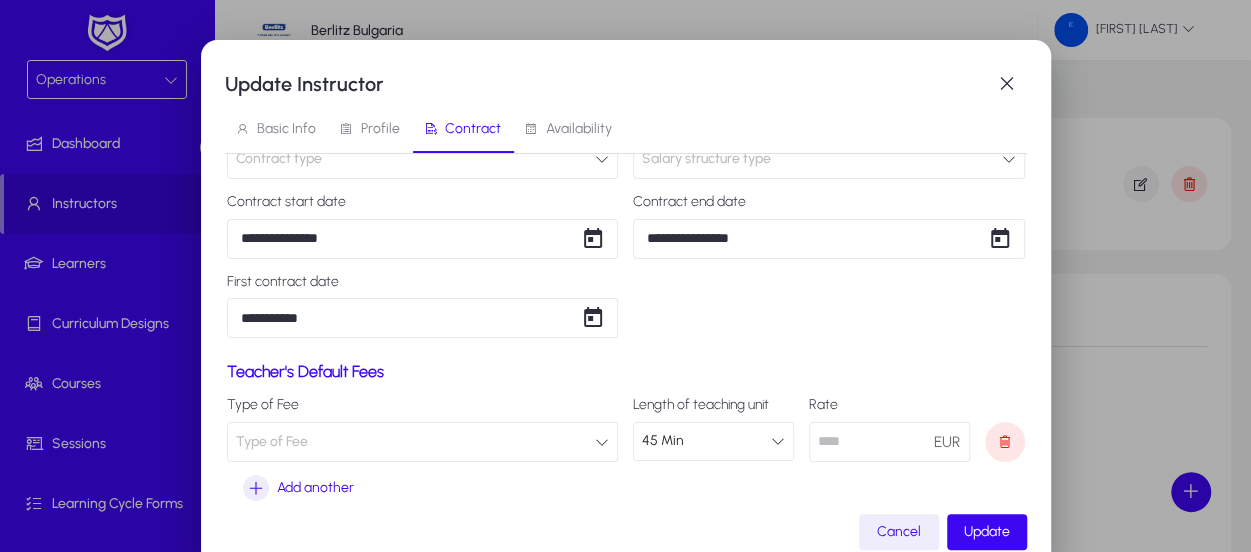 scroll, scrollTop: 100, scrollLeft: 0, axis: vertical 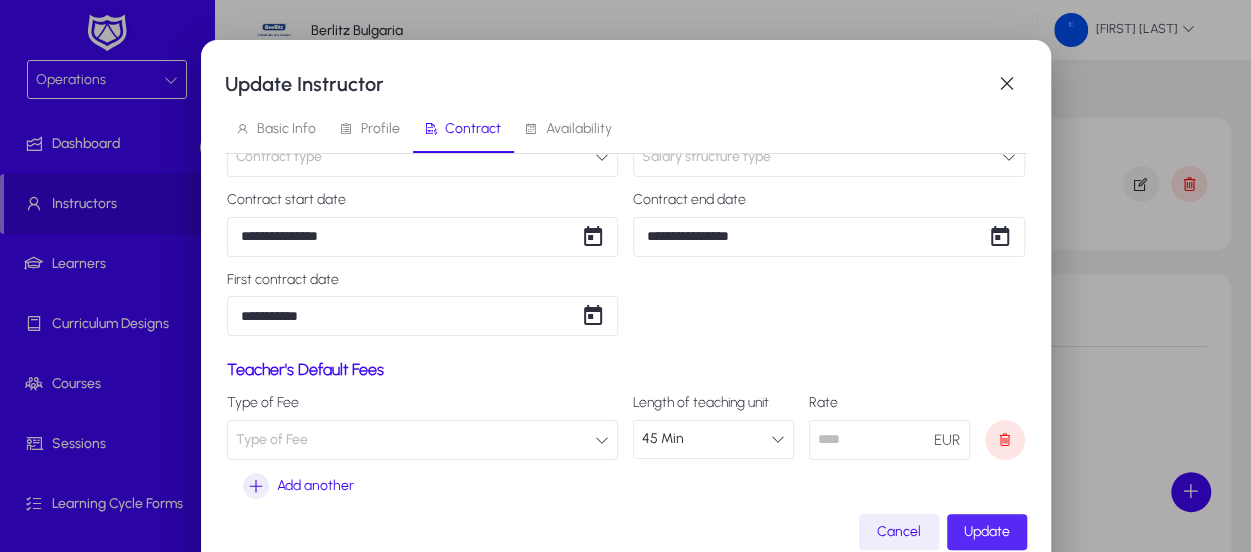 click on "Update" 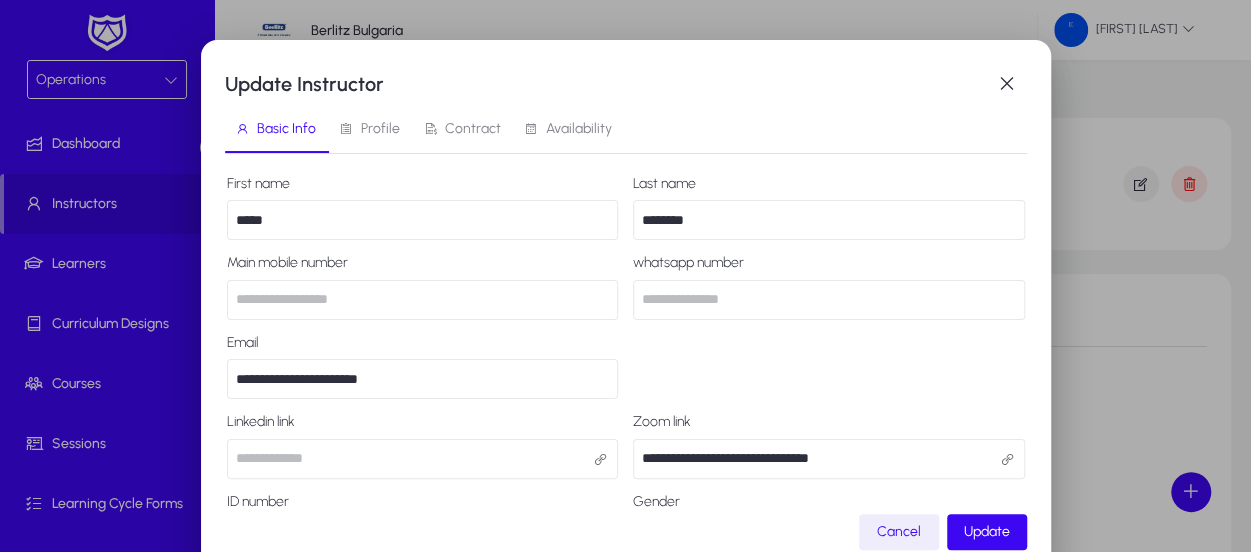 scroll, scrollTop: 0, scrollLeft: 0, axis: both 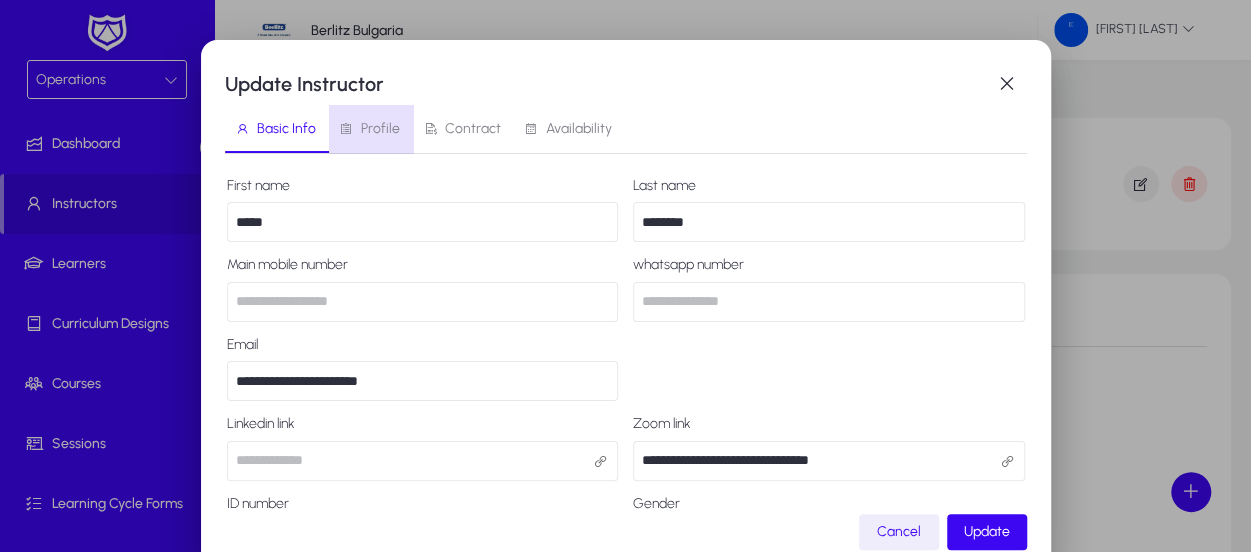 click on "Profile" at bounding box center [380, 129] 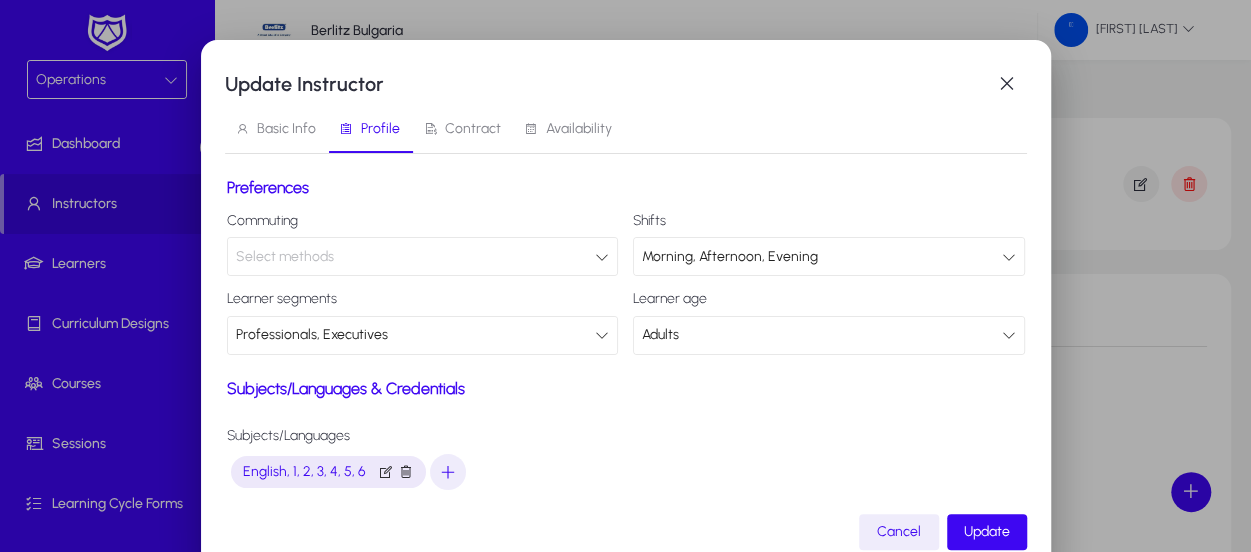 click on "Contract" at bounding box center (473, 129) 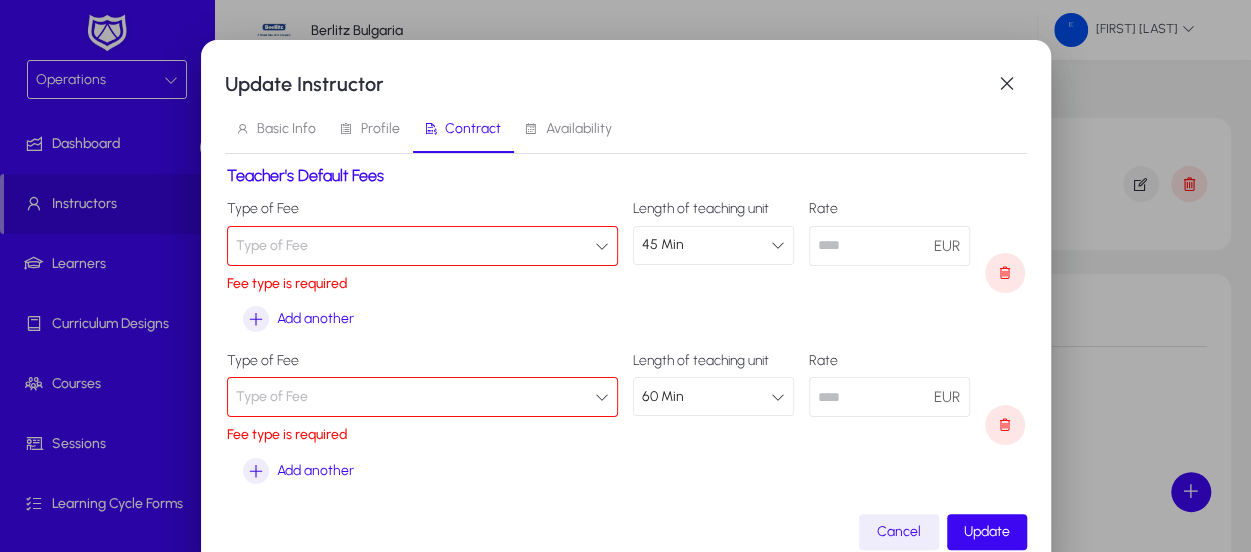 scroll, scrollTop: 300, scrollLeft: 0, axis: vertical 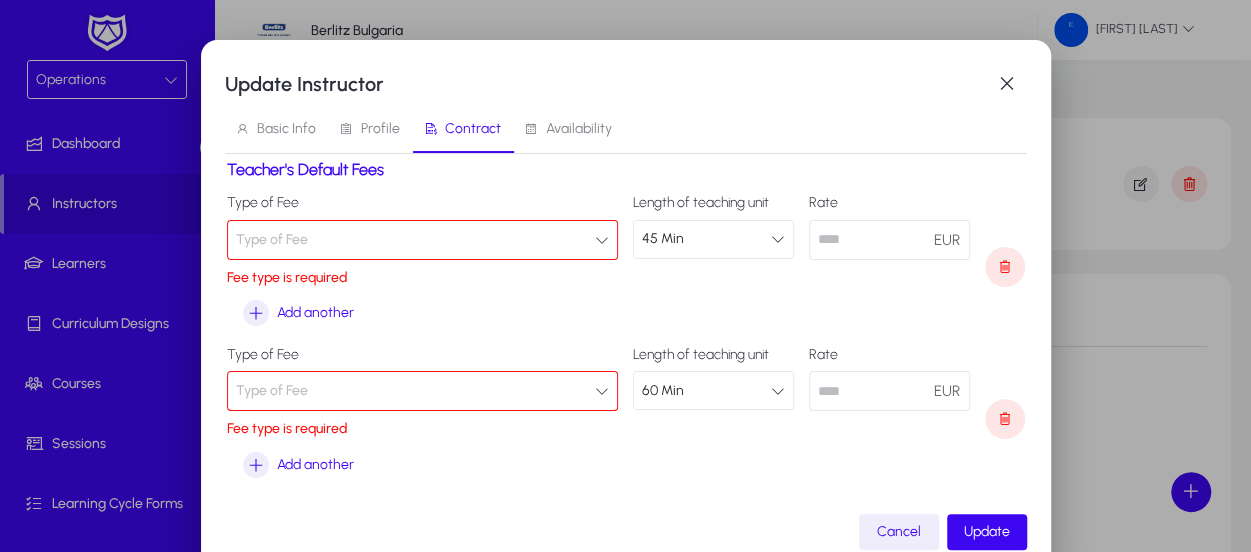click on "Type of Fee" at bounding box center [423, 240] 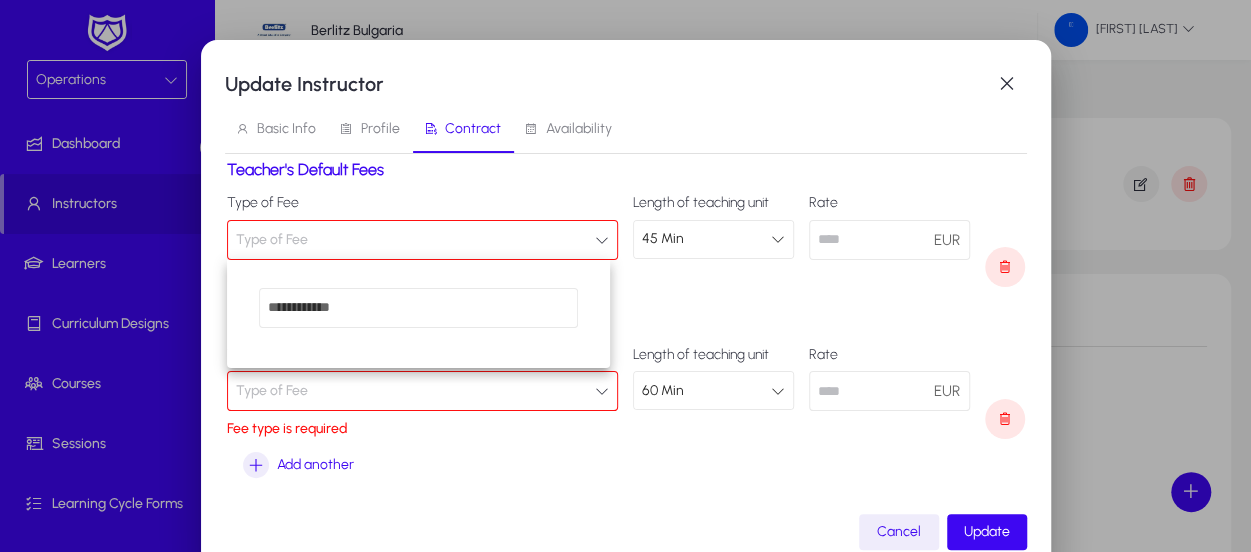 click at bounding box center [625, 276] 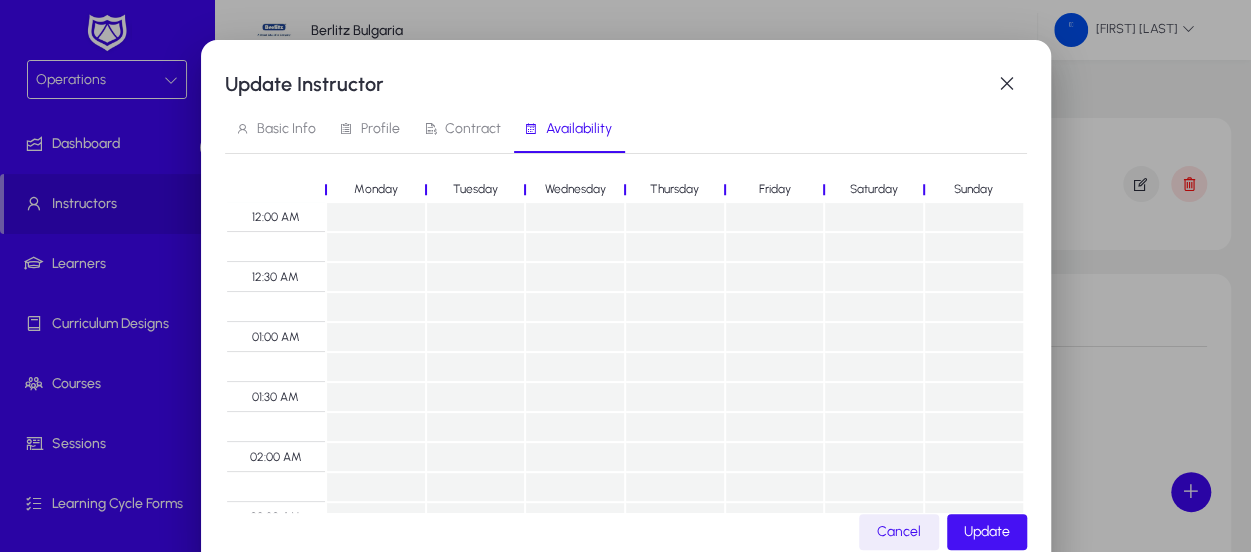 click on "Update" 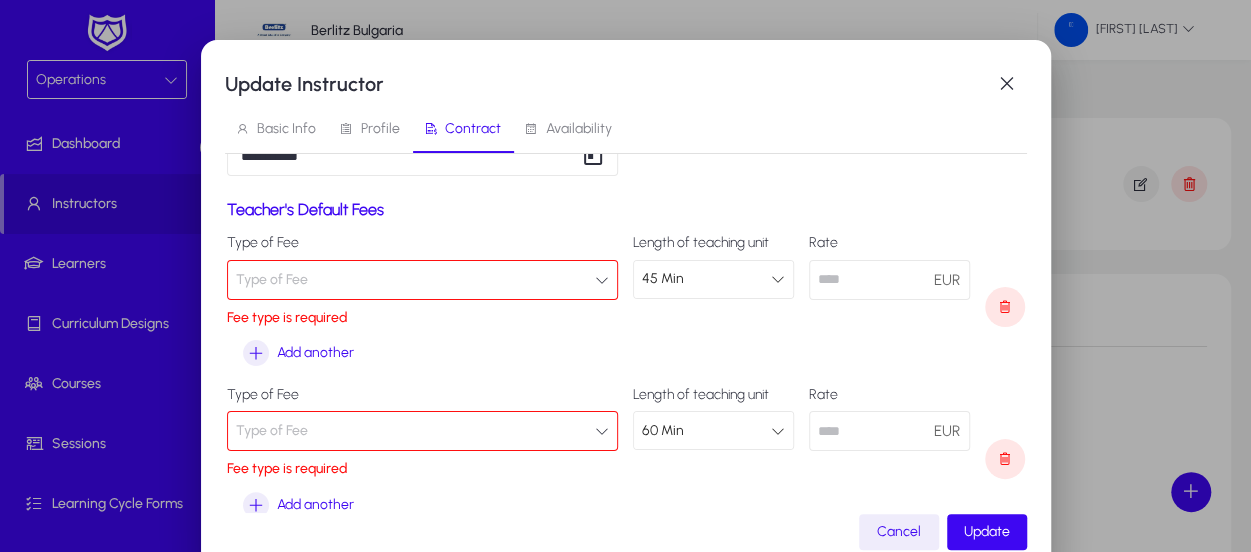 scroll, scrollTop: 301, scrollLeft: 0, axis: vertical 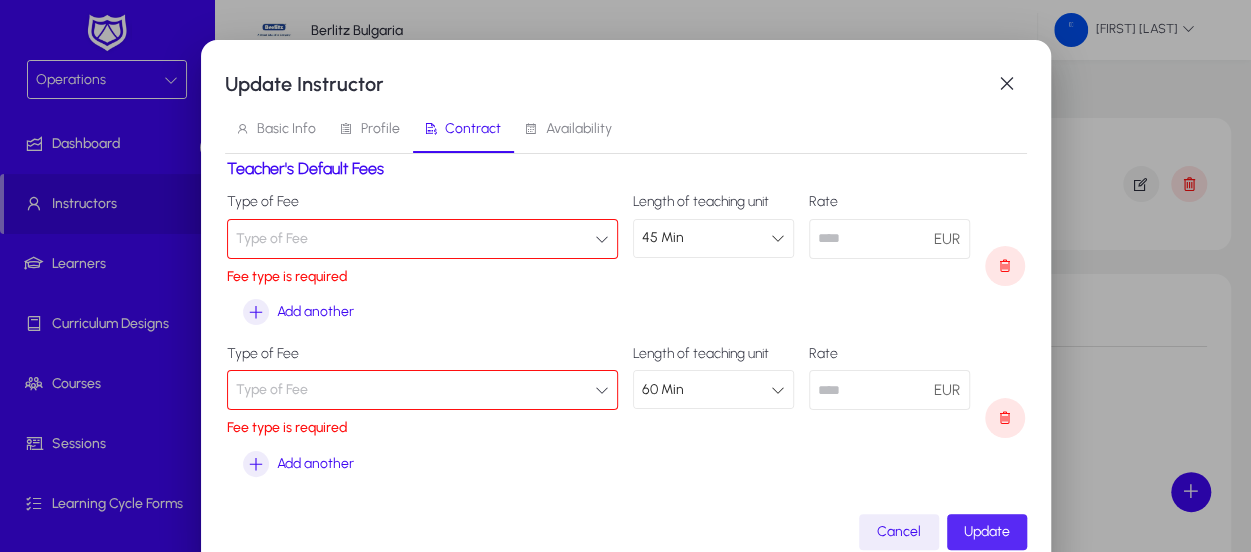 click on "Update" 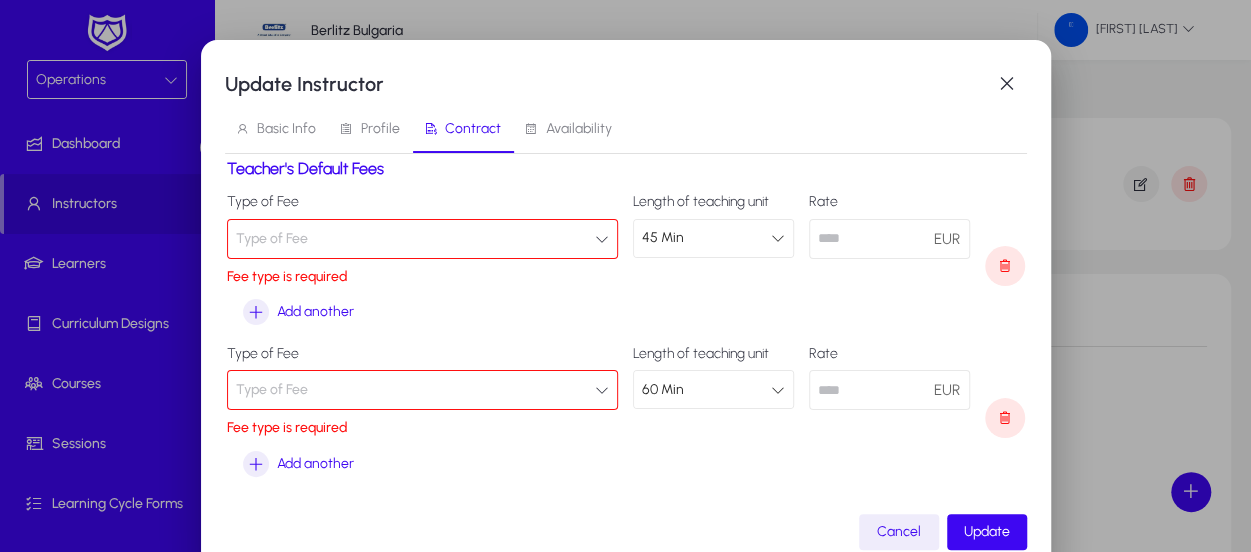 click at bounding box center (602, 239) 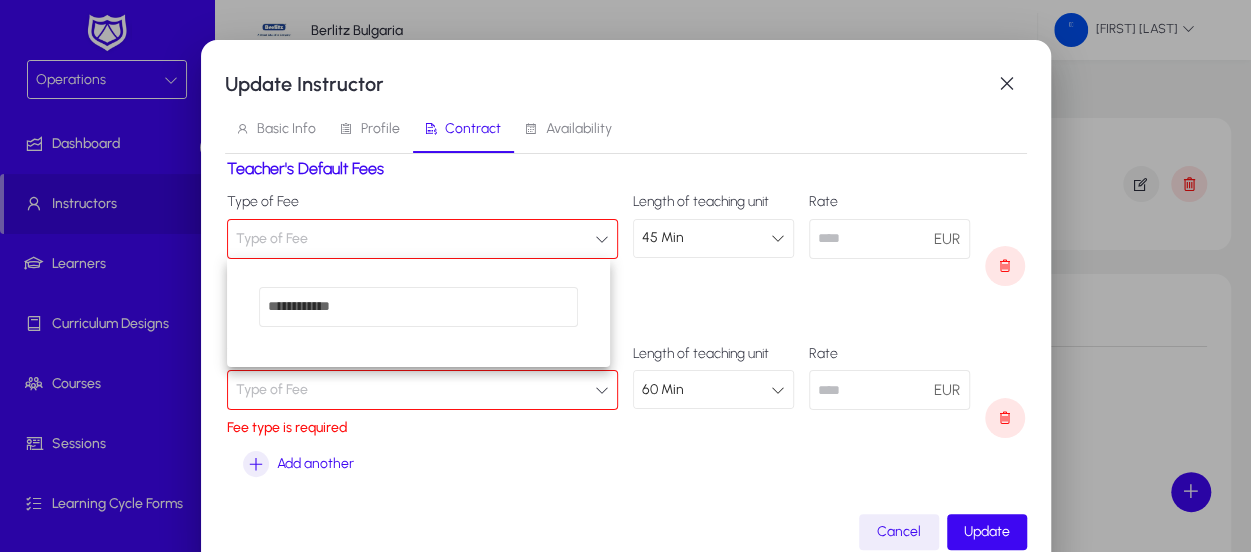 click at bounding box center (418, 307) 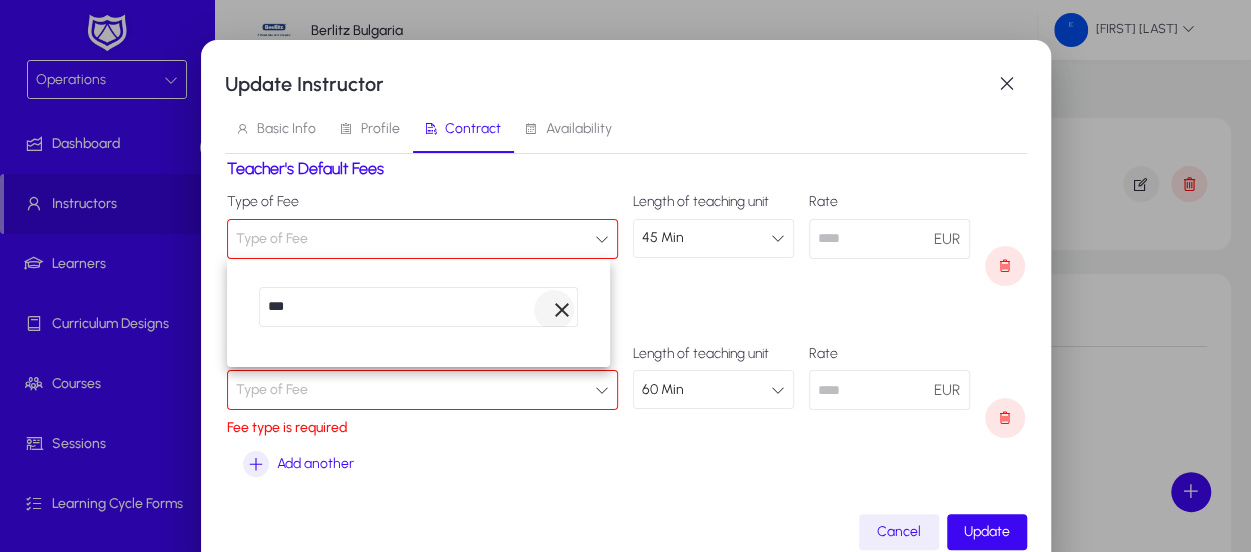 type on "***" 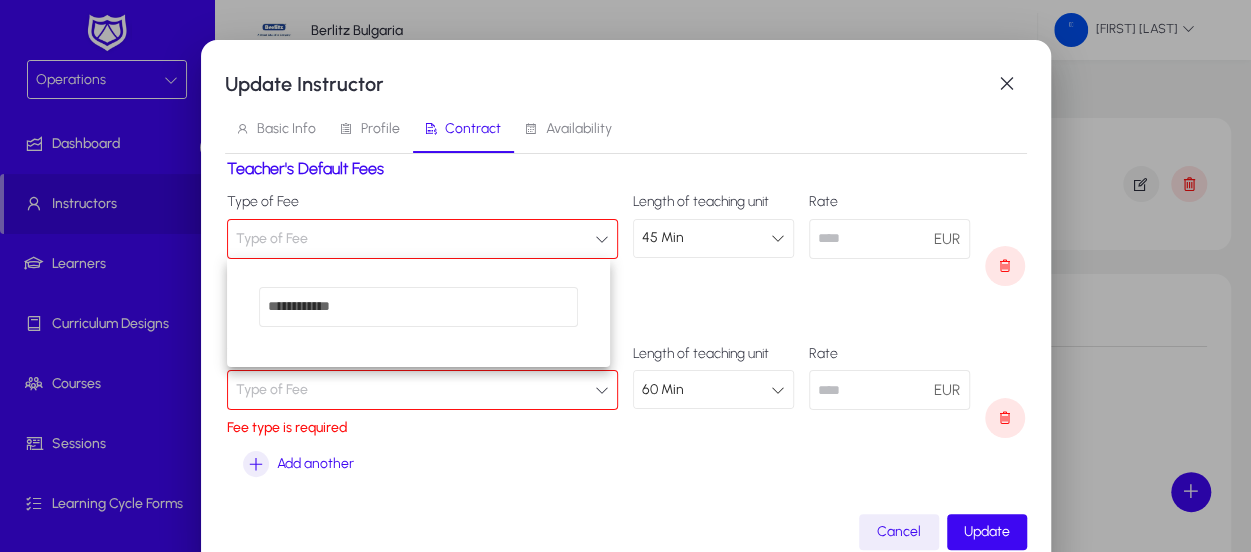 click at bounding box center (625, 276) 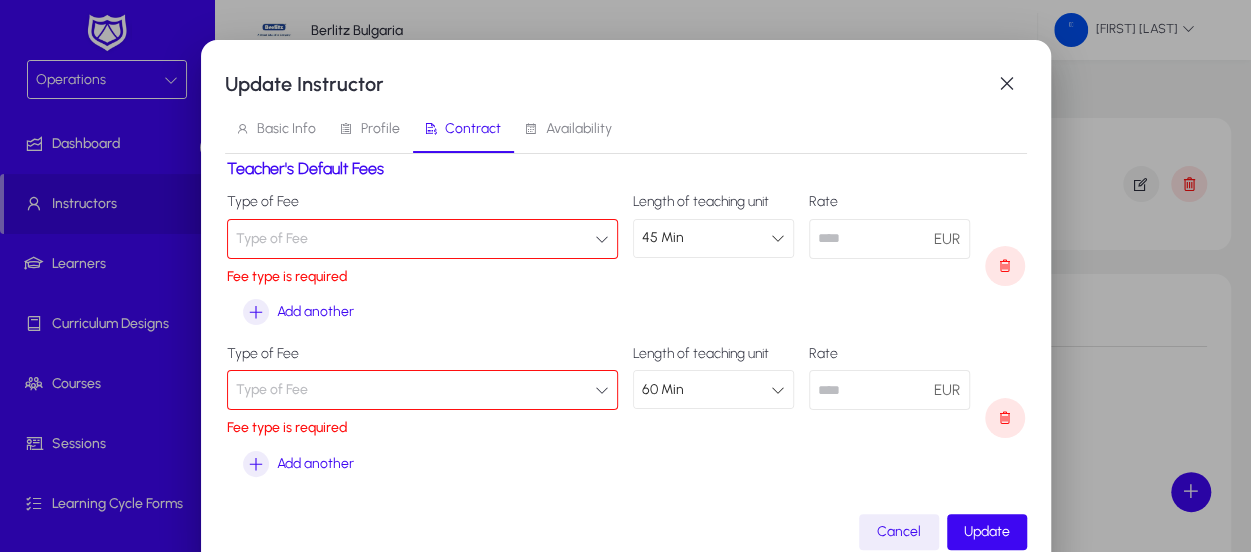 click on "Type of Fee  Type of Fee     Fee type is required Length of teaching unit  45 Min Rate  ** EUR  Add another" at bounding box center [626, 262] 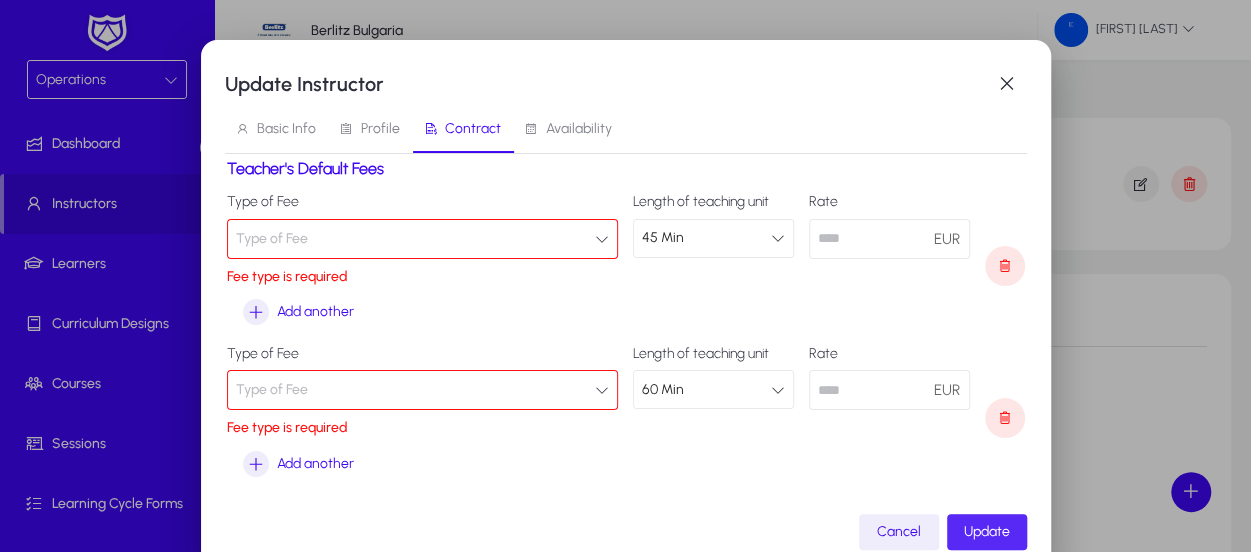 click on "Update" 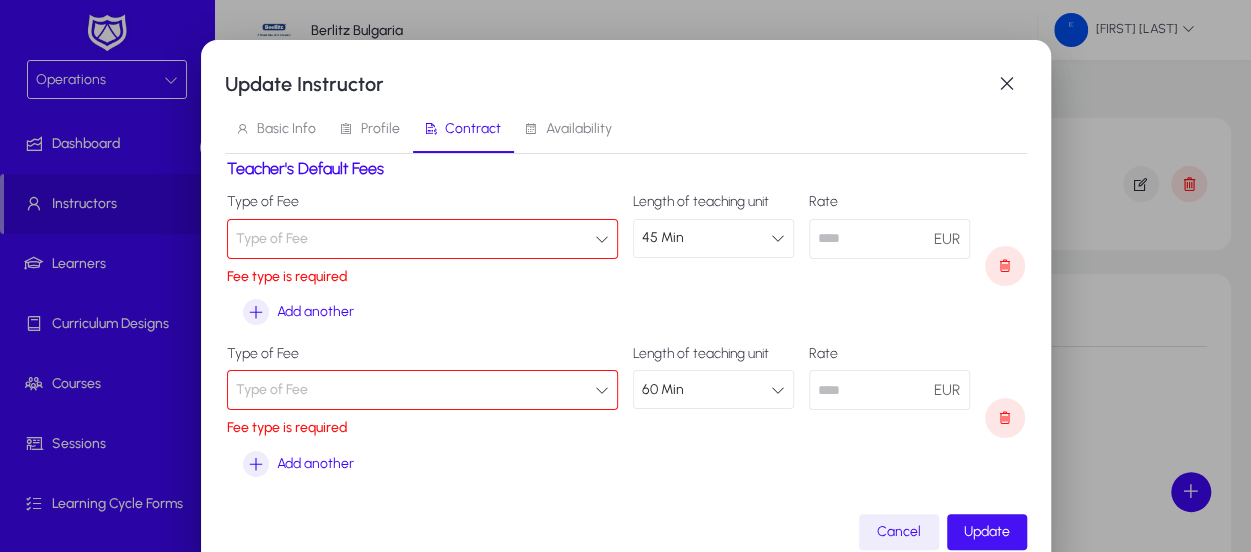 click on "Update" 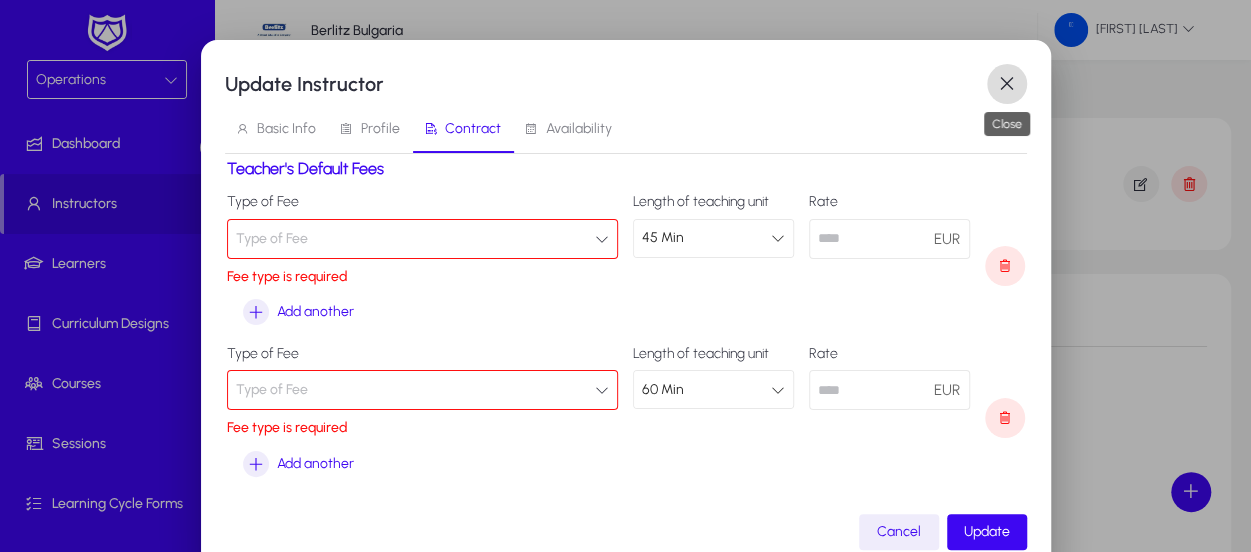 click at bounding box center [1007, 84] 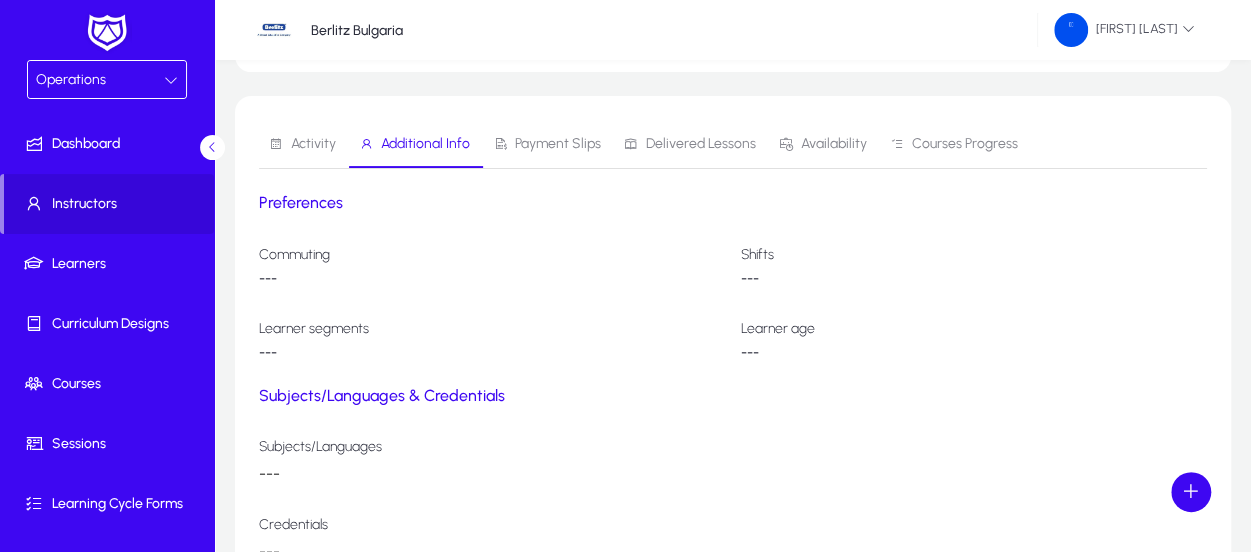 scroll, scrollTop: 300, scrollLeft: 0, axis: vertical 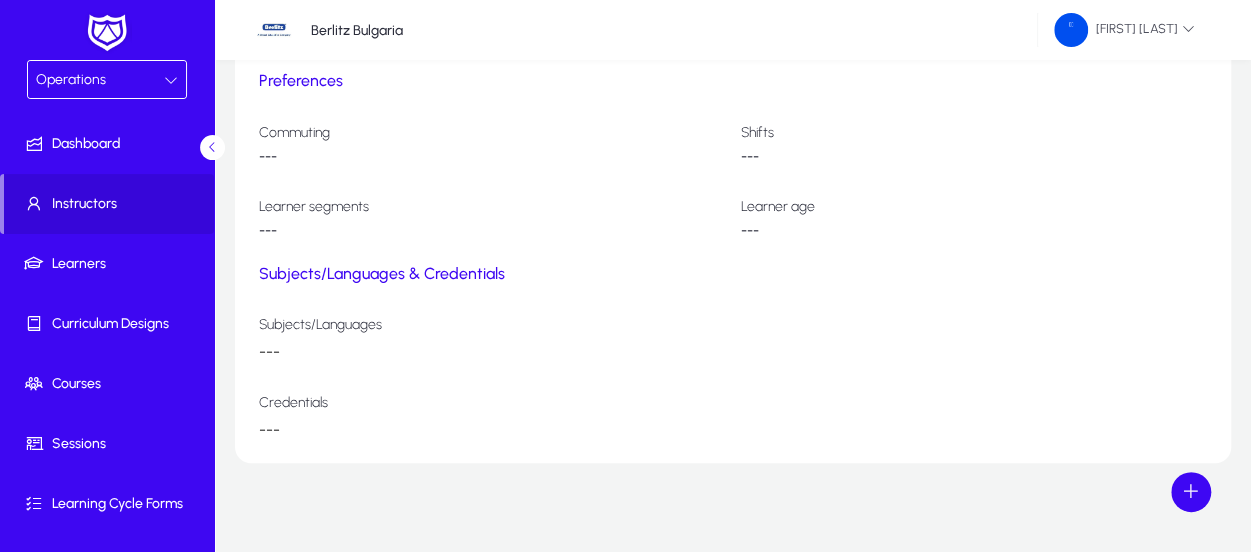 click 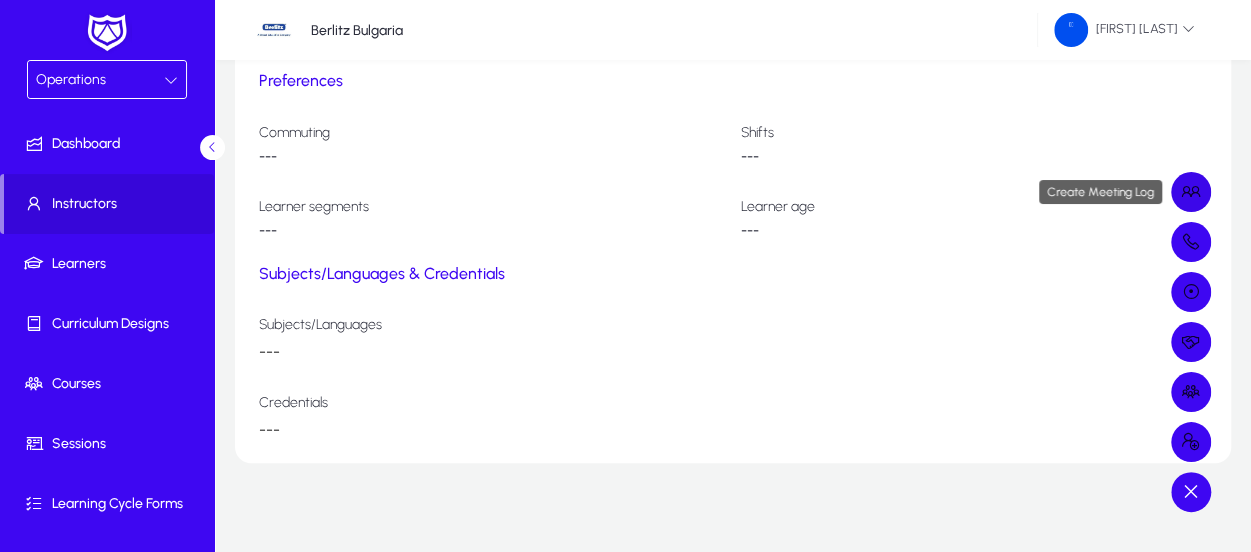 click at bounding box center (1191, 192) 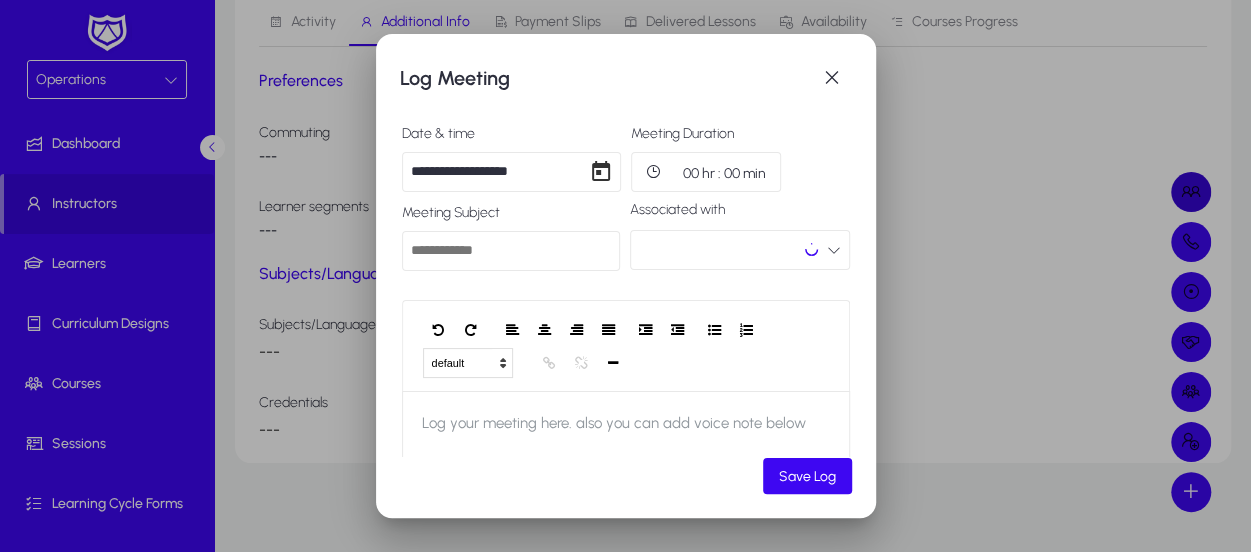 scroll, scrollTop: 0, scrollLeft: 0, axis: both 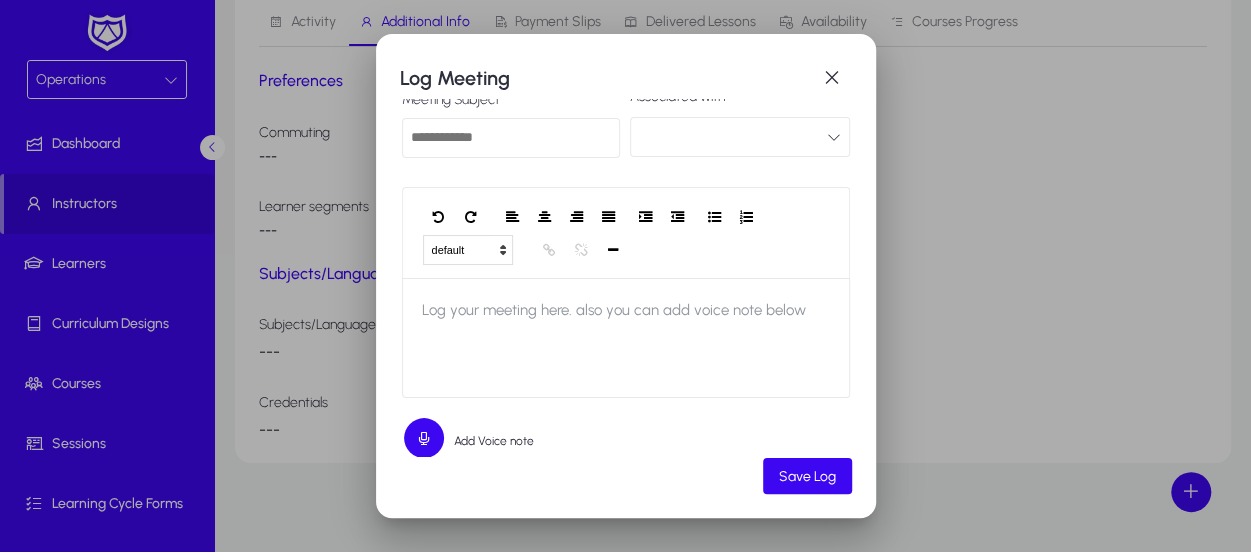 click at bounding box center [424, 438] 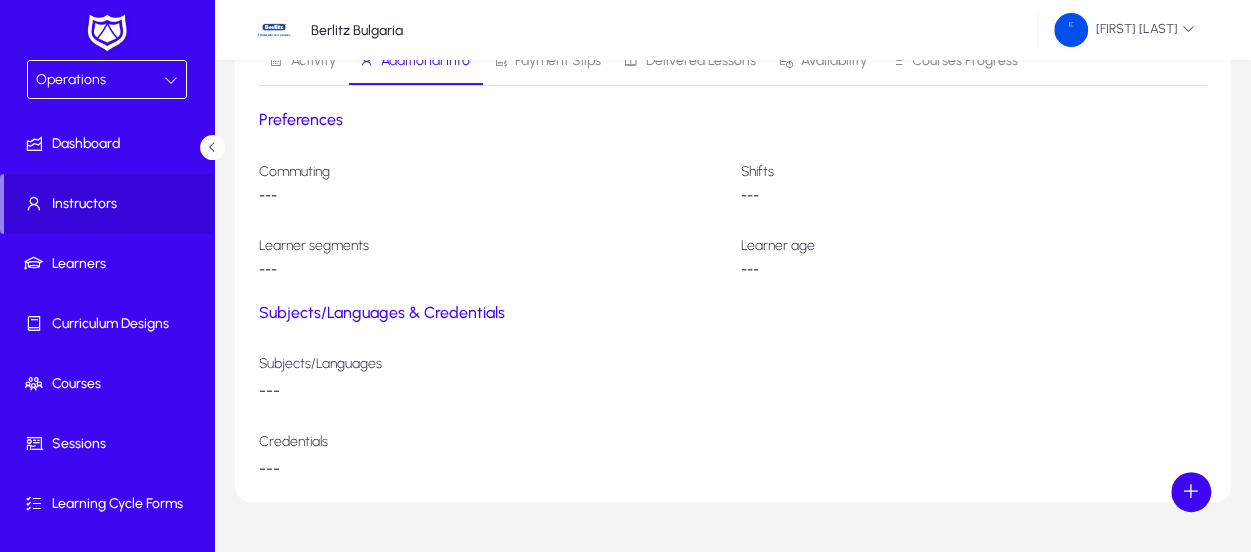 scroll, scrollTop: 311, scrollLeft: 0, axis: vertical 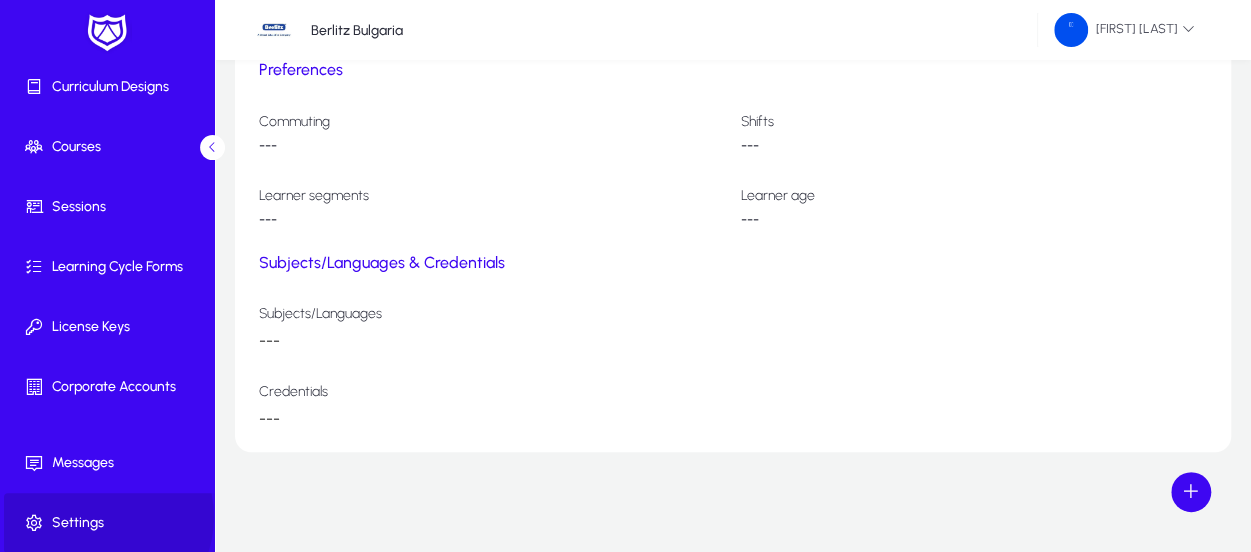 click on "Settings" 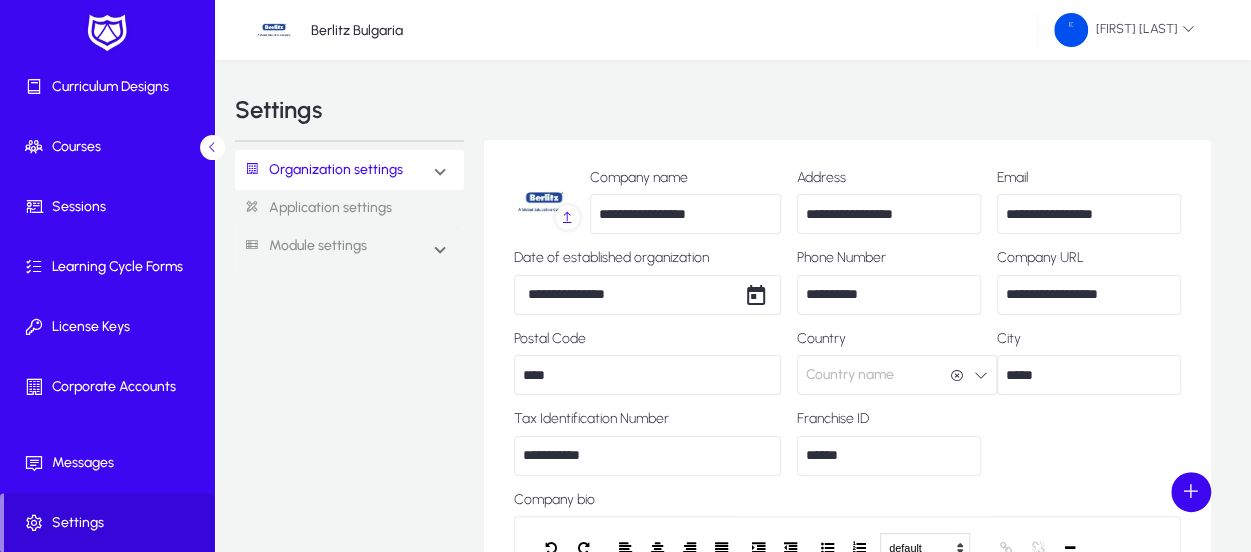 scroll, scrollTop: 0, scrollLeft: 0, axis: both 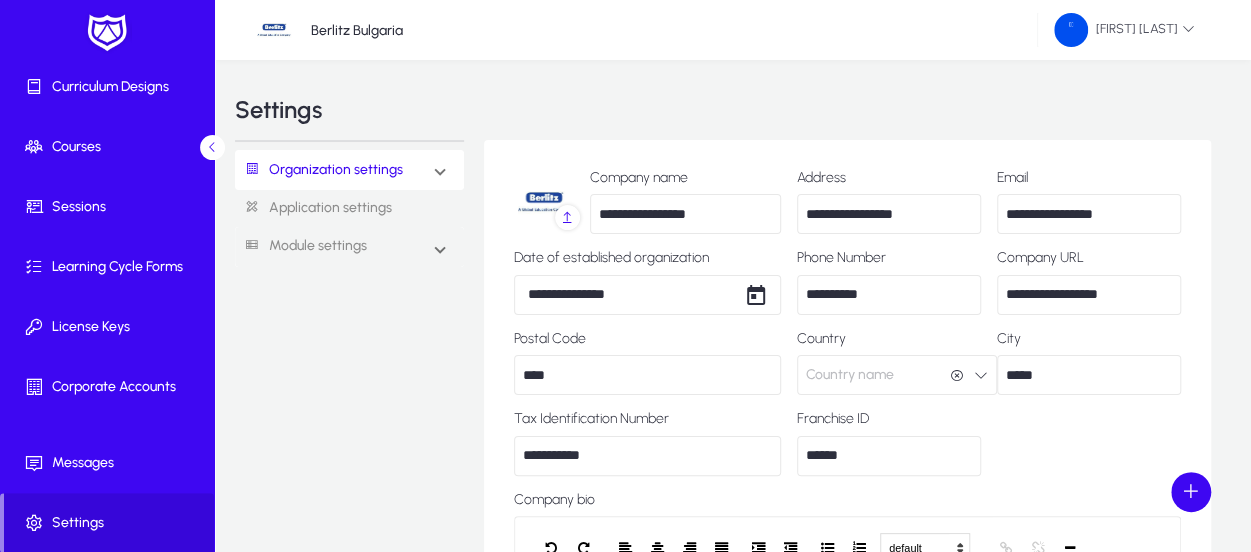 click on "Application settings" 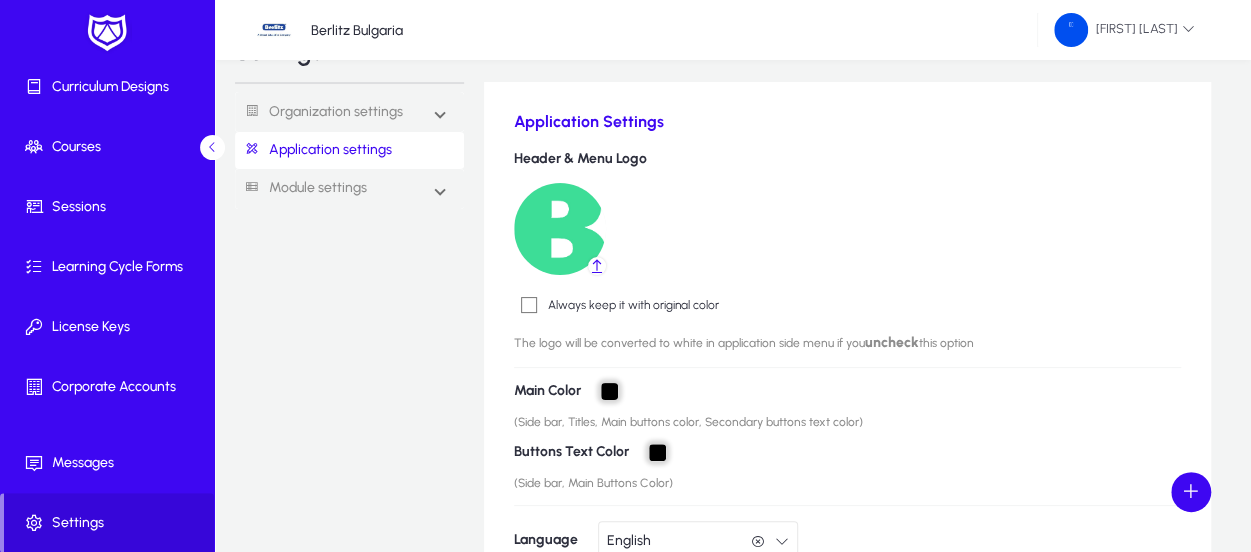 scroll, scrollTop: 19, scrollLeft: 0, axis: vertical 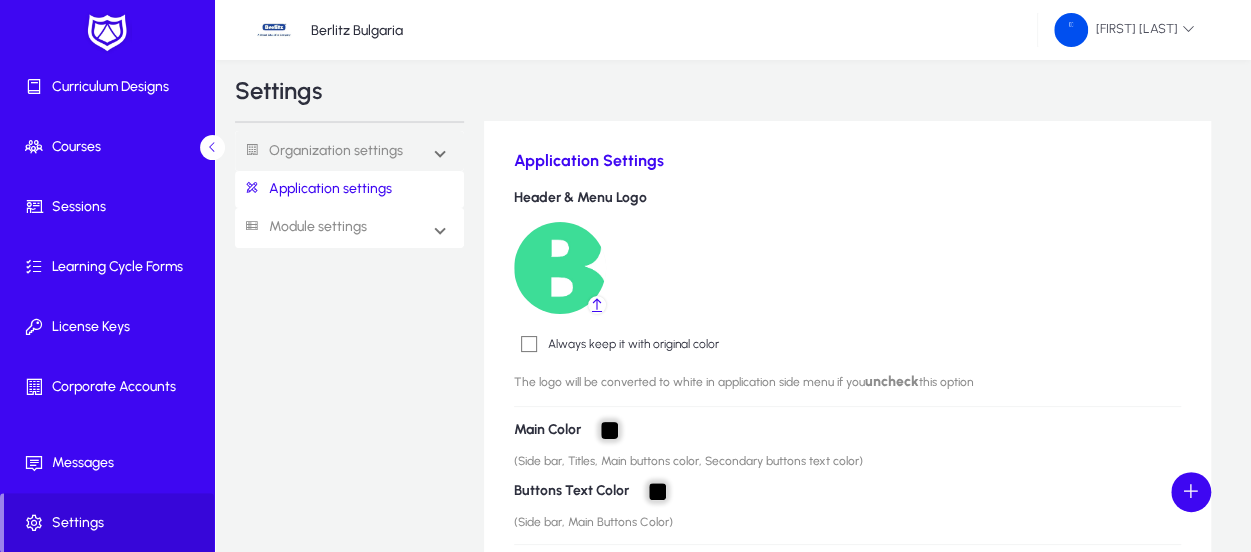 click on "Module settings" at bounding box center (301, 227) 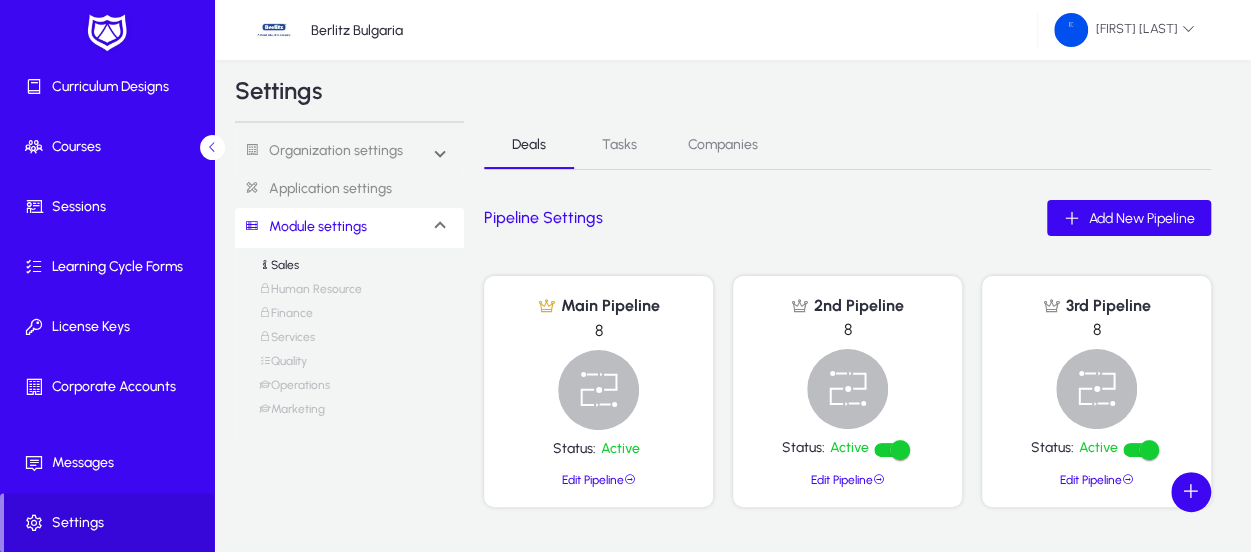 click on "Operations" at bounding box center [294, 390] 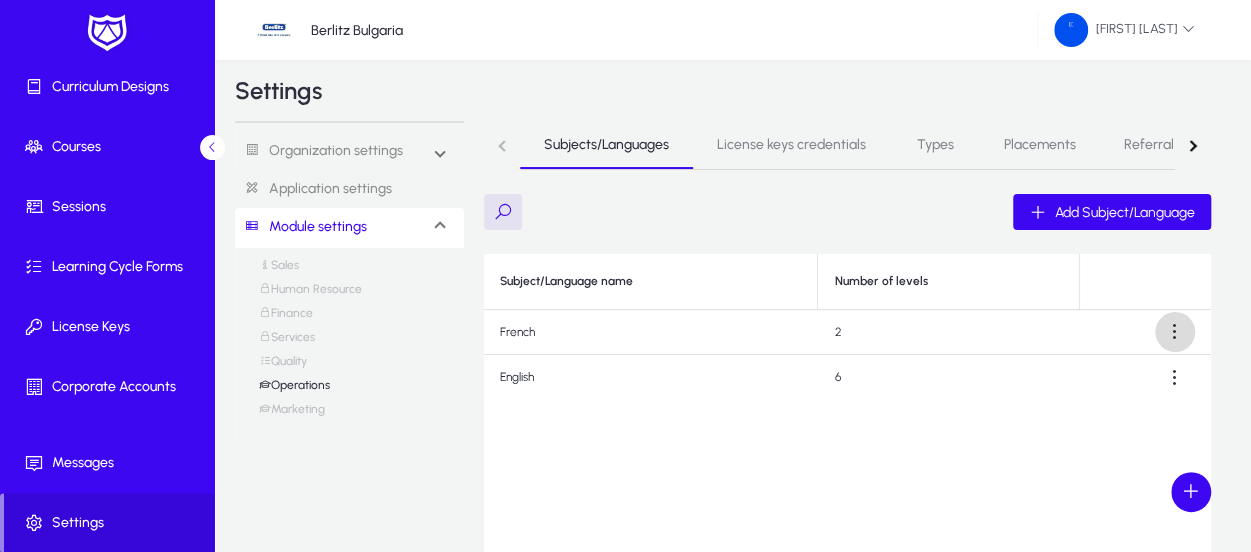 click 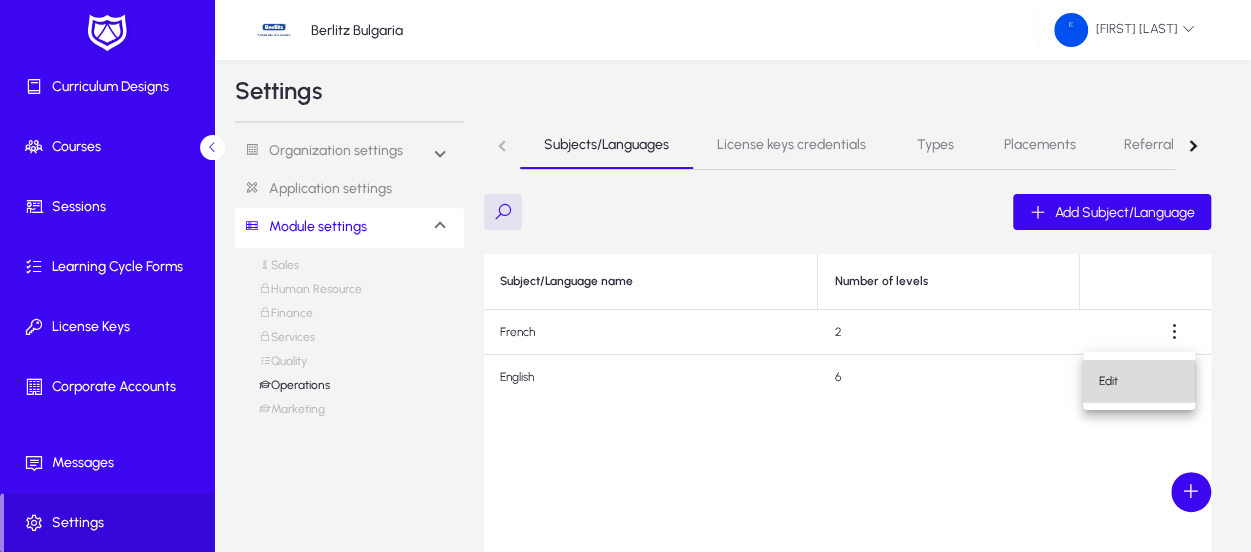 click on "Edit" at bounding box center [1139, 381] 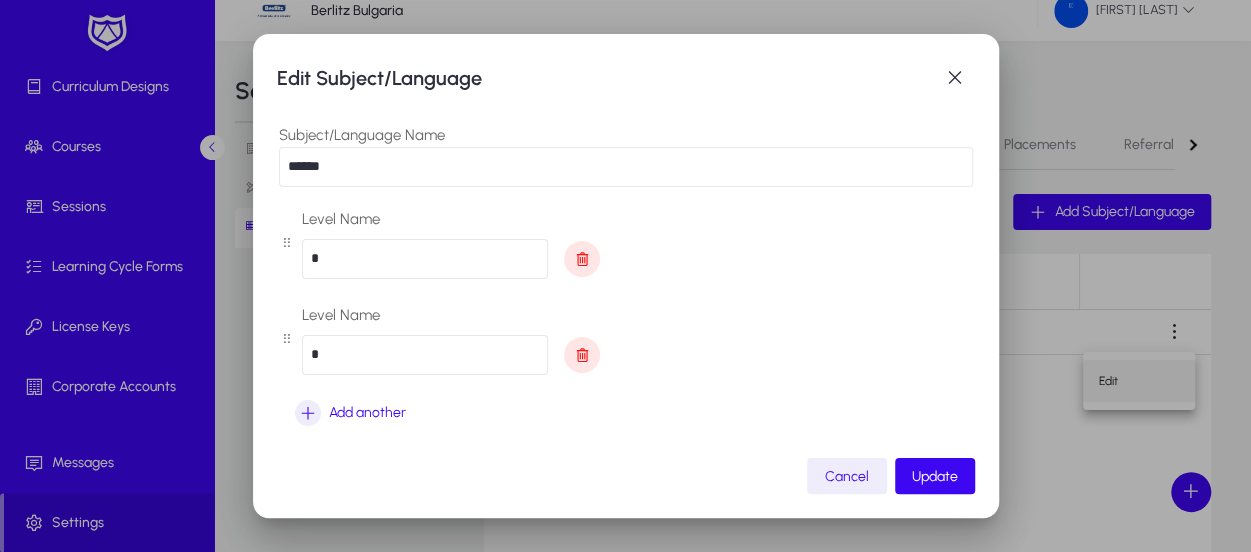 scroll, scrollTop: 0, scrollLeft: 0, axis: both 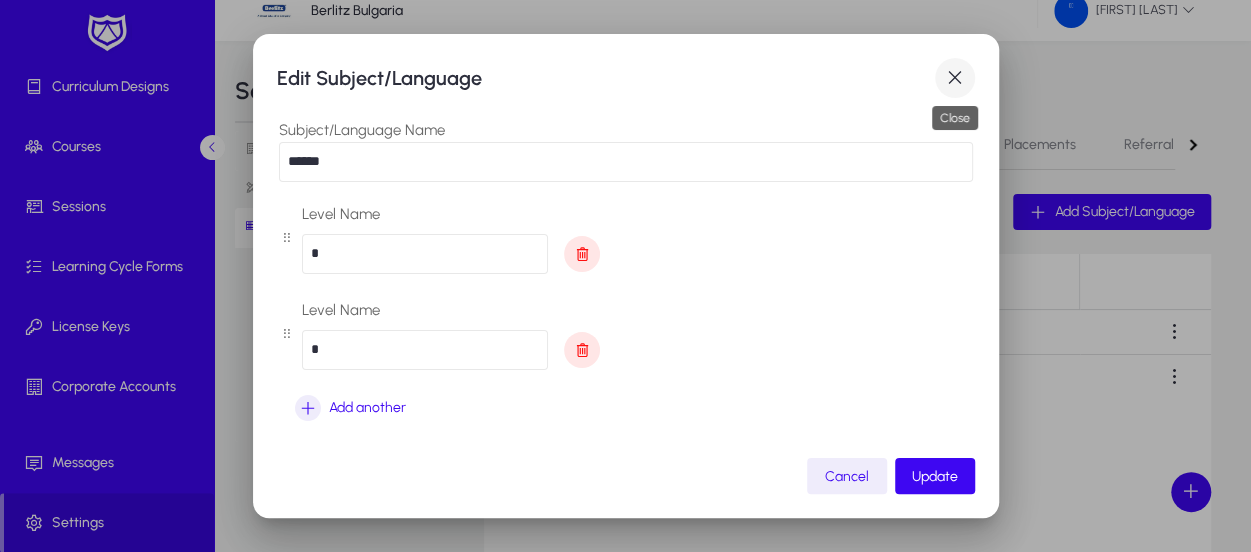 click at bounding box center (955, 78) 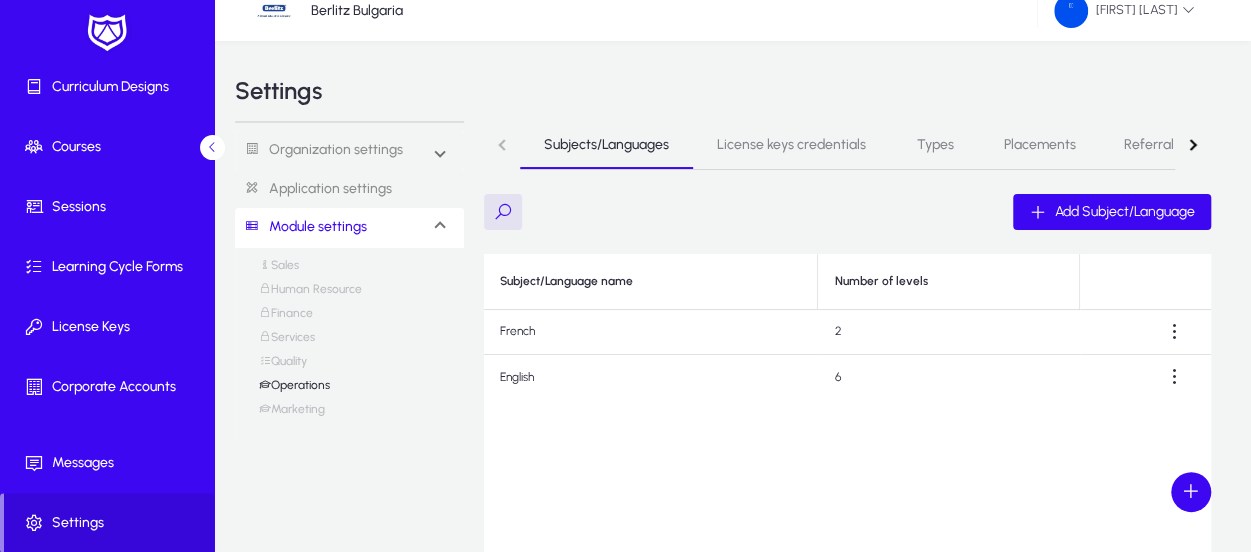 scroll, scrollTop: 19, scrollLeft: 0, axis: vertical 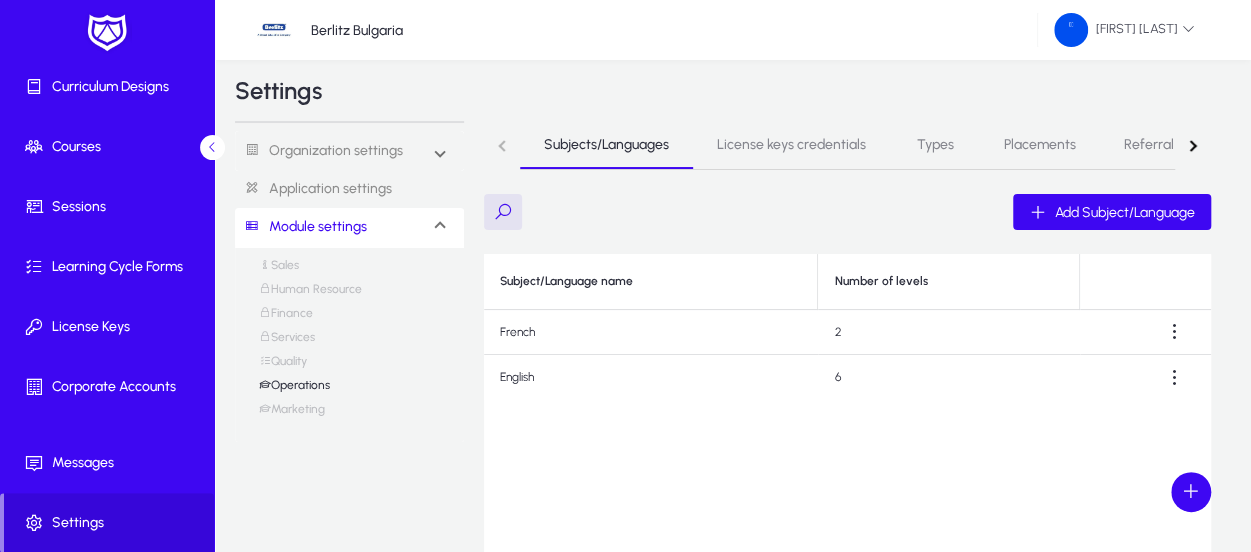 click 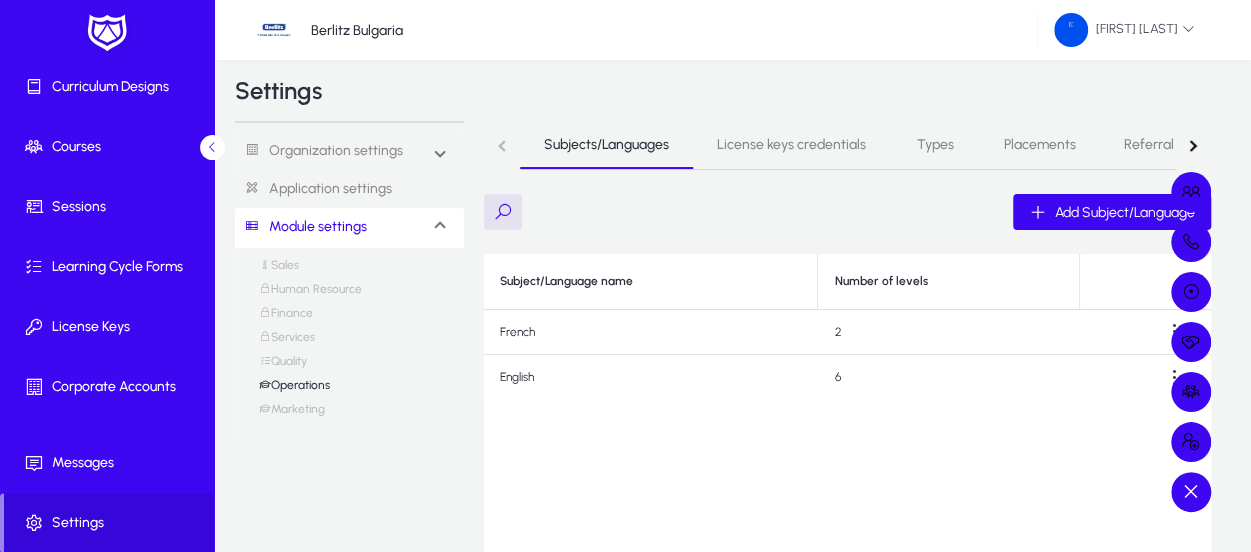 click at bounding box center (625, 276) 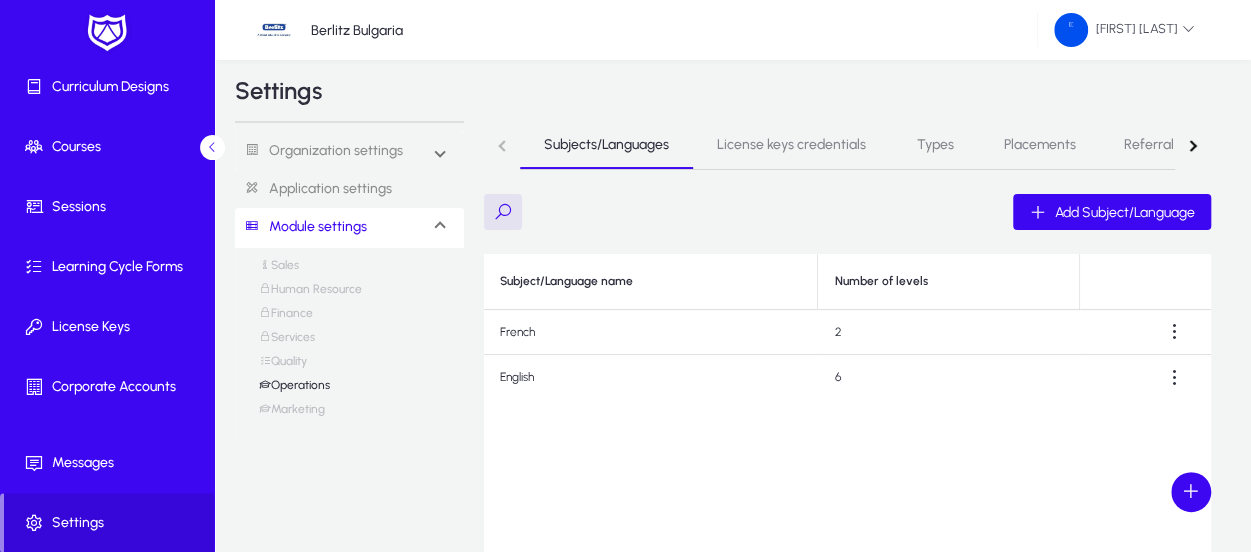 click on "Types" at bounding box center (935, 145) 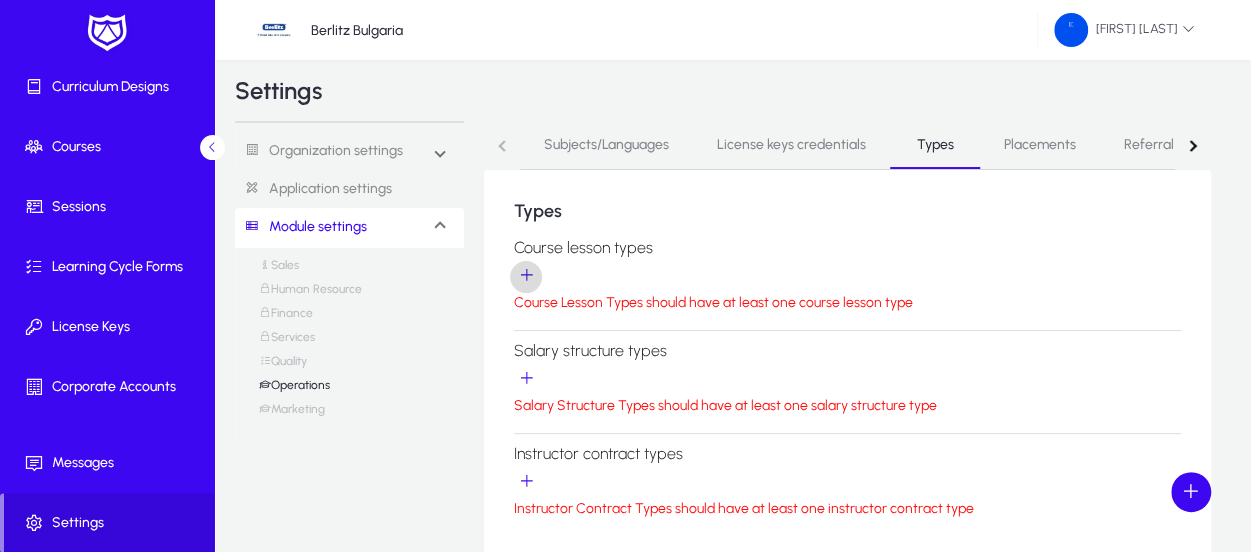 click at bounding box center (526, 277) 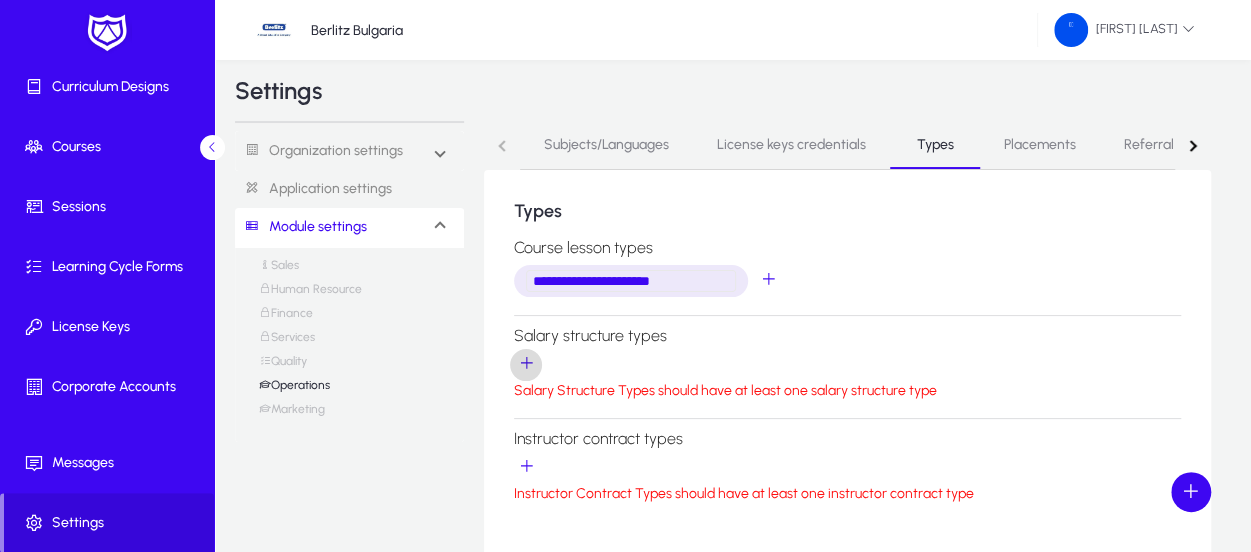 click at bounding box center [526, 365] 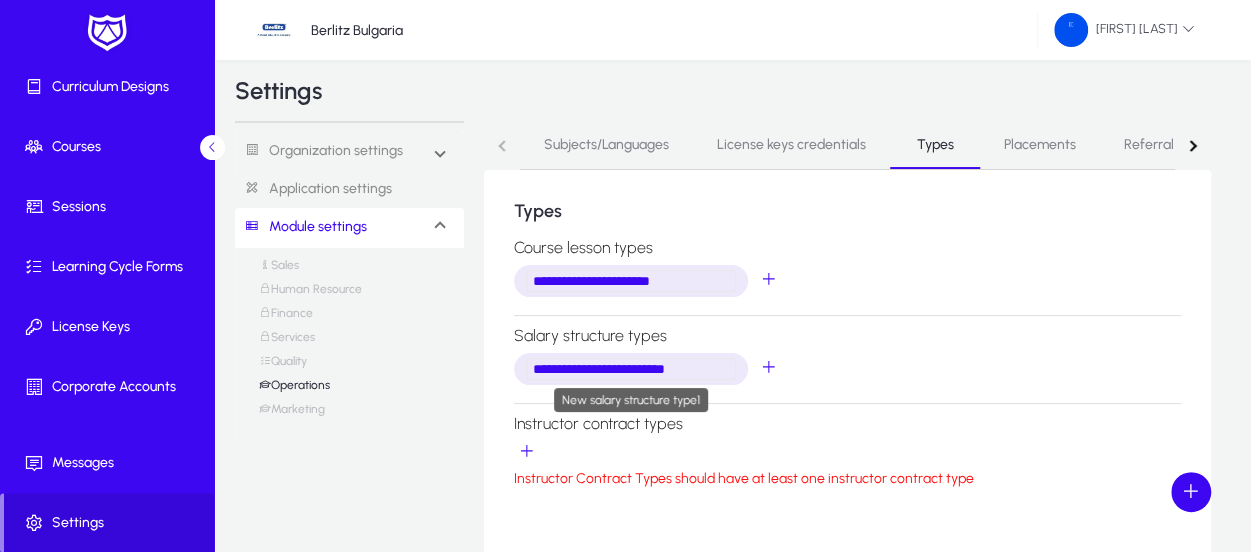 click on "**********" at bounding box center (631, 369) 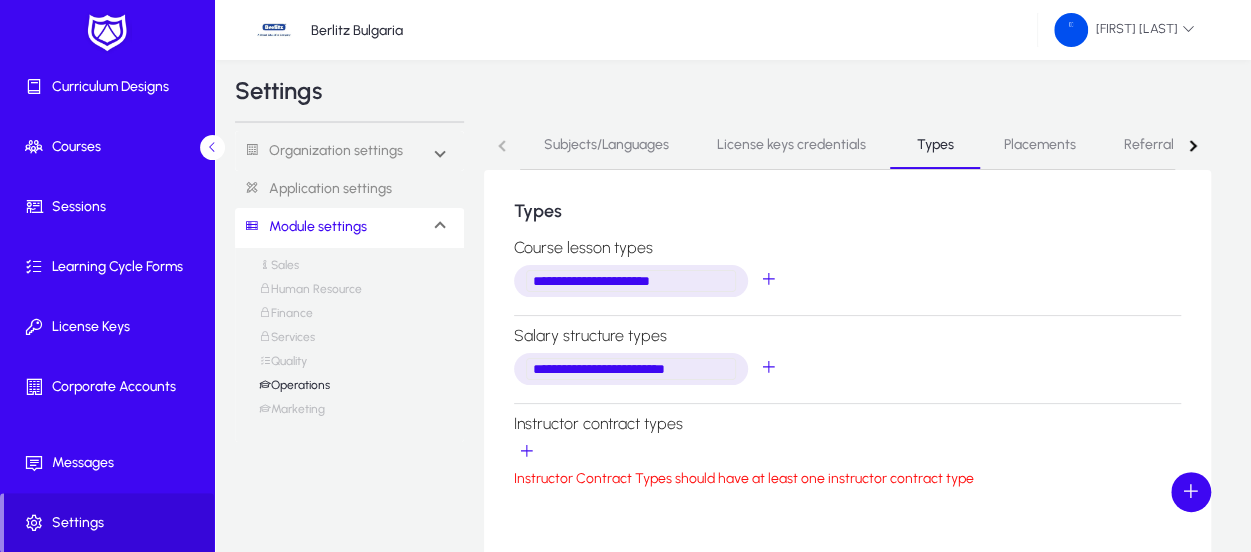 click on "**********" at bounding box center [631, 369] 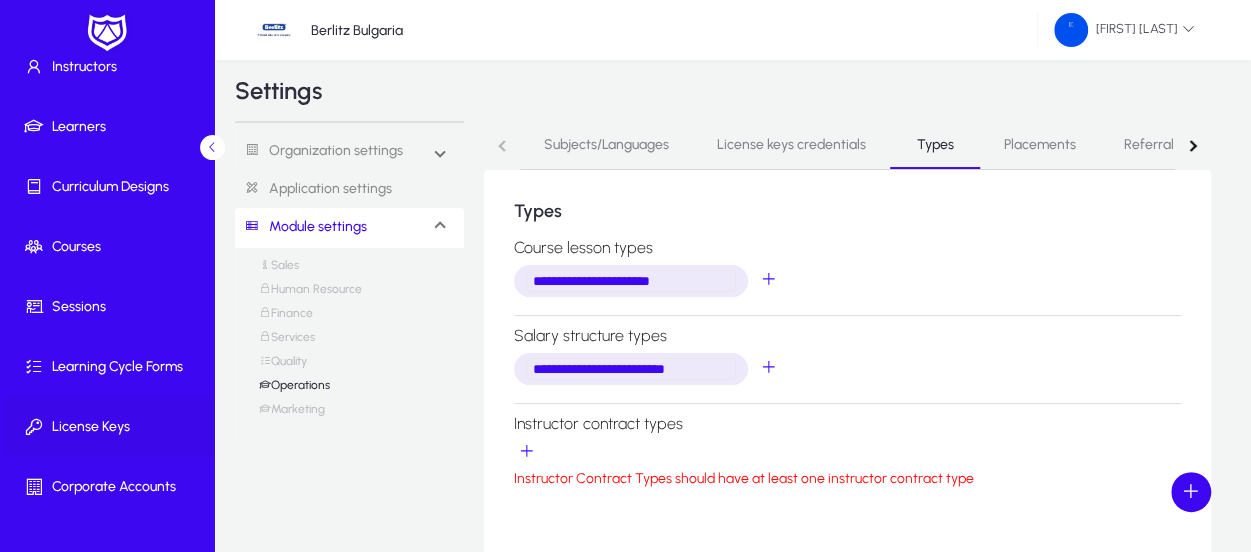 scroll, scrollTop: 237, scrollLeft: 0, axis: vertical 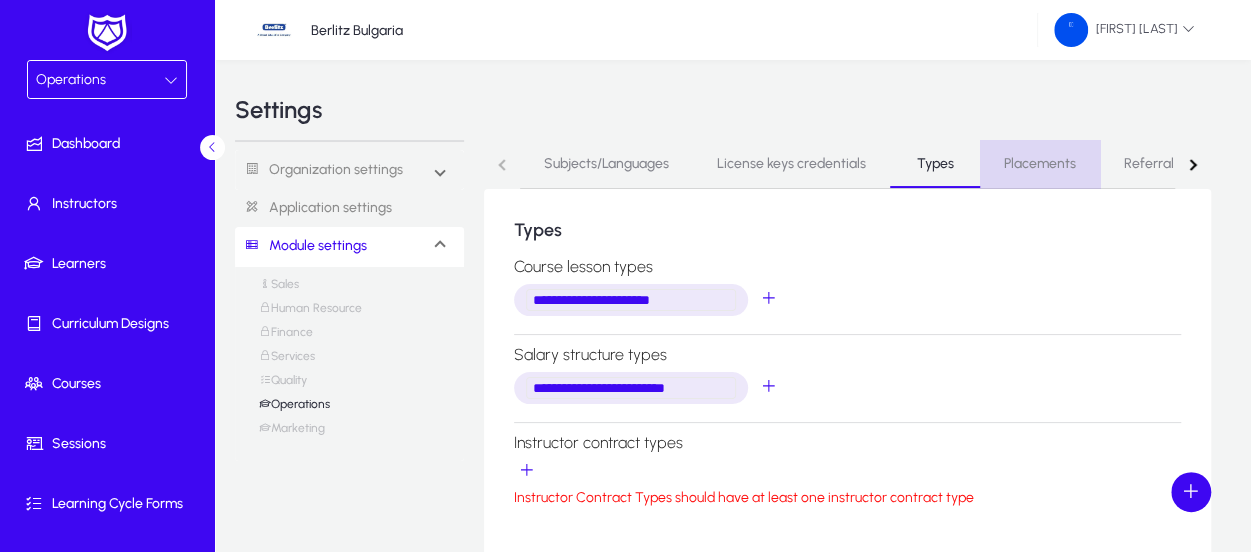 click on "Placements" at bounding box center (1040, 164) 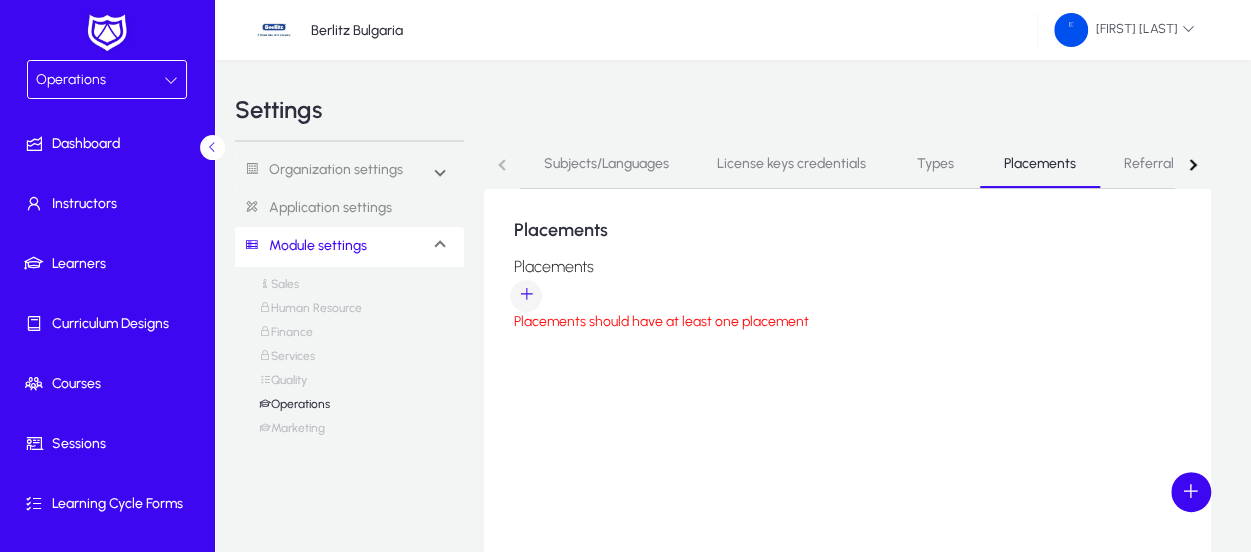 click at bounding box center [526, 296] 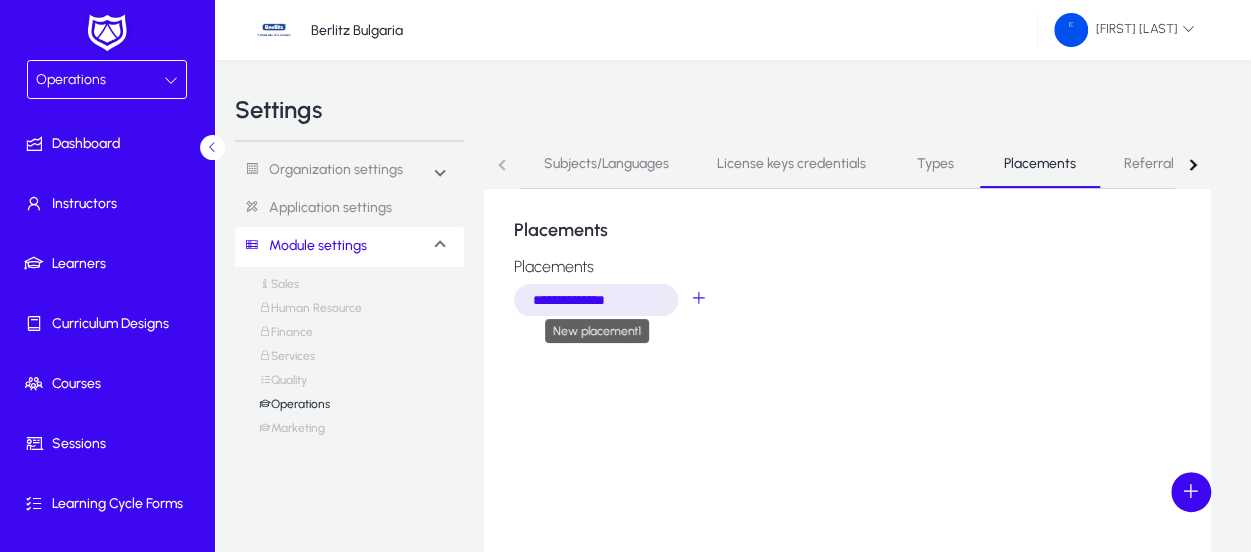 click on "**********" at bounding box center (596, 300) 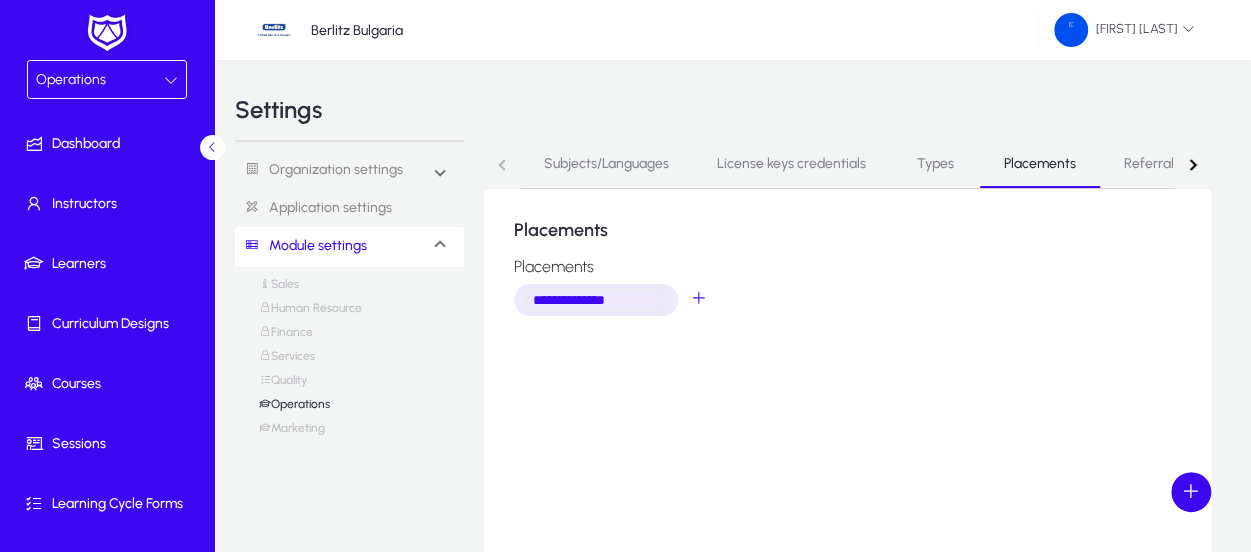 click on "Types" at bounding box center [935, 164] 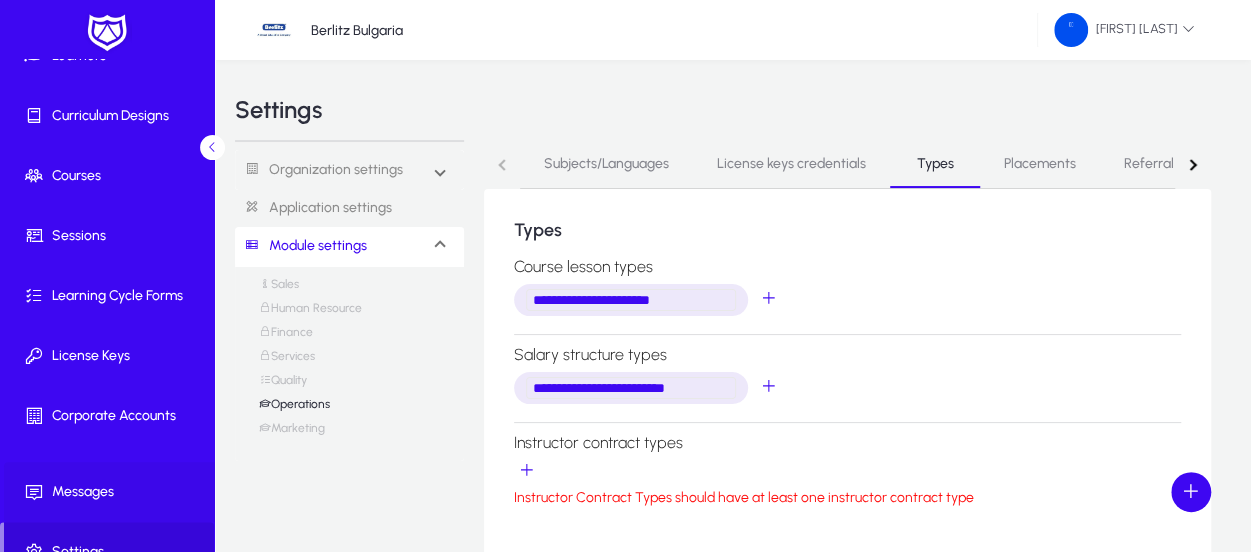 scroll, scrollTop: 237, scrollLeft: 0, axis: vertical 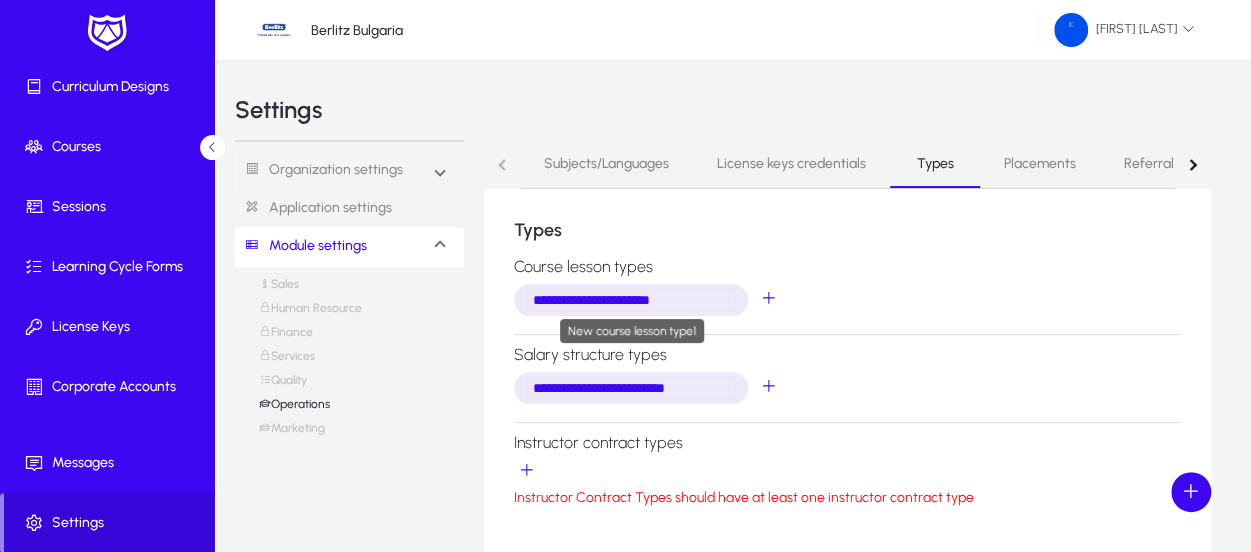 click on "**********" at bounding box center [631, 300] 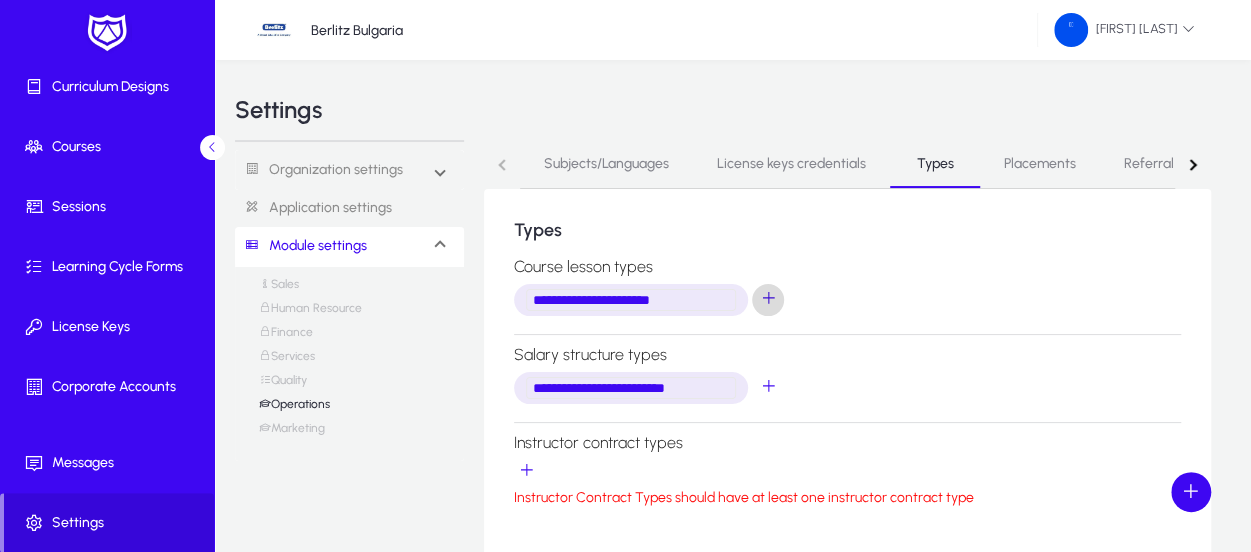 click at bounding box center [768, 300] 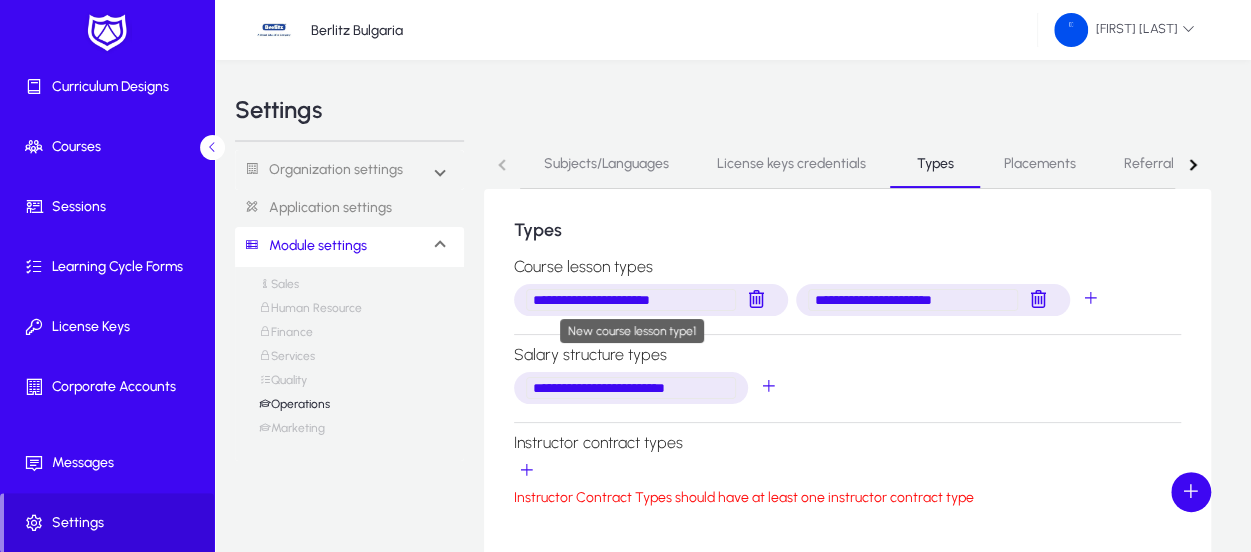 click on "**********" at bounding box center [631, 300] 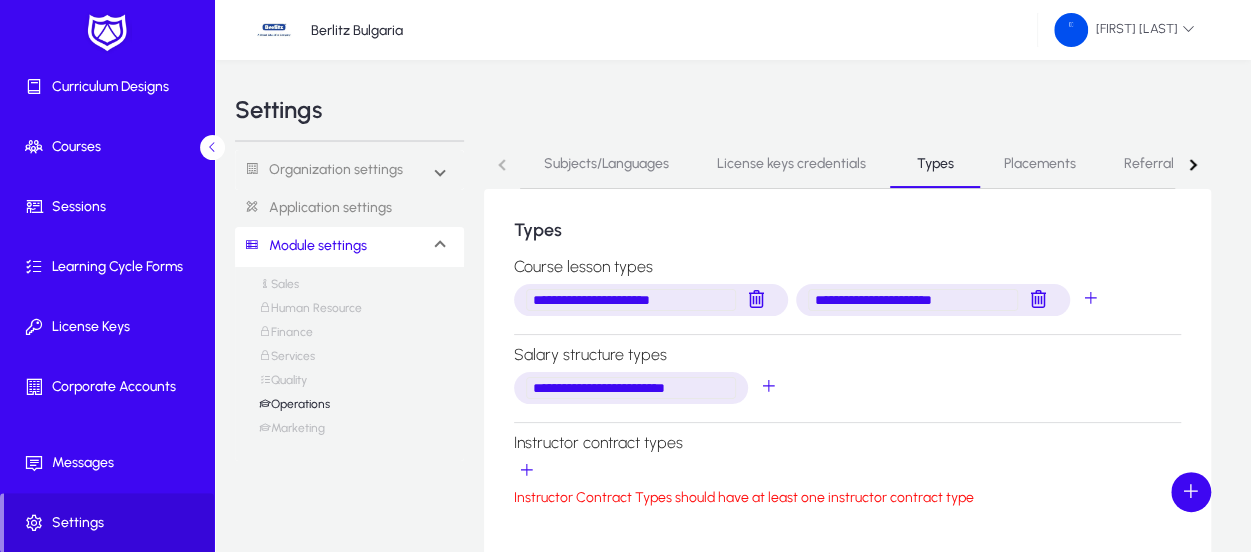 click on "Types" 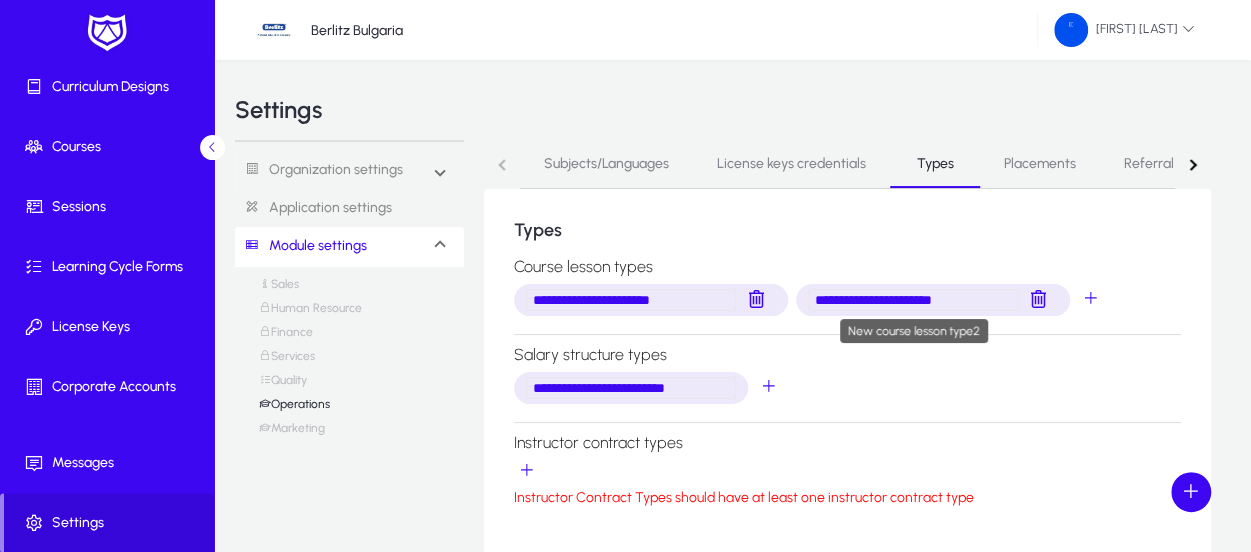 click on "**********" at bounding box center (913, 300) 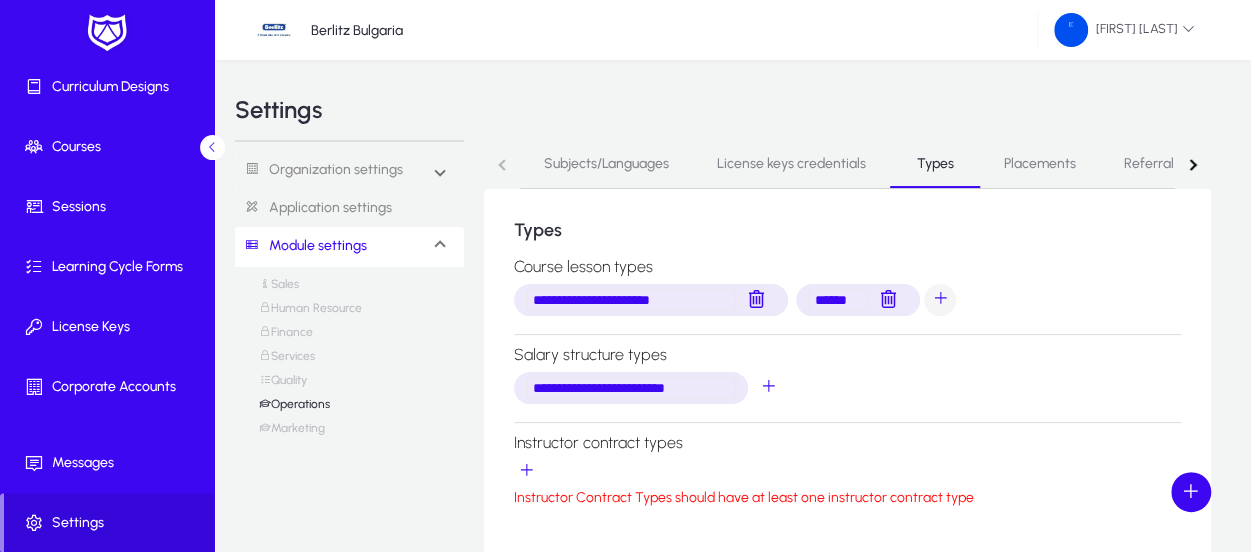 type on "******" 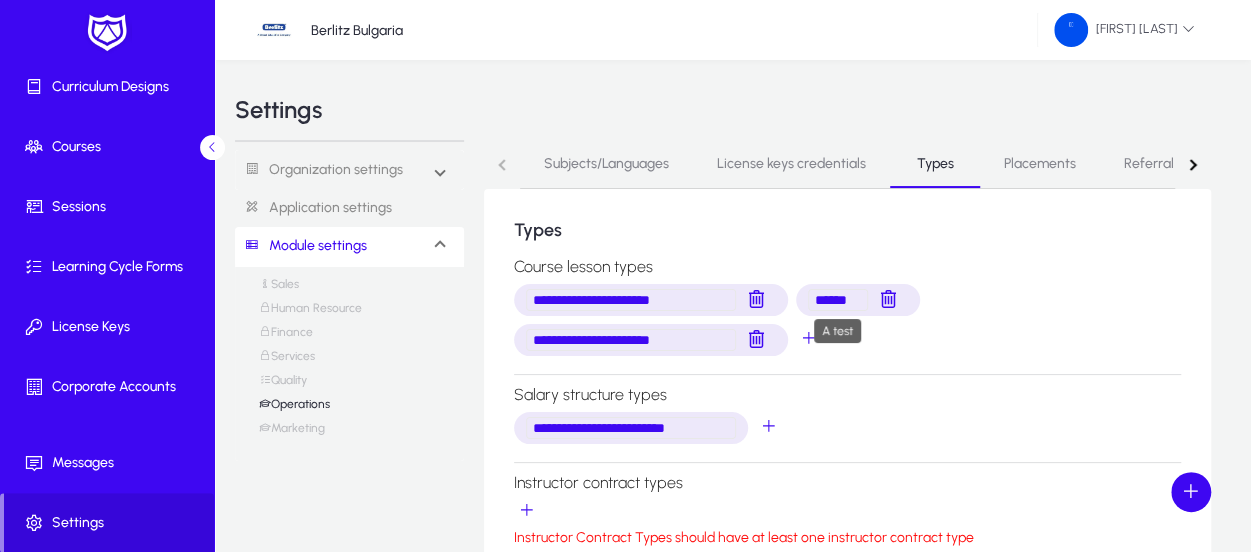 click on "******" at bounding box center [838, 300] 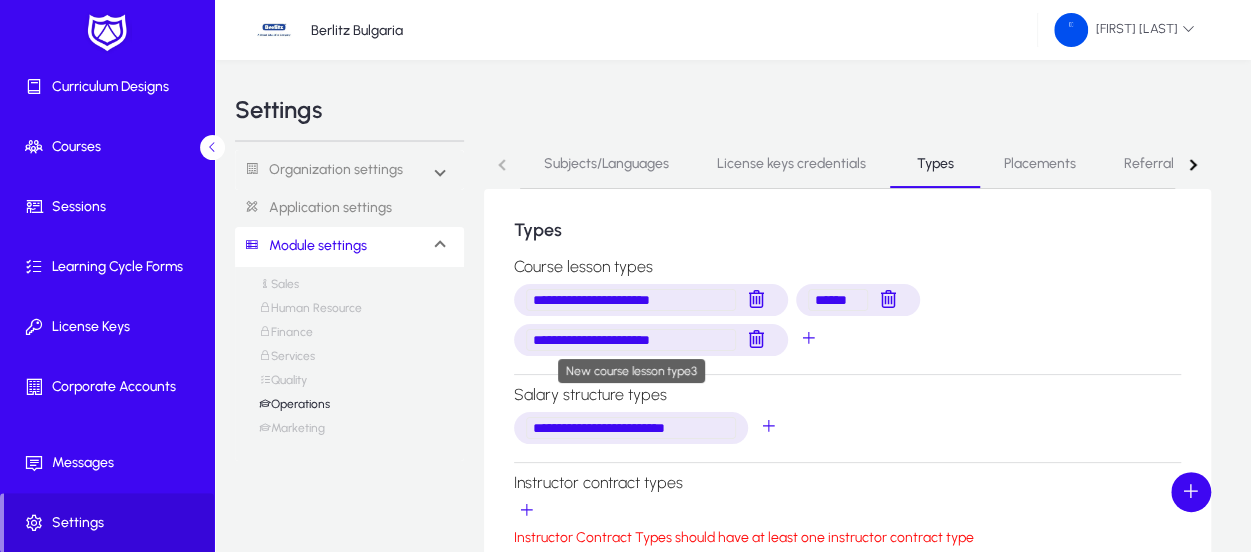 click on "**********" at bounding box center [631, 340] 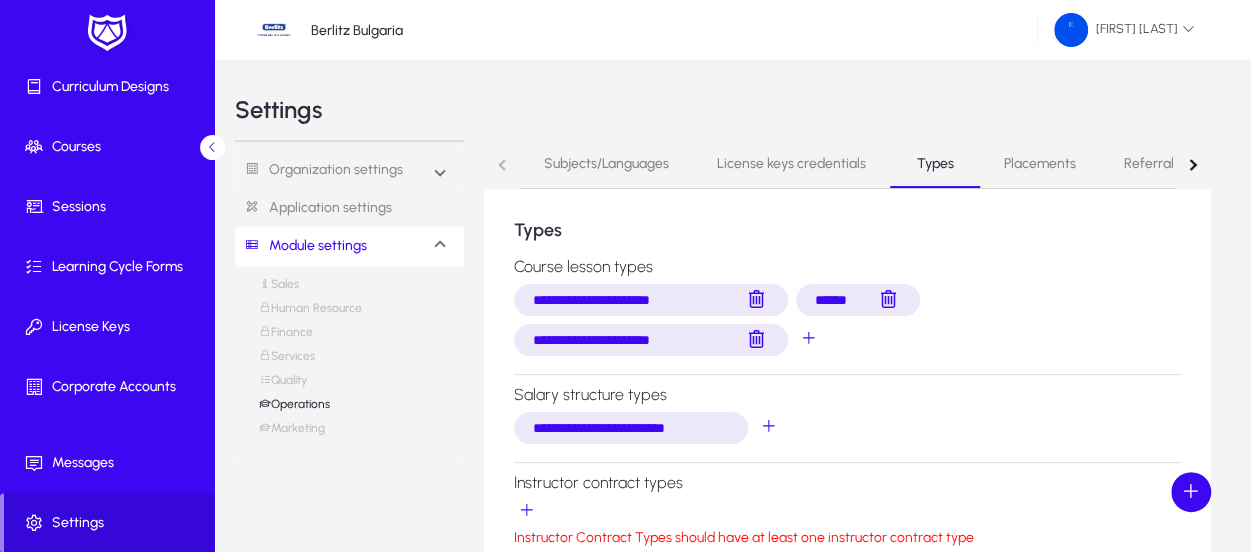 drag, startPoint x: 695, startPoint y: 341, endPoint x: 528, endPoint y: 345, distance: 167.0479 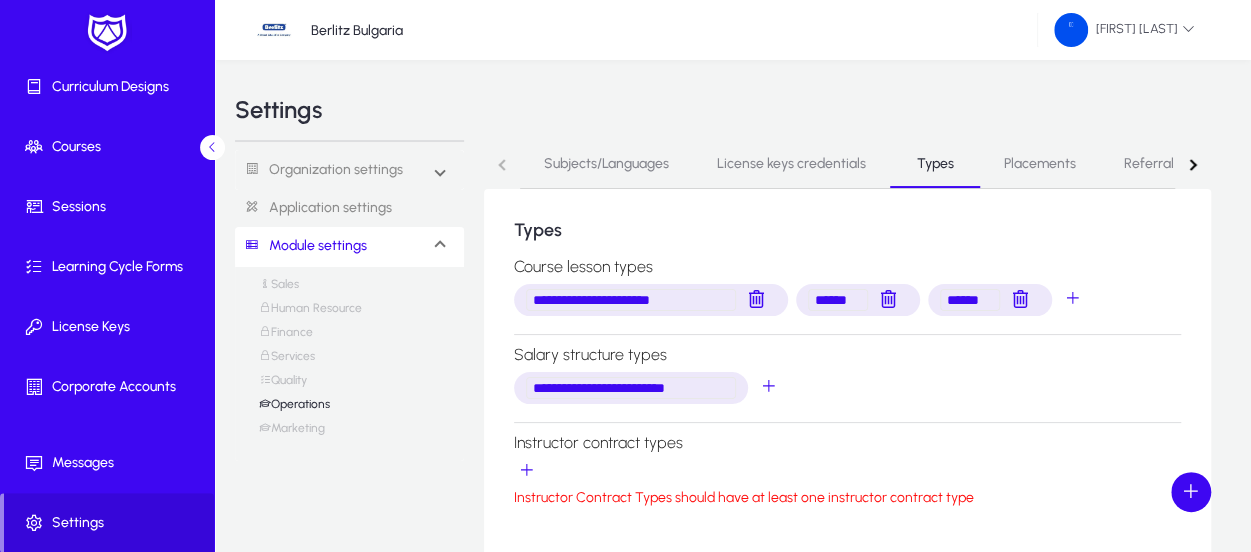 type on "******" 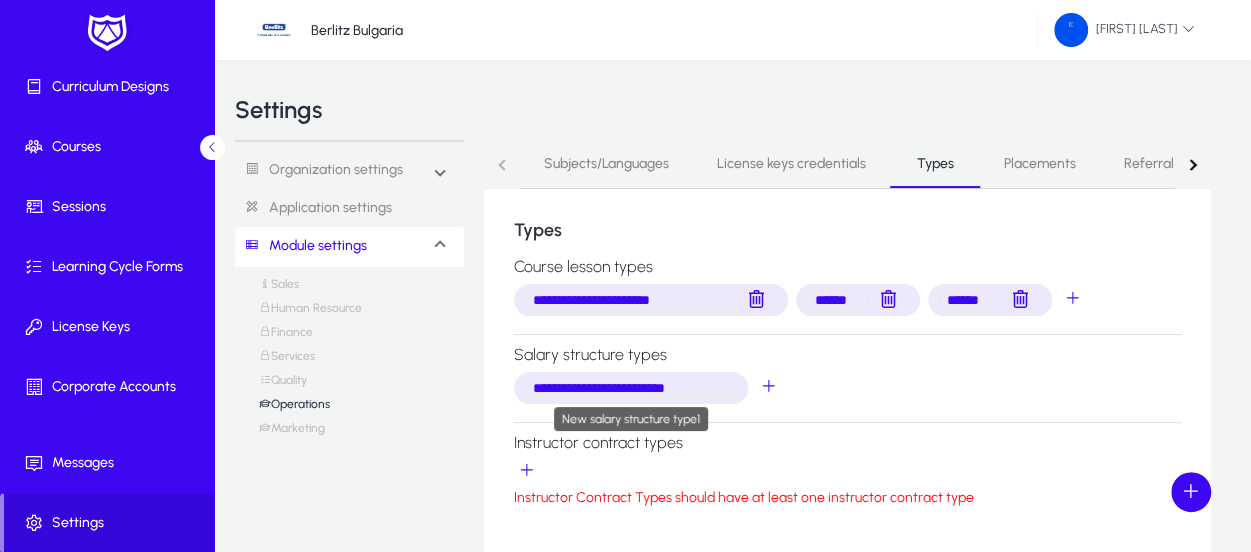 click on "**********" at bounding box center (631, 388) 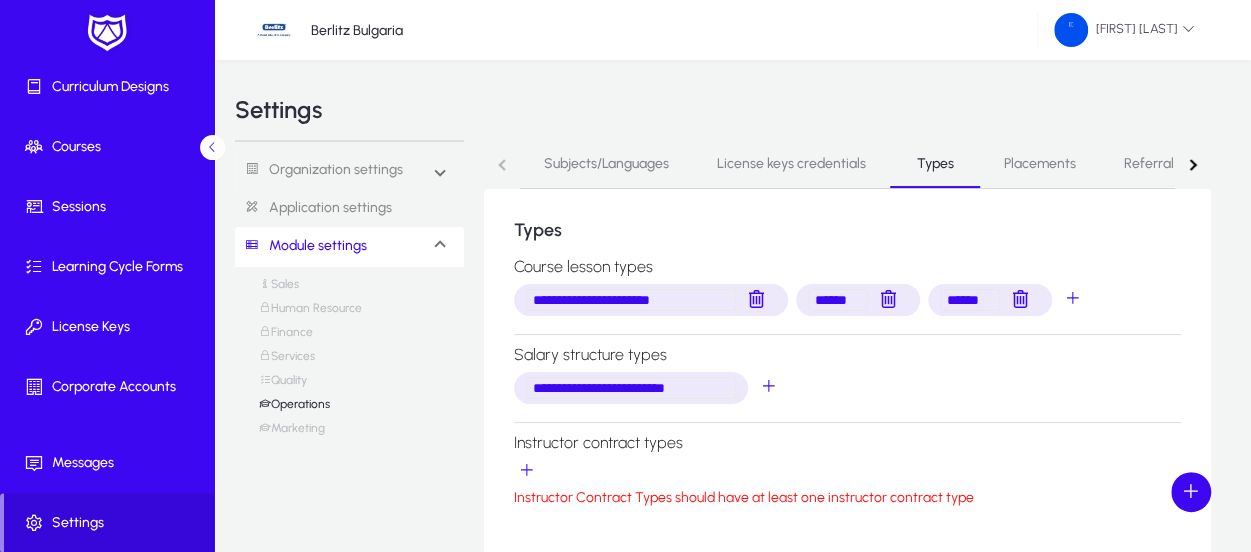 drag, startPoint x: 718, startPoint y: 387, endPoint x: 475, endPoint y: 373, distance: 243.40295 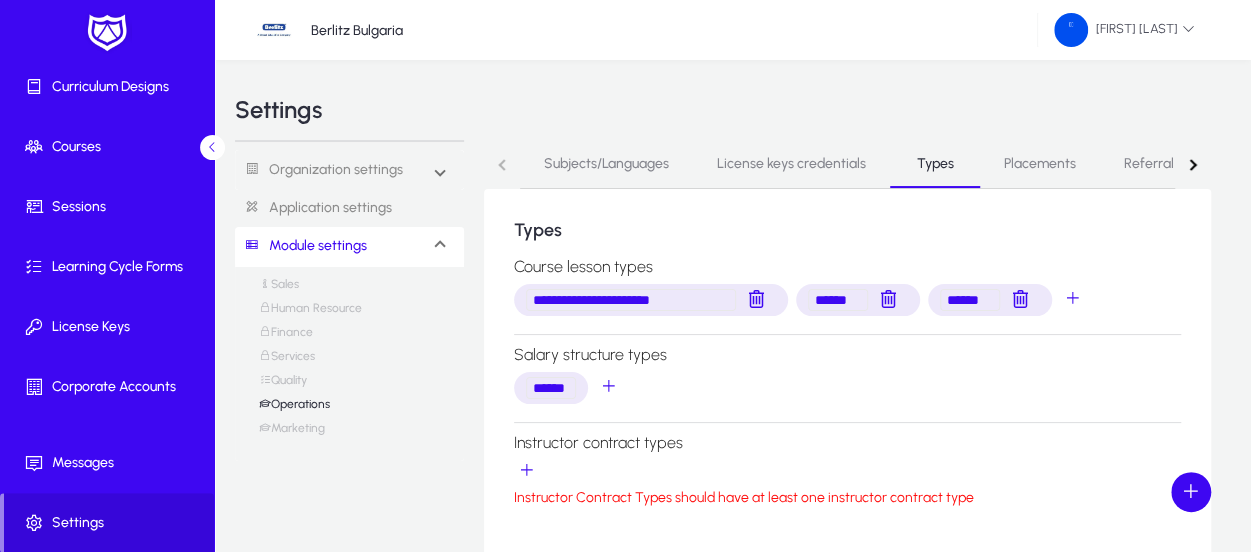 scroll, scrollTop: 0, scrollLeft: 0, axis: both 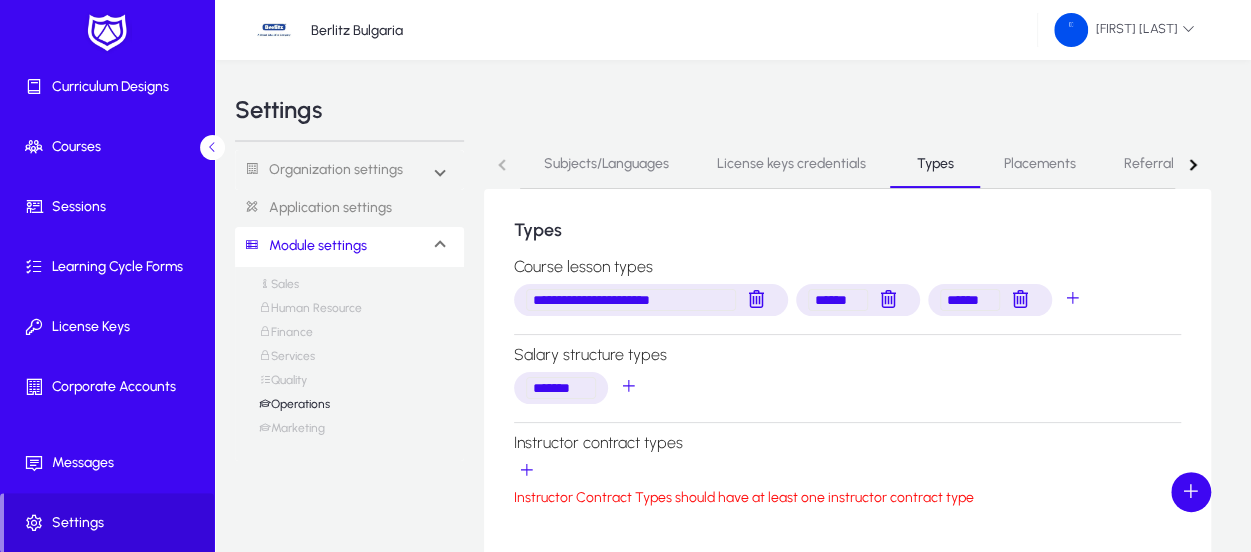 type on "*******" 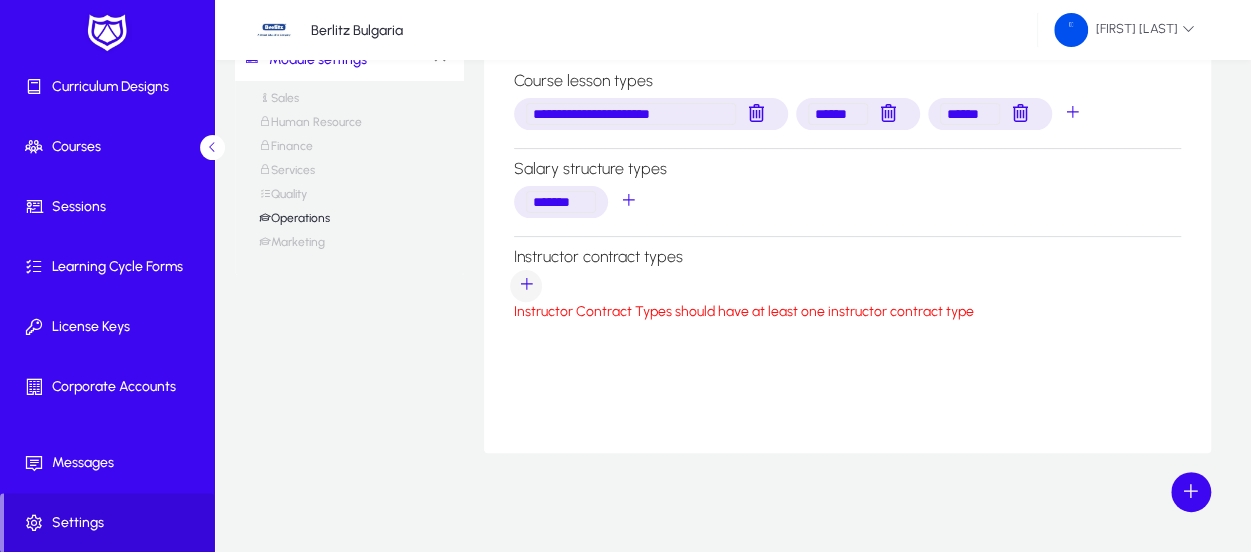click at bounding box center (526, 286) 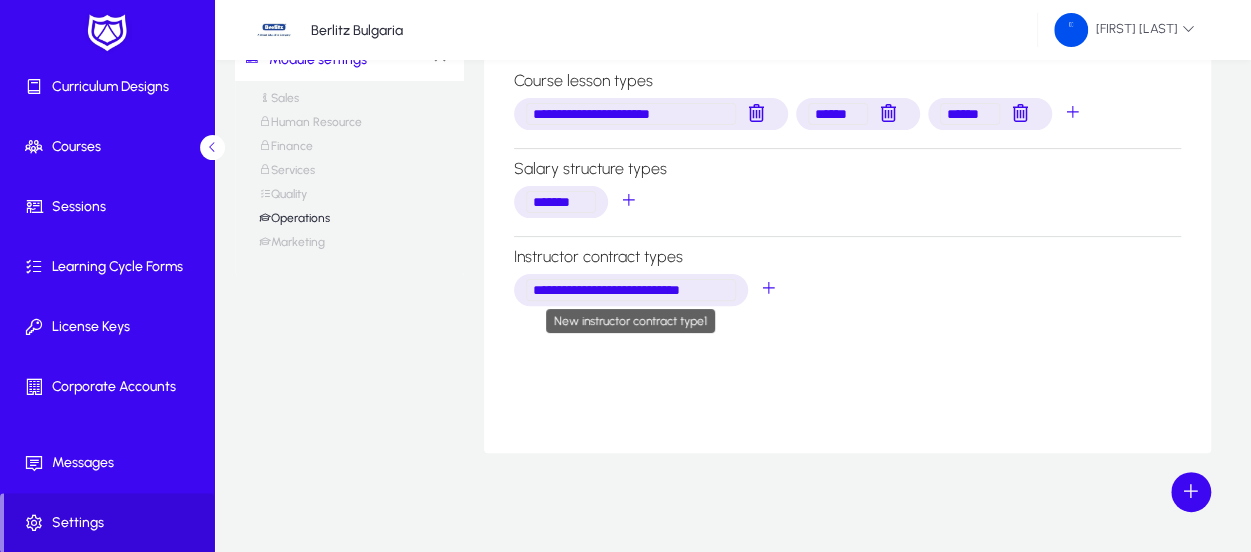 click on "**********" at bounding box center (631, 290) 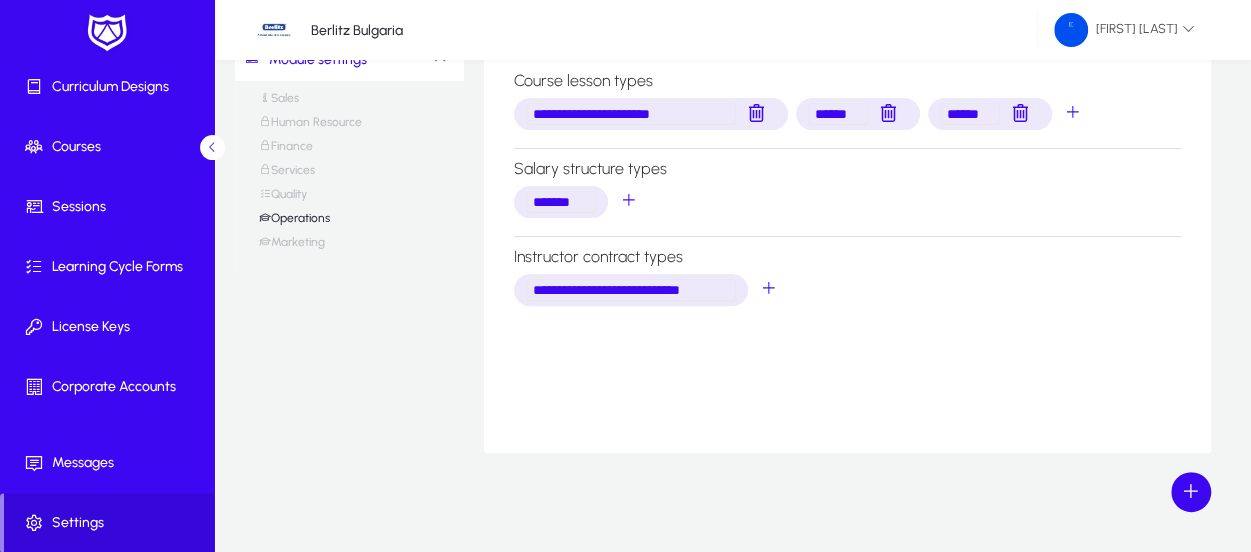 drag, startPoint x: 716, startPoint y: 286, endPoint x: 435, endPoint y: 301, distance: 281.4001 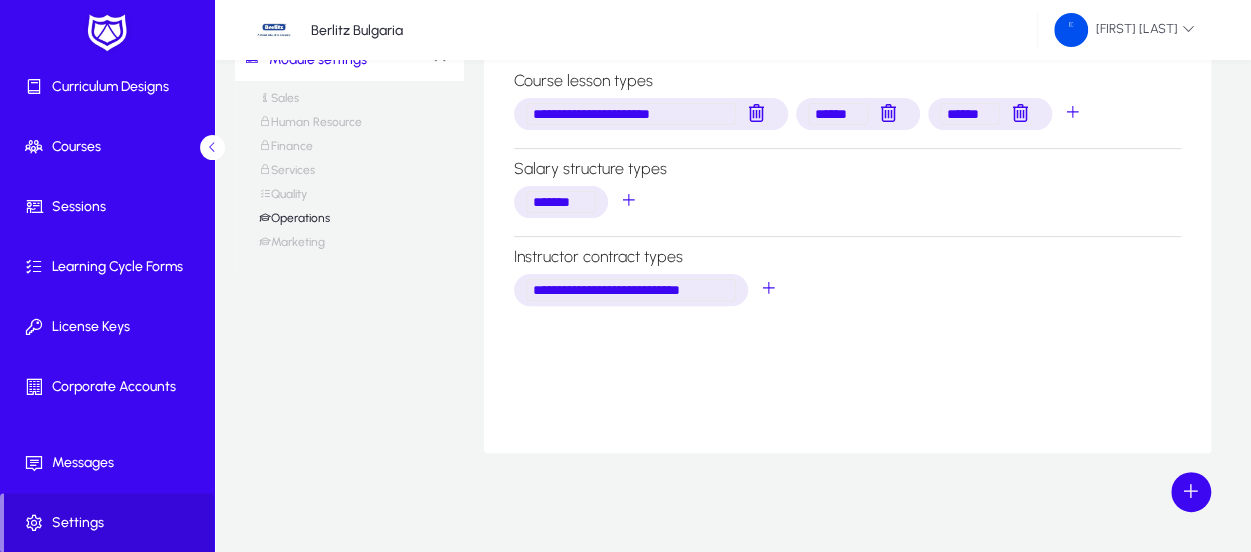 click on "**********" 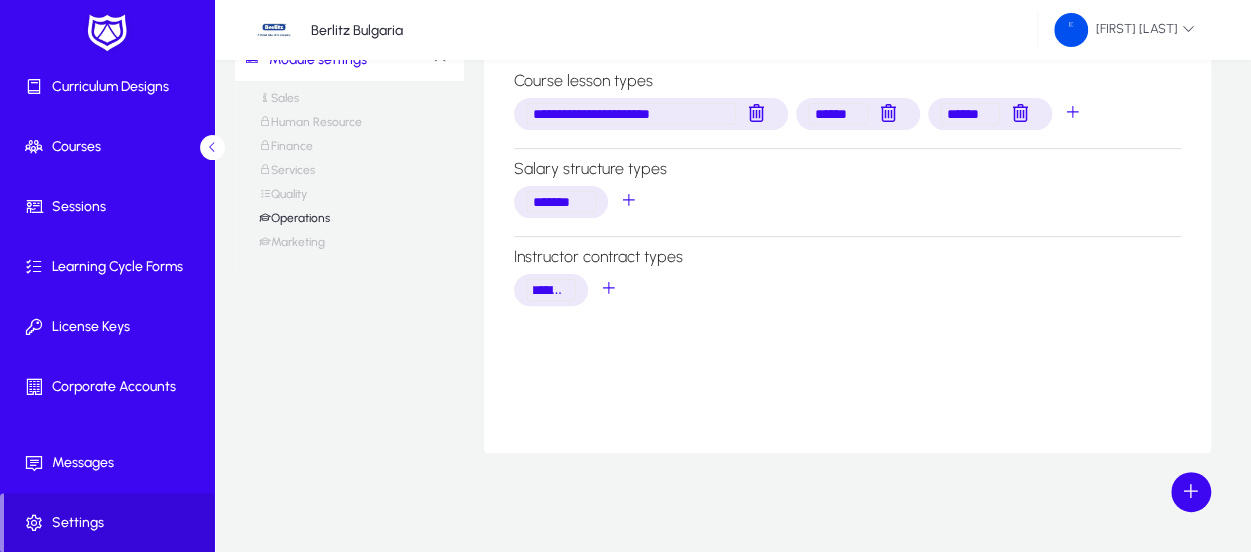 scroll, scrollTop: 0, scrollLeft: 0, axis: both 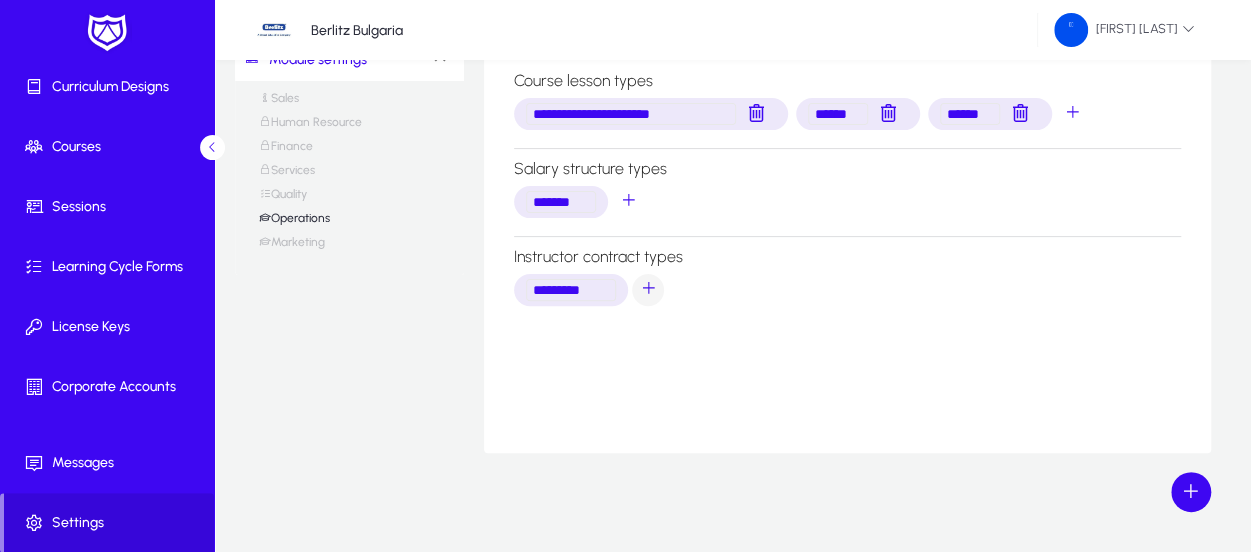 type on "*********" 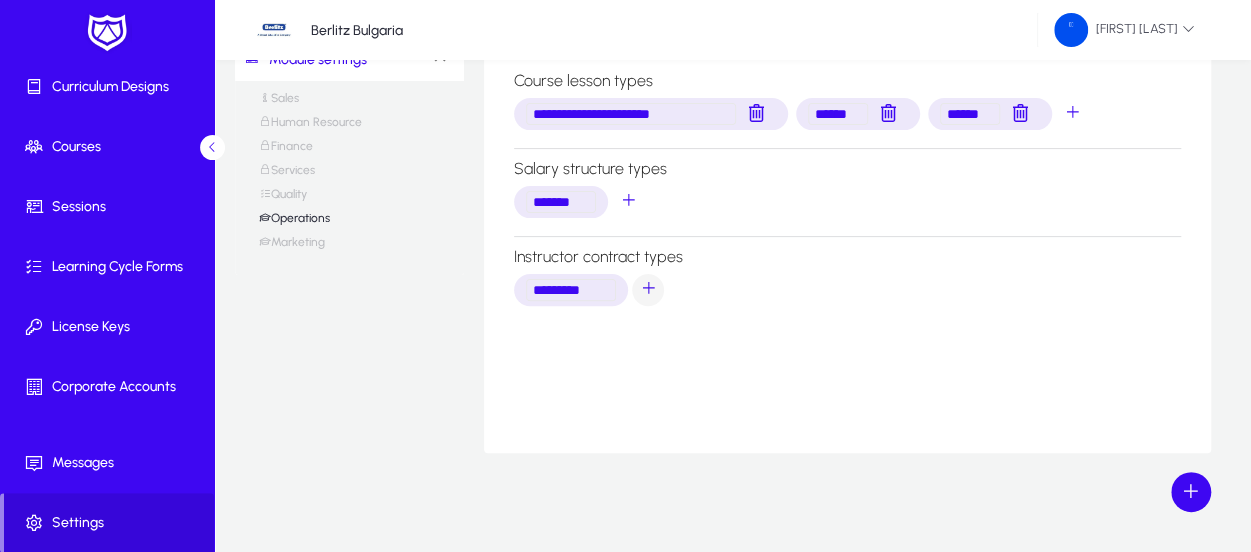 click at bounding box center (648, 290) 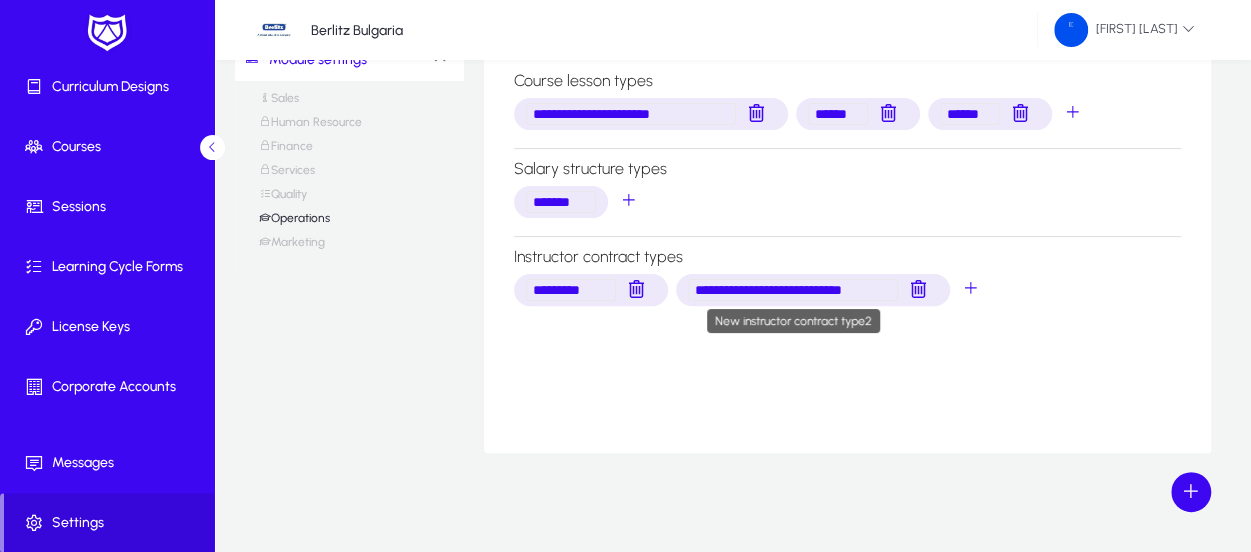click on "**********" at bounding box center (793, 290) 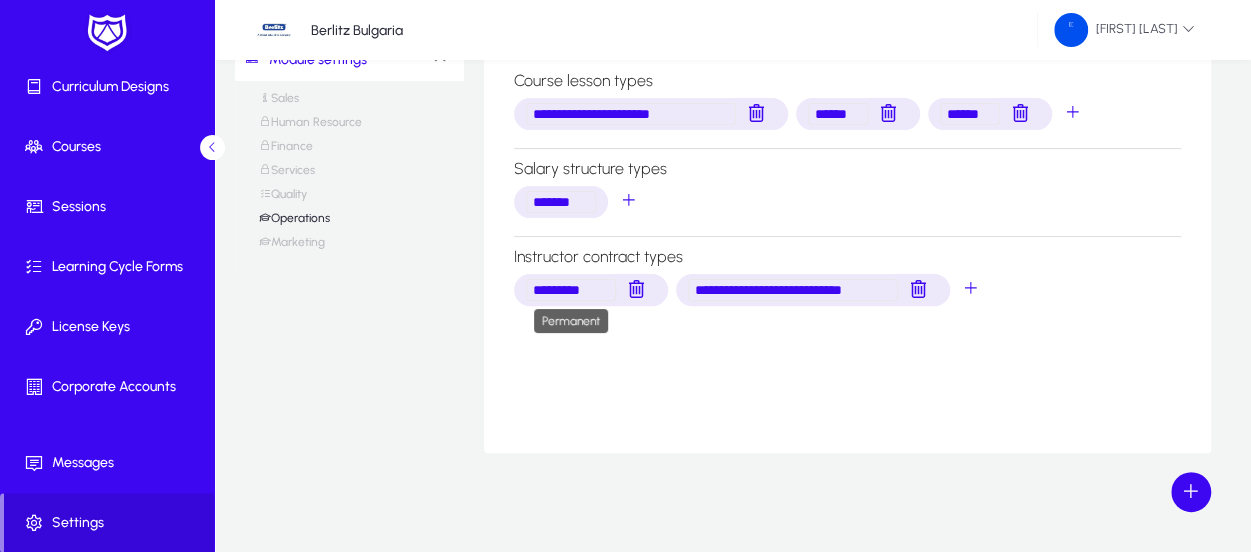 drag, startPoint x: 882, startPoint y: 288, endPoint x: 451, endPoint y: 281, distance: 431.05685 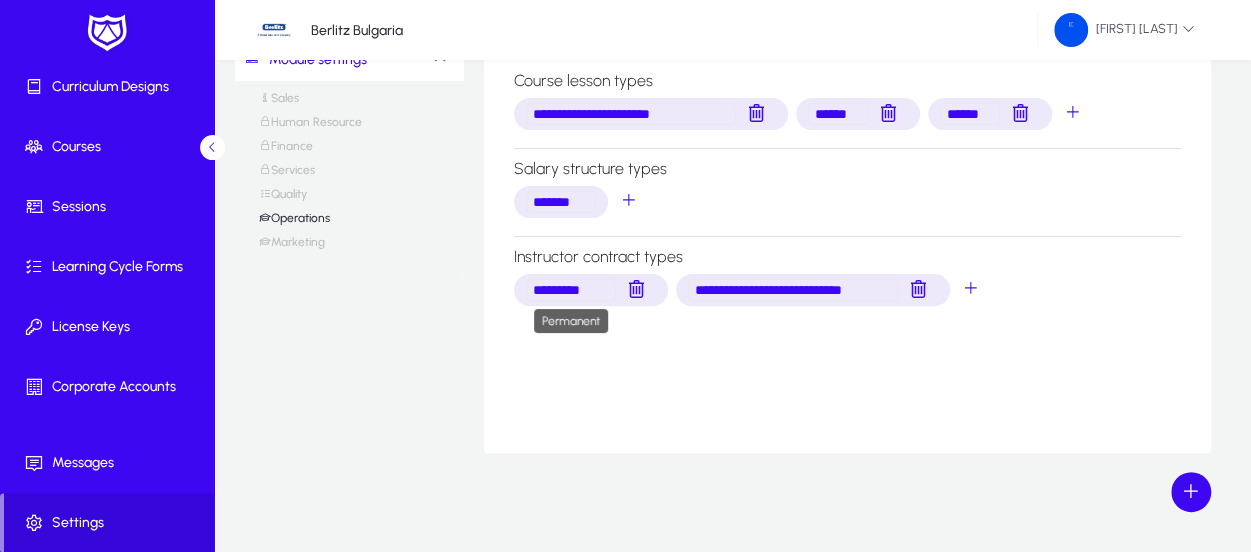 click on "**********" 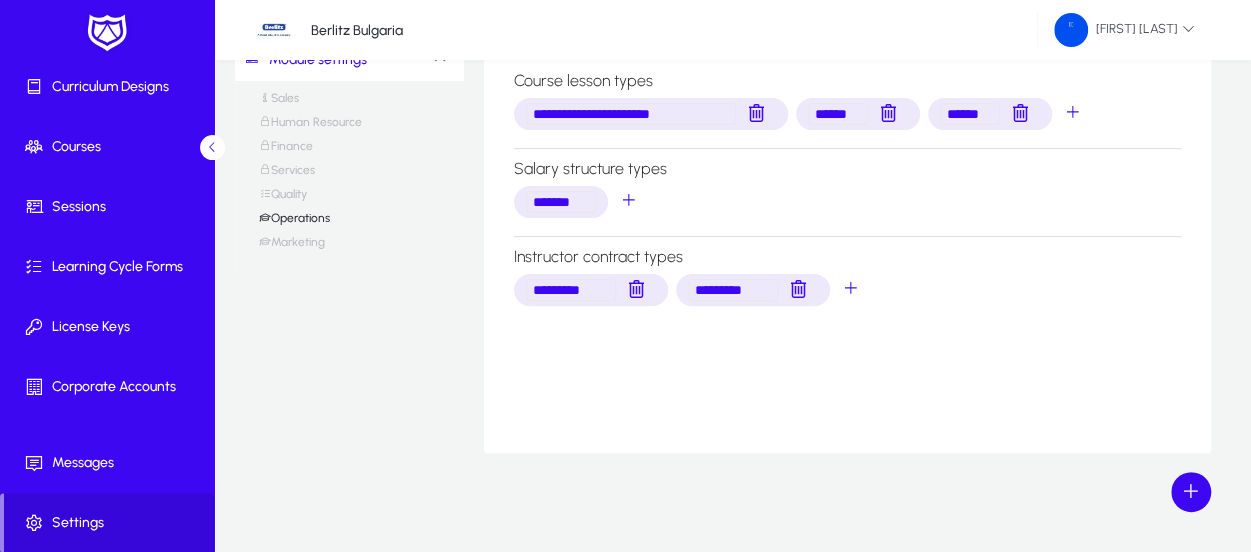 type on "*********" 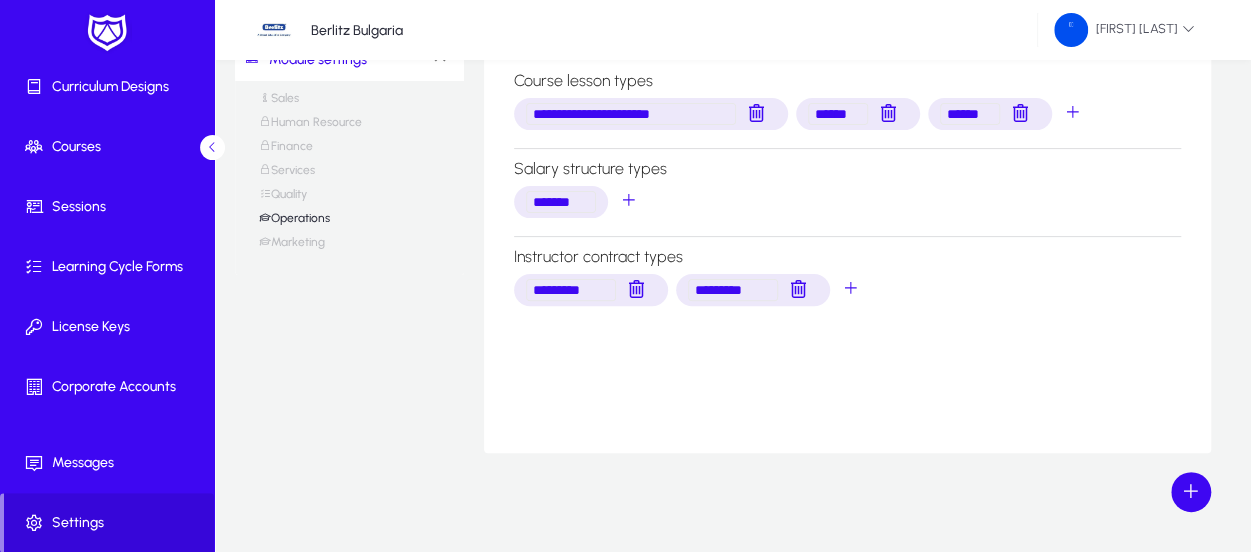 click on "**********" 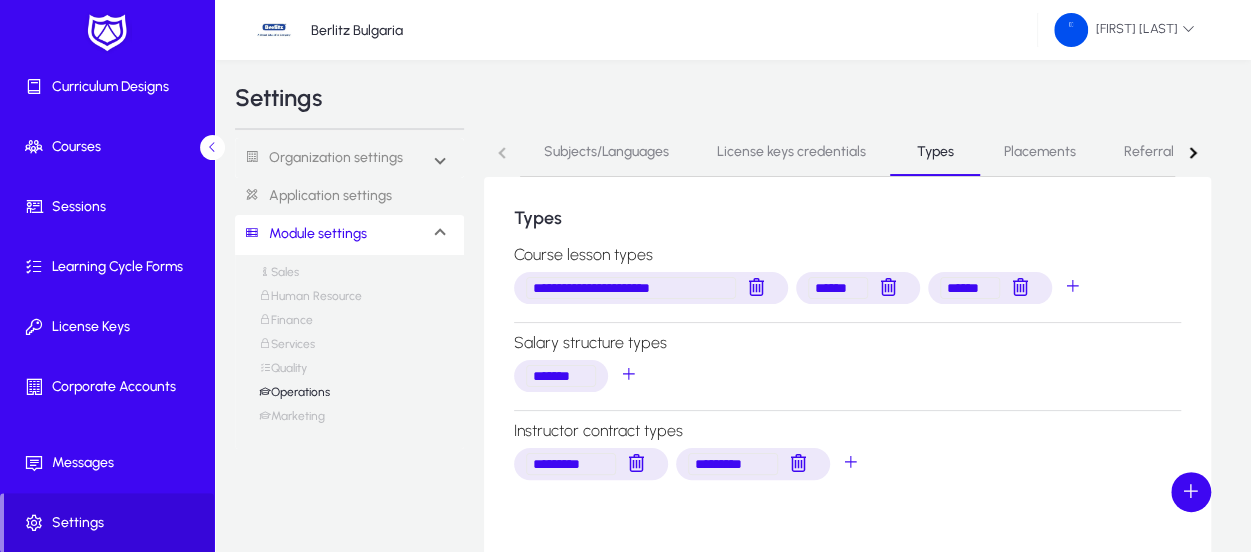 scroll, scrollTop: 0, scrollLeft: 0, axis: both 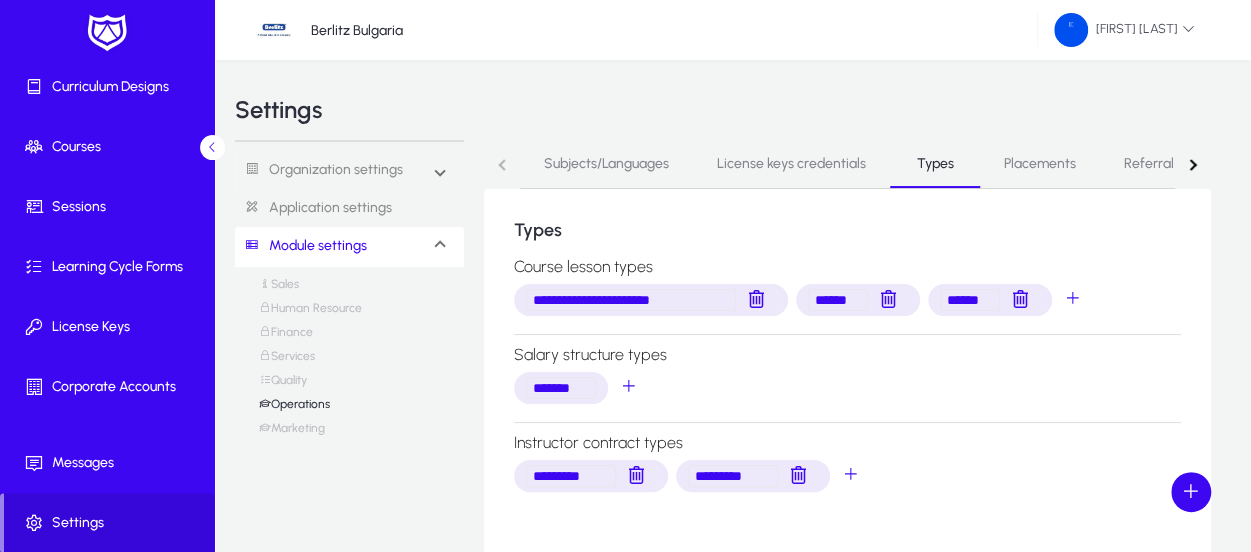 click on "Placements" at bounding box center (1040, 164) 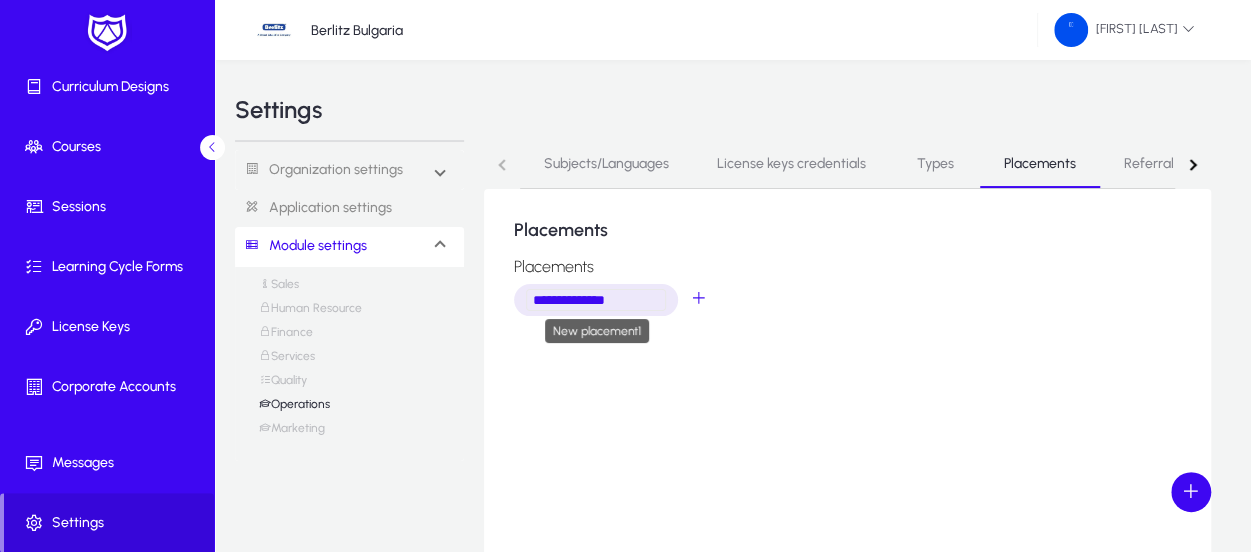 click on "**********" at bounding box center [596, 300] 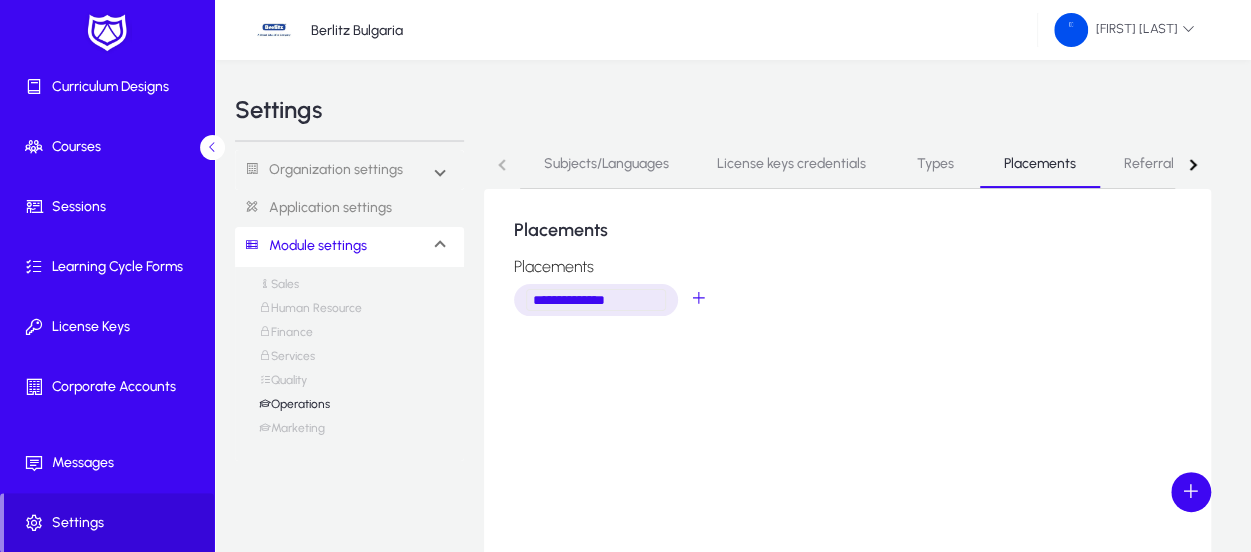 click on "Referral sources" at bounding box center (1174, 164) 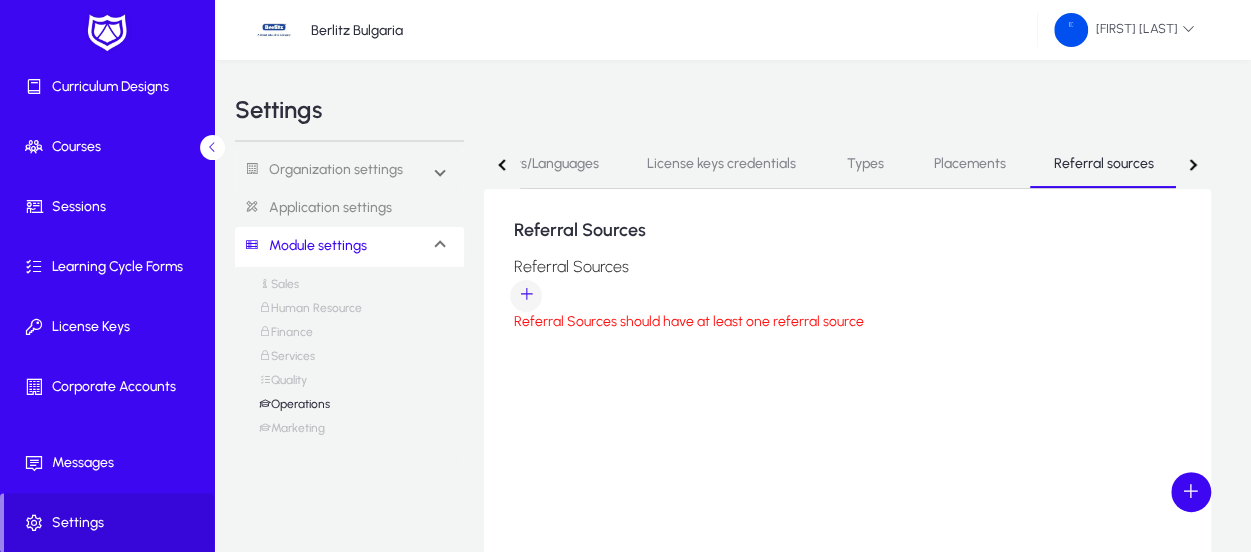 click at bounding box center [526, 296] 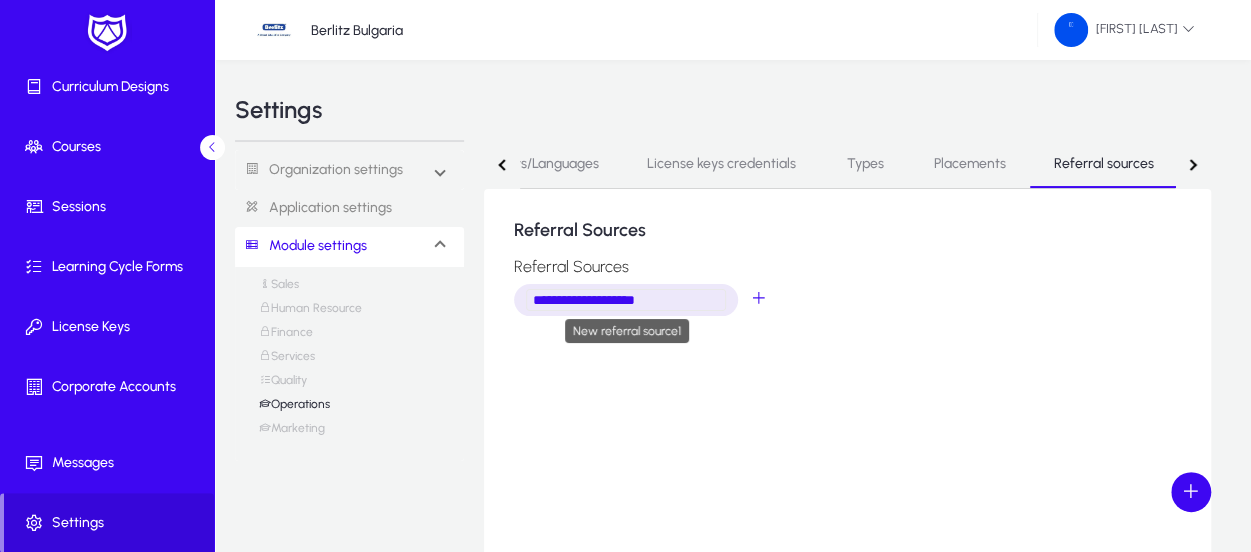 click on "**********" at bounding box center [626, 300] 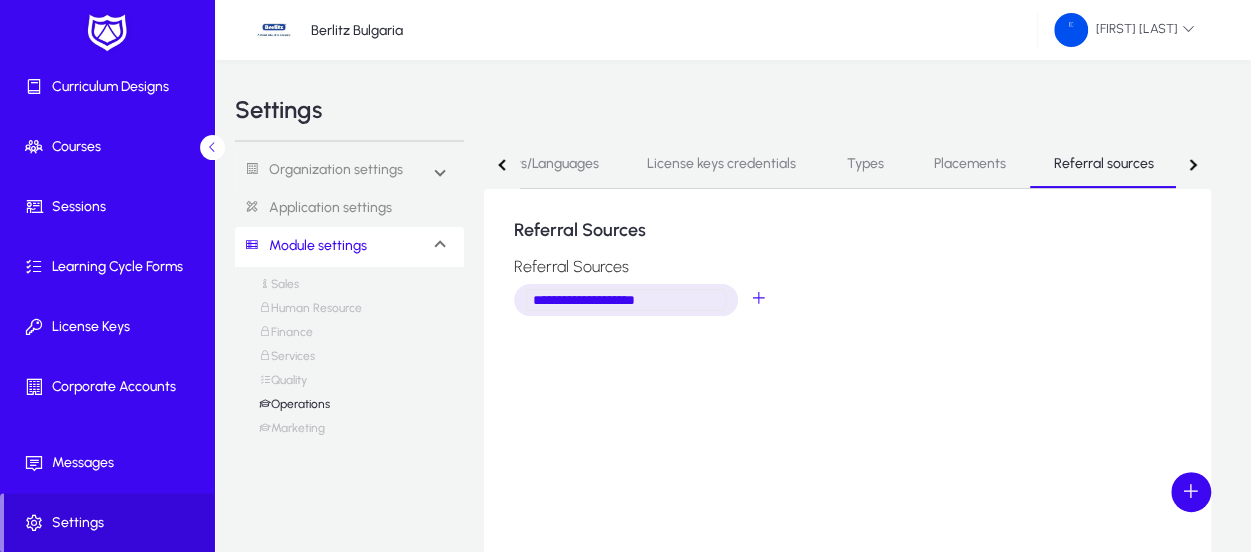 drag, startPoint x: 680, startPoint y: 303, endPoint x: 525, endPoint y: 299, distance: 155.0516 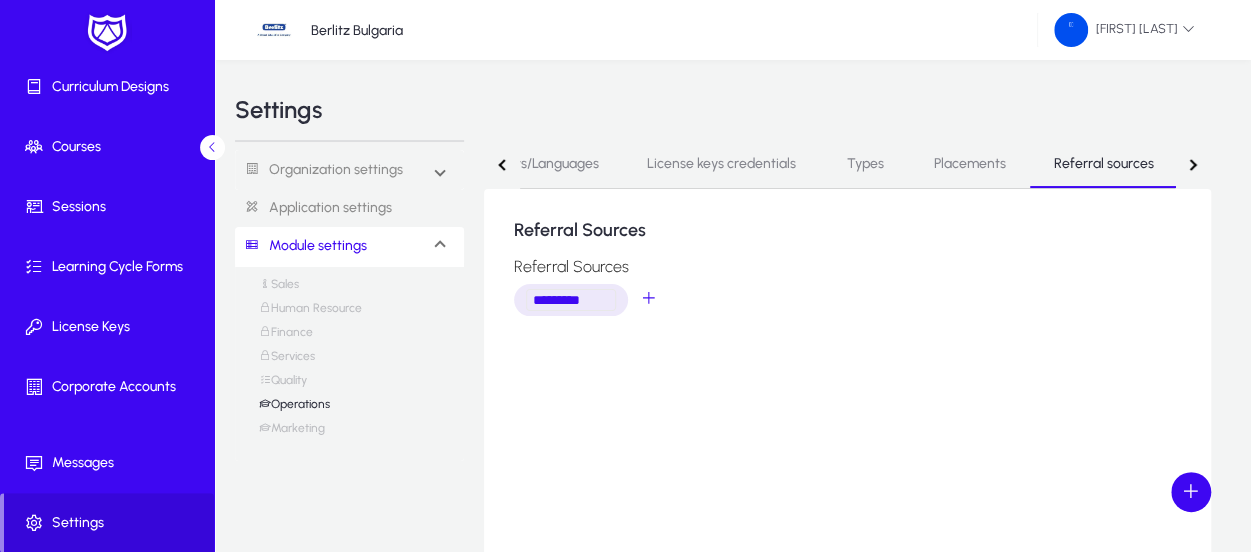 type on "*********" 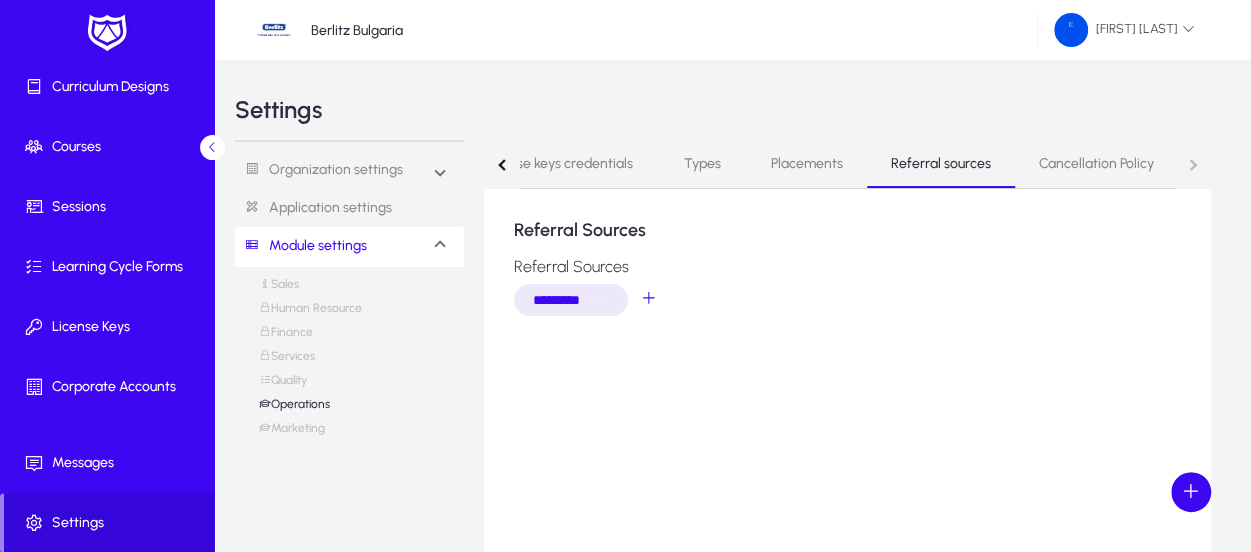 click on "Cancellation Policy" at bounding box center [1096, 164] 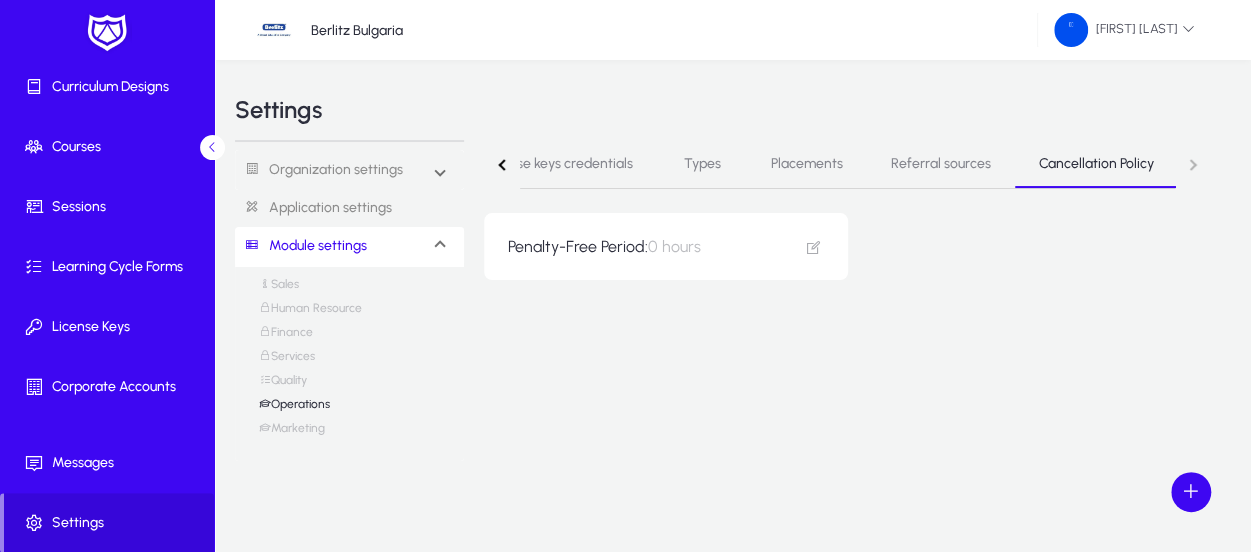 click on "Subjects/Languages   License keys credentials   Types   Placements   Referral sources   Cancellation Policy" 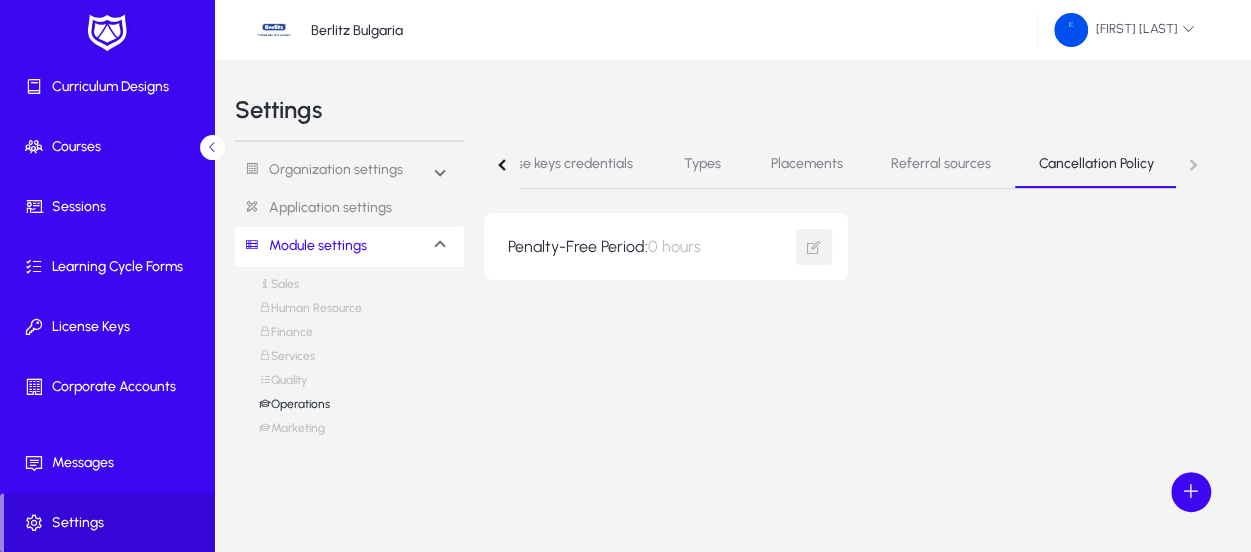 click 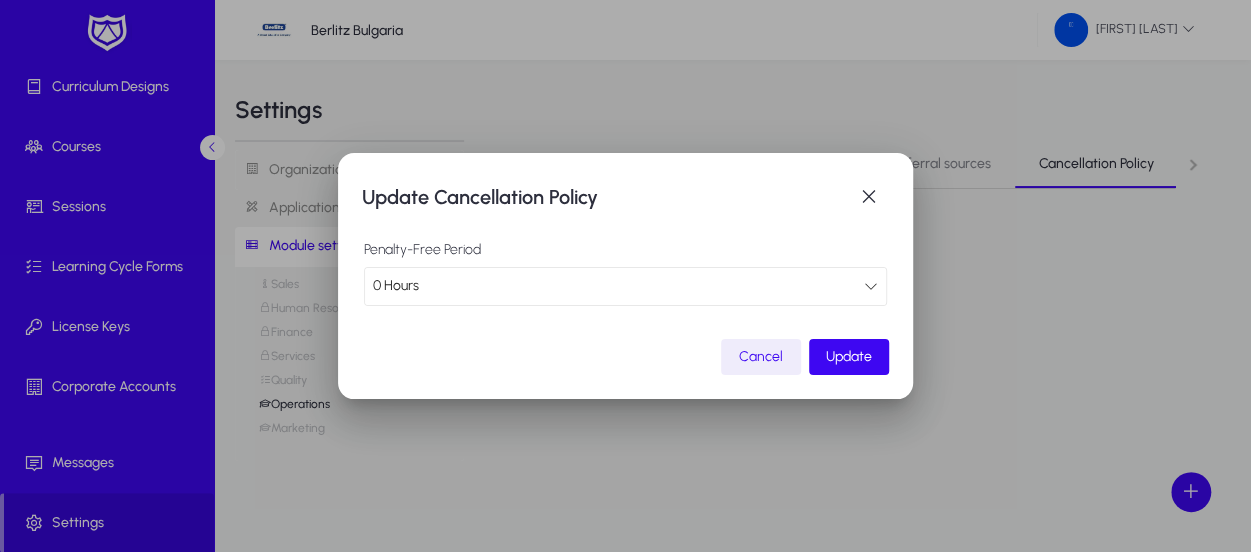 click at bounding box center (871, 286) 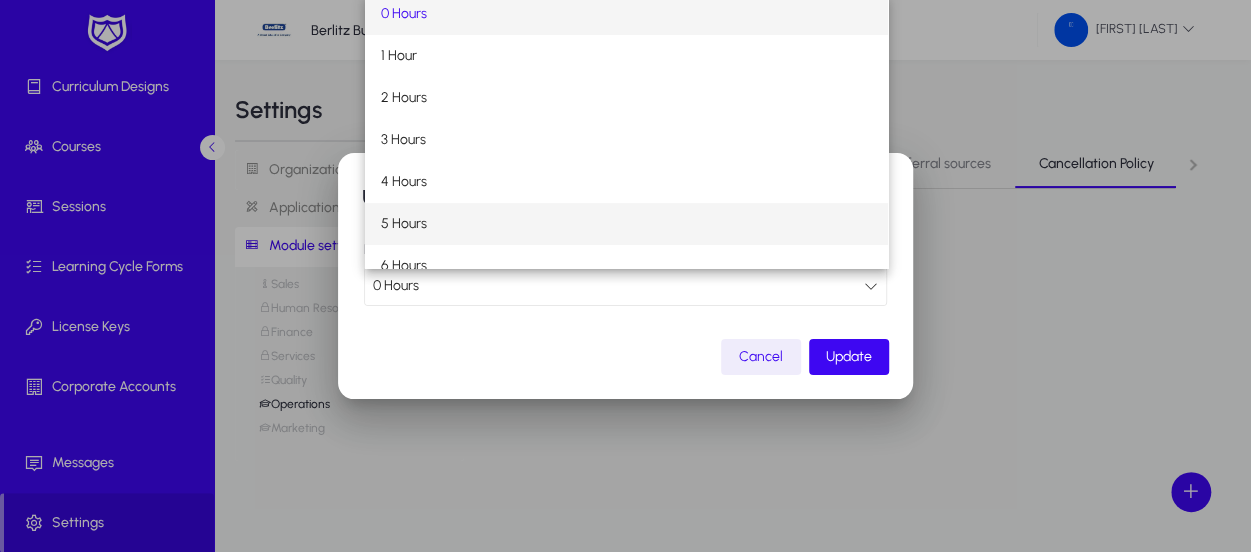 scroll, scrollTop: 18, scrollLeft: 0, axis: vertical 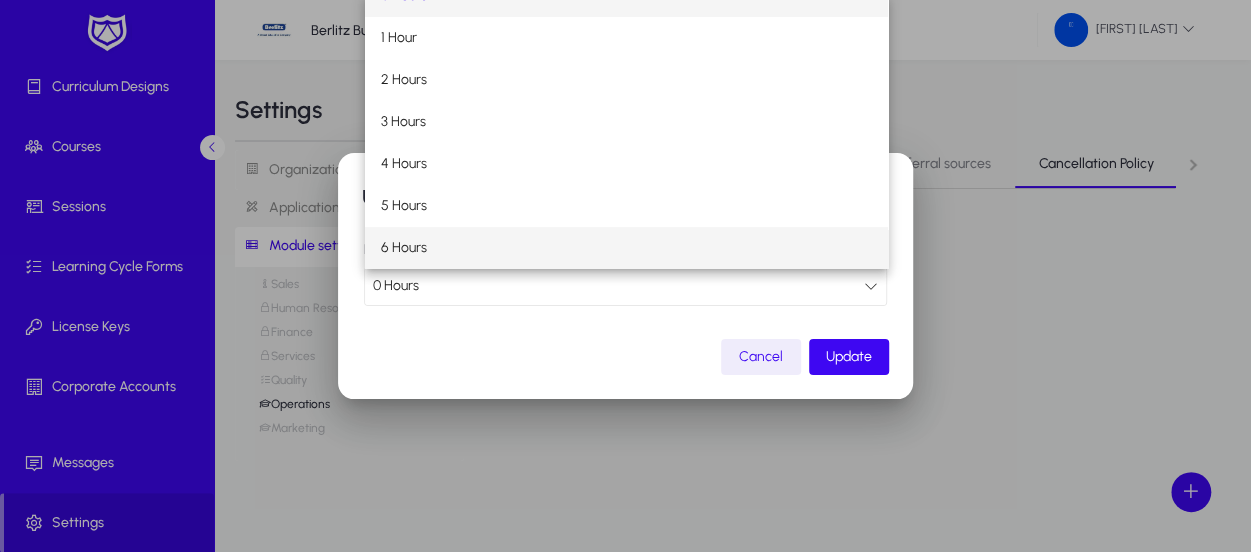 click on "6 Hours" at bounding box center (626, 248) 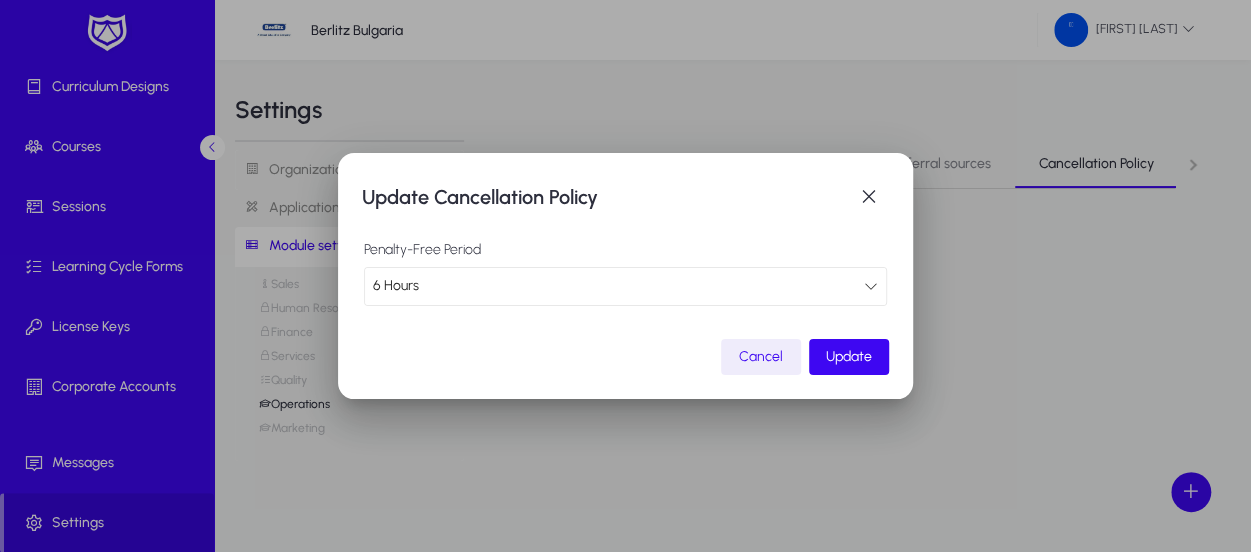 click on "6 Hours" at bounding box center [618, 286] 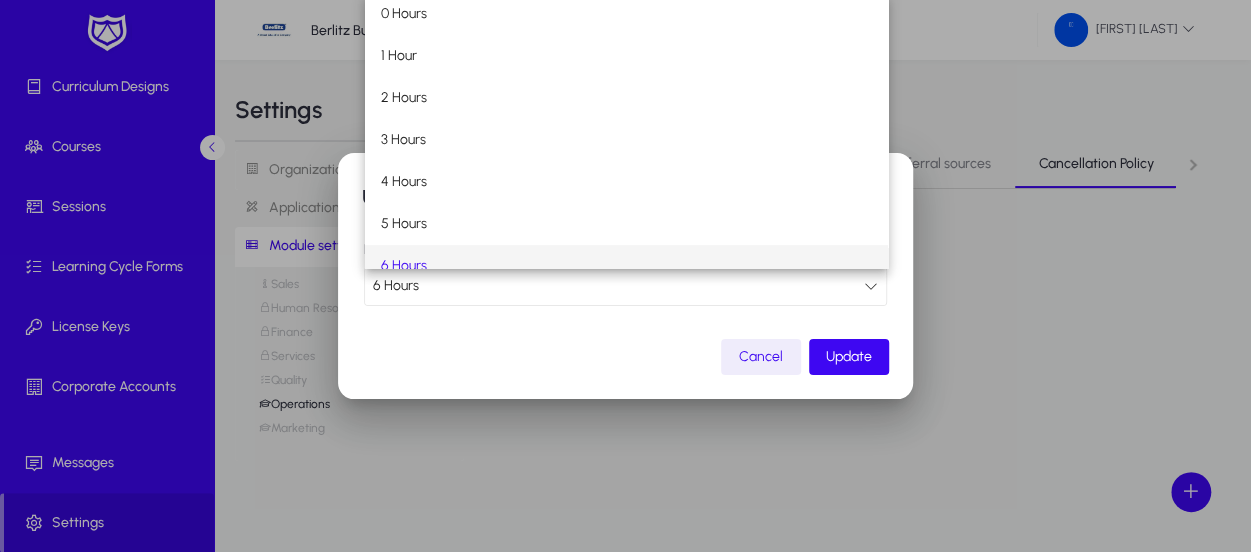 scroll, scrollTop: 18, scrollLeft: 0, axis: vertical 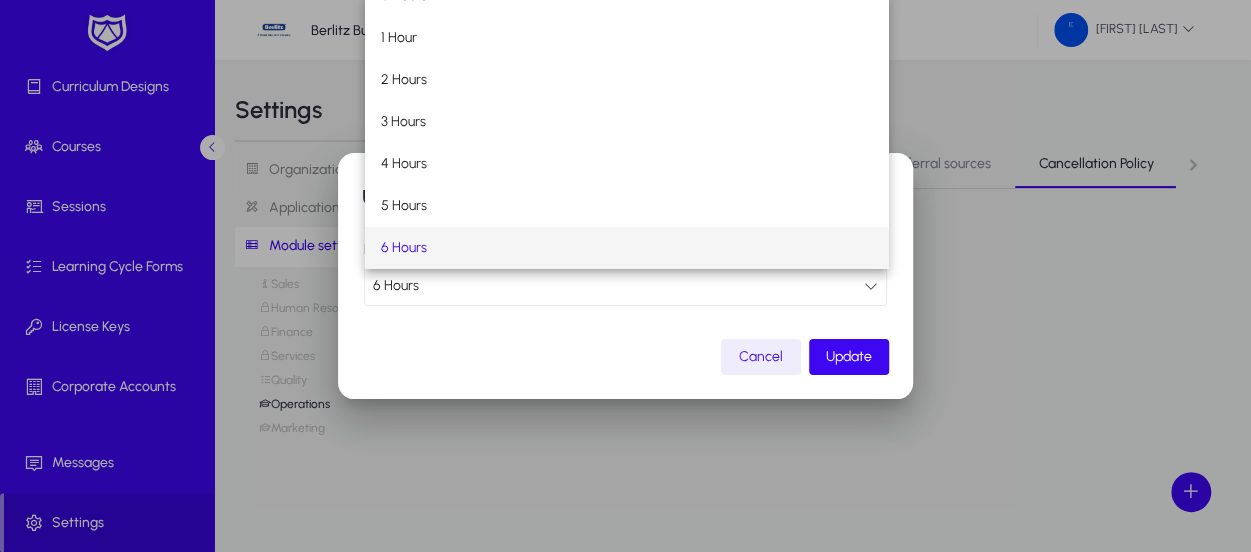 click on "6 Hours" at bounding box center [626, 248] 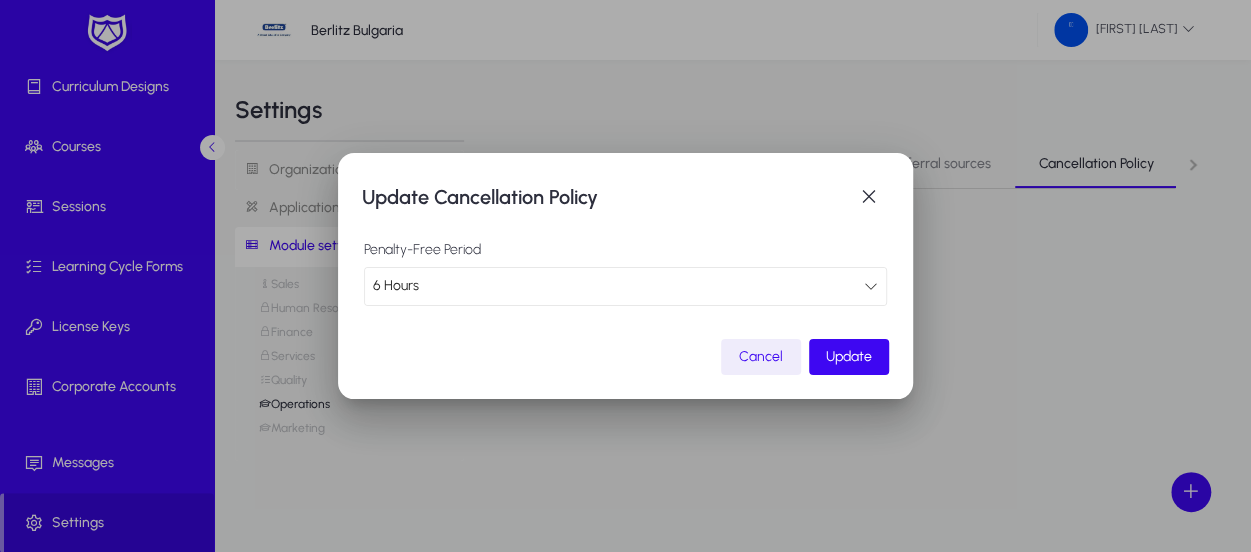 click on "6 Hours" at bounding box center [618, 286] 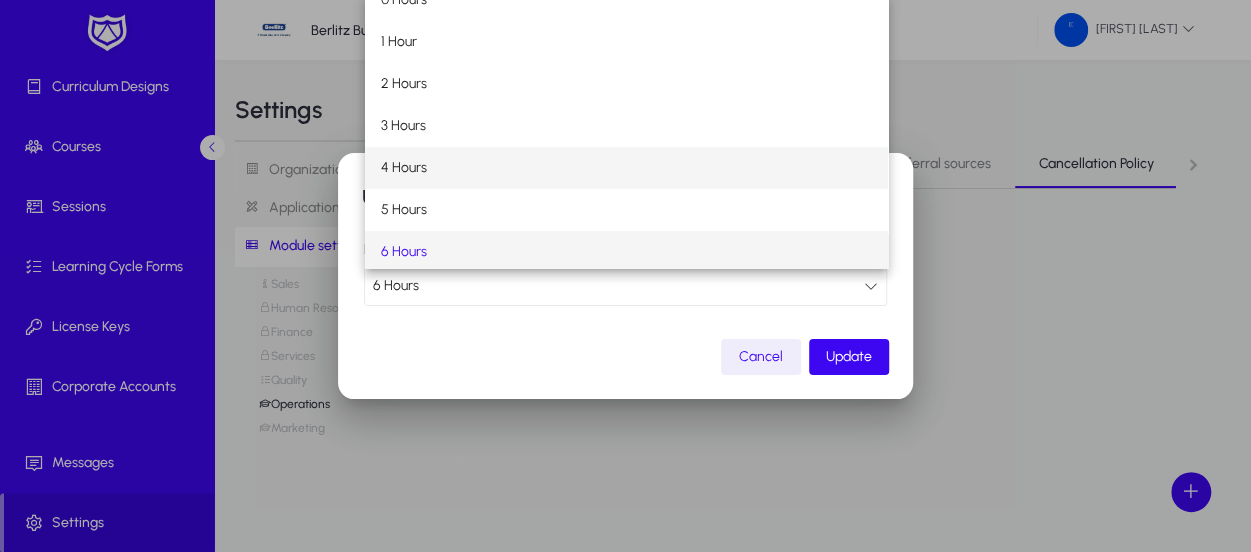 scroll, scrollTop: 18, scrollLeft: 0, axis: vertical 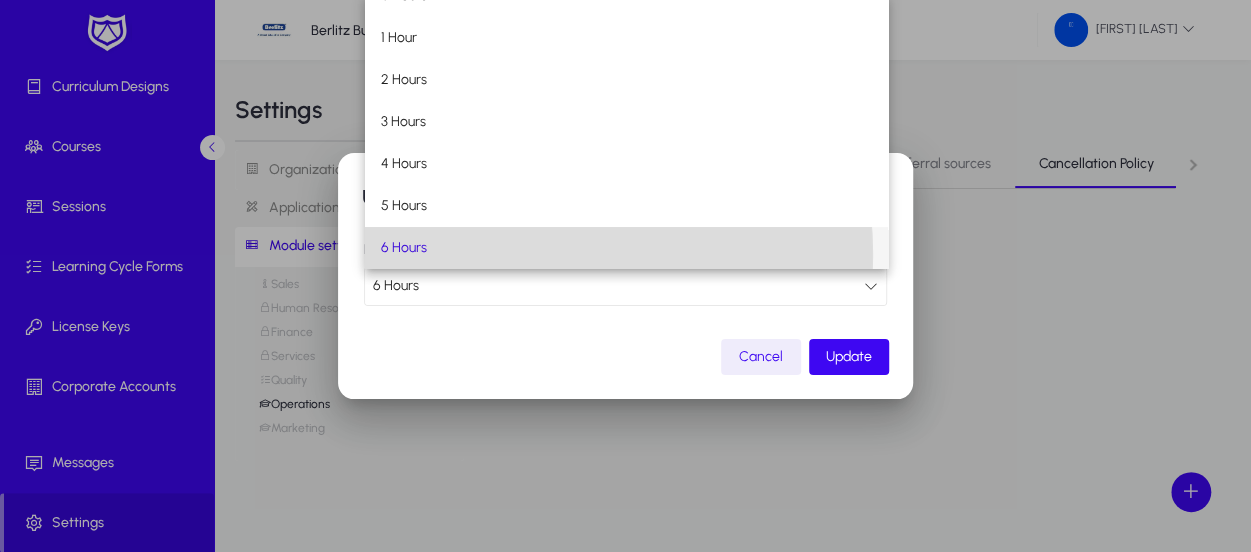 click on "6 Hours" at bounding box center (626, 248) 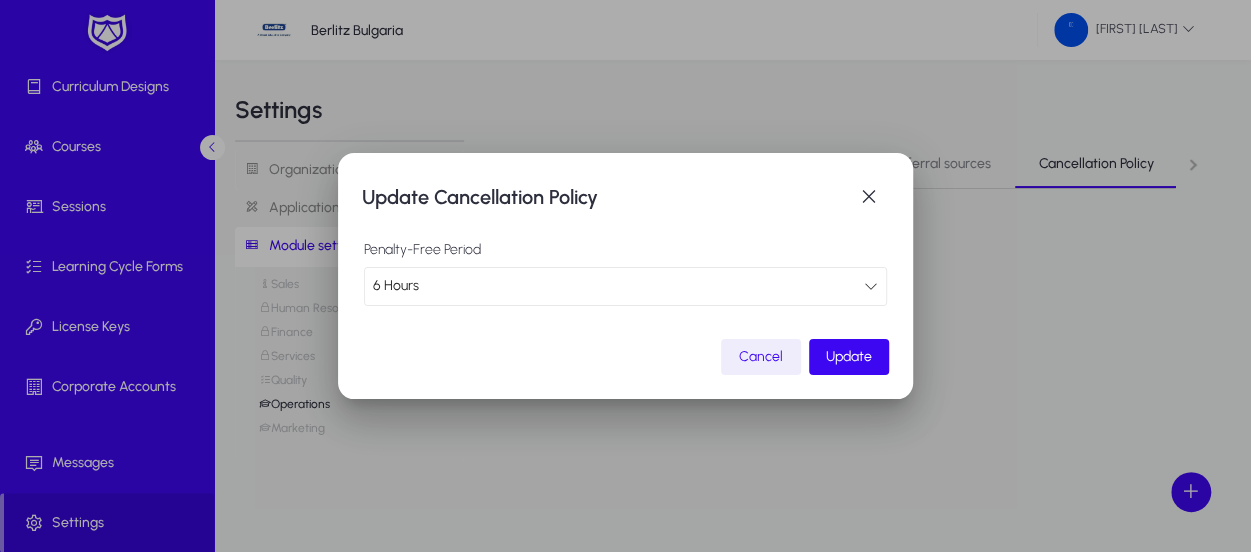 click at bounding box center [871, 286] 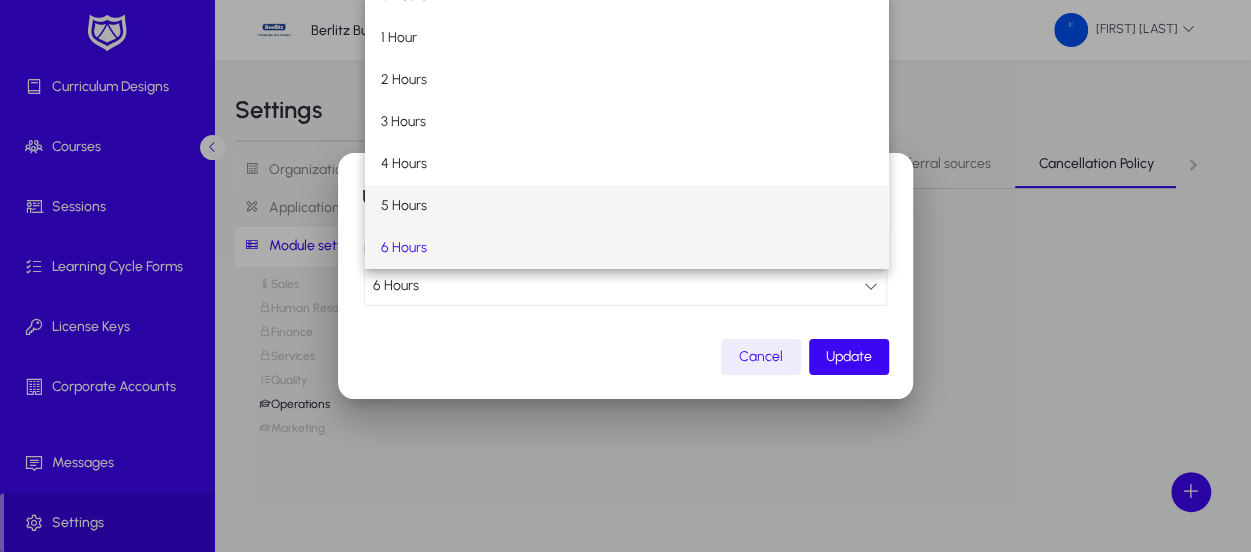 scroll, scrollTop: 0, scrollLeft: 0, axis: both 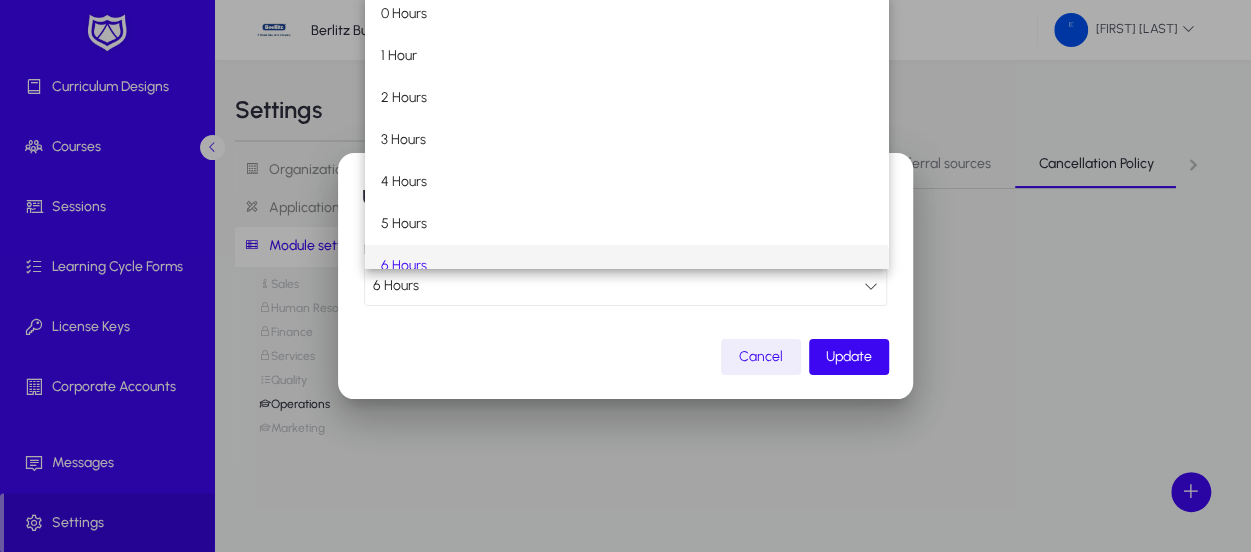 click at bounding box center (625, 276) 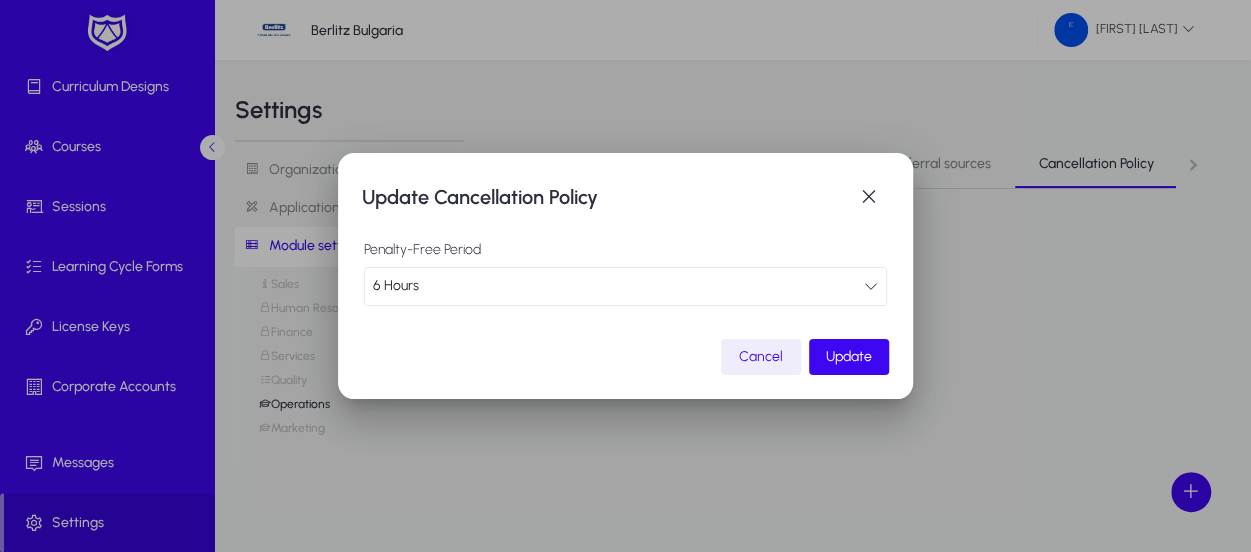 click on "6 Hours" at bounding box center [618, 286] 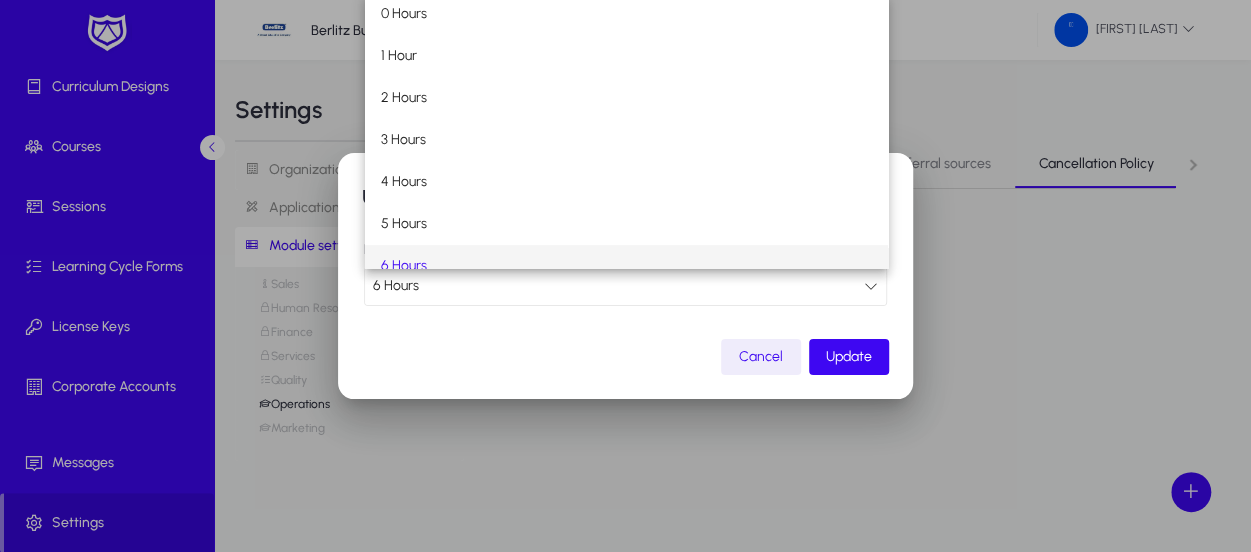 scroll, scrollTop: 18, scrollLeft: 0, axis: vertical 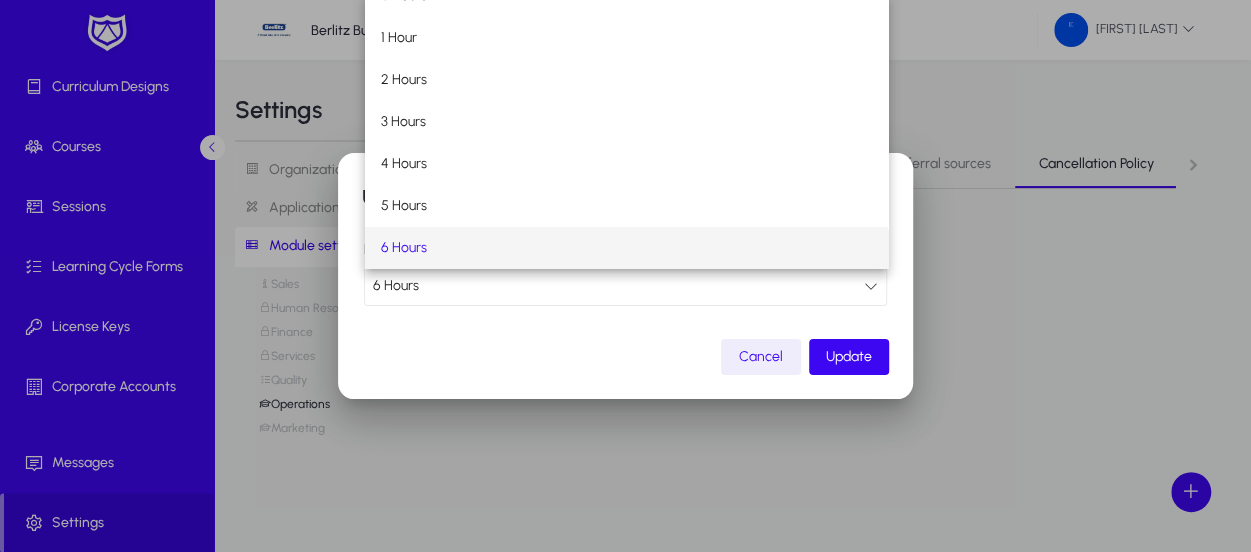 click at bounding box center (625, 276) 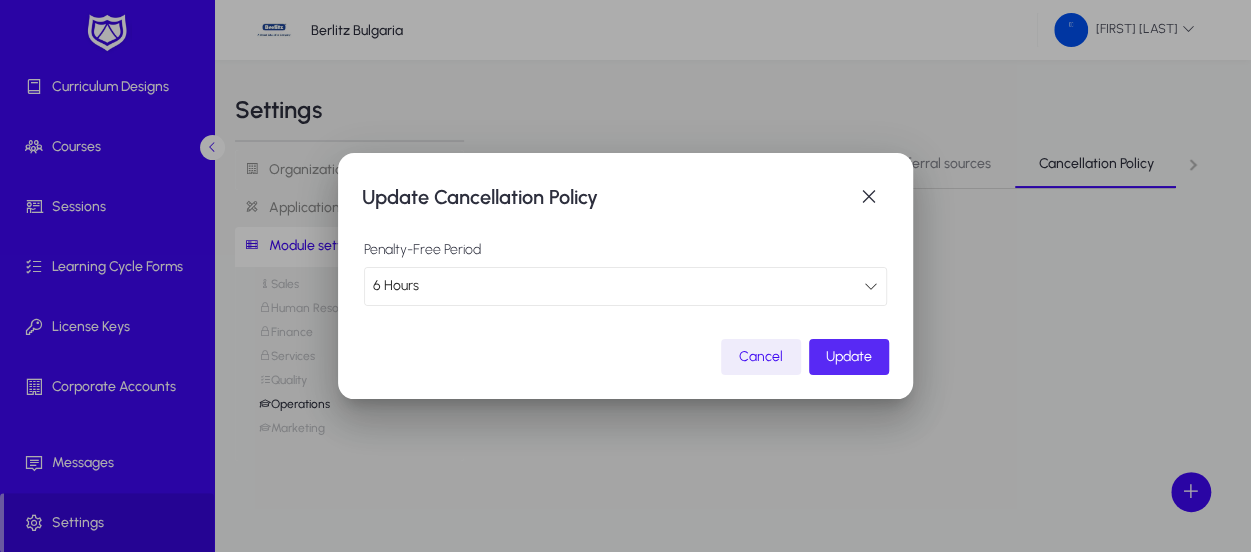 click on "Update" 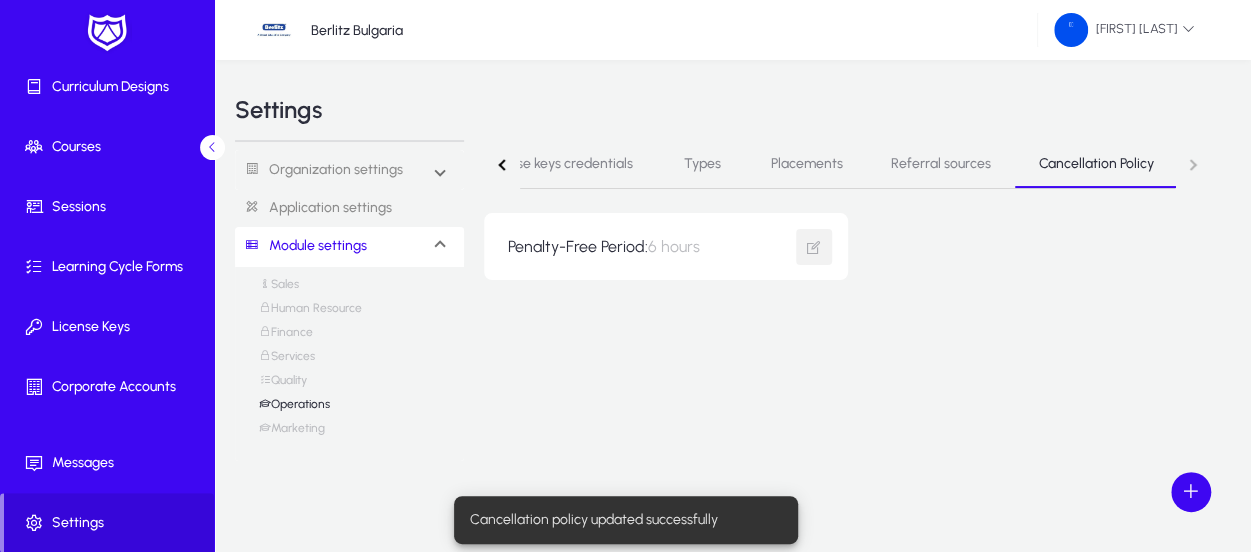 click on "Subjects/Languages   License keys credentials   Types   Placements   Referral sources   Cancellation Policy" 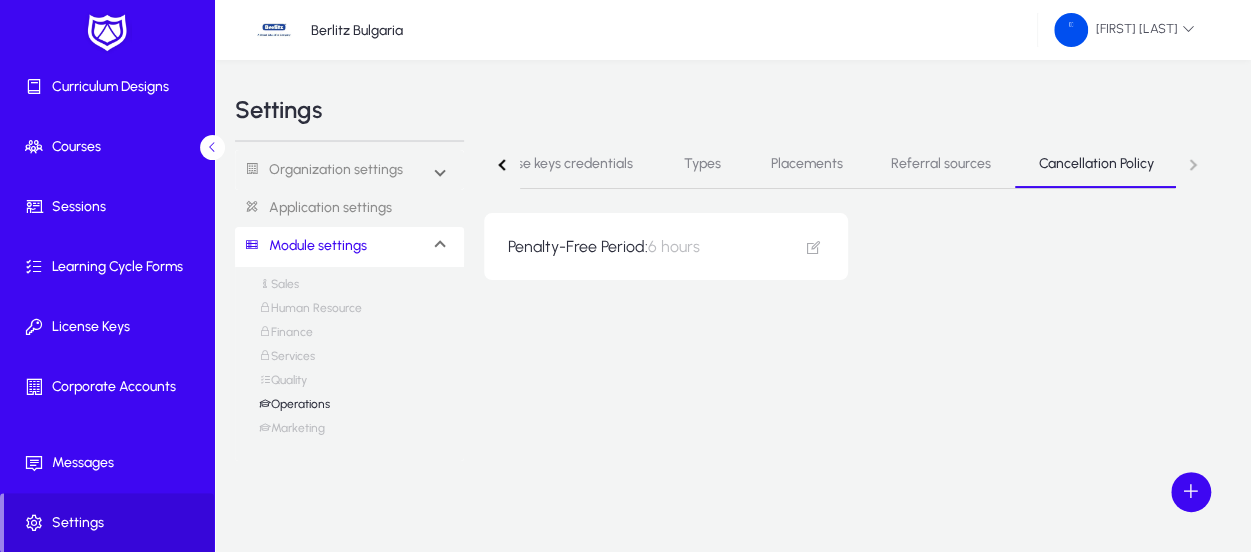 click 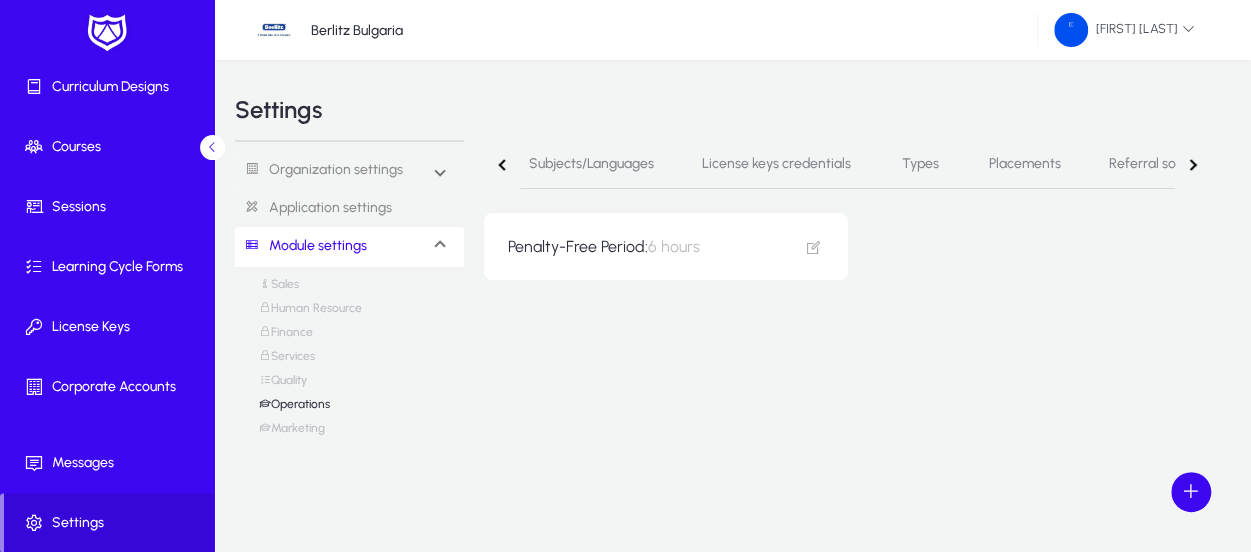 click on "License keys credentials" at bounding box center [776, 164] 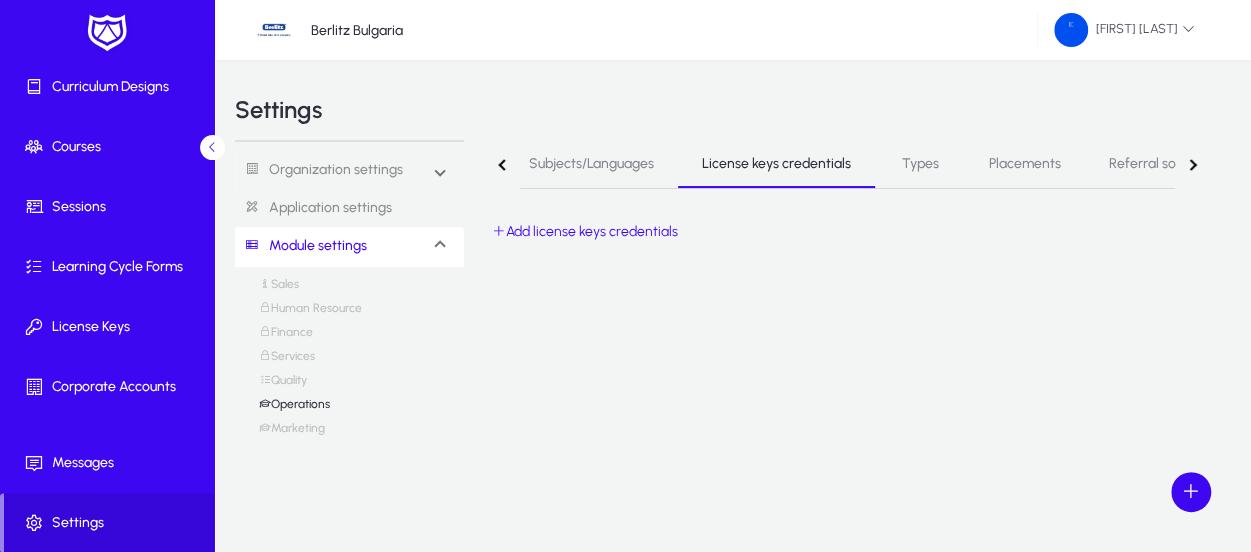 click on "Types" at bounding box center [920, 164] 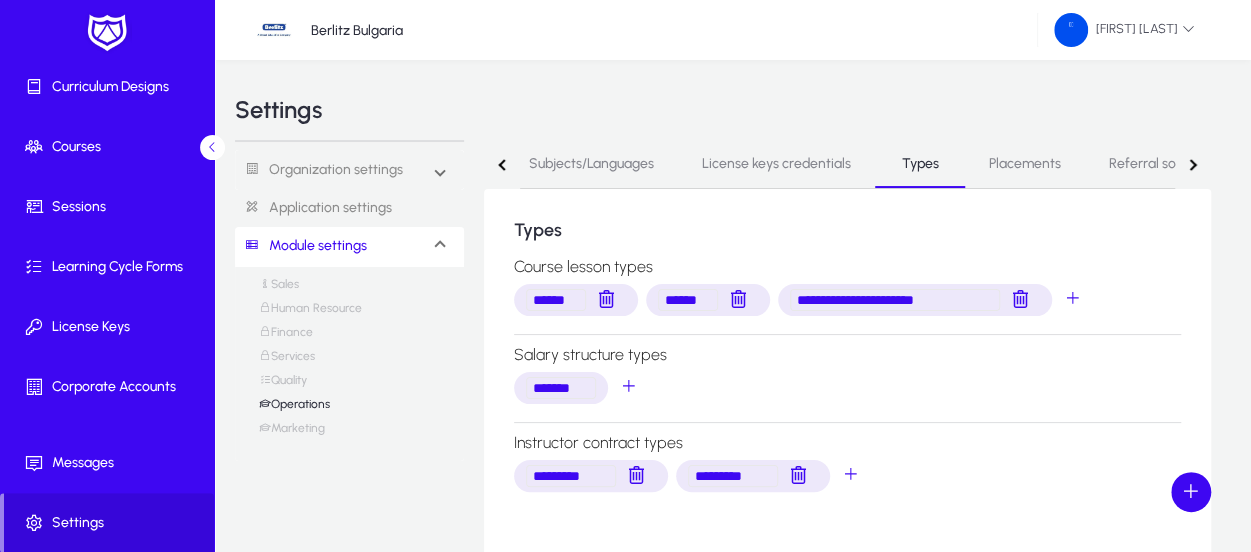 click on "Subjects/Languages" at bounding box center [591, 164] 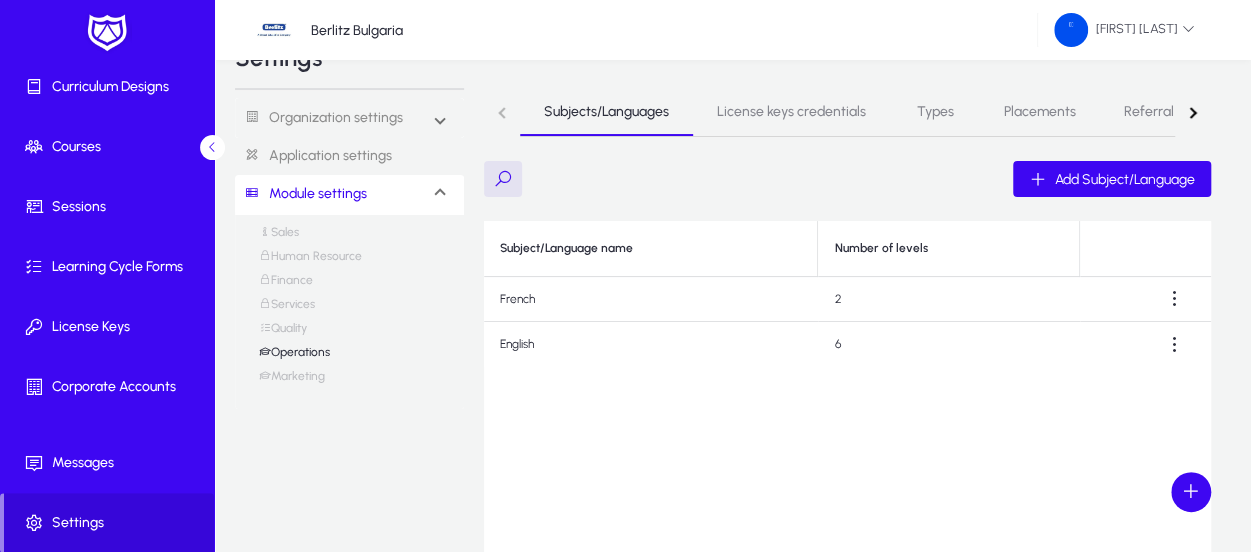 scroll, scrollTop: 0, scrollLeft: 0, axis: both 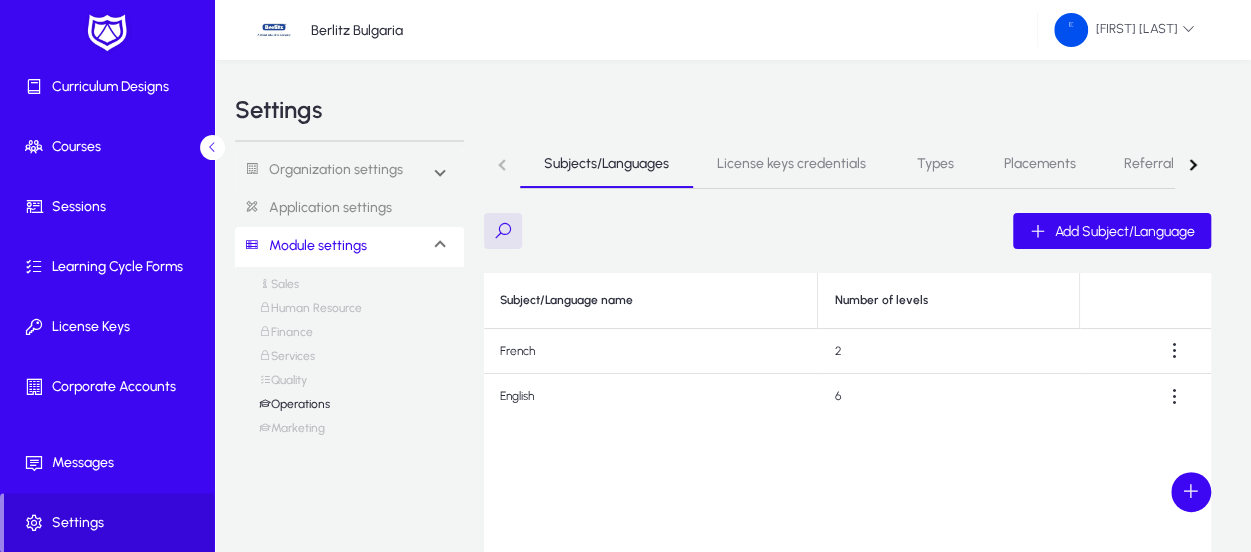 click 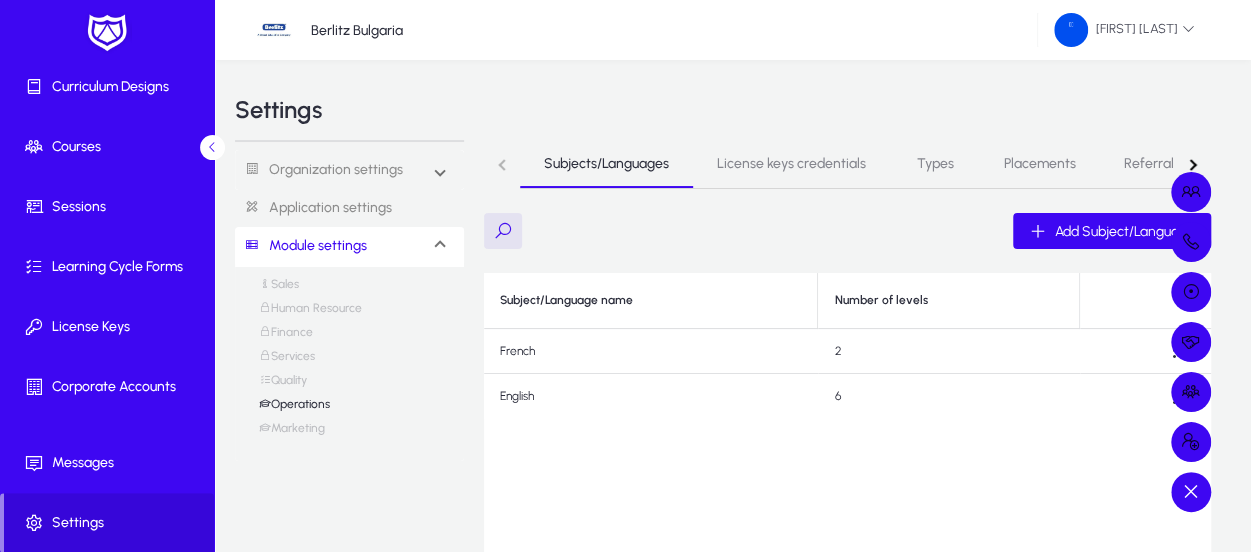 click at bounding box center [625, 276] 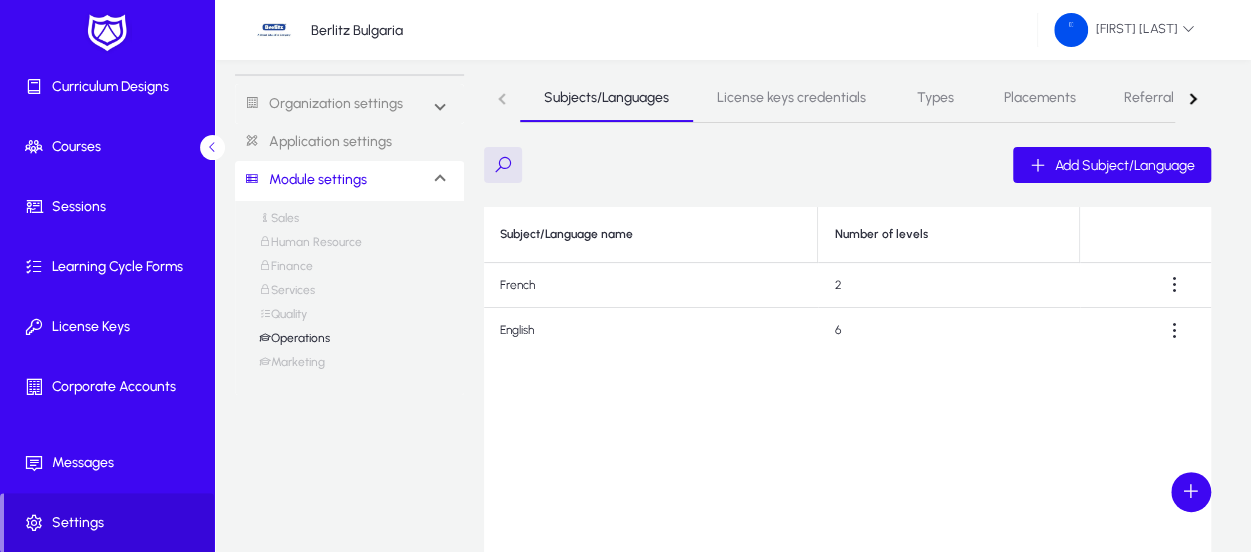 scroll, scrollTop: 0, scrollLeft: 0, axis: both 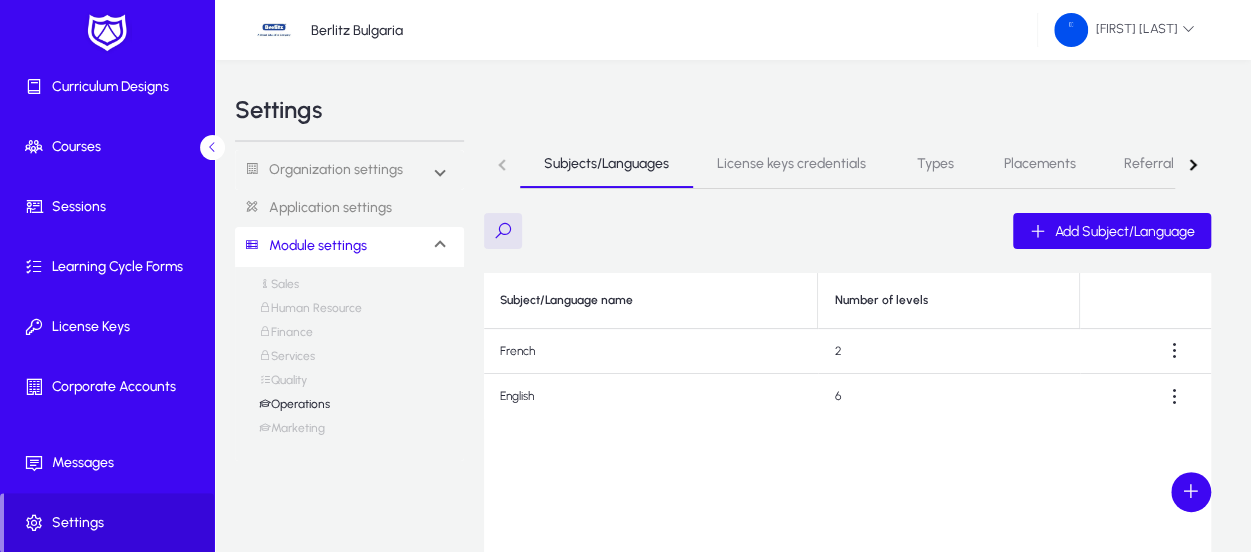 click on "Finance" at bounding box center [286, 337] 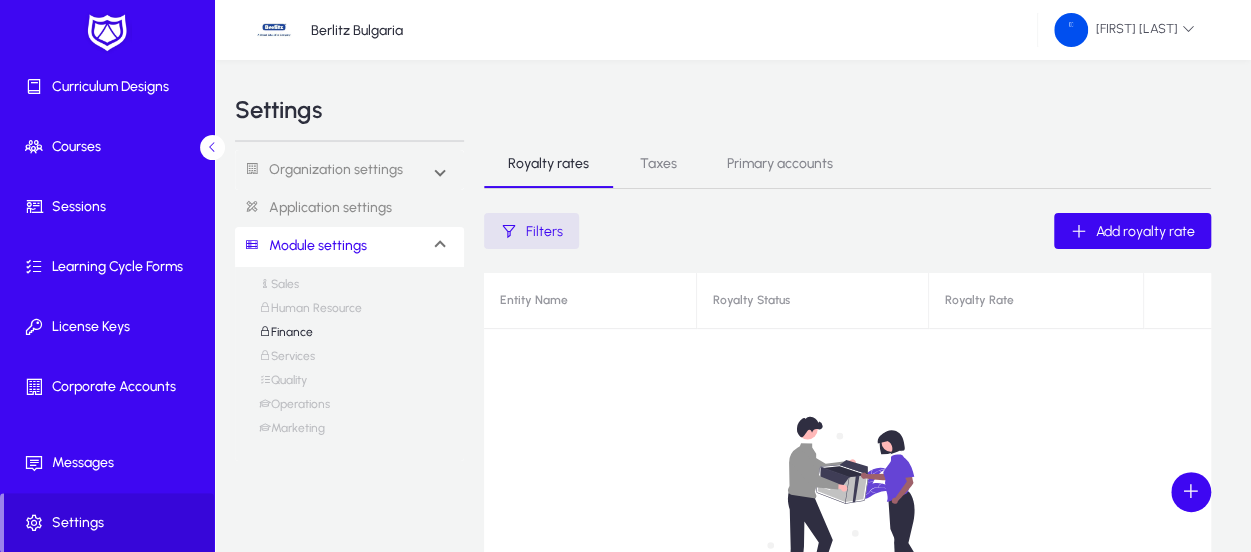 click on "Taxes" at bounding box center (658, 164) 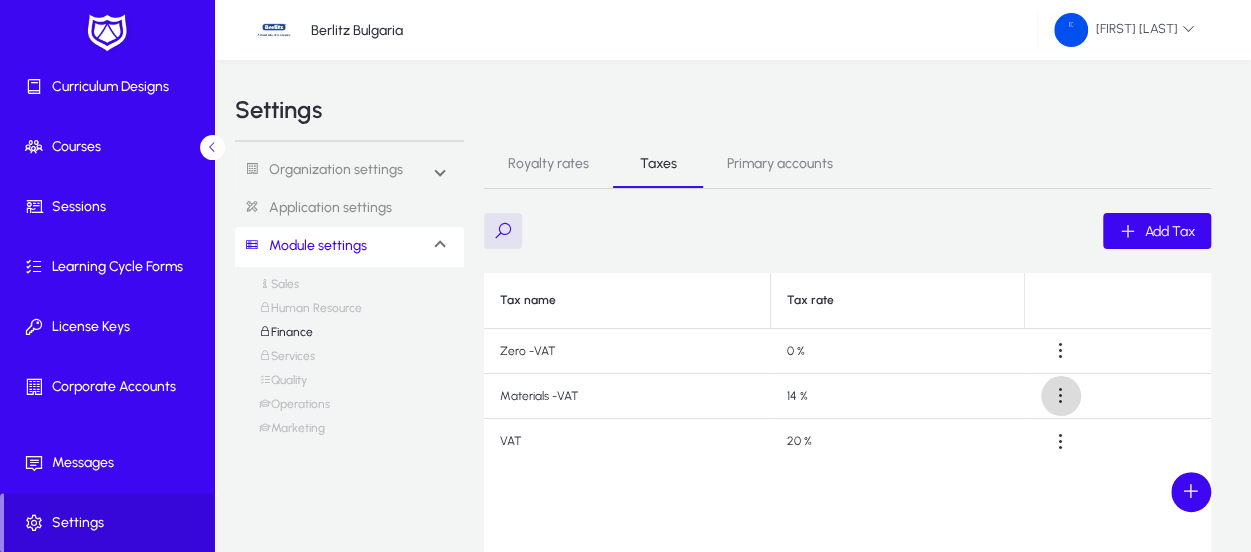 click 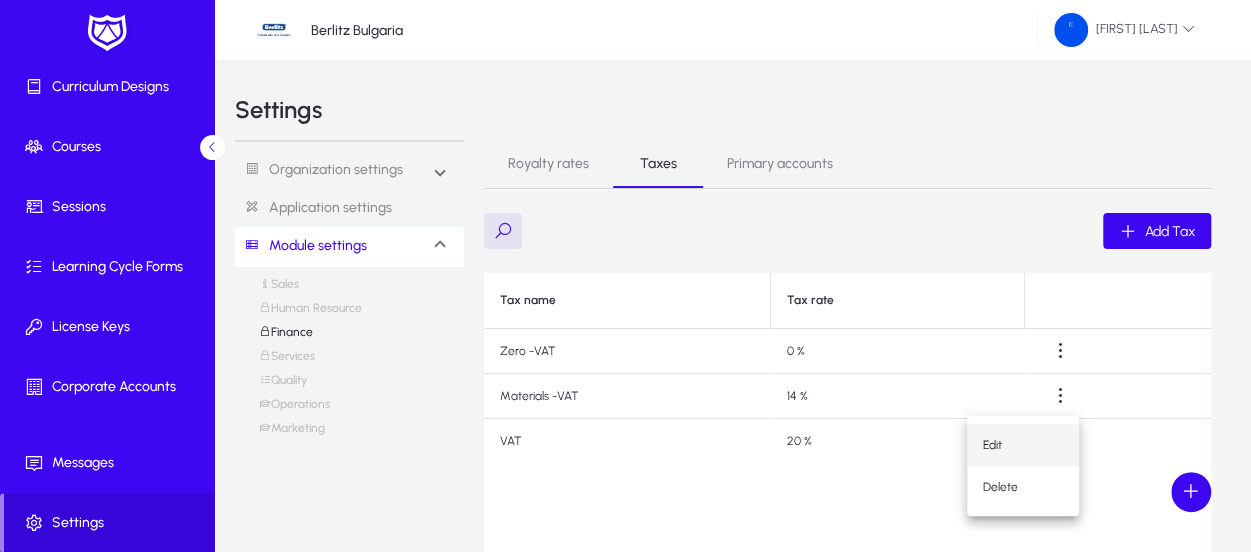 click on "Edit" at bounding box center [1023, 445] 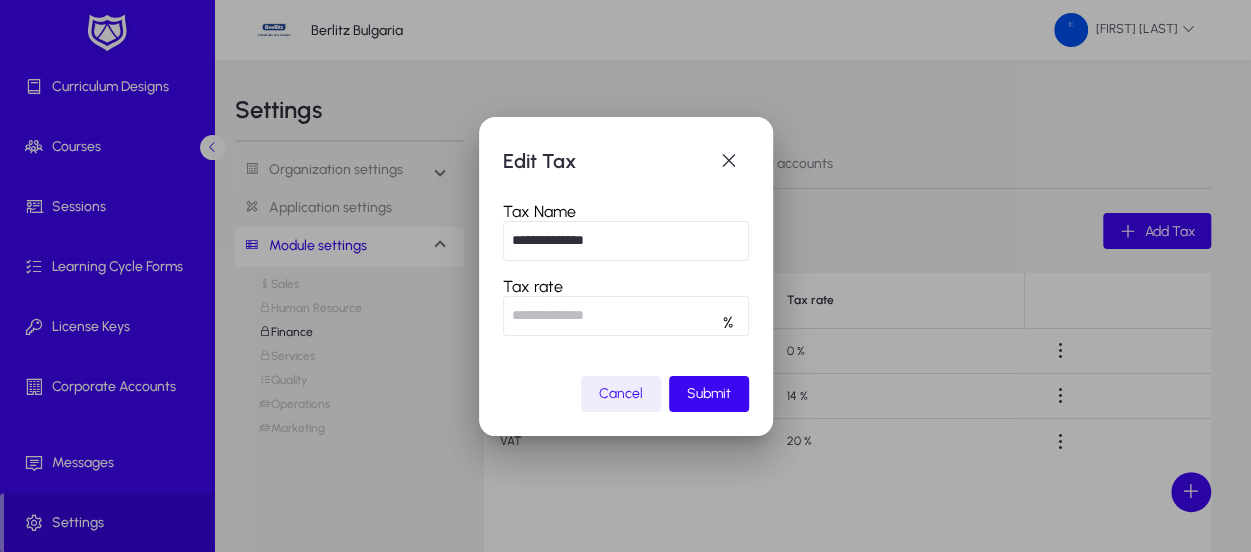drag, startPoint x: 540, startPoint y: 313, endPoint x: 288, endPoint y: 356, distance: 255.64233 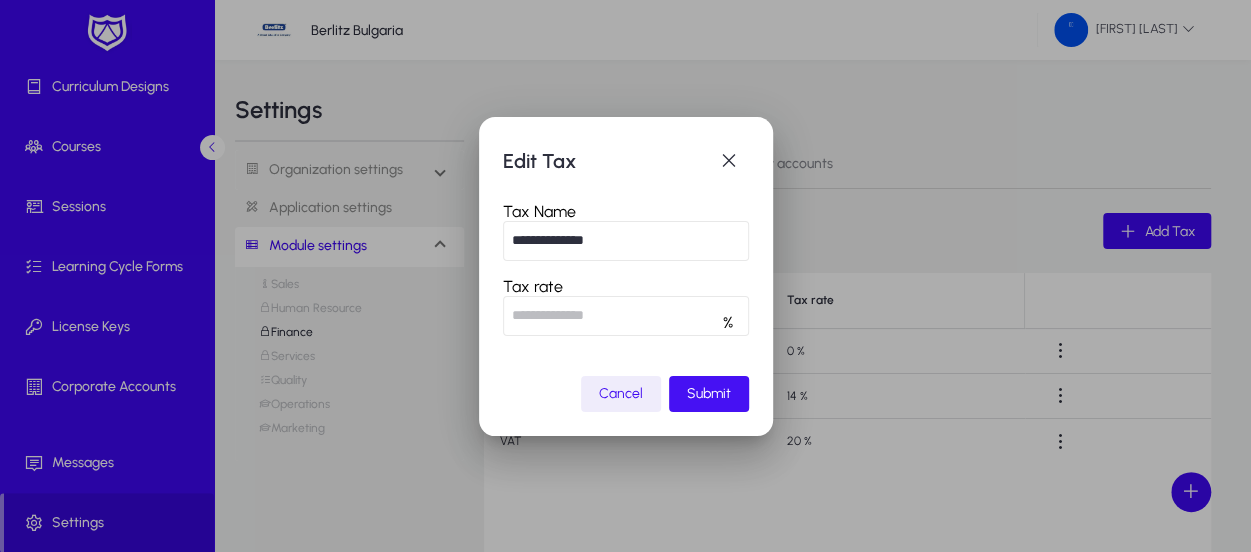 type on "*" 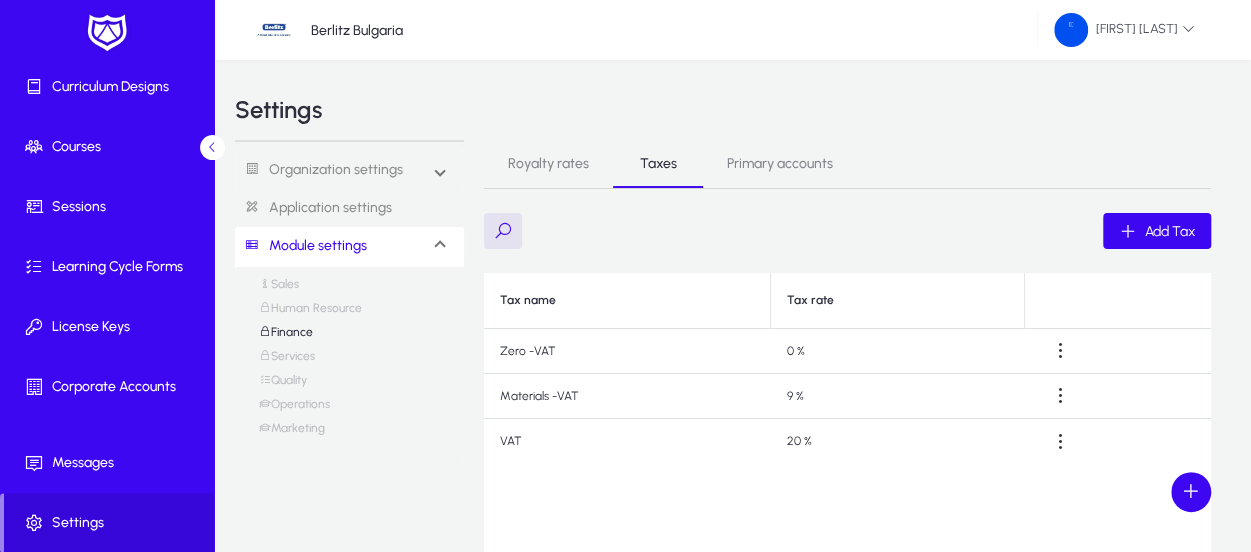 click on "Primary accounts" at bounding box center (780, 164) 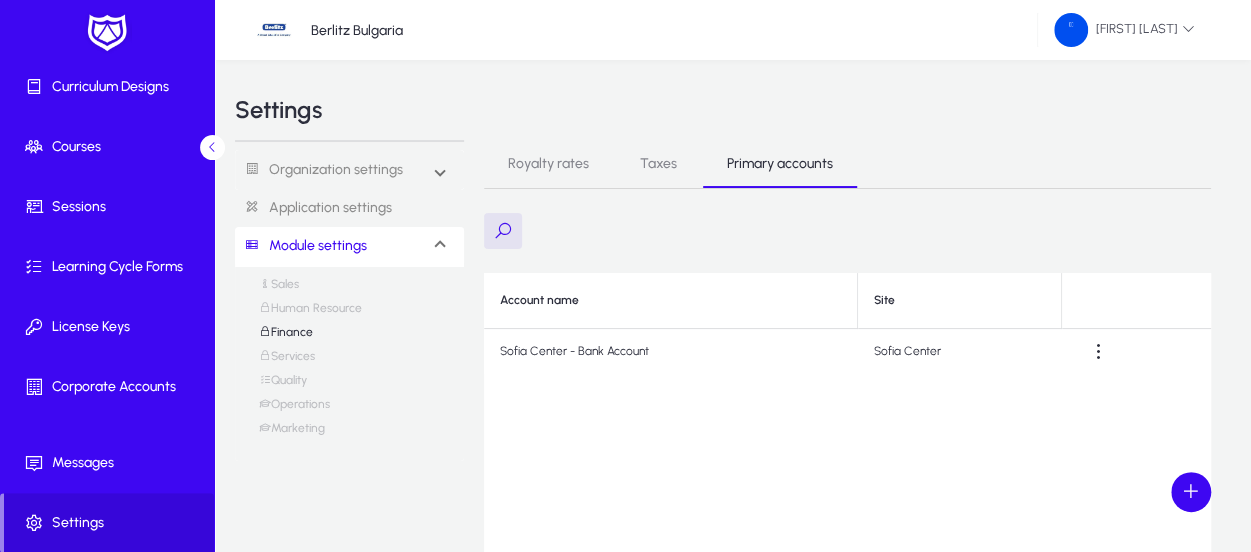click on "Sofia Center" 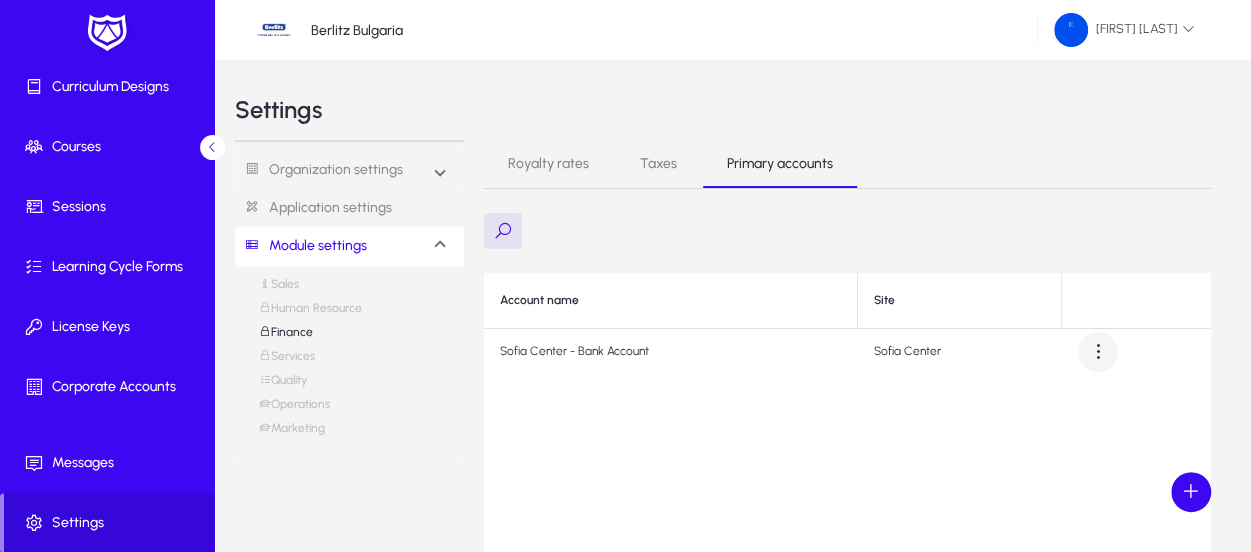 click 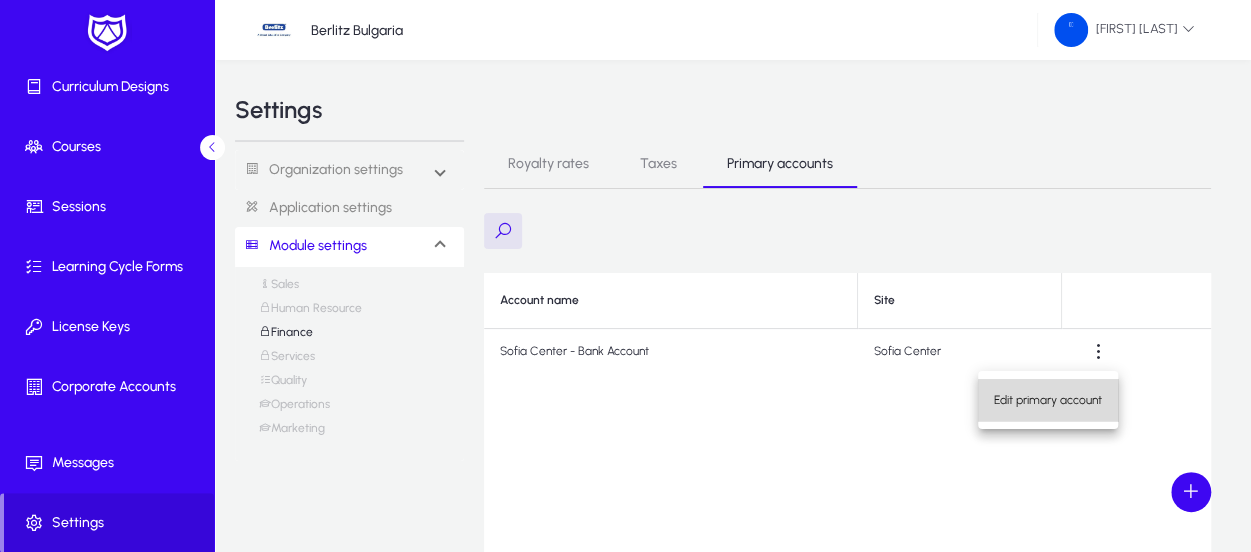 click on "Edit primary account" at bounding box center (1048, 400) 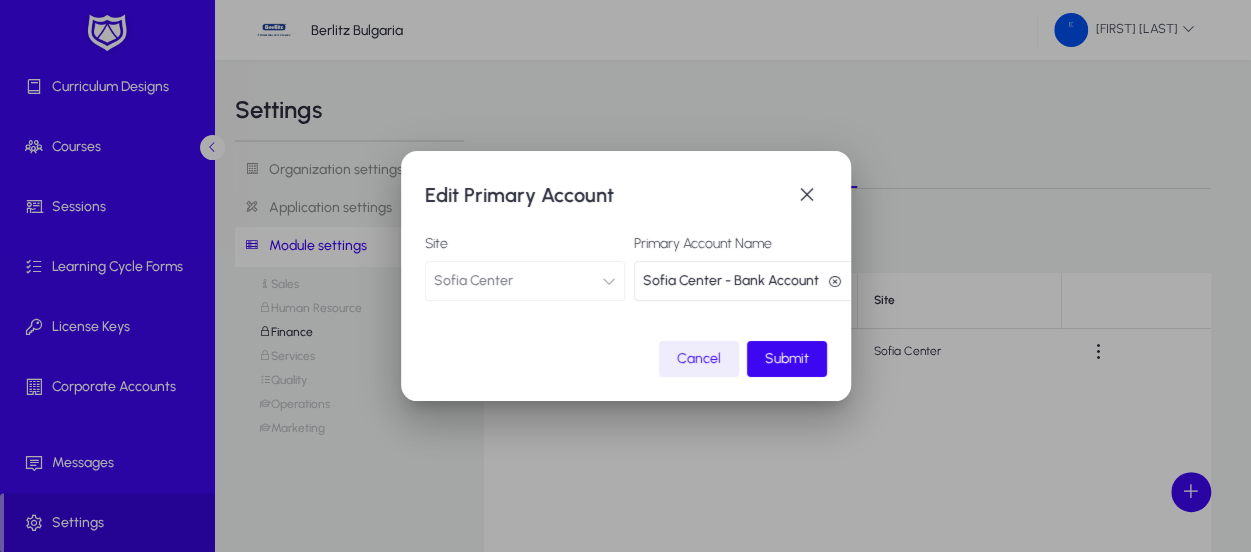 click on "Sofia Center - Bank Account" at bounding box center [731, 281] 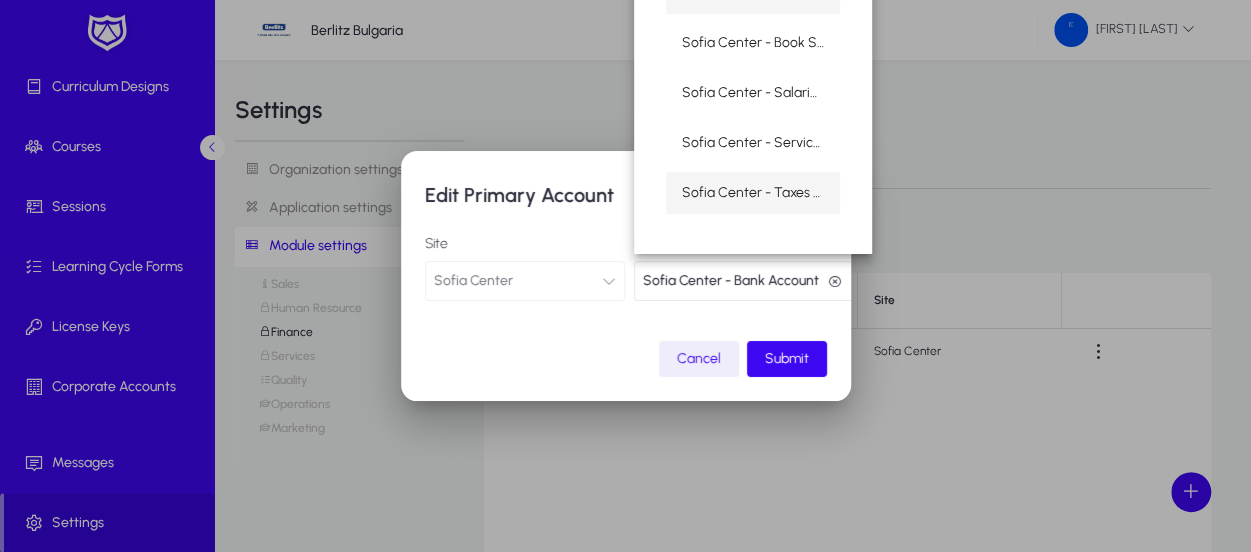 click on "Sofia Center - Taxes Payable" at bounding box center (753, 193) 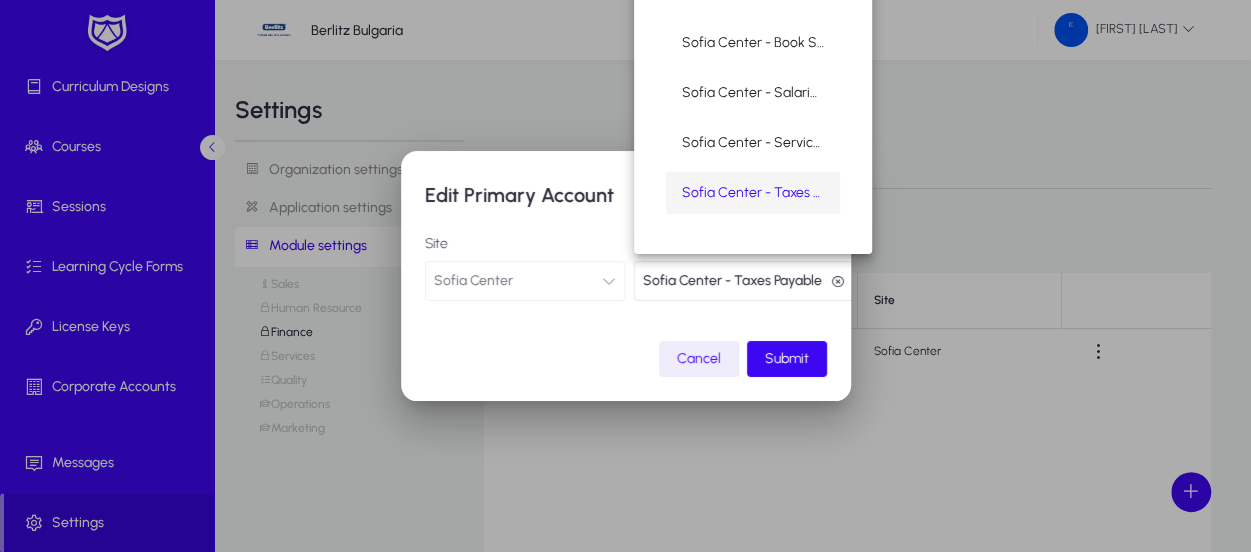 scroll, scrollTop: 0, scrollLeft: 0, axis: both 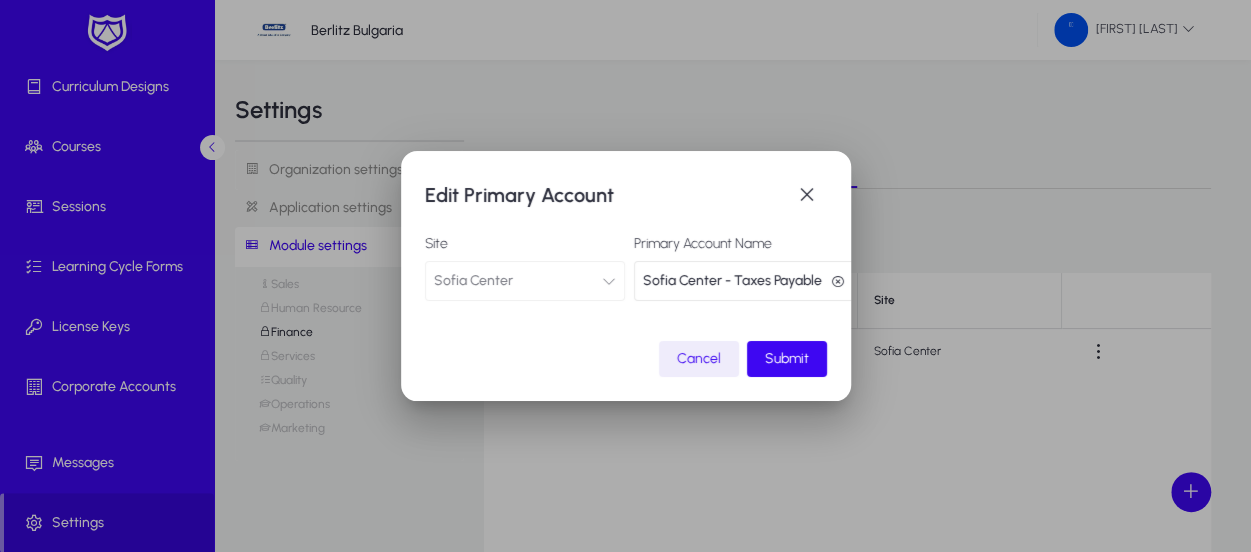 click on "Sofia Center - Taxes Payable" at bounding box center (732, 281) 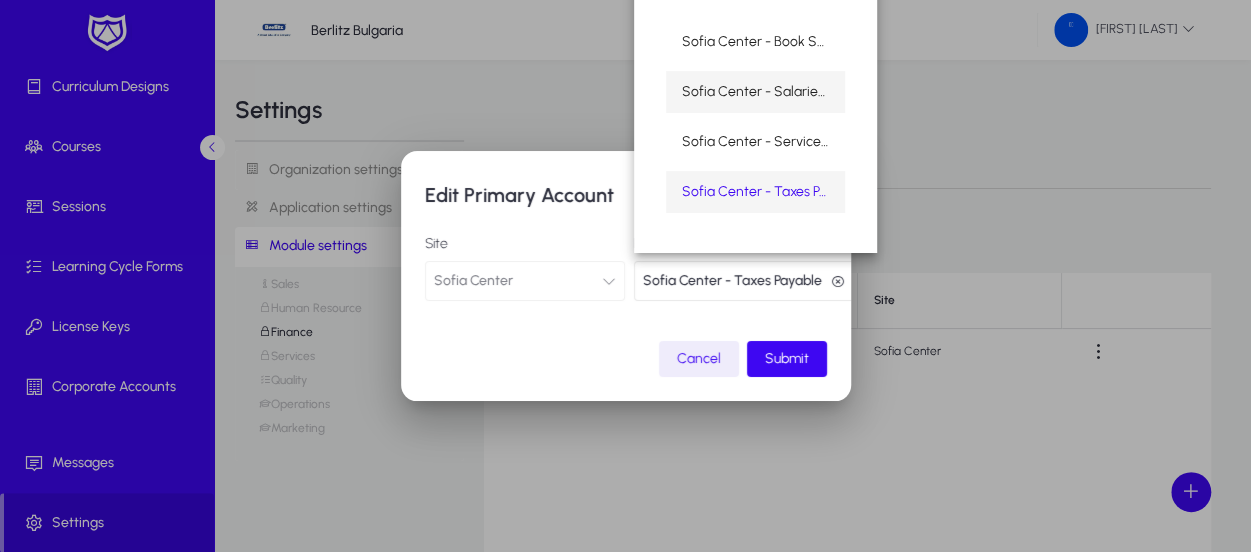 click on "Sofia Center - Salaries Expense" at bounding box center (755, 92) 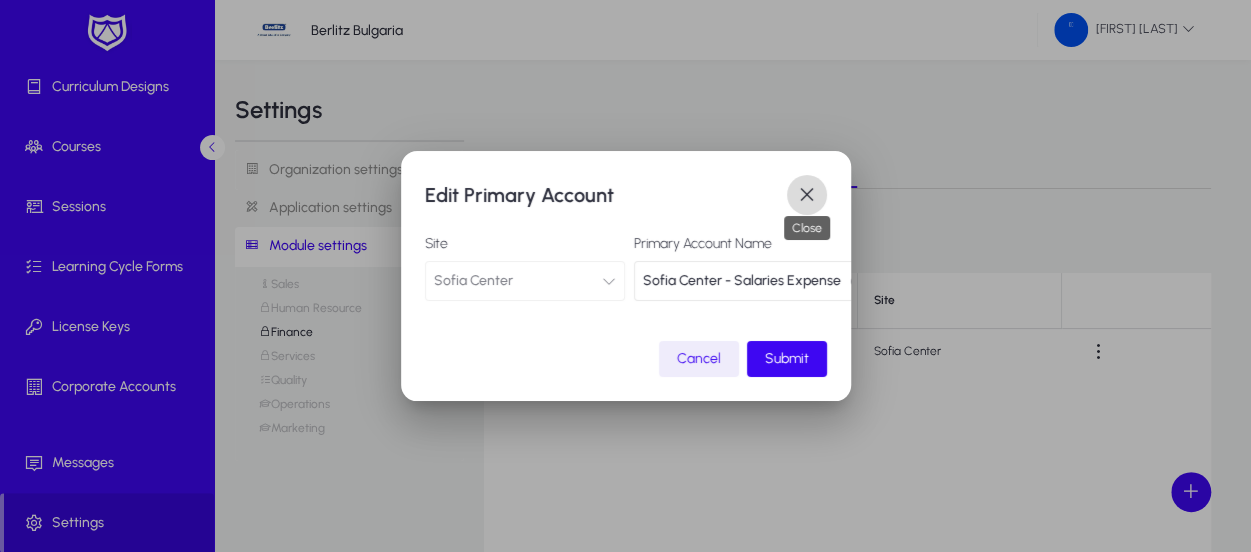 click at bounding box center (807, 195) 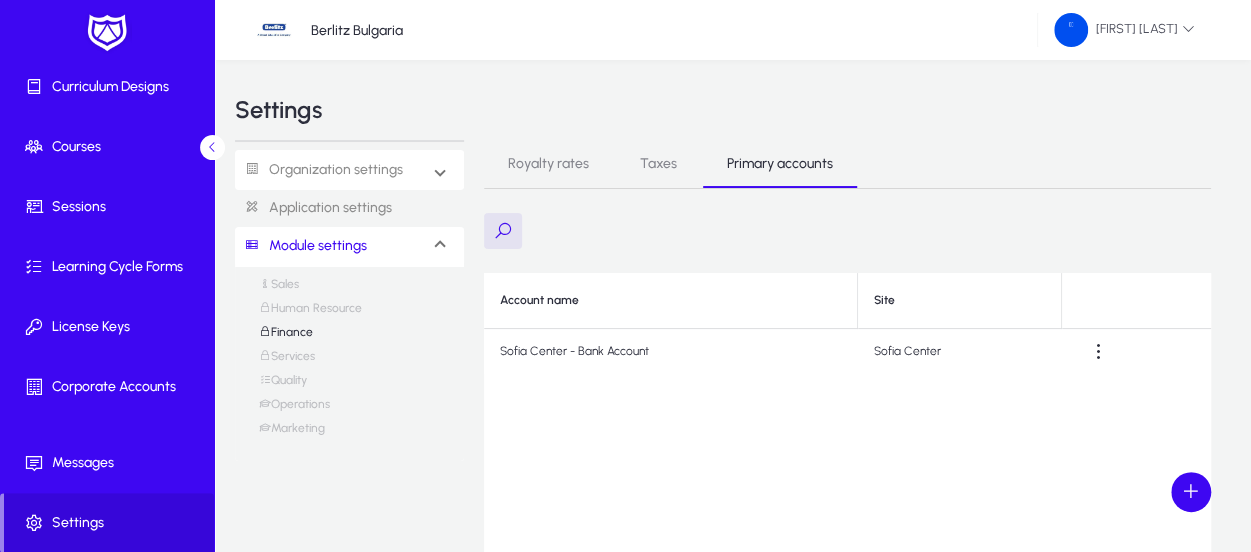 click on "Organization settings" at bounding box center (327, 170) 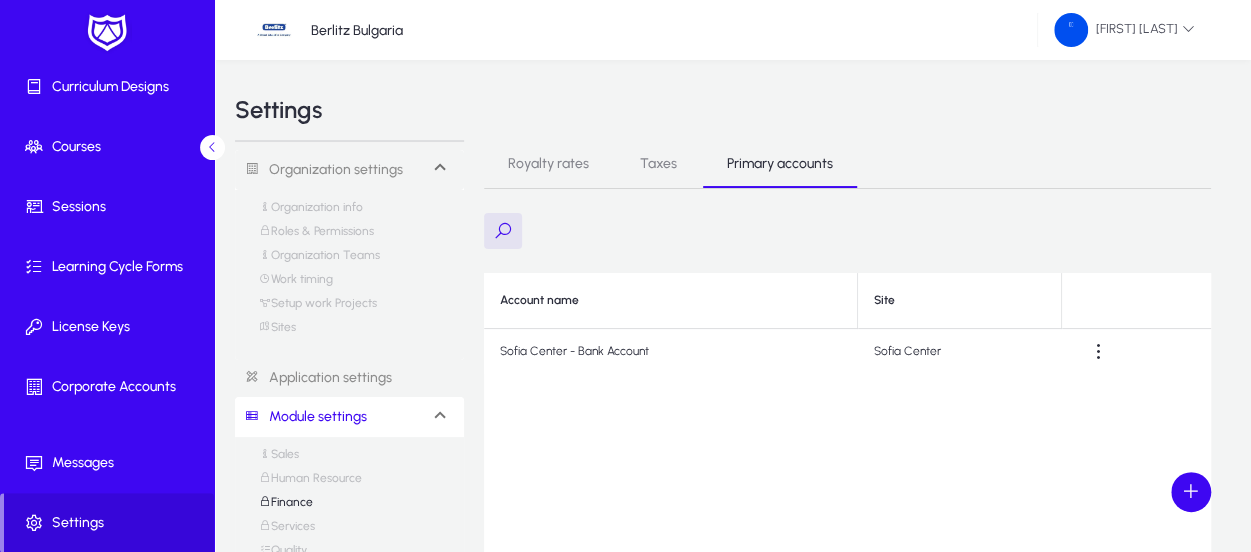click on "Sites" at bounding box center (277, 332) 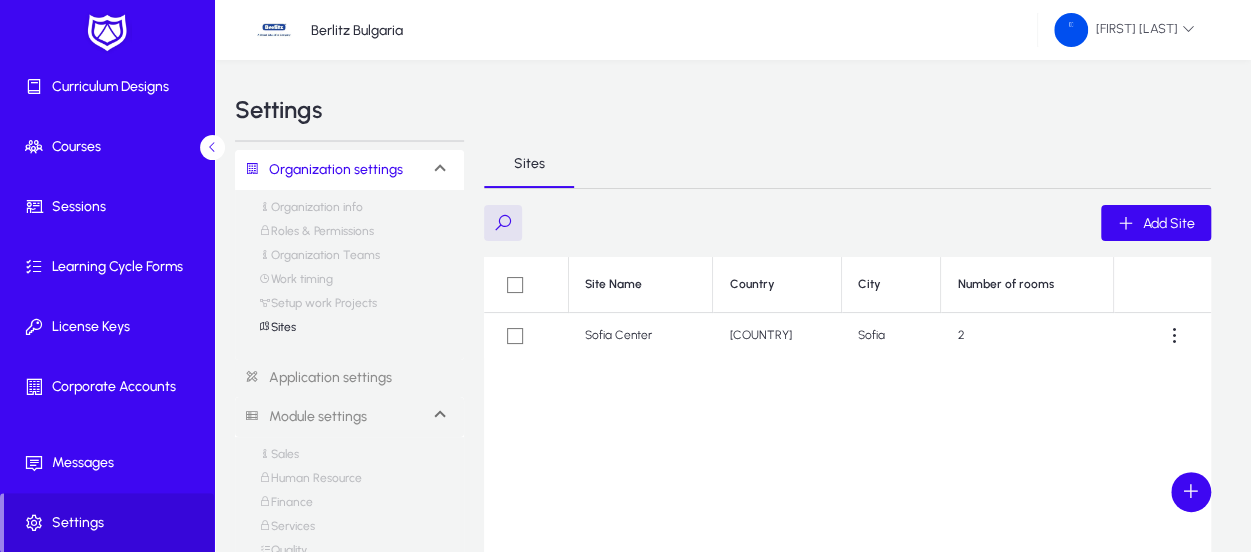 click on "2" 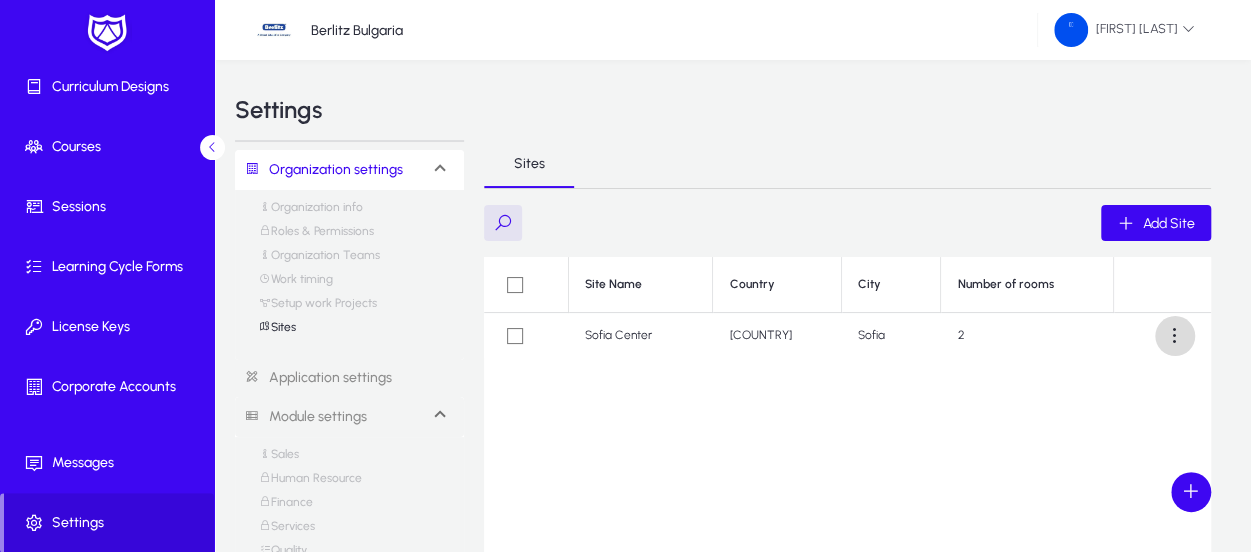 click 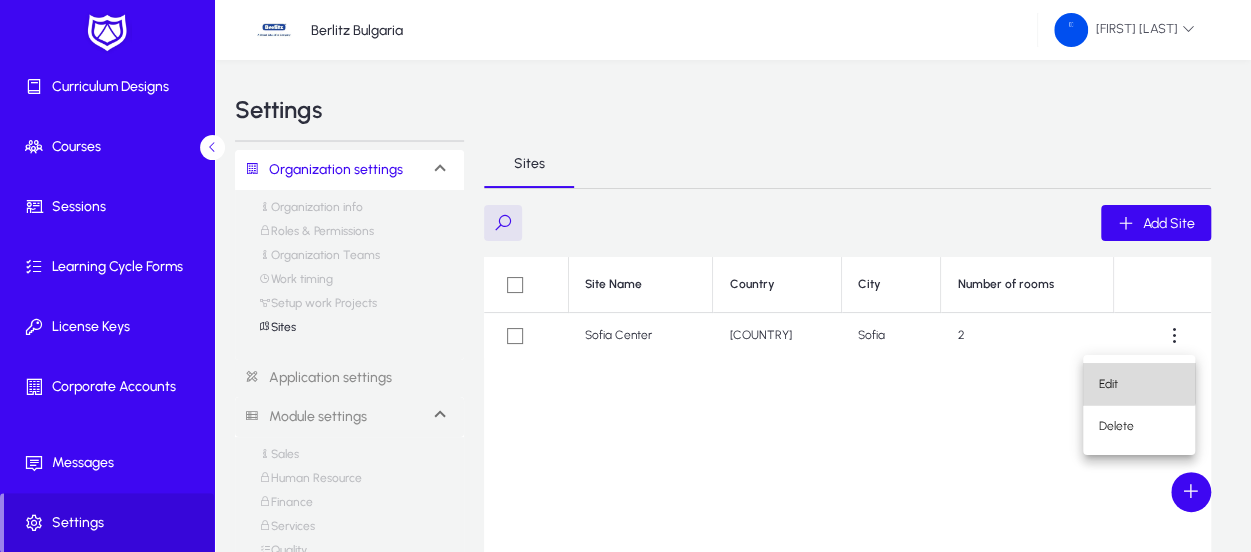 click on "Edit" at bounding box center (1139, 384) 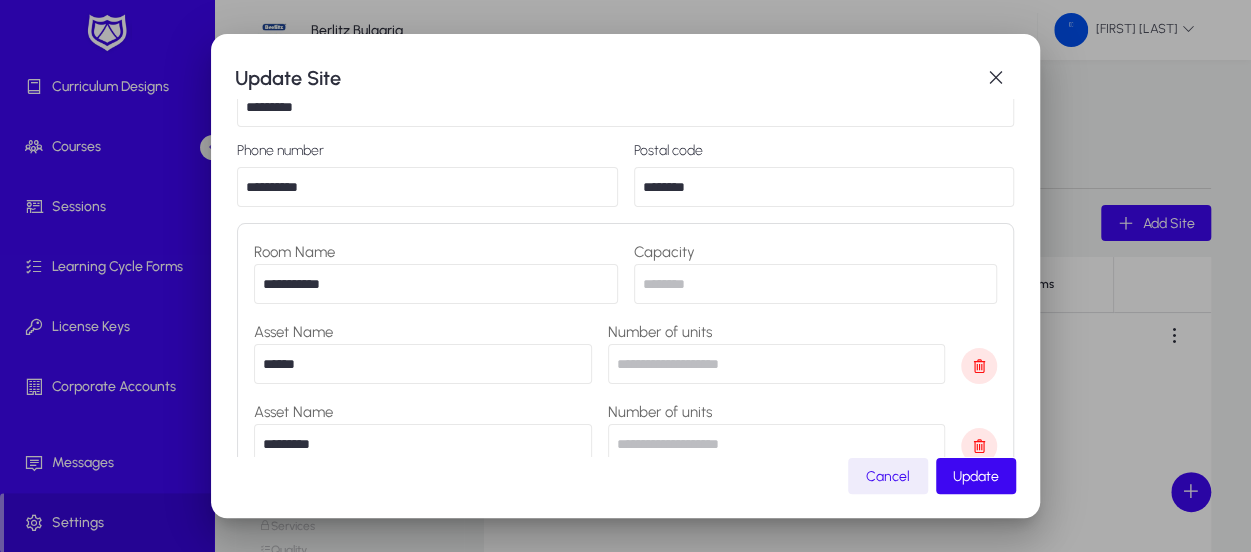 scroll, scrollTop: 400, scrollLeft: 0, axis: vertical 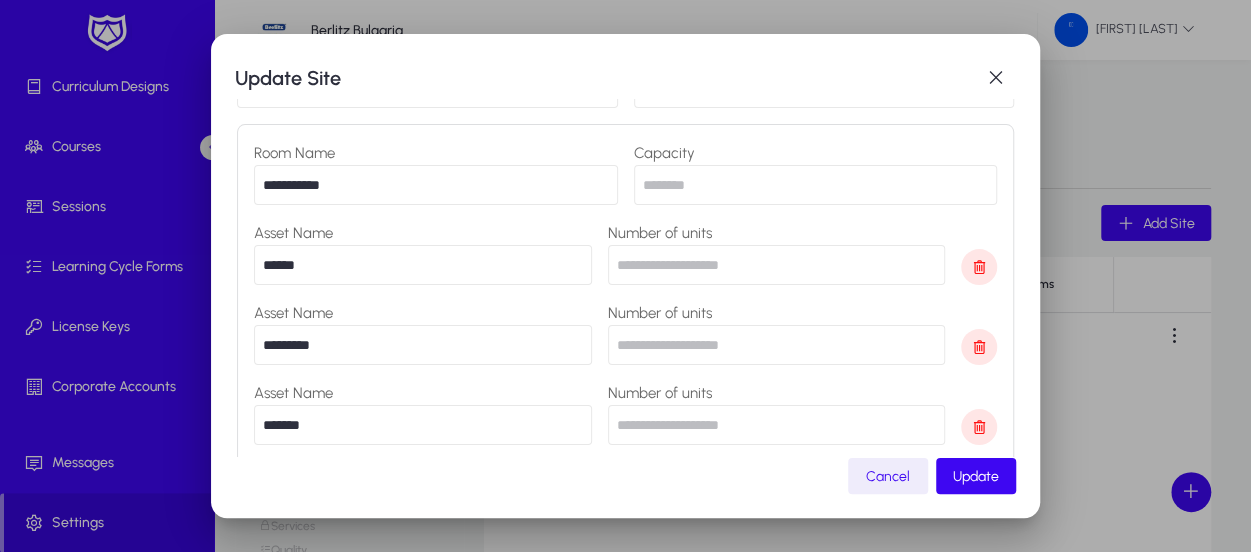 click on "**********" at bounding box center (436, 185) 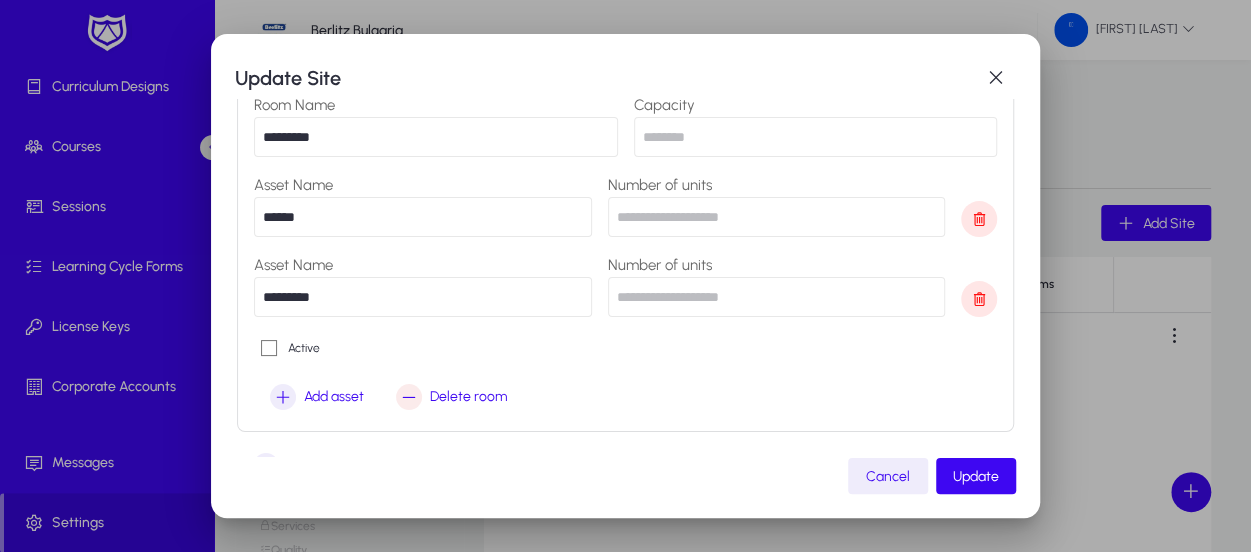 scroll, scrollTop: 958, scrollLeft: 0, axis: vertical 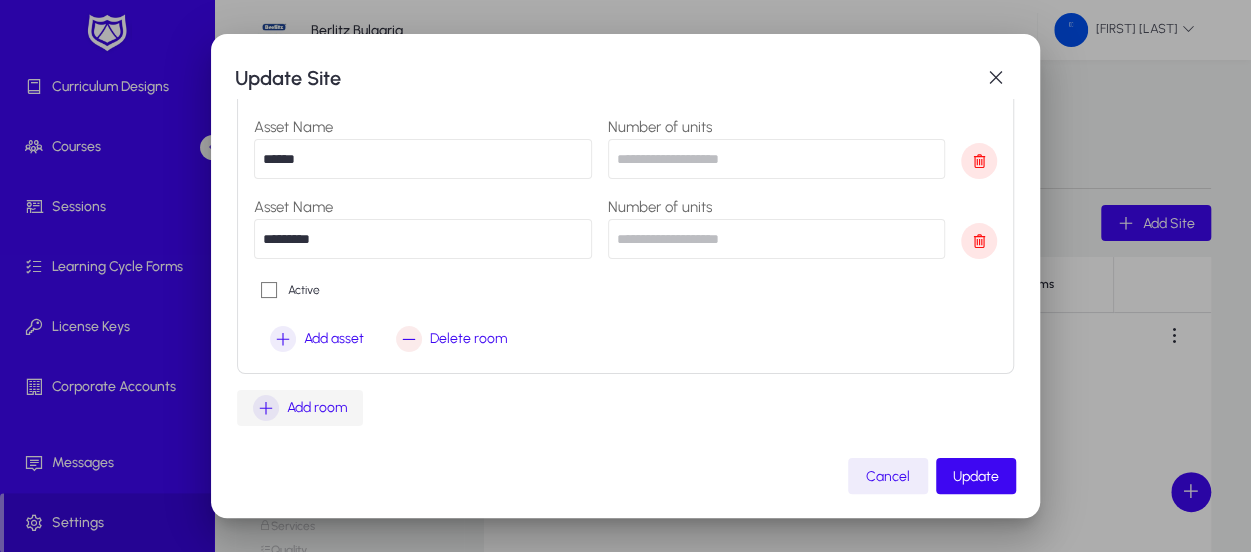click at bounding box center [266, 408] 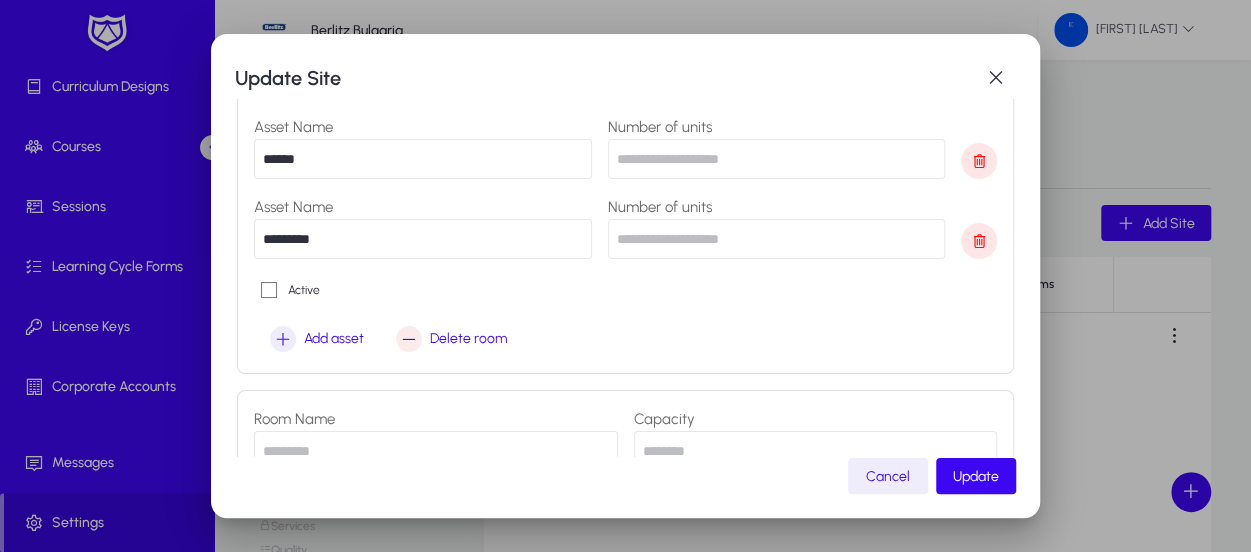 scroll, scrollTop: 1158, scrollLeft: 0, axis: vertical 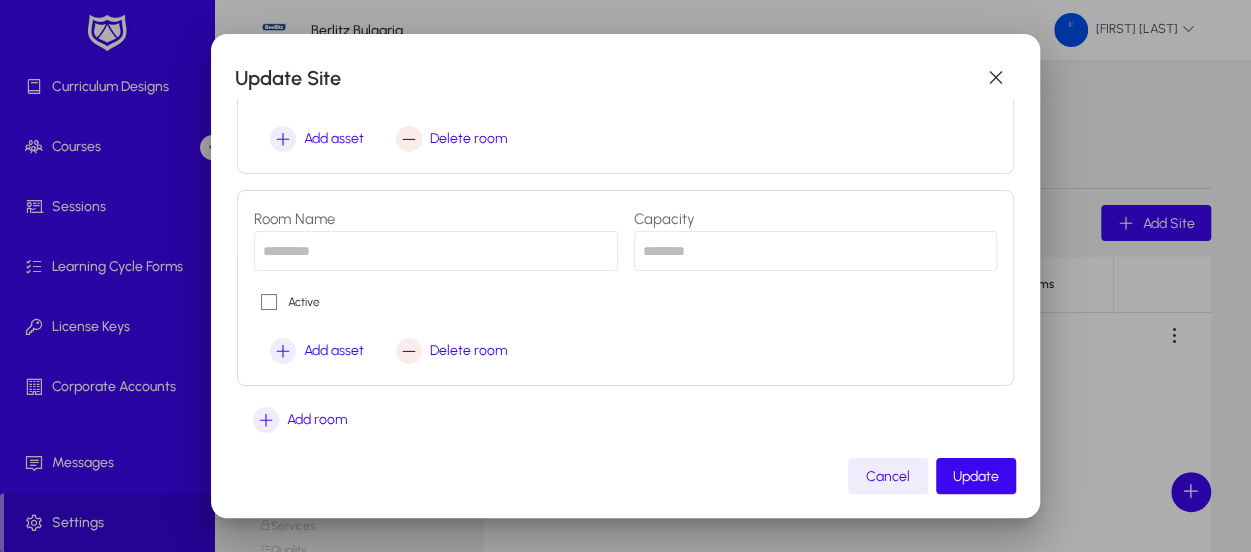 click at bounding box center [436, 251] 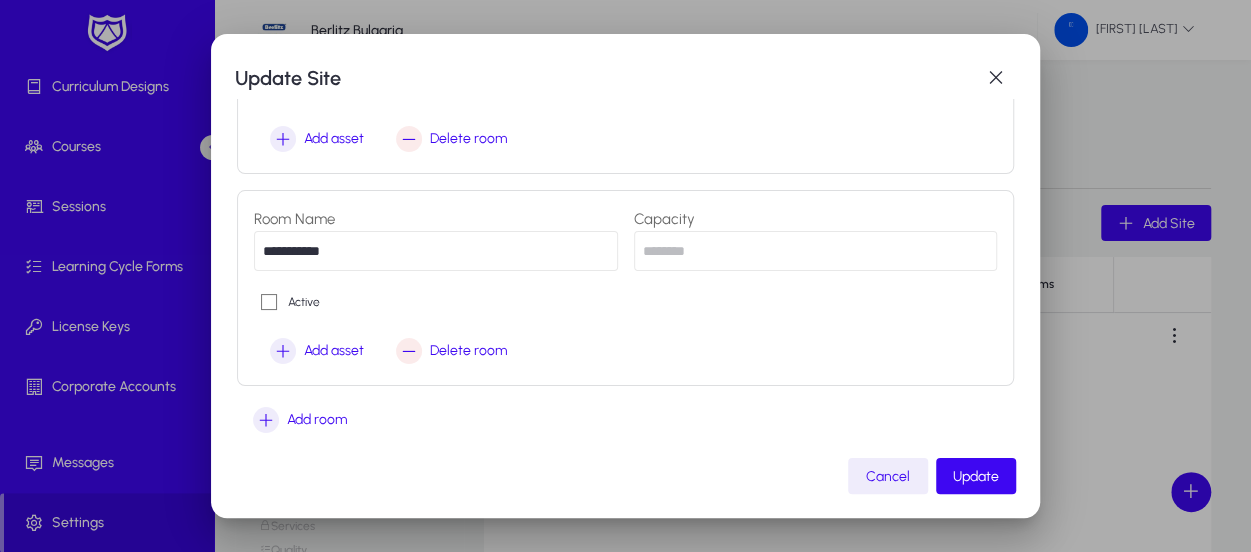 click on "**********" at bounding box center (436, 251) 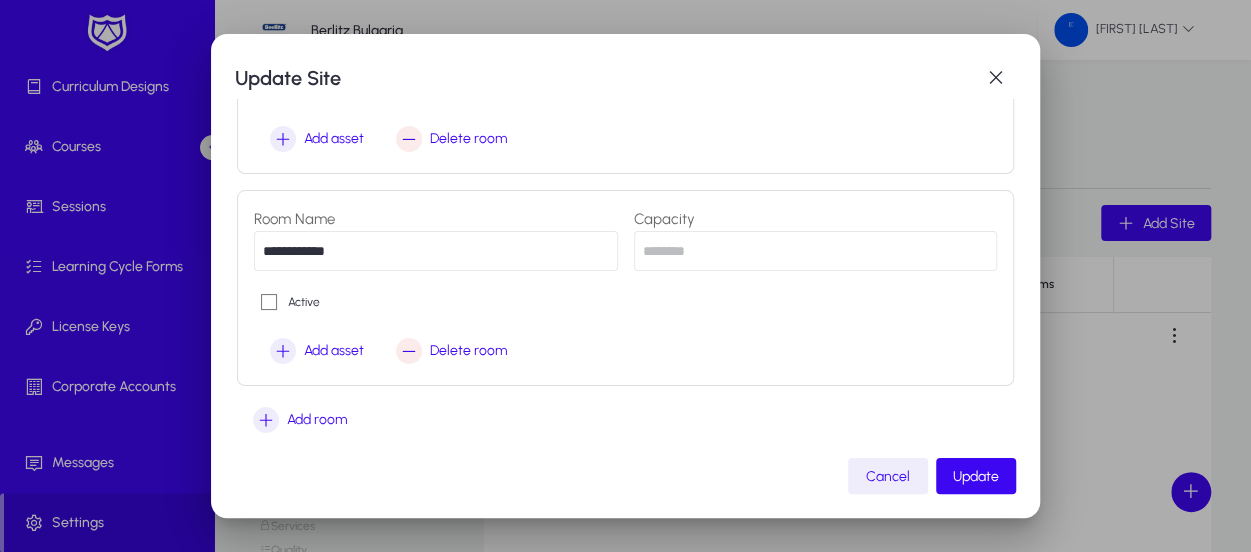 type on "**********" 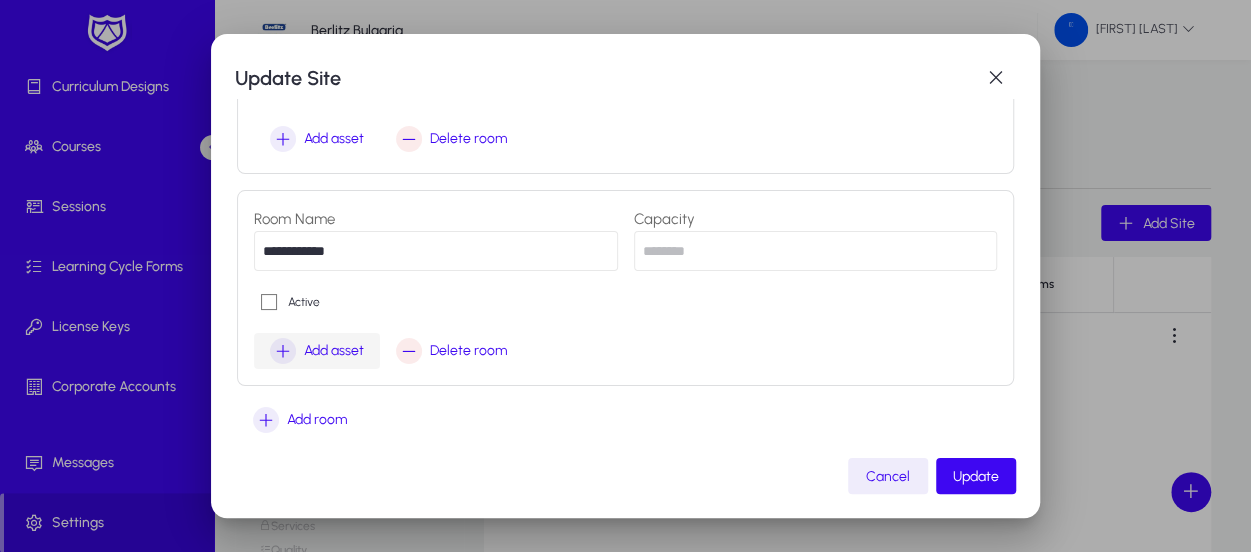 click on "Add asset" at bounding box center (334, 351) 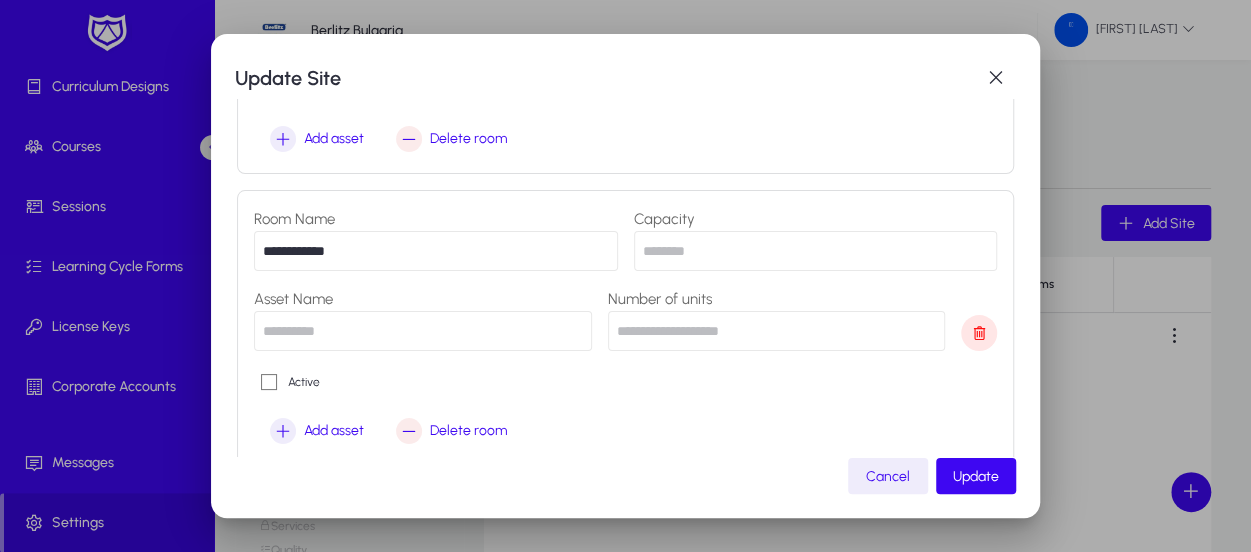 click at bounding box center (816, 251) 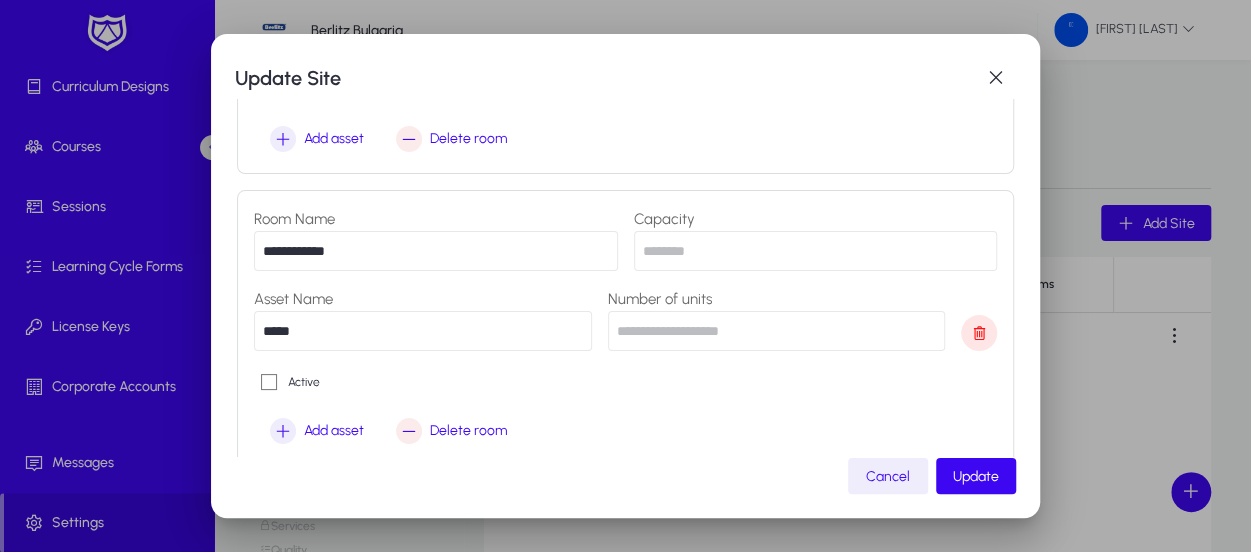 type on "*****" 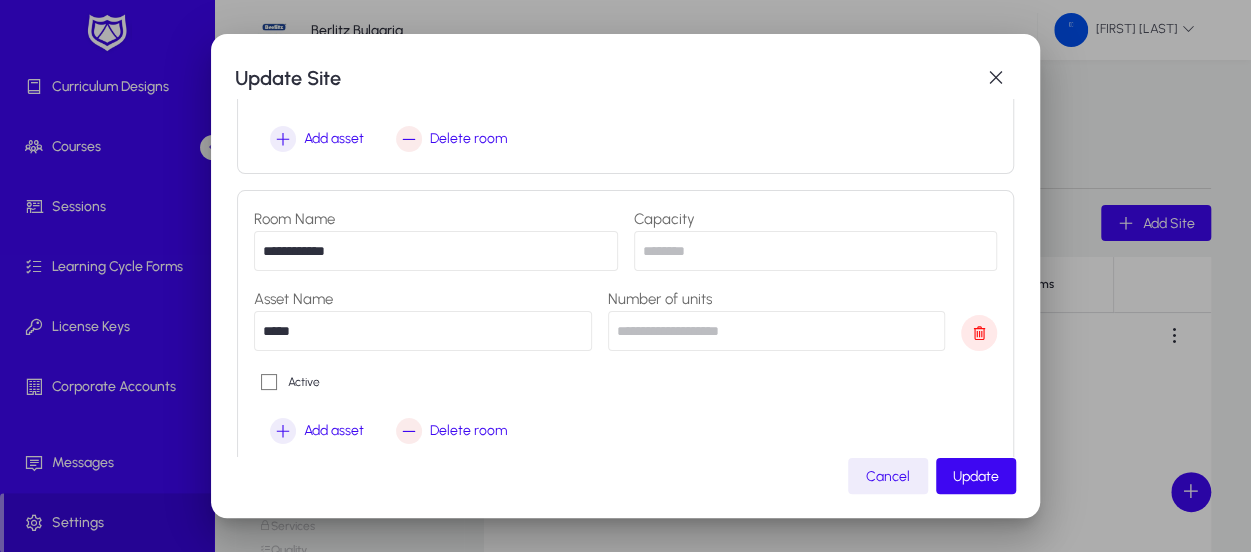 click at bounding box center (777, 331) 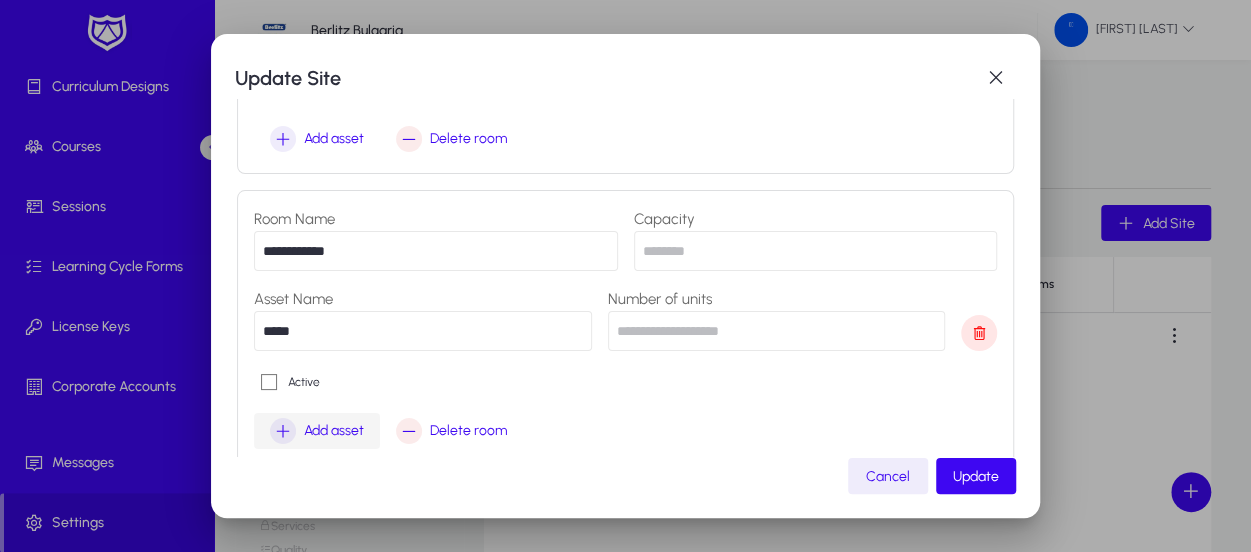 type on "*" 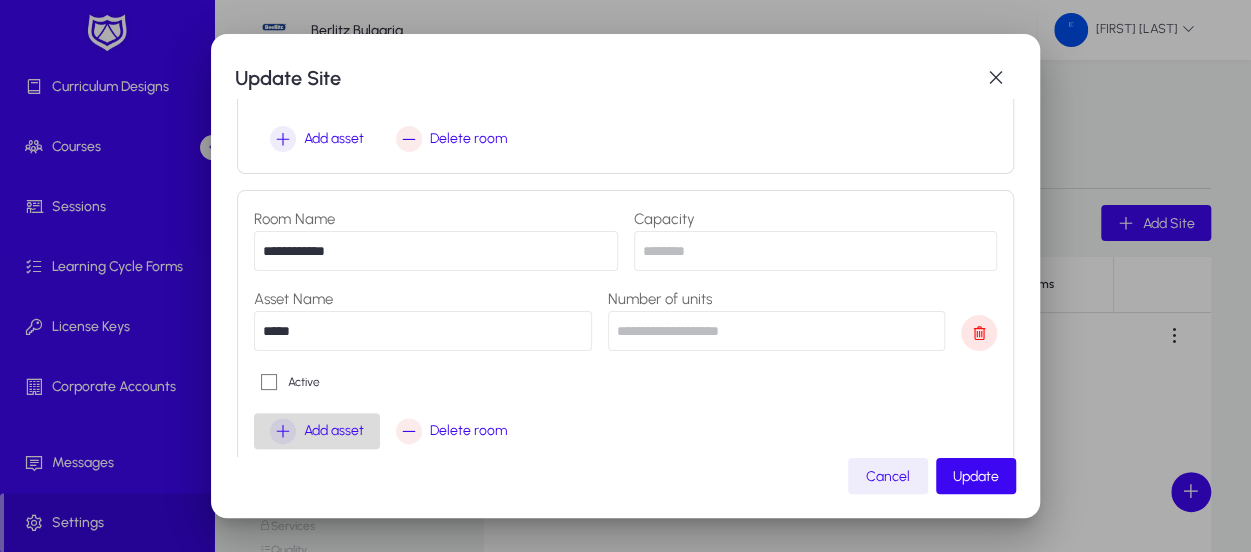 click on "Add asset" at bounding box center [334, 431] 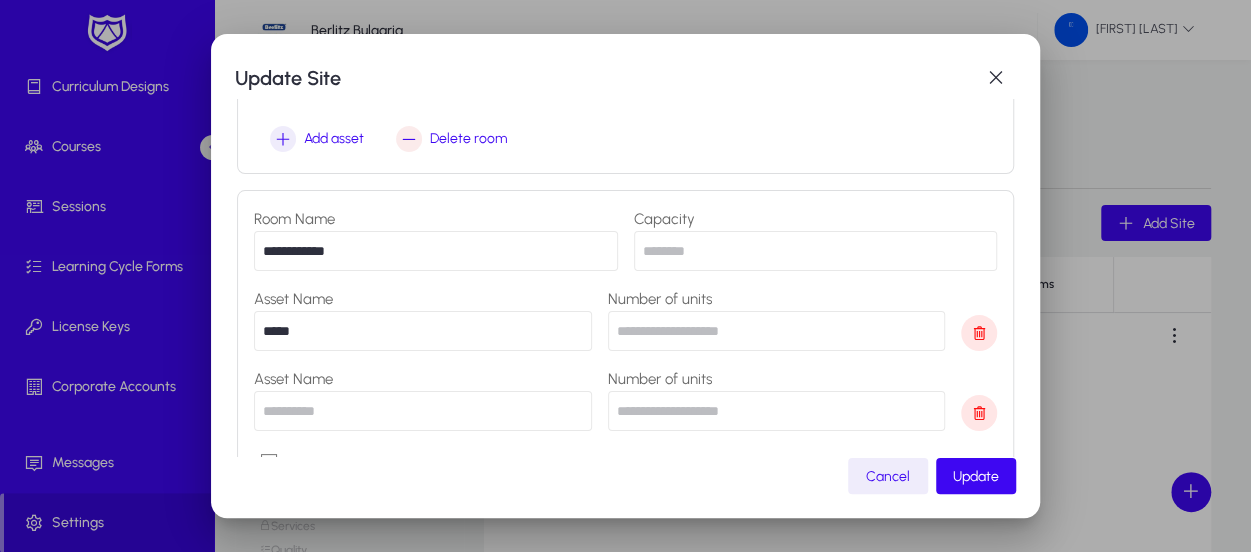 click at bounding box center [423, 411] 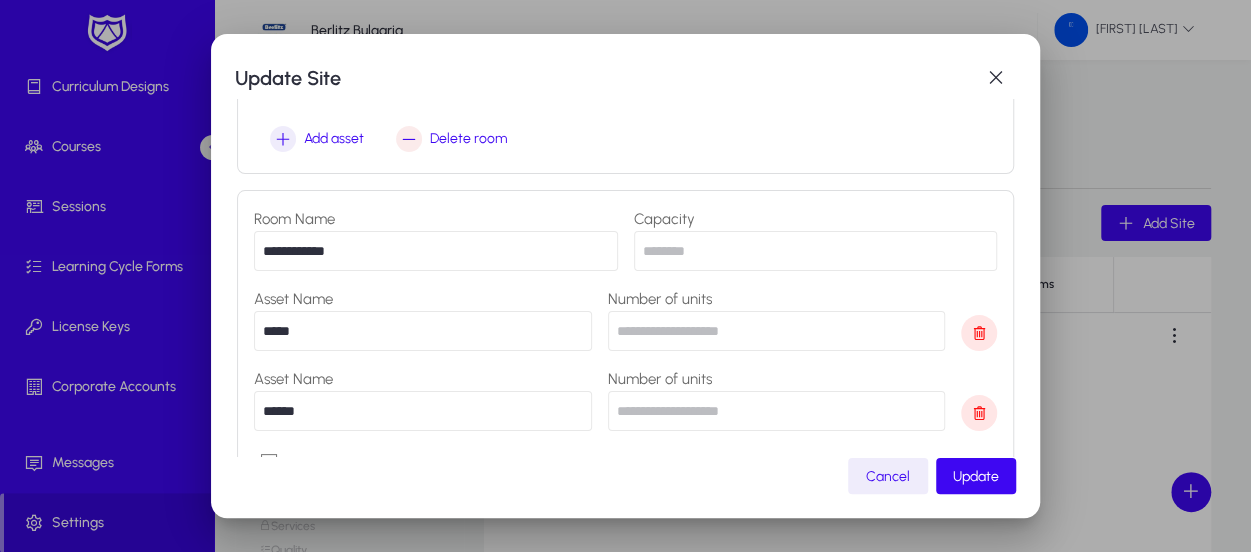 type on "******" 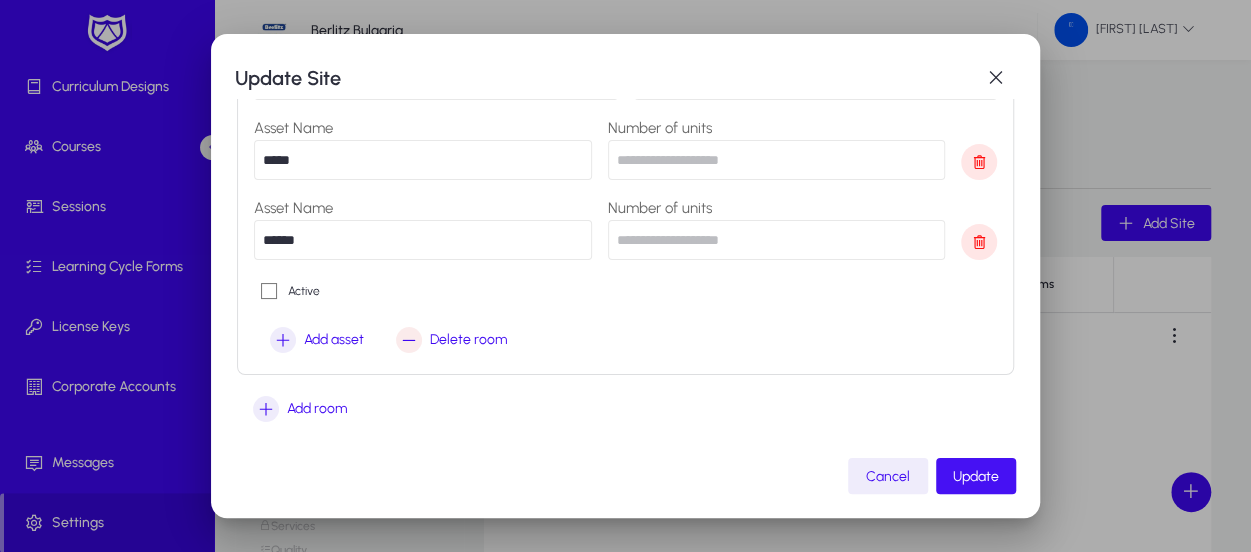 click on "Update" 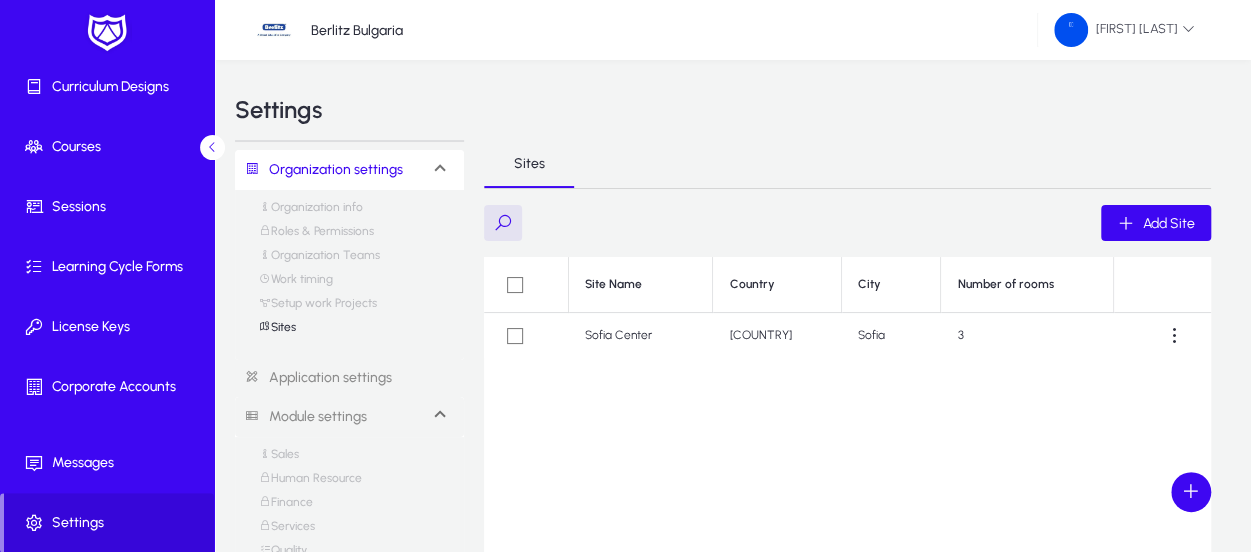 click on "Setup work Projects" at bounding box center (318, 308) 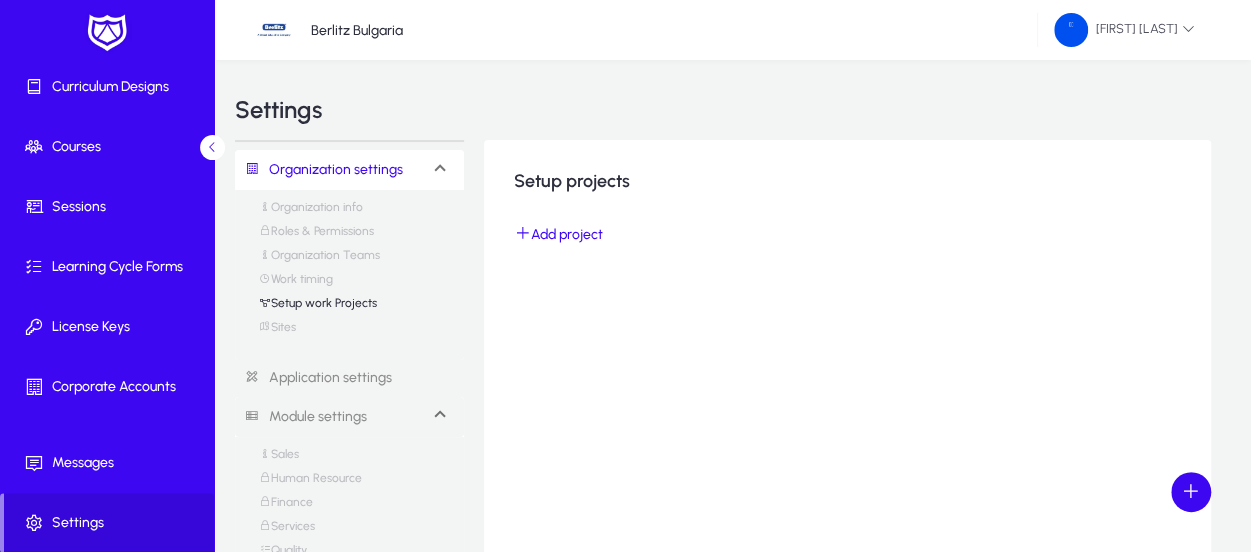 click on "Work timing" at bounding box center [296, 284] 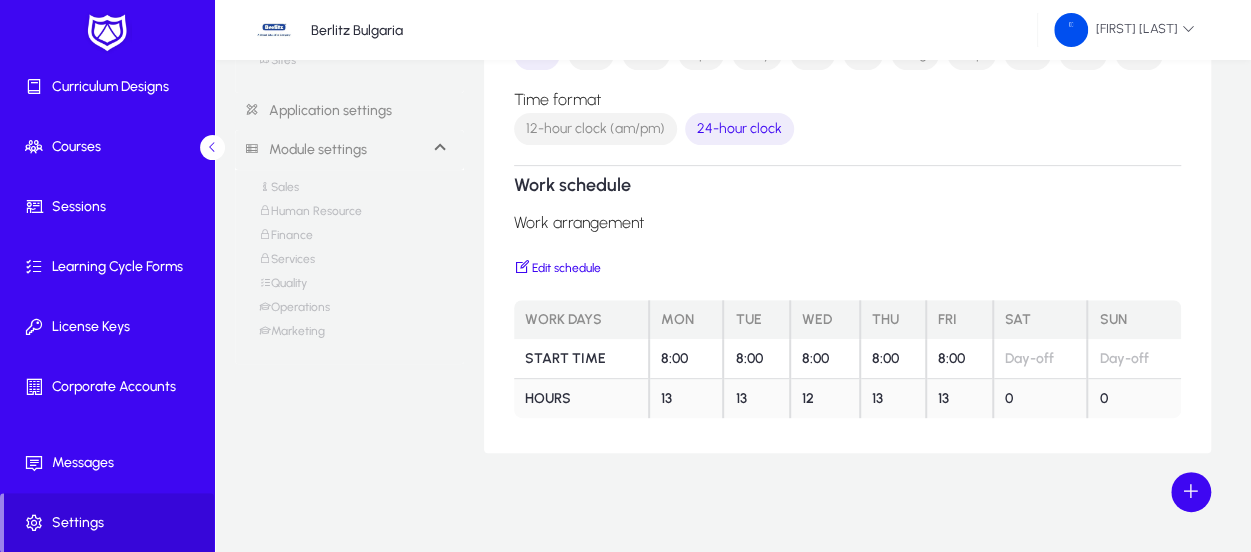 scroll, scrollTop: 67, scrollLeft: 0, axis: vertical 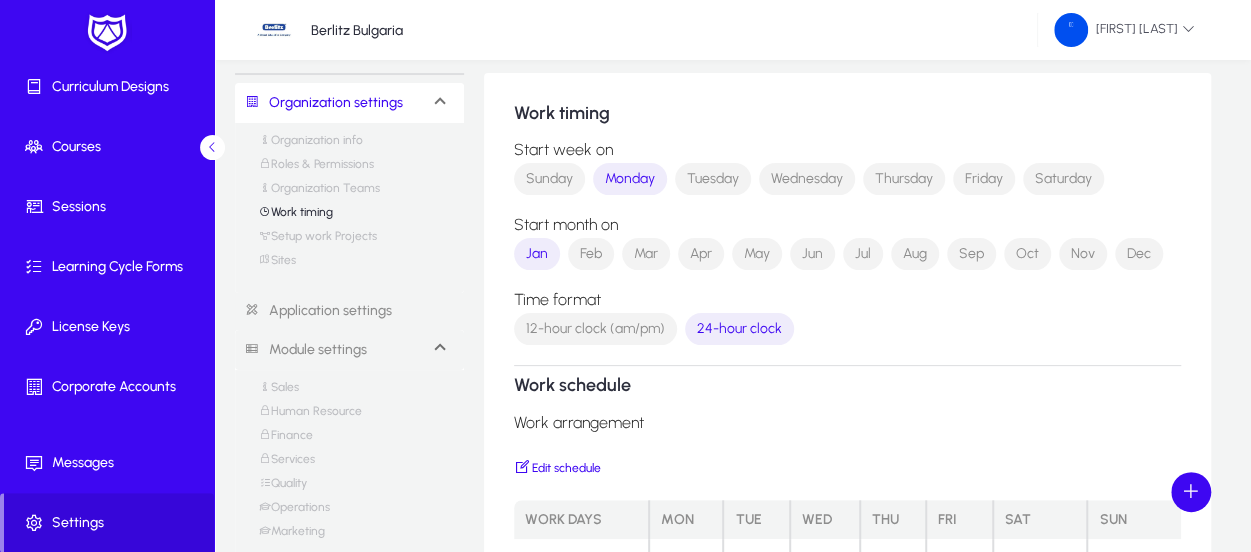 click on "Organization Teams" at bounding box center (319, 193) 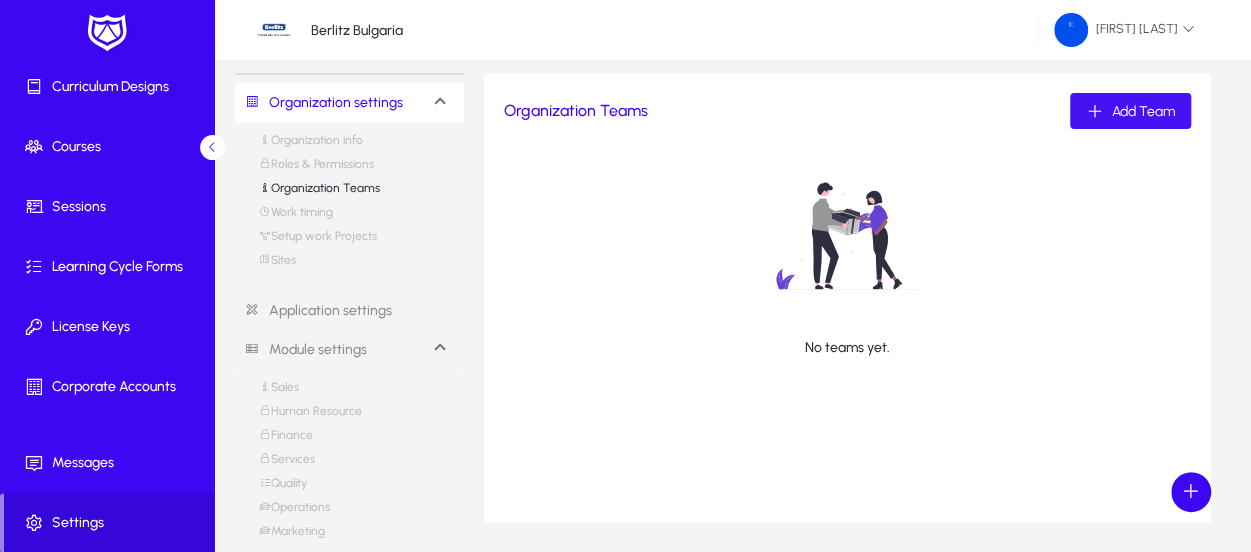 click on "Add Team" 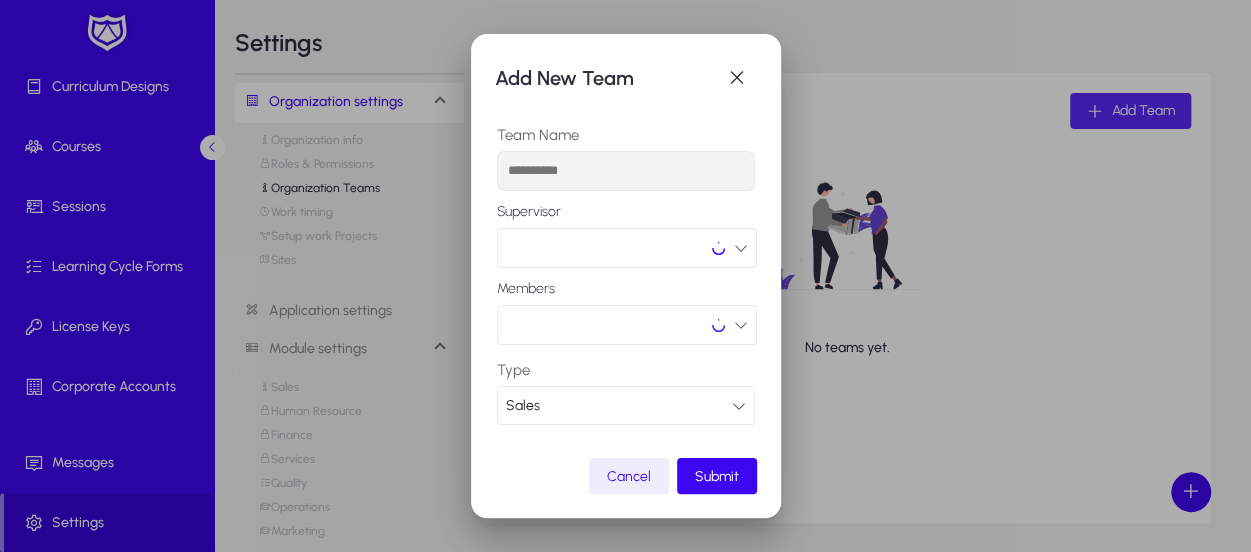 scroll, scrollTop: 0, scrollLeft: 0, axis: both 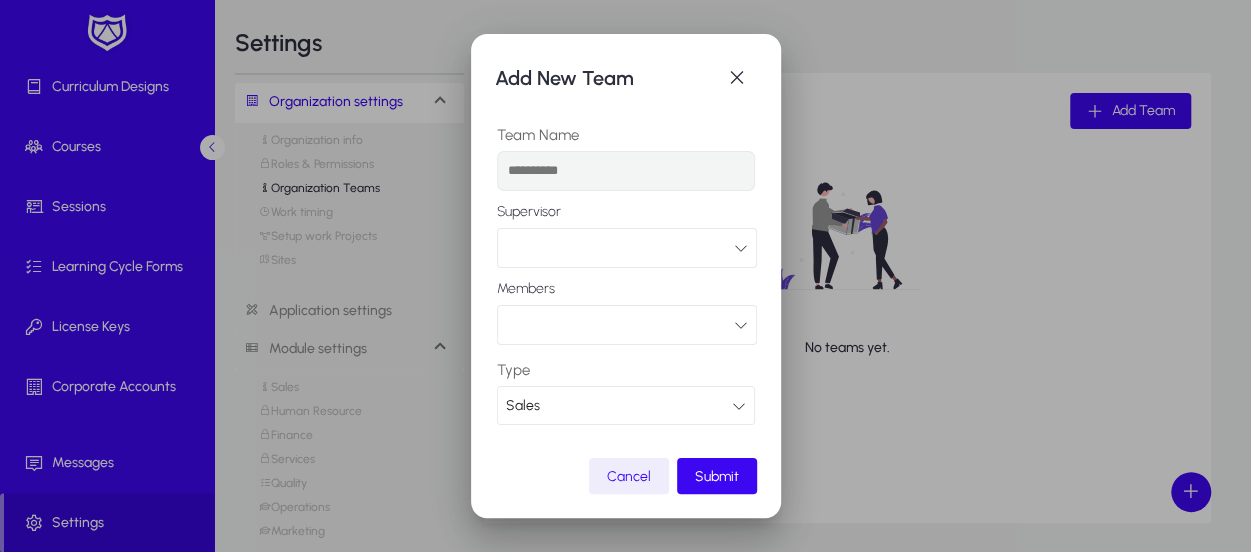 click at bounding box center (626, 171) 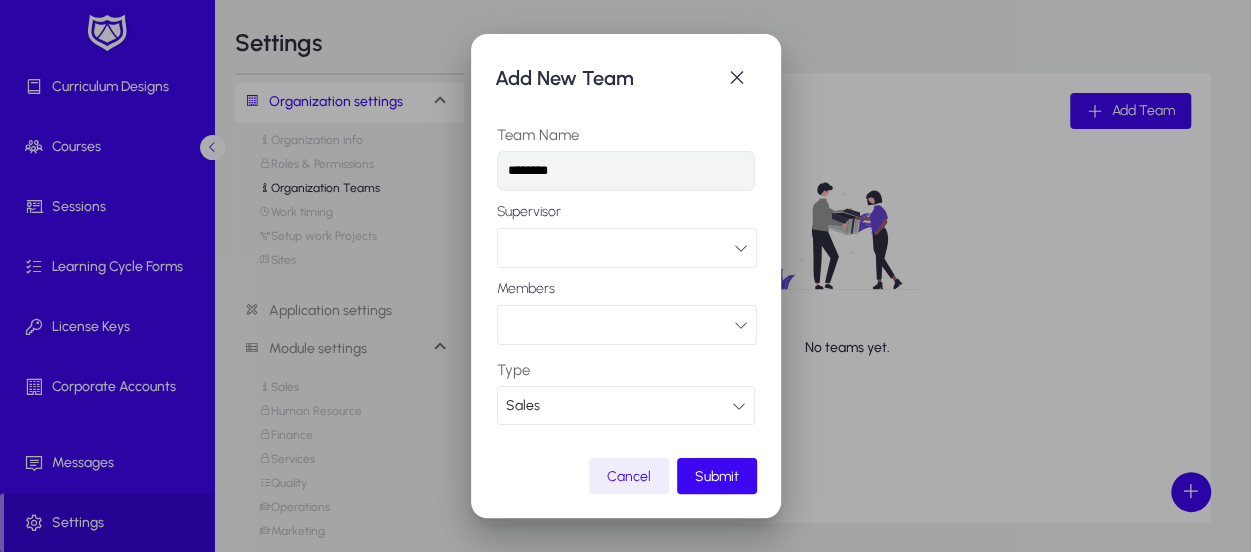 click at bounding box center [741, 248] 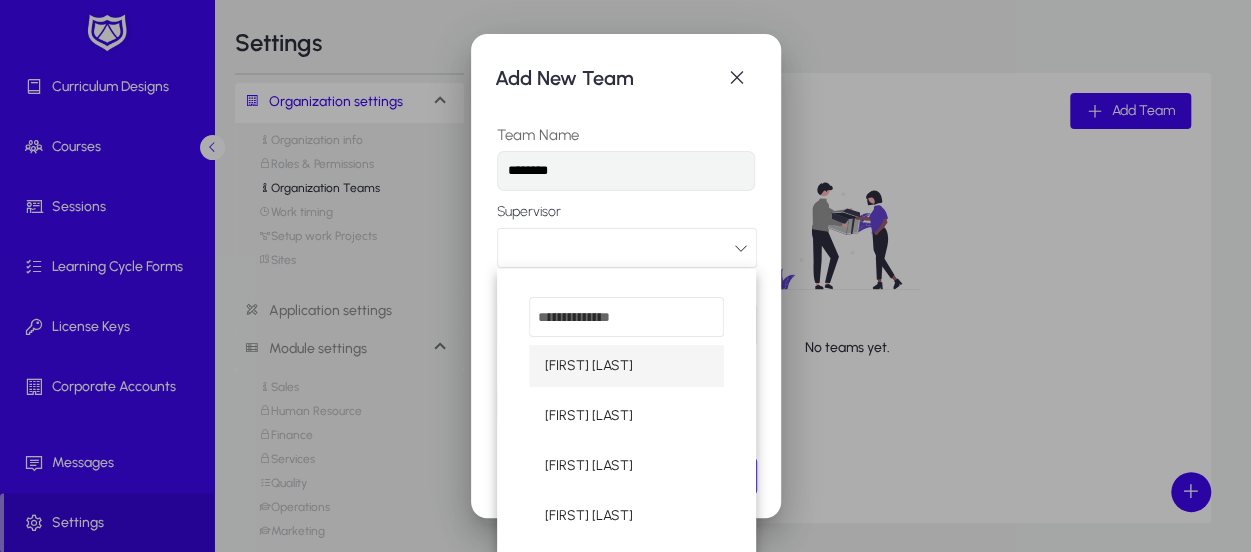 drag, startPoint x: 584, startPoint y: 165, endPoint x: 488, endPoint y: 155, distance: 96.519424 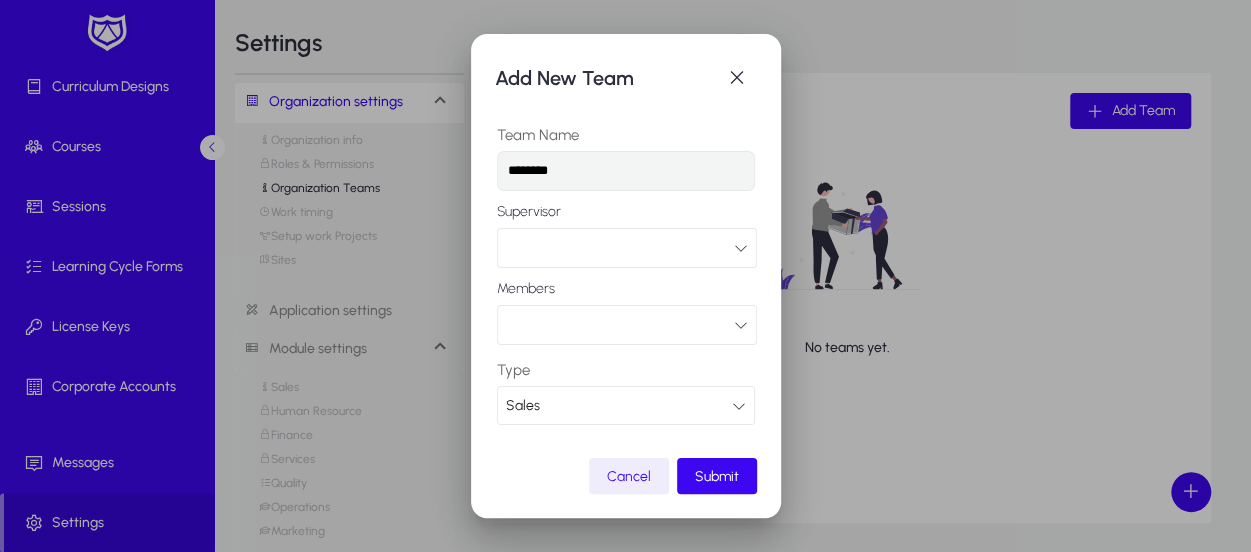 drag, startPoint x: 587, startPoint y: 181, endPoint x: 280, endPoint y: 158, distance: 307.86035 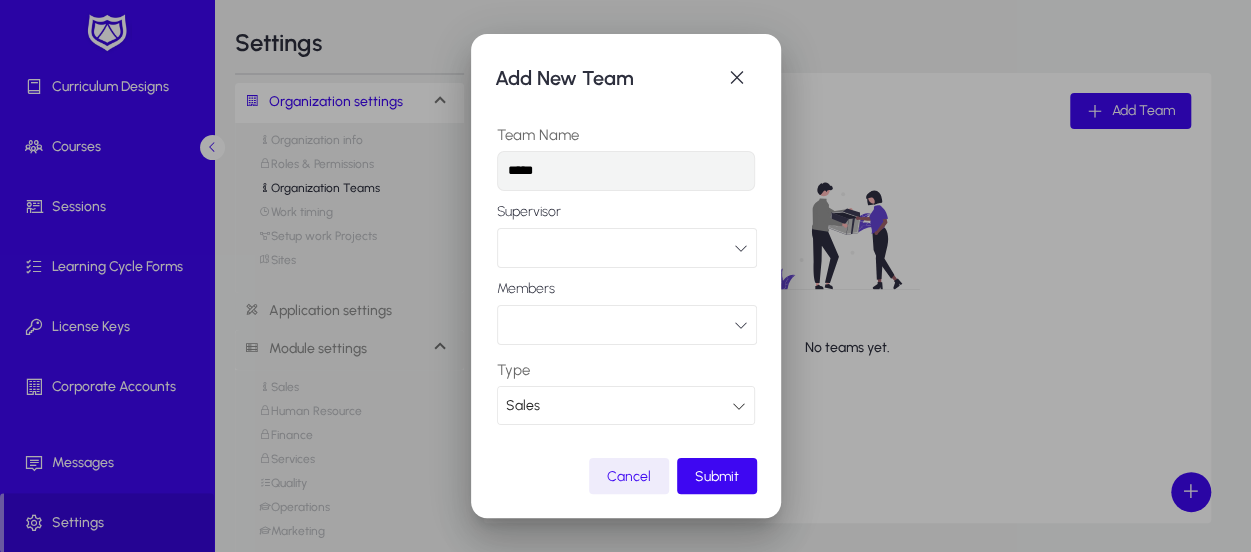 type on "*****" 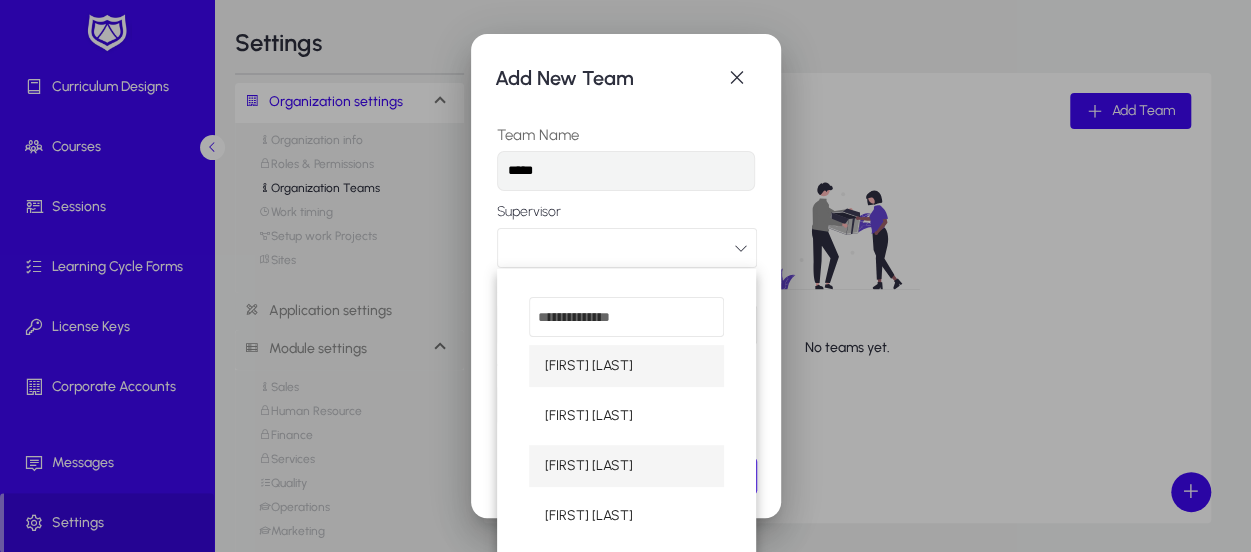 click on "[FIRST] [LAST]" at bounding box center [589, 466] 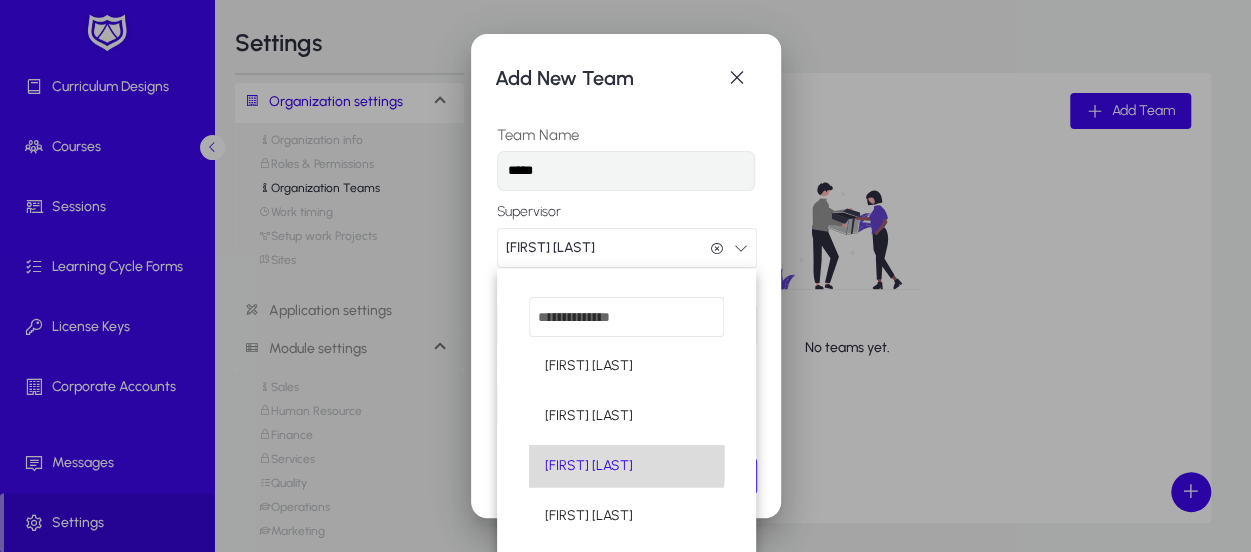 scroll, scrollTop: 0, scrollLeft: 0, axis: both 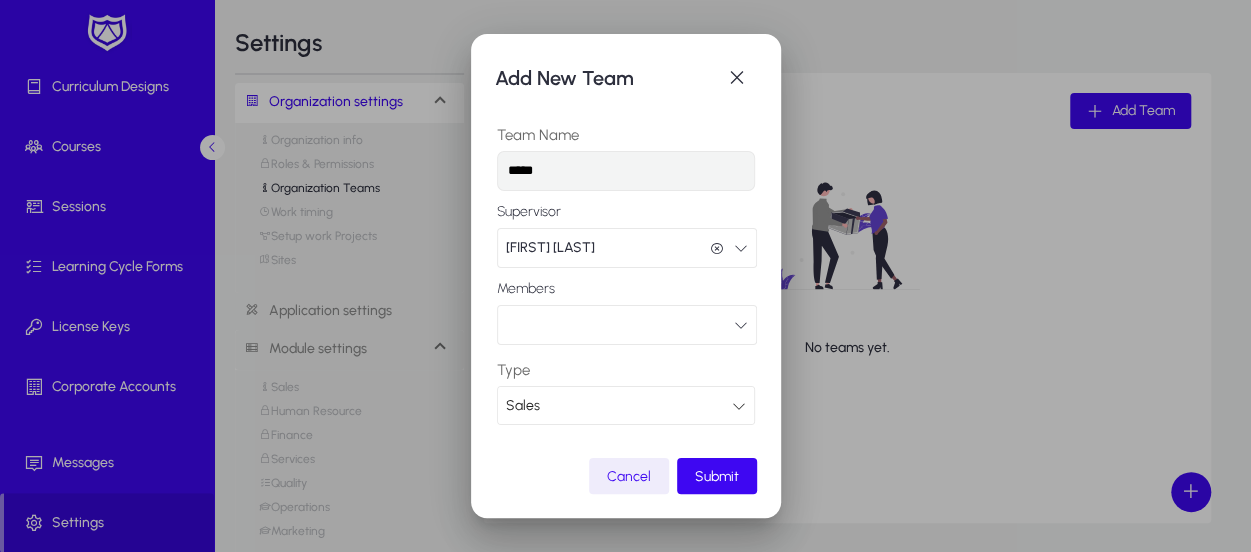 click at bounding box center [627, 325] 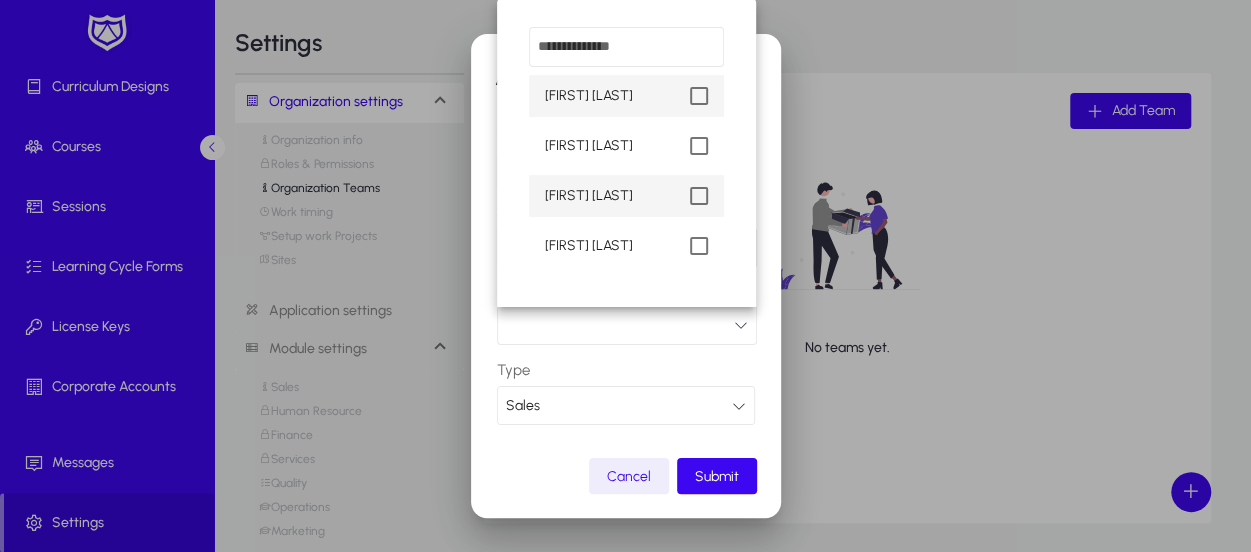 click at bounding box center (699, 196) 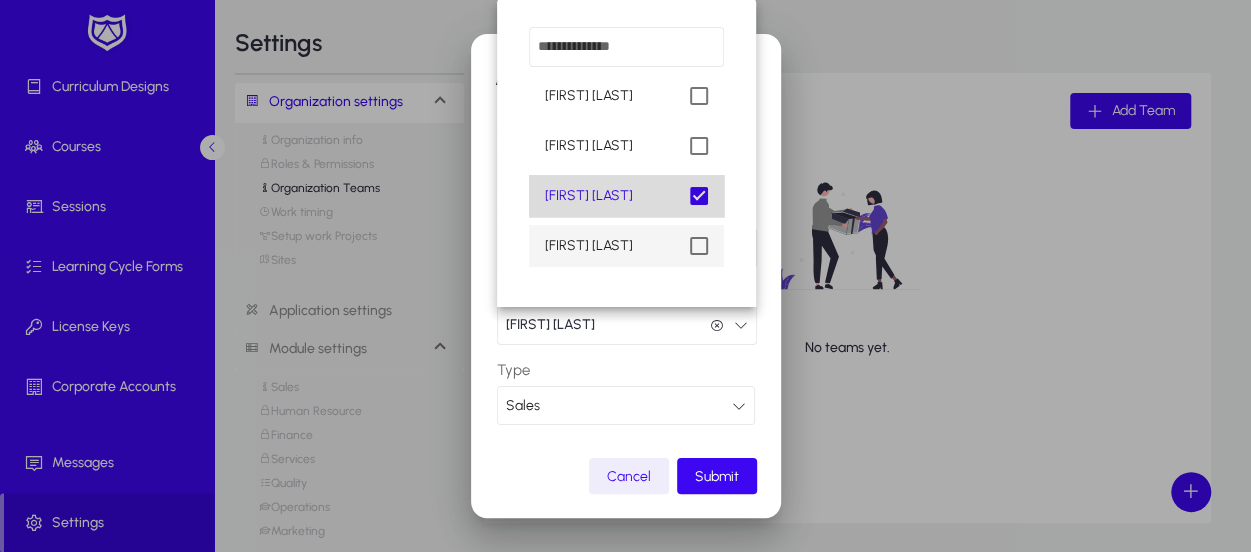 scroll, scrollTop: 0, scrollLeft: 0, axis: both 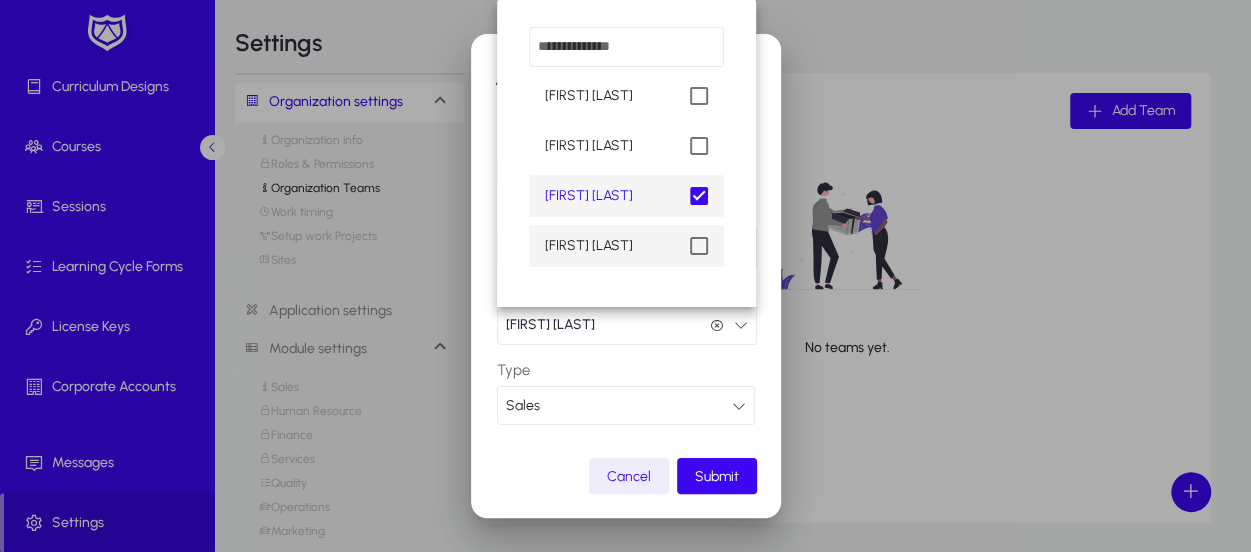 click at bounding box center [699, 246] 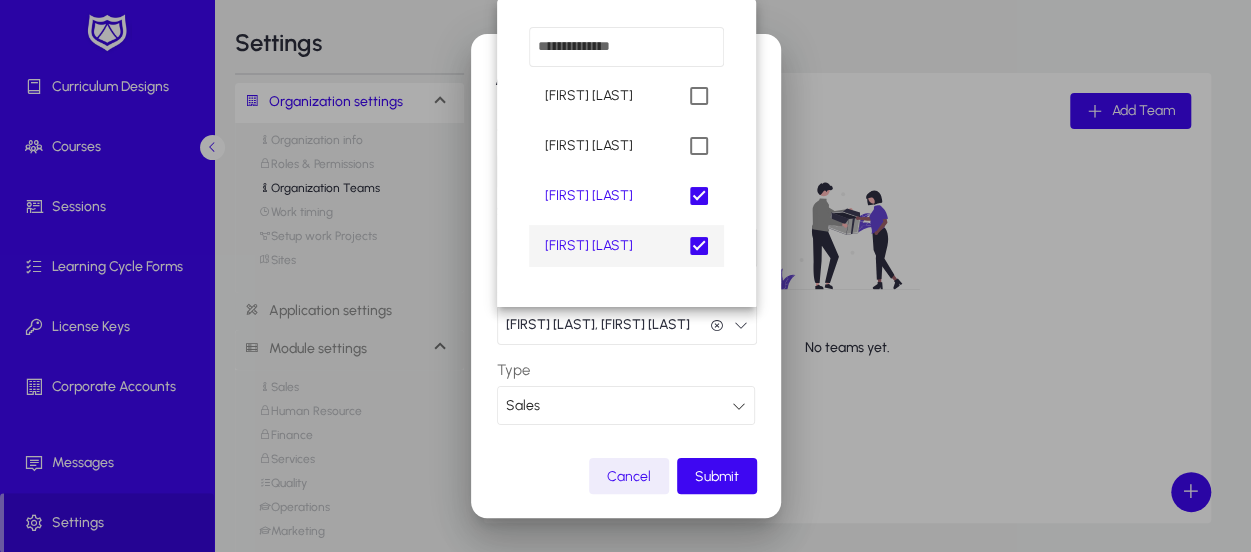 click at bounding box center [625, 276] 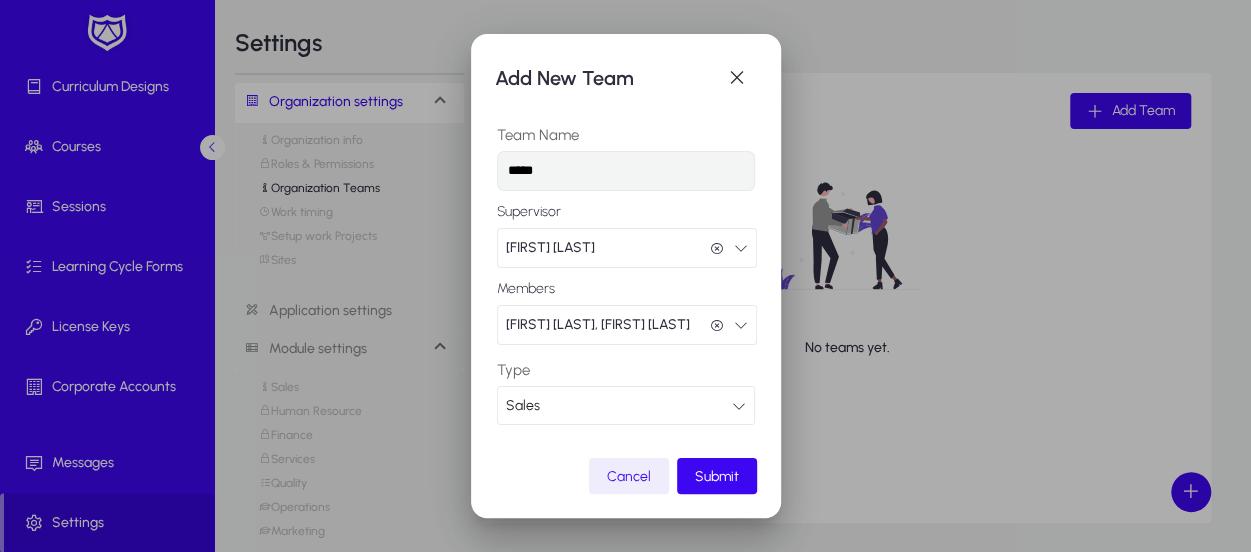 click on "Sales" at bounding box center [619, 406] 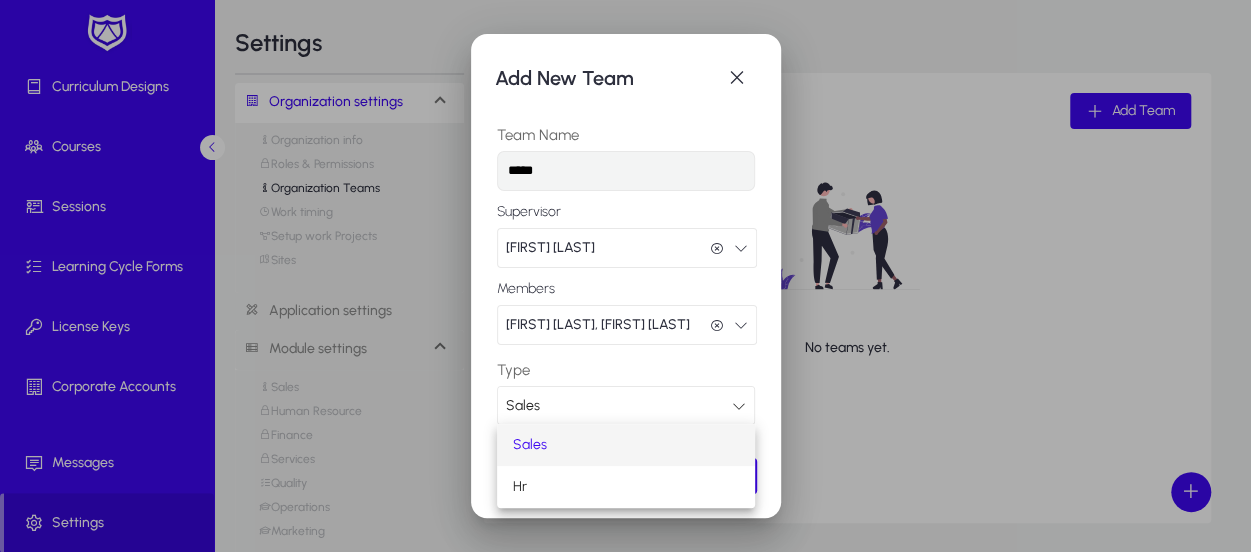 click at bounding box center [625, 276] 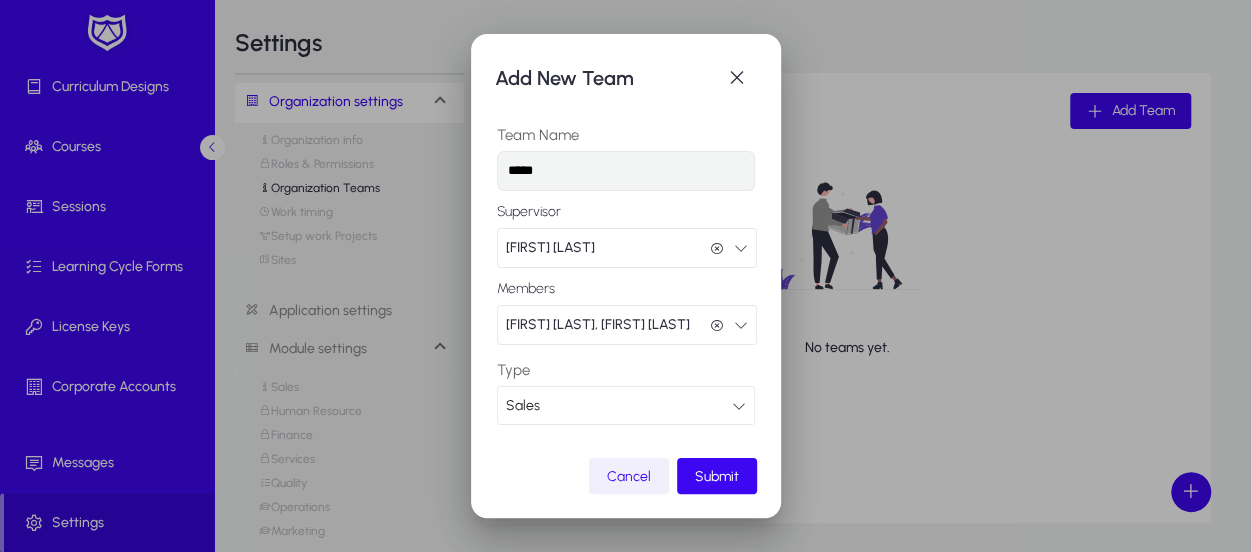 click on "Cancel" 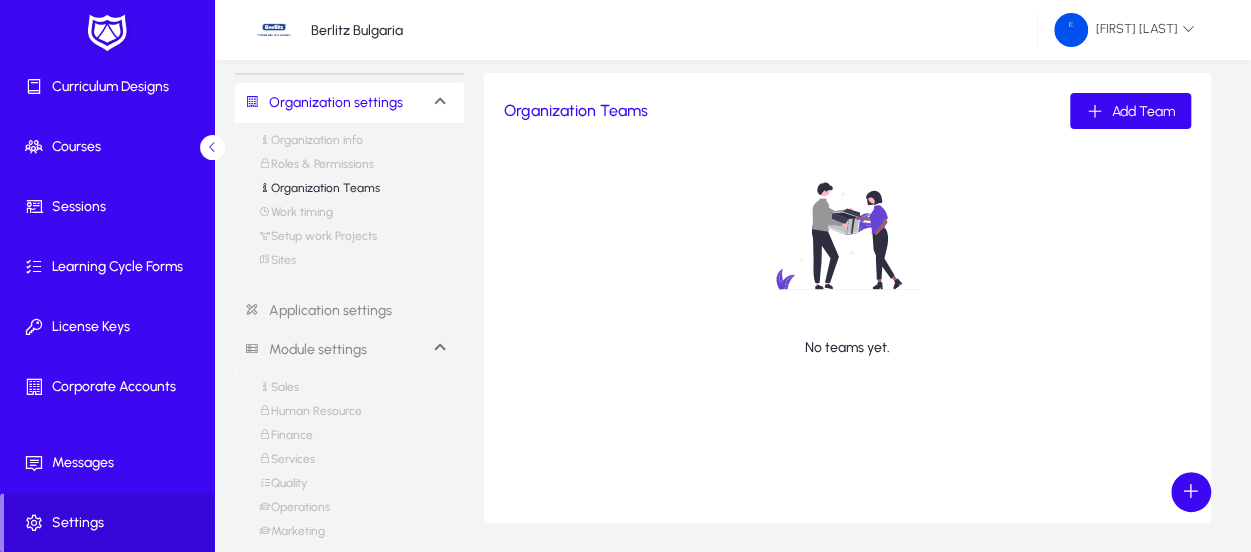 click on "Roles & Permissions" at bounding box center [316, 169] 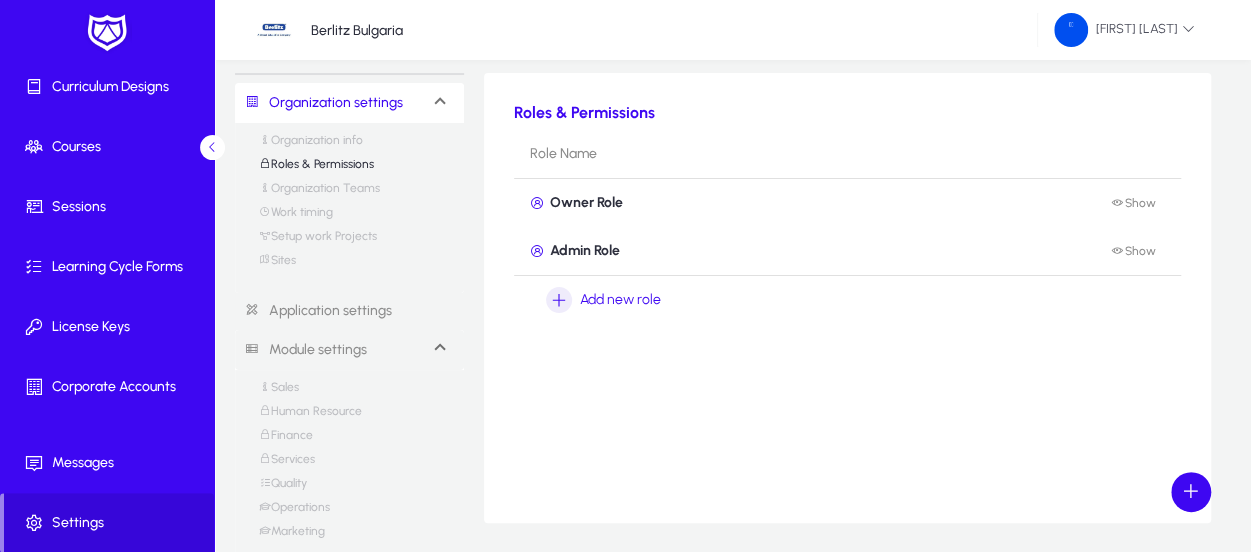 click on "Organization info" at bounding box center (311, 145) 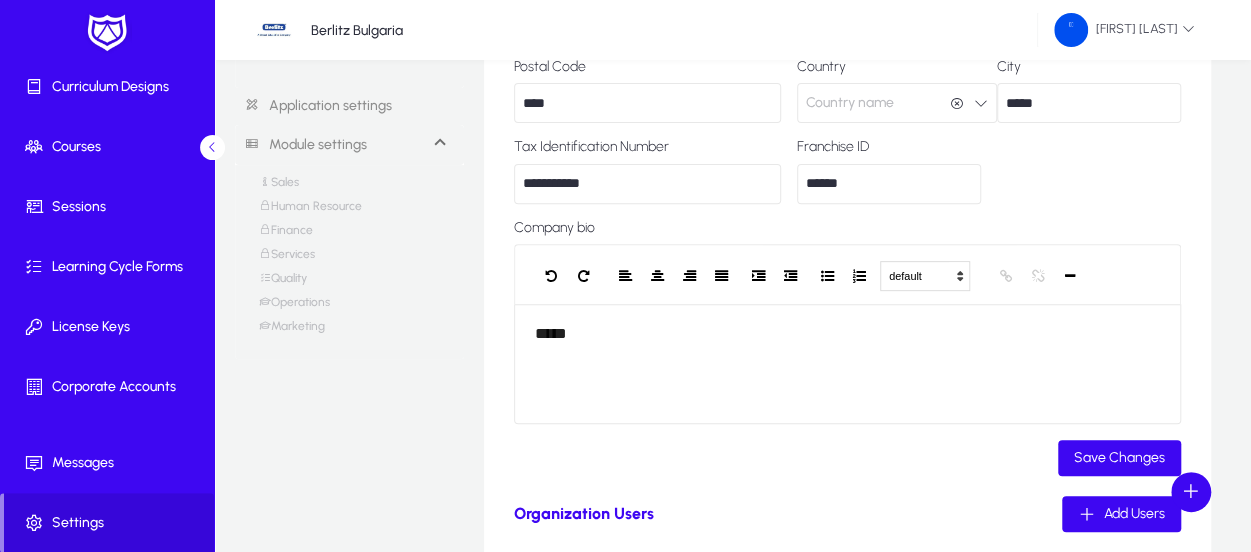 scroll, scrollTop: 267, scrollLeft: 0, axis: vertical 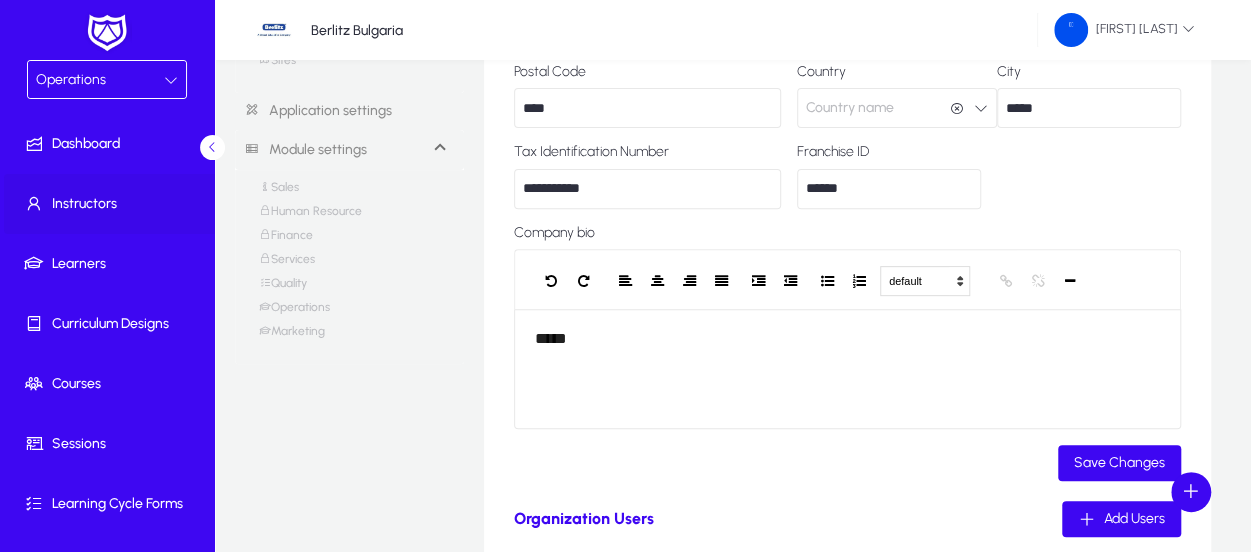 click on "Instructors" 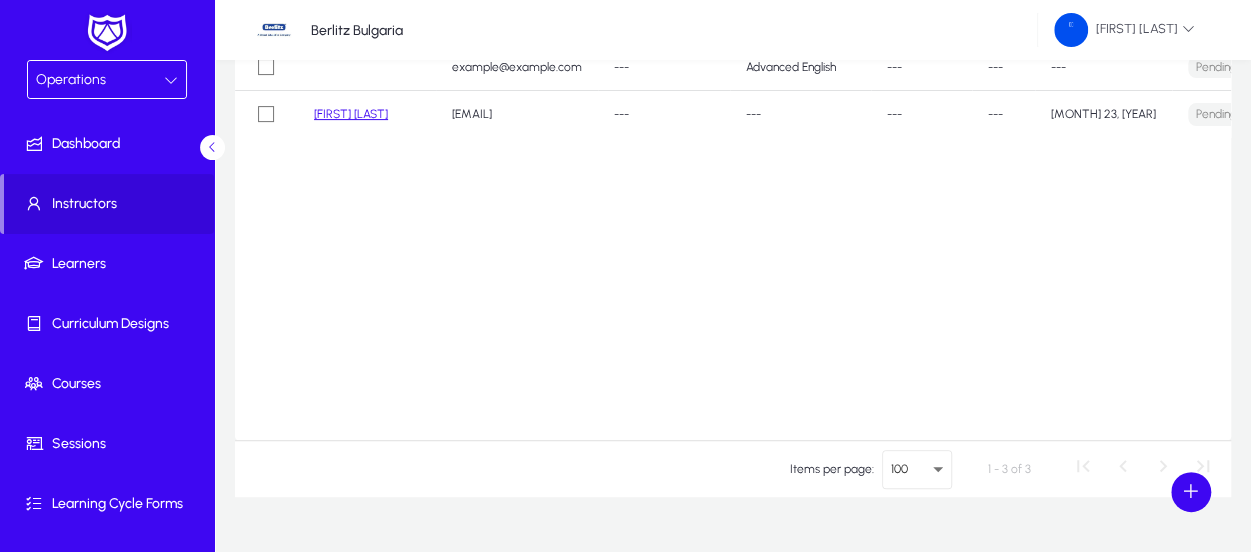 scroll, scrollTop: 0, scrollLeft: 0, axis: both 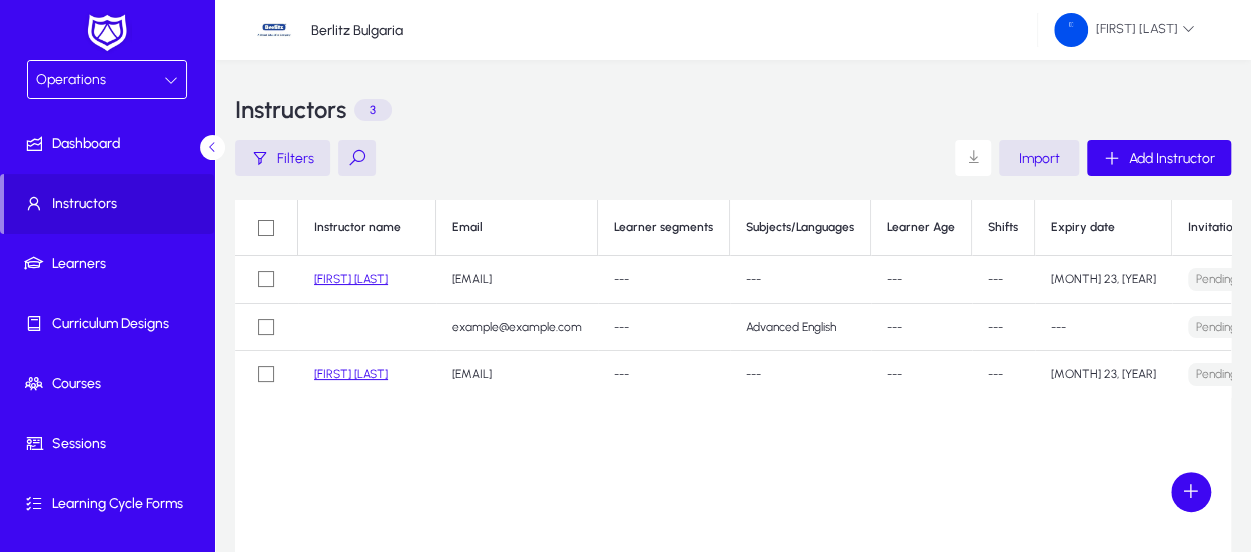 click at bounding box center [171, 80] 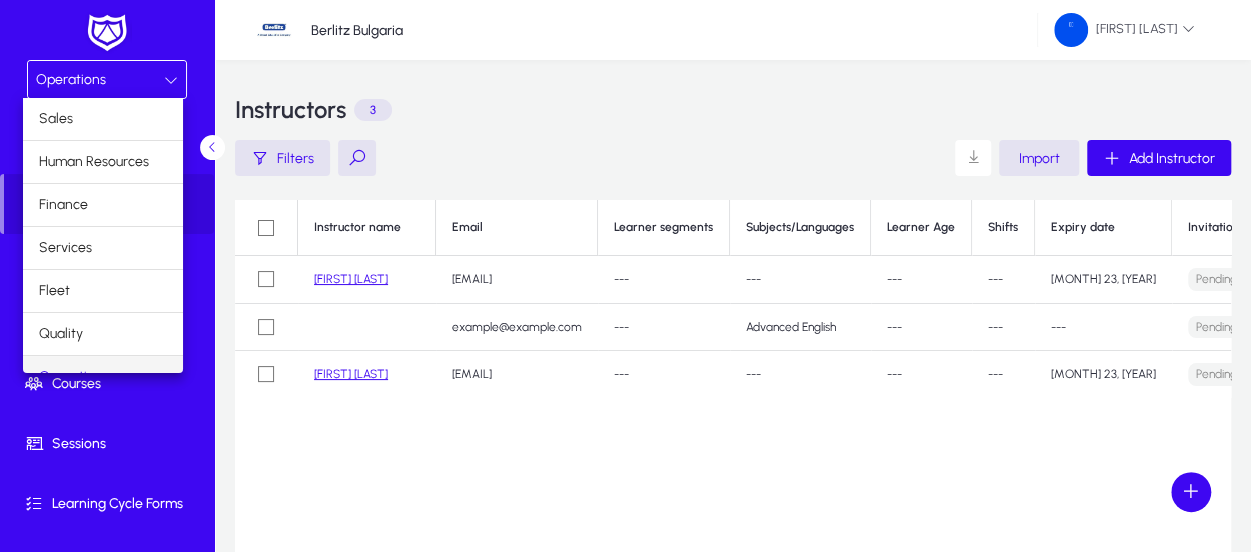 scroll, scrollTop: 23, scrollLeft: 0, axis: vertical 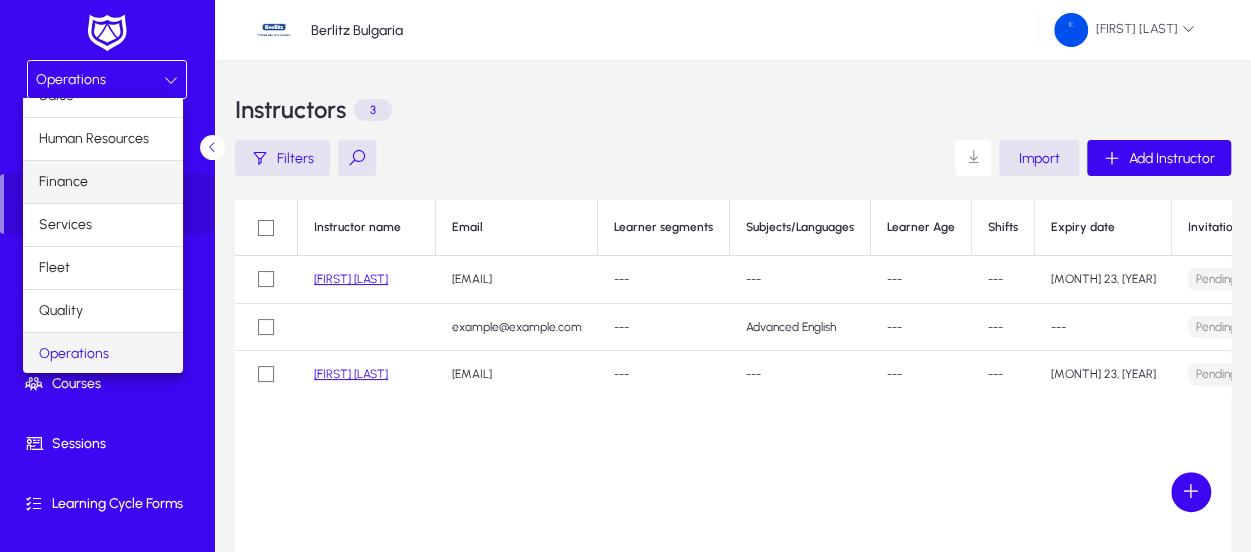 click on "Finance" at bounding box center [103, 182] 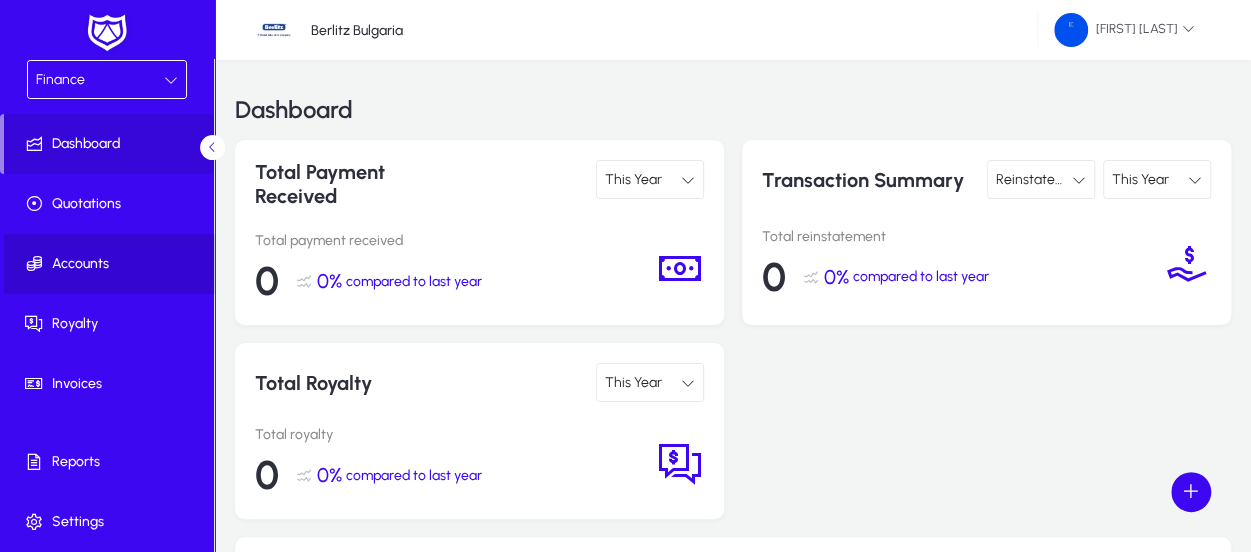 click on "Accounts" 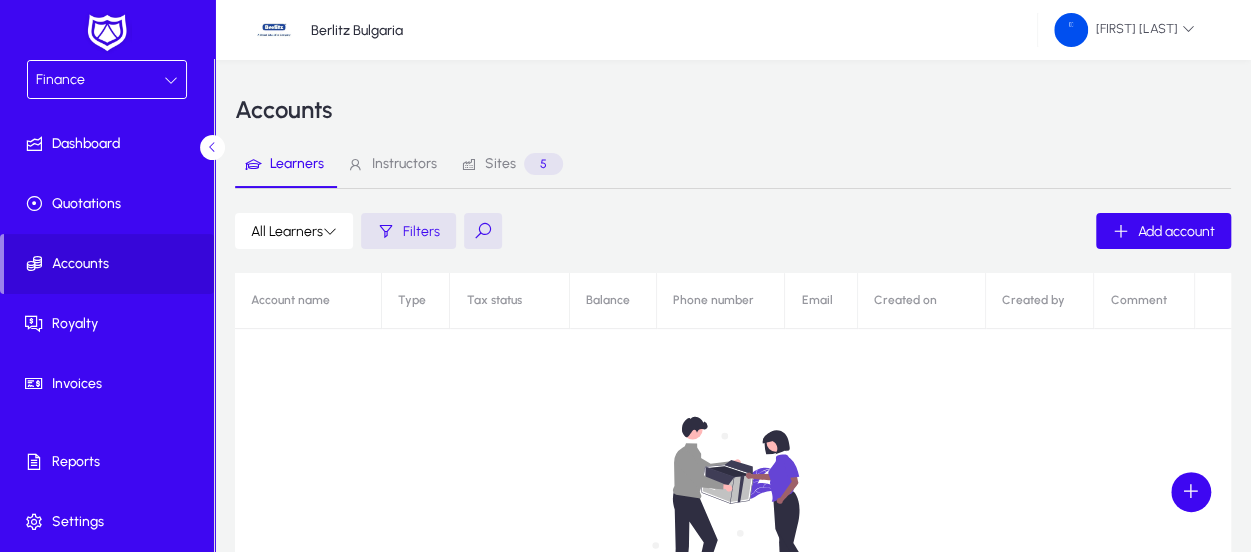click on "Instructors" at bounding box center [404, 164] 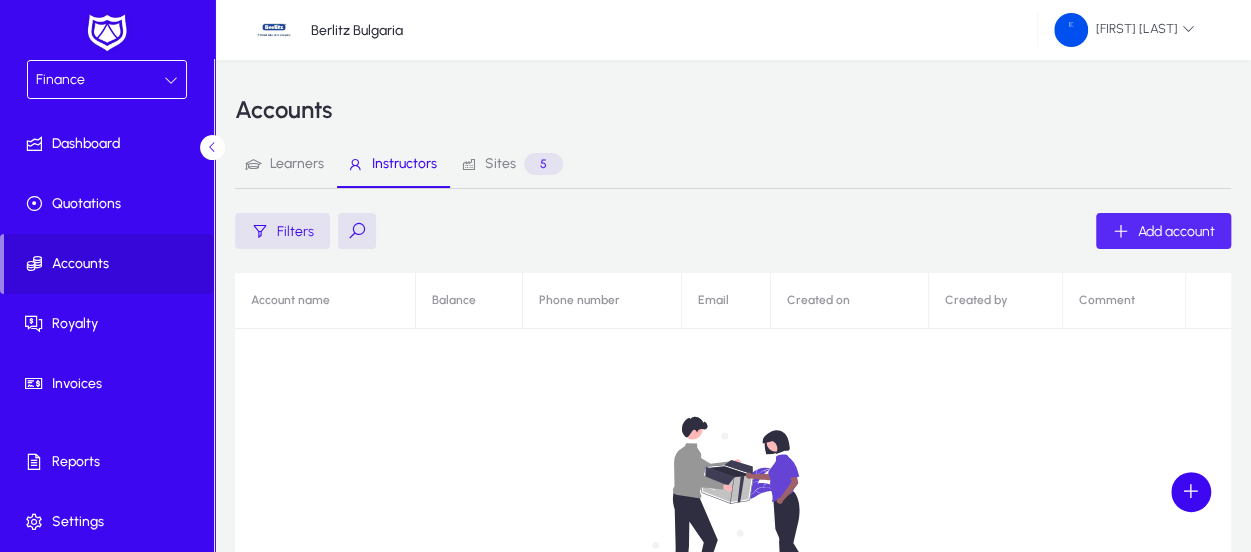 click on "Add account" 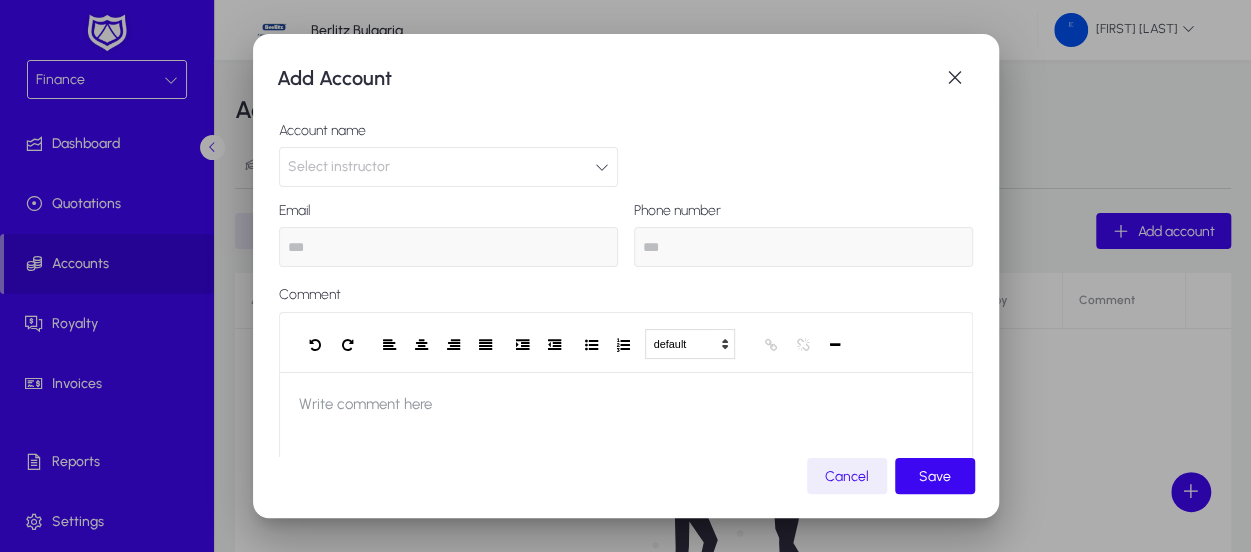 click on "Select instructor" at bounding box center [448, 167] 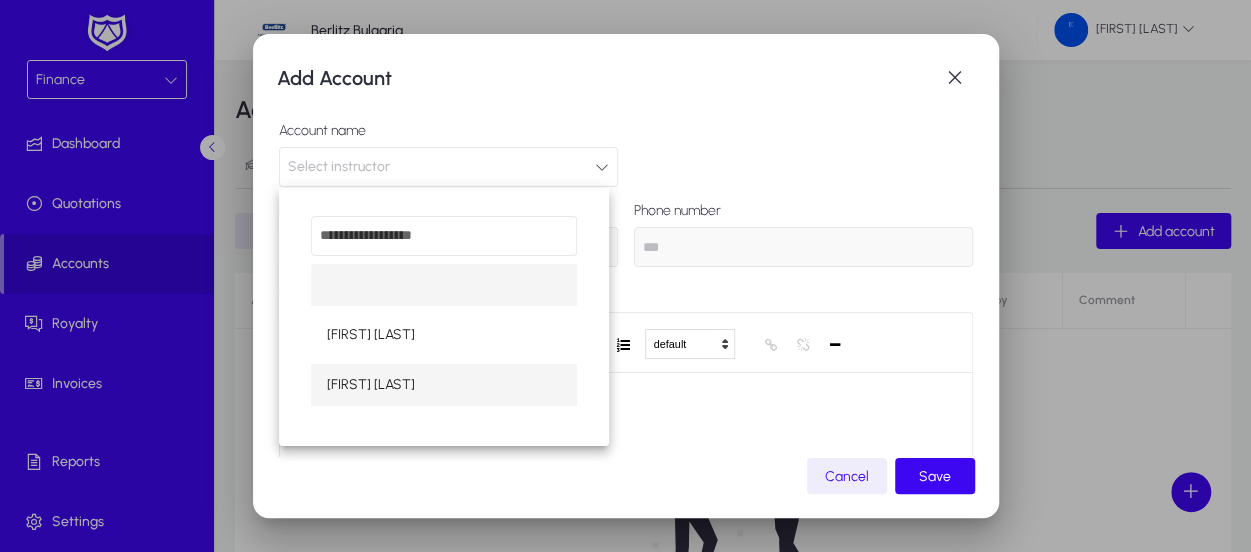 click on "[FIRST] [LAST]" at bounding box center [371, 385] 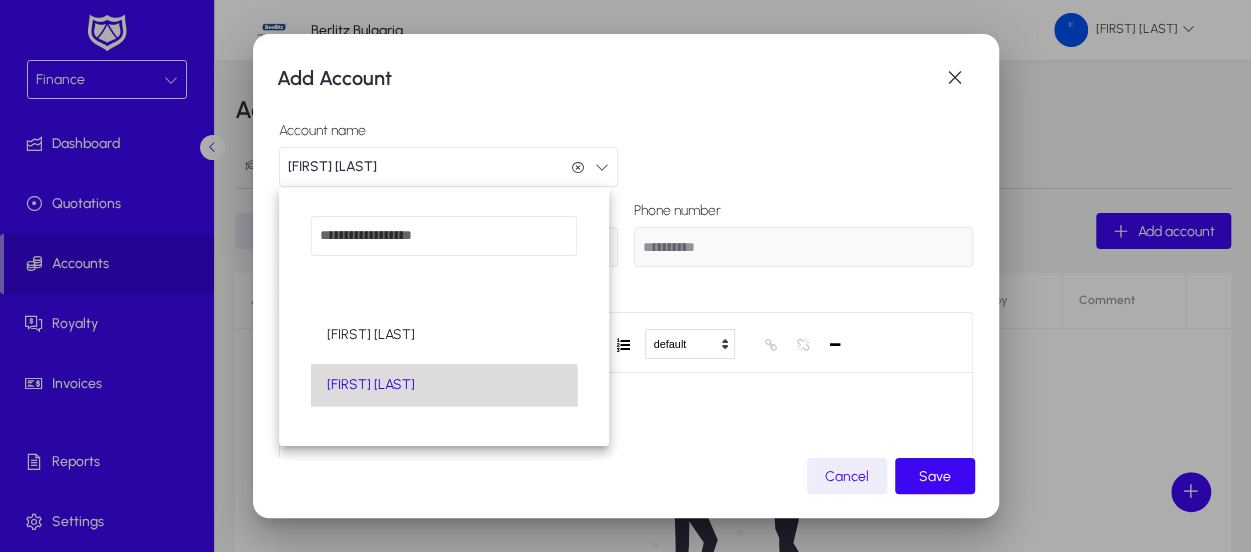 scroll, scrollTop: 0, scrollLeft: 0, axis: both 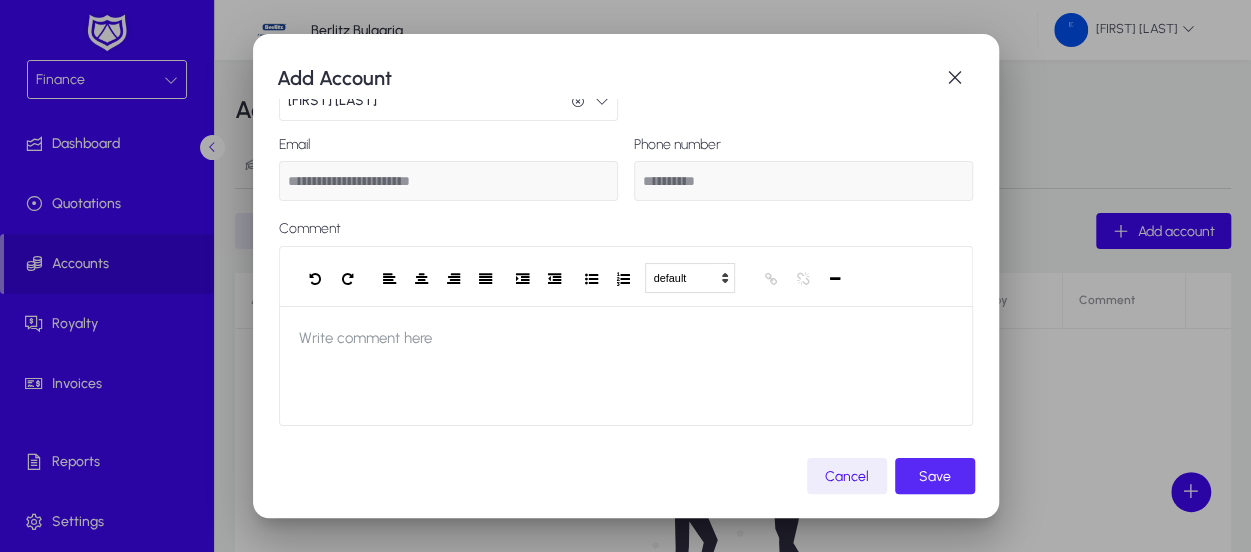 click on "Save" 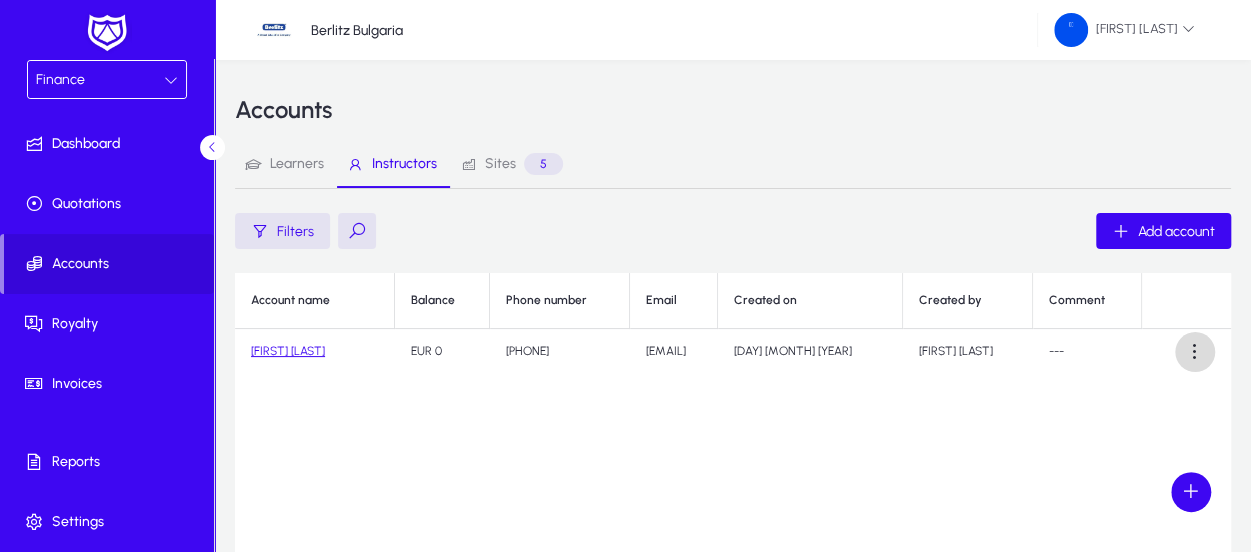click 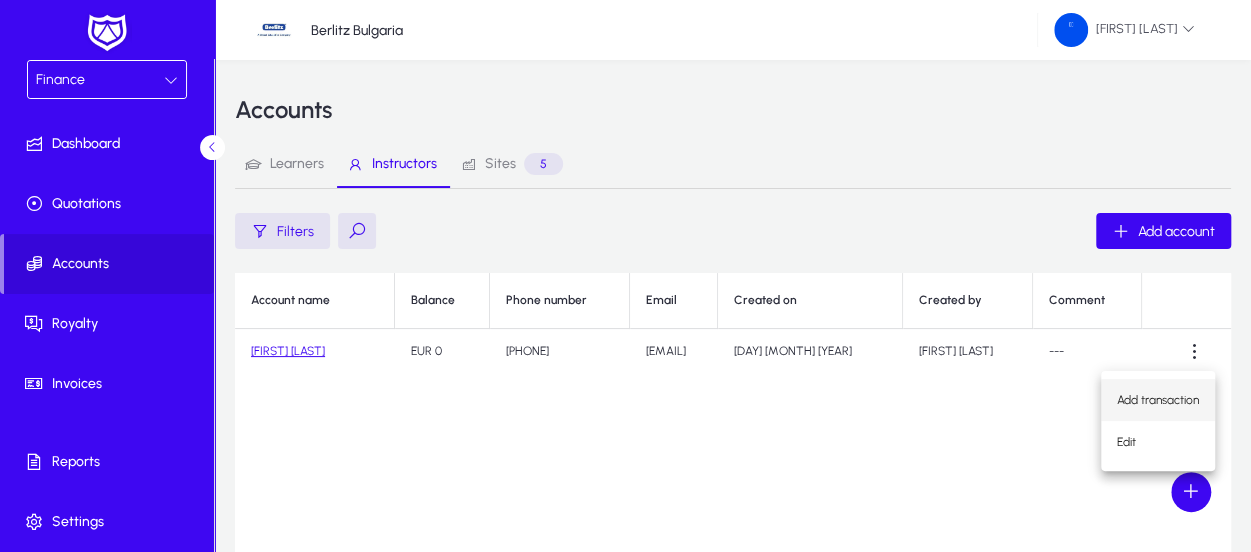 click on "Add transaction" at bounding box center [1158, 400] 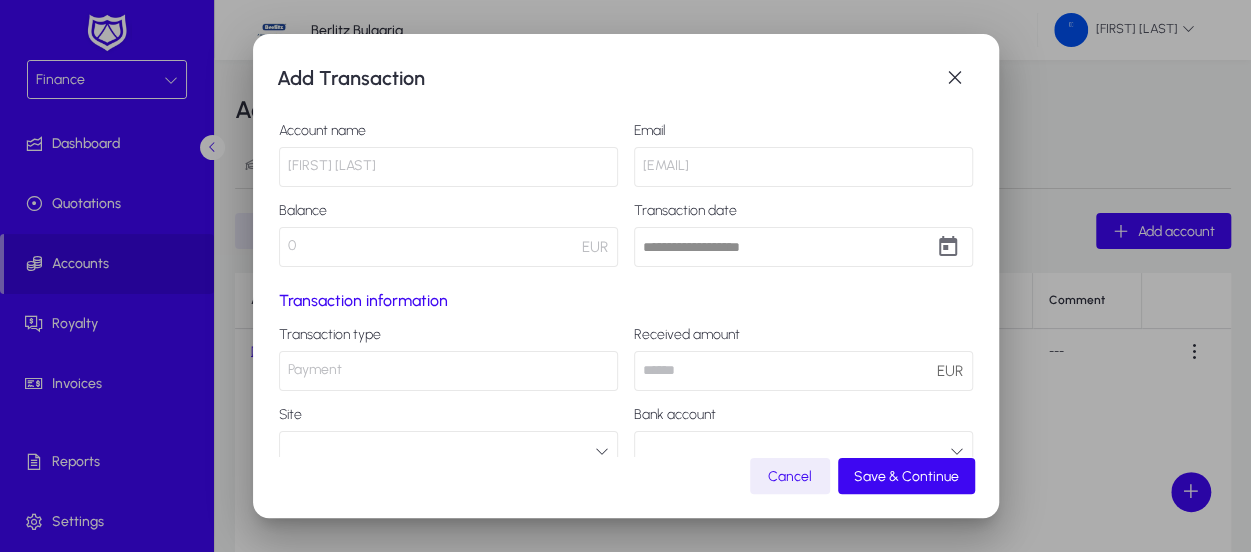 click on "Payment" 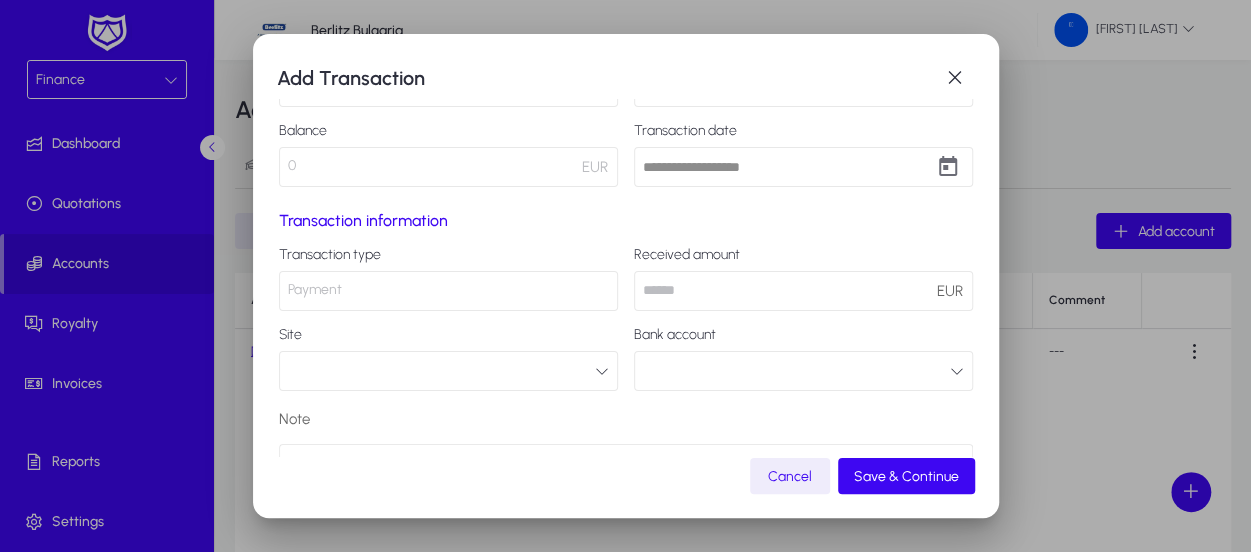 scroll, scrollTop: 200, scrollLeft: 0, axis: vertical 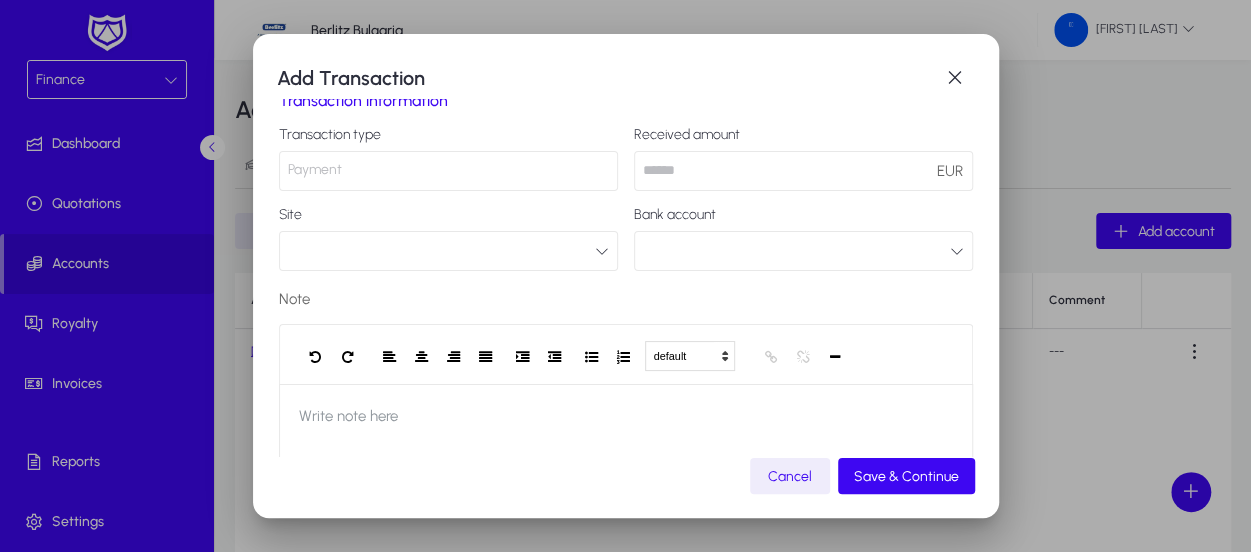 click on "Payment" 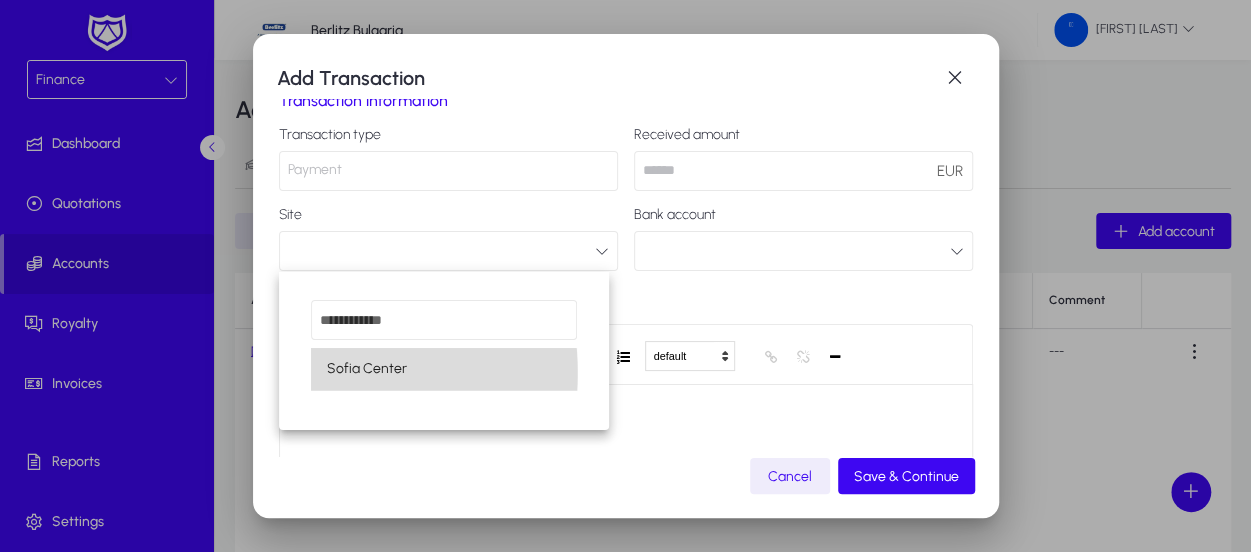 click on "Sofia Center" at bounding box center [367, 369] 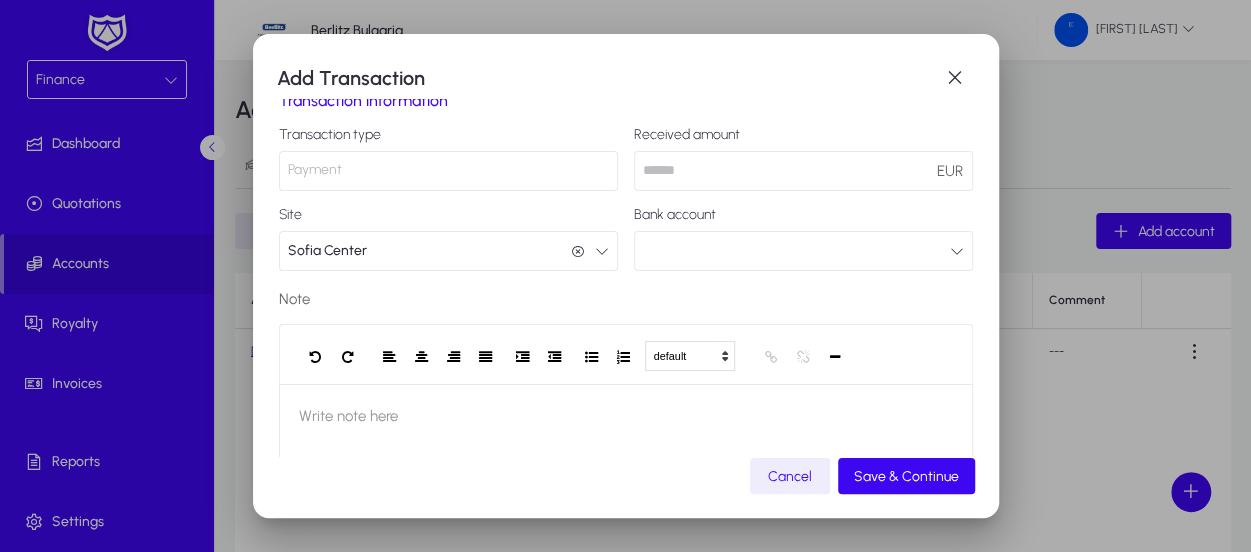 click 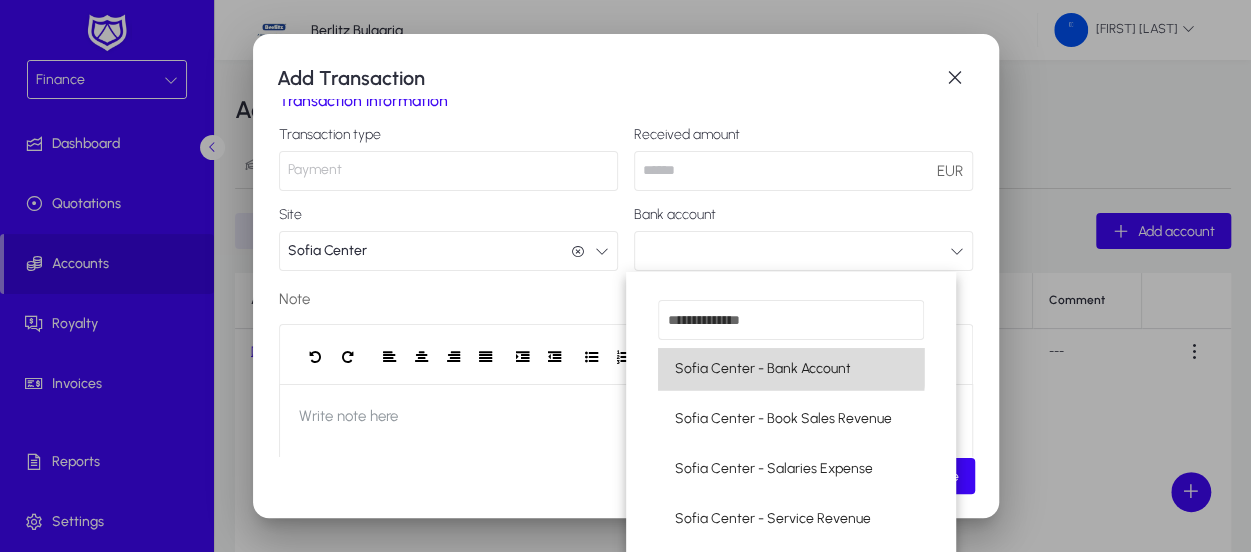 click on "Sofia Center - Bank Account" at bounding box center [762, 369] 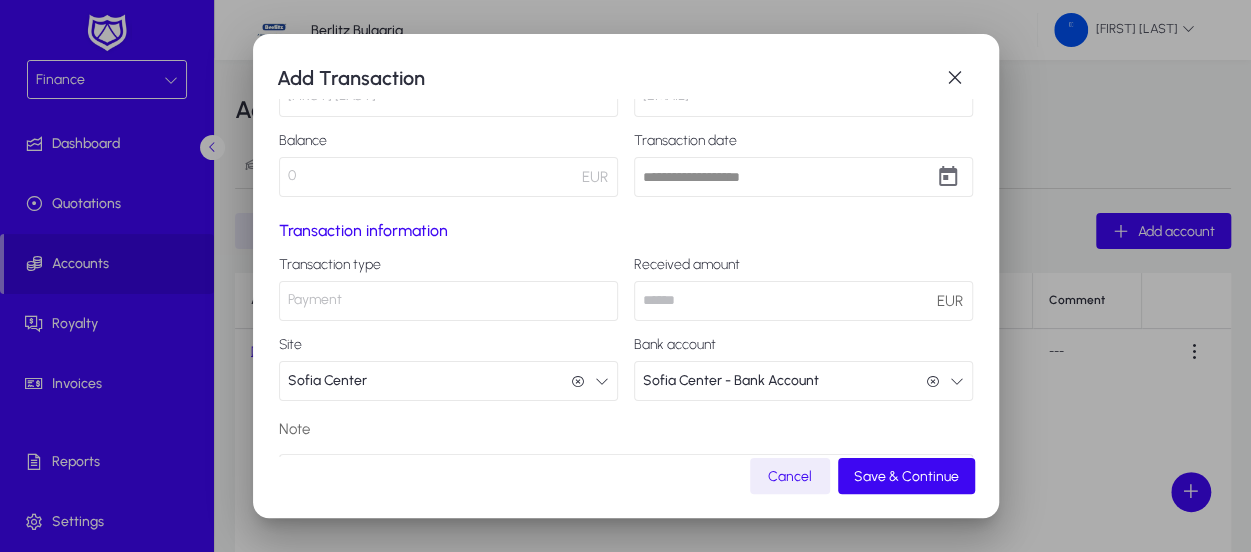 scroll, scrollTop: 100, scrollLeft: 0, axis: vertical 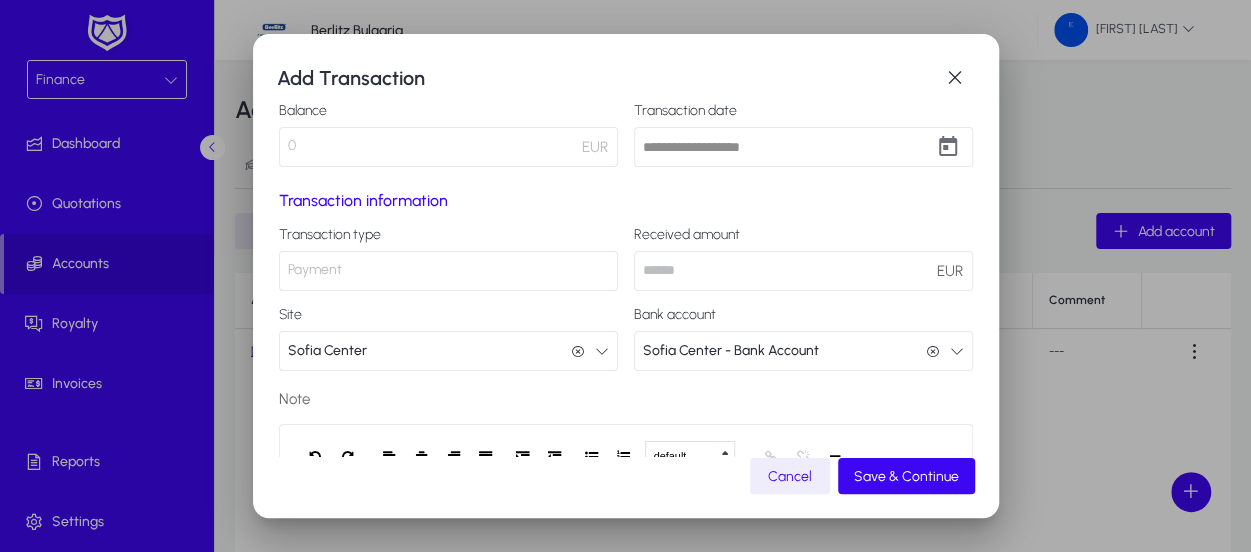 click on "Sofia Center - Bank Account  Sofia Center - Bank Account" 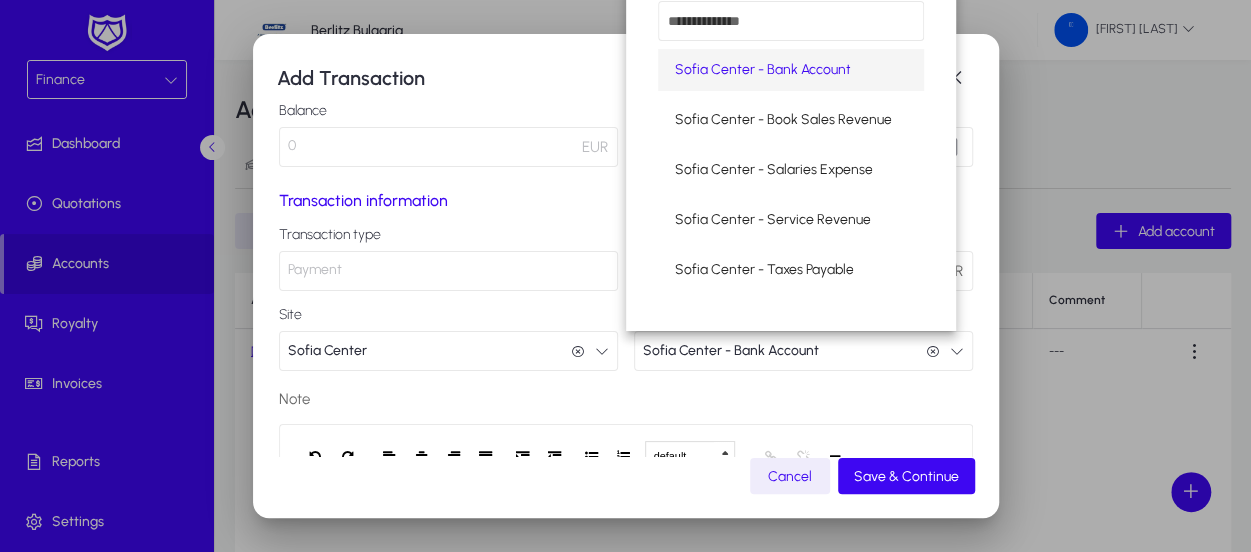 click at bounding box center [625, 276] 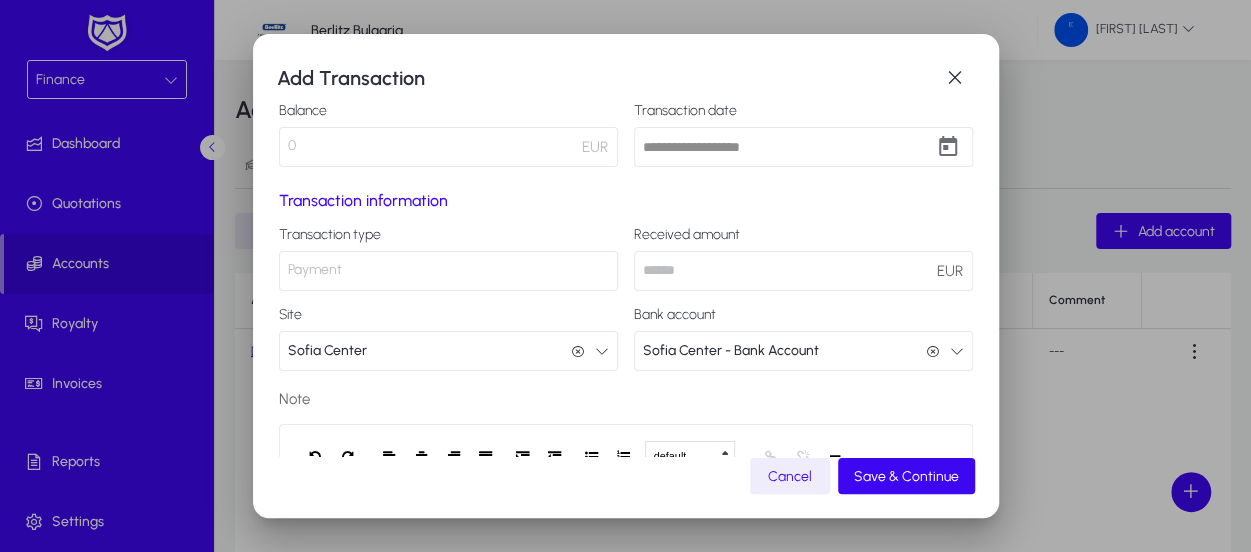 click on "Payment" 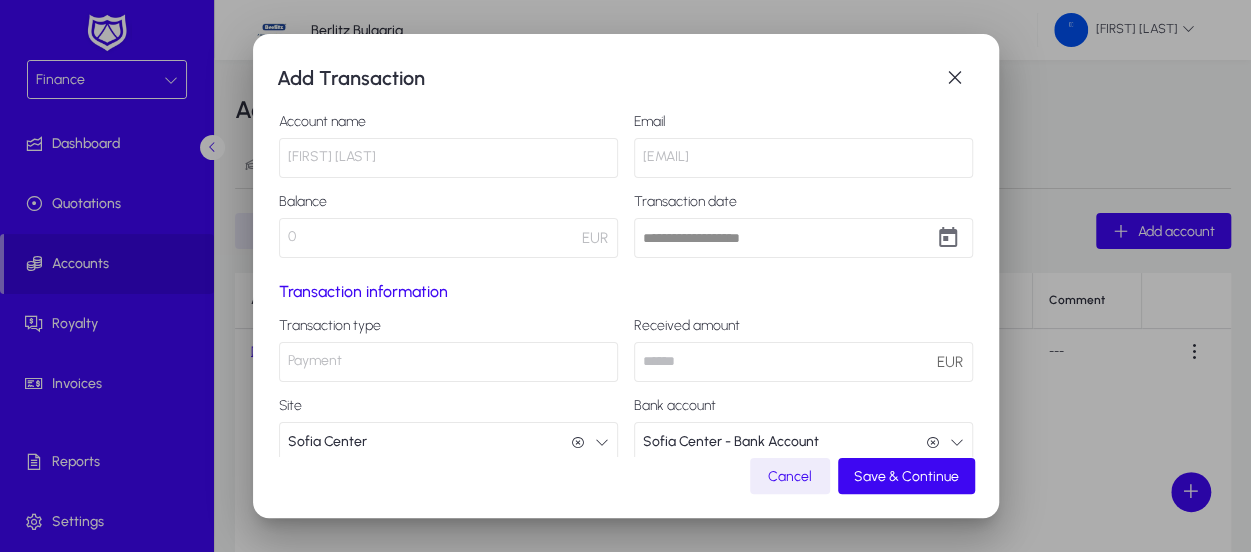 scroll, scrollTop: 0, scrollLeft: 0, axis: both 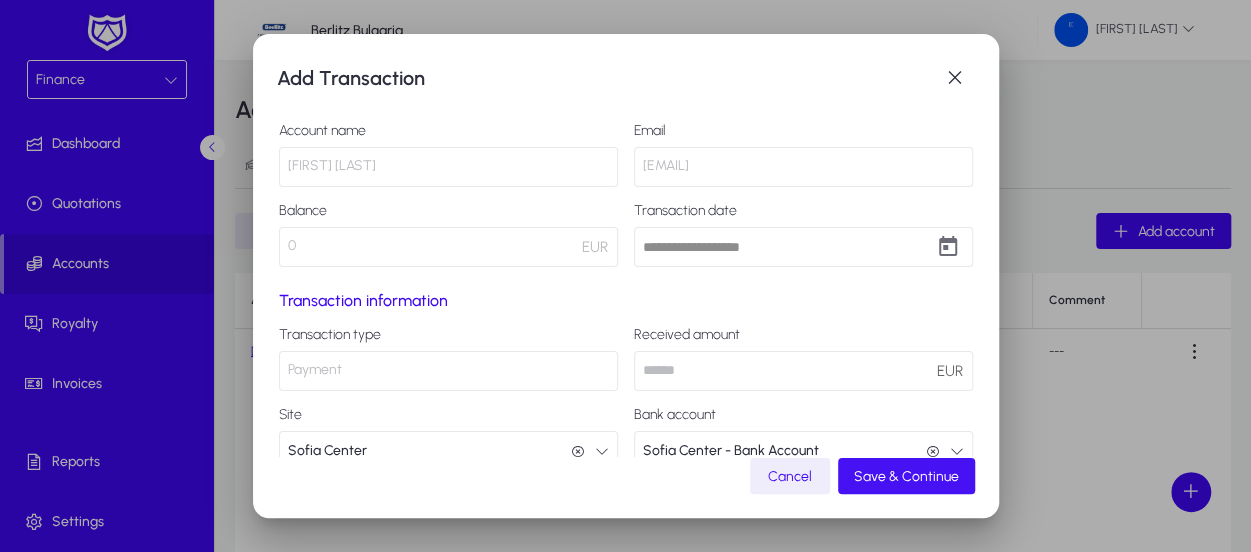 click on "Save & Continue" 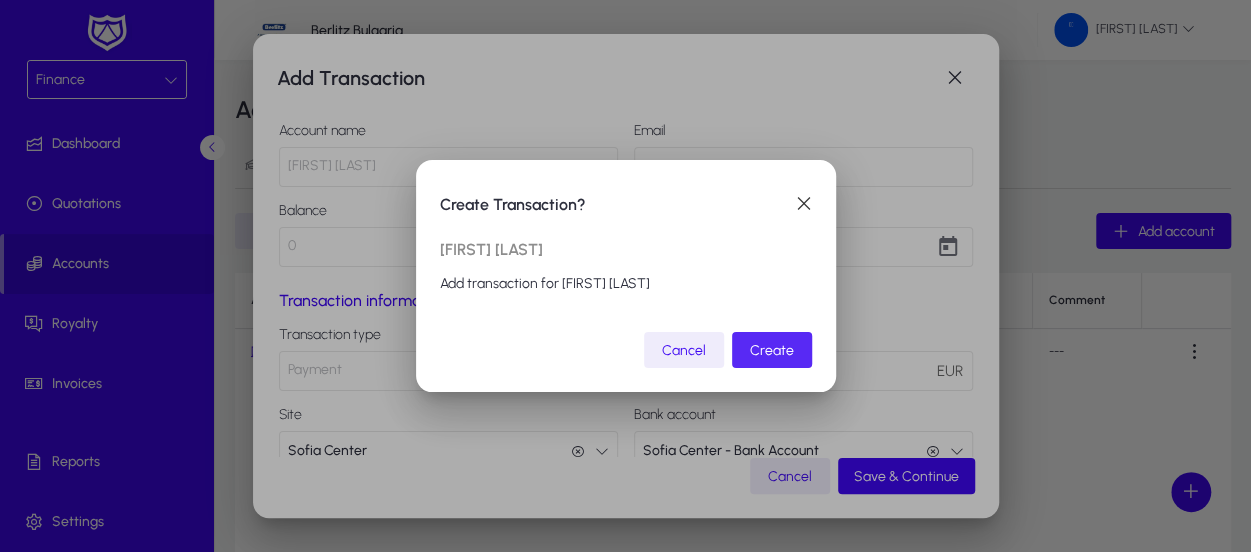 click on "Create" at bounding box center [772, 350] 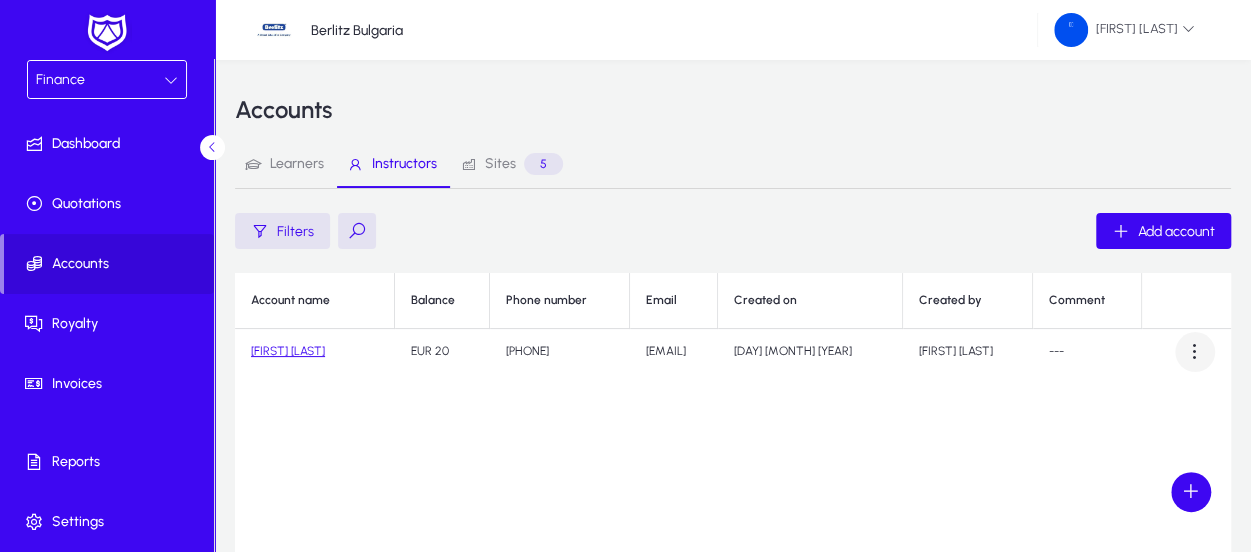 click 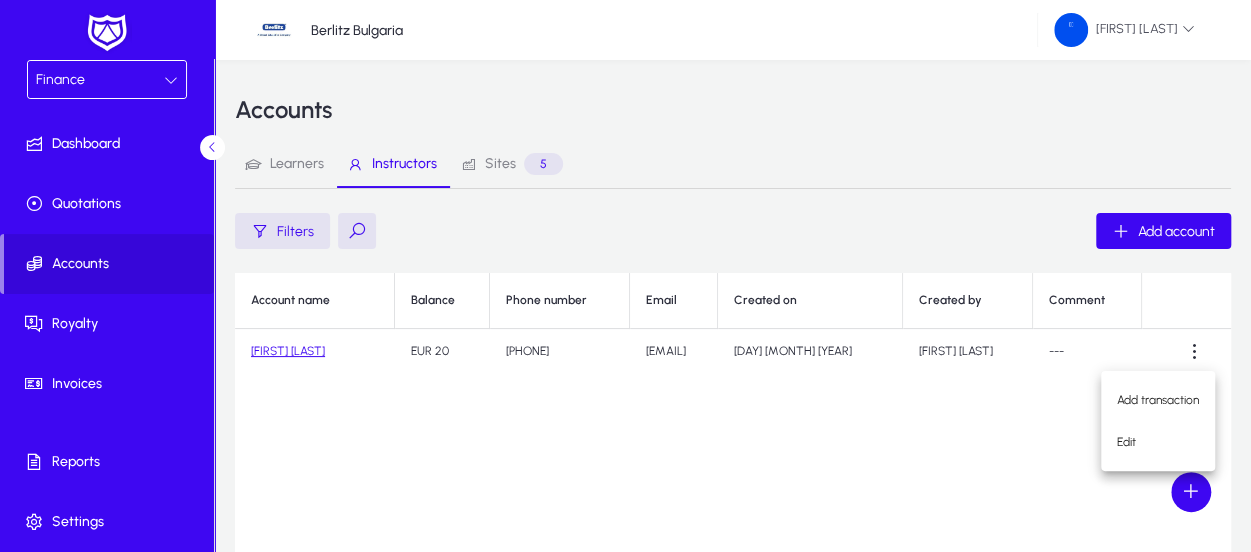 click at bounding box center (625, 276) 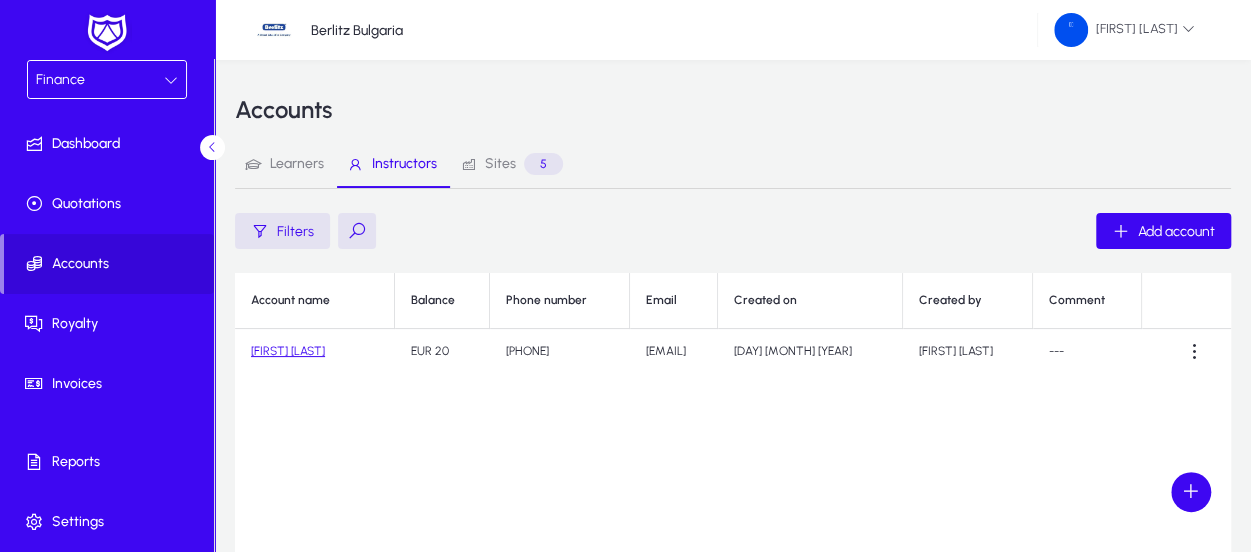 click on "Sites" at bounding box center [500, 164] 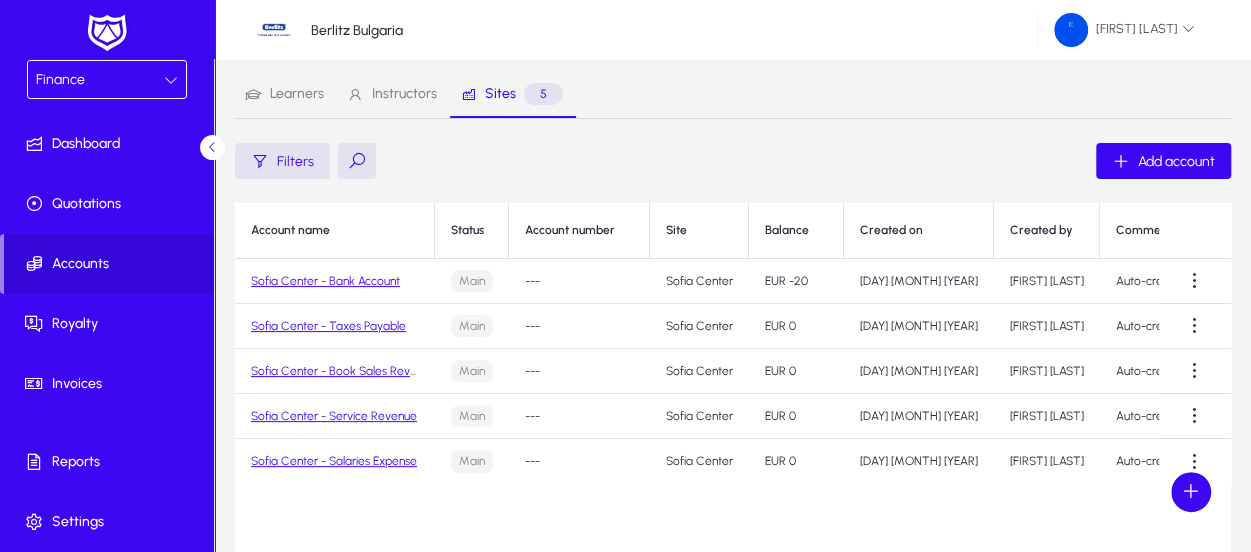 scroll, scrollTop: 0, scrollLeft: 0, axis: both 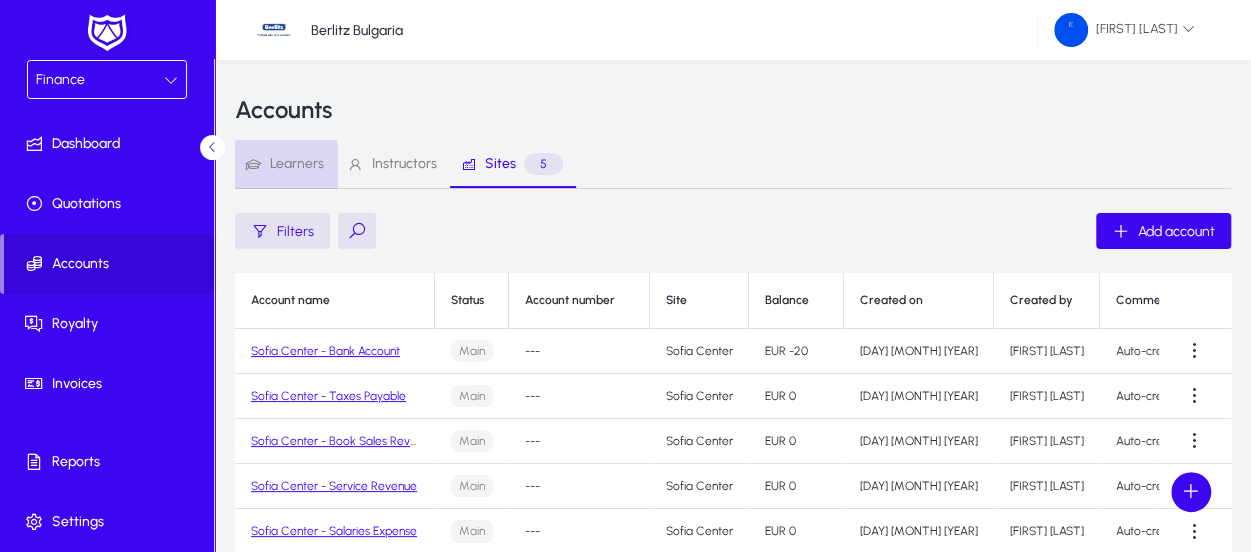 click on "Learners" at bounding box center [297, 164] 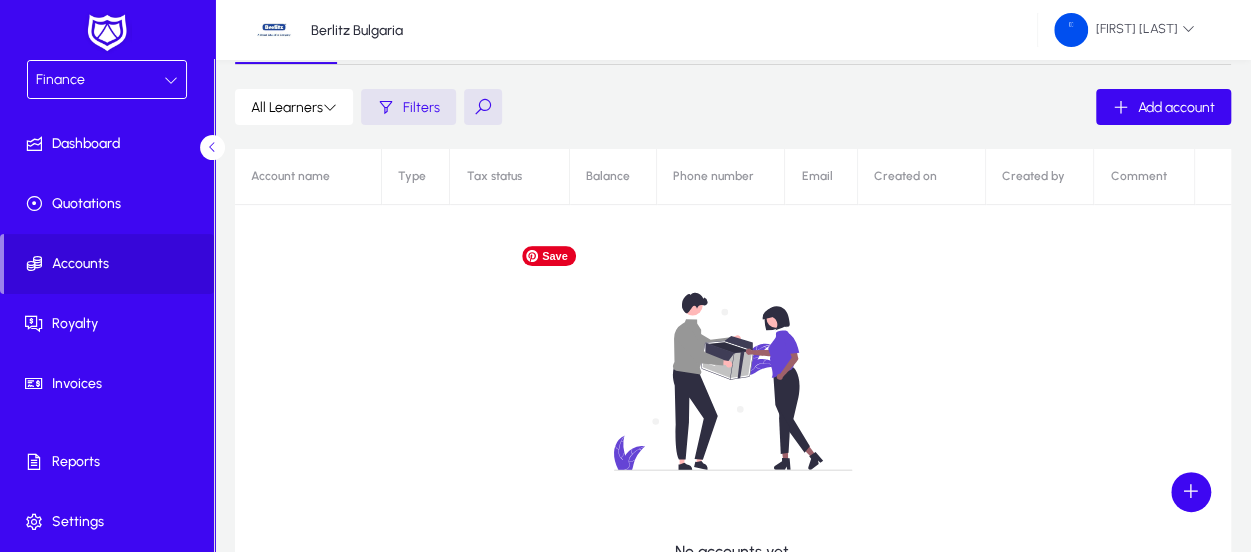 scroll, scrollTop: 0, scrollLeft: 0, axis: both 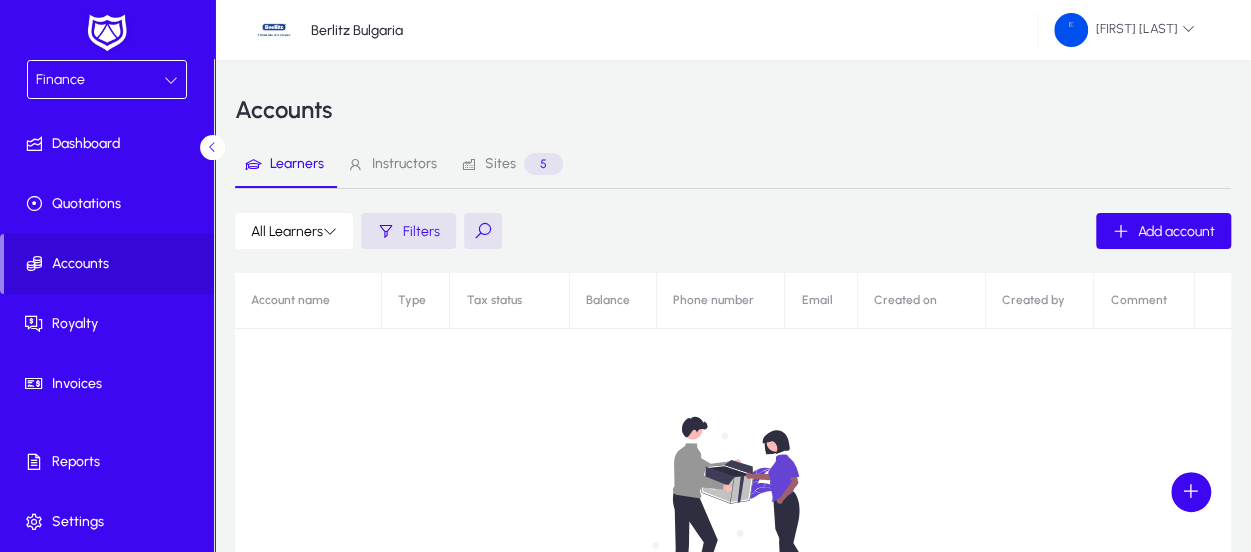 click on "Sites" at bounding box center [500, 164] 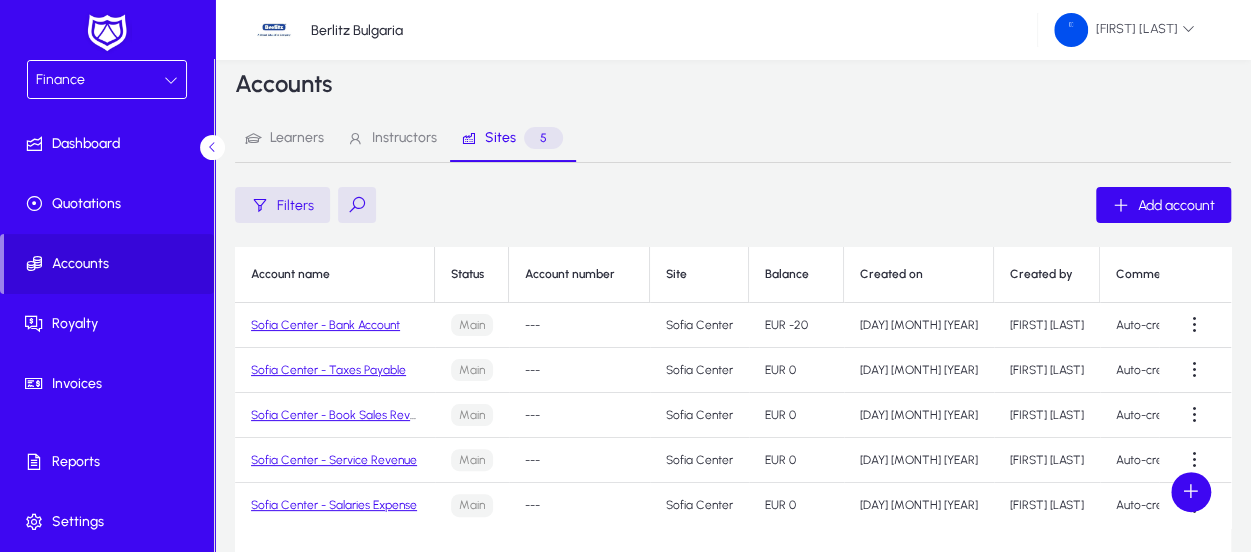 scroll, scrollTop: 0, scrollLeft: 0, axis: both 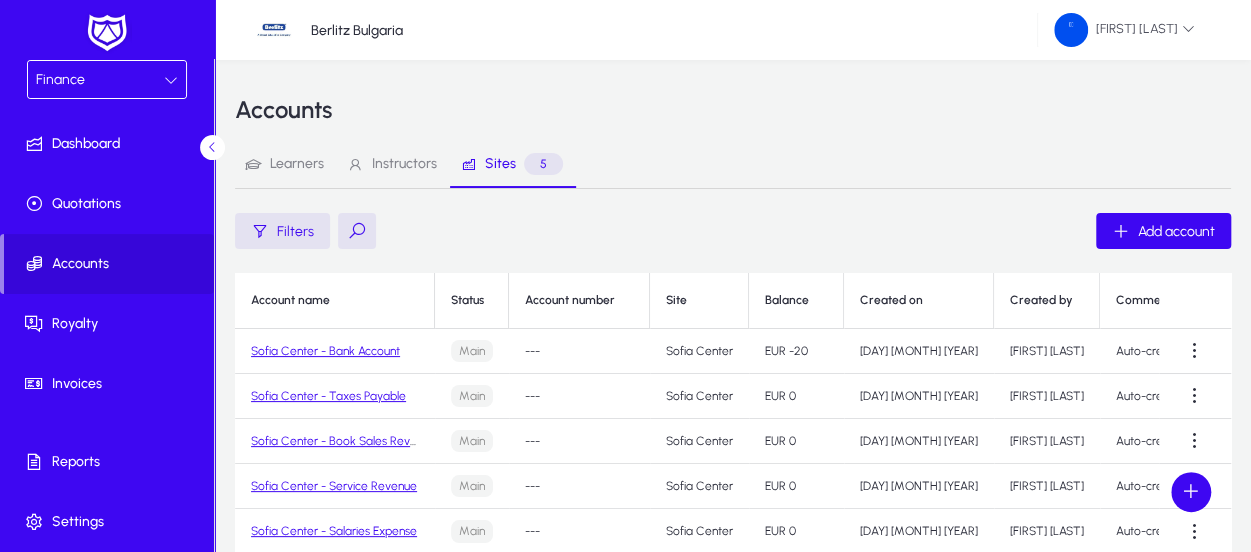 drag, startPoint x: 764, startPoint y: 347, endPoint x: 835, endPoint y: 348, distance: 71.00704 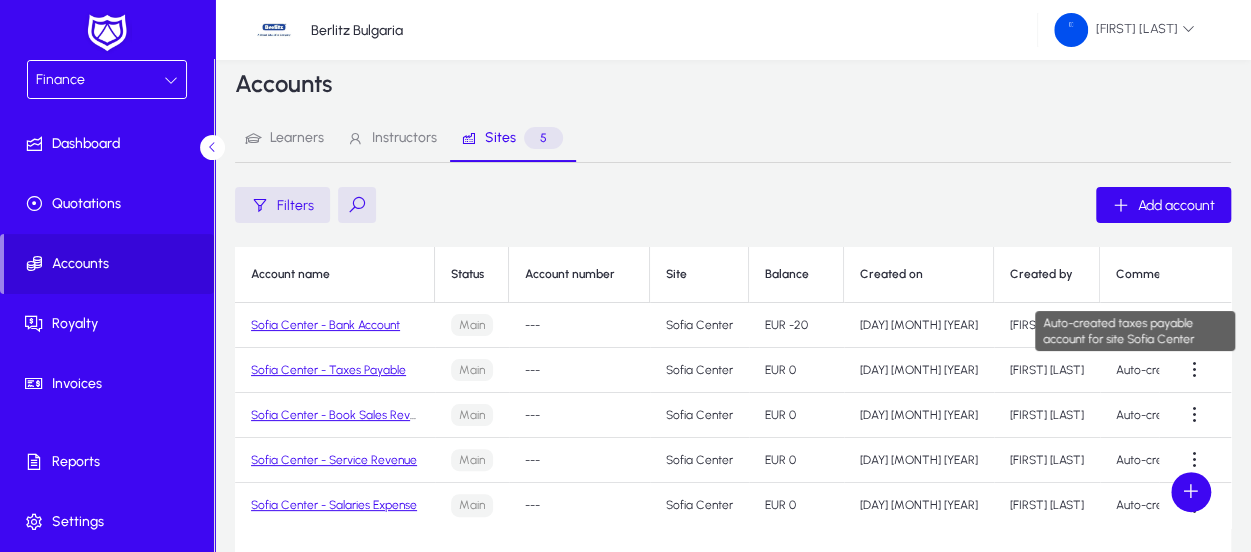 scroll, scrollTop: 0, scrollLeft: 0, axis: both 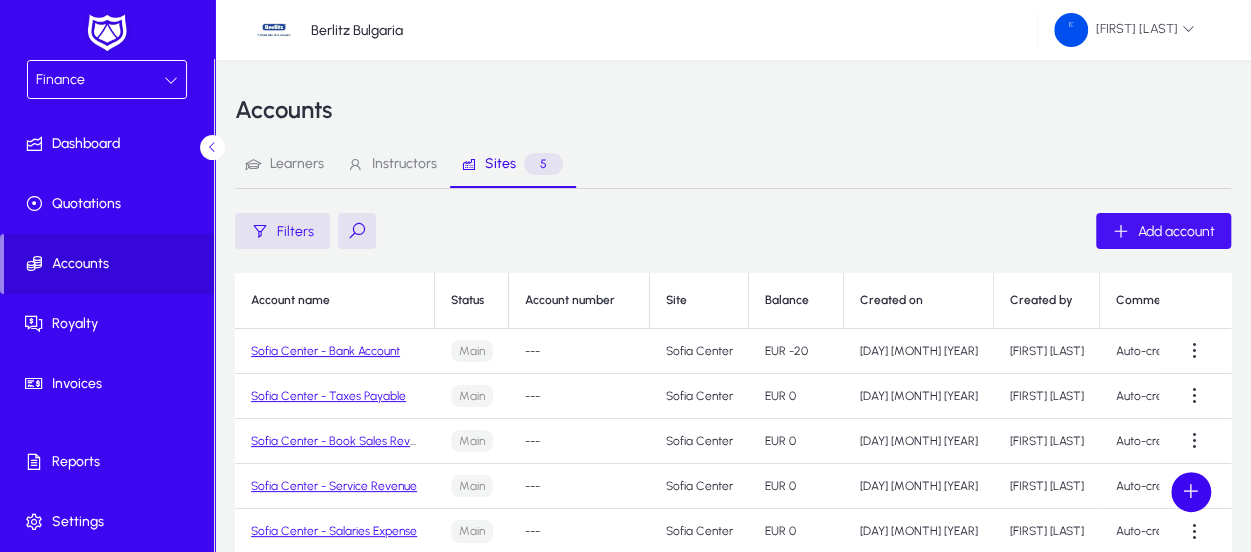 click on "Add account" 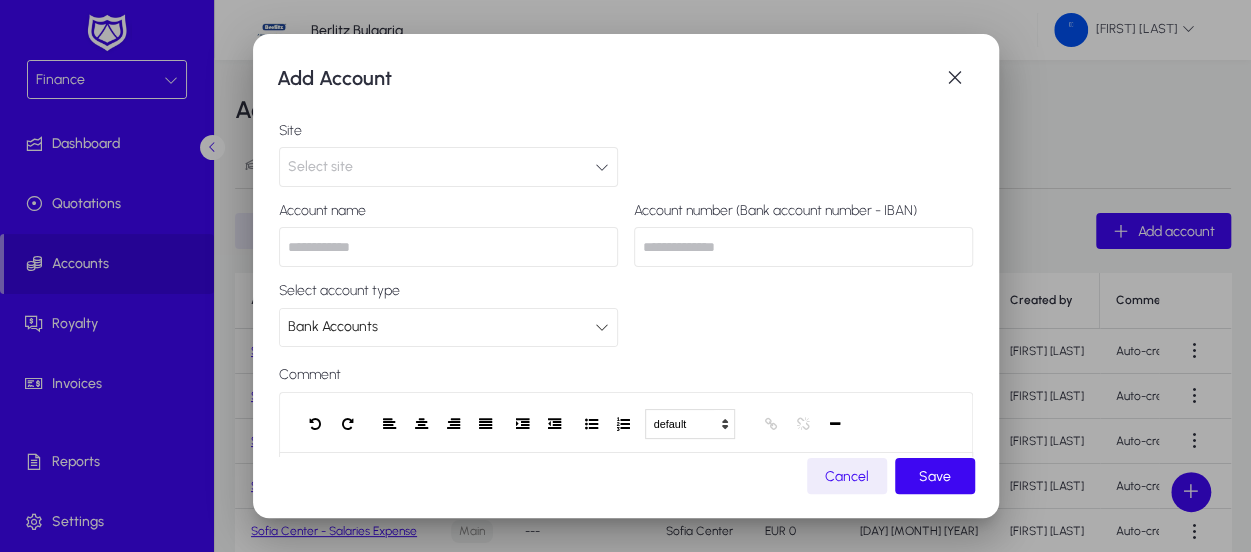 click on "Select site" at bounding box center [448, 167] 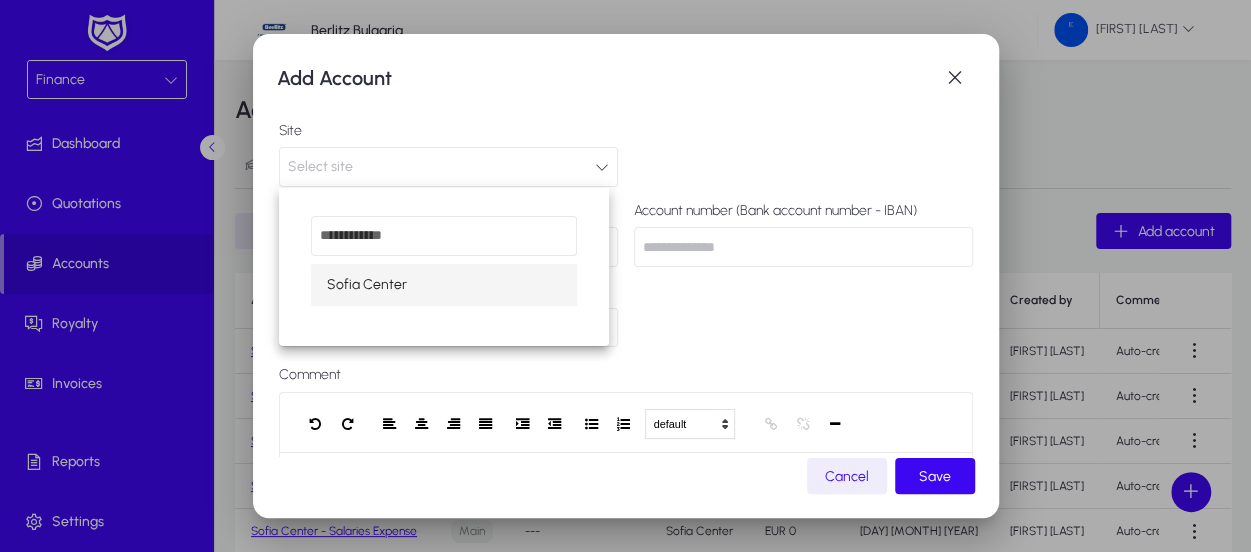 click on "Sofia Center" at bounding box center [367, 285] 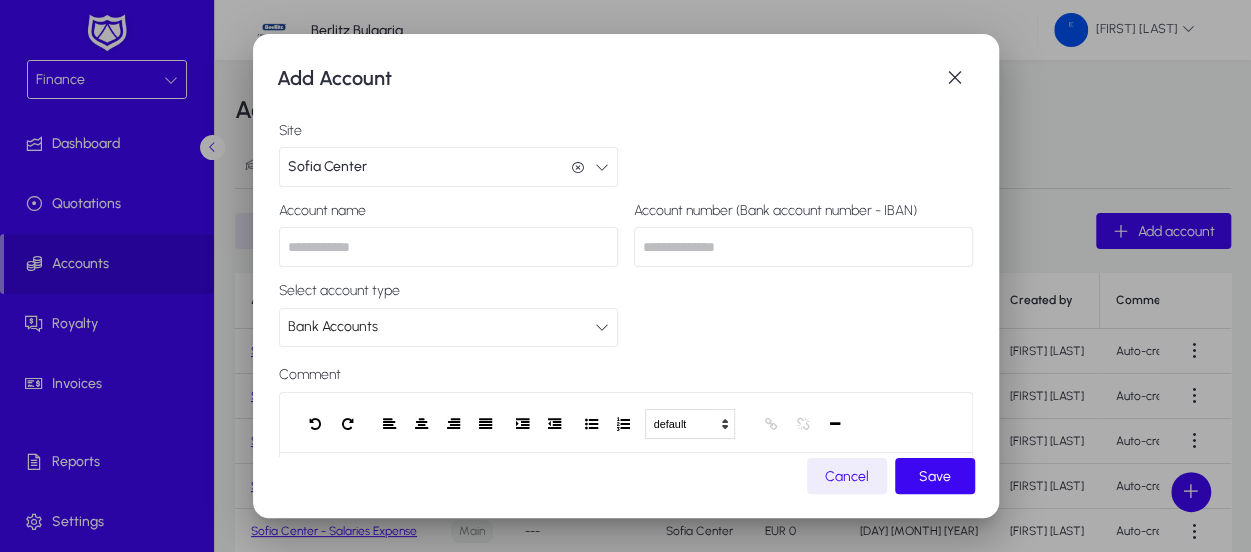 click at bounding box center (448, 247) 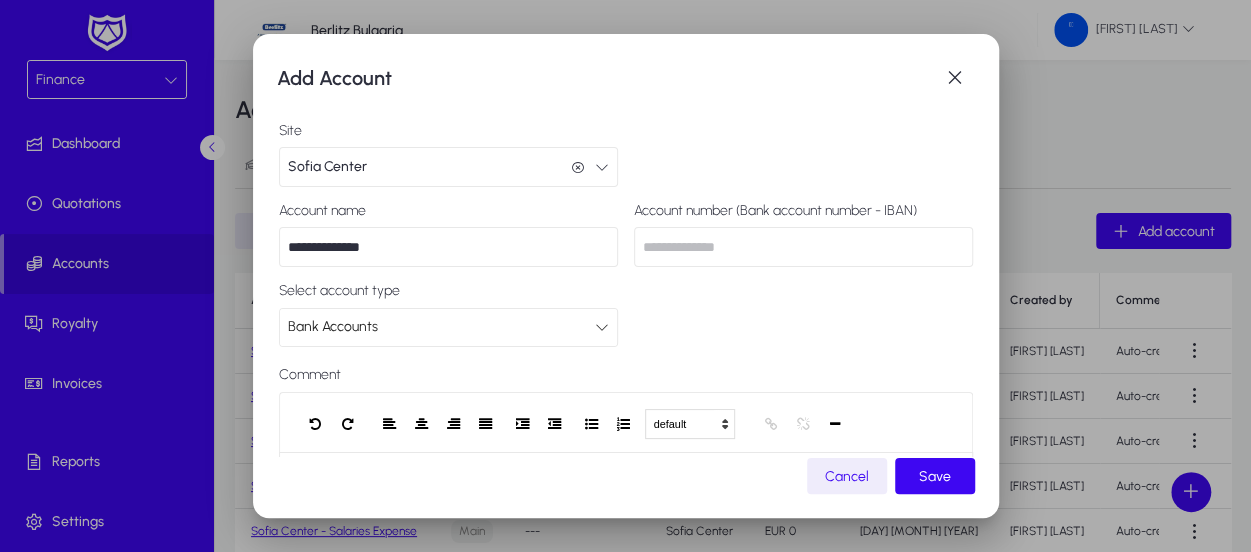 type on "**********" 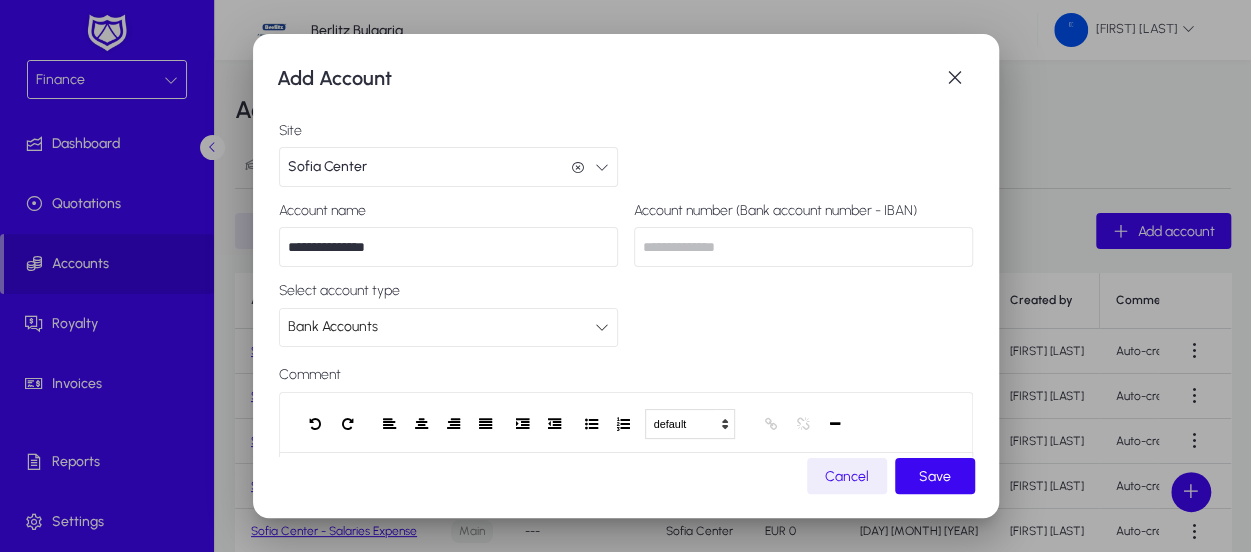 drag, startPoint x: 434, startPoint y: 250, endPoint x: -8, endPoint y: 215, distance: 443.38358 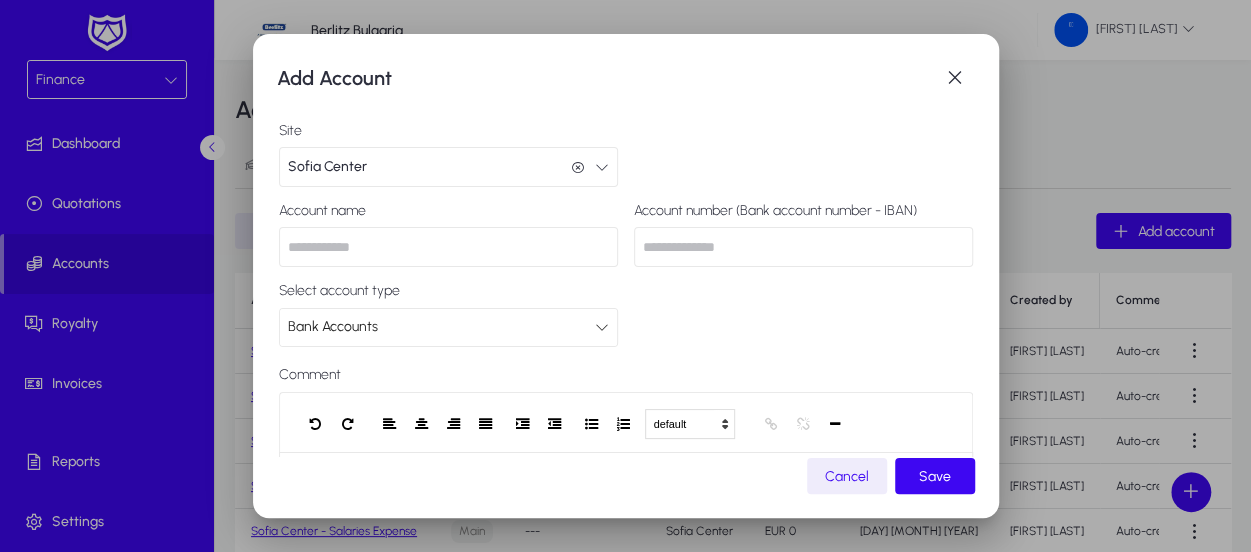 drag, startPoint x: 484, startPoint y: 73, endPoint x: 720, endPoint y: 43, distance: 237.89914 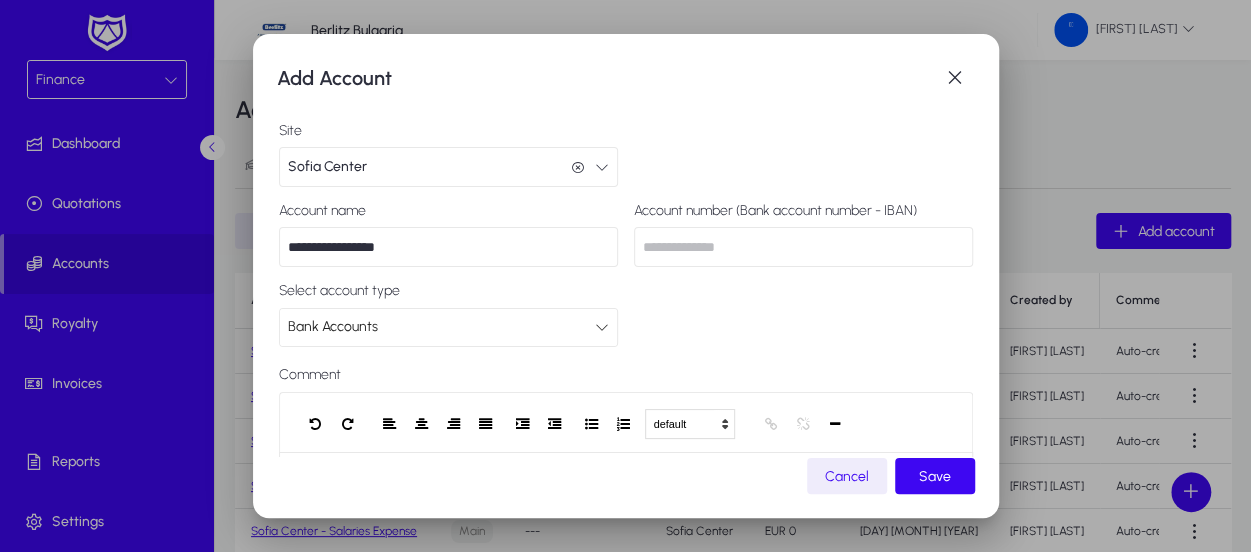 type on "**********" 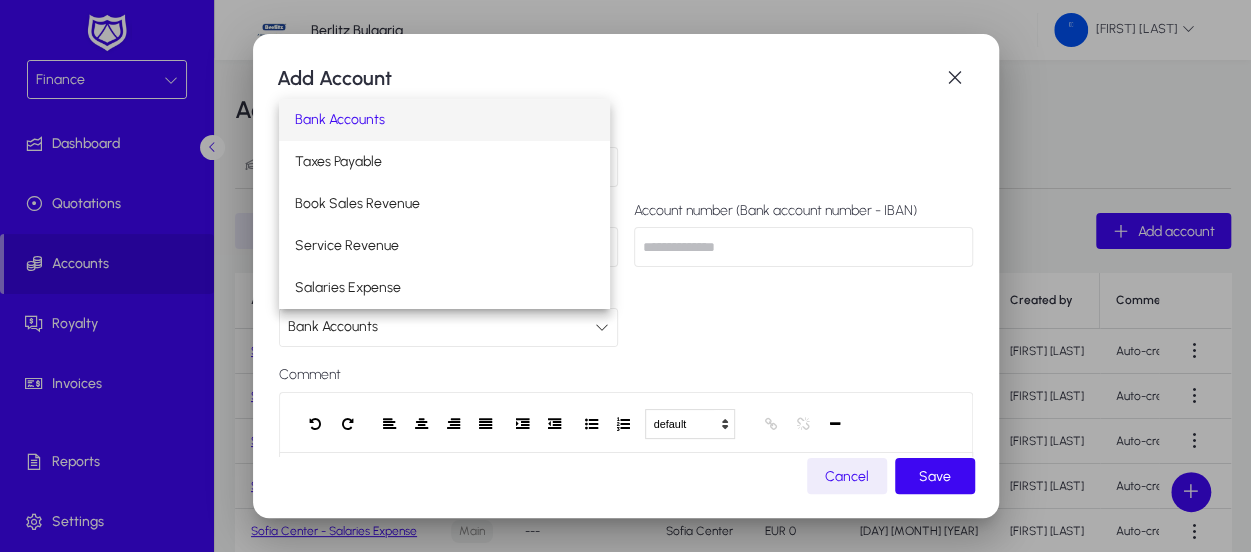 click at bounding box center (625, 276) 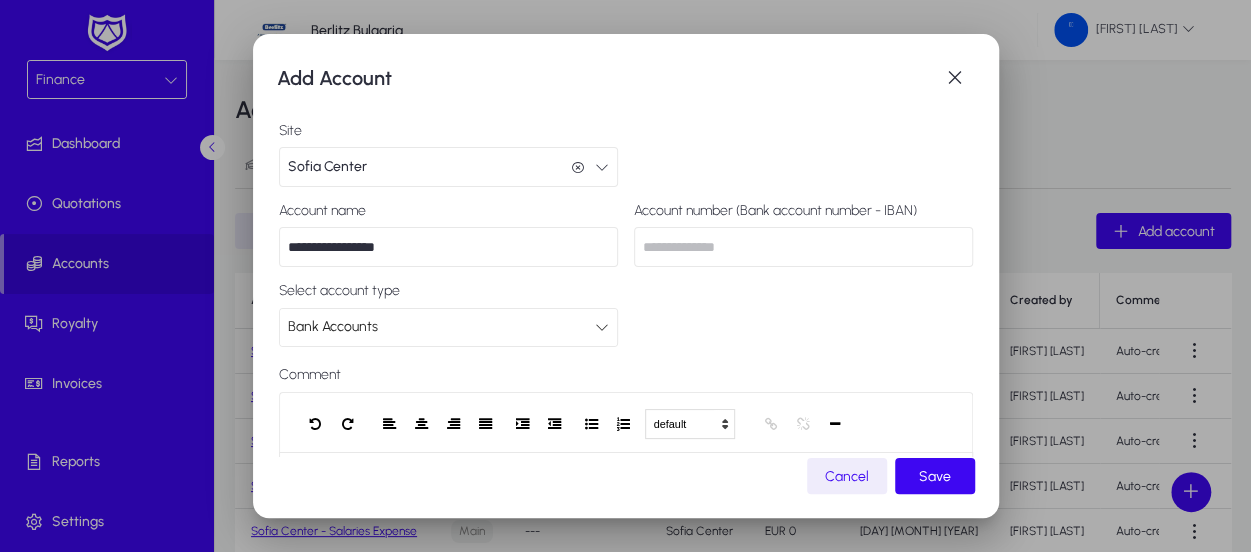 click on "Bank Accounts" at bounding box center (441, 327) 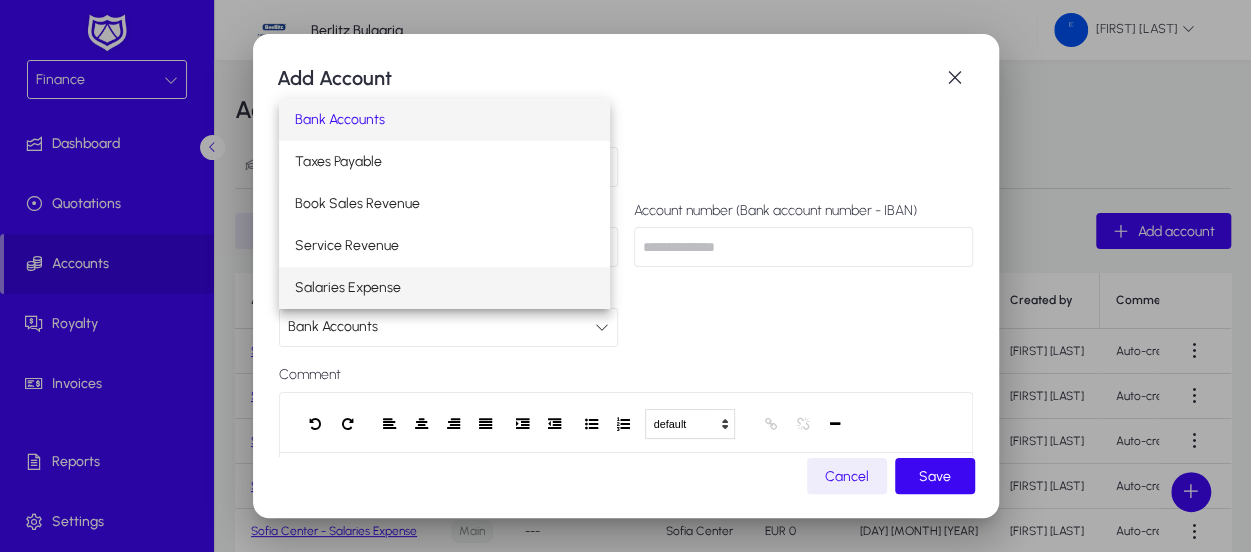 click on "Salaries Expense" at bounding box center (444, 288) 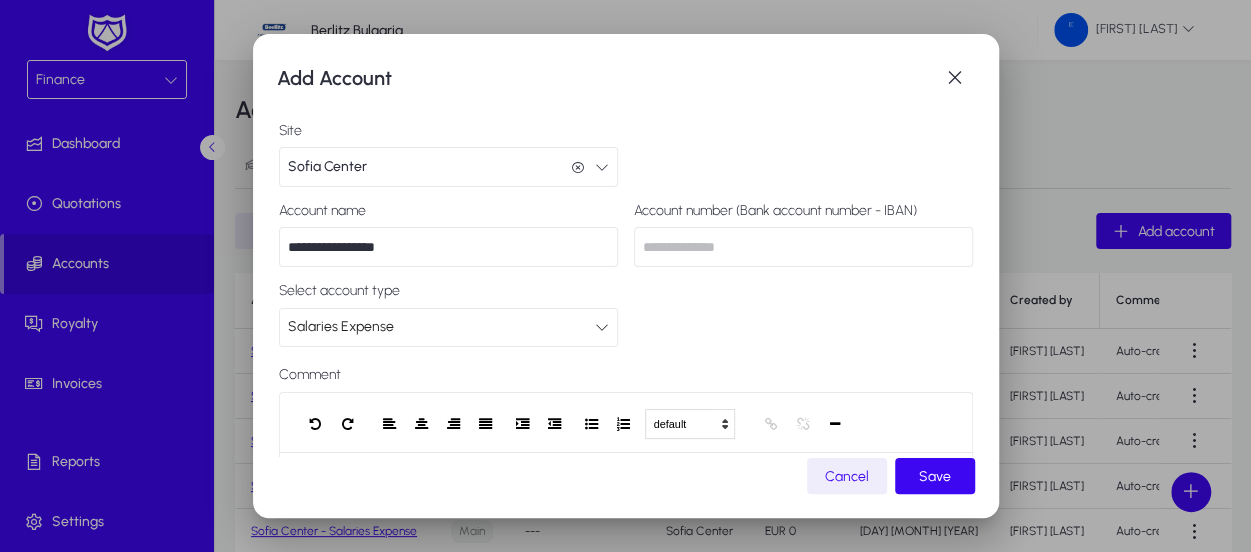 click at bounding box center (803, 247) 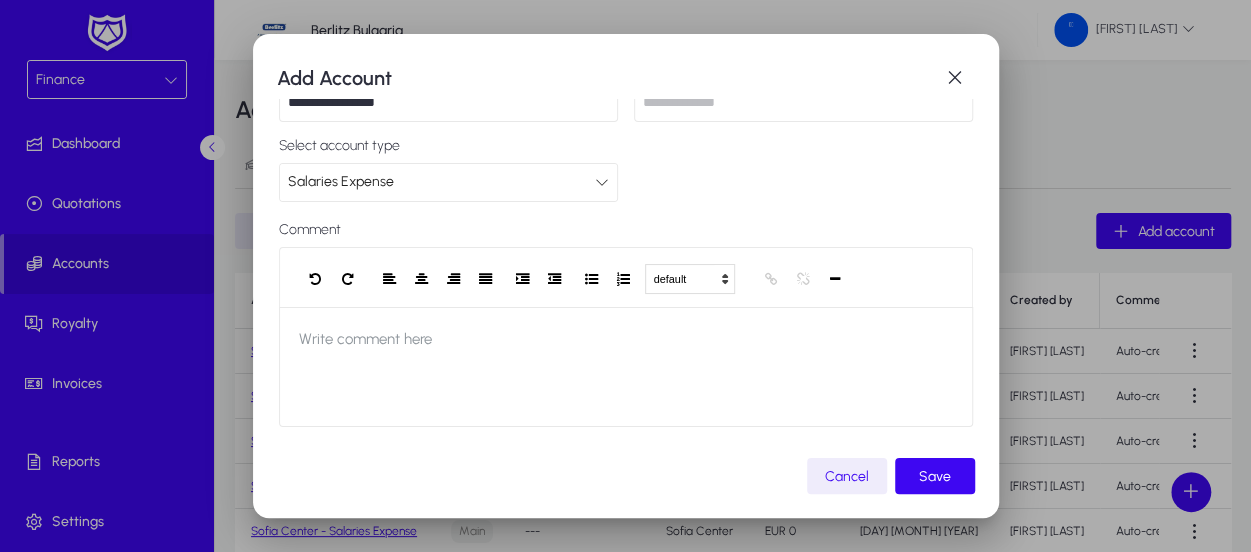scroll, scrollTop: 0, scrollLeft: 0, axis: both 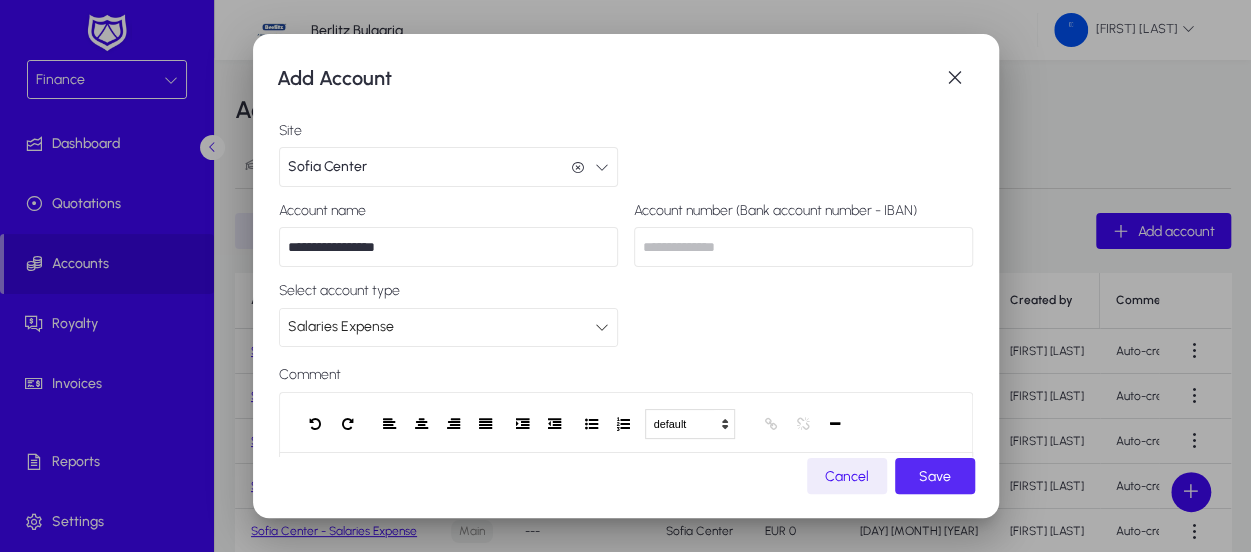 click on "Save" 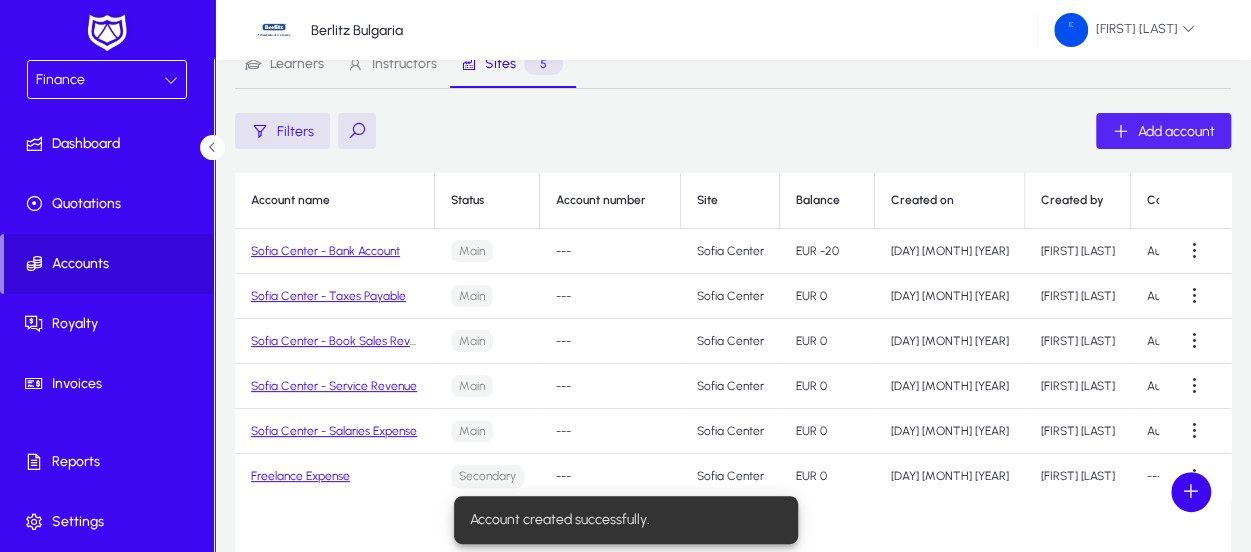 scroll, scrollTop: 200, scrollLeft: 0, axis: vertical 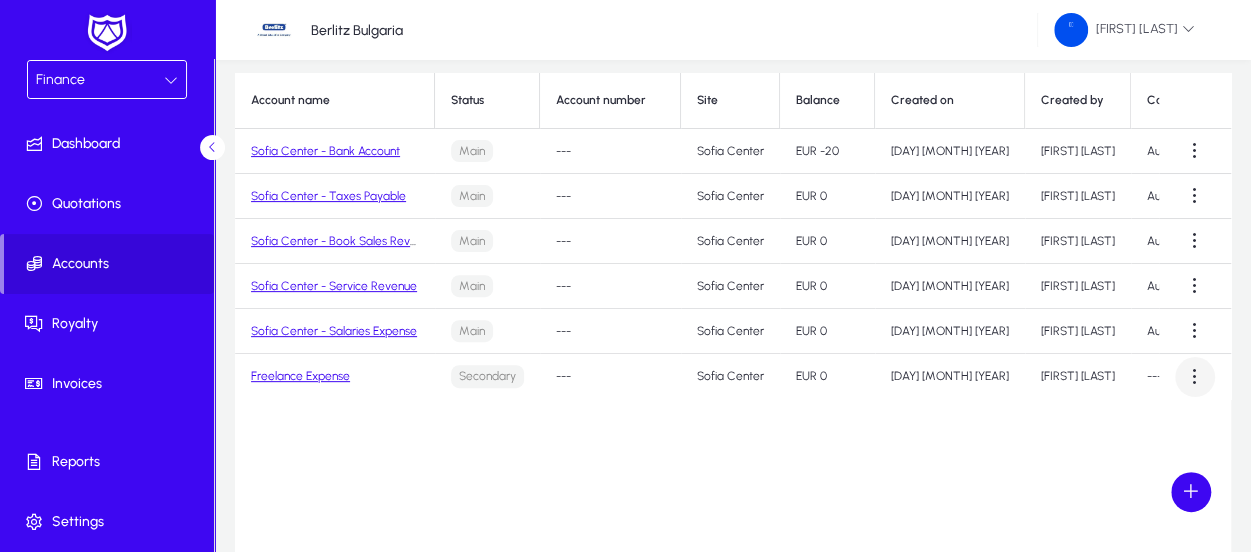 click 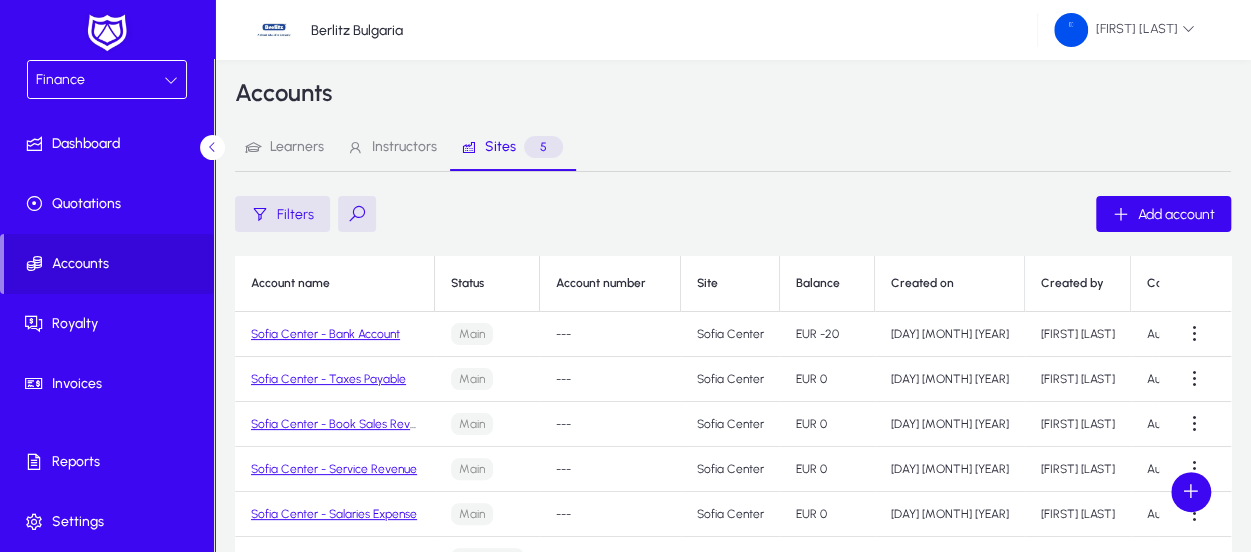 scroll, scrollTop: 0, scrollLeft: 0, axis: both 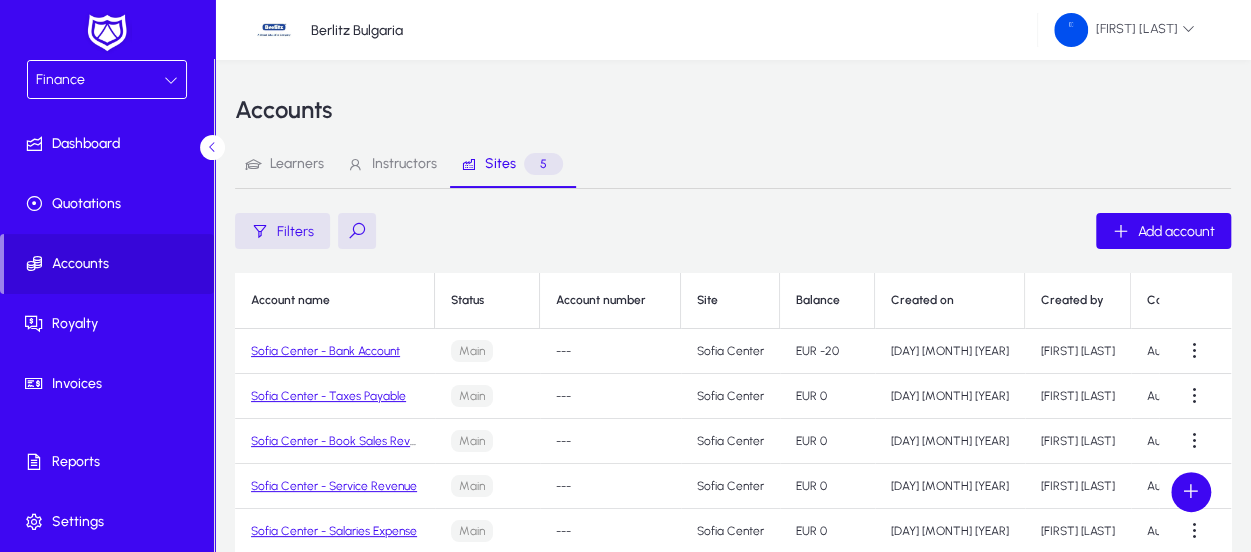 click at bounding box center (625, 276) 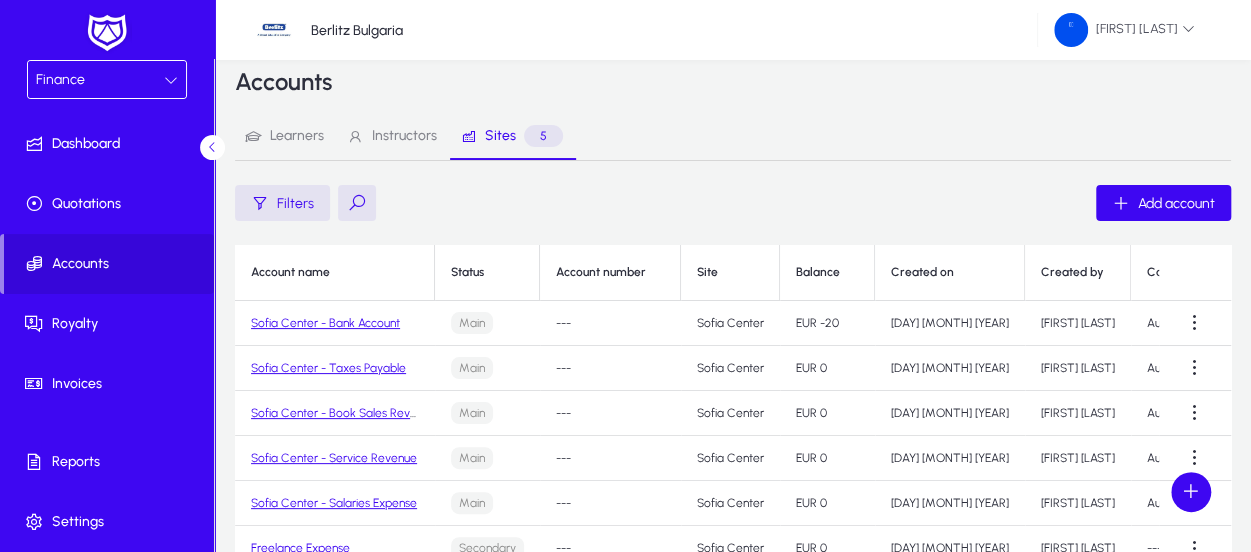 scroll, scrollTop: 0, scrollLeft: 0, axis: both 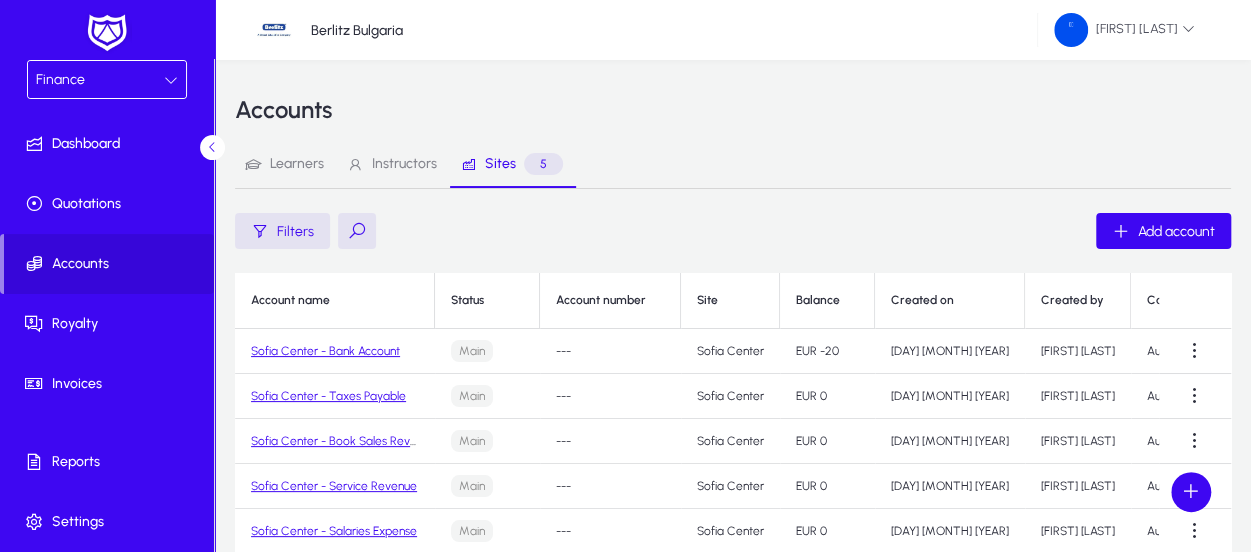 click on "Instructors" at bounding box center [404, 164] 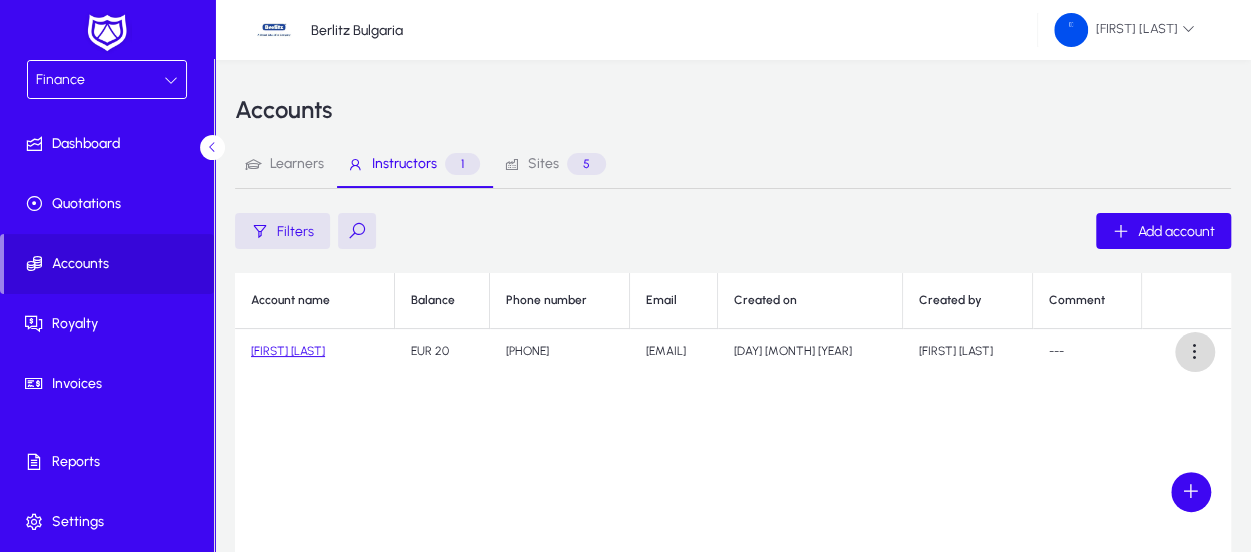 click 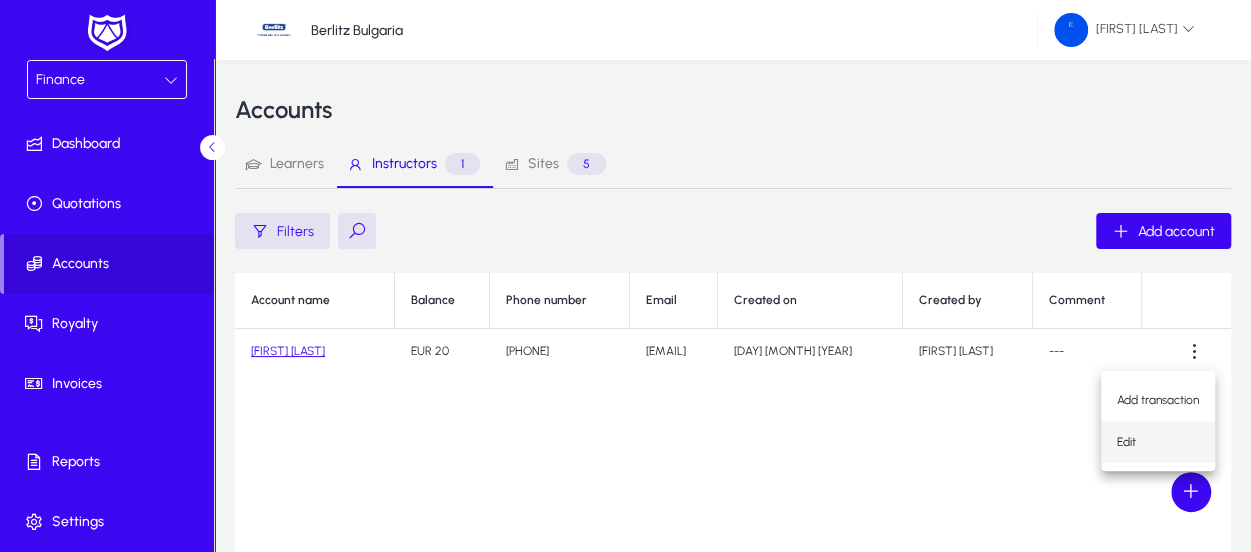 click on "Edit" at bounding box center (1158, 442) 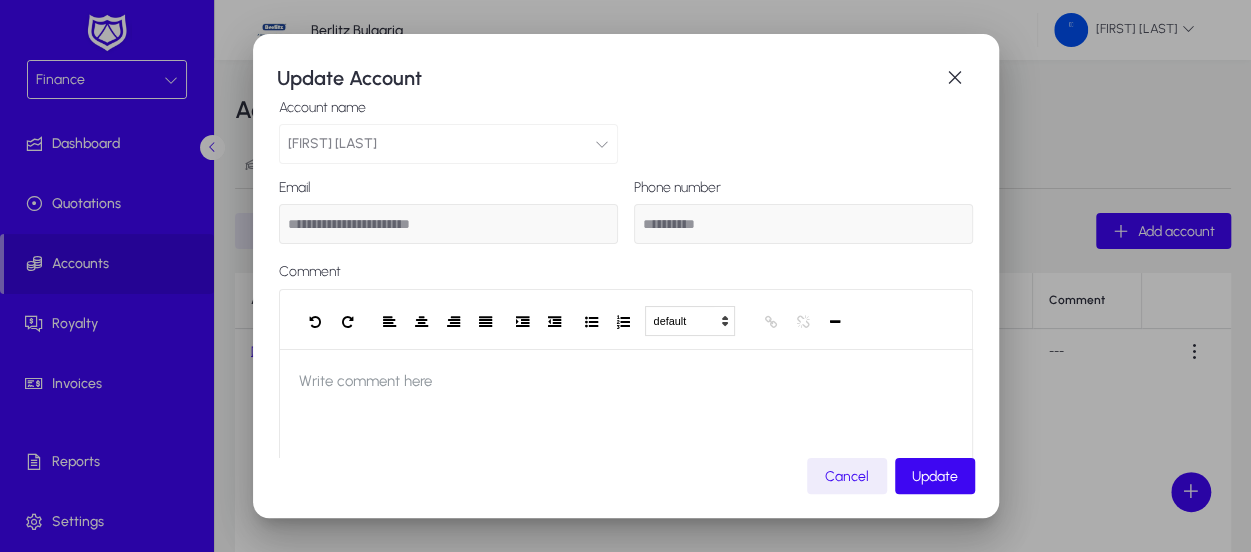 scroll, scrollTop: 0, scrollLeft: 0, axis: both 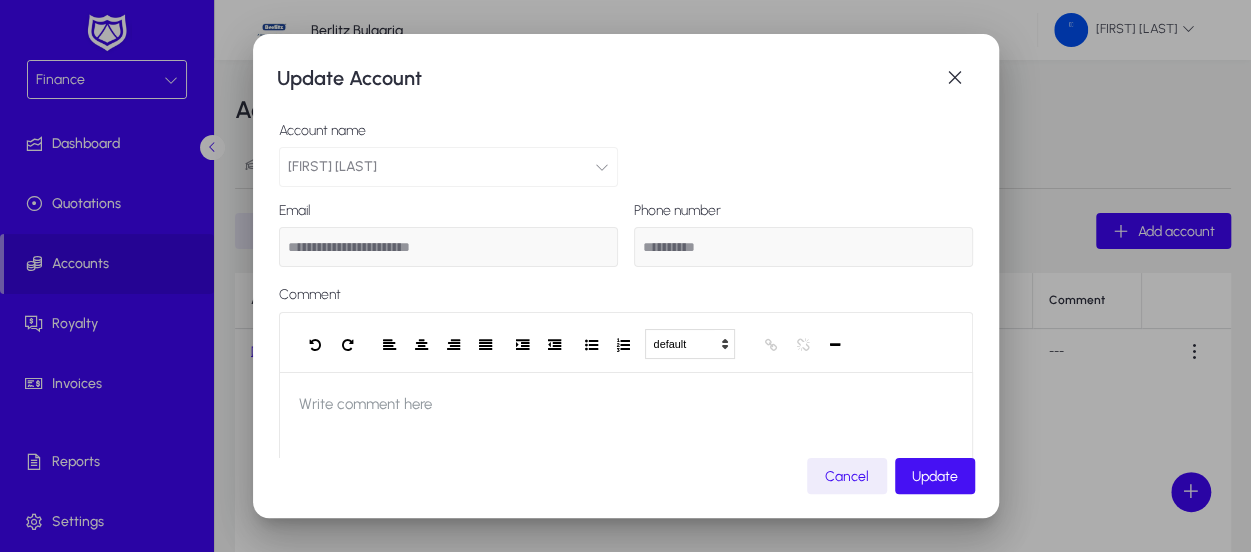 click on "Update" 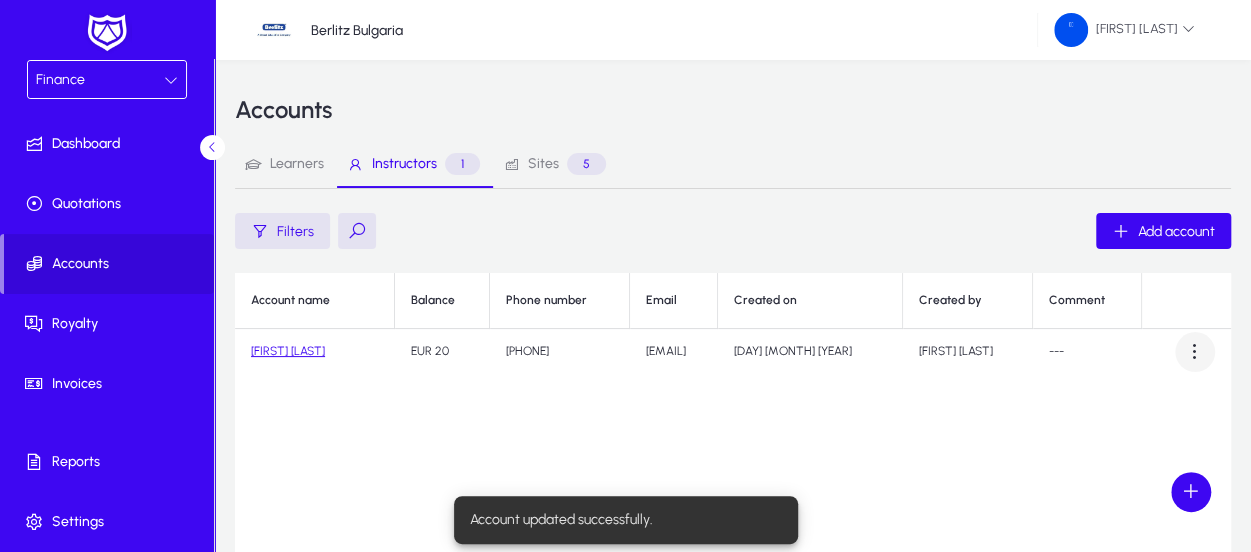 click 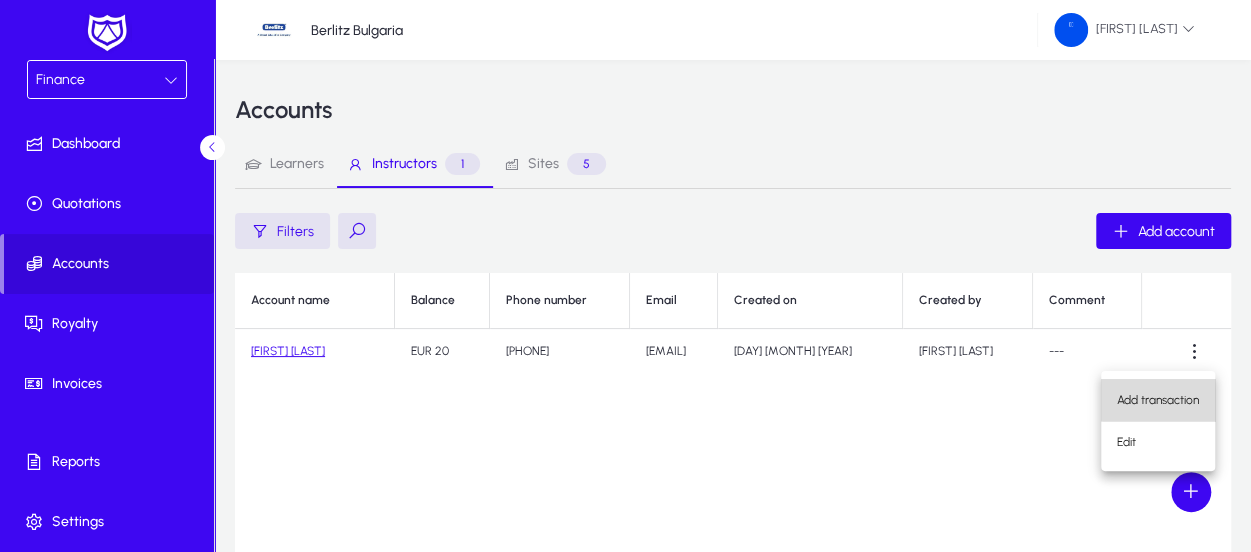 click on "Add transaction" at bounding box center [1158, 400] 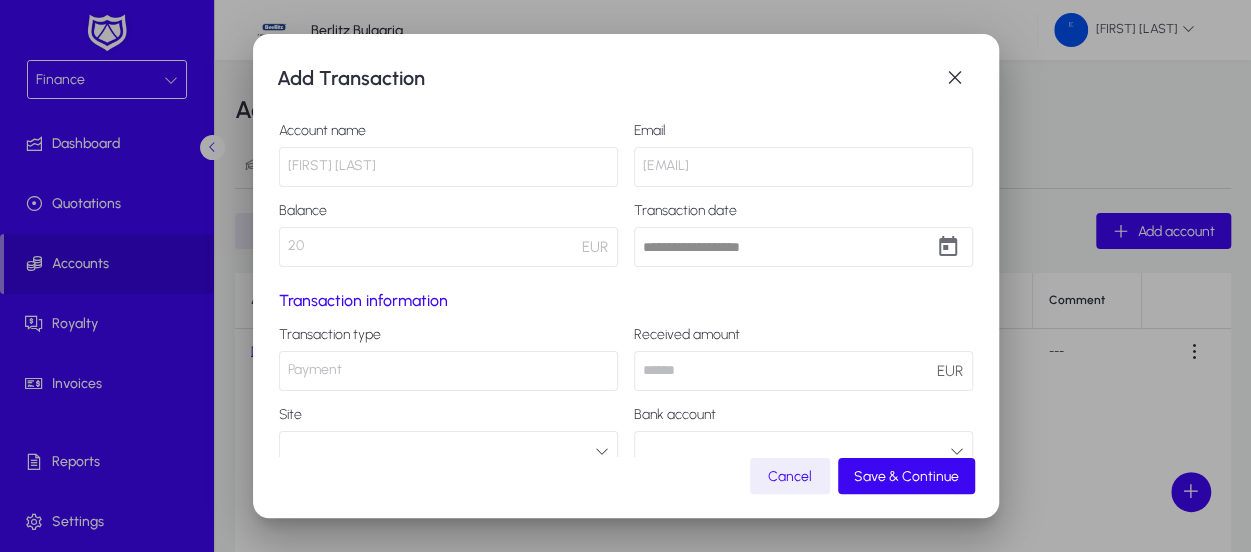 click on "20" at bounding box center [448, 247] 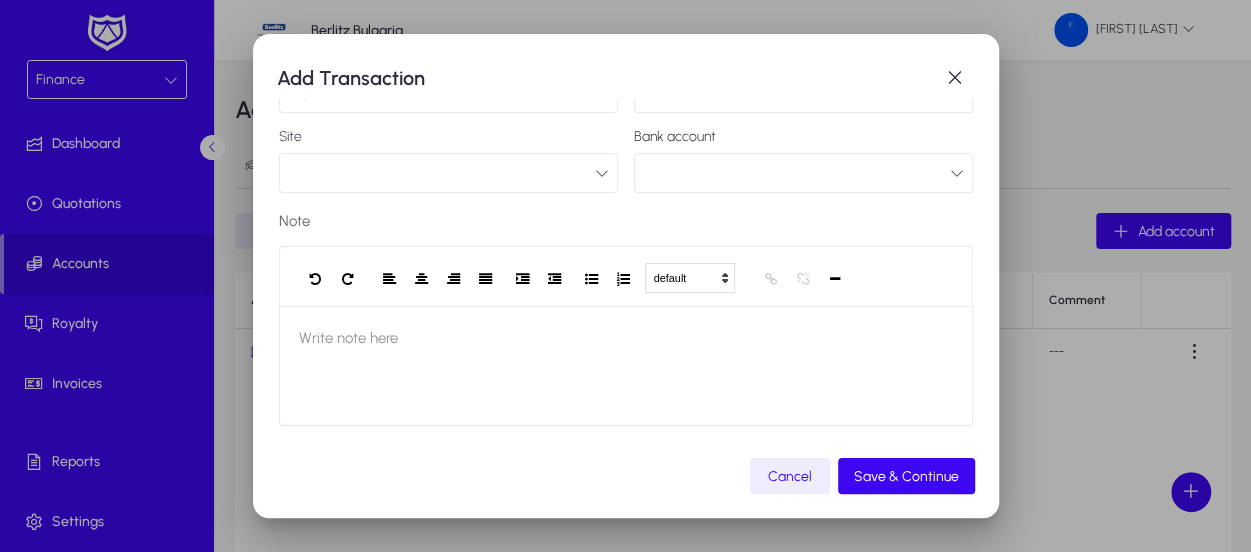 scroll, scrollTop: 178, scrollLeft: 0, axis: vertical 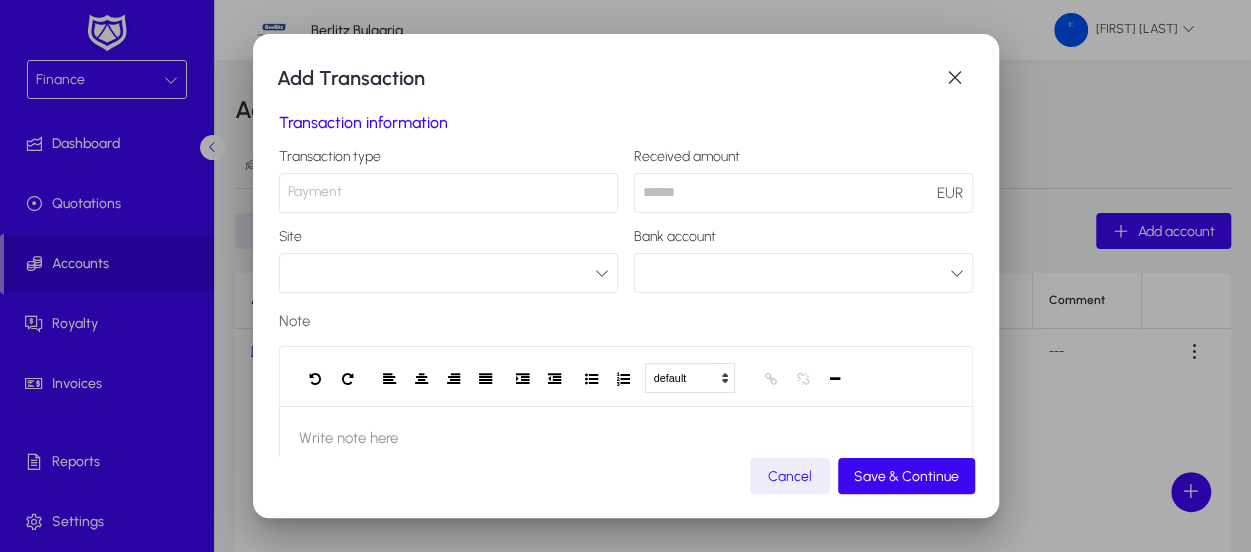 click 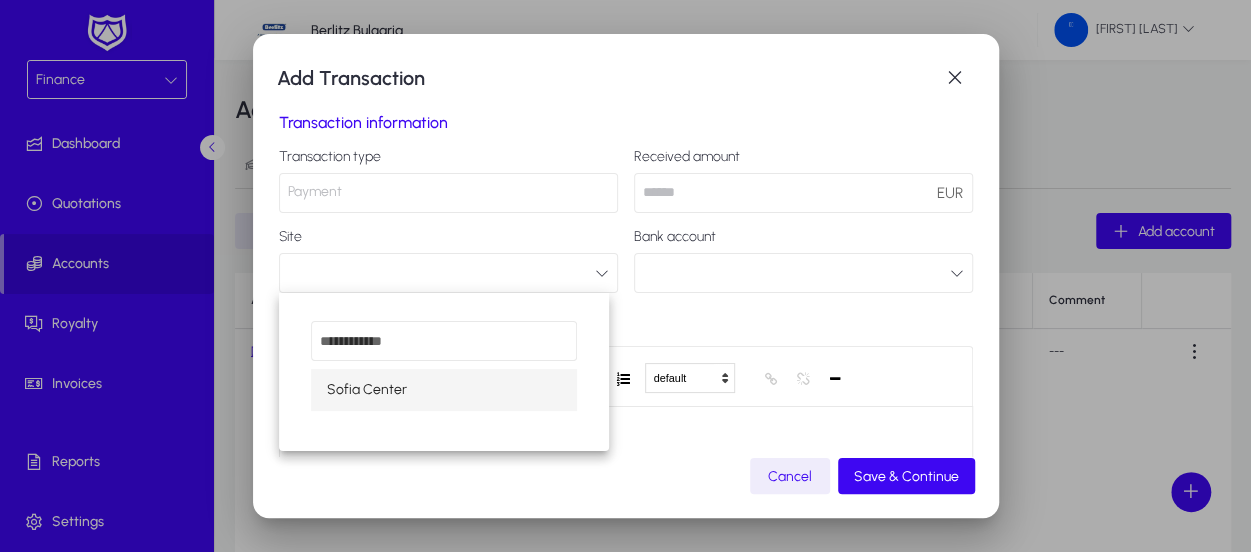 click on "Sofia Center" at bounding box center (444, 390) 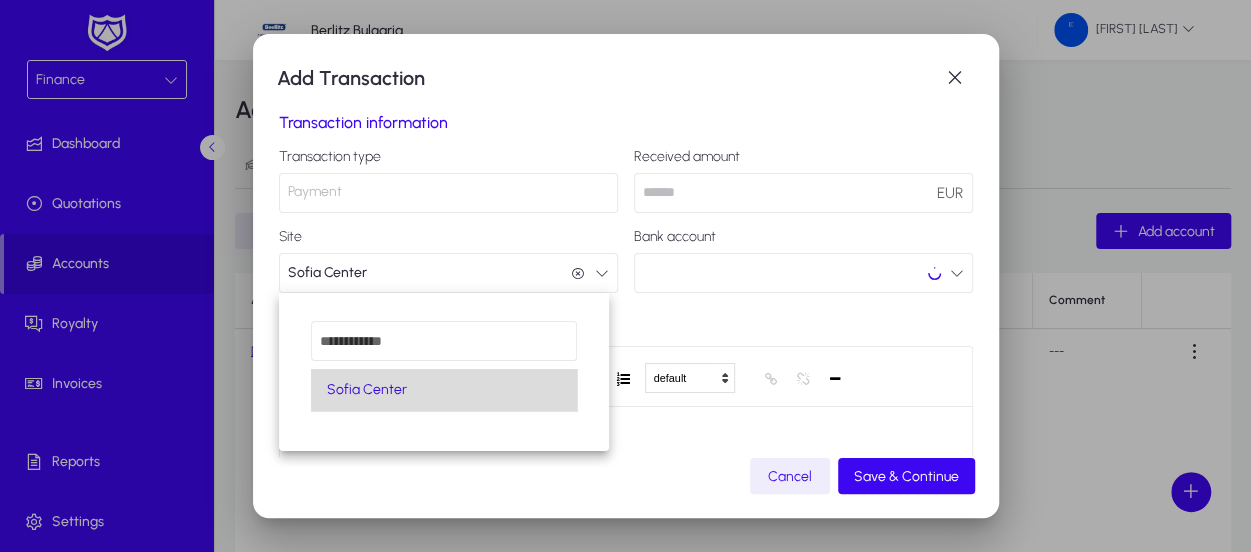 scroll, scrollTop: 0, scrollLeft: 0, axis: both 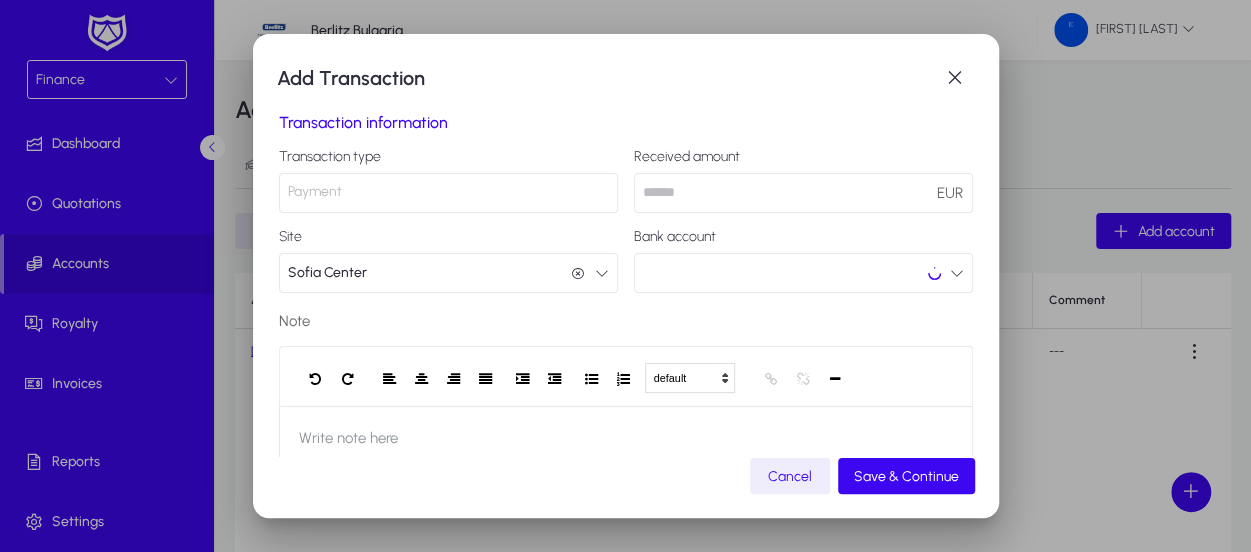 click 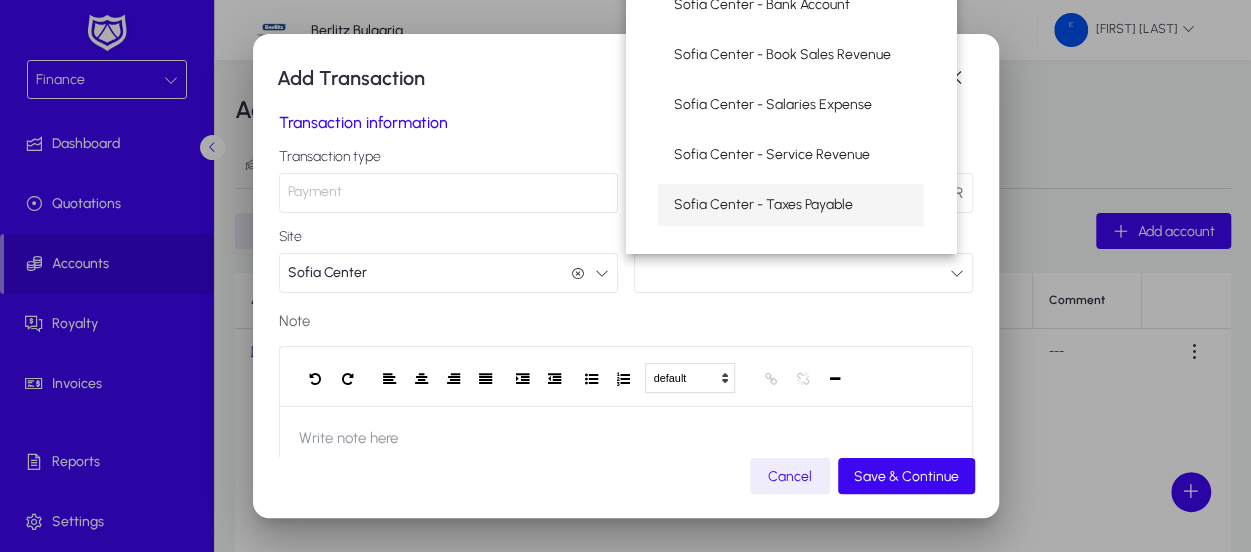 scroll, scrollTop: 0, scrollLeft: 0, axis: both 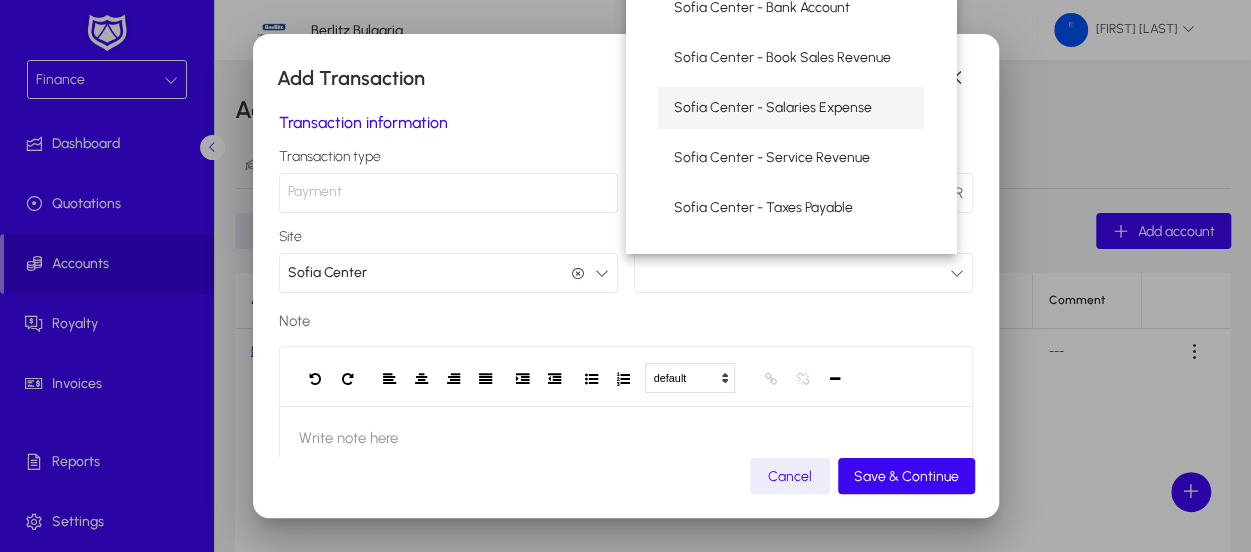 click on "Sofia Center - Salaries Expense" at bounding box center [773, 108] 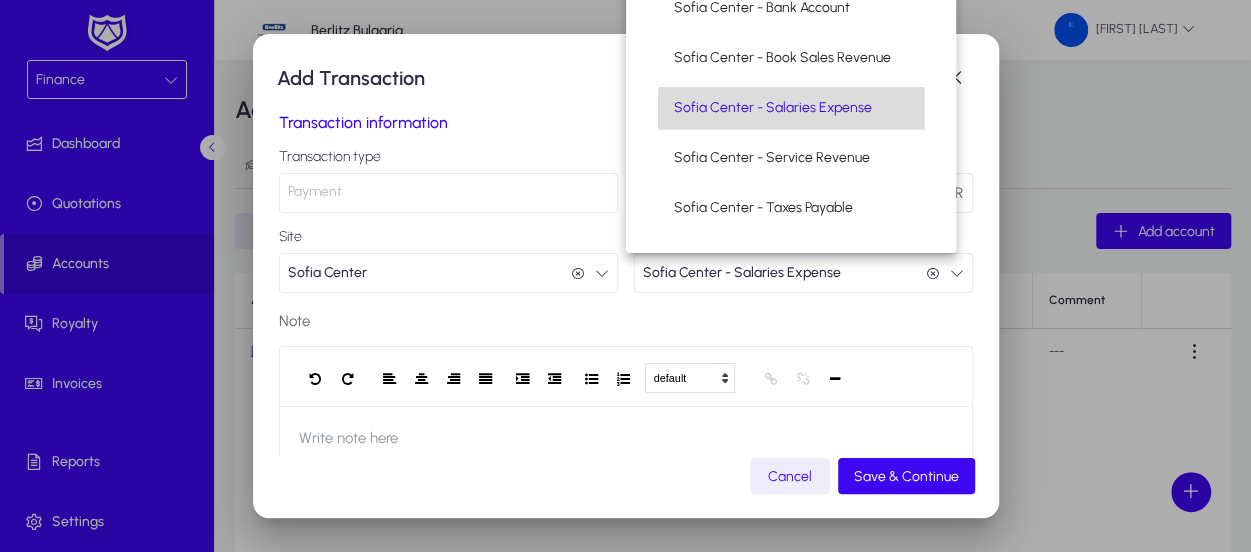scroll, scrollTop: 0, scrollLeft: 0, axis: both 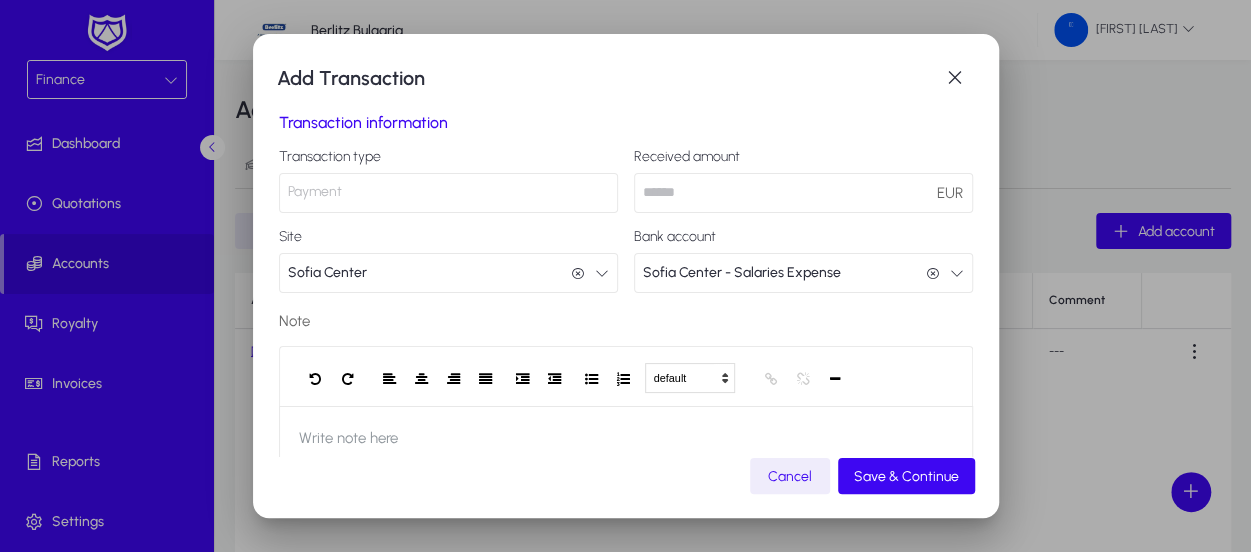 click on "Sofia Center - Salaries Expense  Sofia Center - Salaries Expense" 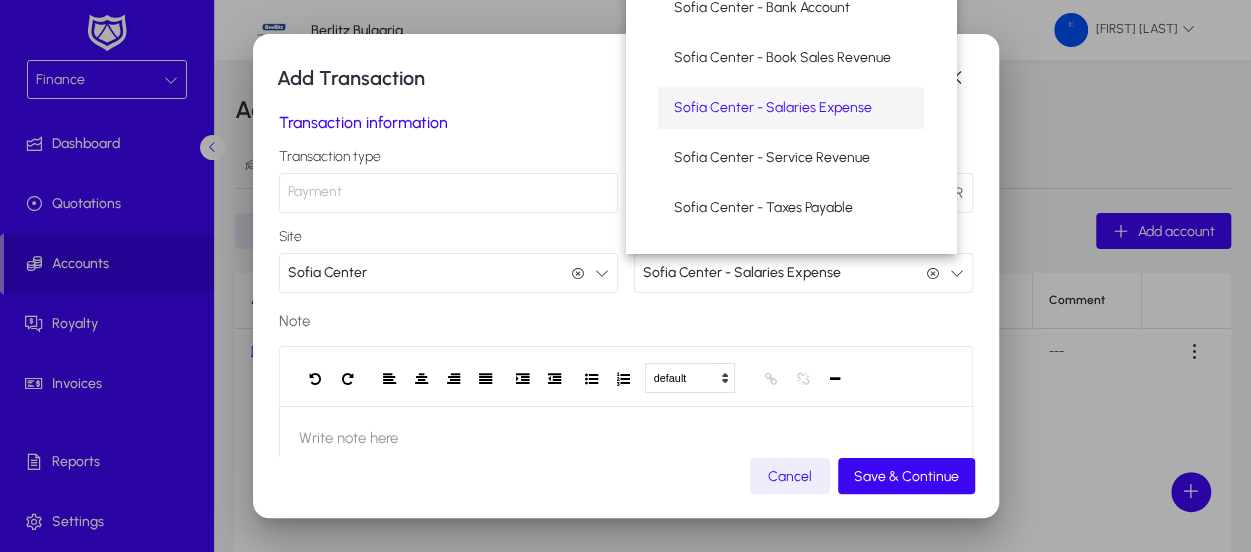 click at bounding box center (625, 276) 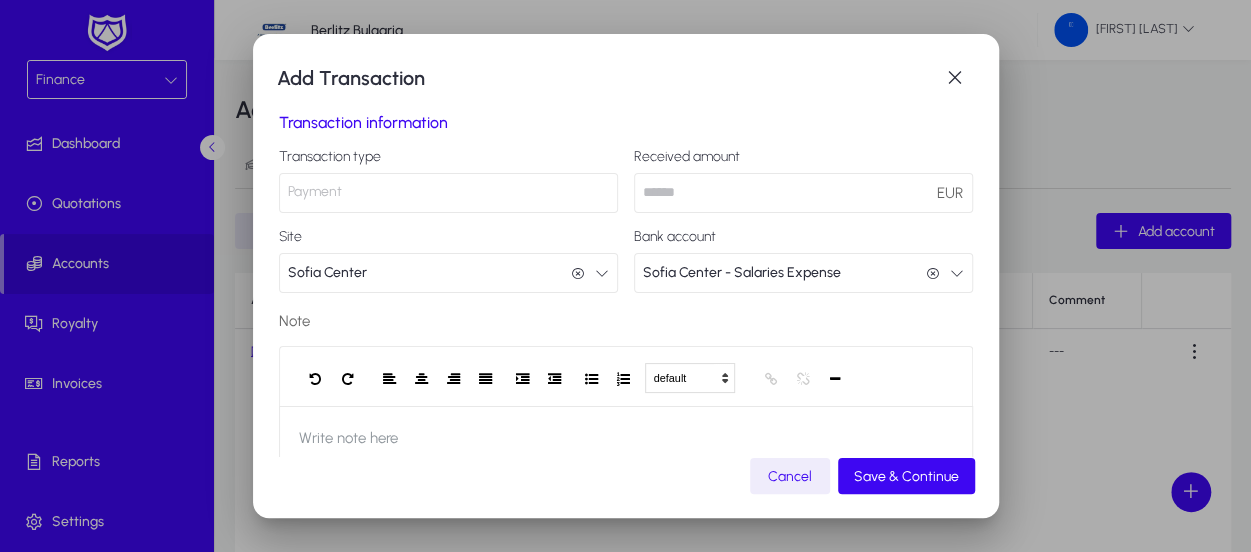 click 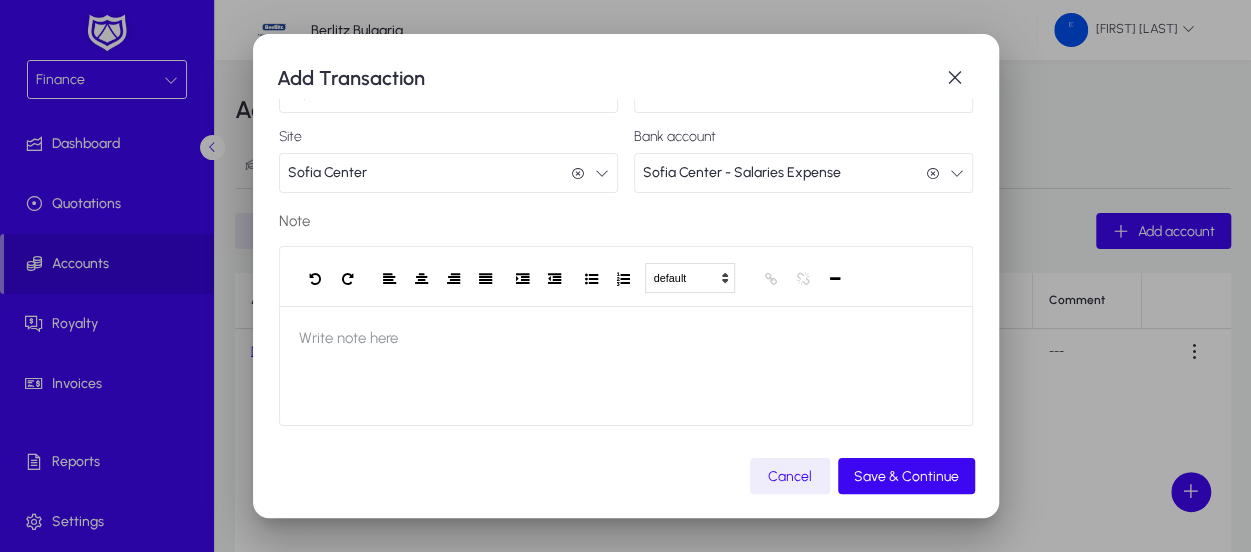 scroll, scrollTop: 0, scrollLeft: 0, axis: both 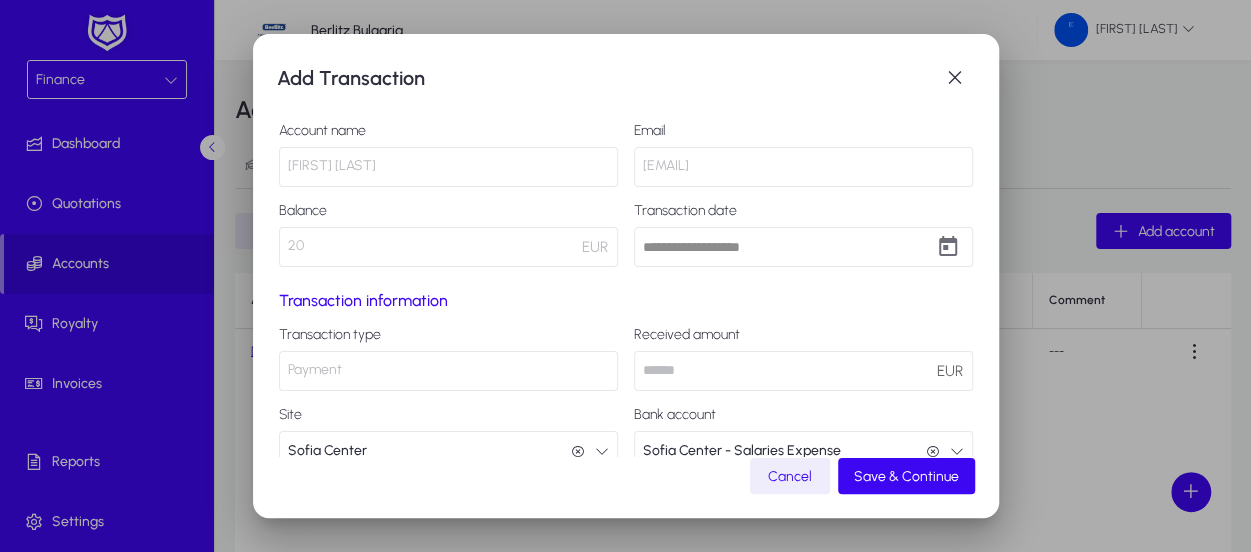 click on "20" at bounding box center [448, 247] 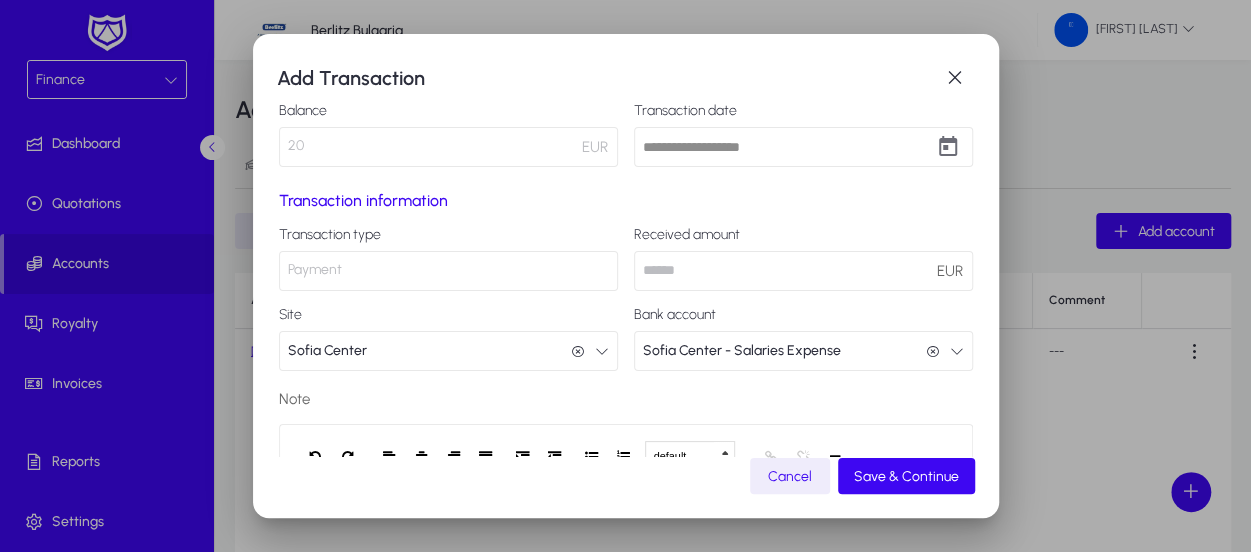 scroll, scrollTop: 200, scrollLeft: 0, axis: vertical 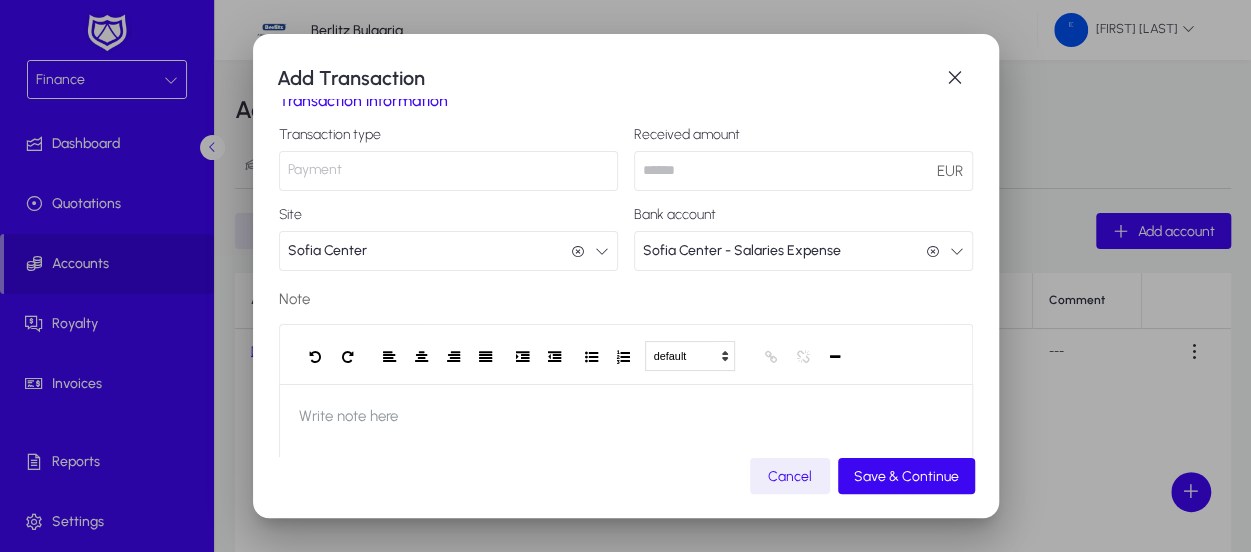 click on "Sofia Center - Salaries Expense" 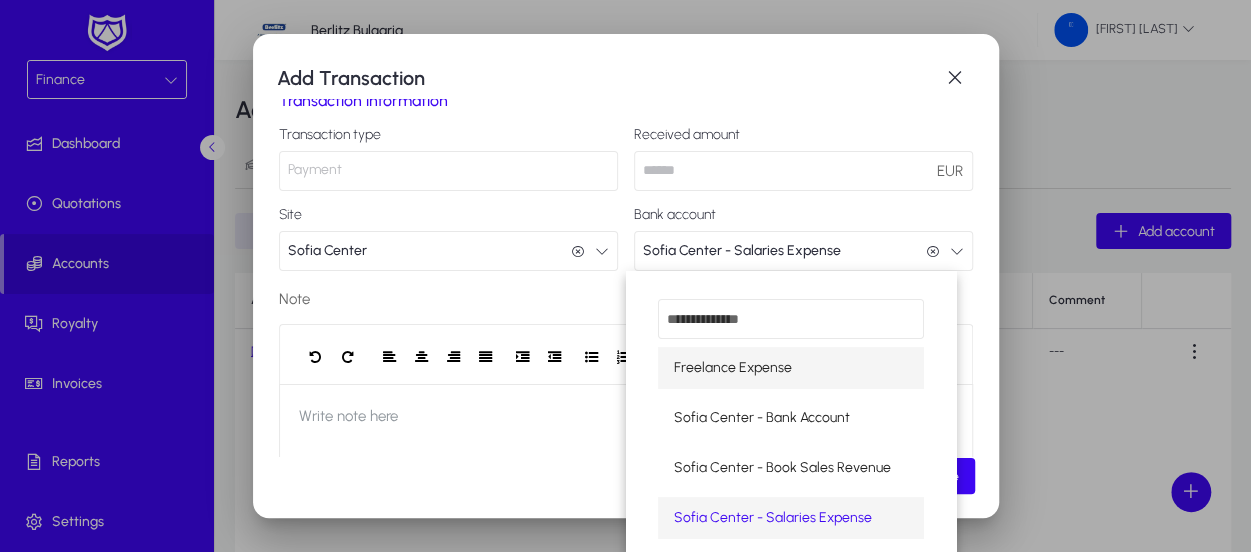 click on "Freelance Expense" at bounding box center (733, 368) 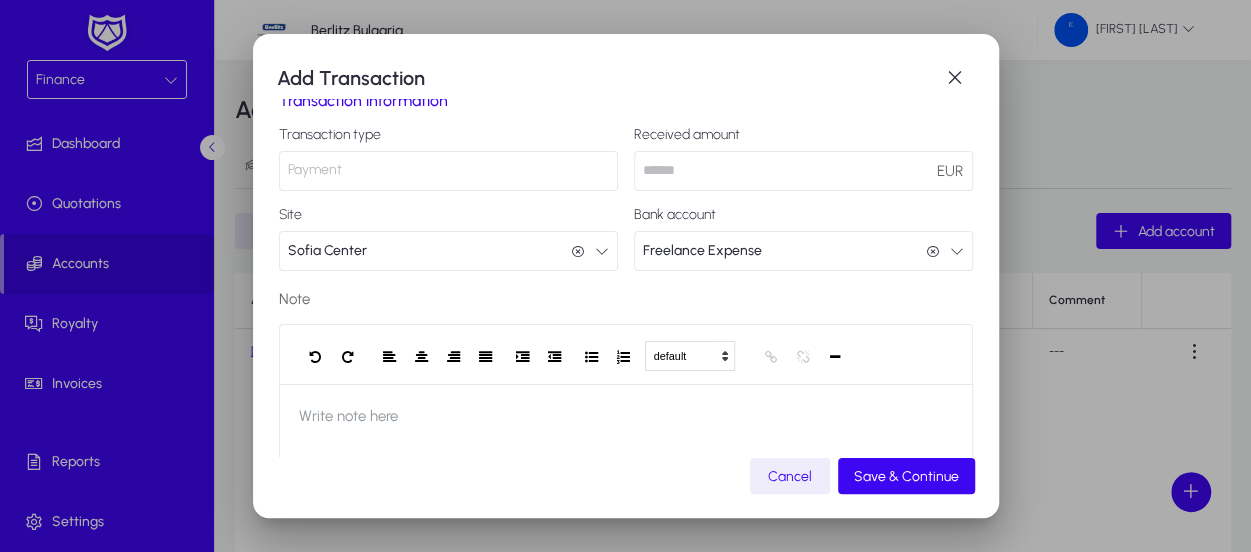 click on "Note" 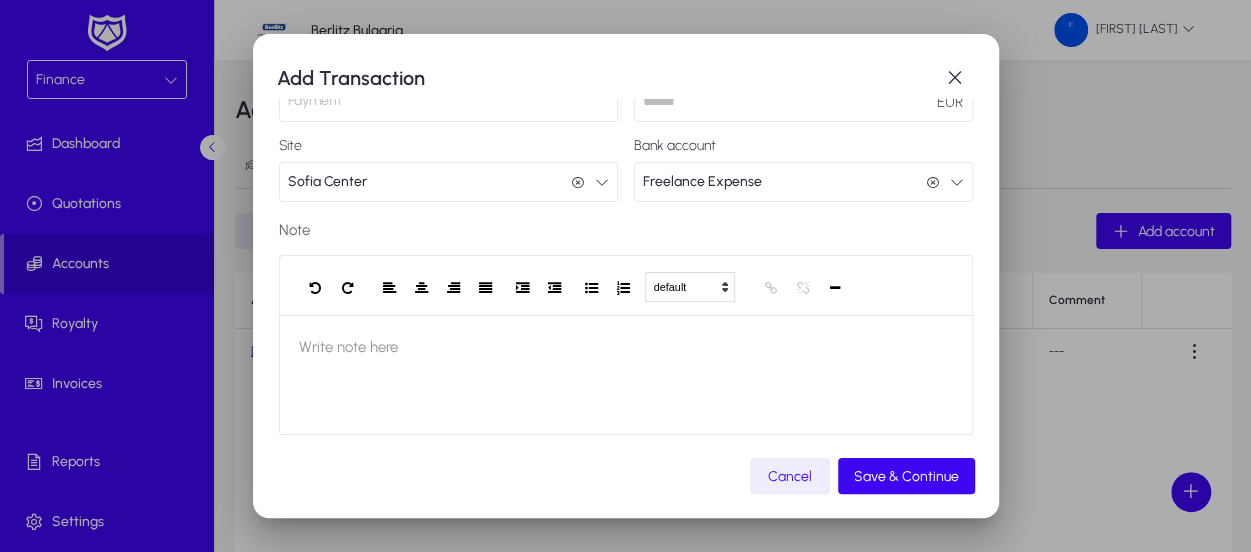 scroll, scrollTop: 278, scrollLeft: 0, axis: vertical 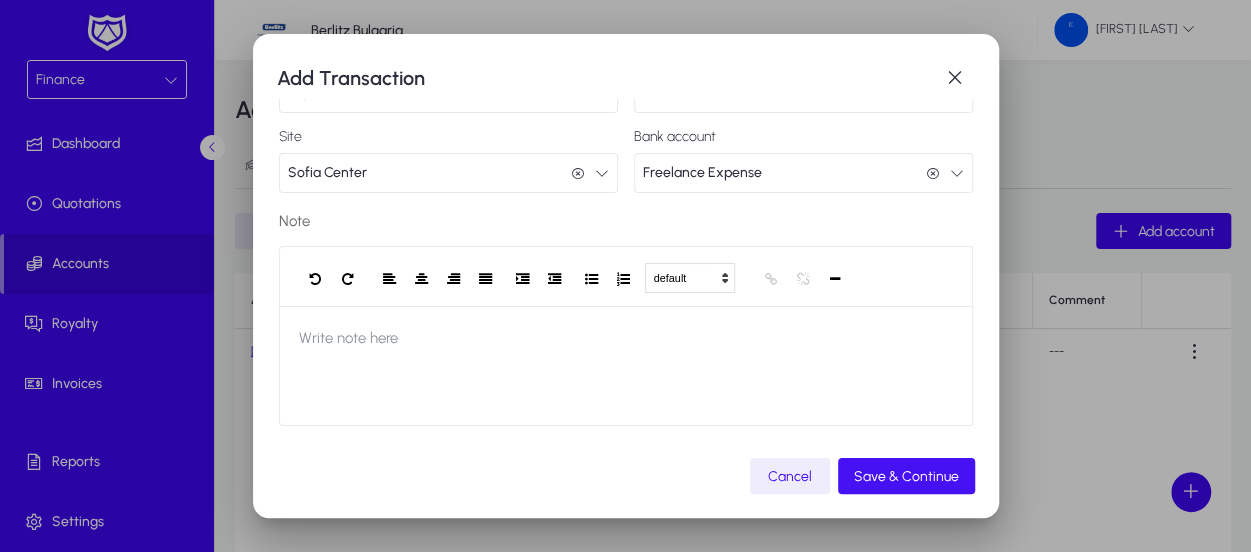click on "Save & Continue" 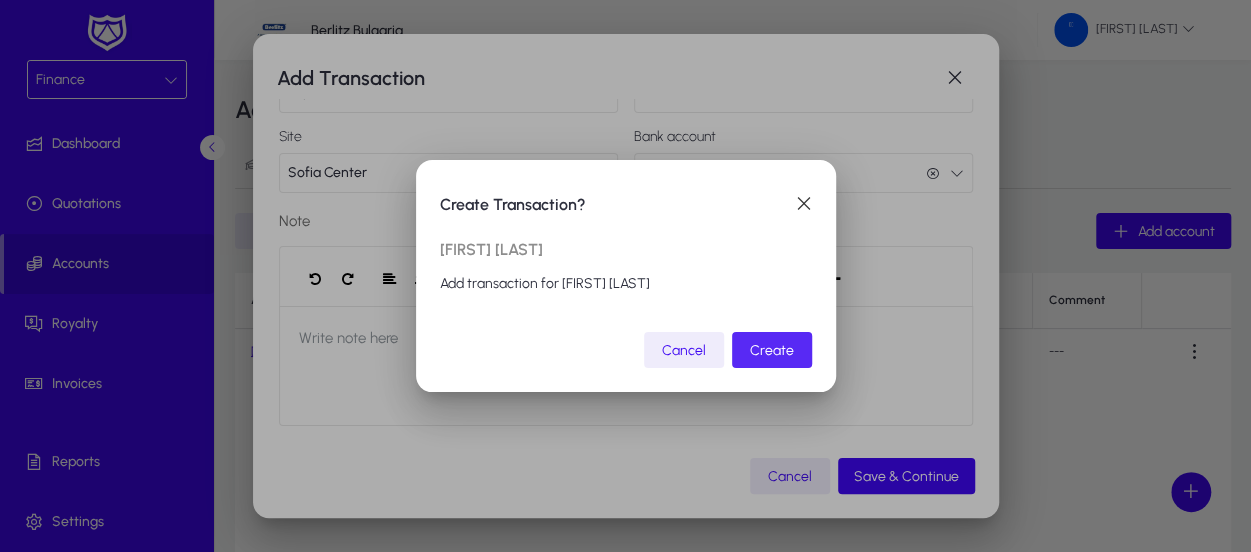 click on "Create" at bounding box center [772, 350] 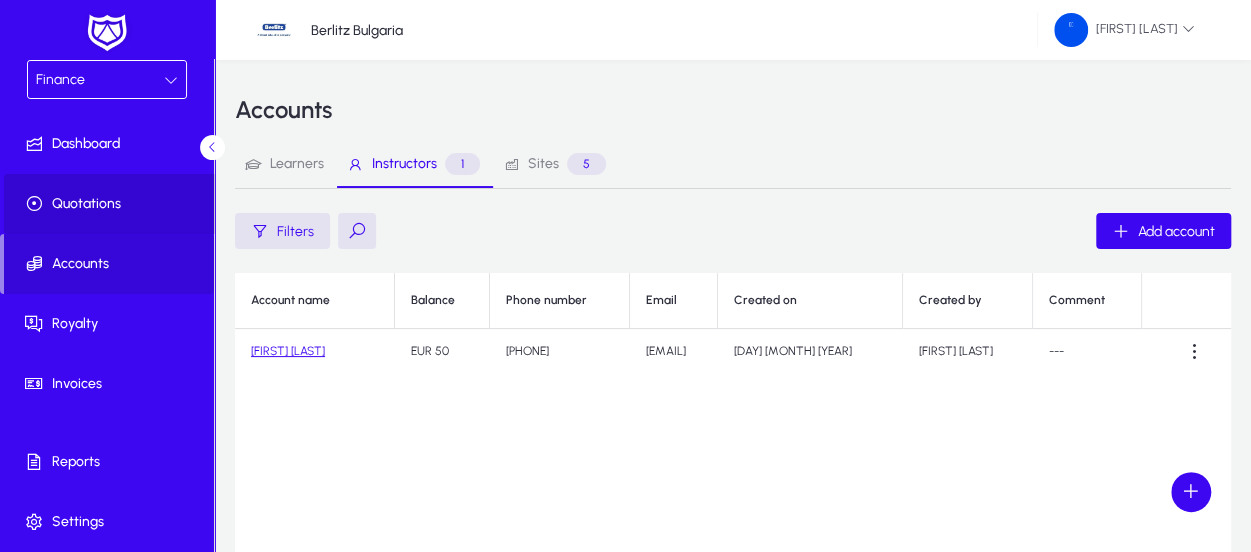 click on "Quotations" 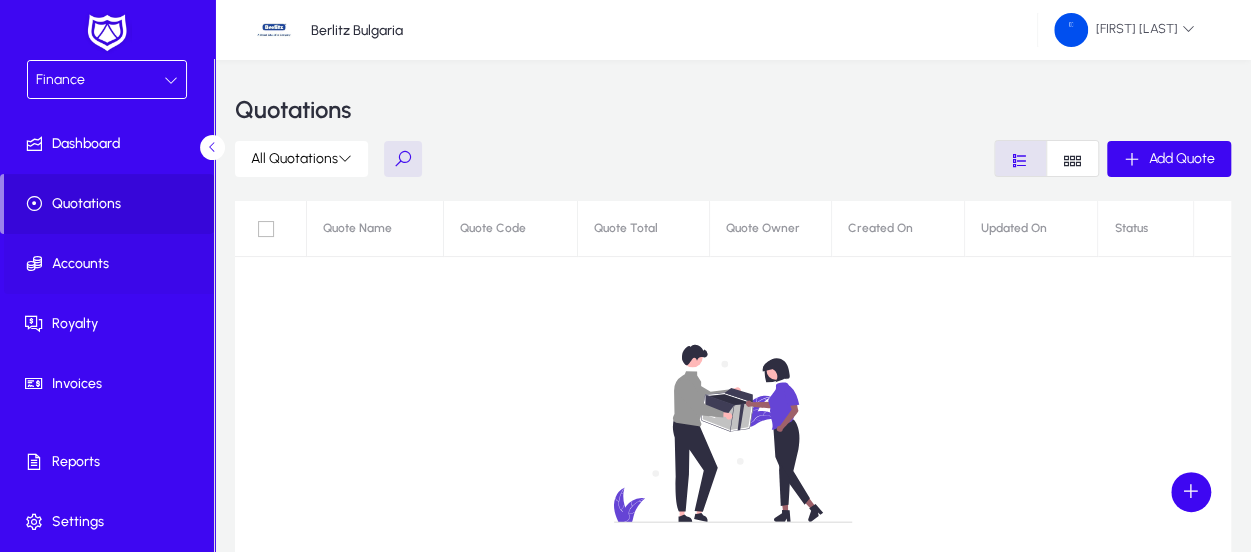click on "Accounts" 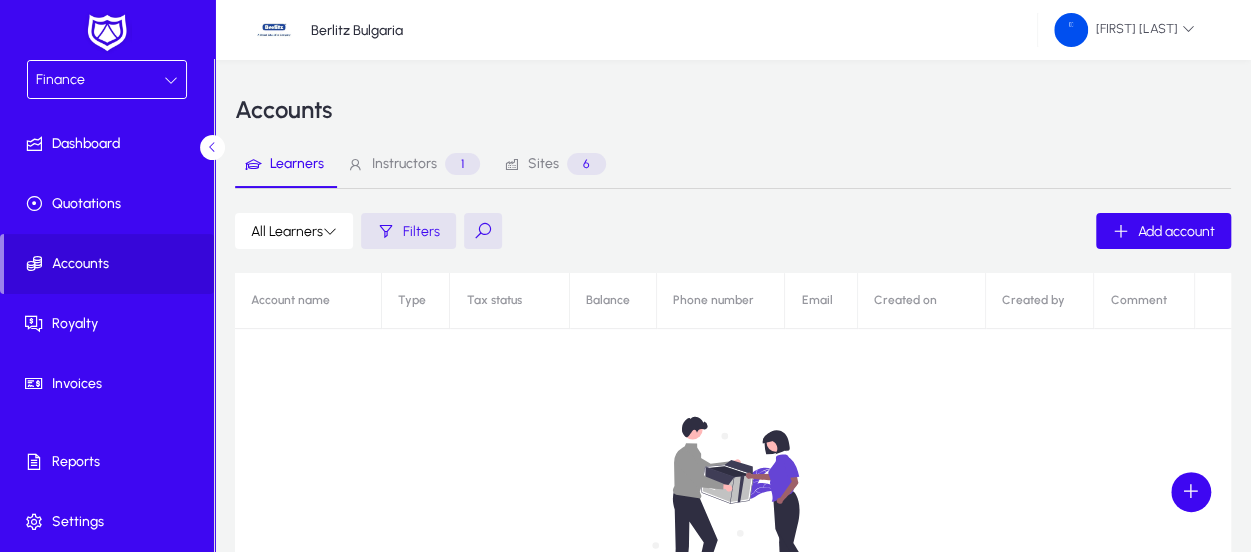 scroll, scrollTop: 200, scrollLeft: 0, axis: vertical 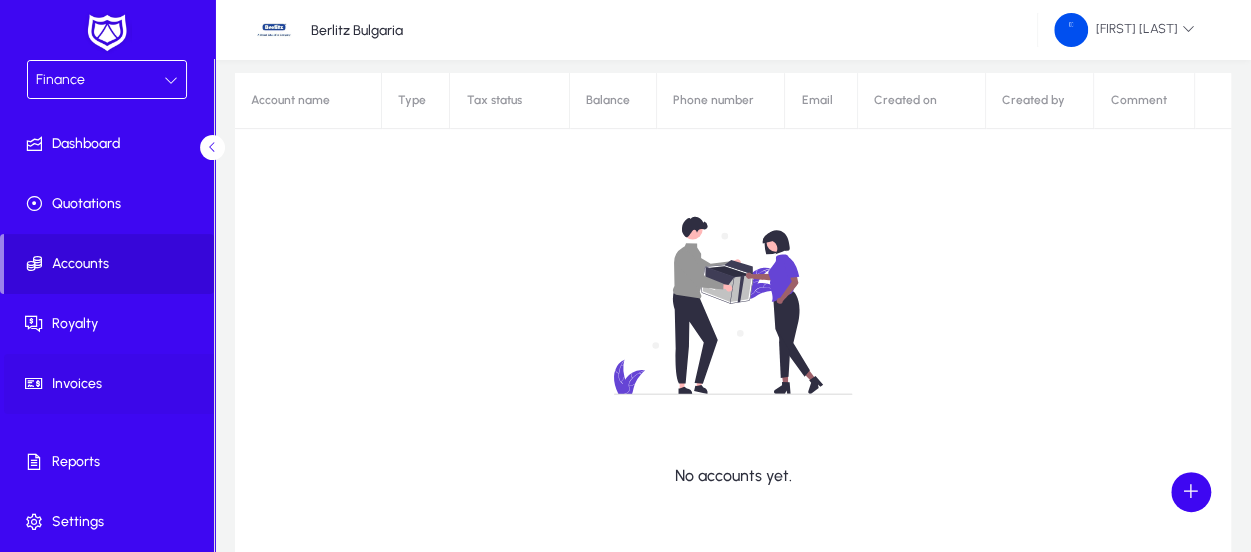 click on "Invoices" 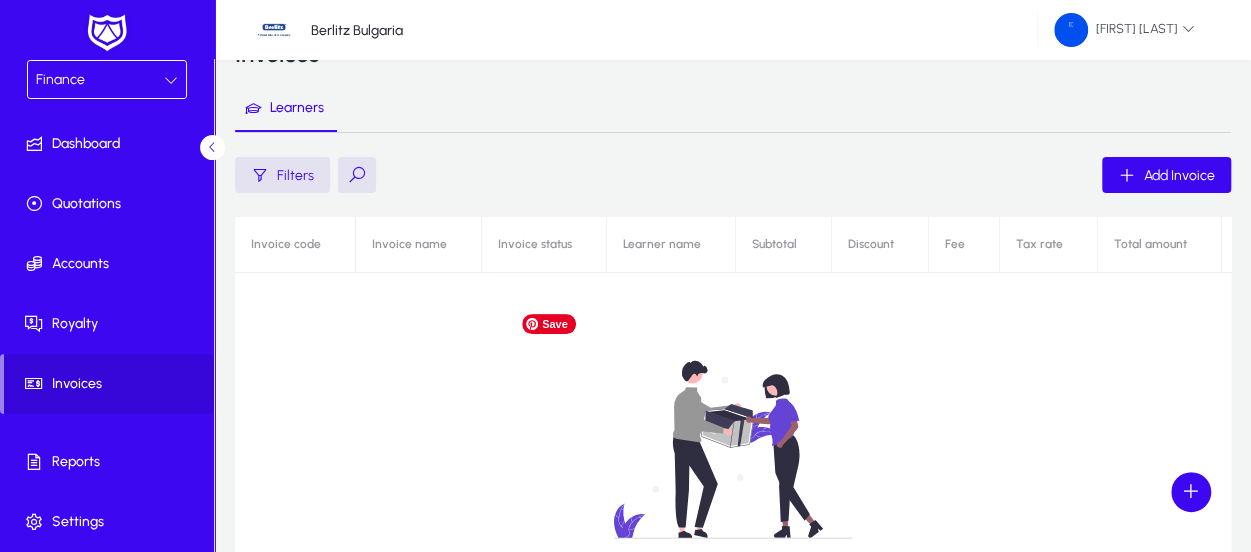 scroll, scrollTop: 0, scrollLeft: 0, axis: both 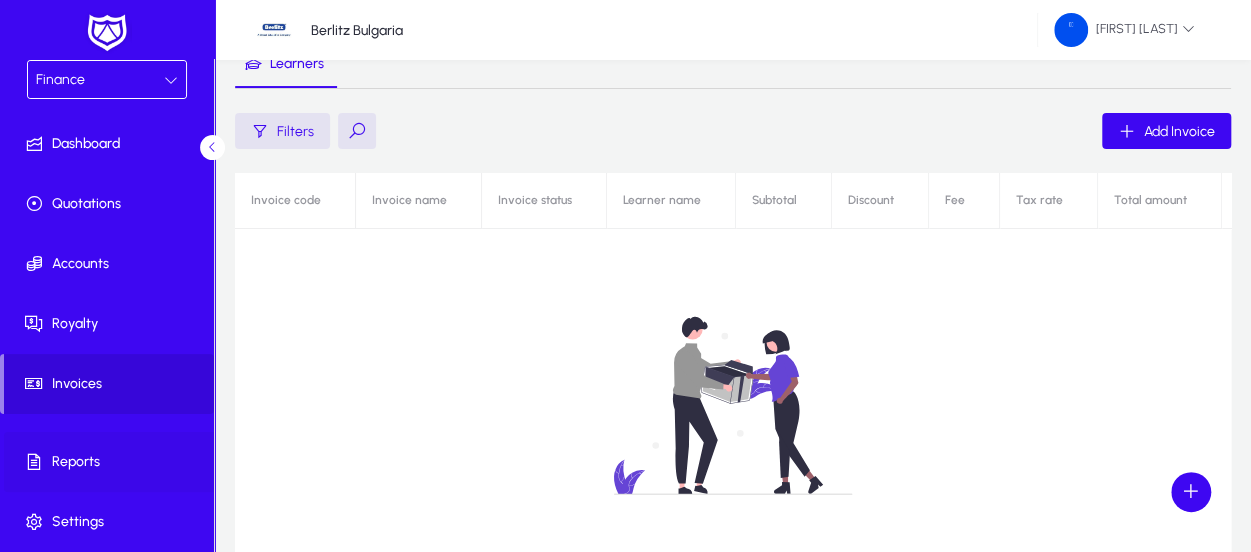 click on "Reports" 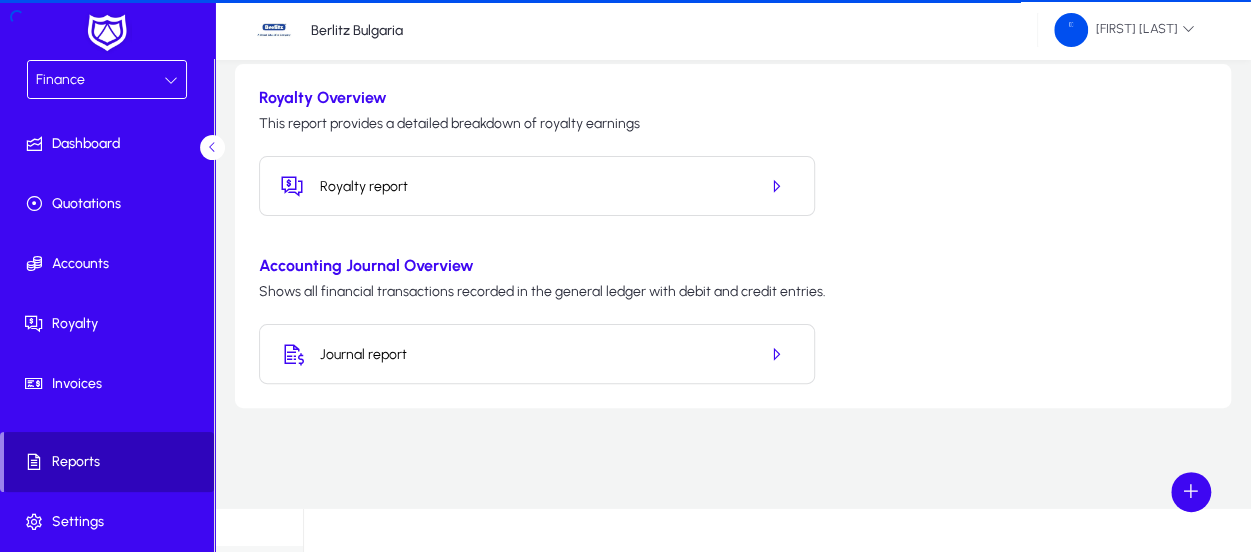 scroll, scrollTop: 54, scrollLeft: 0, axis: vertical 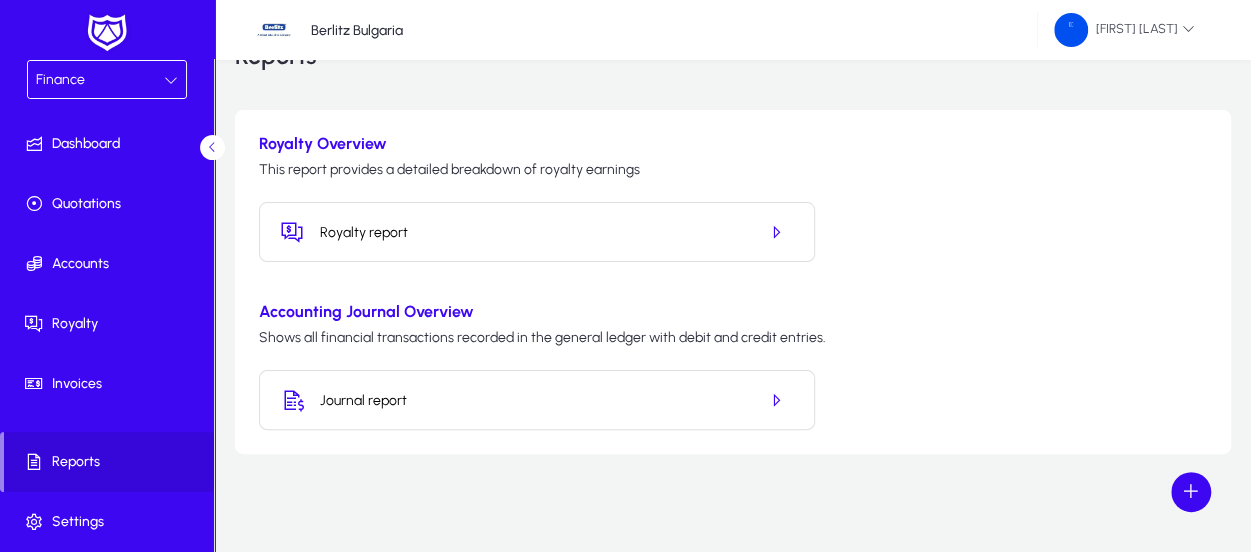 click on "Royalty report" 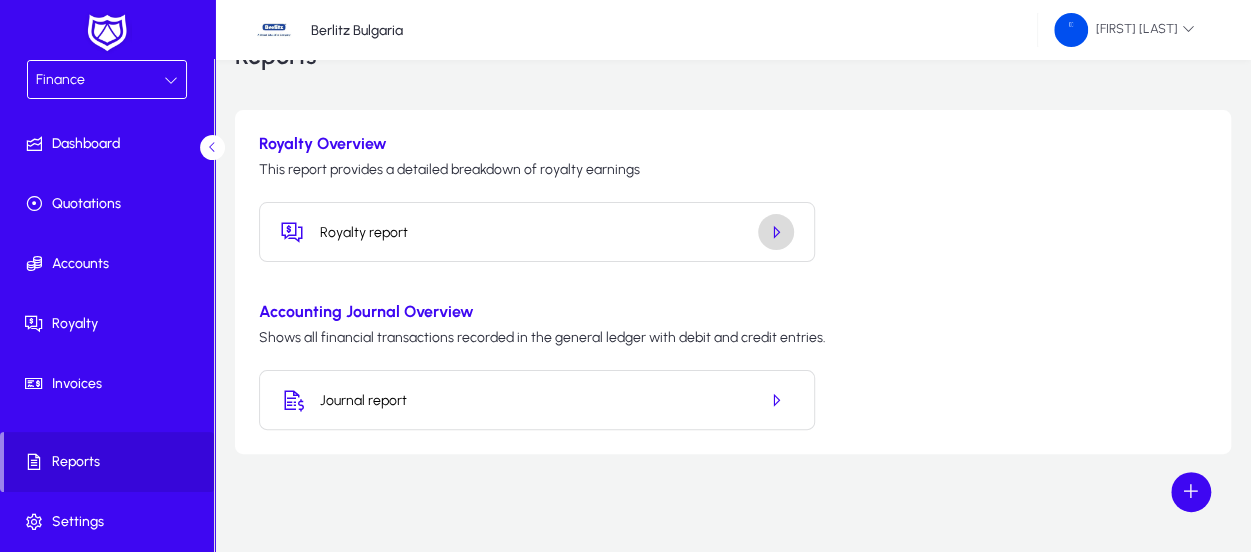 click 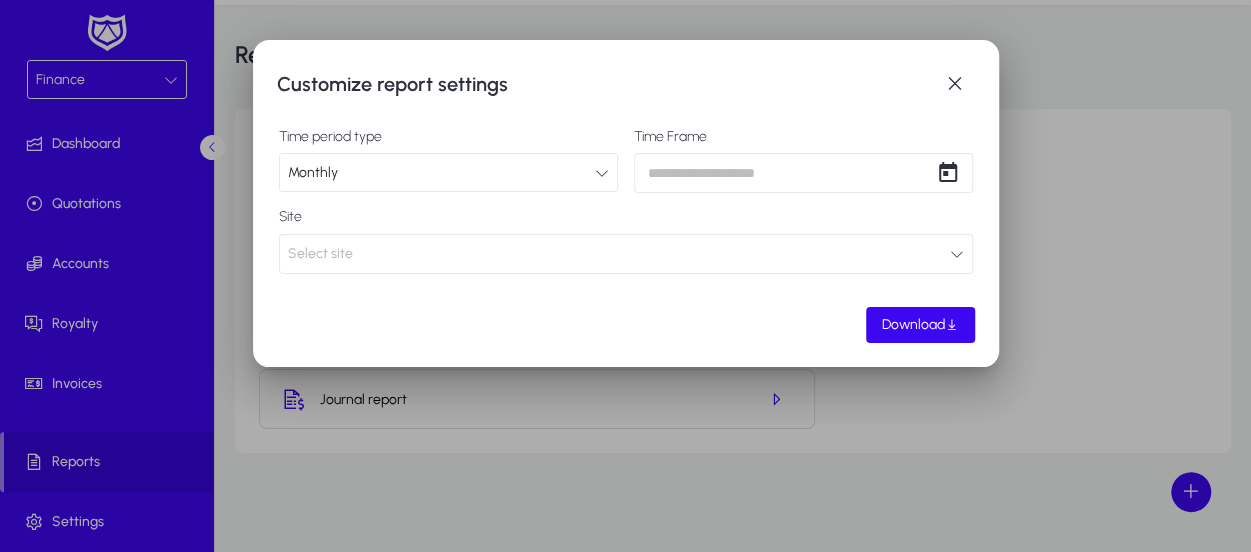click on "Time period type  Monthly Time Frame  Site  Select site" at bounding box center [626, 201] 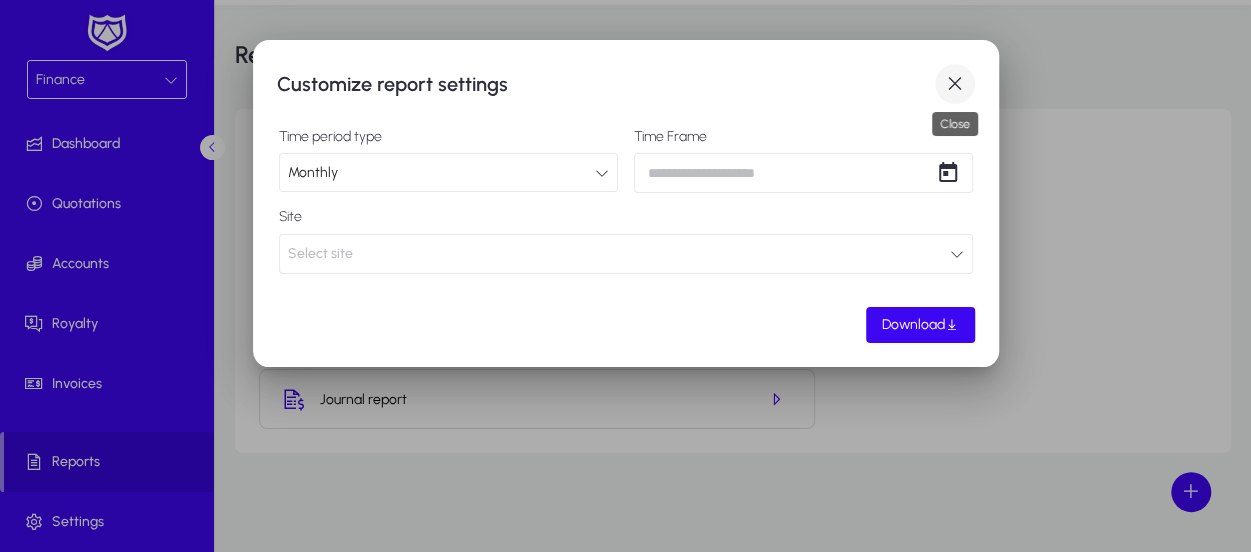 click at bounding box center [955, 84] 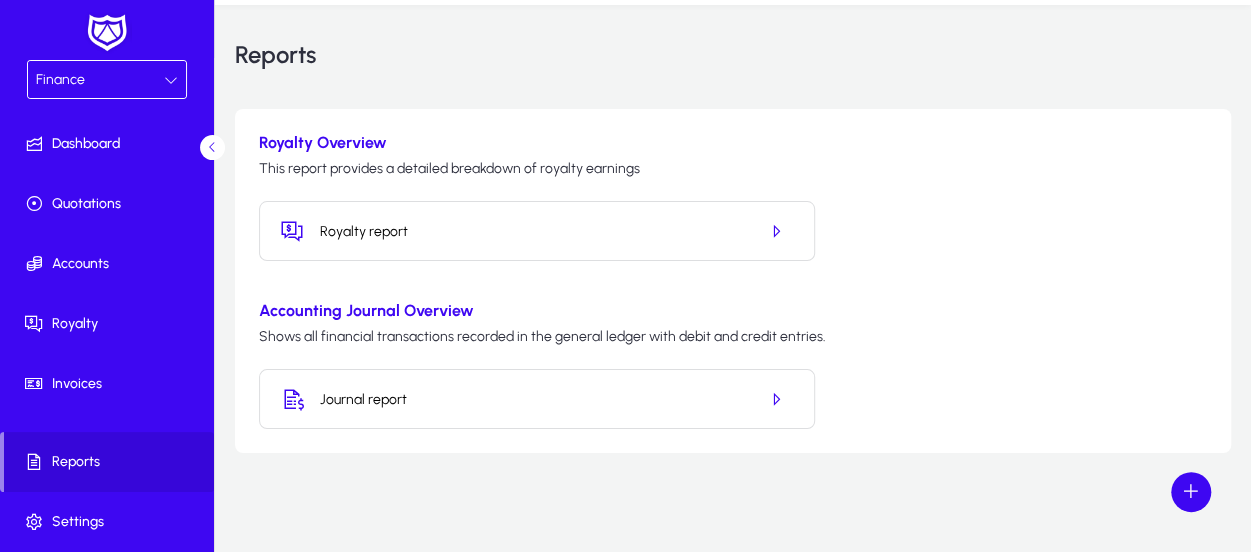 scroll, scrollTop: 54, scrollLeft: 0, axis: vertical 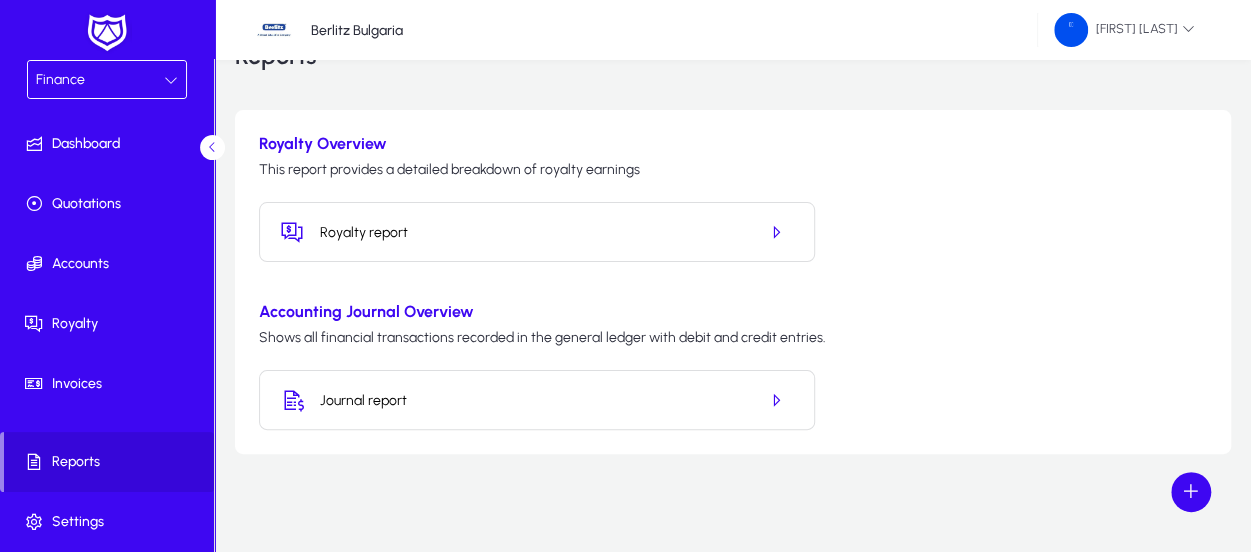 click at bounding box center (171, 80) 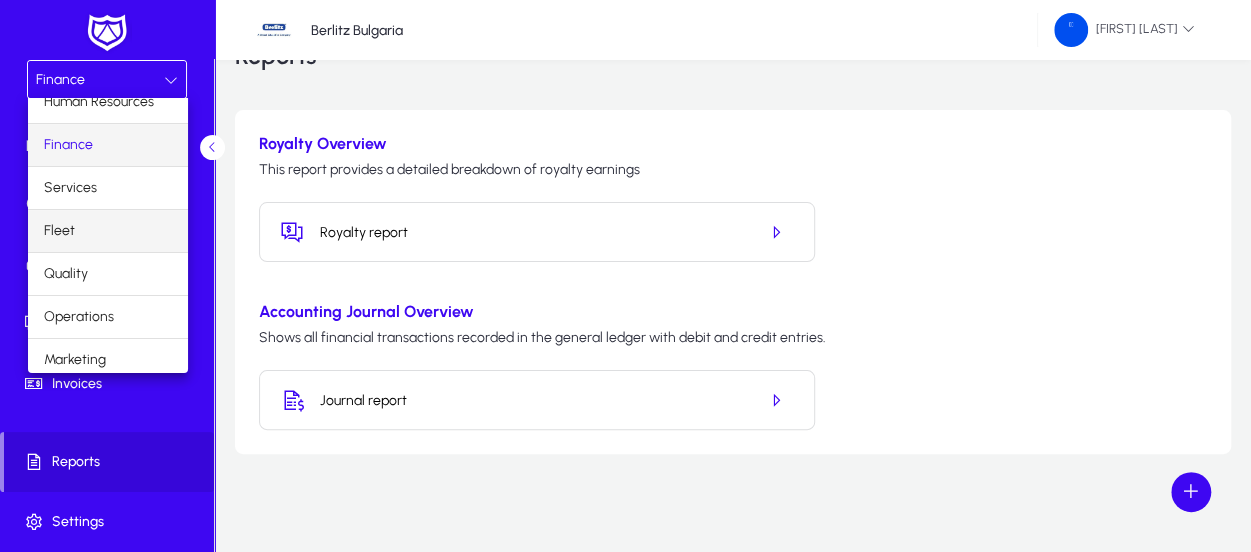 scroll, scrollTop: 65, scrollLeft: 0, axis: vertical 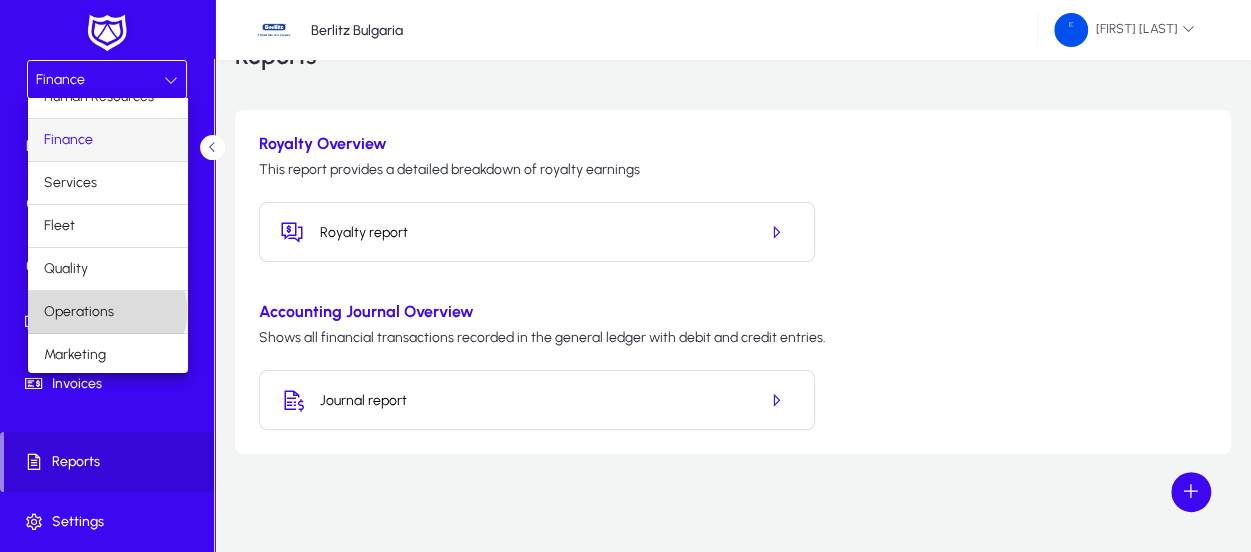 click on "Operations" at bounding box center [79, 312] 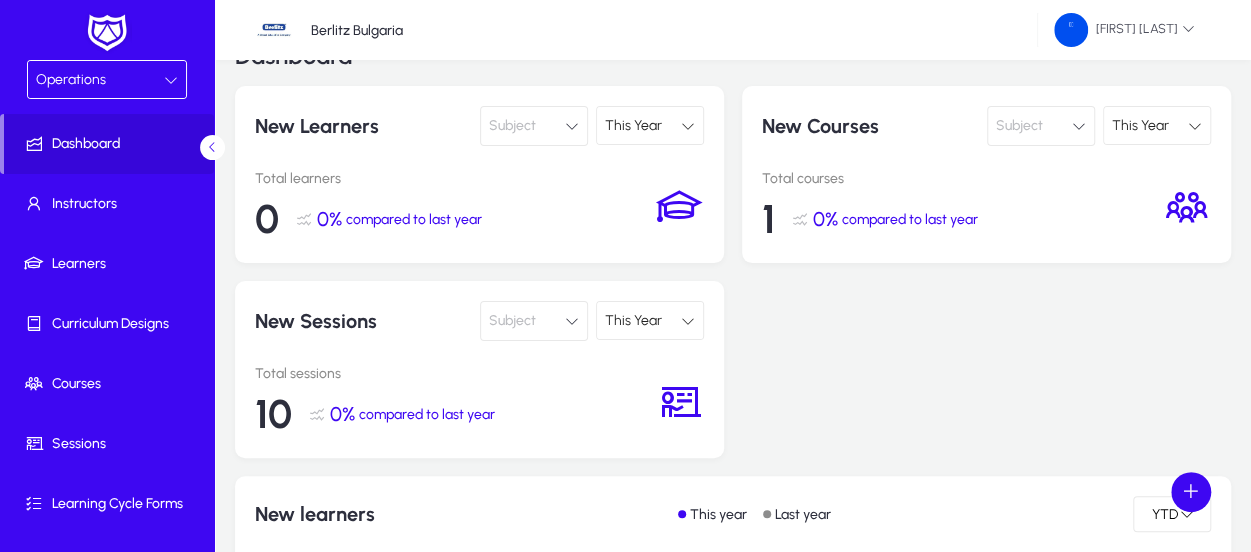 scroll, scrollTop: 0, scrollLeft: 0, axis: both 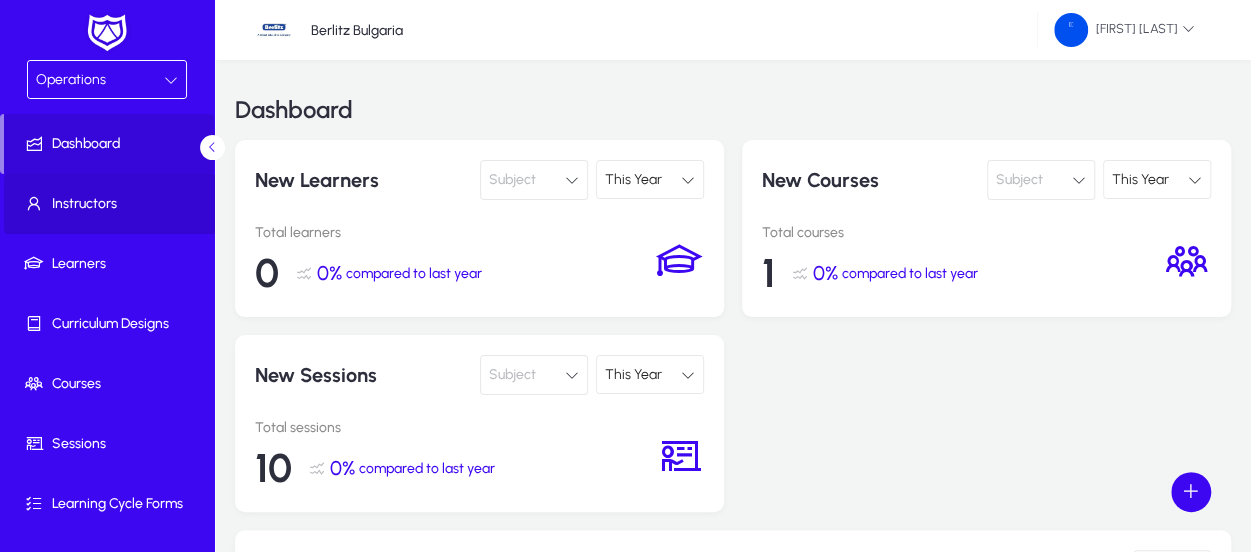 click on "Instructors" 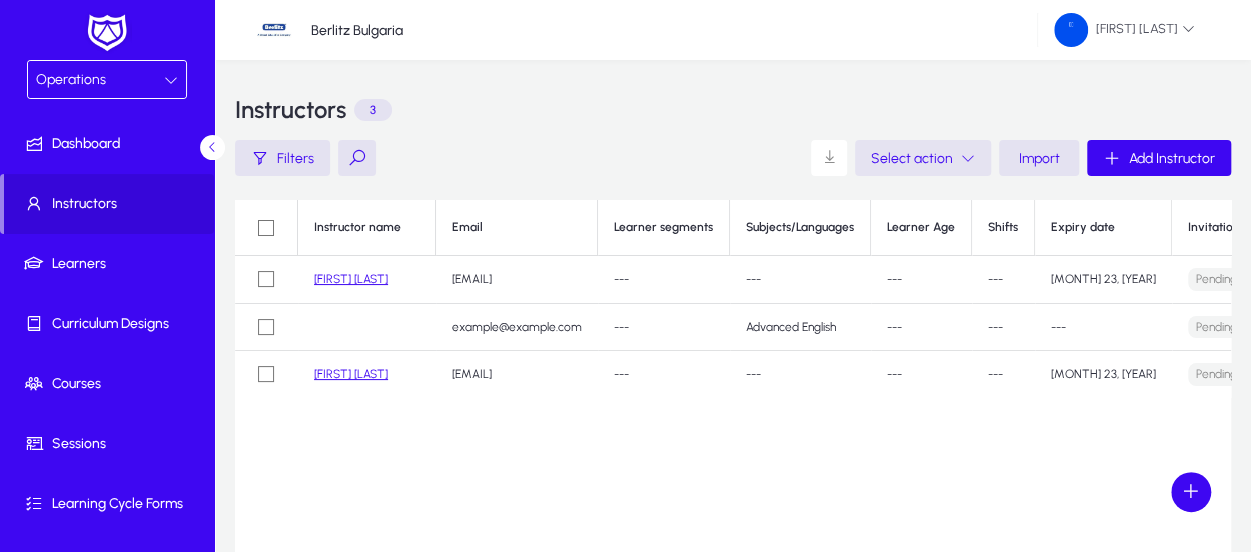click 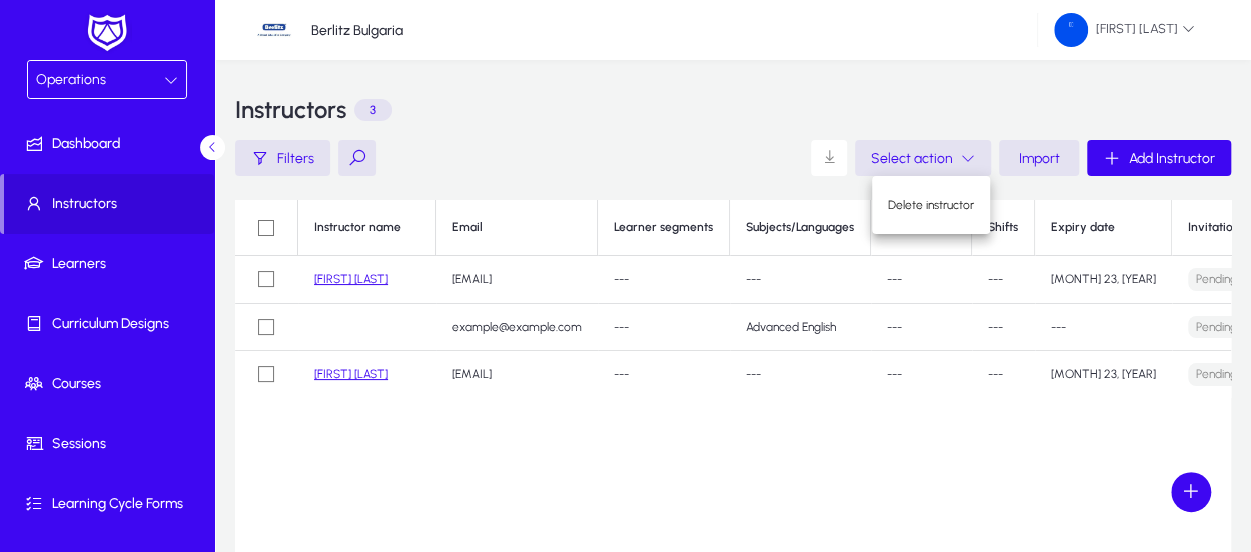 click at bounding box center [625, 276] 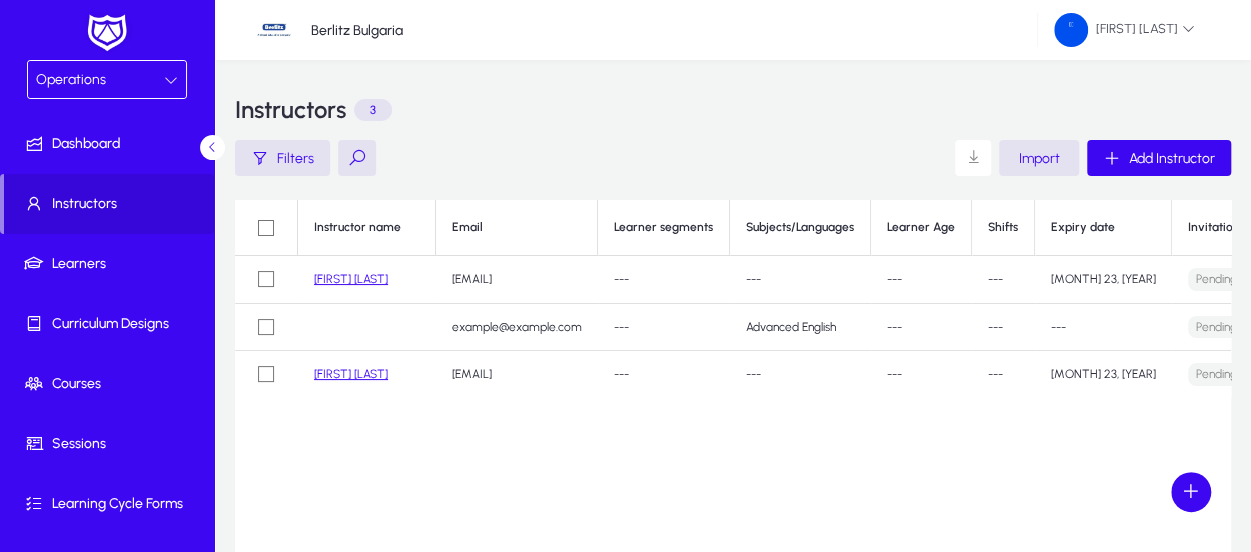 drag, startPoint x: 651, startPoint y: 280, endPoint x: 1070, endPoint y: 283, distance: 419.01074 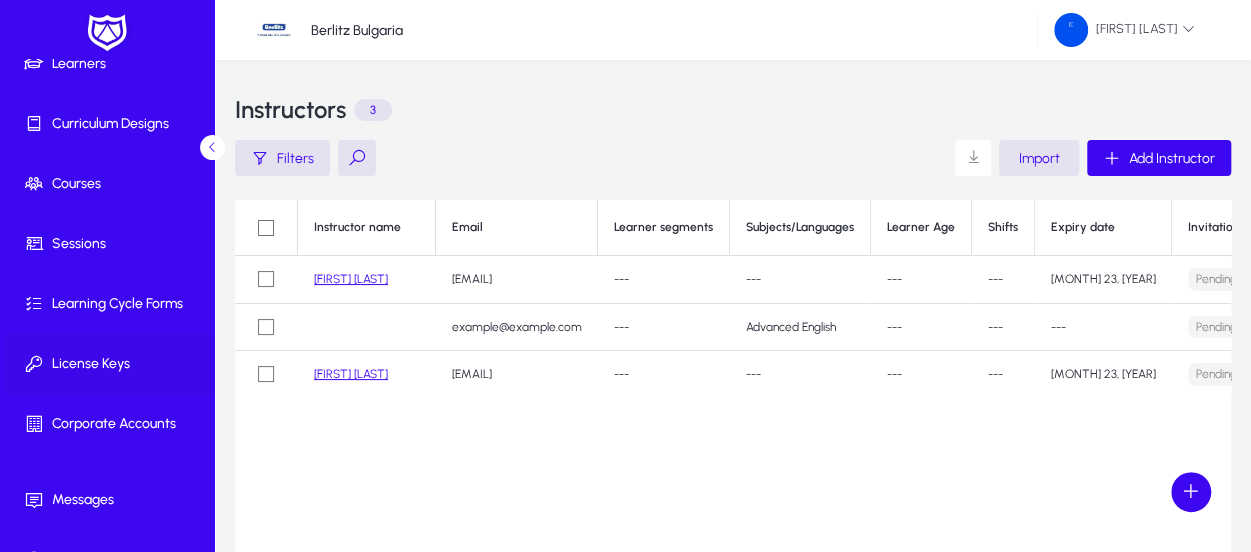 scroll, scrollTop: 237, scrollLeft: 0, axis: vertical 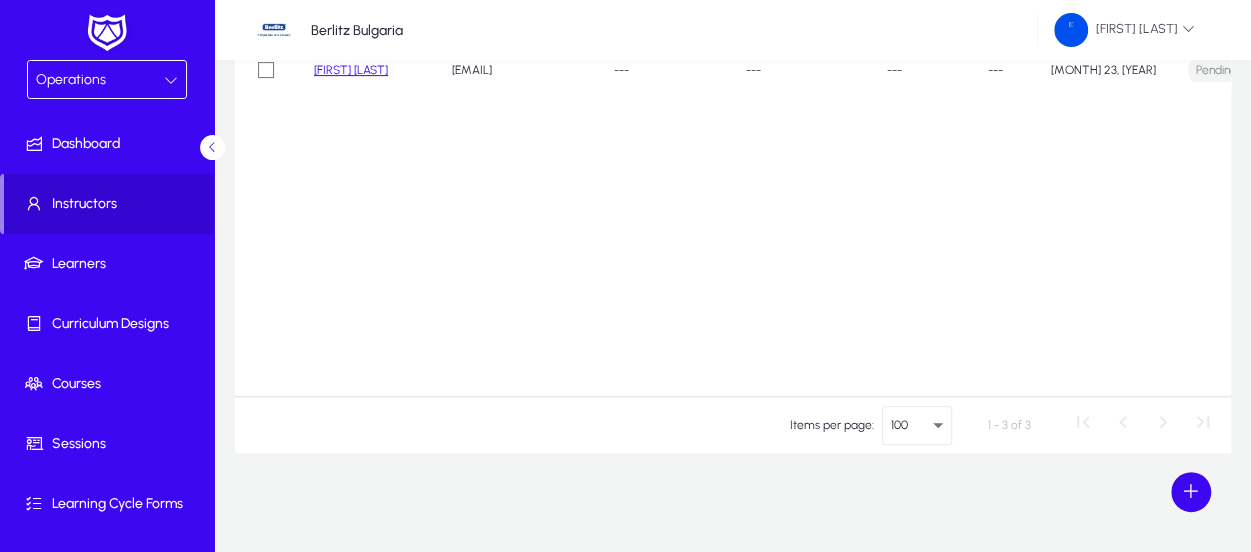 click on "Instructors" 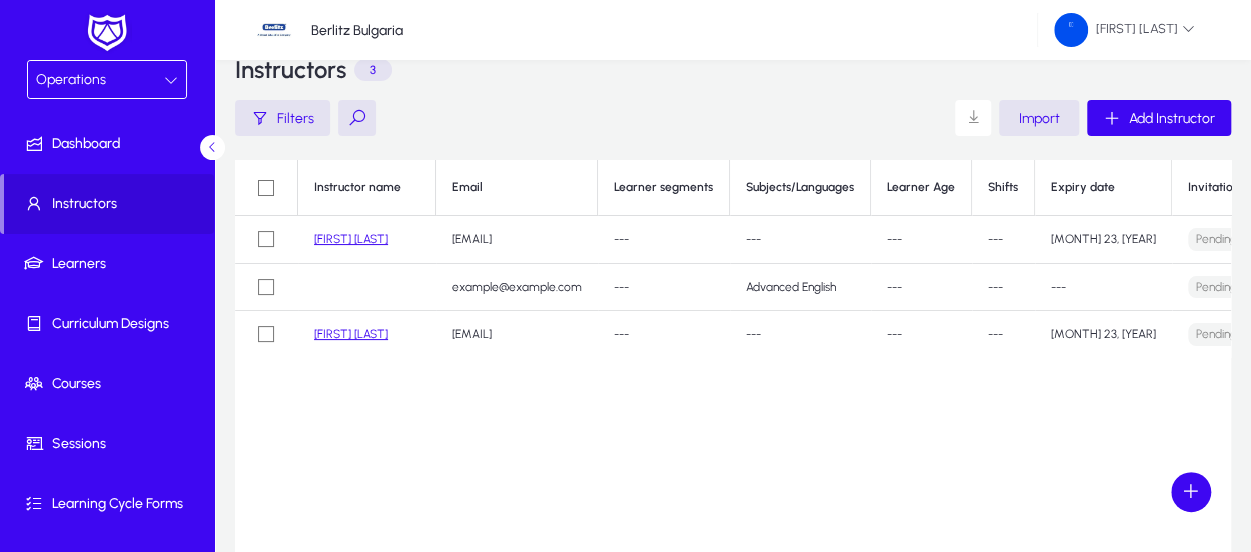 scroll, scrollTop: 0, scrollLeft: 0, axis: both 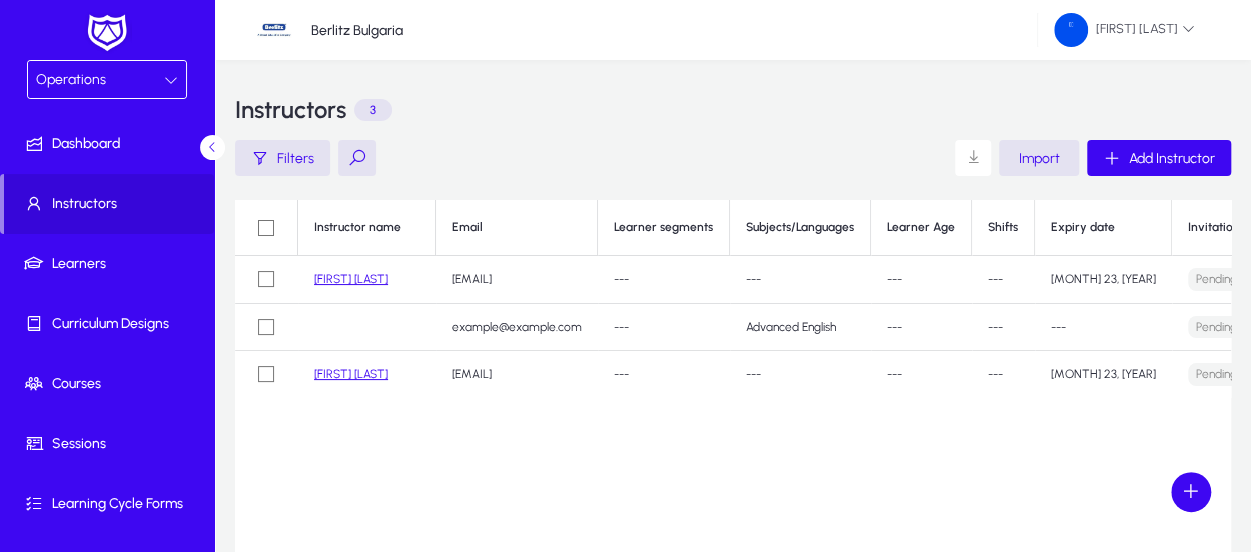 click on "[FIRST] [LAST]" 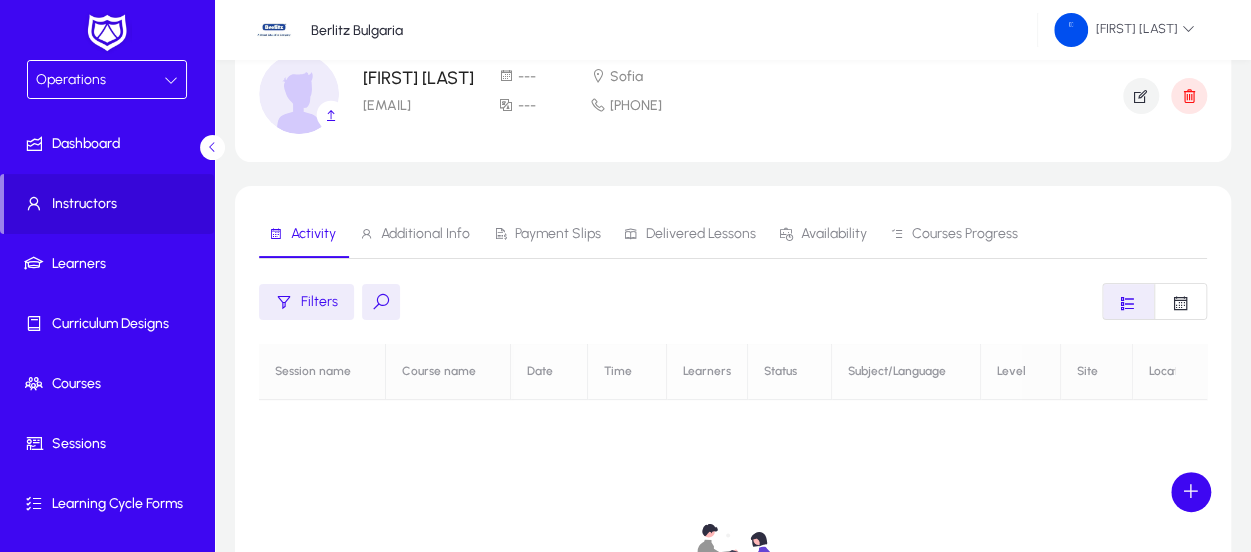 scroll, scrollTop: 100, scrollLeft: 0, axis: vertical 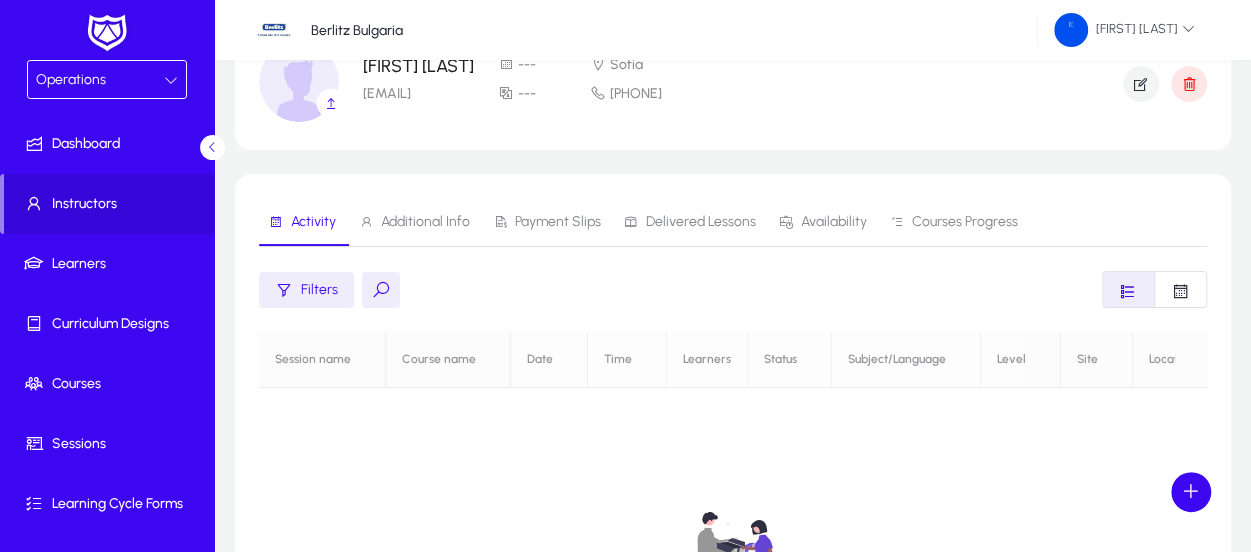 click on "Additional Info" at bounding box center (414, 222) 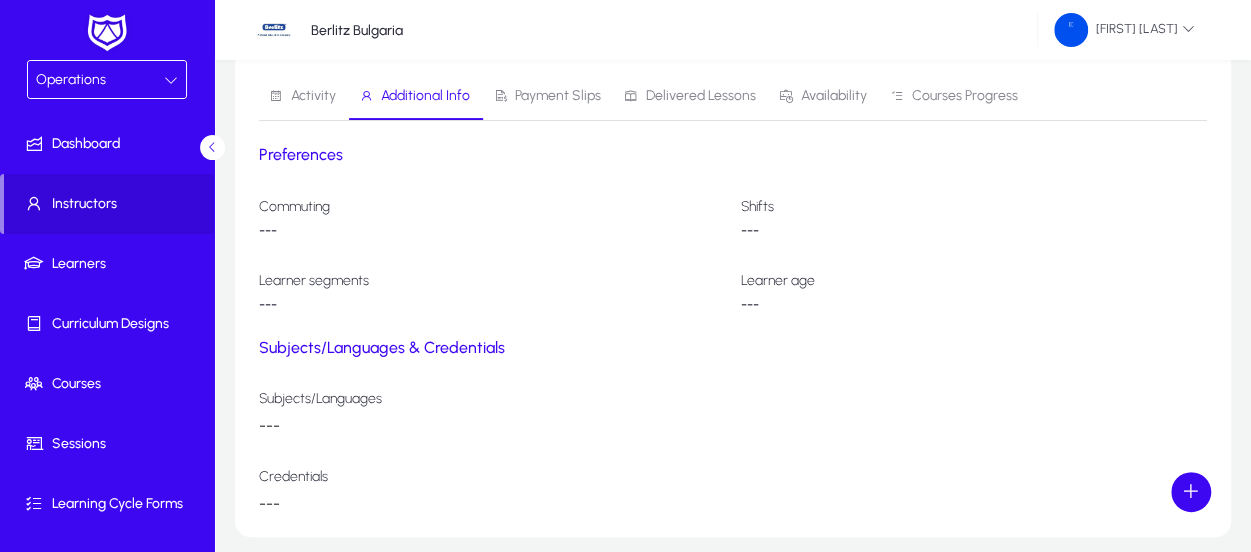 scroll, scrollTop: 200, scrollLeft: 0, axis: vertical 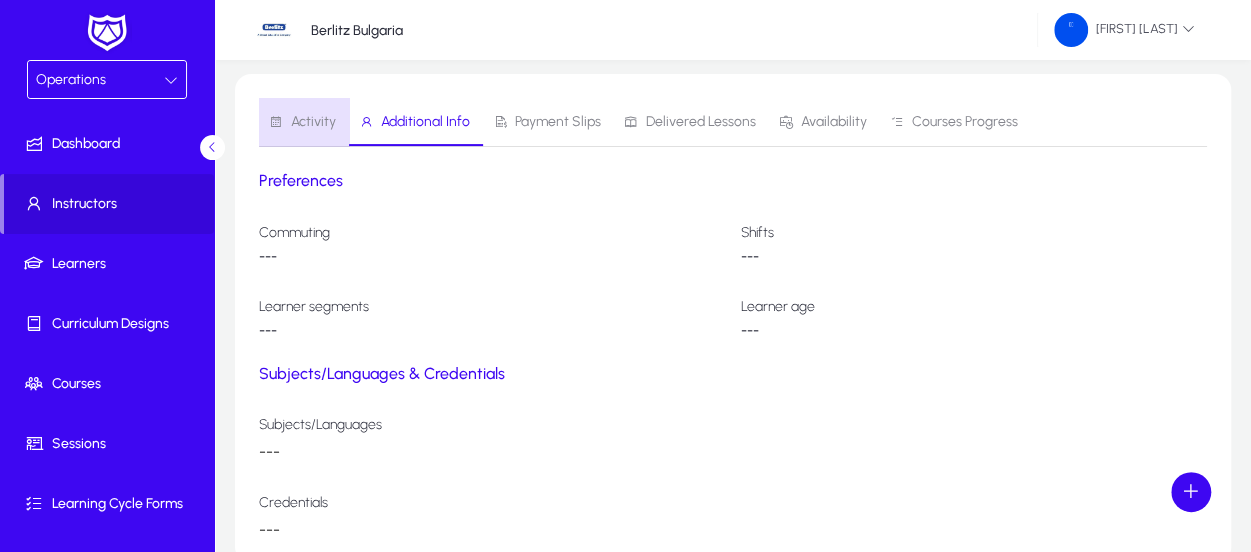 click on "Activity" at bounding box center (313, 122) 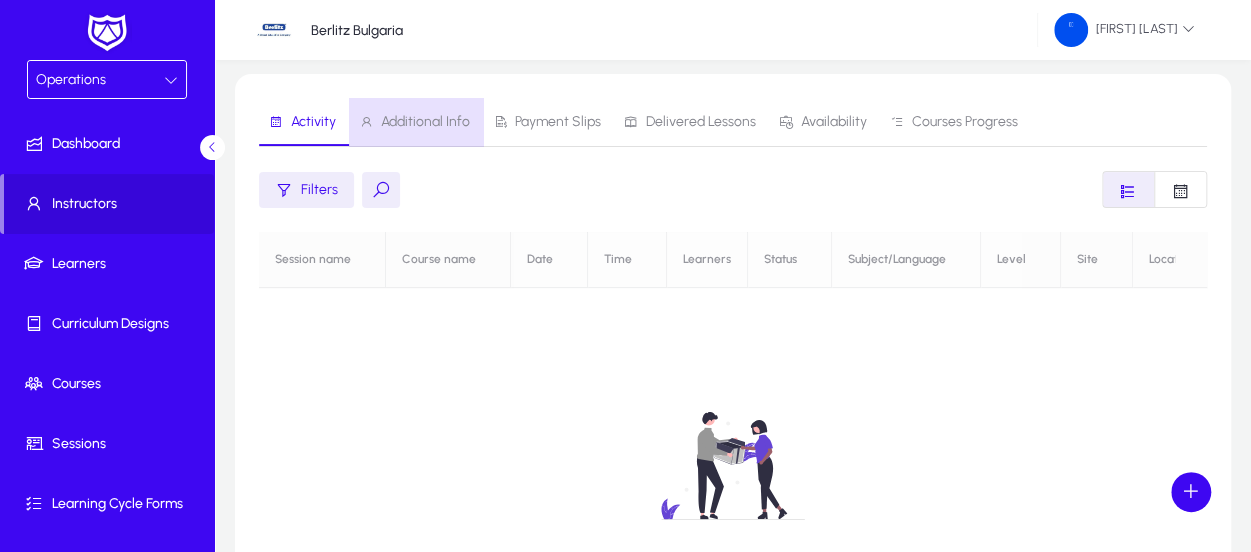click on "Additional Info" at bounding box center (425, 122) 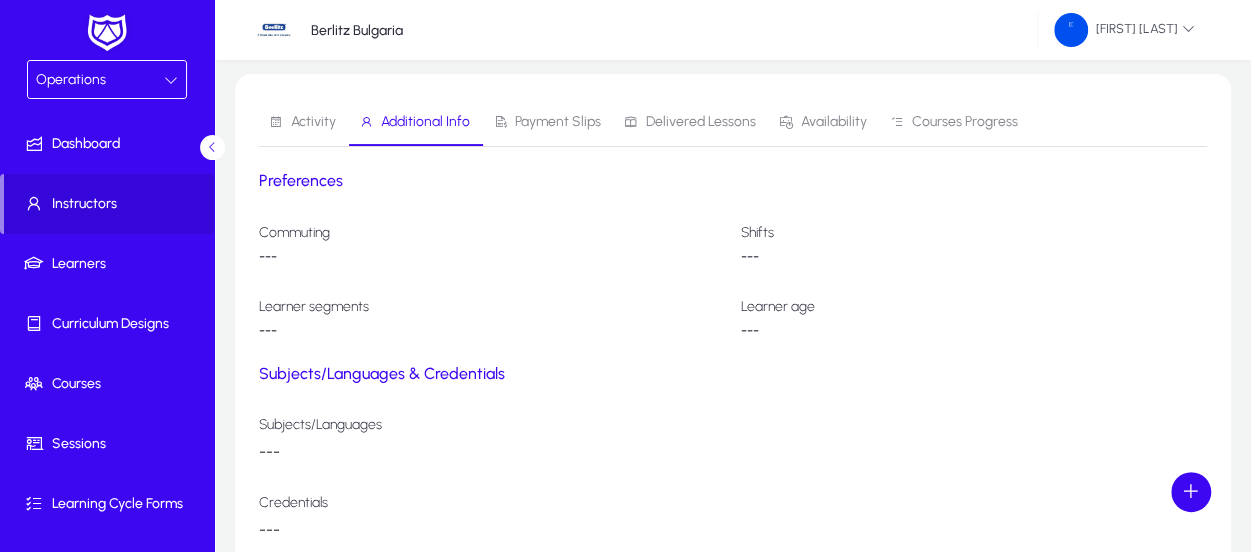 click on "---" 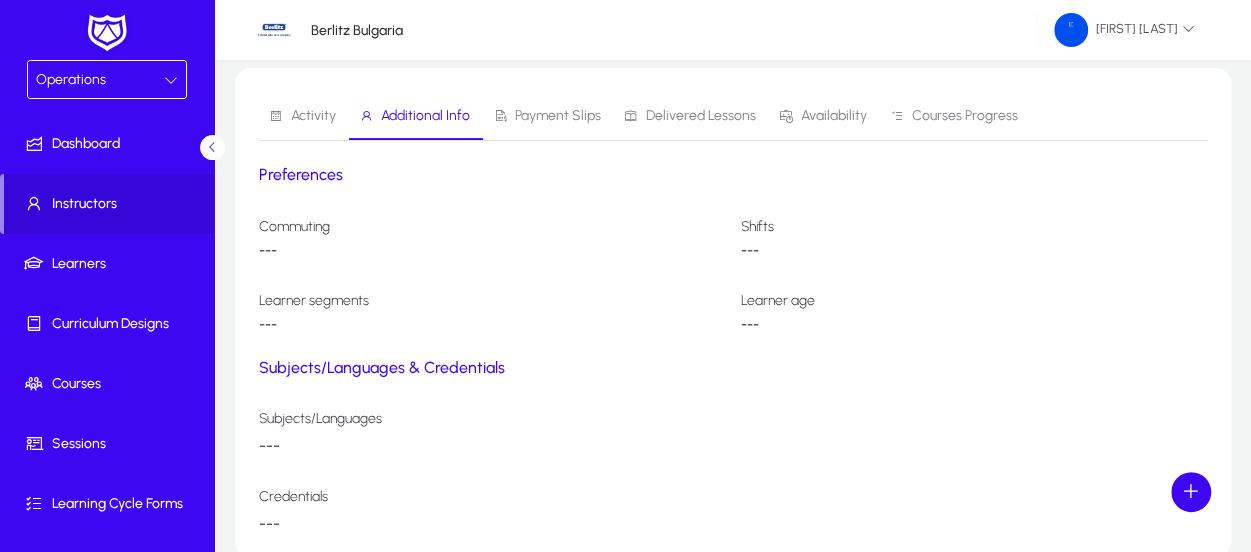 scroll, scrollTop: 0, scrollLeft: 0, axis: both 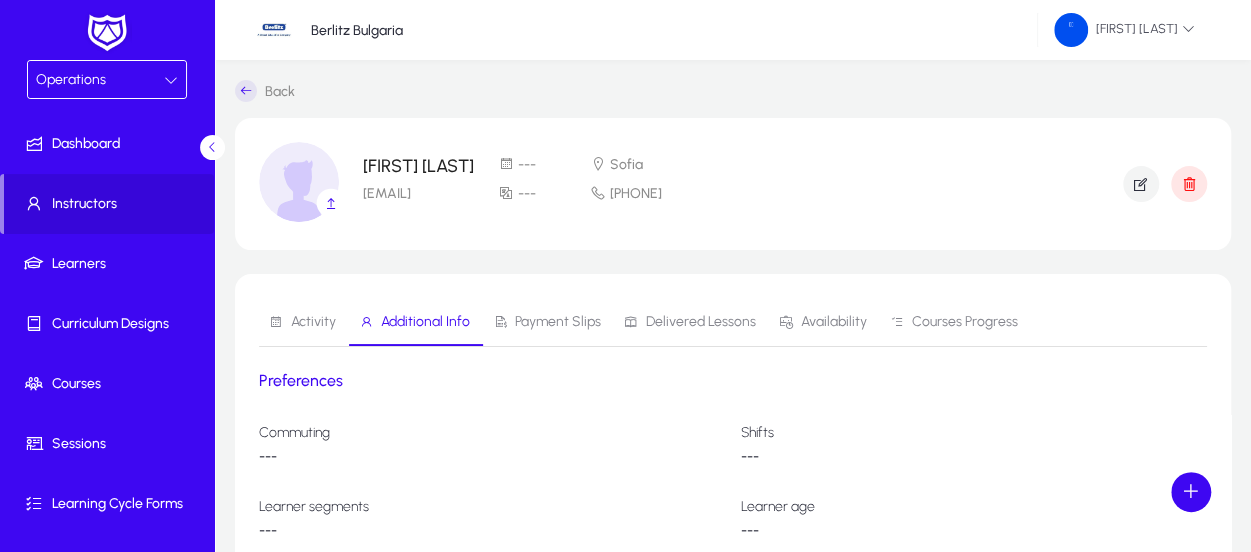 click on "---" 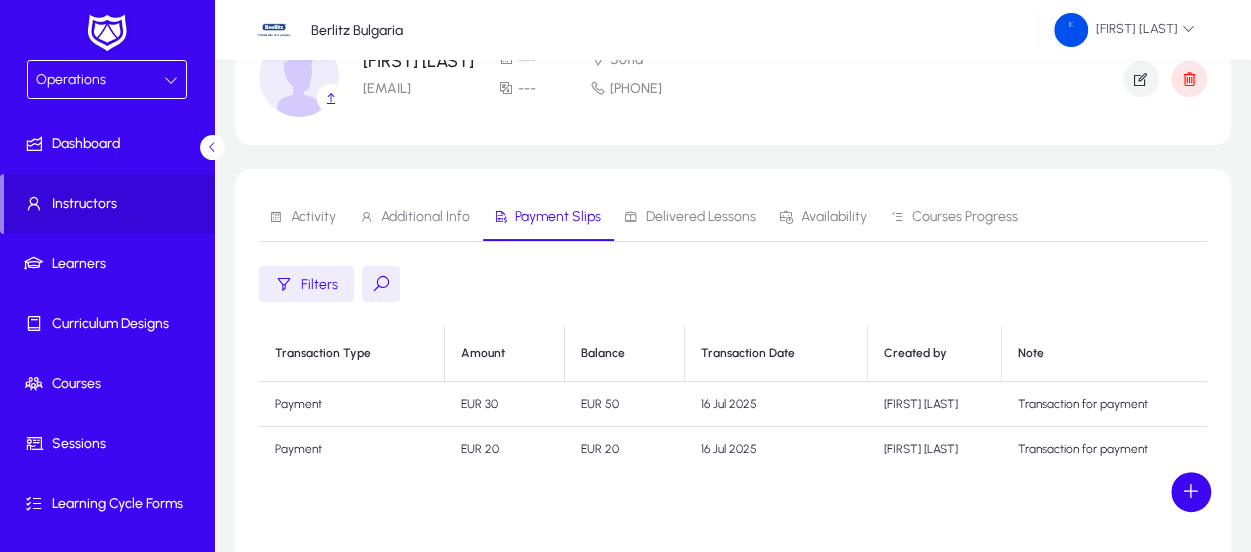 scroll, scrollTop: 100, scrollLeft: 0, axis: vertical 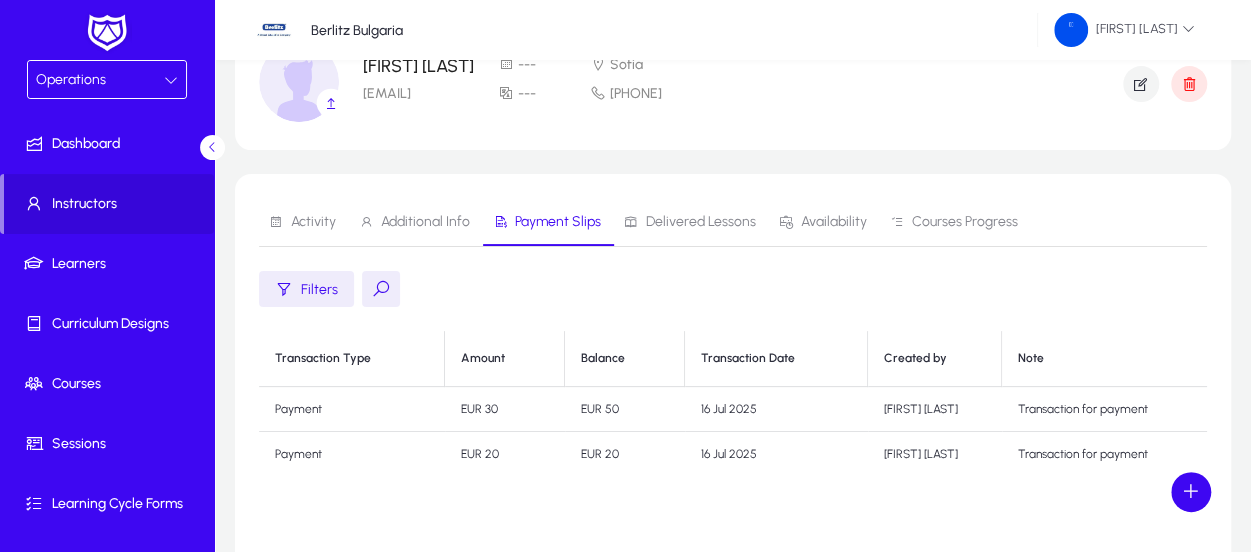 click on "Delivered Lessons" at bounding box center [701, 222] 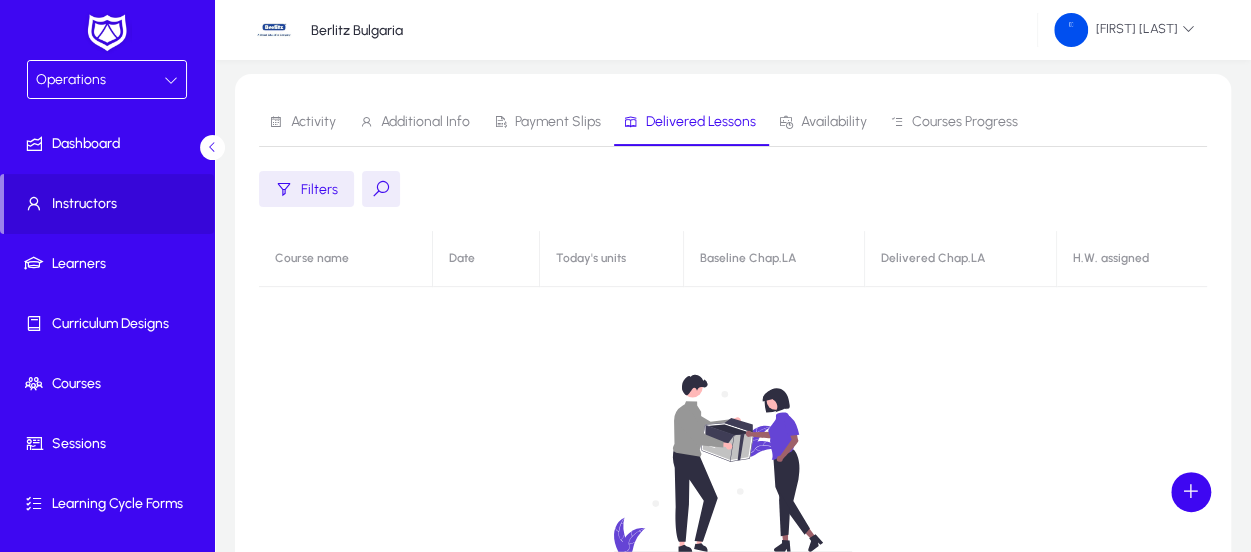 scroll, scrollTop: 100, scrollLeft: 0, axis: vertical 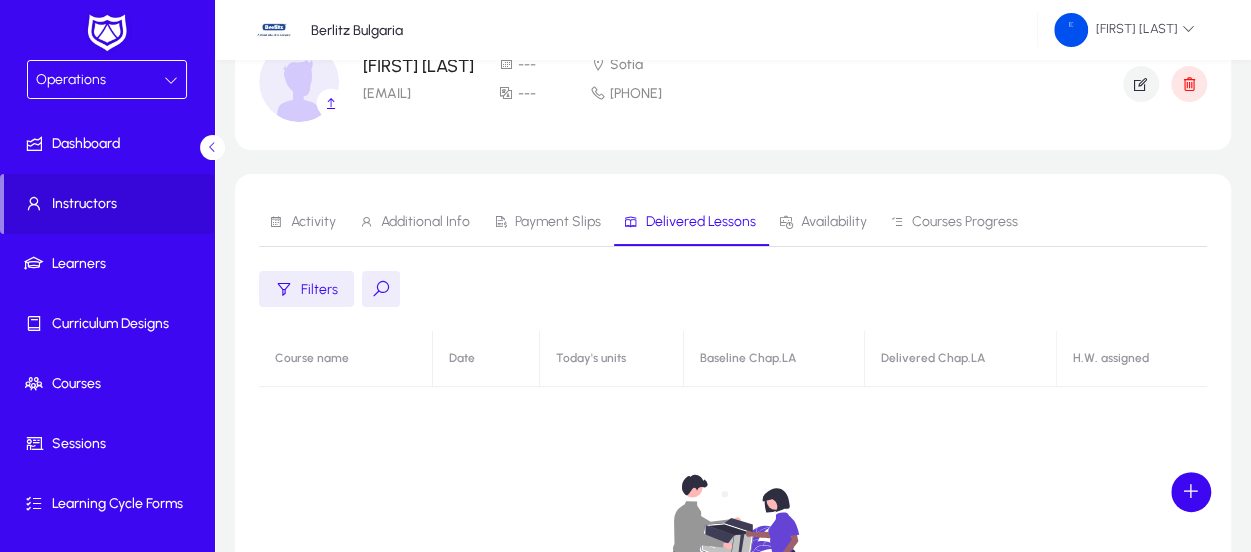 click on "Payment Slips" at bounding box center [558, 222] 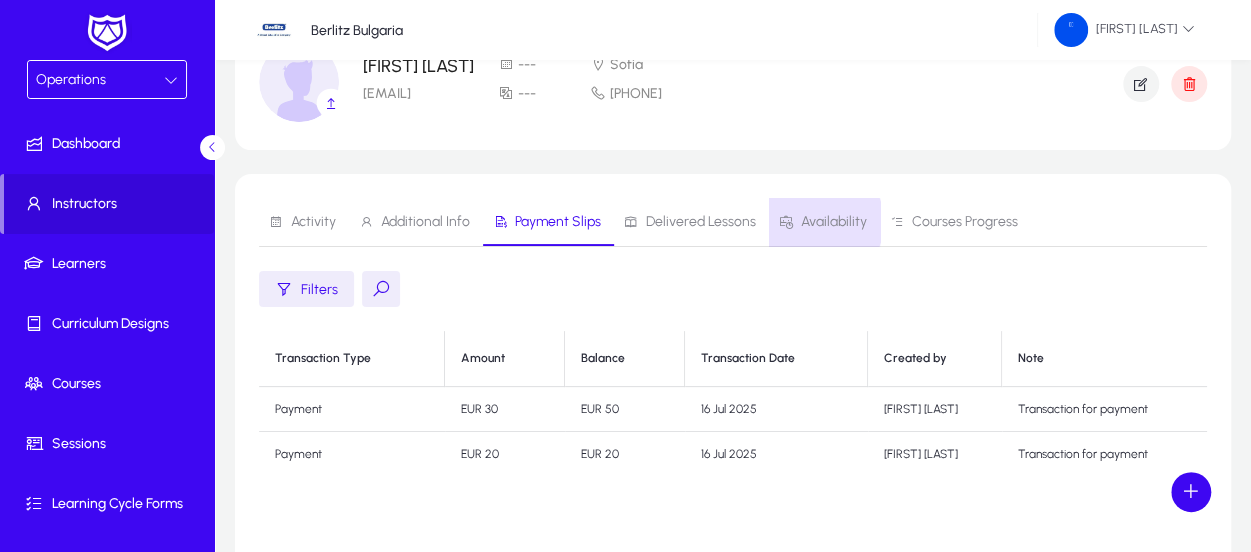 click on "Availability" at bounding box center (834, 222) 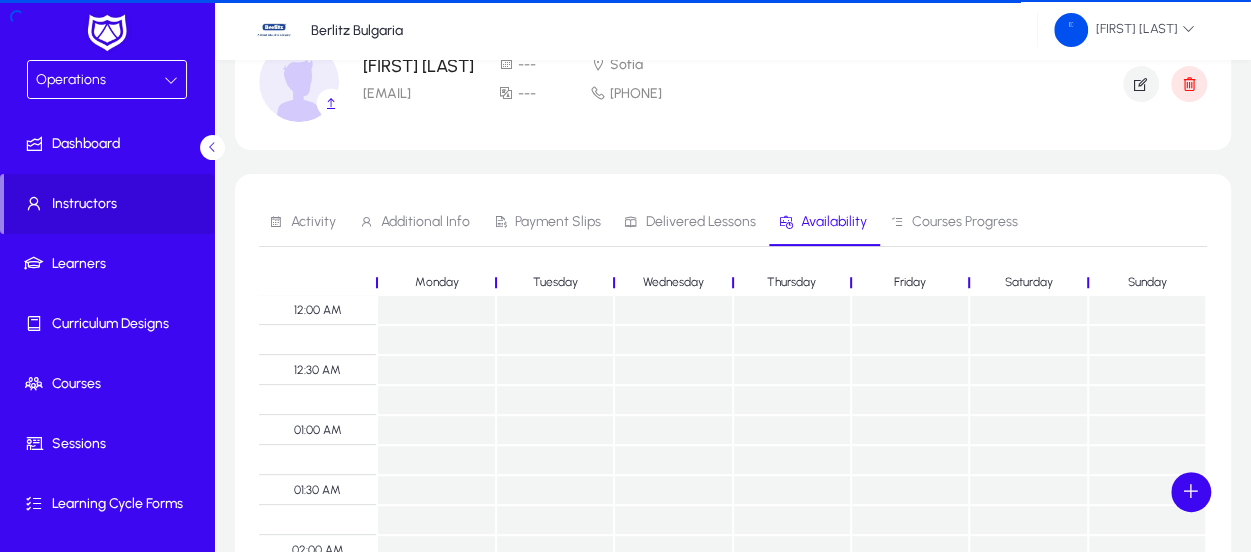 scroll, scrollTop: 334, scrollLeft: 0, axis: vertical 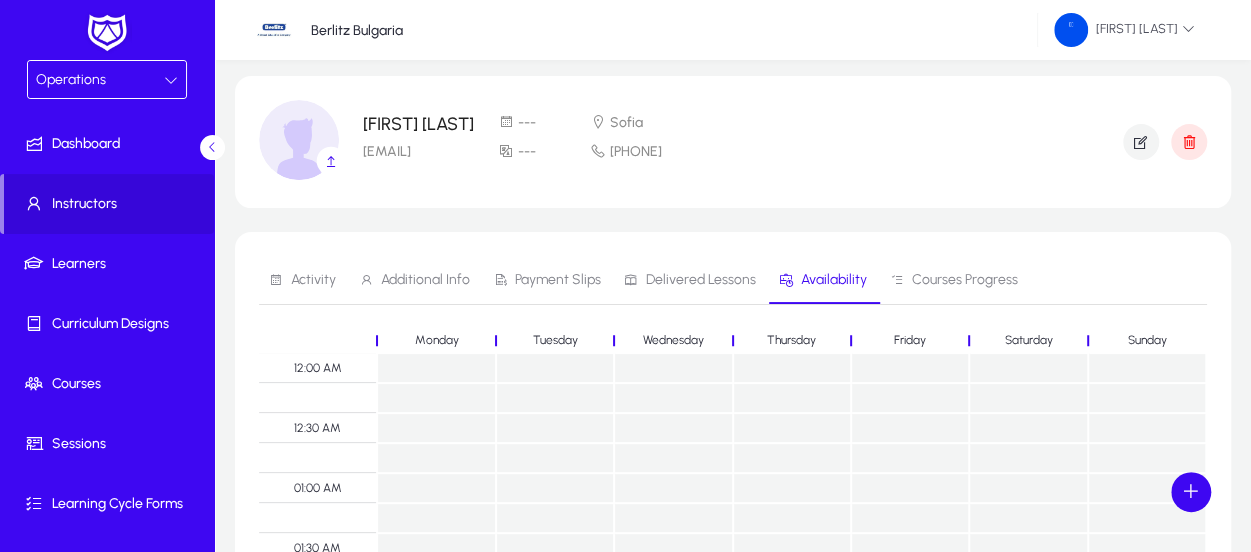 click on "Courses Progress" at bounding box center [965, 280] 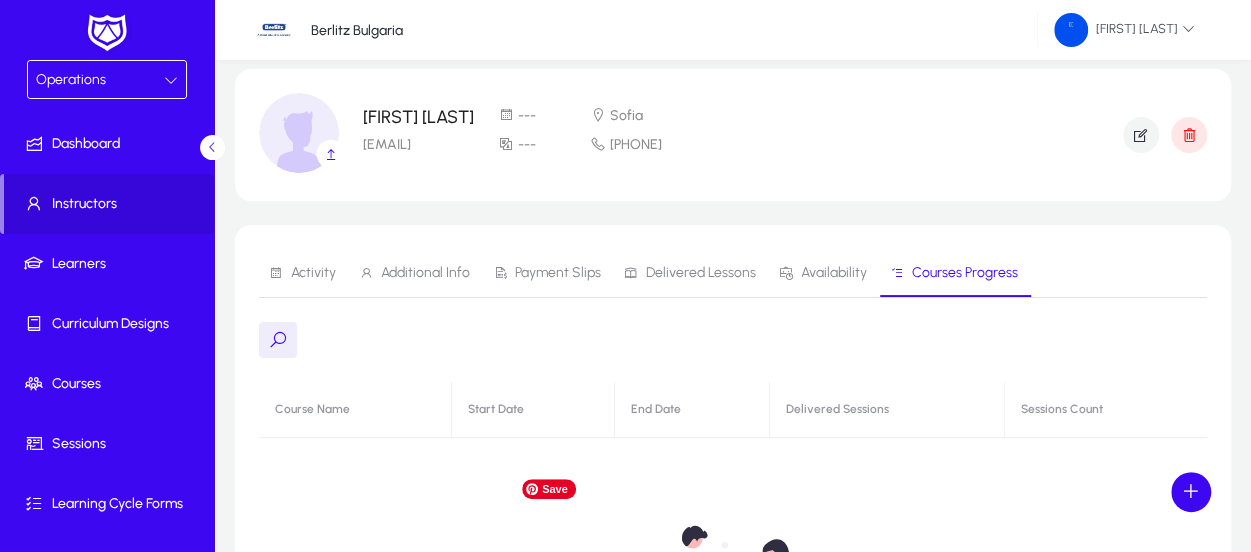 scroll, scrollTop: 0, scrollLeft: 0, axis: both 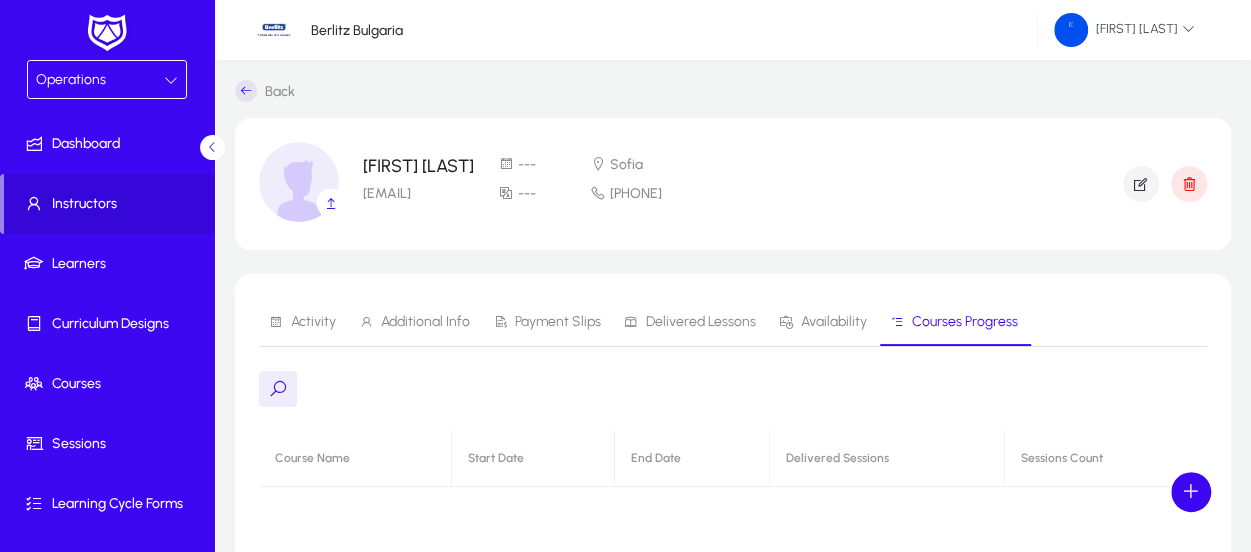 click on "Activity" at bounding box center (313, 322) 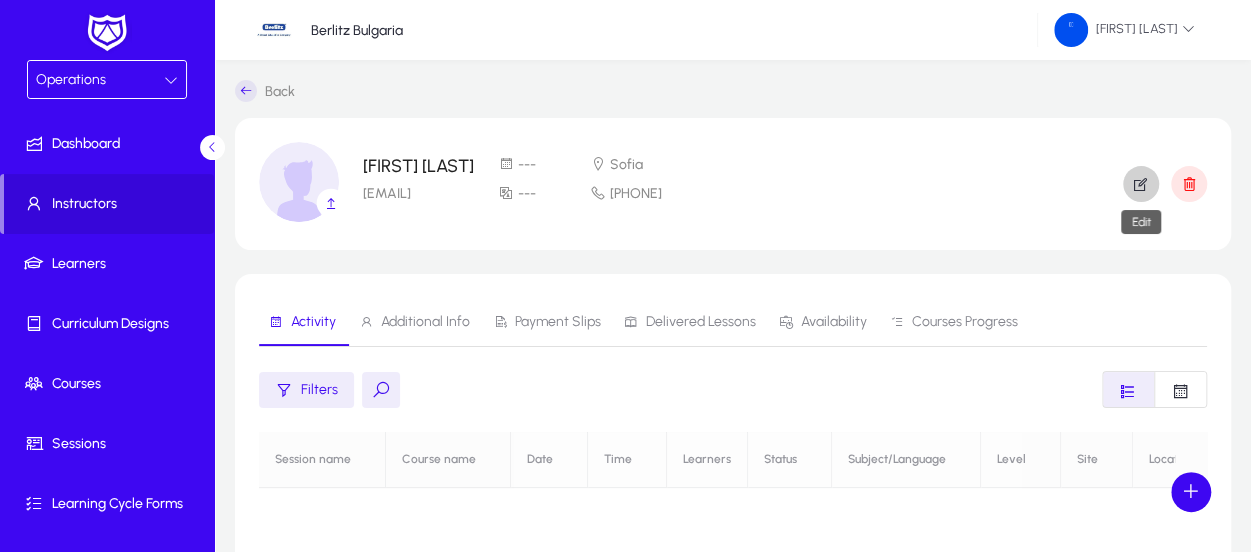click 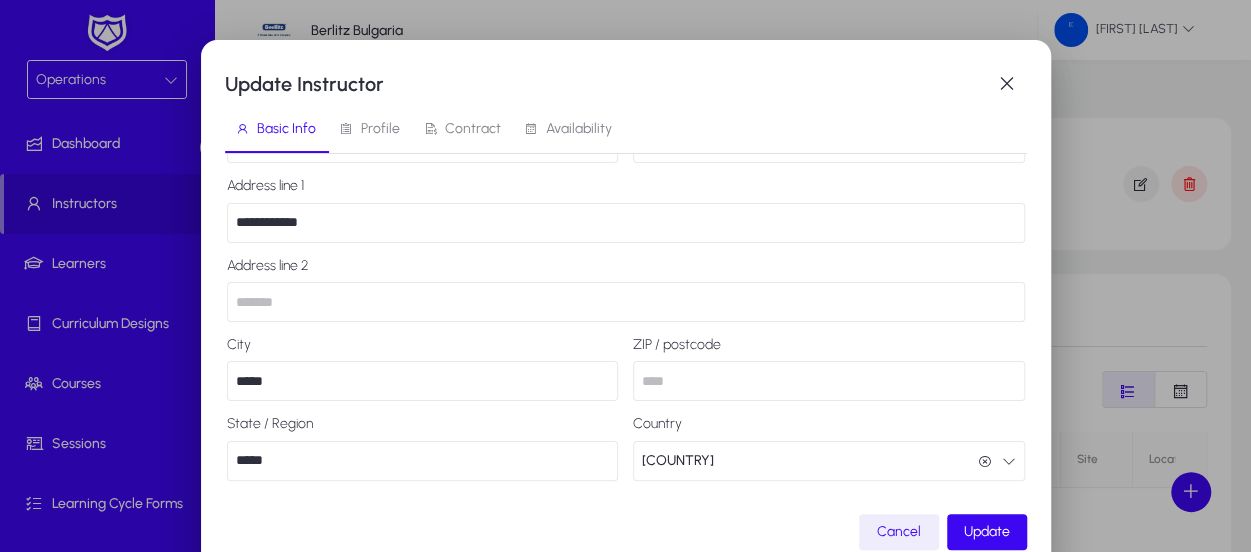 scroll, scrollTop: 0, scrollLeft: 0, axis: both 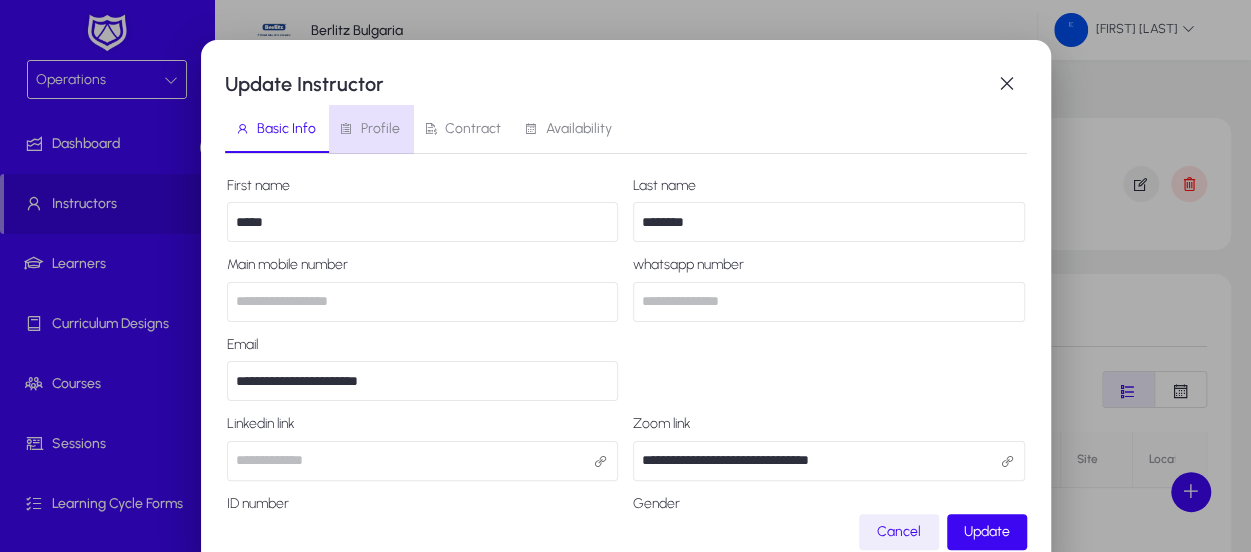 click on "Profile" at bounding box center (380, 129) 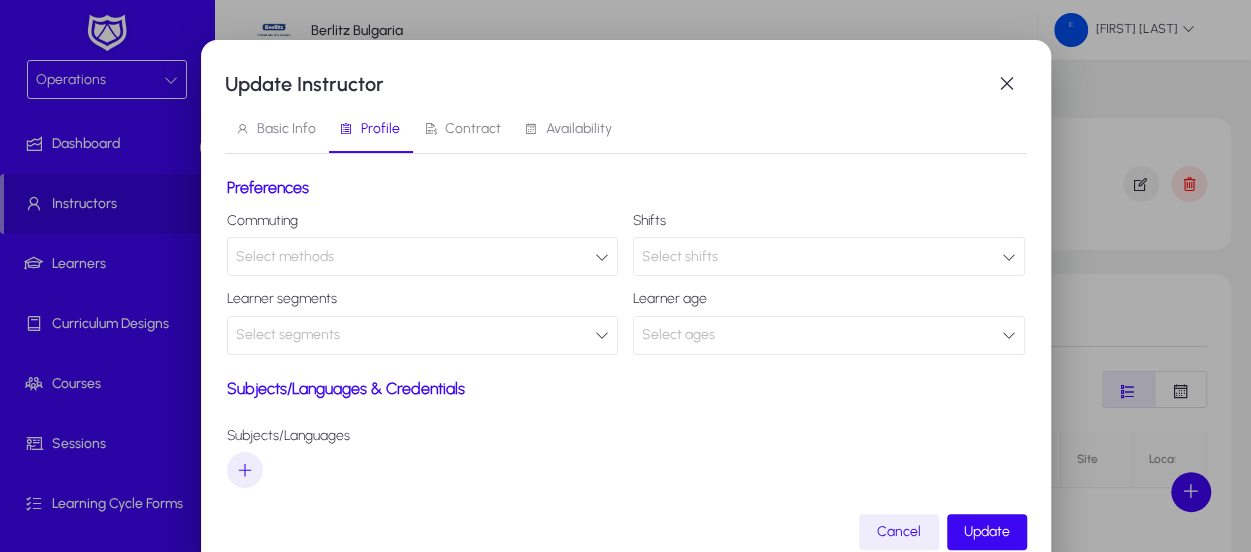 click on "Select methods" at bounding box center (416, 257) 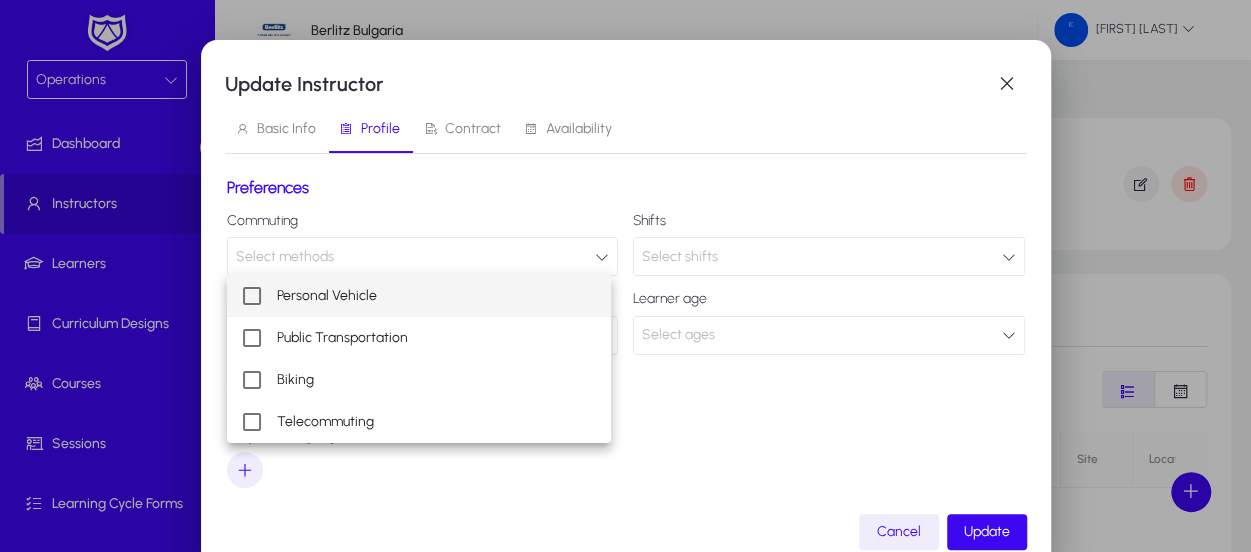click at bounding box center (625, 276) 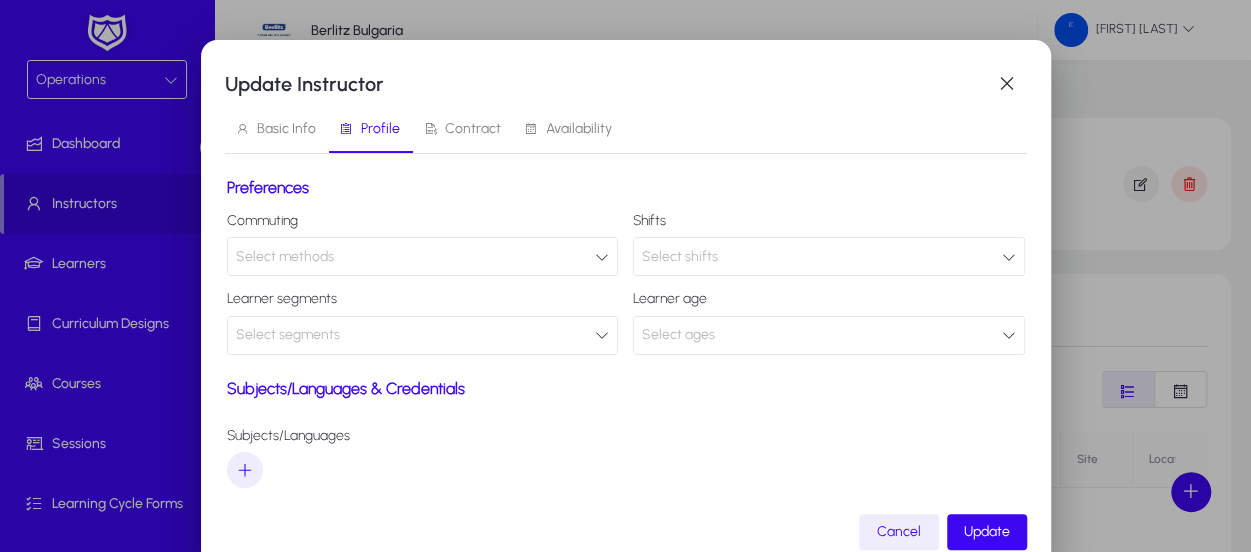 click on "Select shifts" at bounding box center [822, 257] 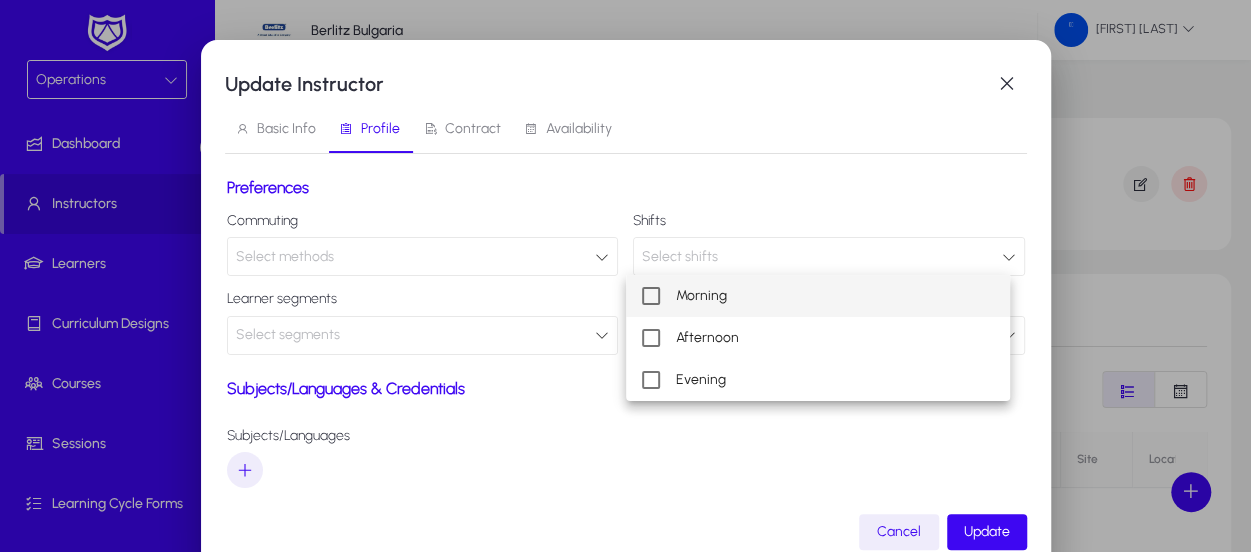 click at bounding box center (625, 276) 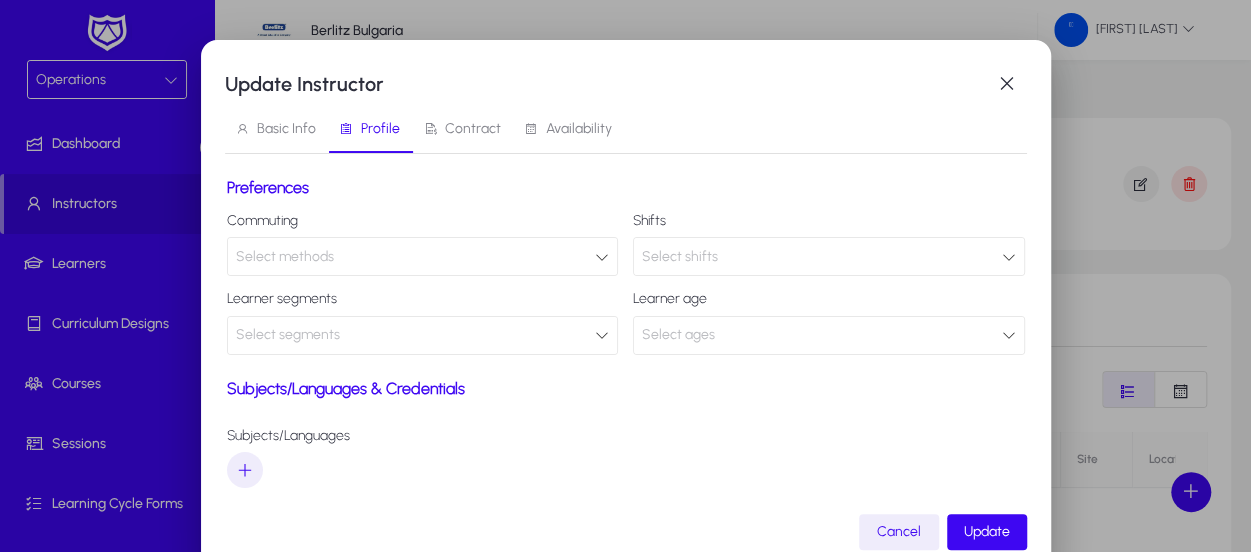 click on "Select shifts" at bounding box center (680, 256) 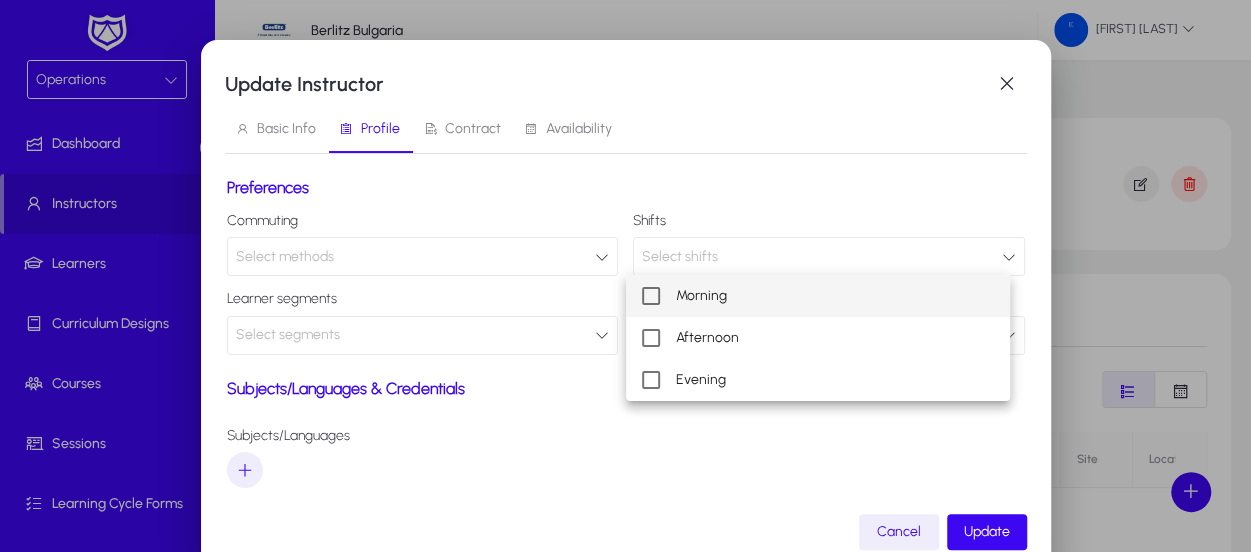 click at bounding box center (625, 276) 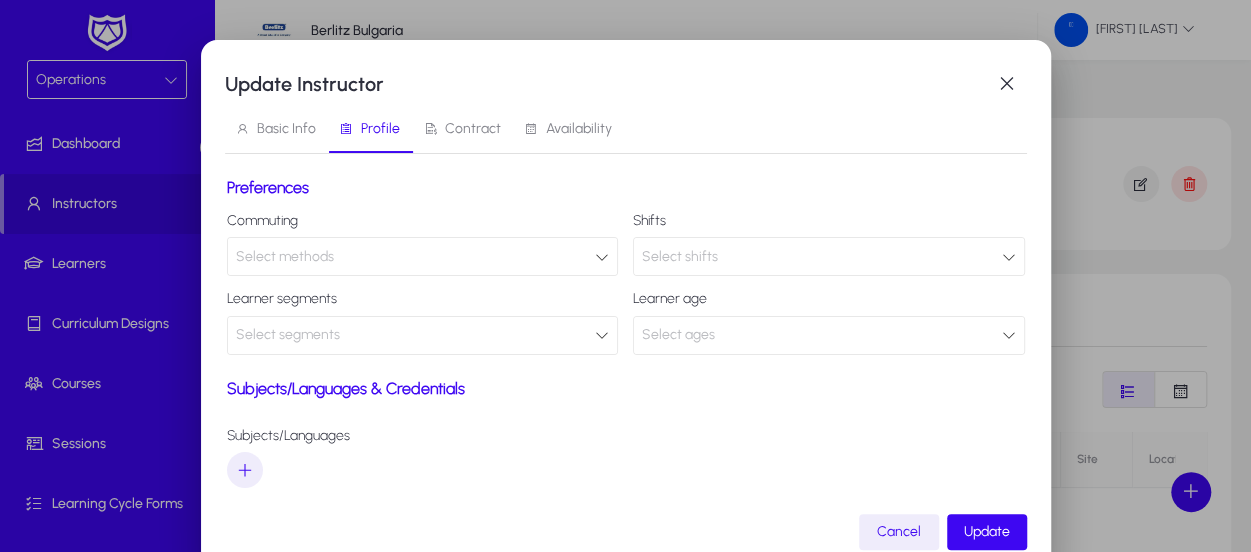 click on "Select segments" at bounding box center [416, 335] 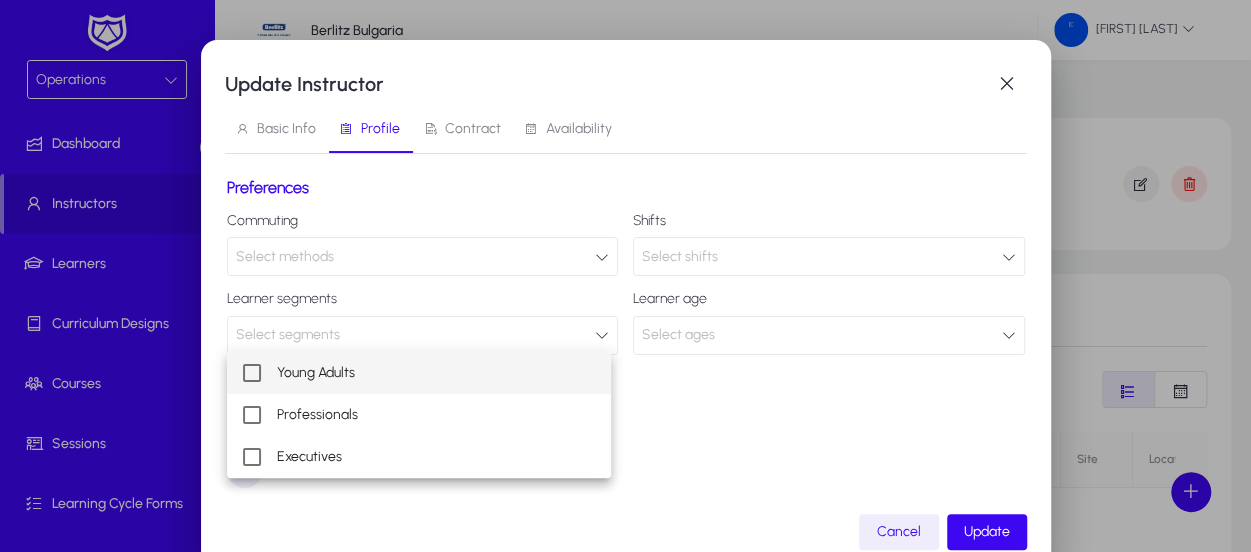 click at bounding box center (625, 276) 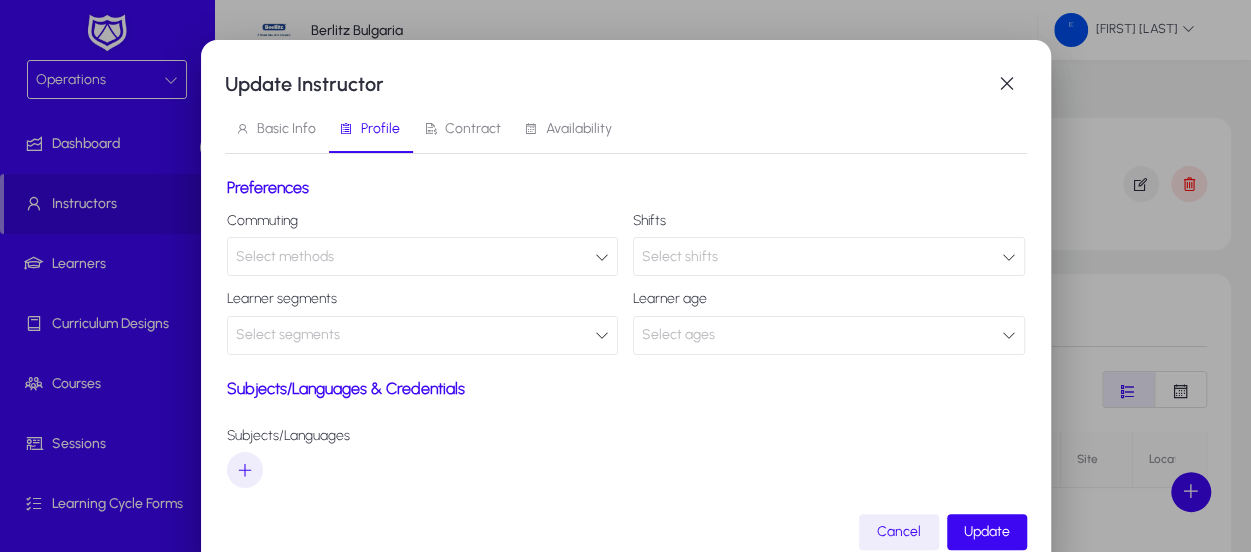 click on "Select ages" at bounding box center (678, 334) 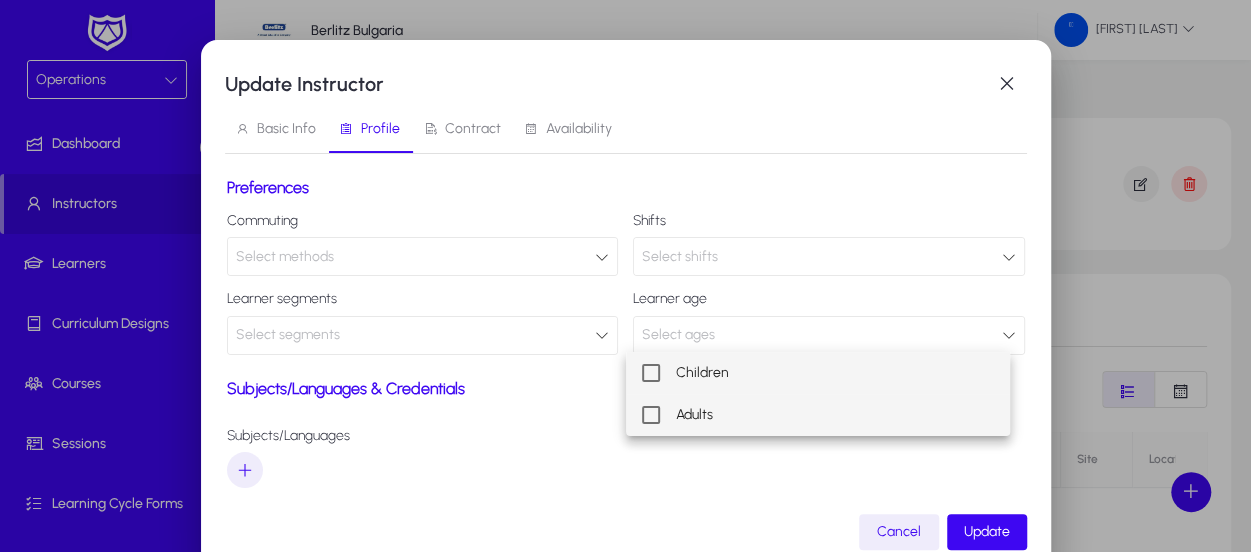 click at bounding box center (651, 415) 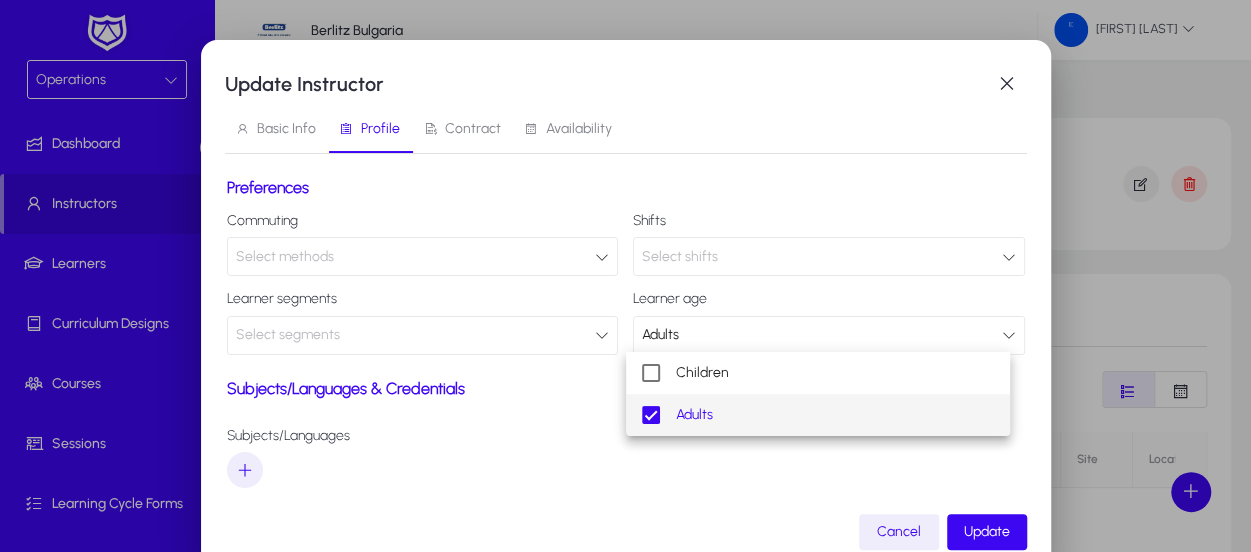 click at bounding box center (625, 276) 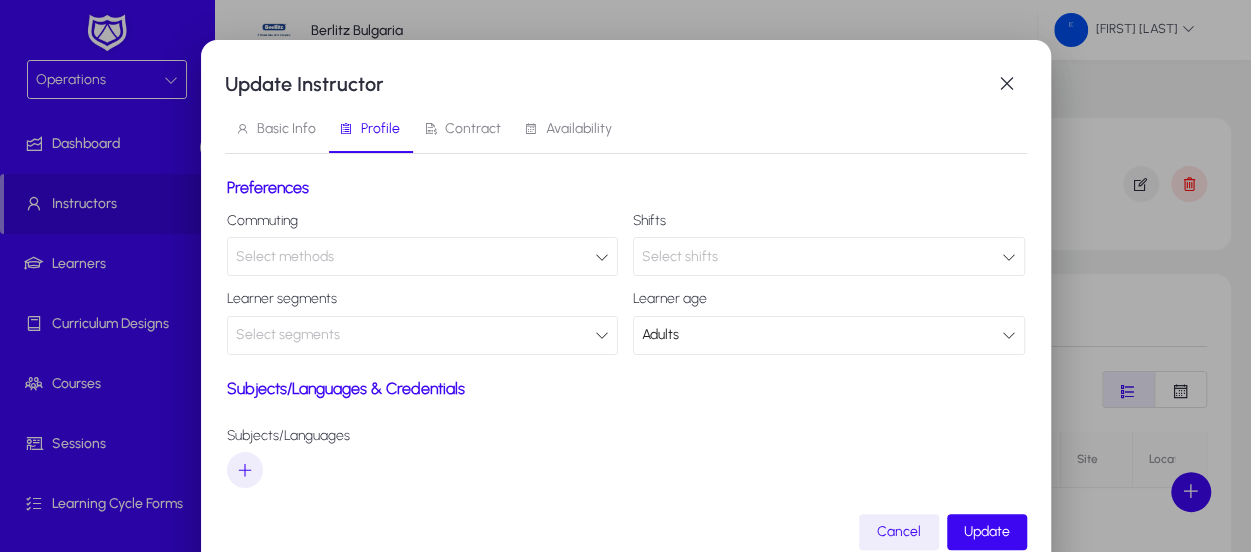 click on "Select segments" at bounding box center (416, 335) 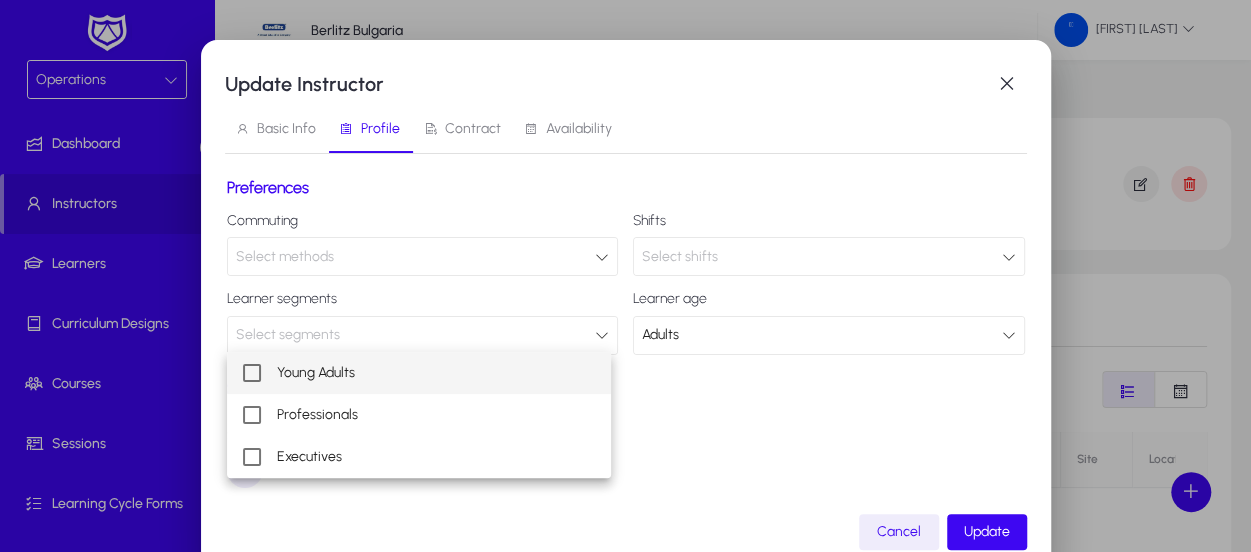 click at bounding box center [625, 276] 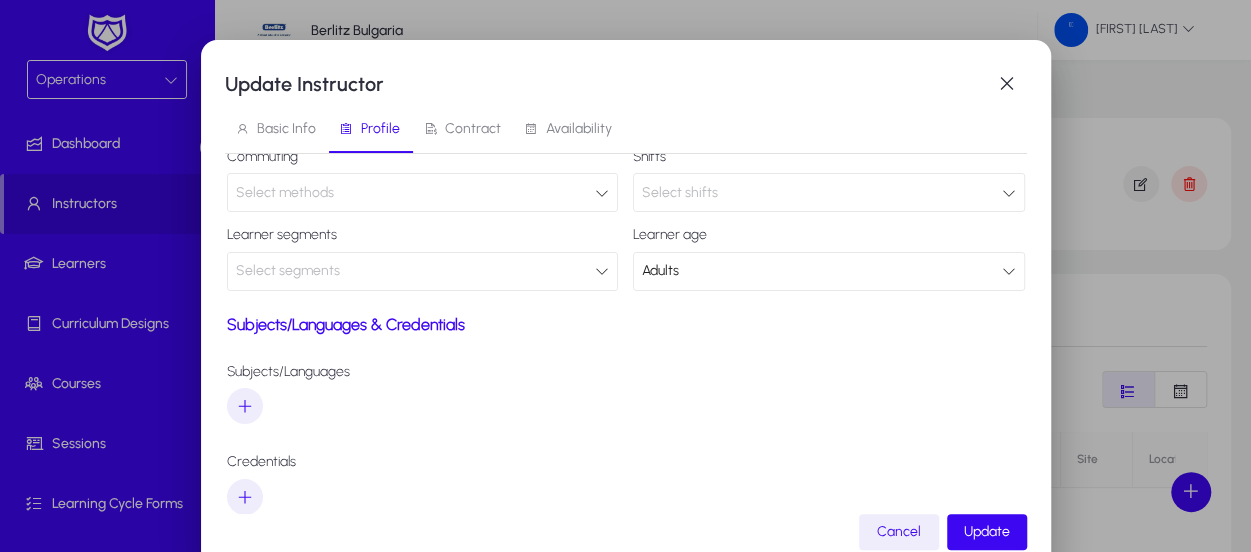 scroll, scrollTop: 96, scrollLeft: 0, axis: vertical 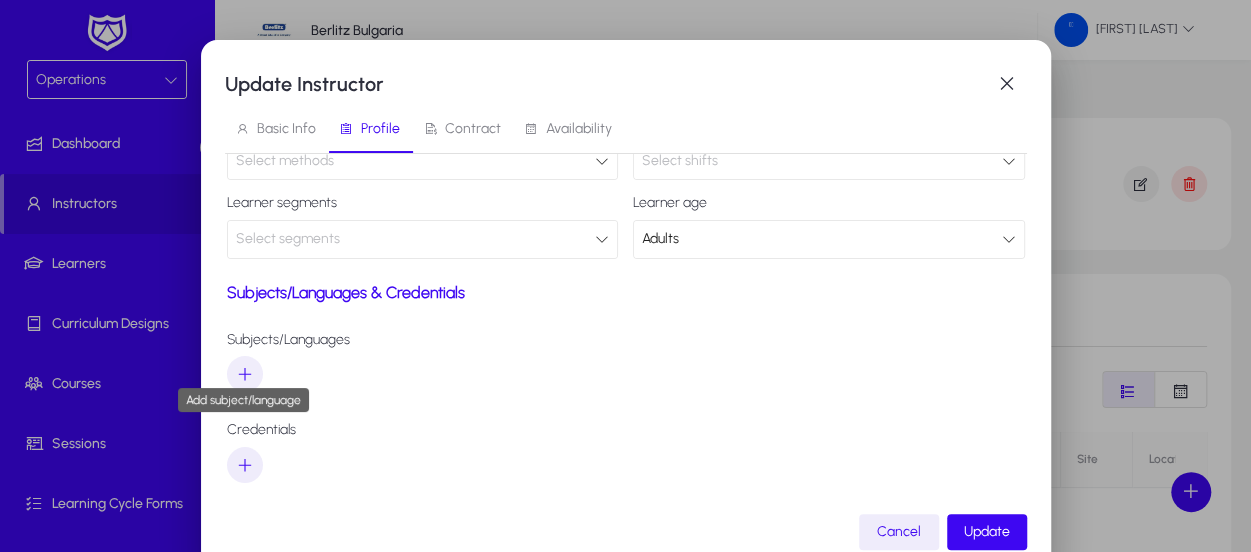 click at bounding box center (245, 374) 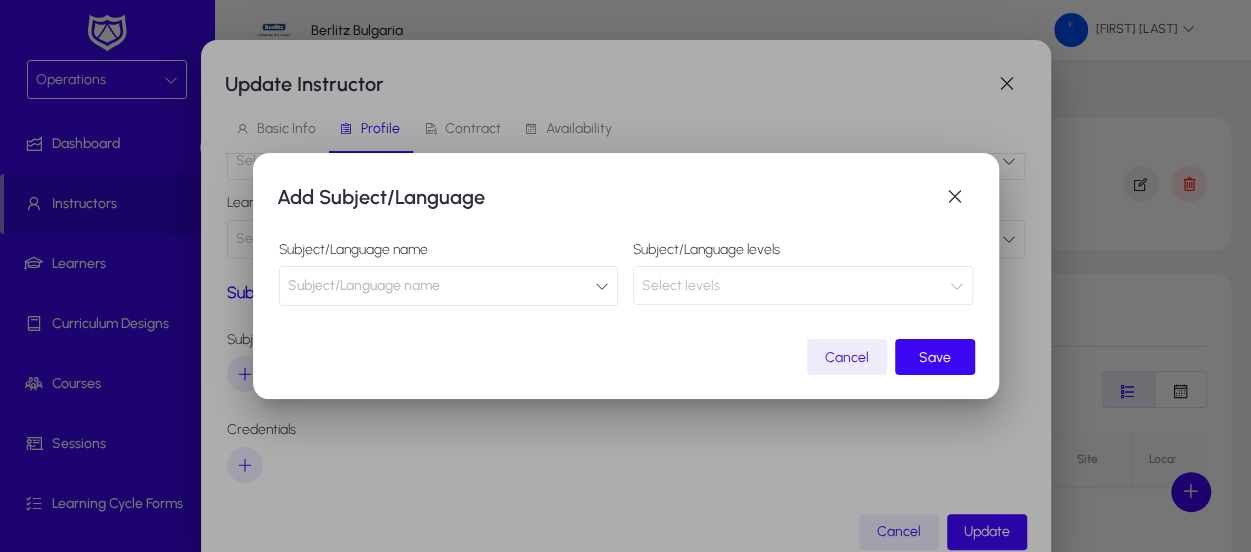 click on "Subject/Language name" at bounding box center [364, 286] 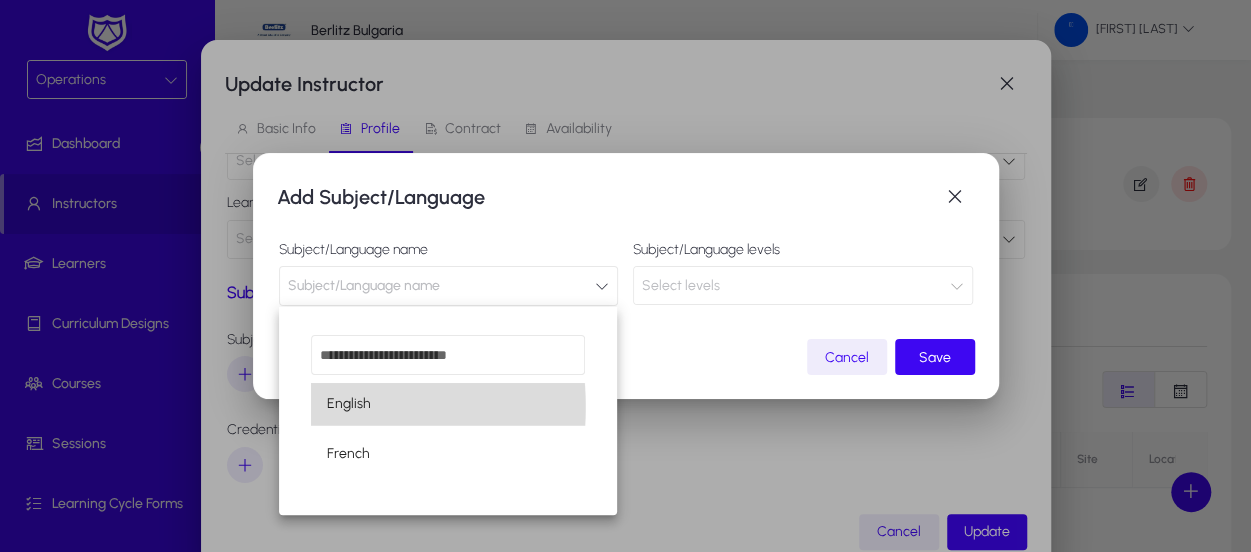 click on "English" at bounding box center (349, 404) 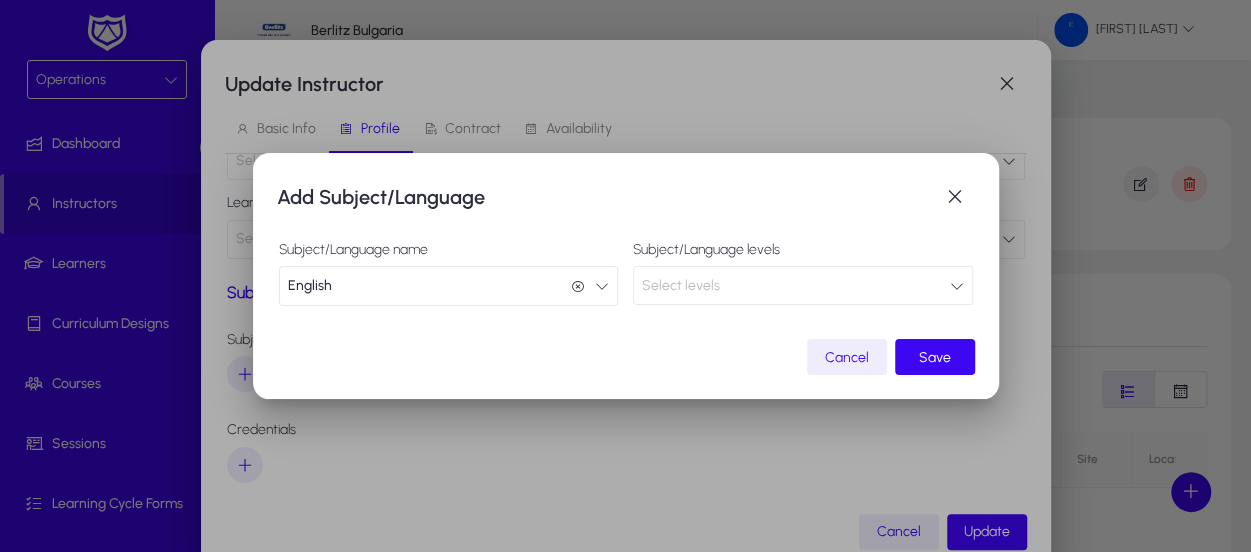 click on "Select levels" at bounding box center [796, 286] 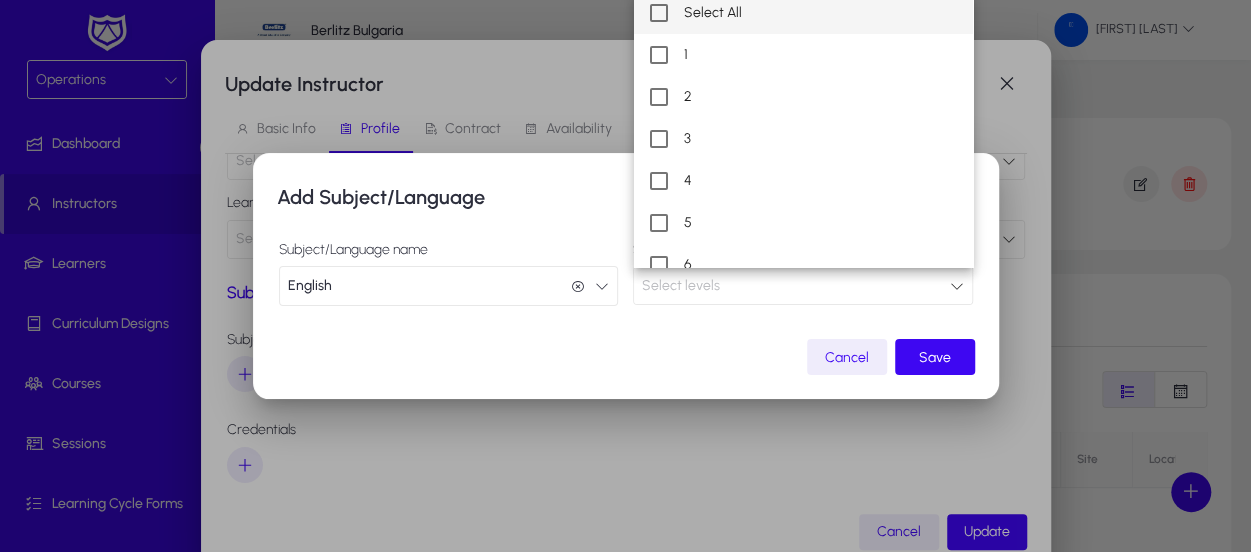 click on "Select All" at bounding box center (804, 13) 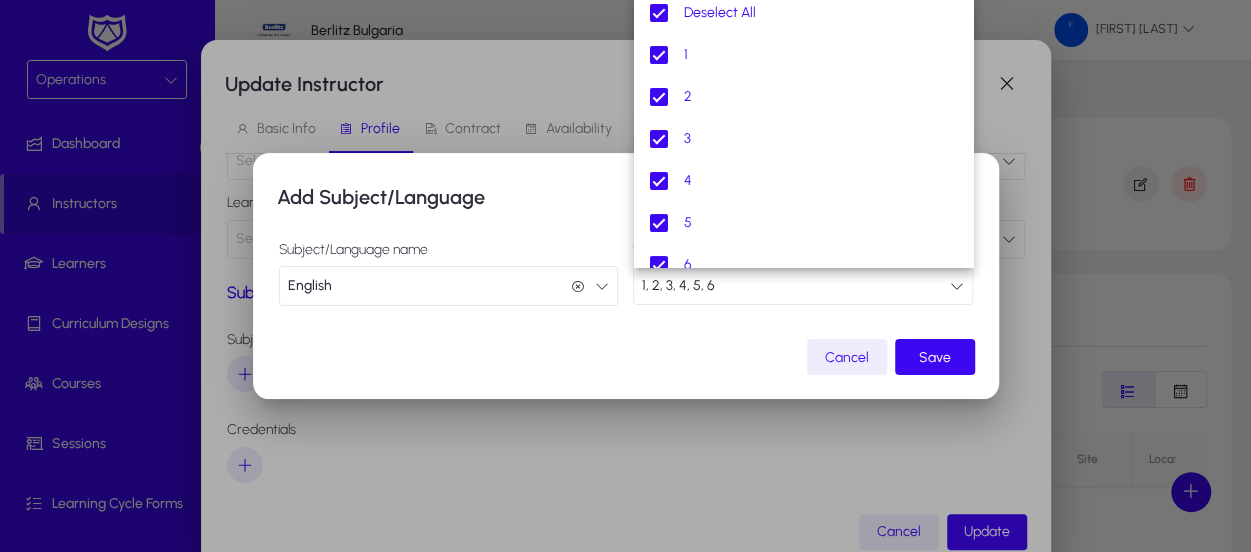 click at bounding box center [625, 276] 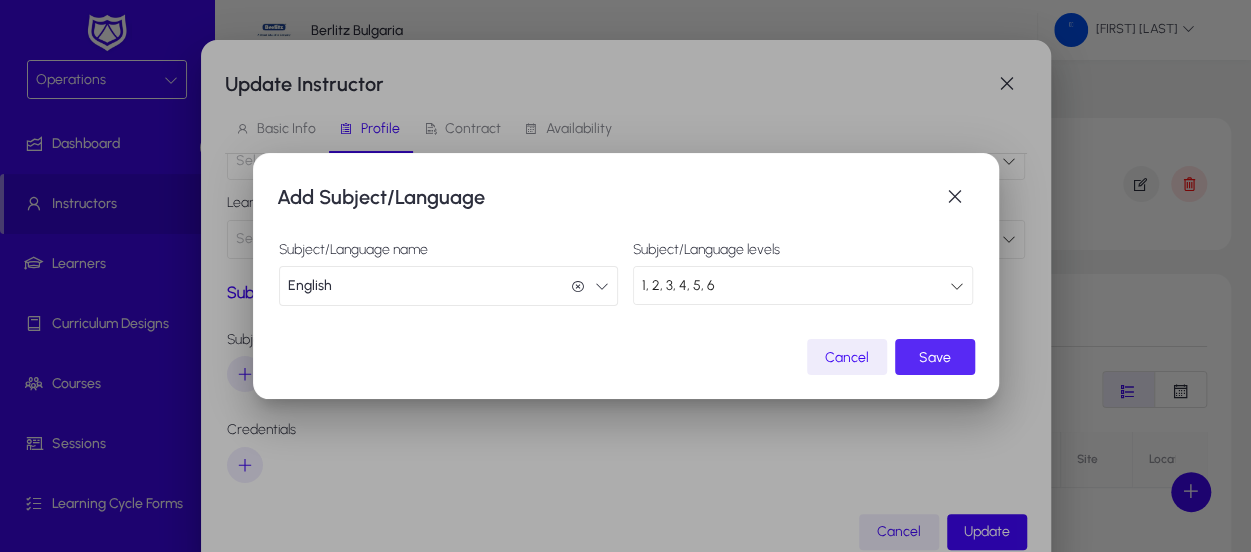 click on "Save" 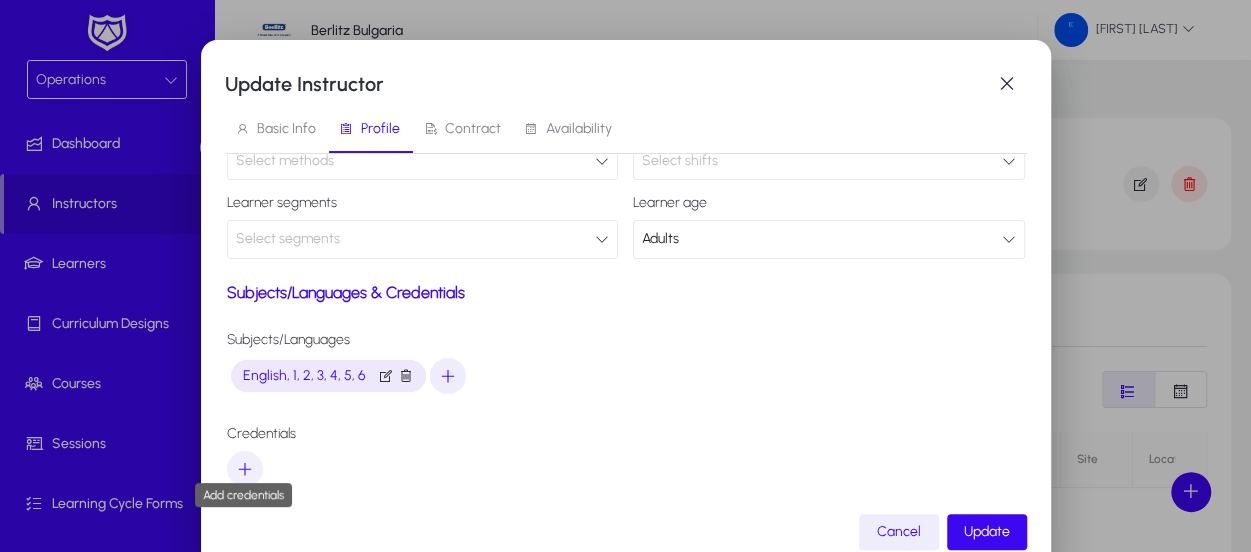click at bounding box center [245, 469] 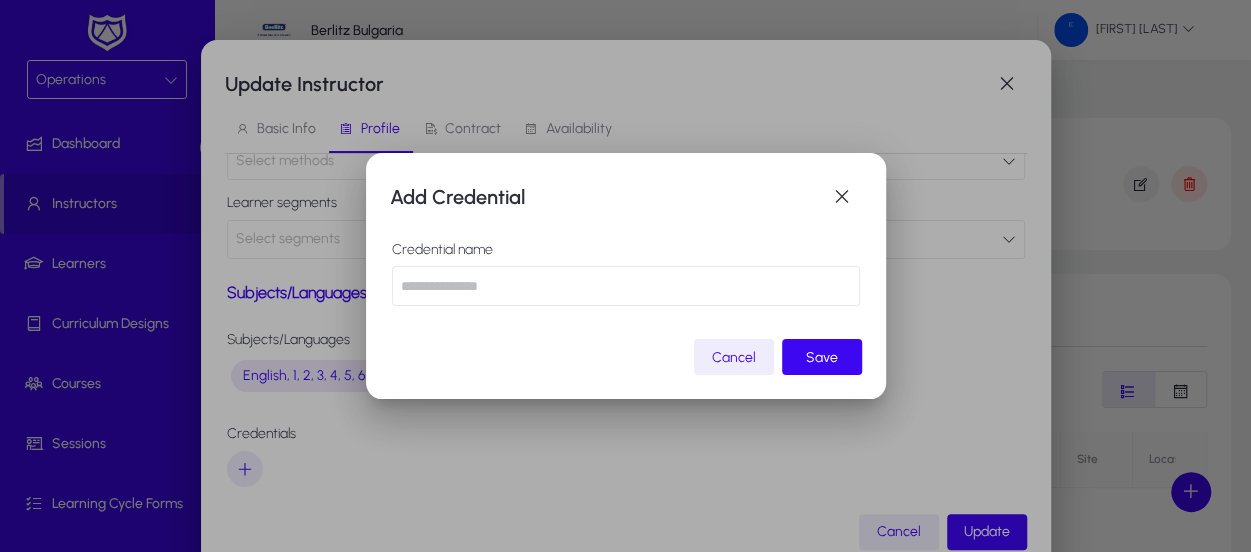 click at bounding box center (626, 286) 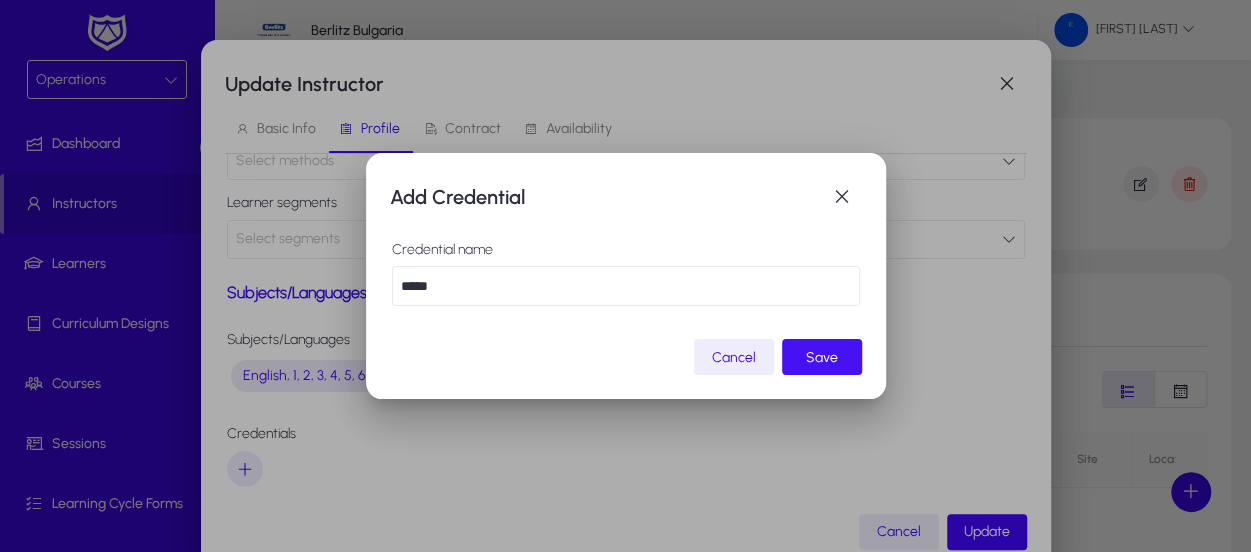 type on "*****" 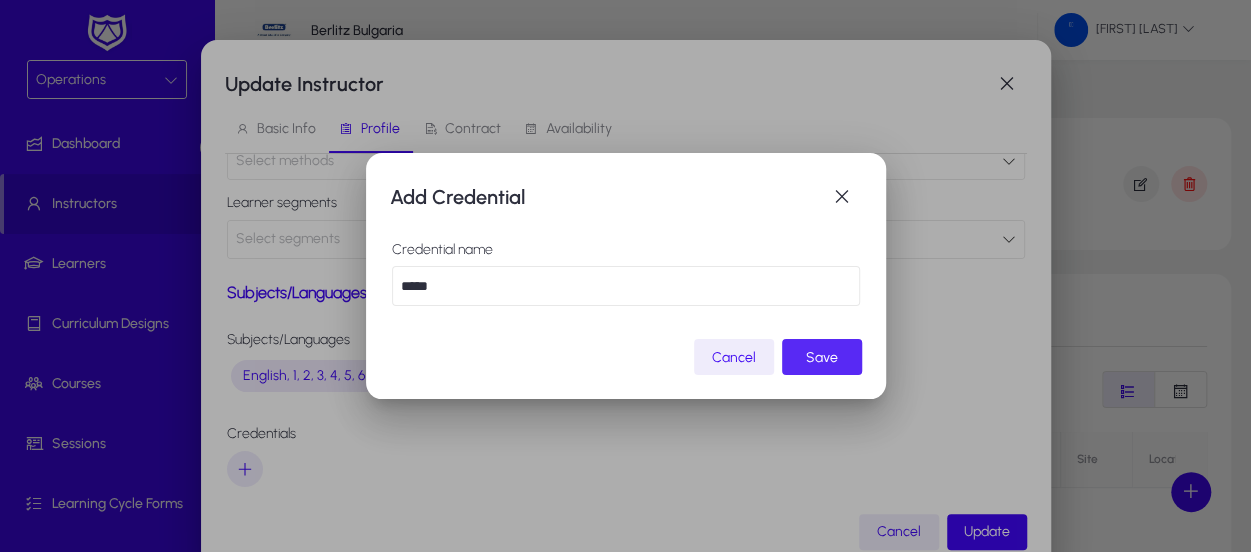 click on "Save" 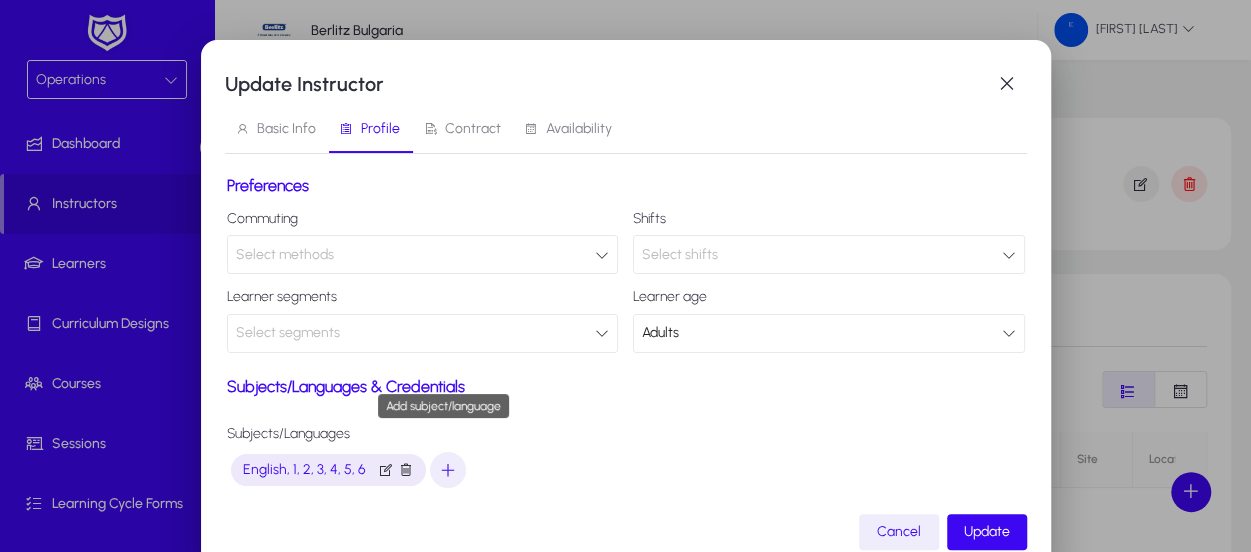 scroll, scrollTop: 0, scrollLeft: 0, axis: both 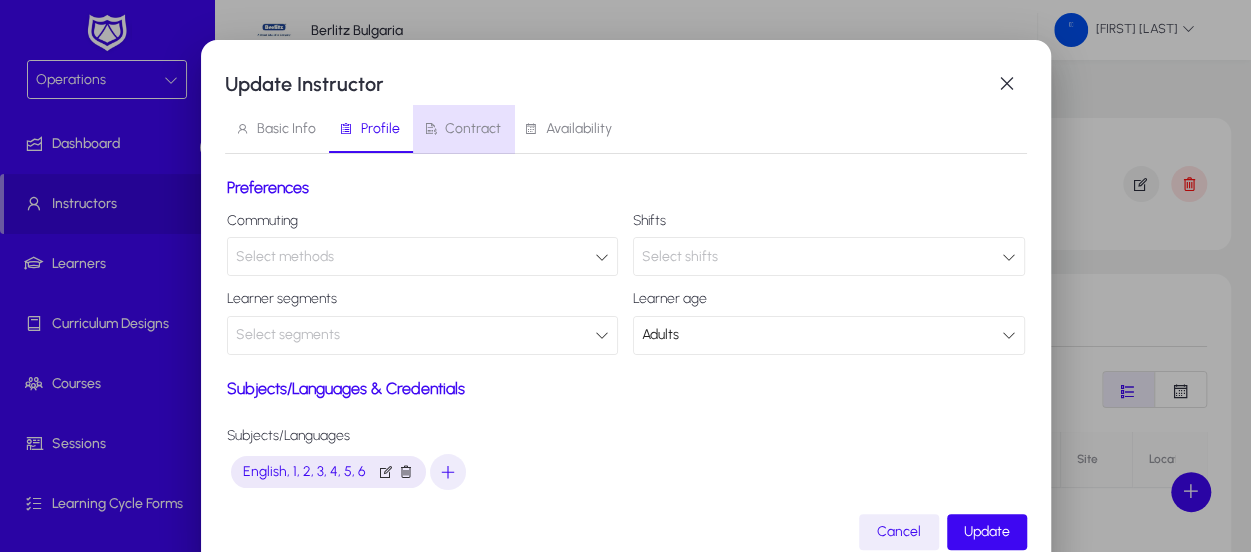 click on "Contract" at bounding box center [473, 129] 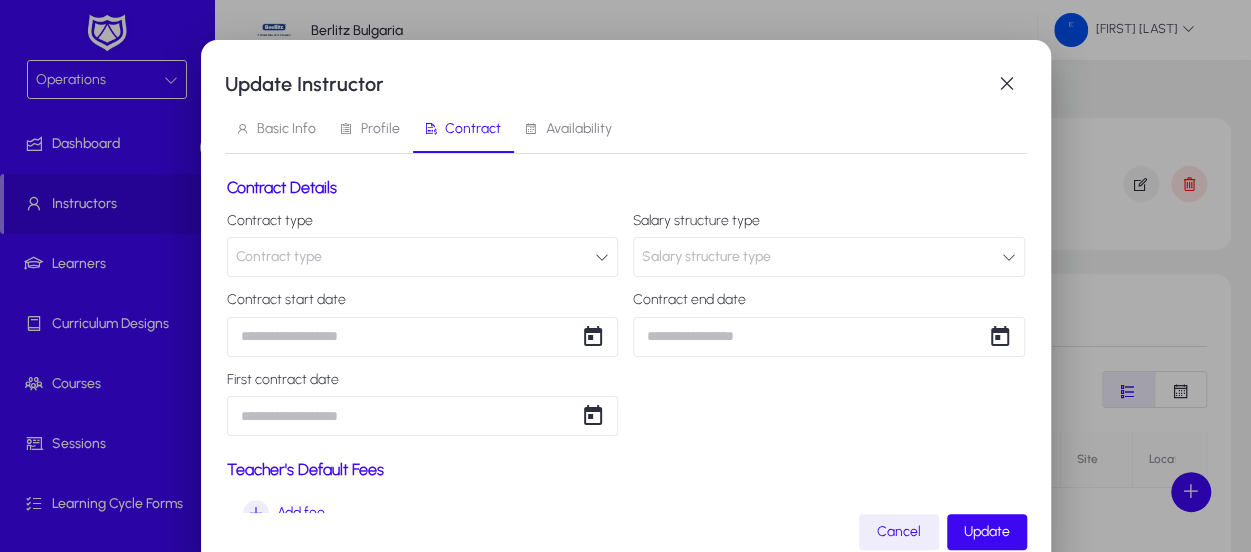 click on "Contract type" at bounding box center (423, 257) 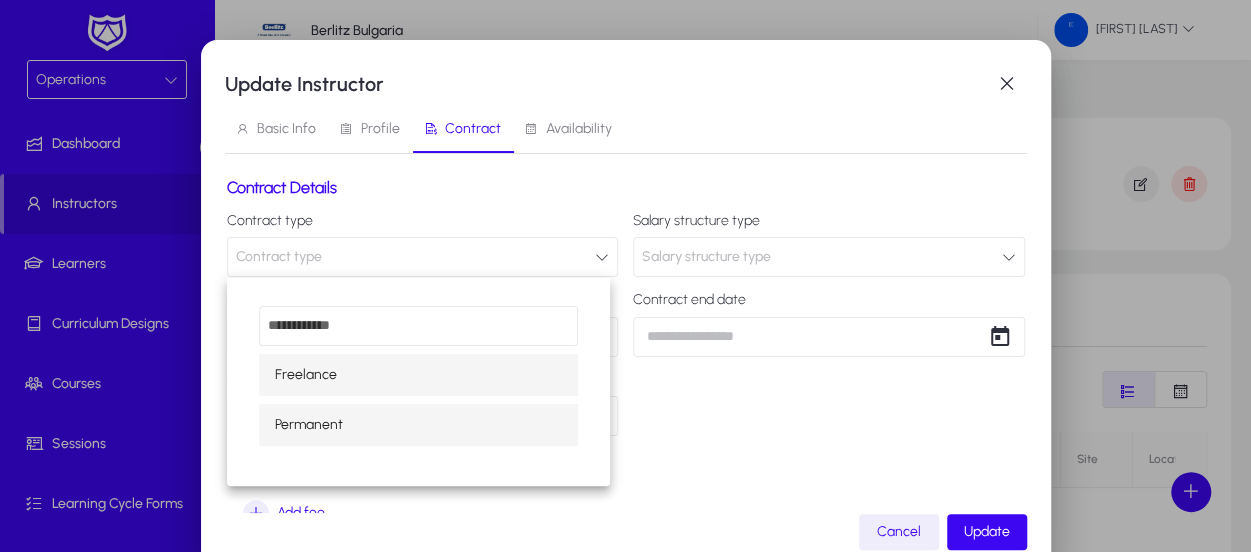 click on "Permanent" at bounding box center (418, 425) 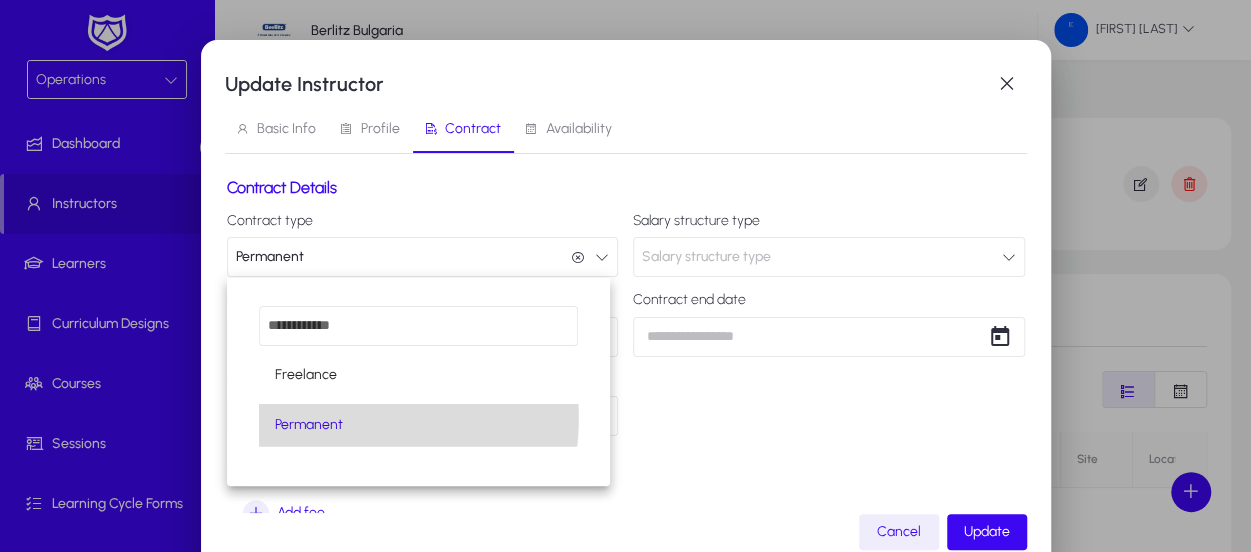 scroll, scrollTop: 0, scrollLeft: 0, axis: both 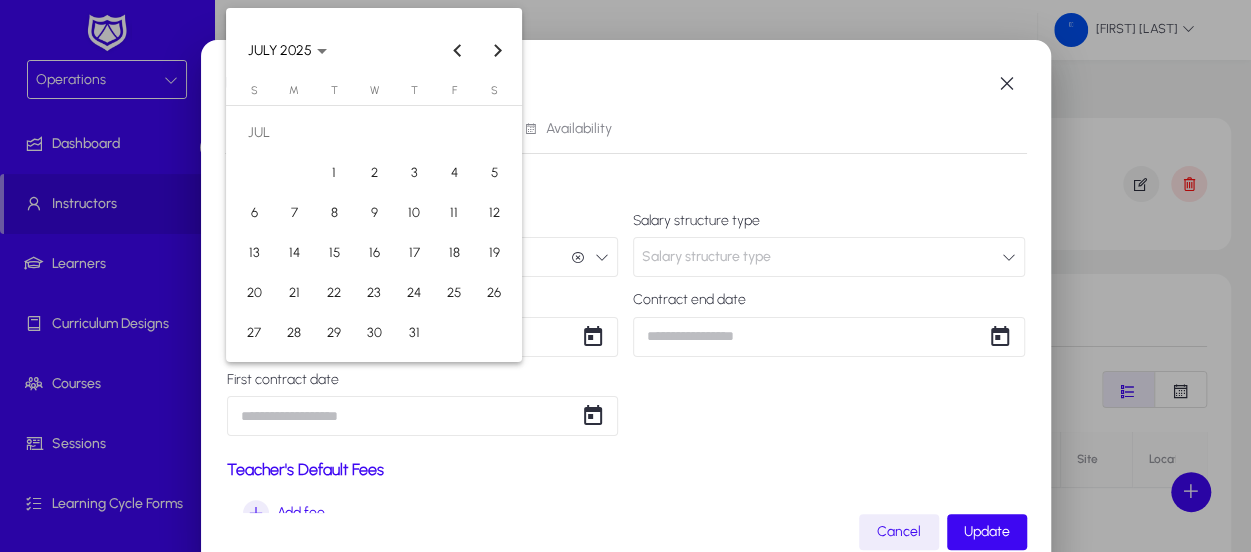 click on "Update Instructor Basic Info  Profile   Contract   Availability  Contract Details  Contract type   Permanent  Permanent      Salary structure type  Salary structure type     Contract start date Contract end date First contract date Teacher's Default Fees  Add fee     Cancel   Update  JULY 2025 JULY 2025 Sunday S Monday M Tuesday T Wednesday W Thursday T Friday F Saturday S  JUL      1   2   3   4   5   6   7   8   9   10   11   12   13   14   15   16   17   18   19   20   21   22   23   24   25   26   27   28   29   30   31
Close calendar" at bounding box center [625, 276] 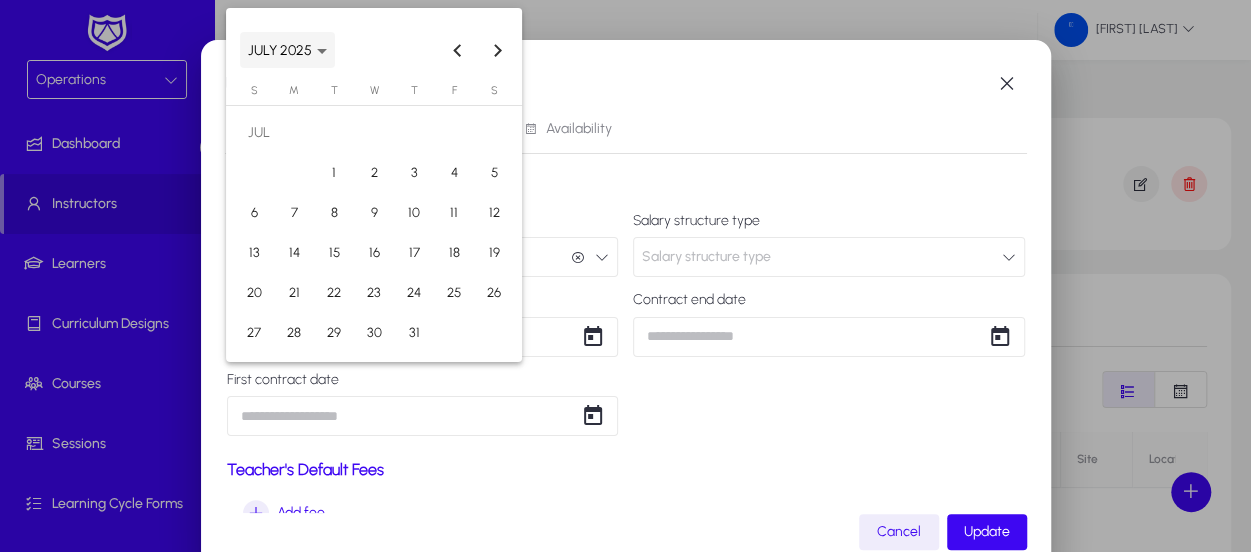 click 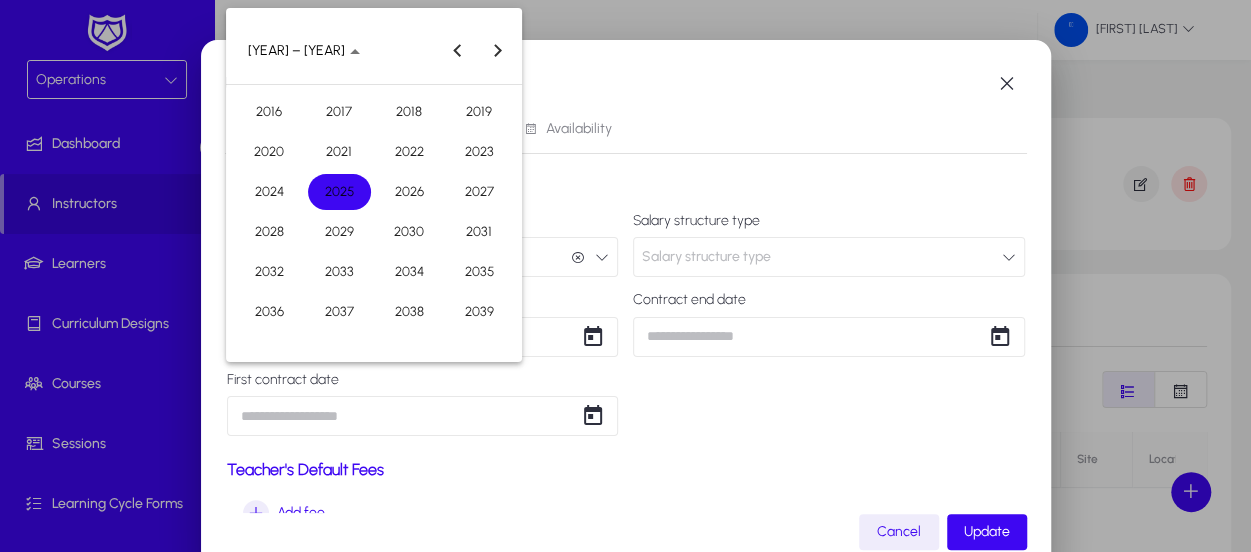 click on "2025" at bounding box center (339, 192) 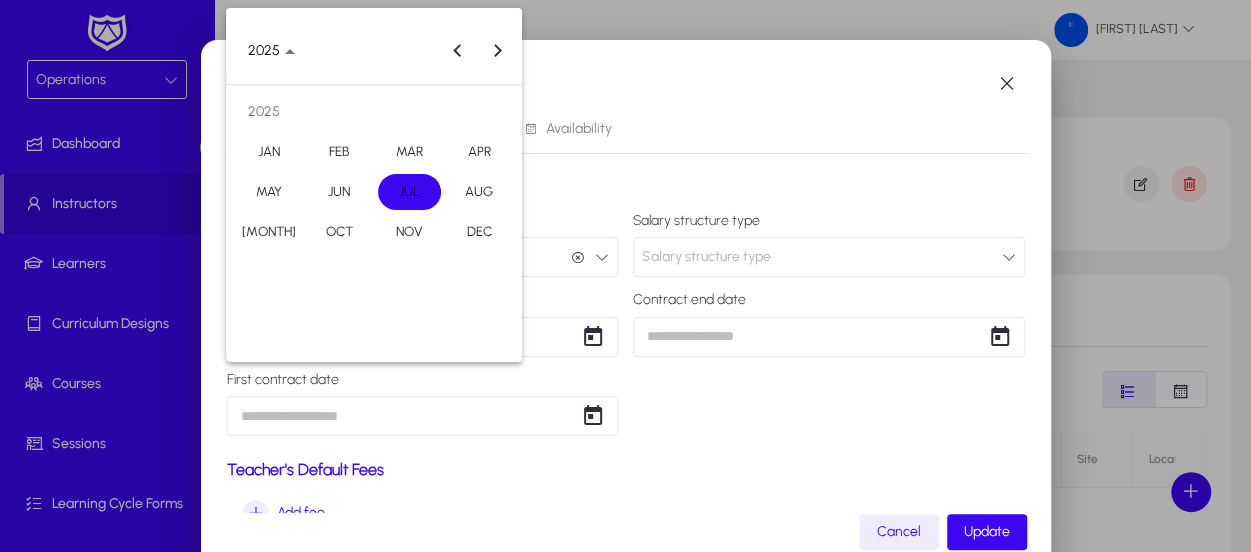 click on "JAN" at bounding box center (269, 152) 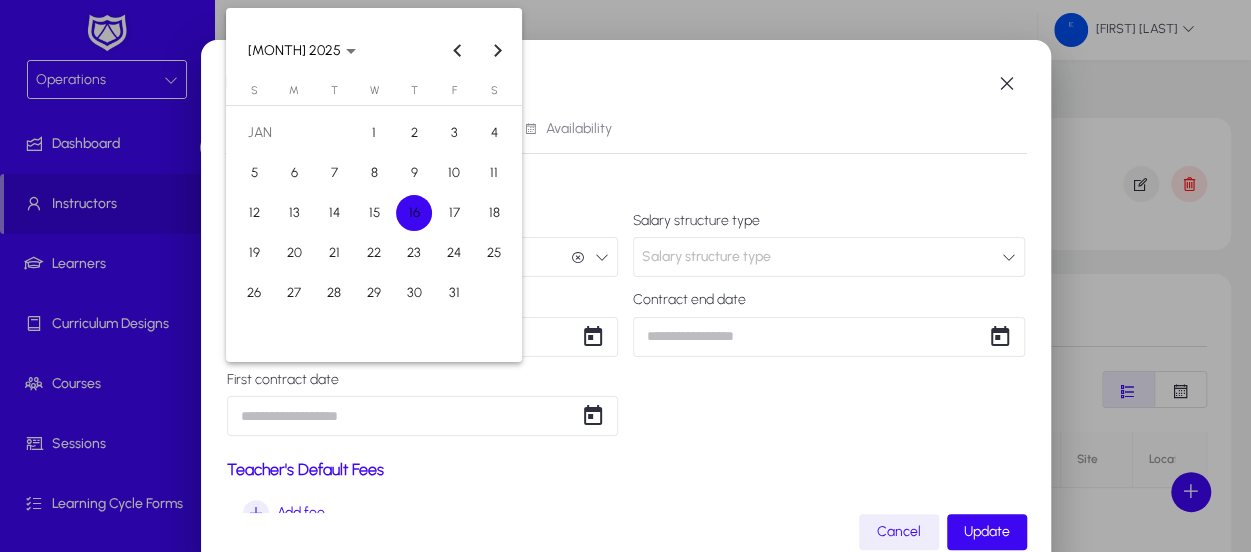 click on "6" at bounding box center (294, 173) 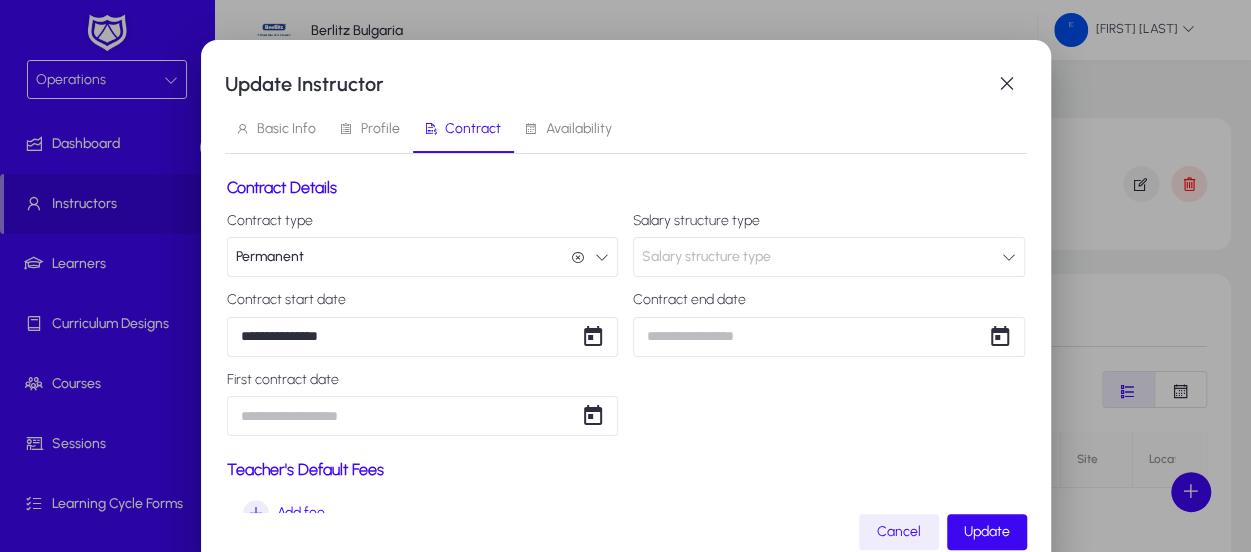 scroll, scrollTop: 50, scrollLeft: 0, axis: vertical 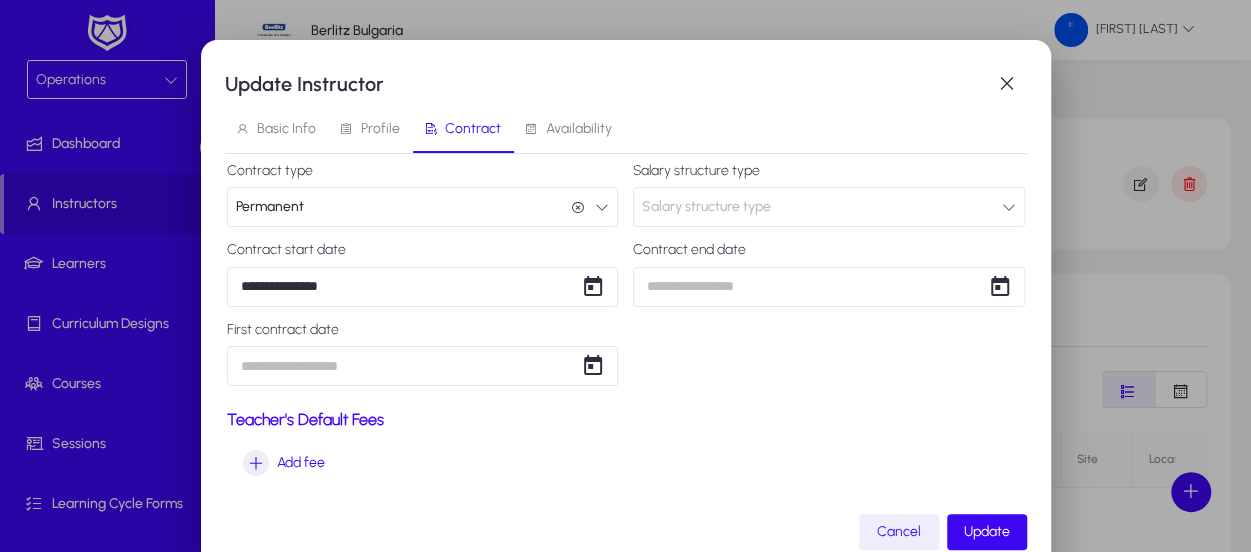 click on "**********" at bounding box center (625, 276) 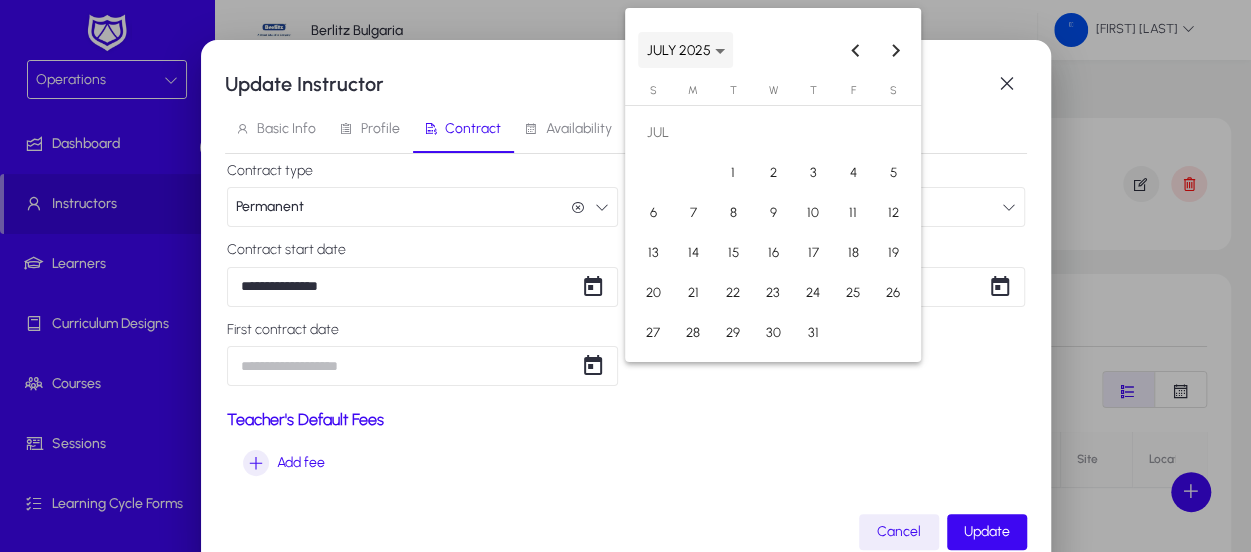 click on "JULY 2025" at bounding box center (685, 50) 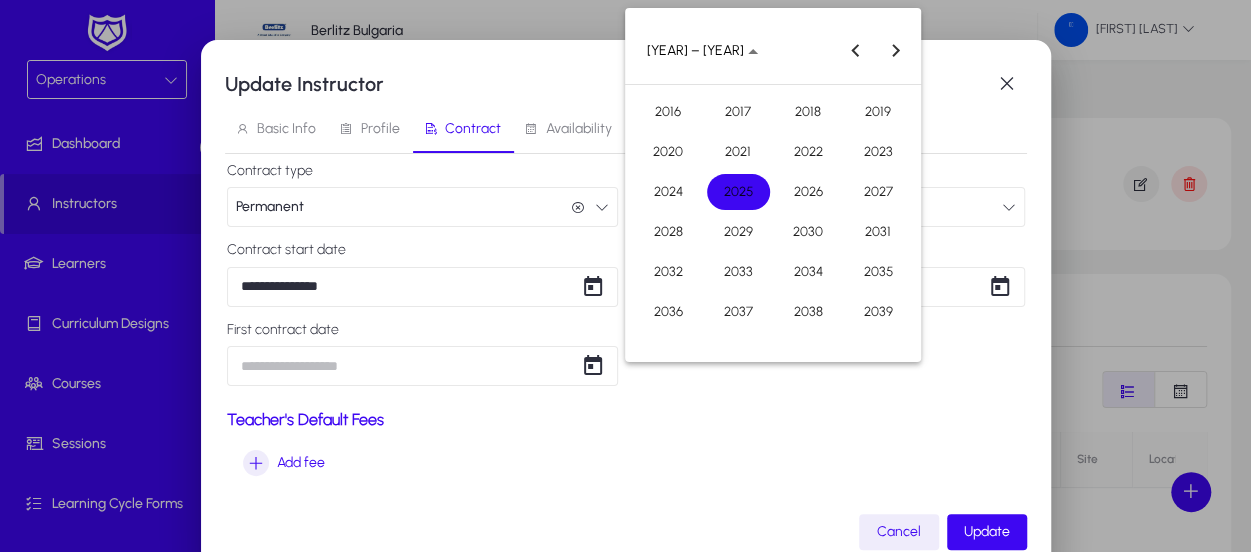 click on "2025" at bounding box center (738, 192) 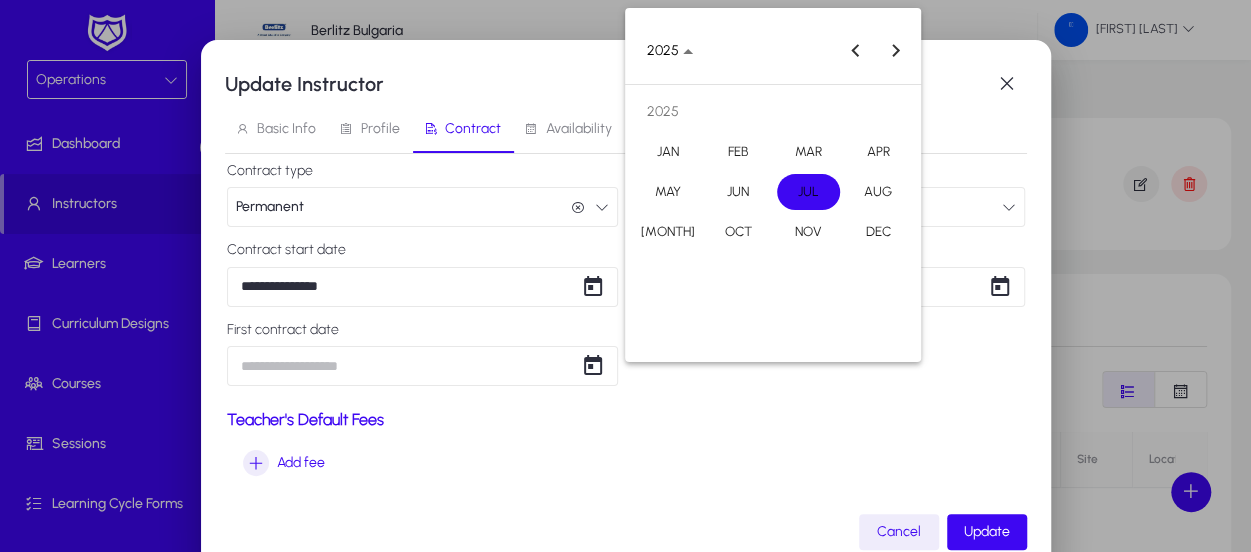 click on "DEC" at bounding box center [878, 232] 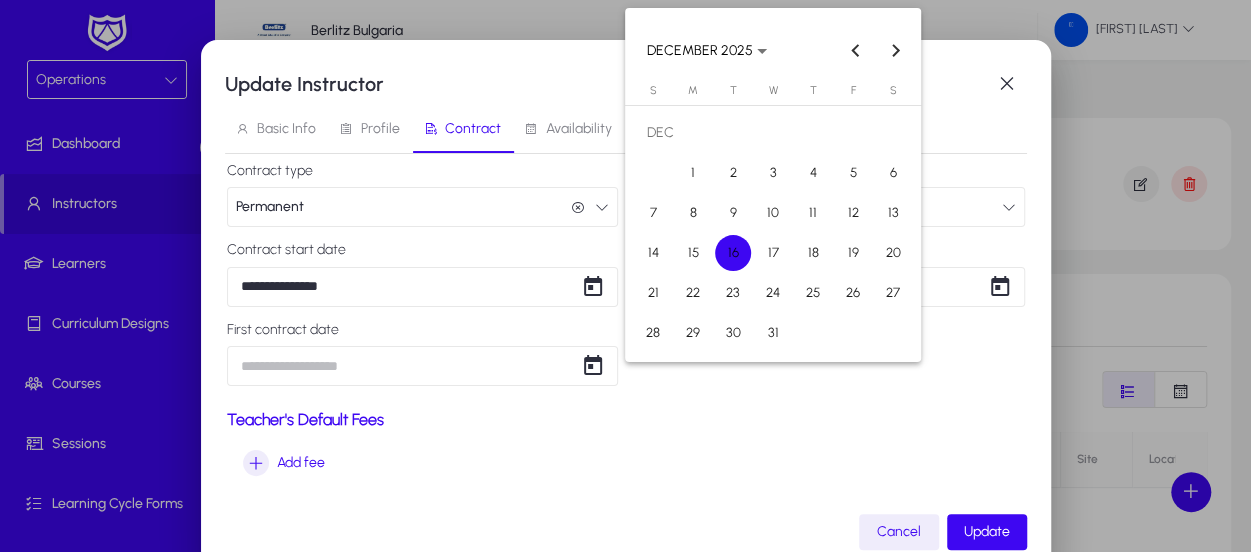 click at bounding box center (625, 276) 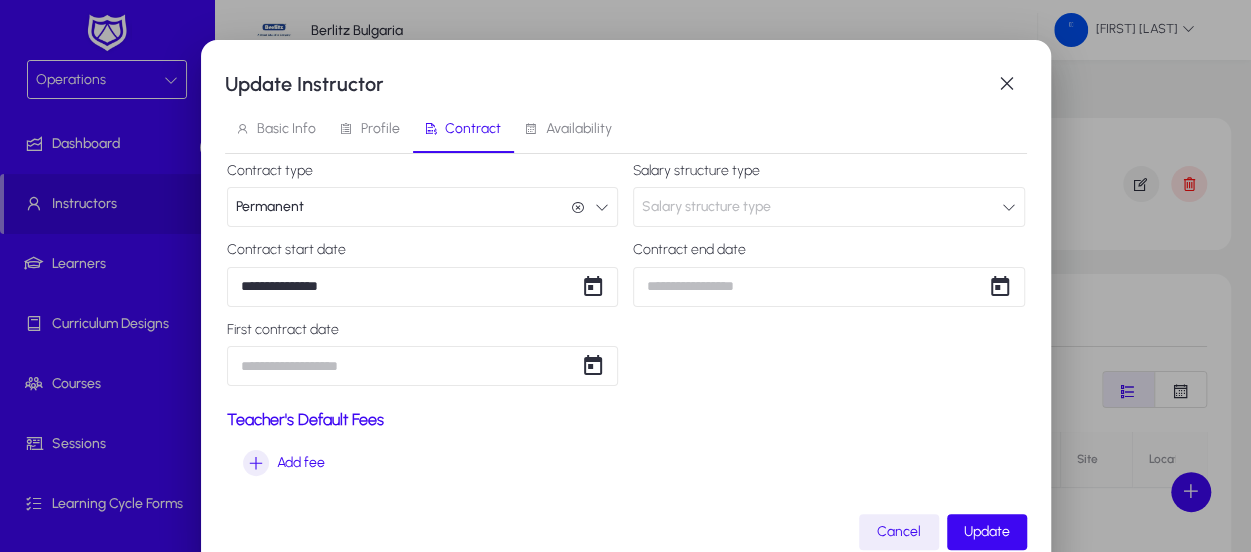 click on "**********" at bounding box center (625, 276) 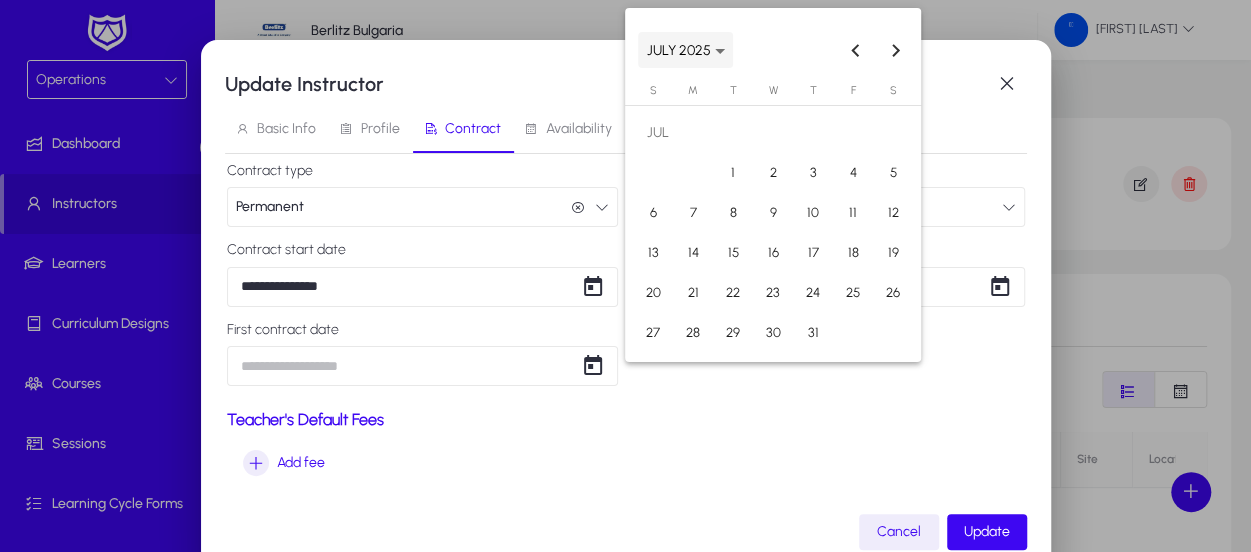 click 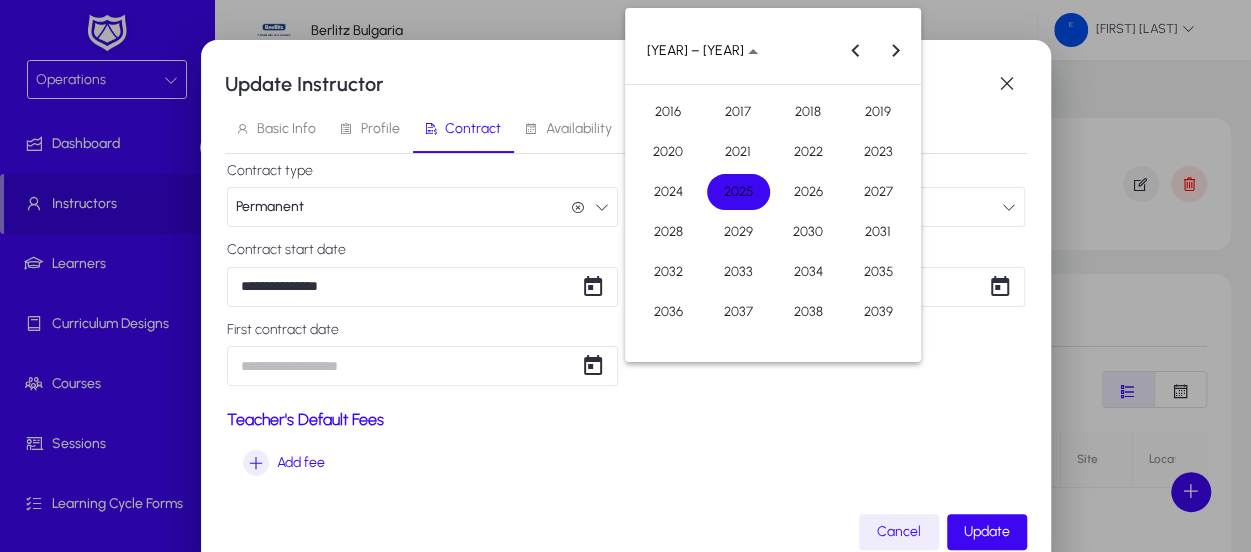 click on "2025" at bounding box center [738, 192] 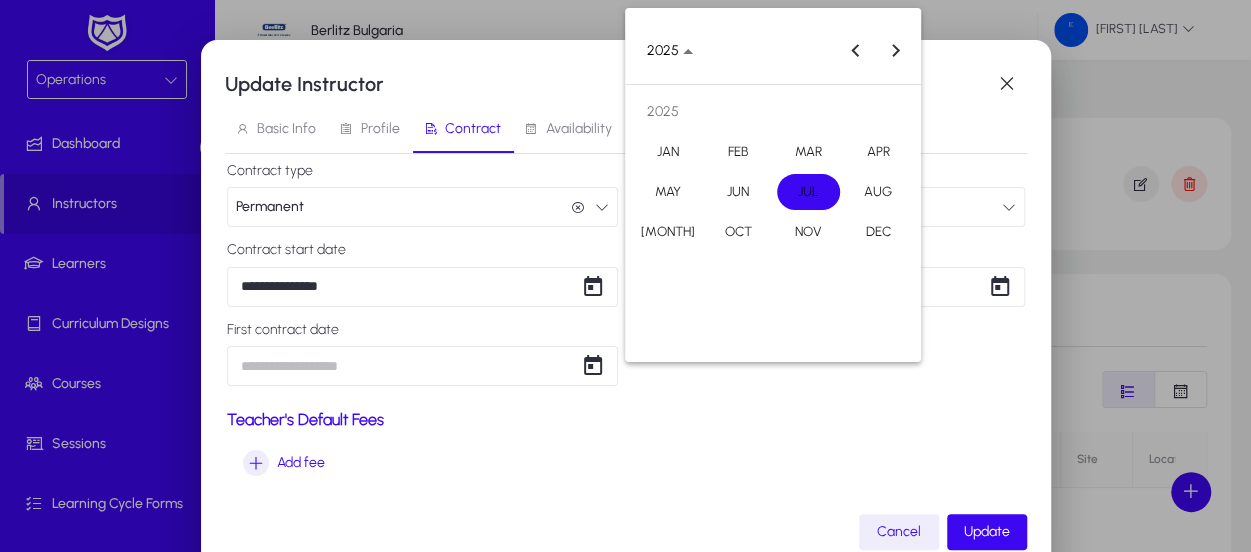 click on "DEC" at bounding box center [878, 232] 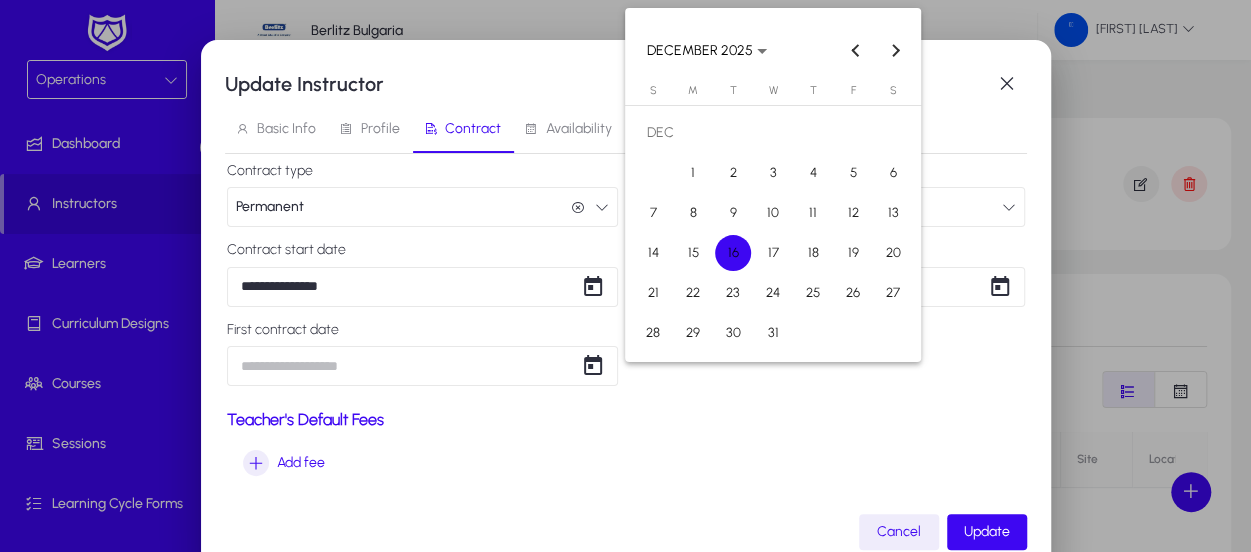 click on "1" at bounding box center [693, 173] 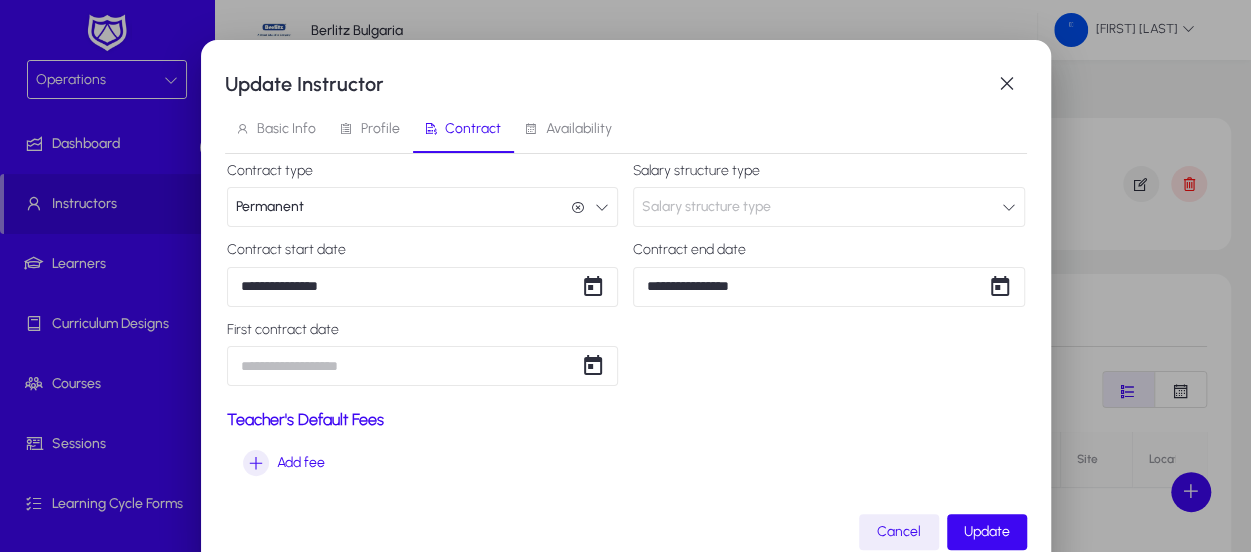 click on "**********" at bounding box center (626, 274) 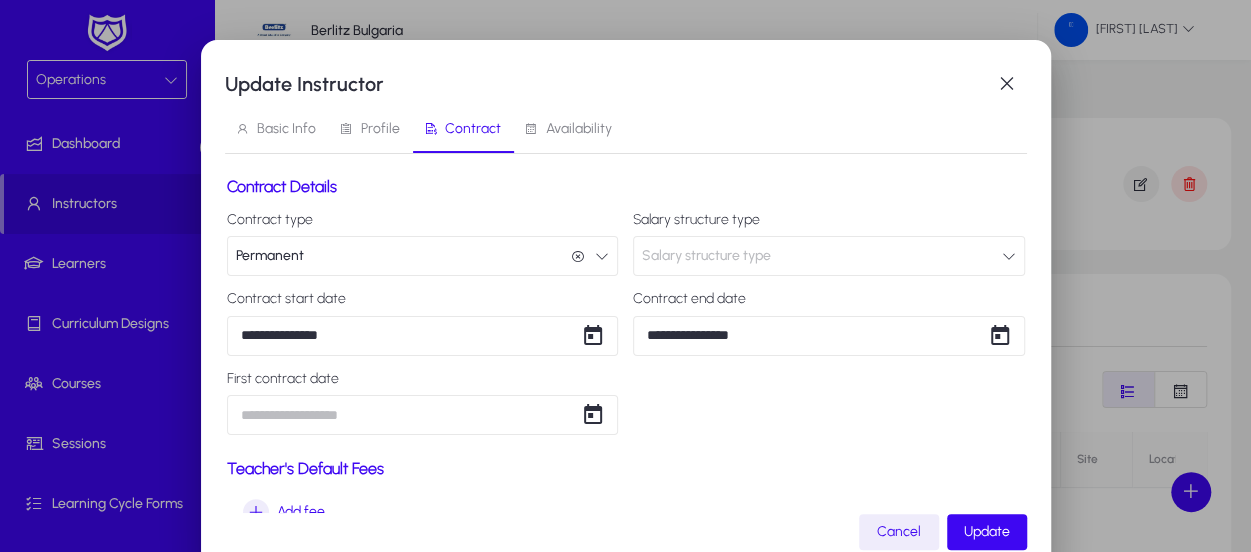 scroll, scrollTop: 0, scrollLeft: 0, axis: both 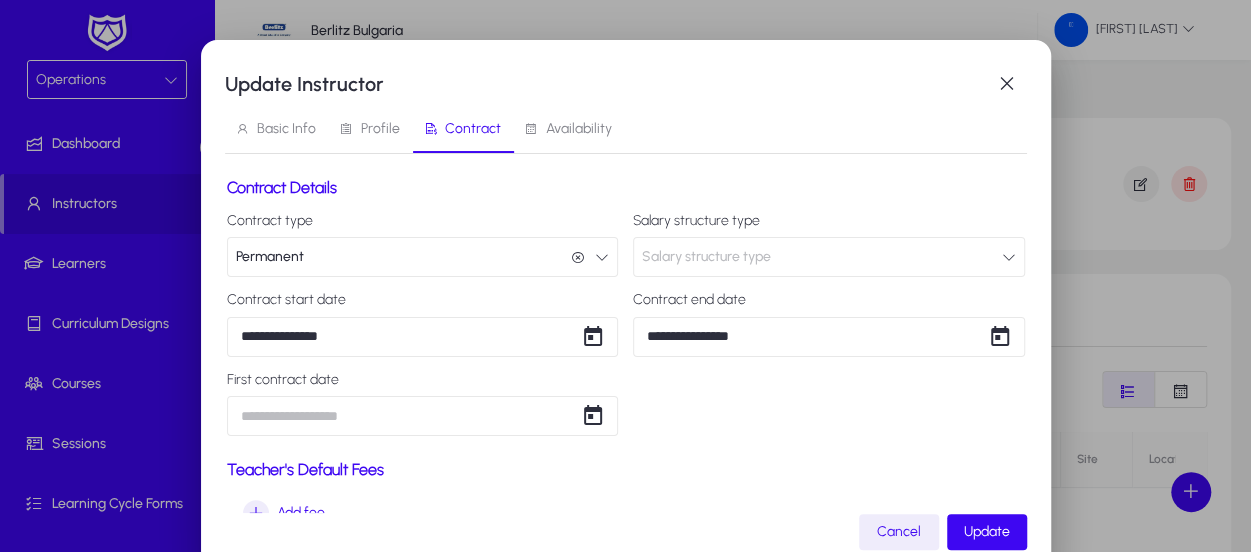 click on "Salary structure type" at bounding box center [706, 257] 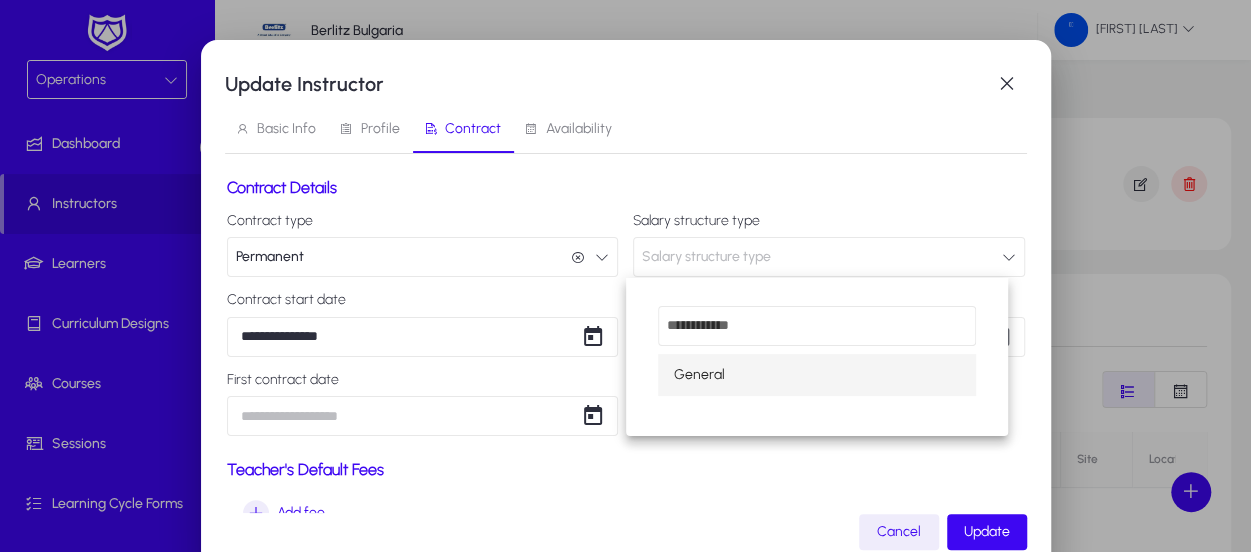 click on "General" at bounding box center [699, 375] 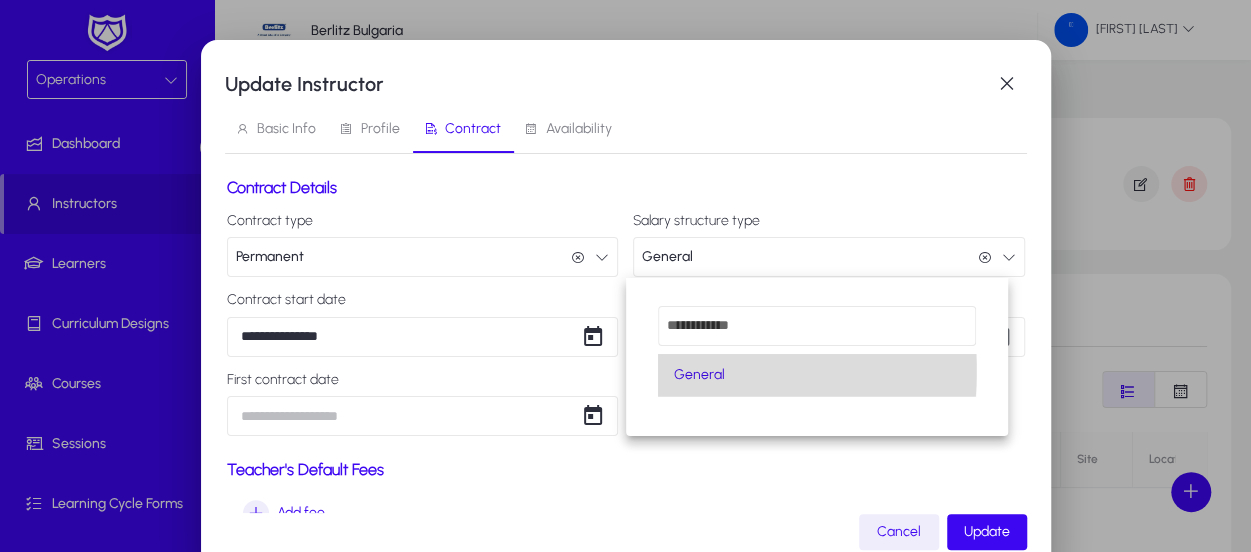 scroll, scrollTop: 0, scrollLeft: 0, axis: both 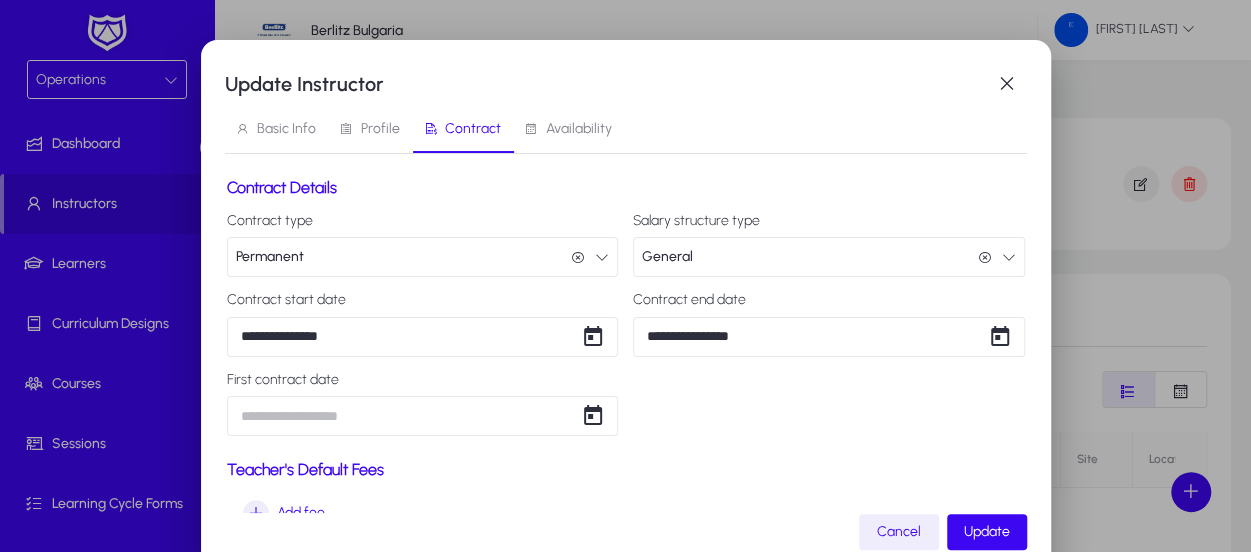 click on "**********" at bounding box center [626, 324] 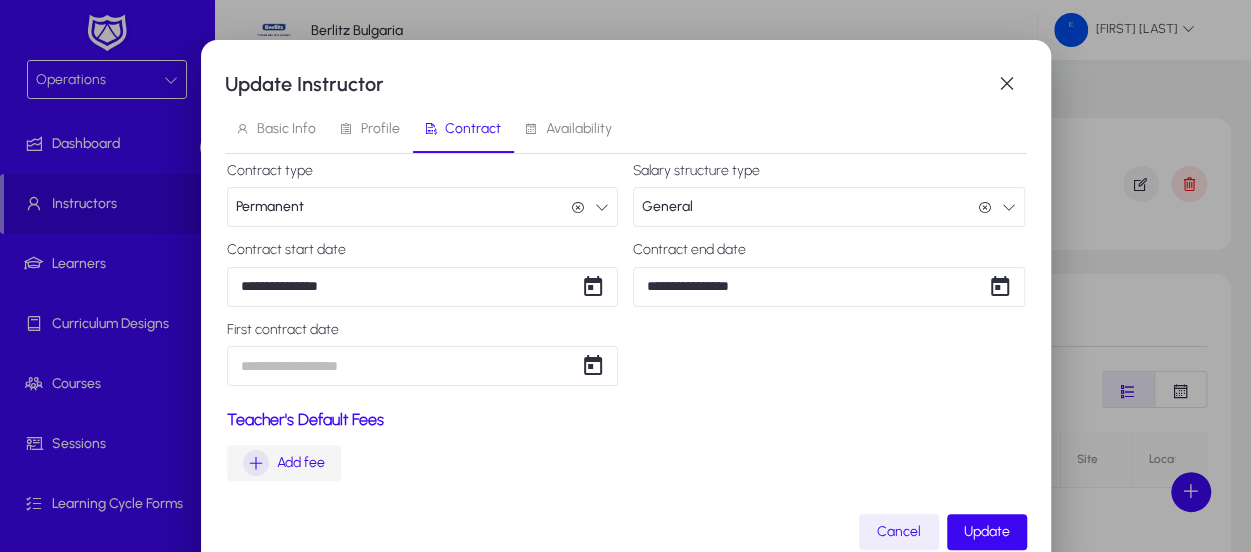 click on "Add fee" at bounding box center (301, 463) 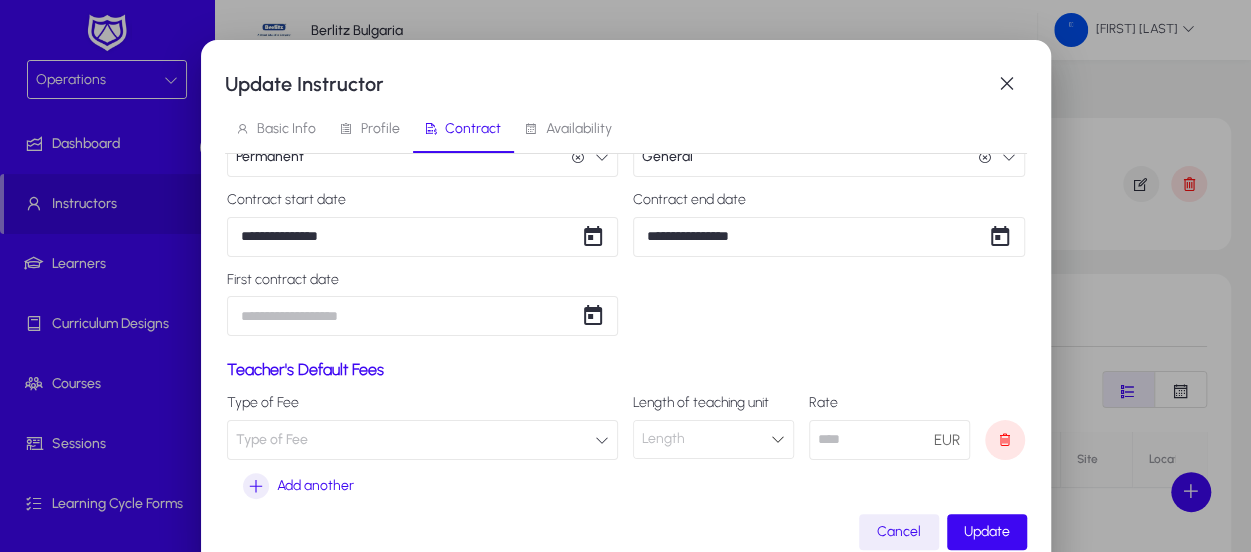 scroll, scrollTop: 122, scrollLeft: 0, axis: vertical 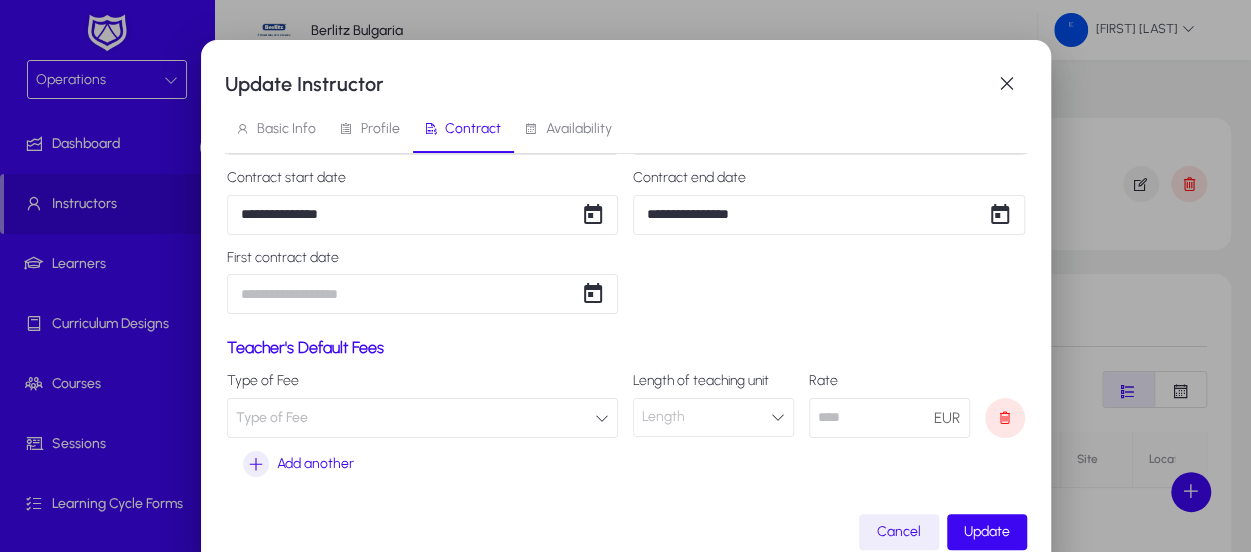 click on "Type of Fee" at bounding box center [423, 418] 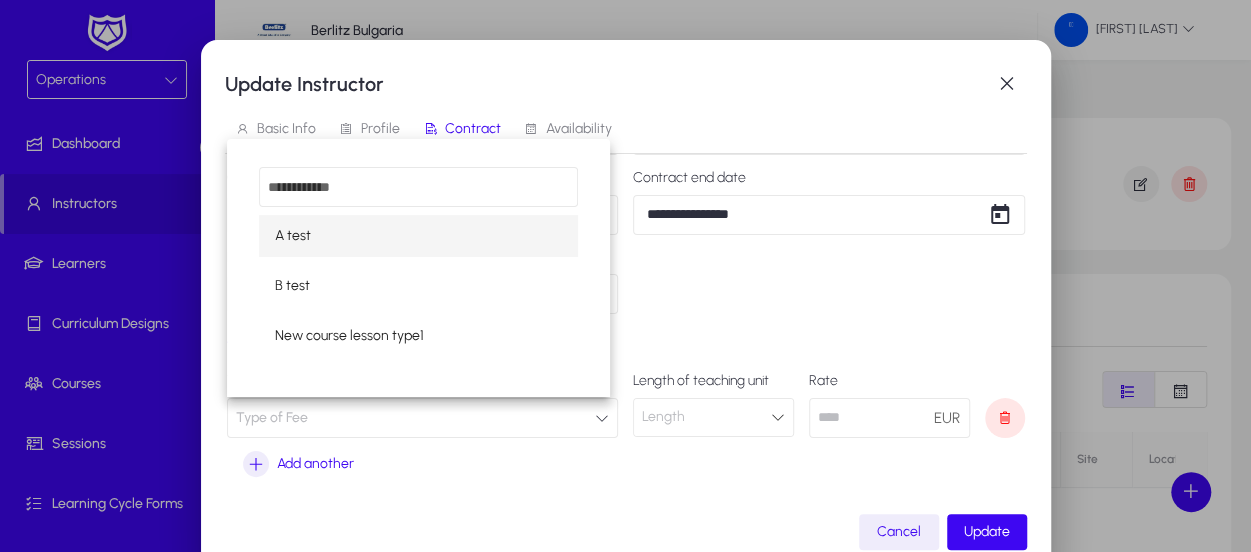 click on "A test" at bounding box center [418, 236] 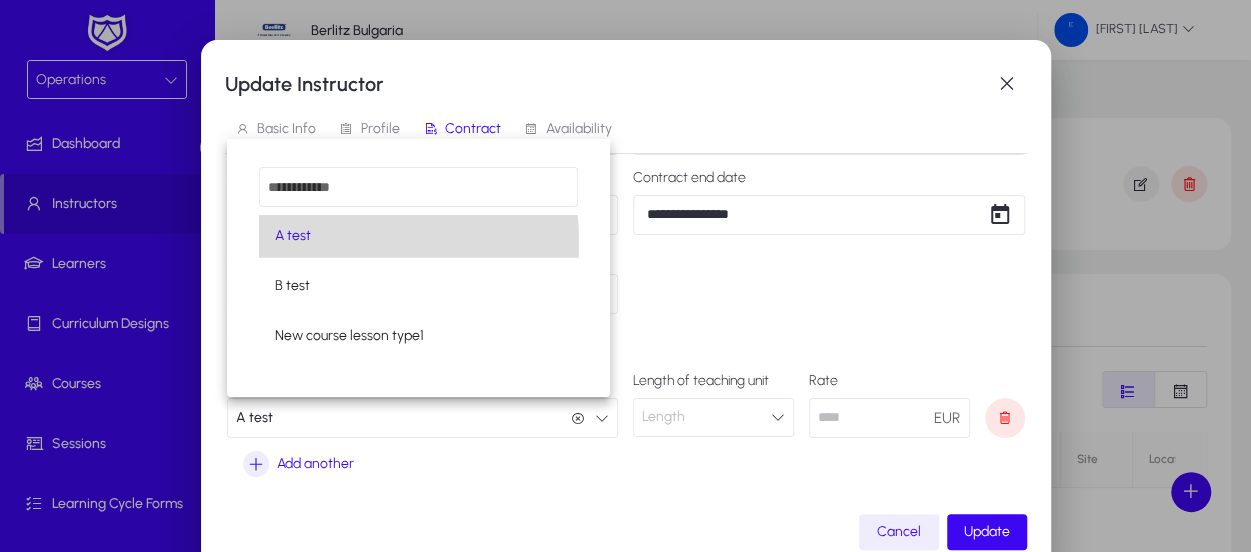 scroll, scrollTop: 0, scrollLeft: 0, axis: both 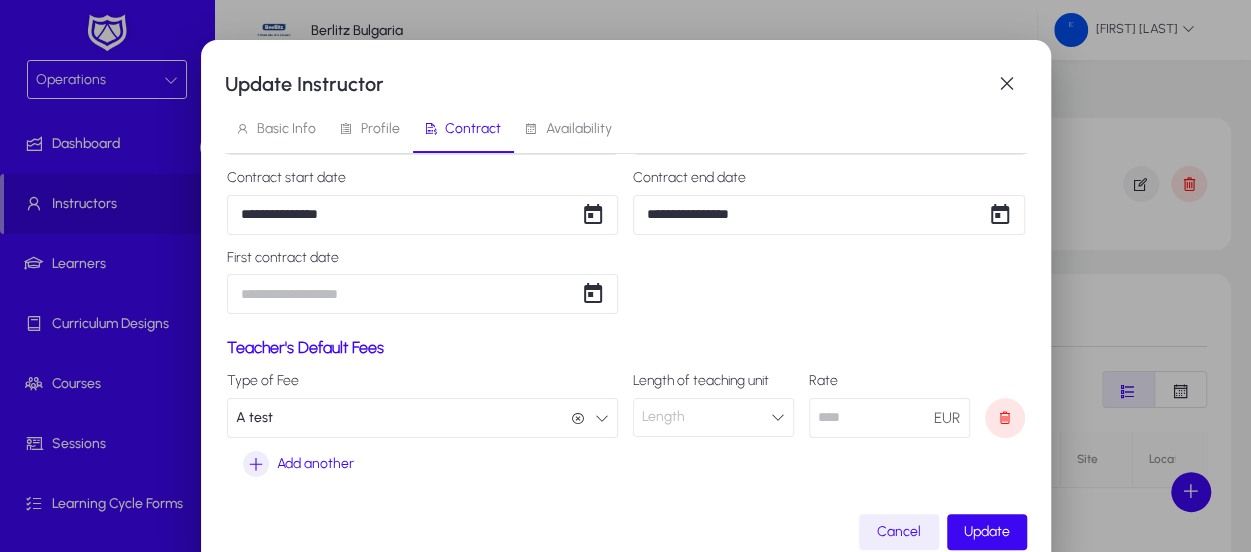 click on "Length" at bounding box center [706, 417] 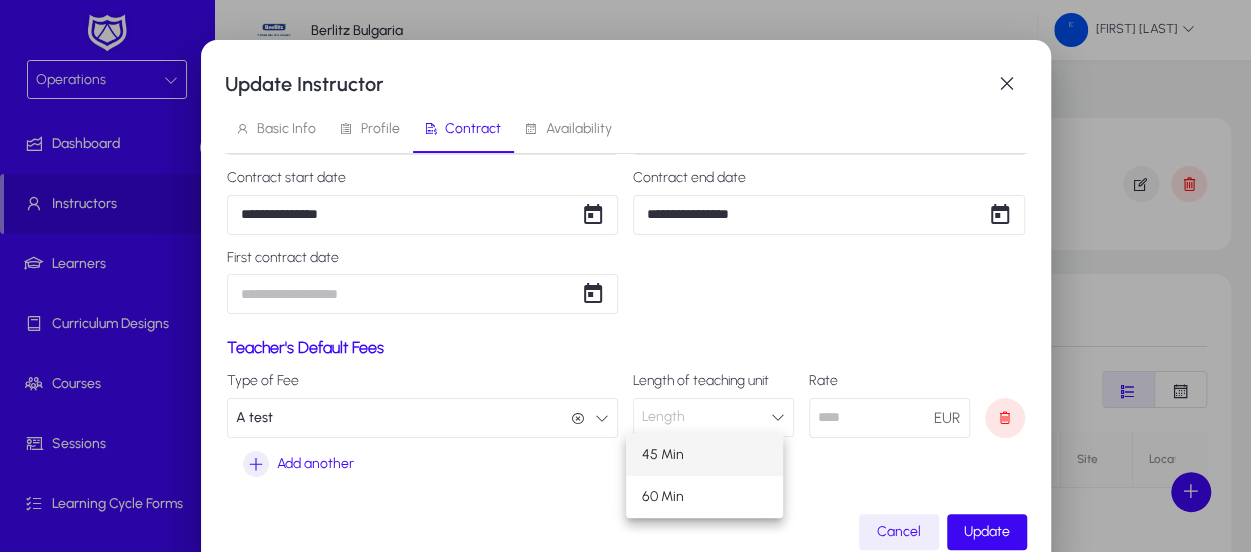 click on "45 Min" at bounding box center (704, 455) 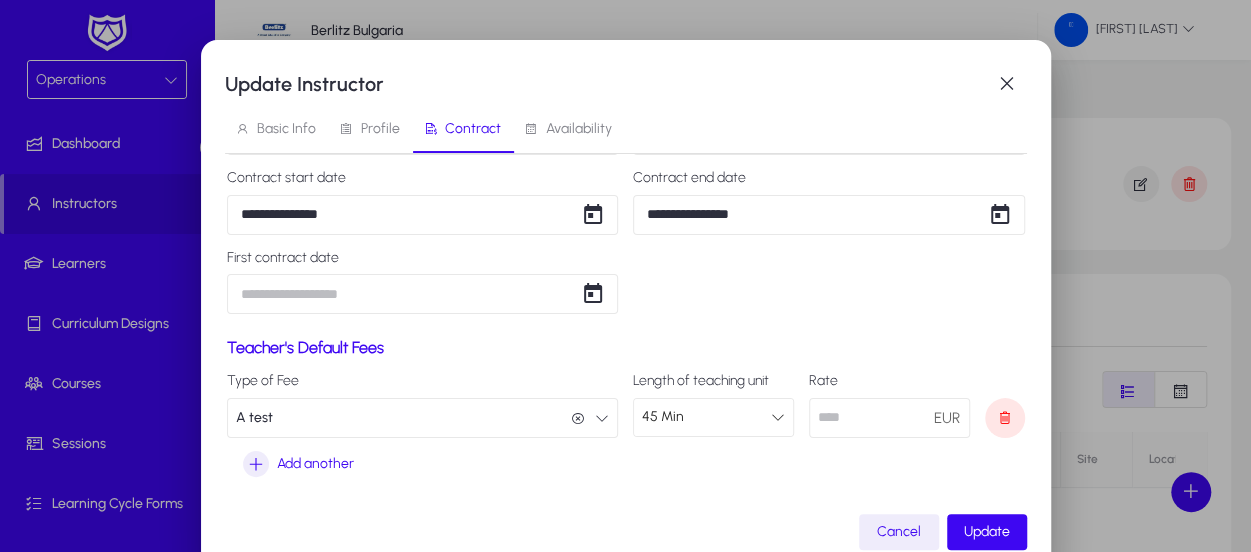 click at bounding box center [889, 418] 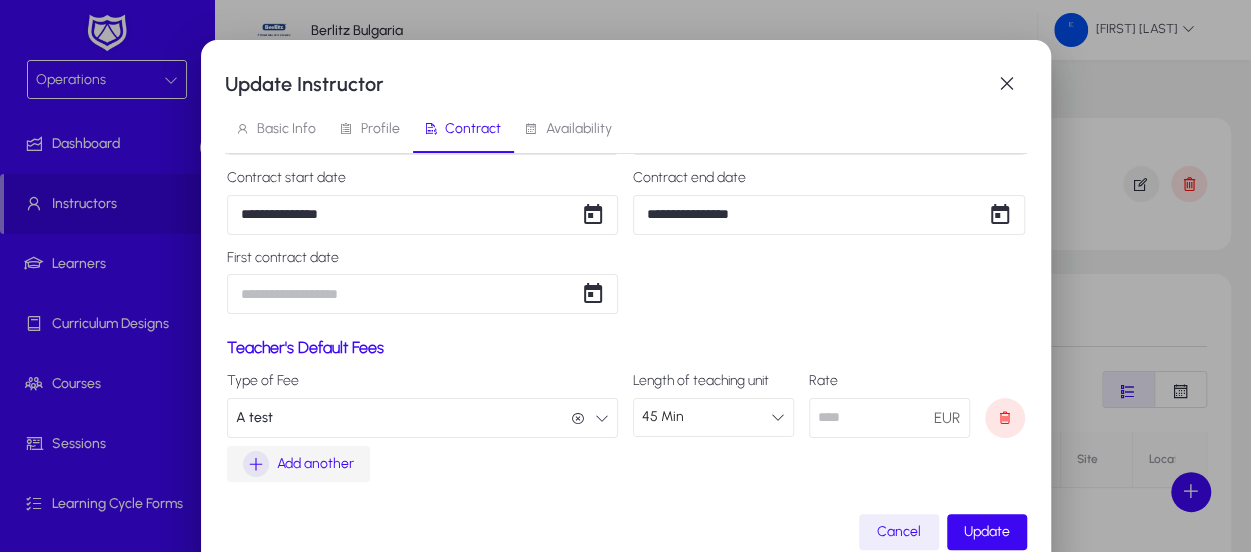 click on "Add another" at bounding box center [315, 464] 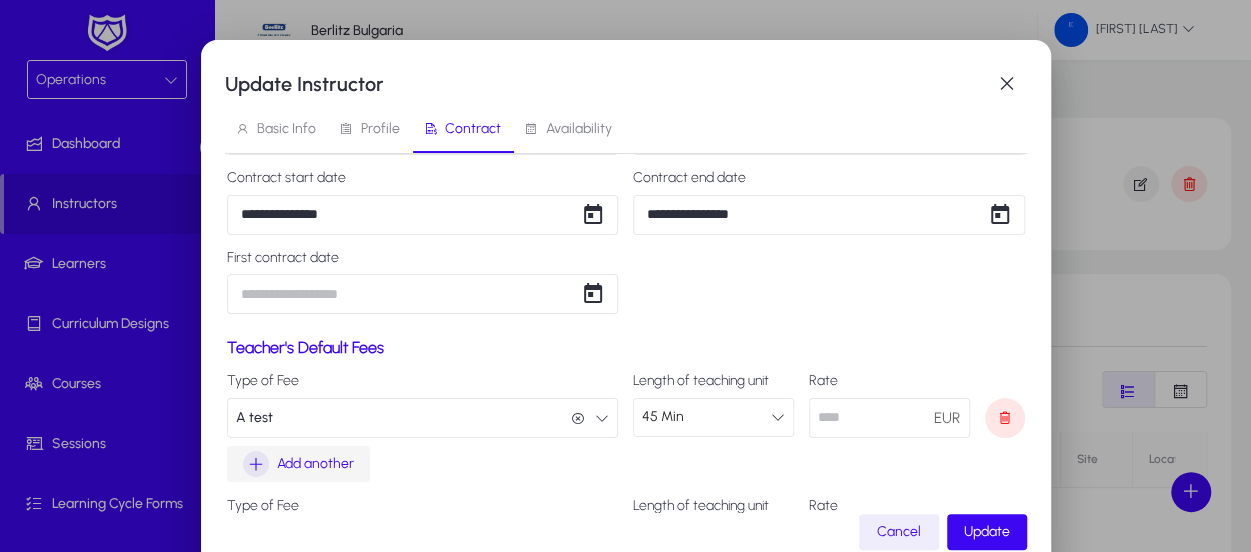 click on "Add another" at bounding box center [315, 464] 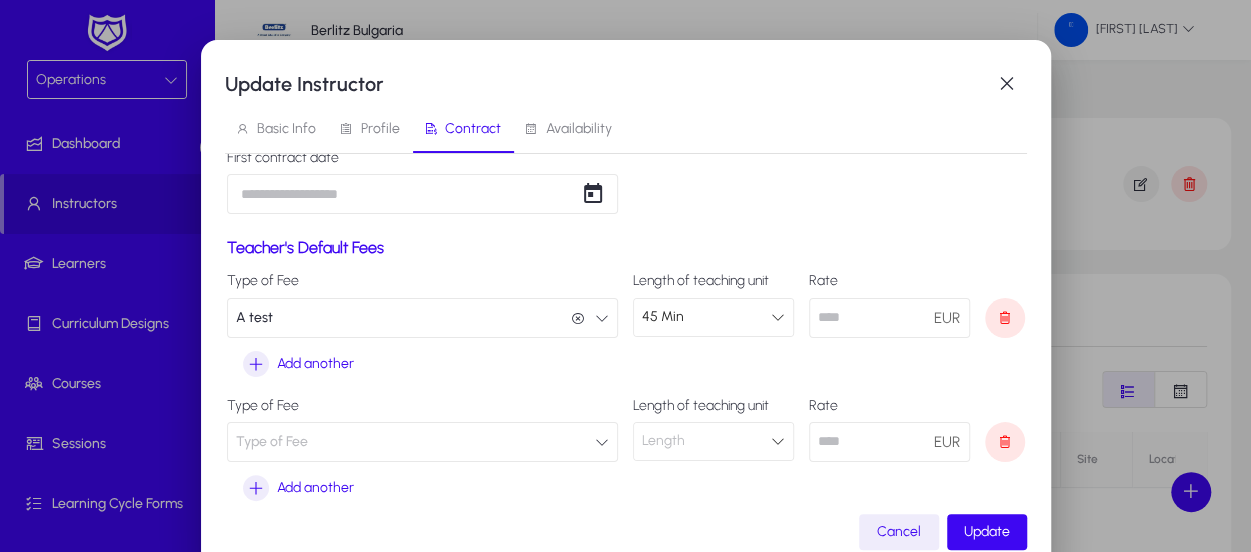 click on "Type of Fee" at bounding box center (272, 442) 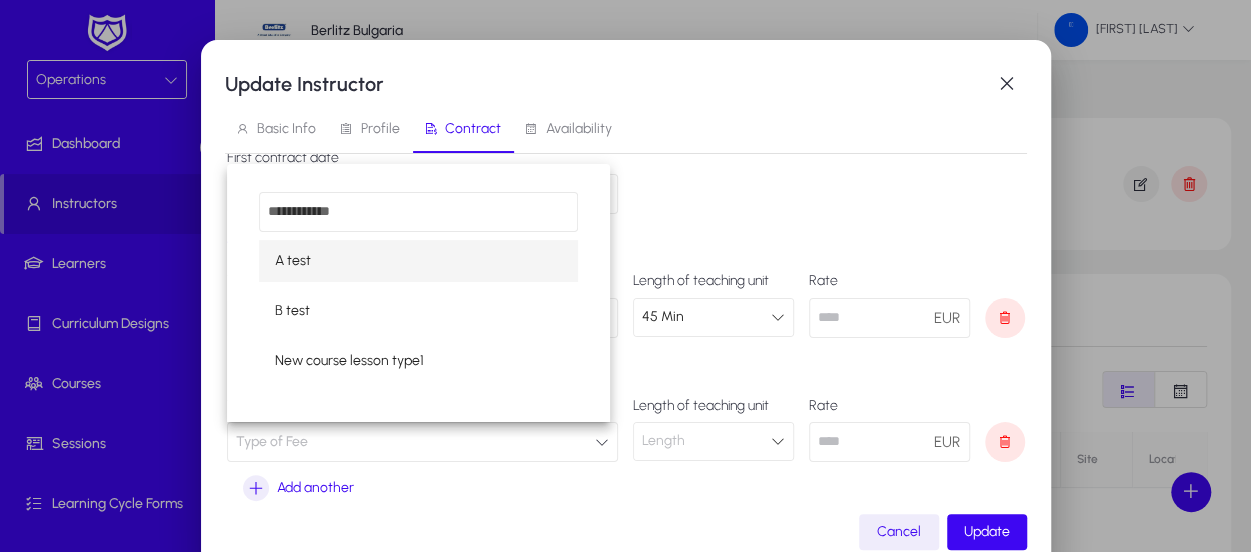 click on "B test" at bounding box center (292, 311) 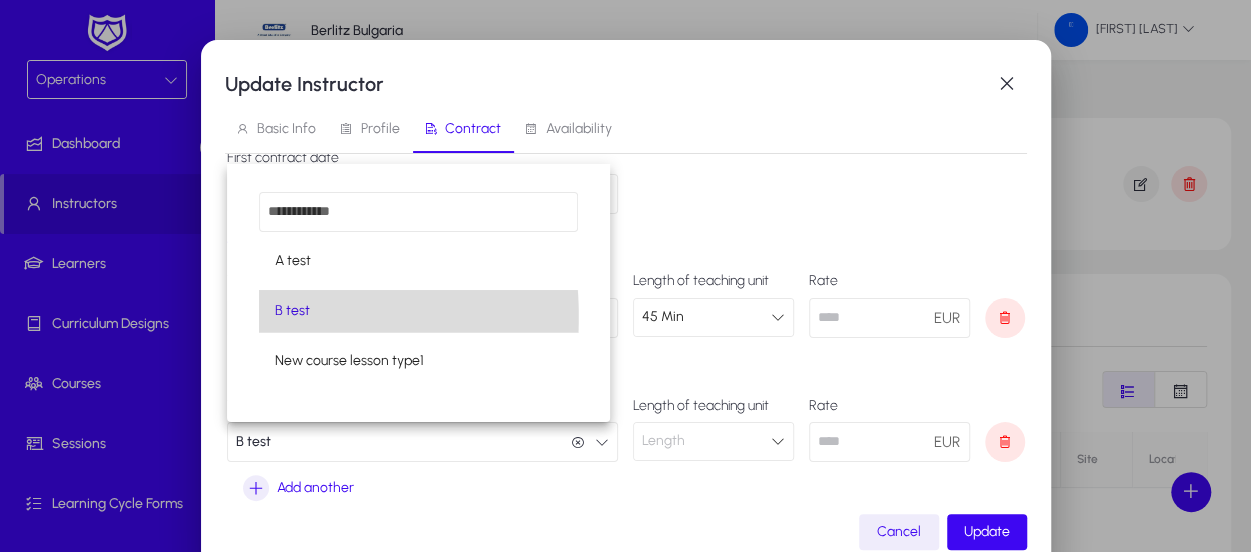 scroll, scrollTop: 0, scrollLeft: 0, axis: both 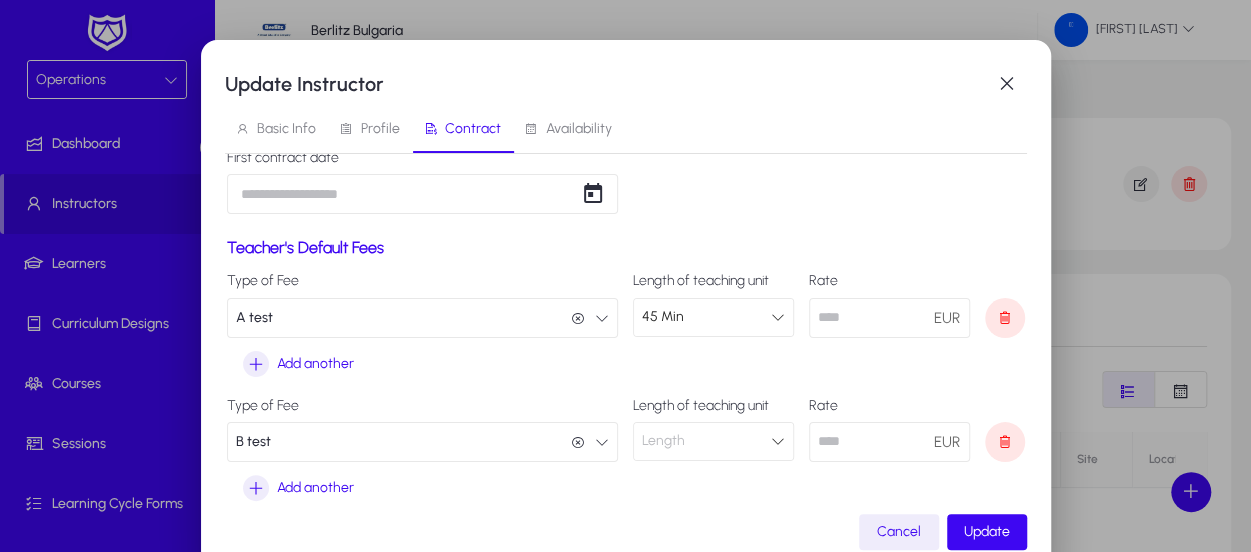 click on "Length" at bounding box center [706, 441] 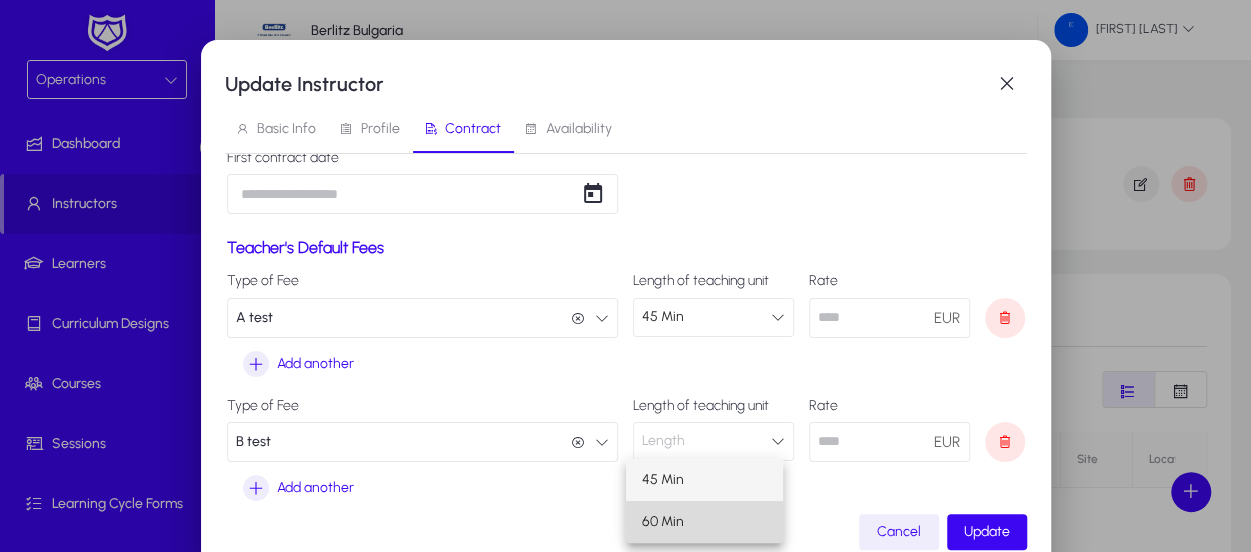 click on "60 Min" at bounding box center (663, 522) 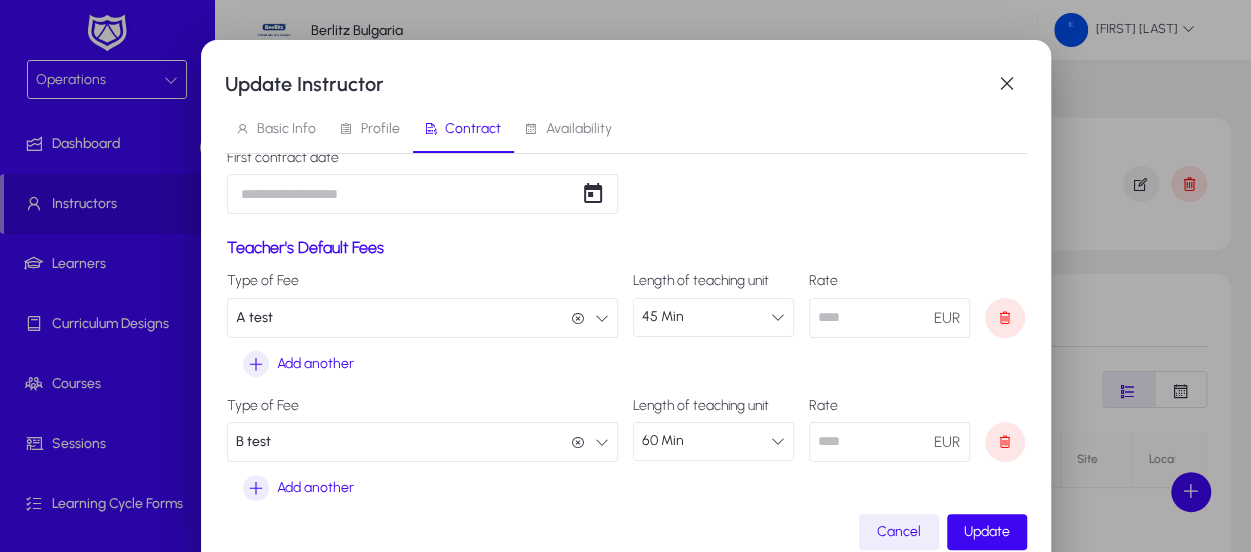 click at bounding box center (889, 442) 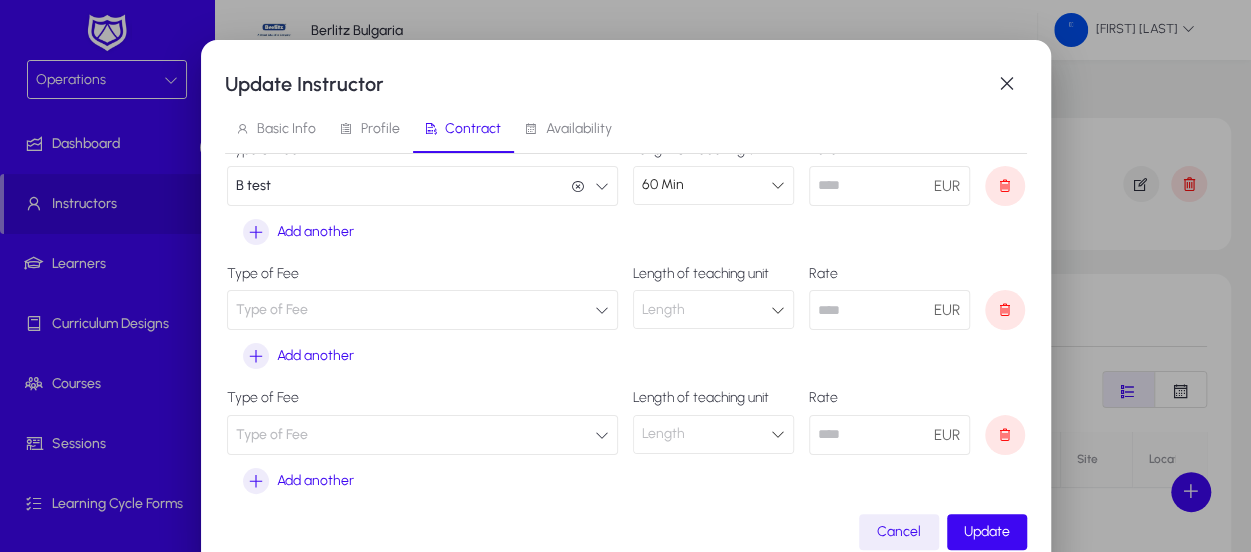 scroll, scrollTop: 495, scrollLeft: 0, axis: vertical 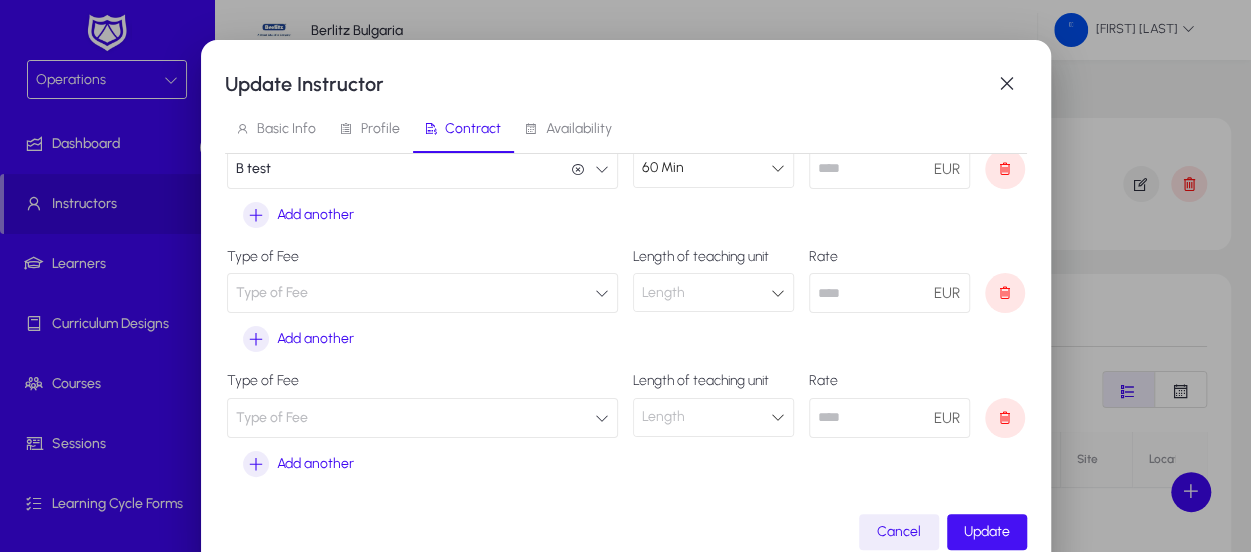 click on "Update" 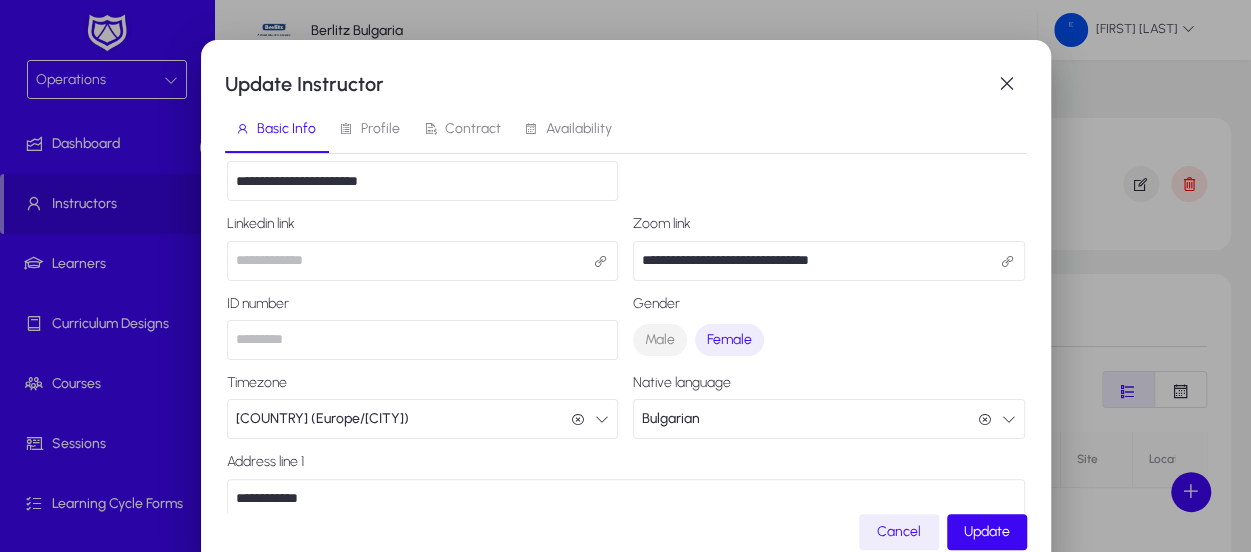 scroll, scrollTop: 0, scrollLeft: 0, axis: both 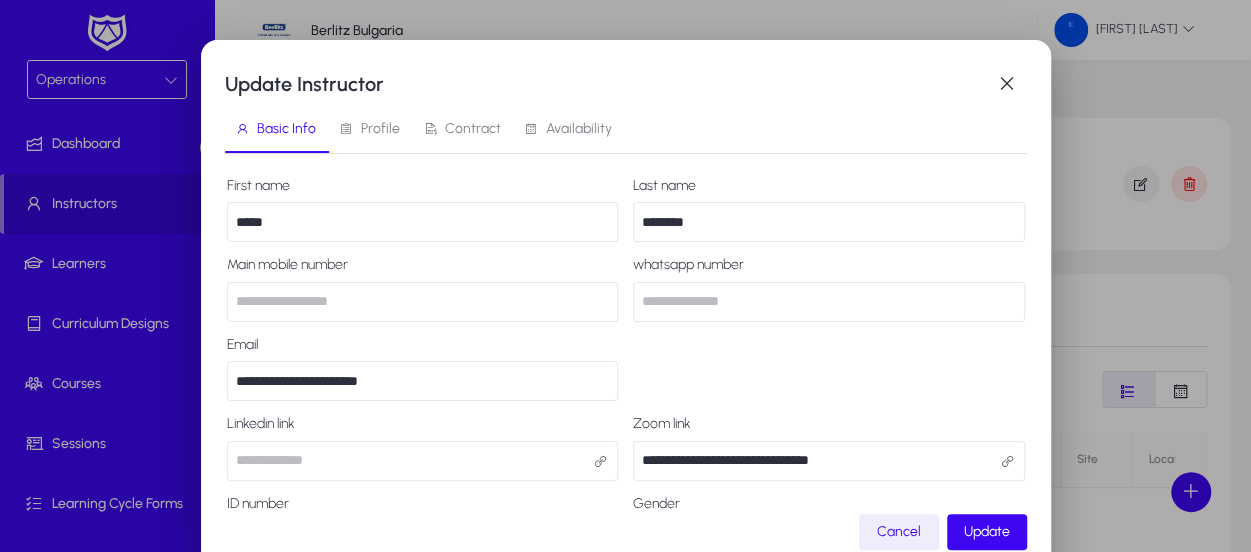 click on "Profile" at bounding box center [369, 129] 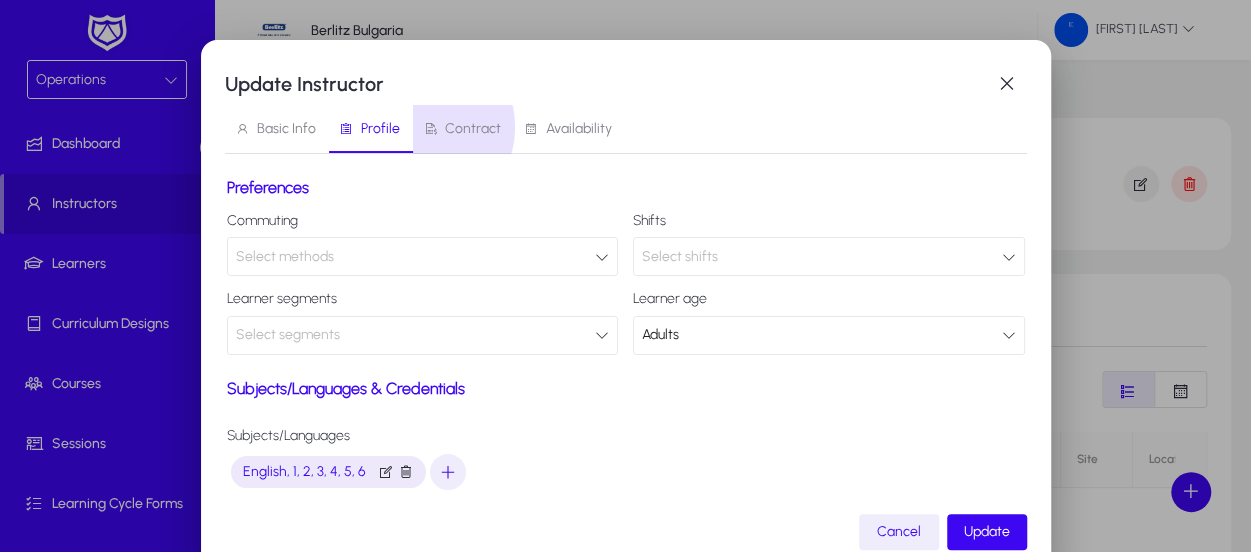 click on "Contract" at bounding box center (463, 129) 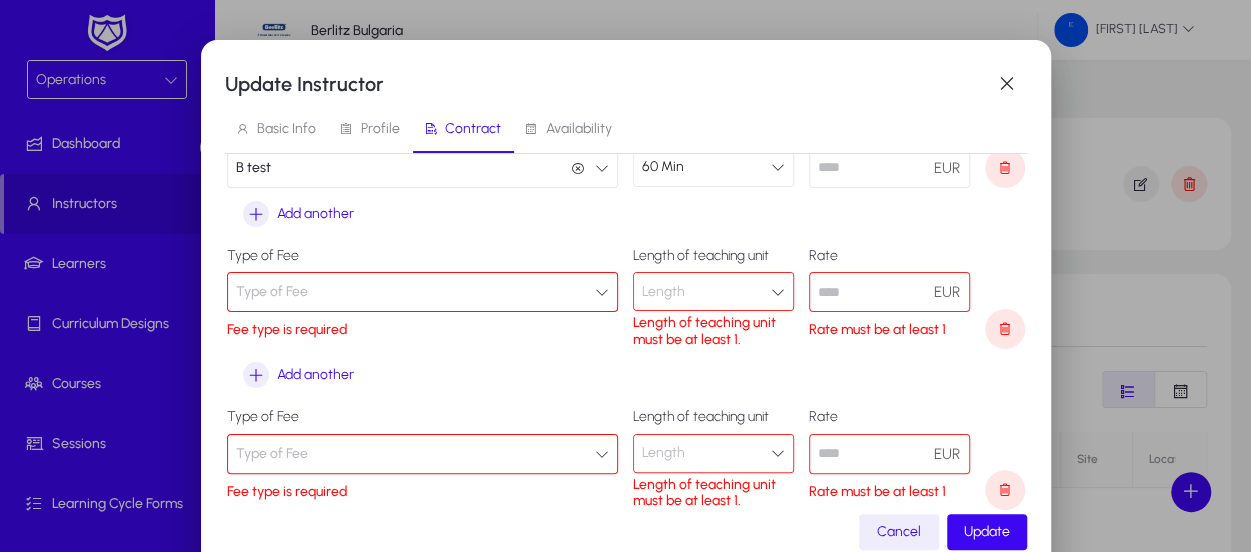 scroll, scrollTop: 500, scrollLeft: 0, axis: vertical 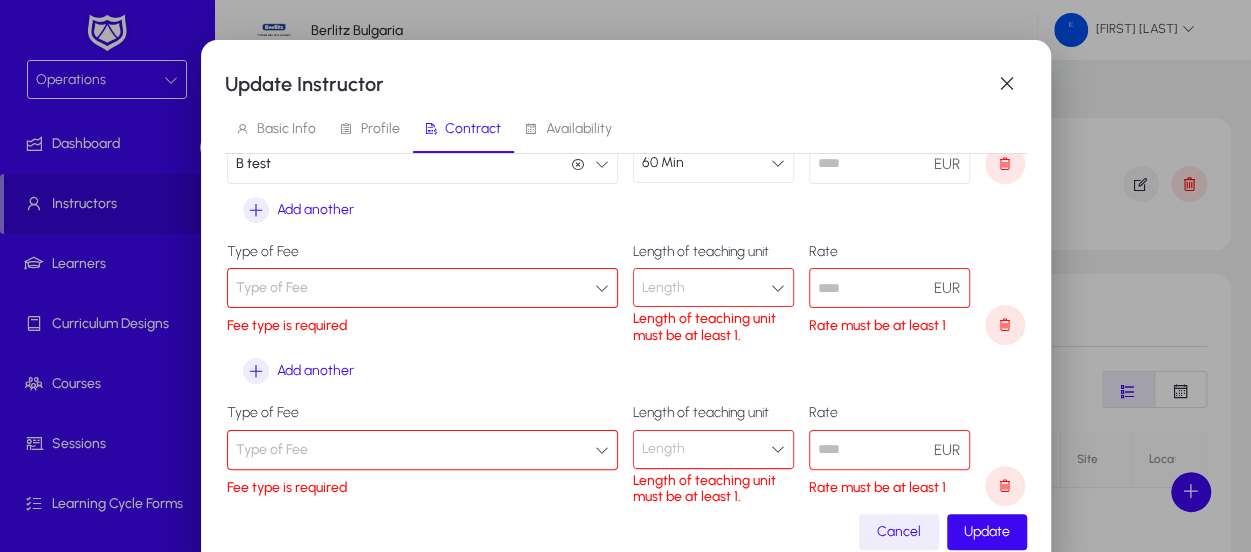 click on "Type of Fee" at bounding box center [423, 288] 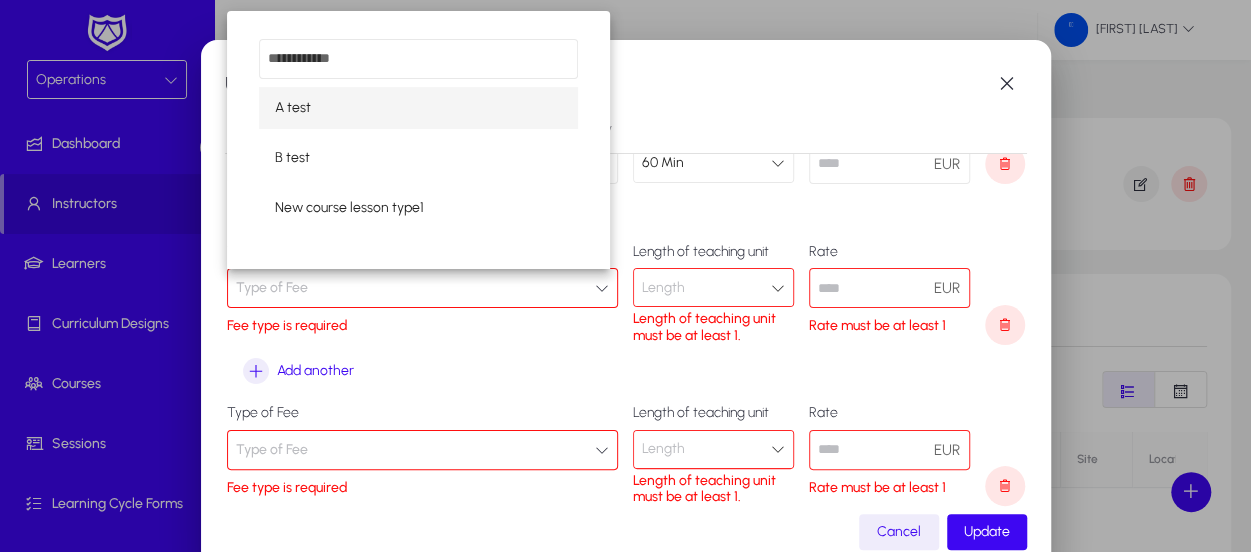 click on "A test" at bounding box center [418, 108] 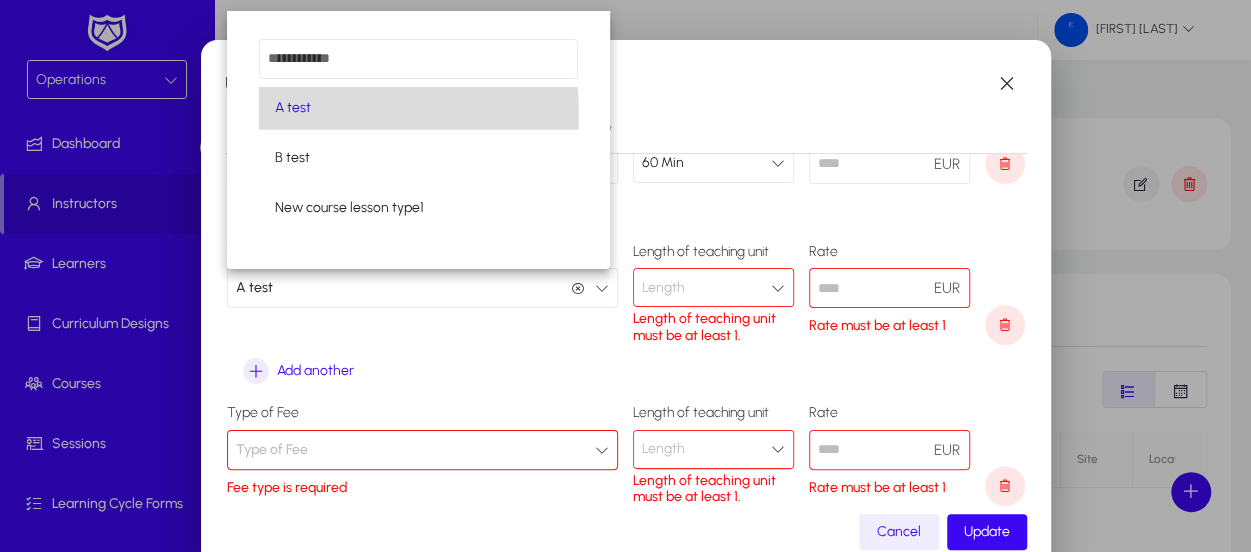 scroll, scrollTop: 0, scrollLeft: 0, axis: both 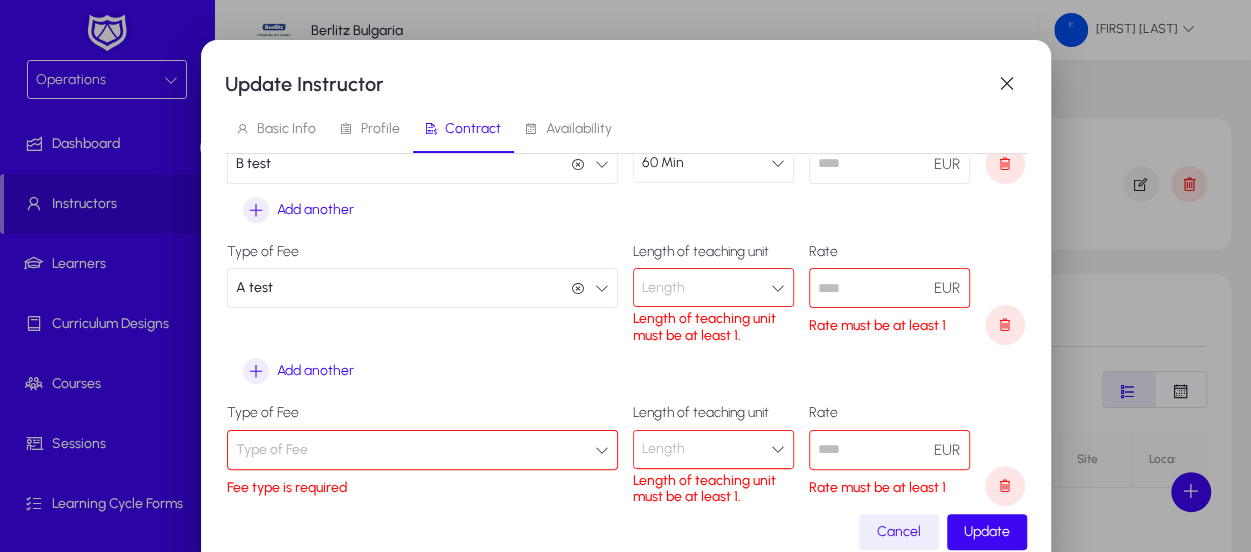 click on "Length" at bounding box center [663, 287] 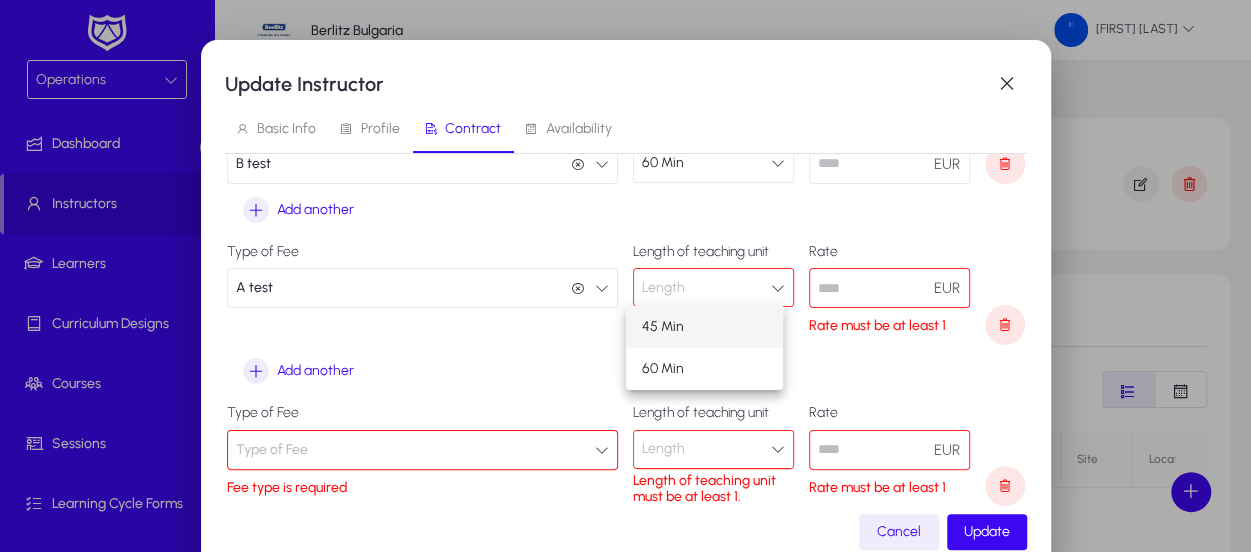 click on "45 Min" at bounding box center (663, 327) 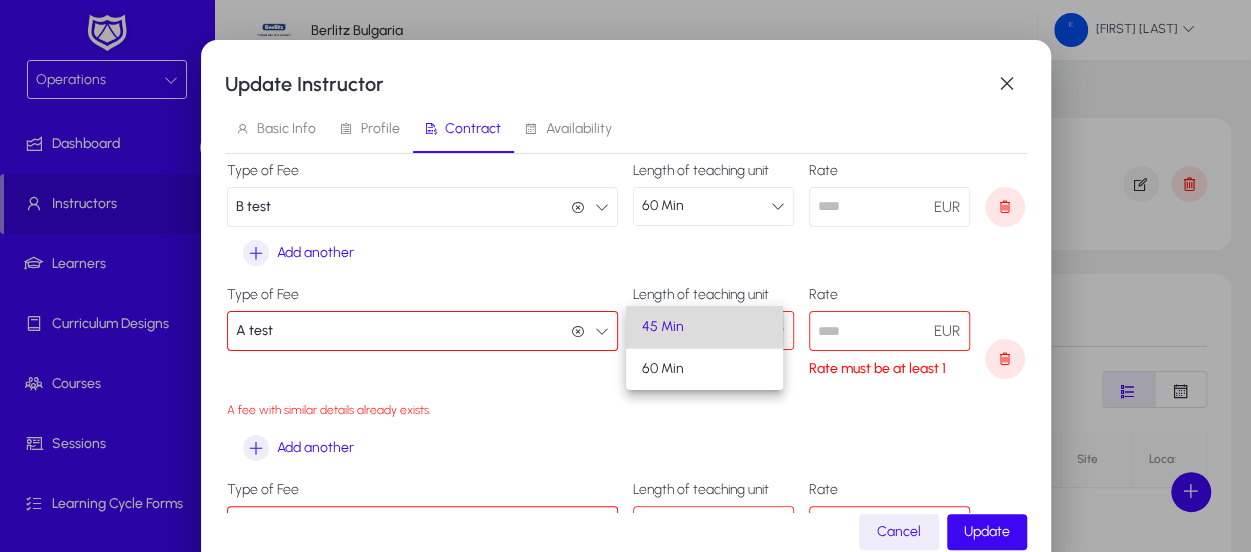 scroll, scrollTop: 542, scrollLeft: 0, axis: vertical 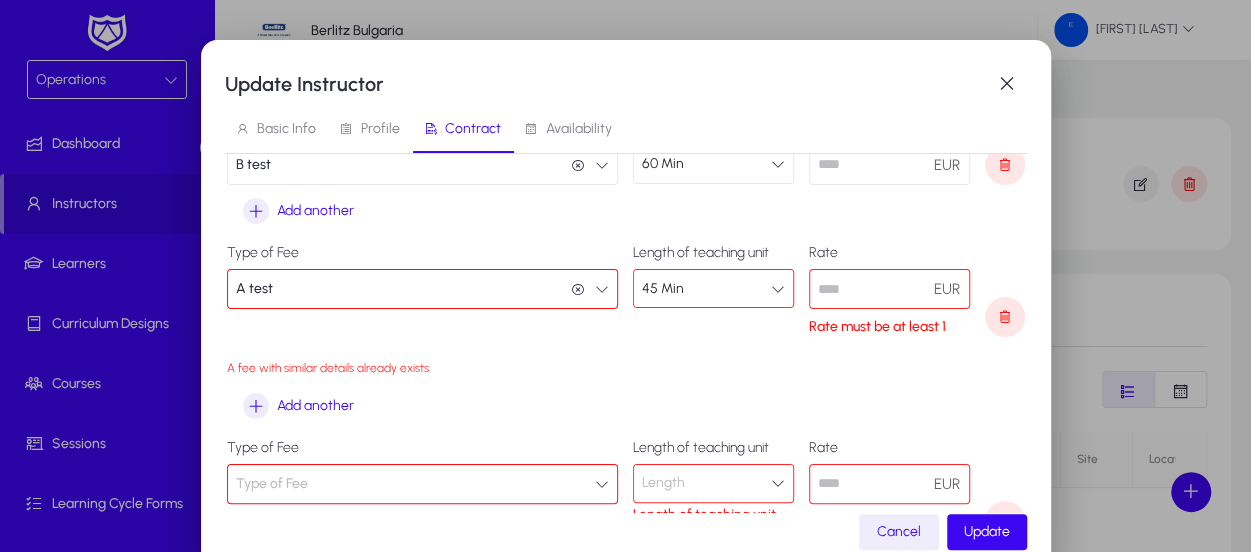 click at bounding box center [889, 289] 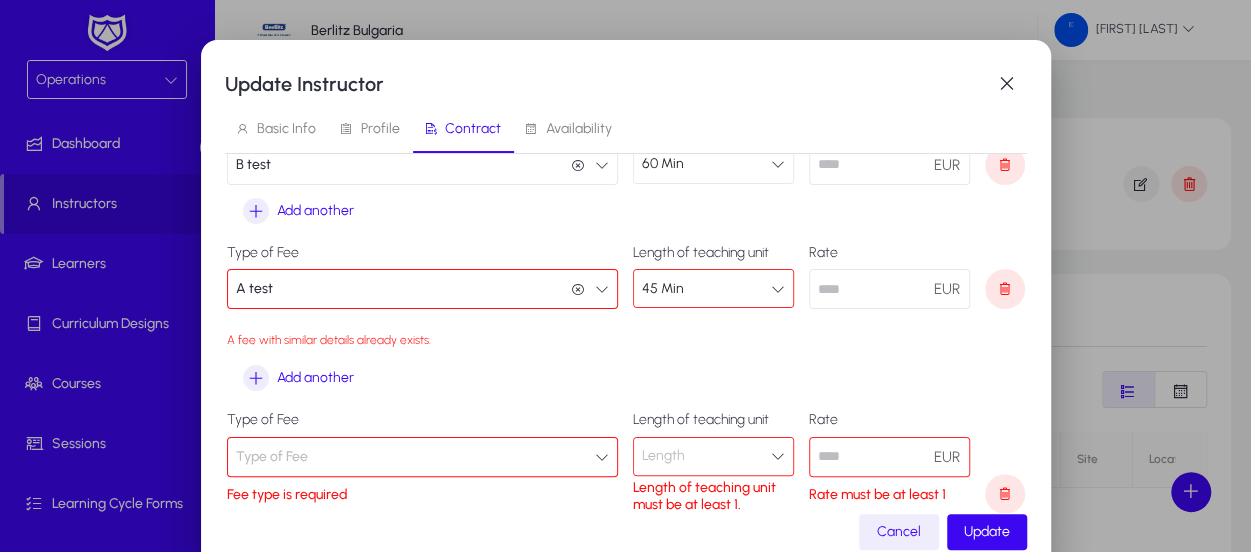 type on "**" 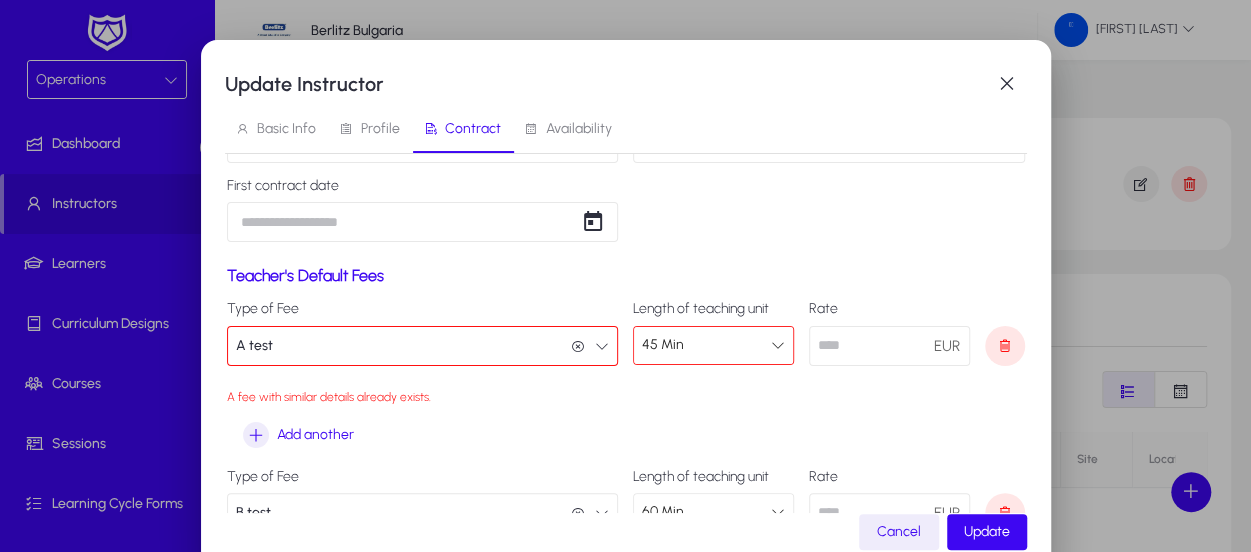 scroll, scrollTop: 142, scrollLeft: 0, axis: vertical 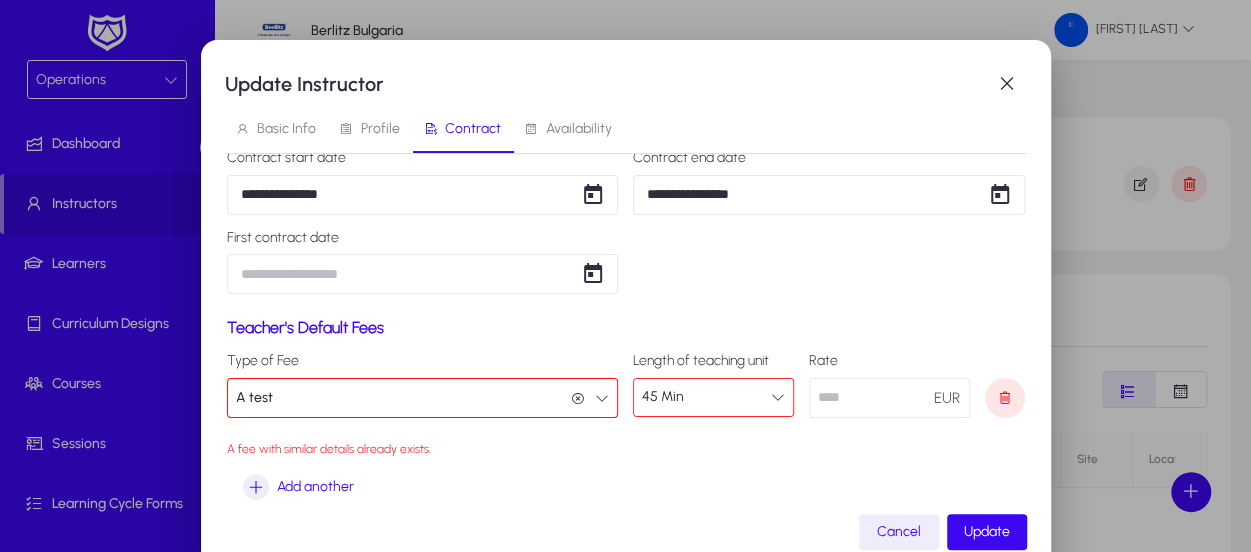 click at bounding box center [578, 399] 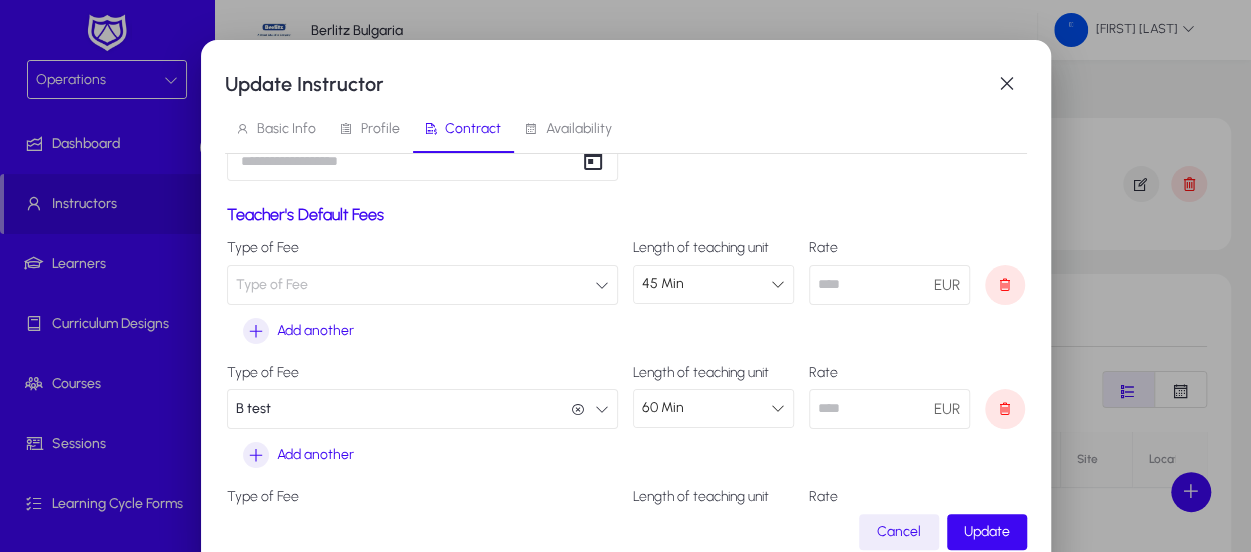 scroll, scrollTop: 342, scrollLeft: 0, axis: vertical 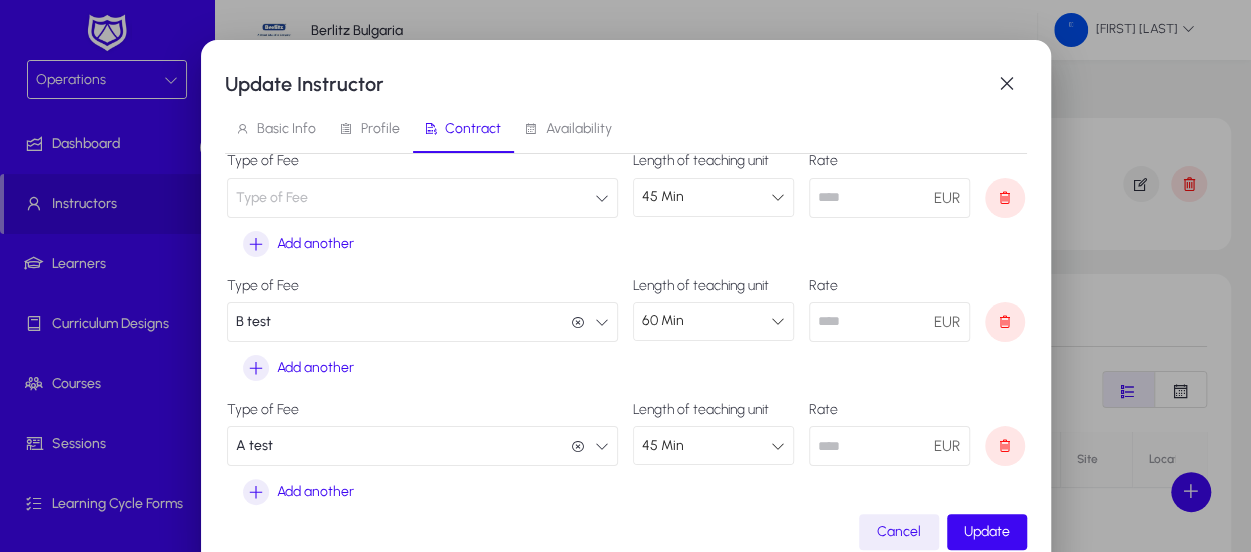 click on "Type of Fee" at bounding box center [423, 198] 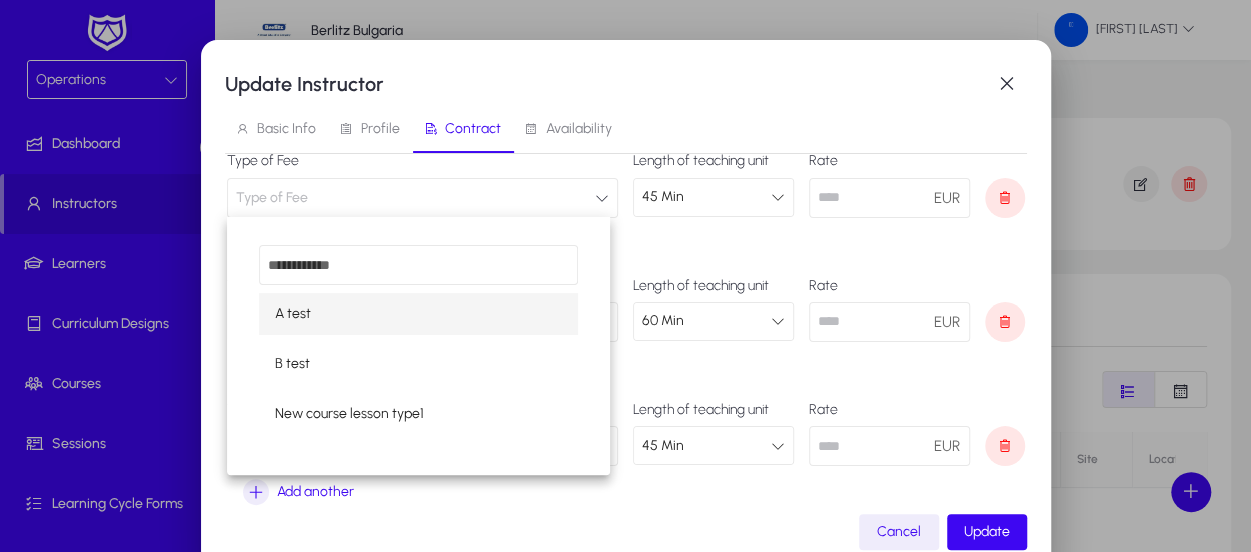 click on "A test" at bounding box center [418, 314] 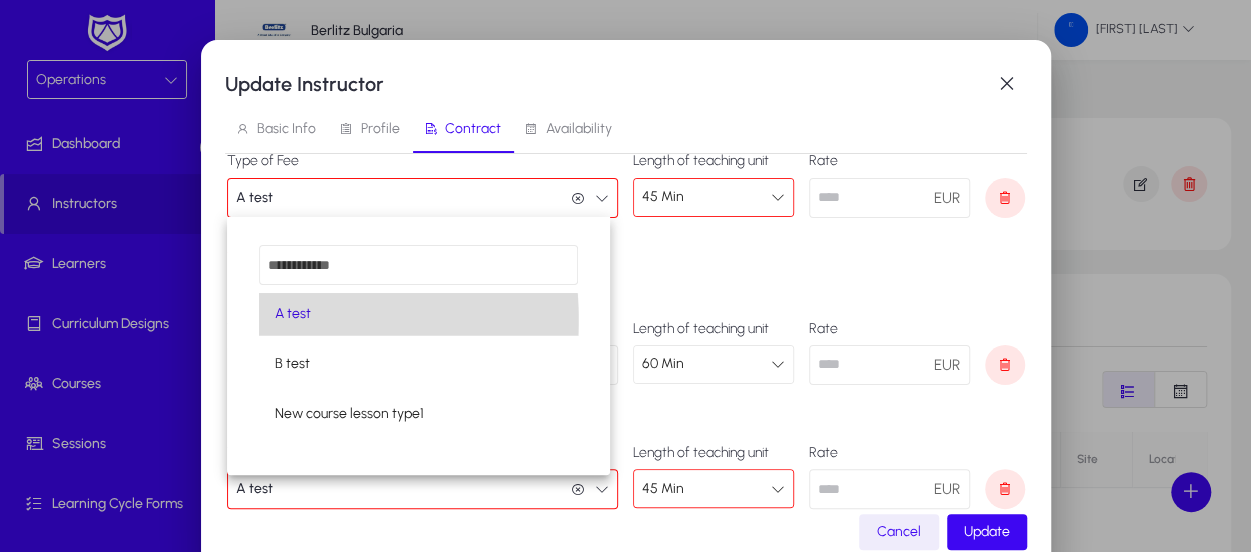 scroll, scrollTop: 0, scrollLeft: 0, axis: both 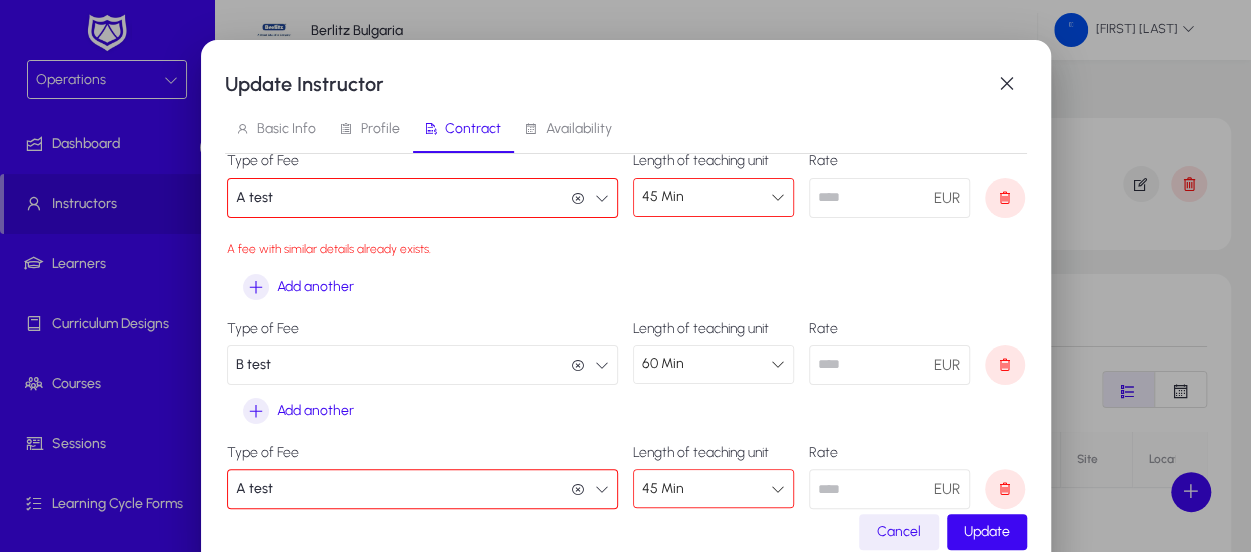 click on "Type of Fee   A test  A test     Length of teaching unit  45 Min Rate  ** EUR A fee with similar details already exists.  Add another" at bounding box center (626, 228) 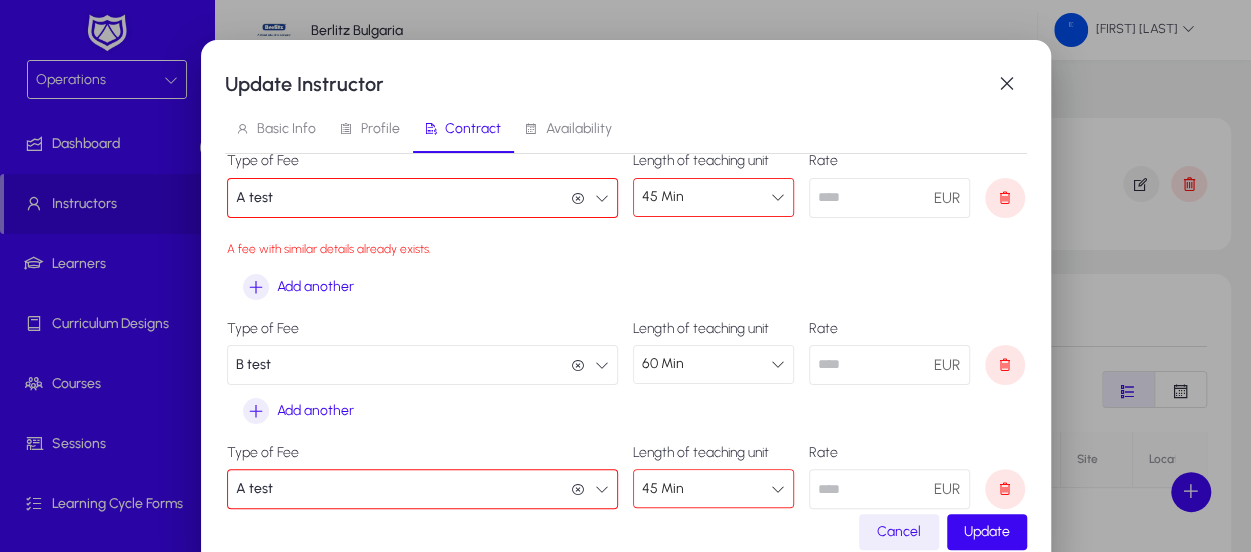 click on "Type of Fee   A test  A test     Length of teaching unit  45 Min Rate  ** EUR A fee with similar details already exists.  Add another" at bounding box center [626, 228] 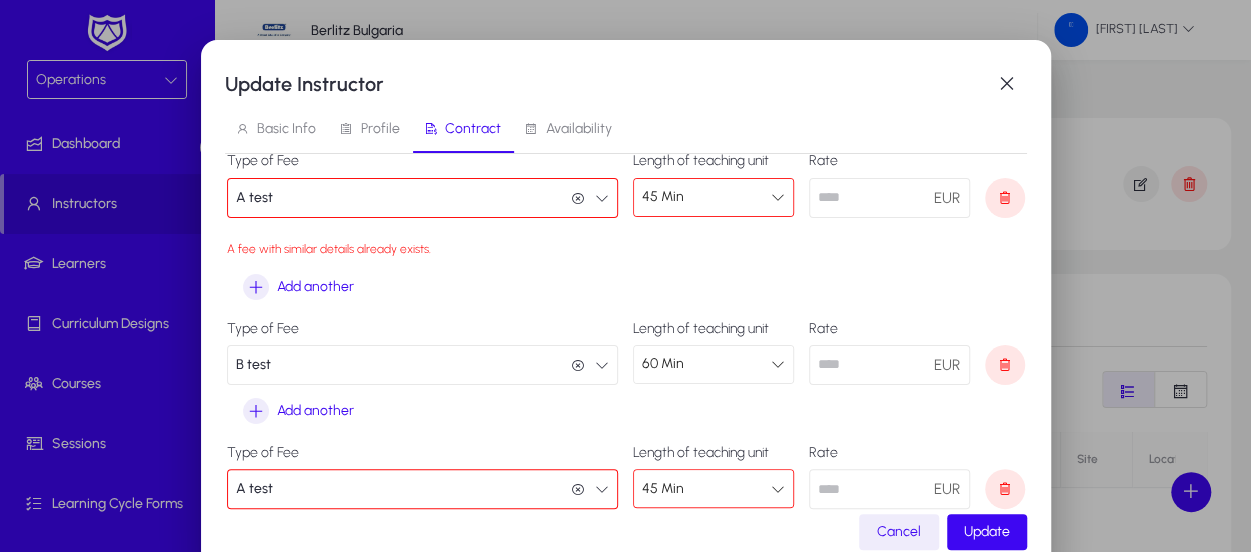 scroll, scrollTop: 442, scrollLeft: 0, axis: vertical 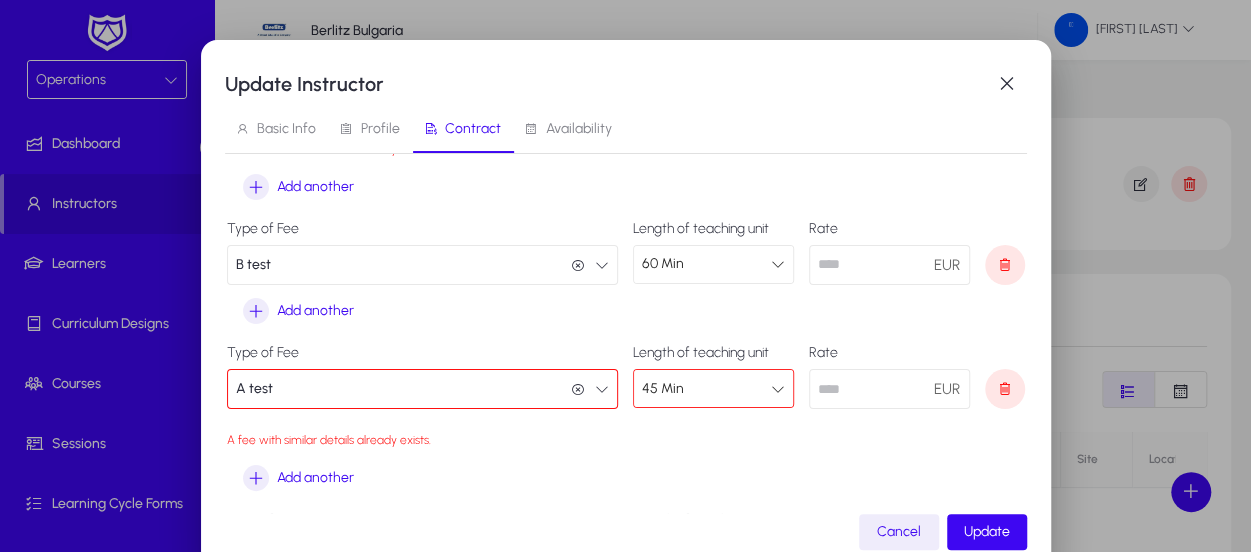 click at bounding box center [578, 390] 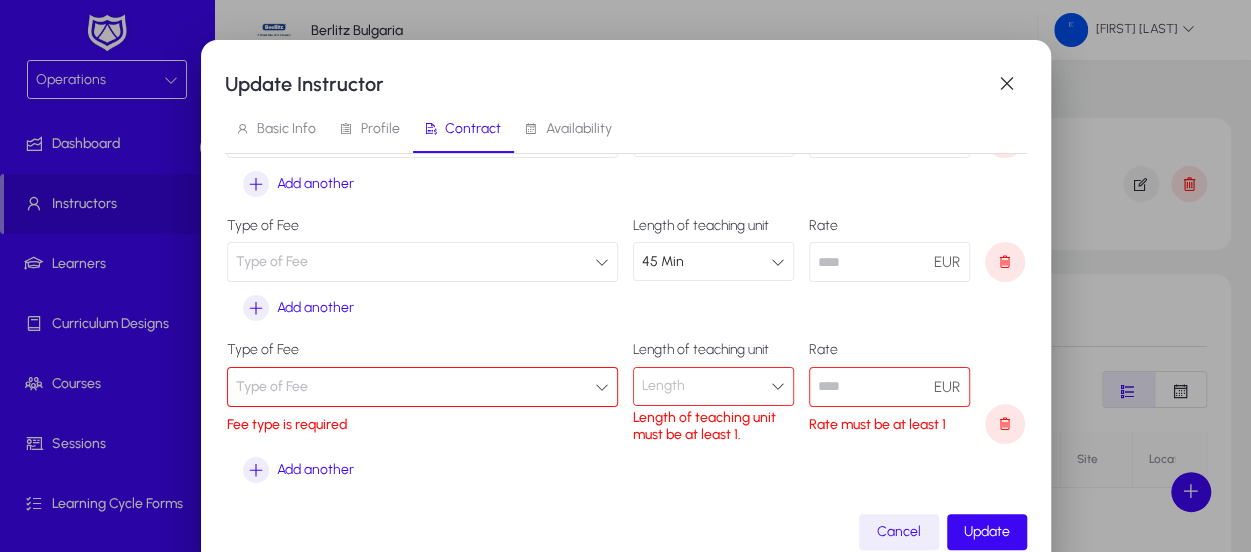 scroll, scrollTop: 532, scrollLeft: 0, axis: vertical 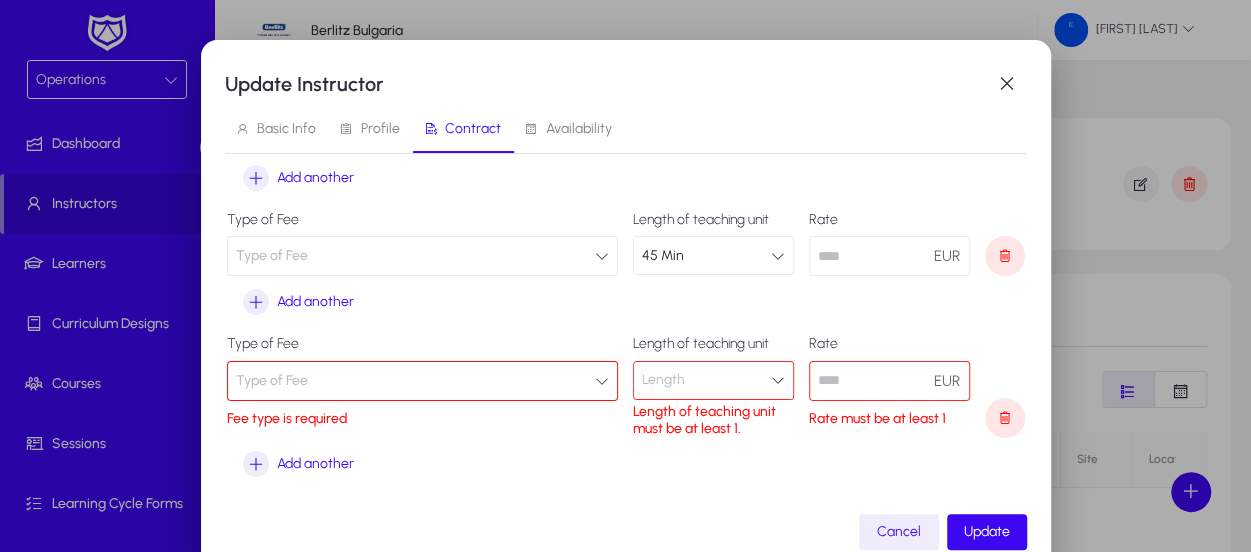 click on "Type of Fee  Type of Fee     Fee type is required Length of teaching unit  Length Length of teaching unit must be at least 1. Rate  EUR Rate must be at least 1  Add another" at bounding box center [626, 408] 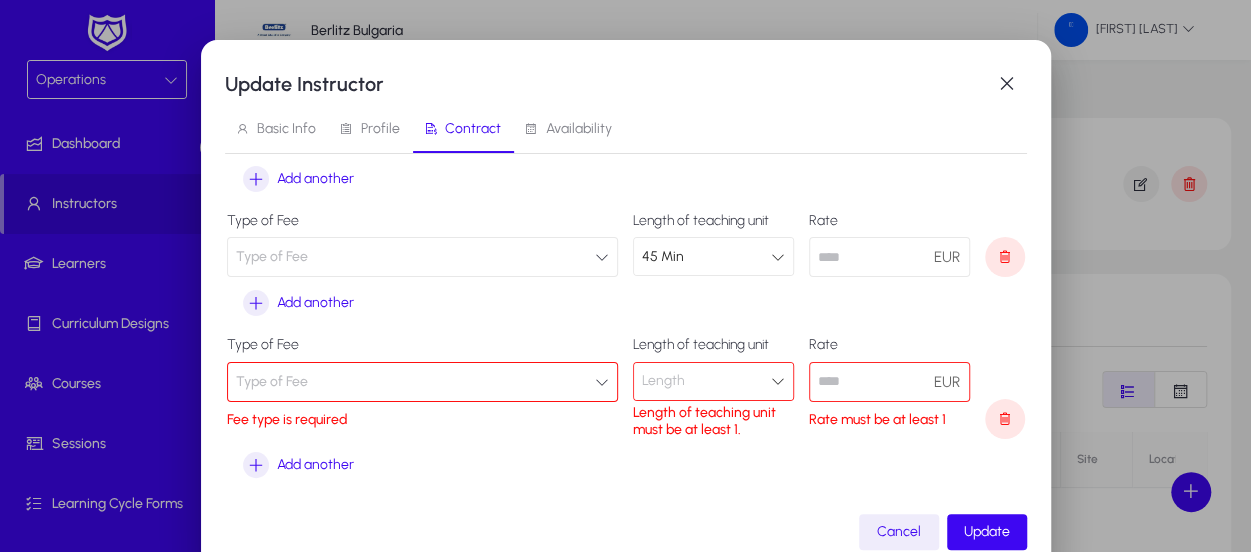 scroll, scrollTop: 532, scrollLeft: 0, axis: vertical 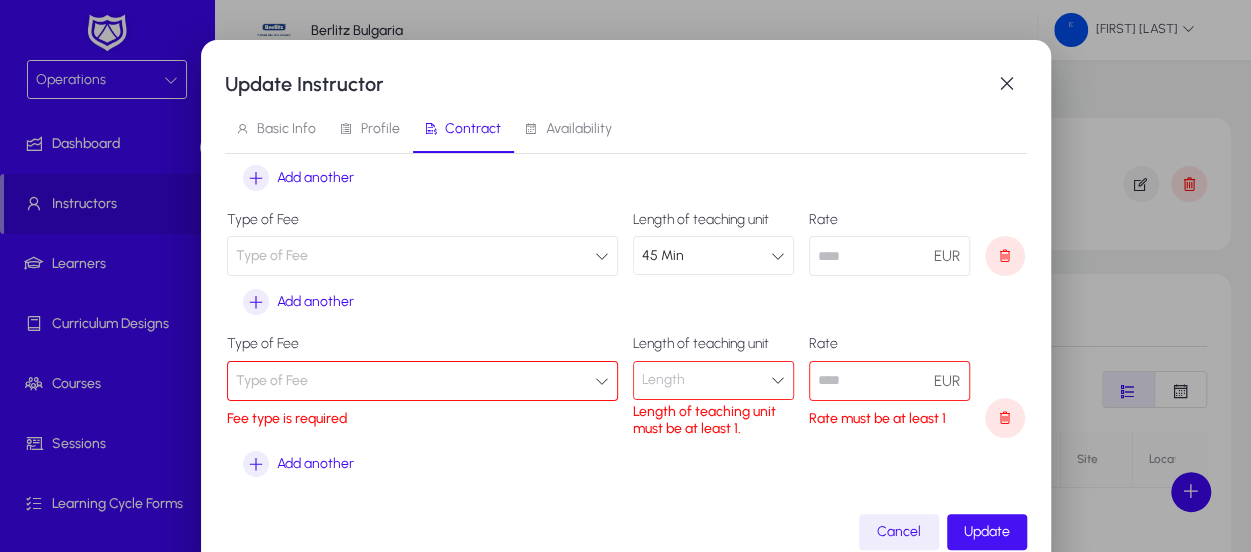click on "Update" 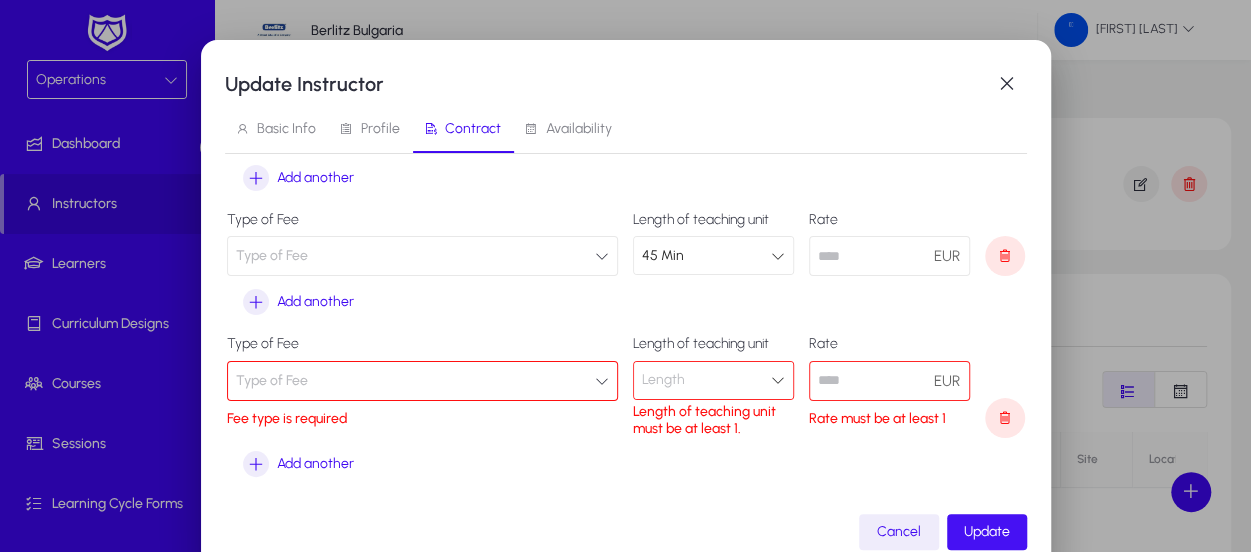 click on "Update" 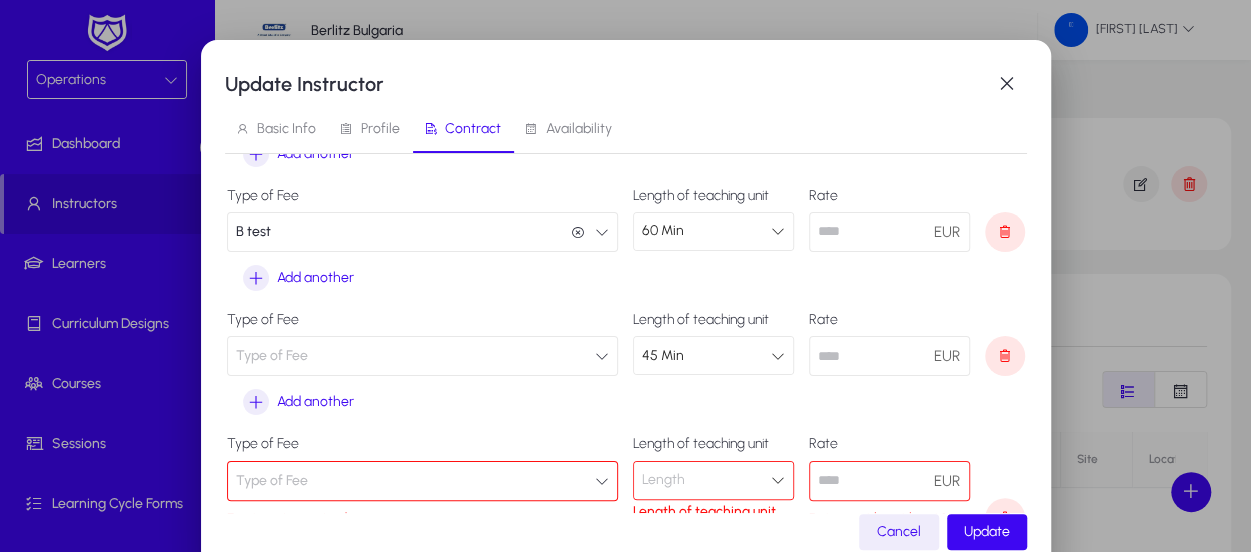 scroll, scrollTop: 532, scrollLeft: 0, axis: vertical 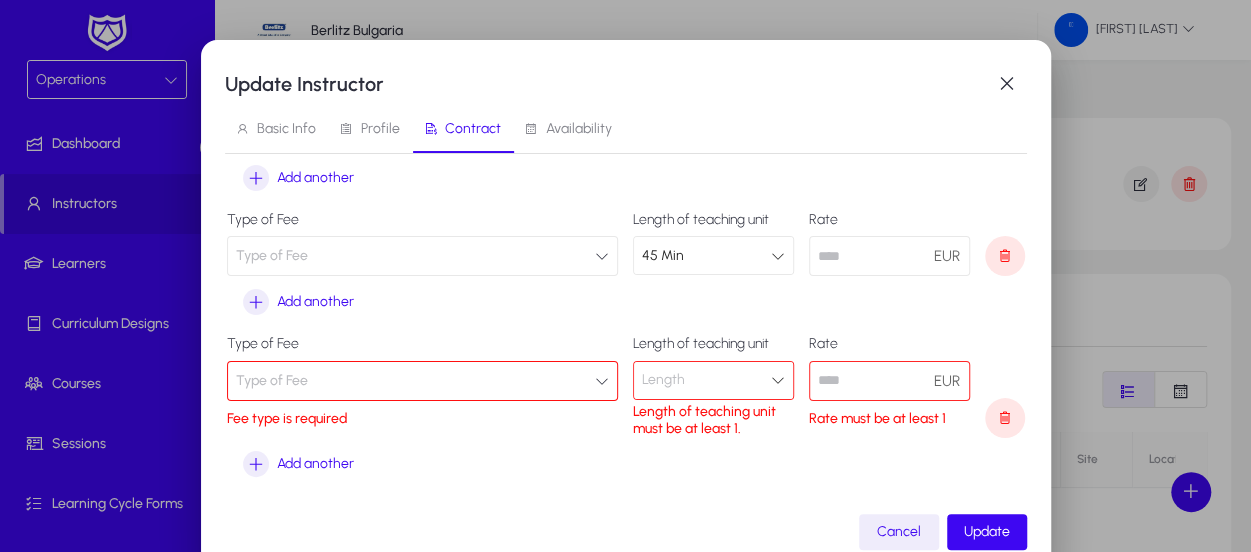 click on "Type of Fee" at bounding box center (423, 381) 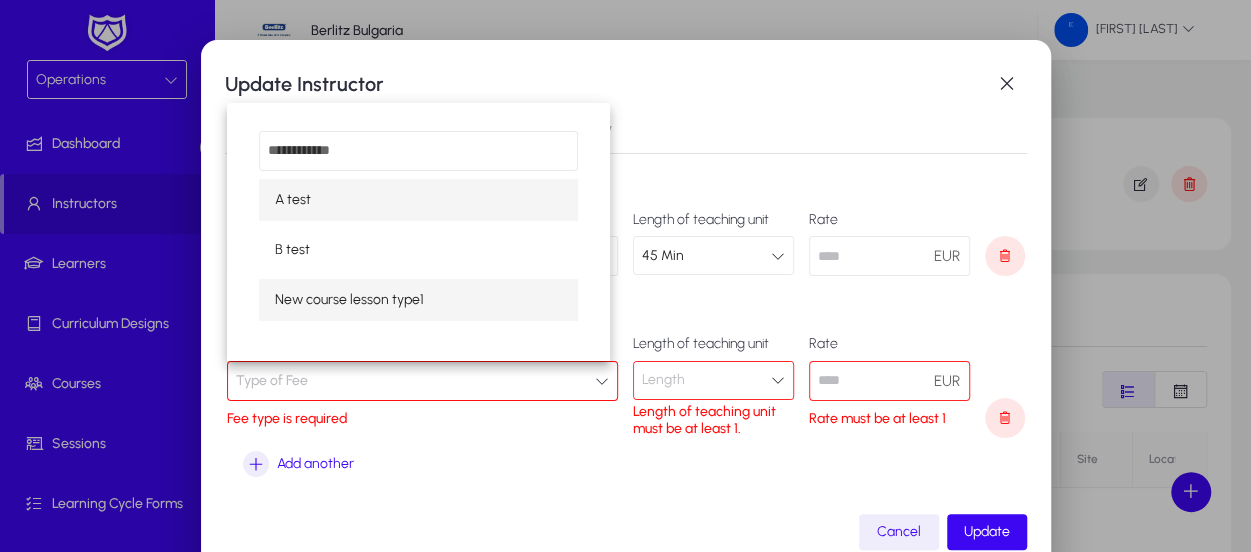 click on "New course lesson type1" at bounding box center (418, 300) 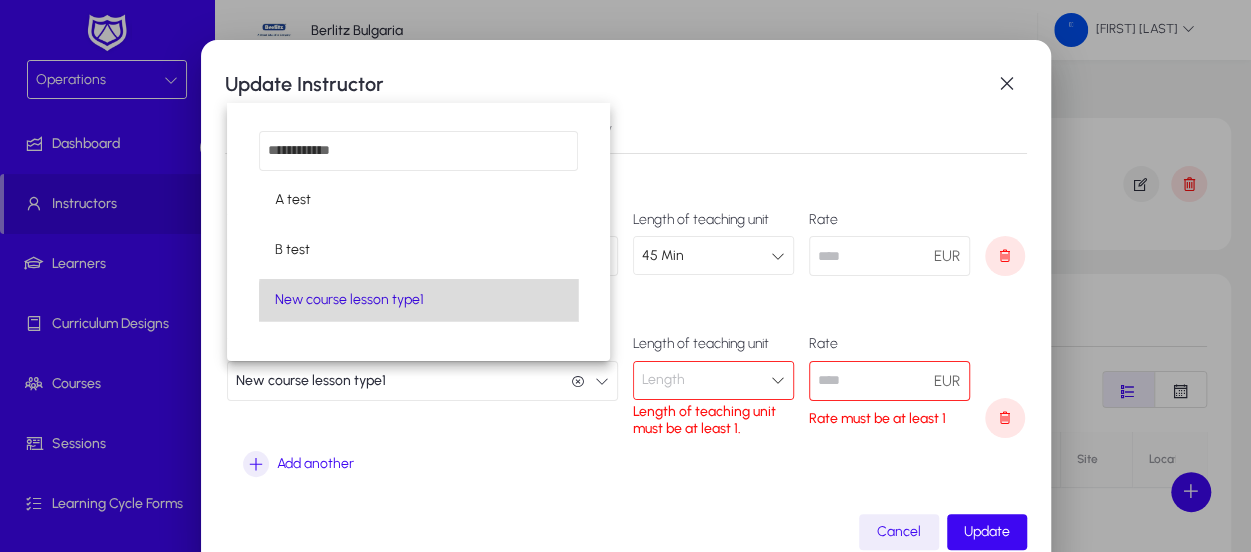 scroll, scrollTop: 0, scrollLeft: 0, axis: both 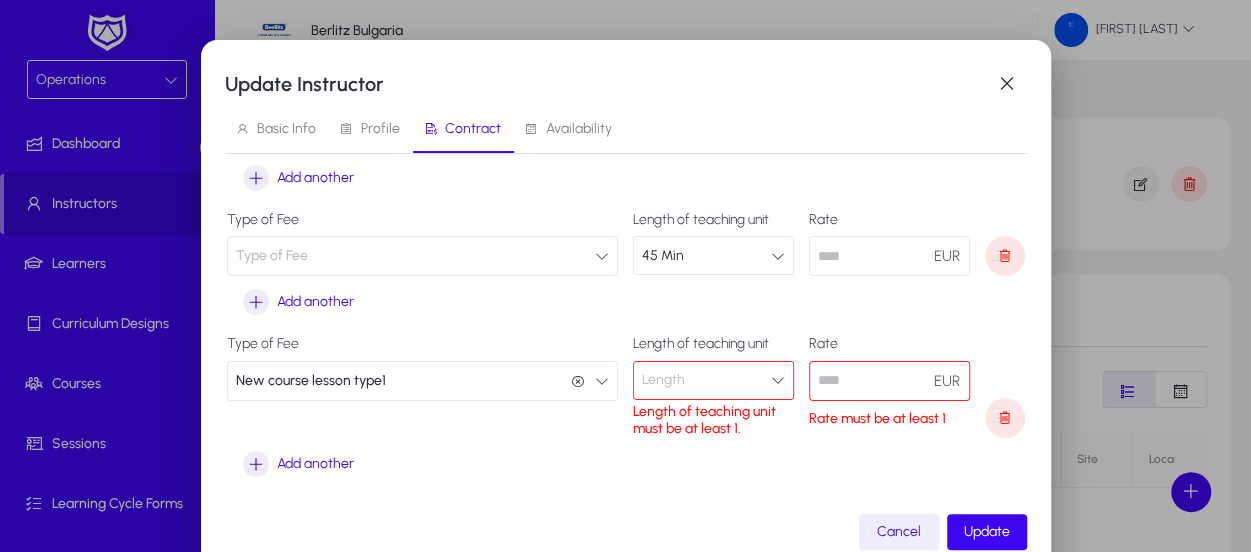 click on "Length" at bounding box center [706, 380] 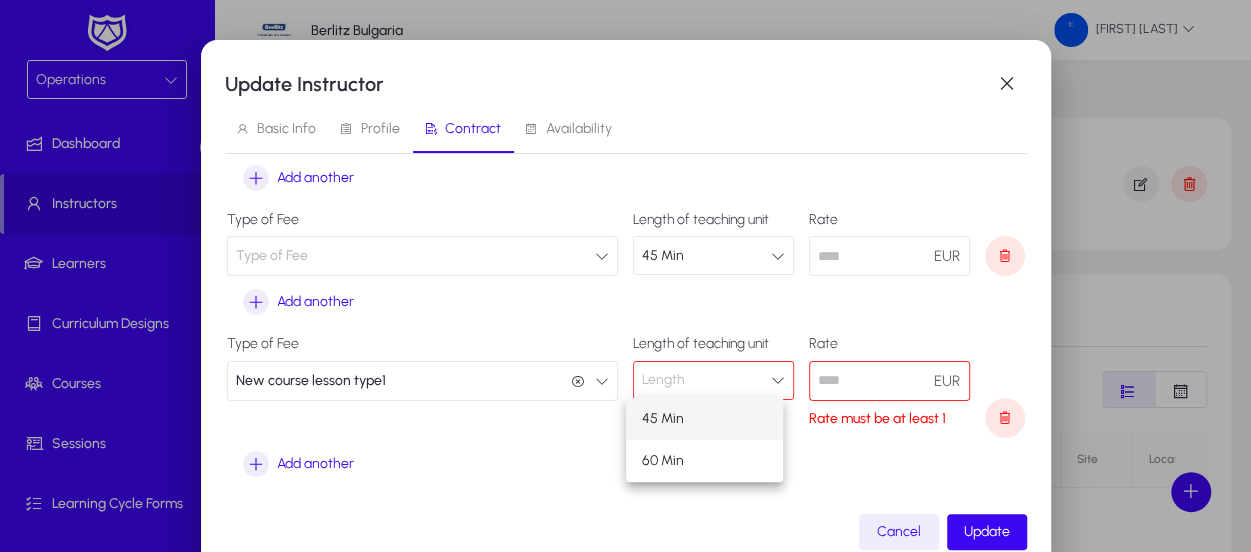 drag, startPoint x: 714, startPoint y: 420, endPoint x: 924, endPoint y: 380, distance: 213.77559 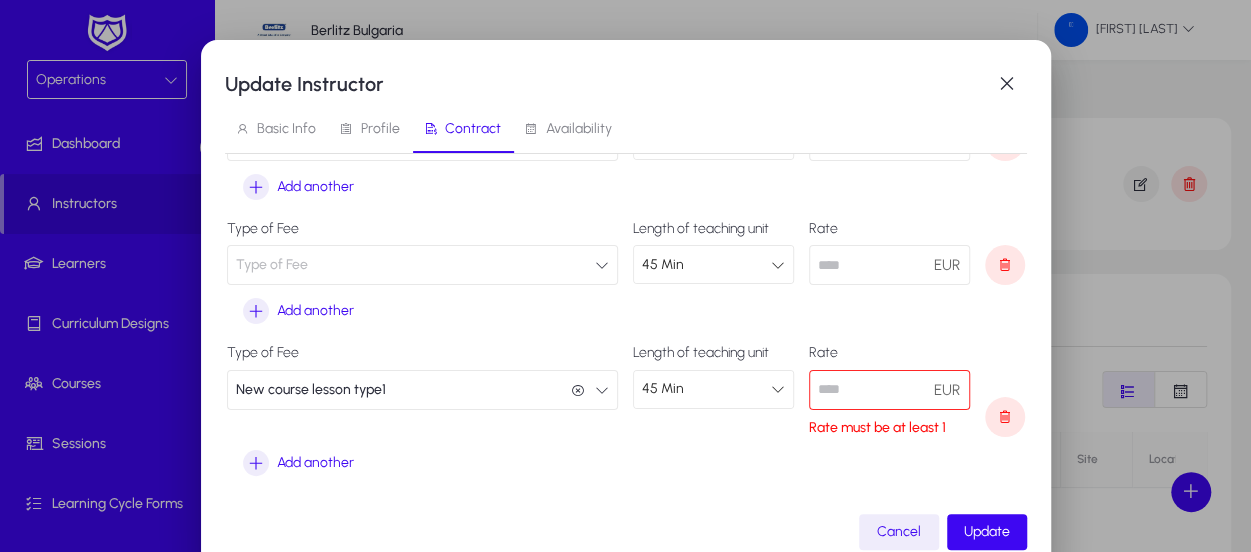 click at bounding box center (889, 390) 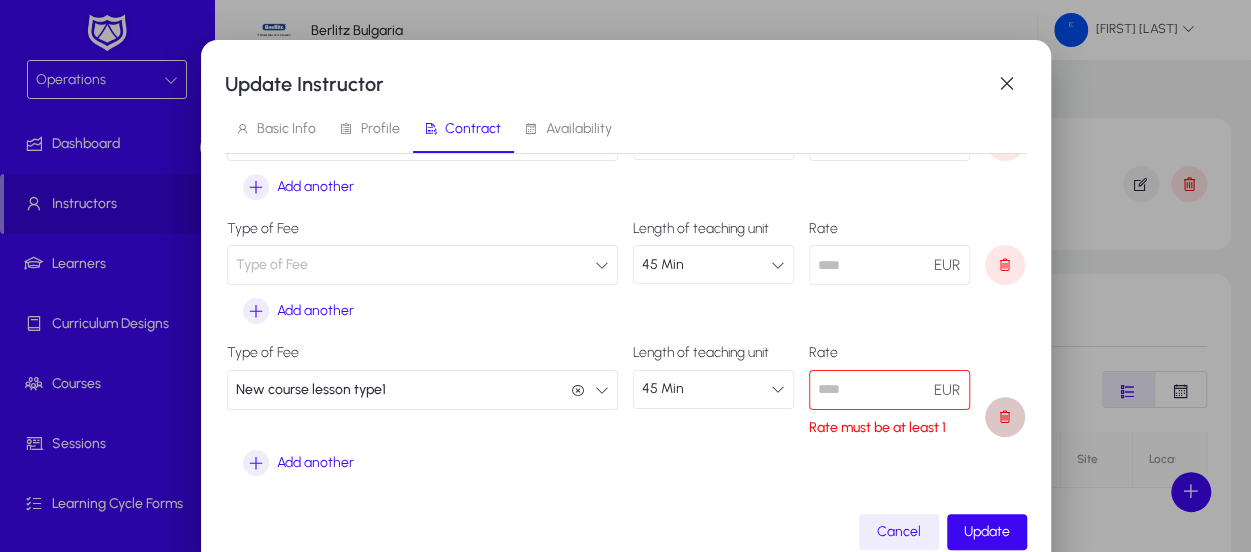 click at bounding box center [1005, 417] 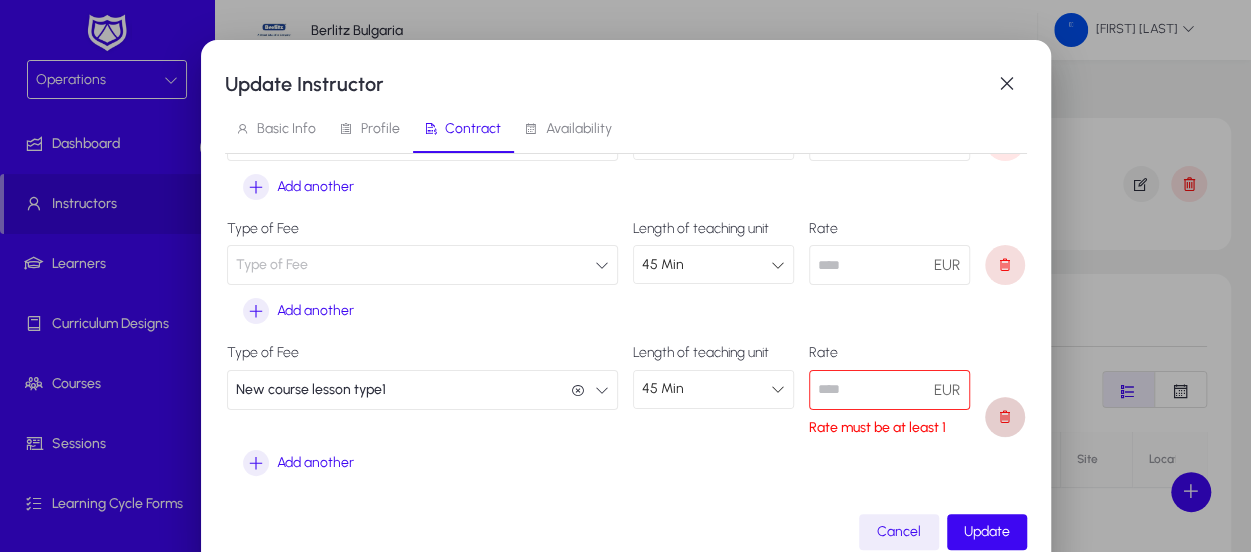 scroll, scrollTop: 371, scrollLeft: 0, axis: vertical 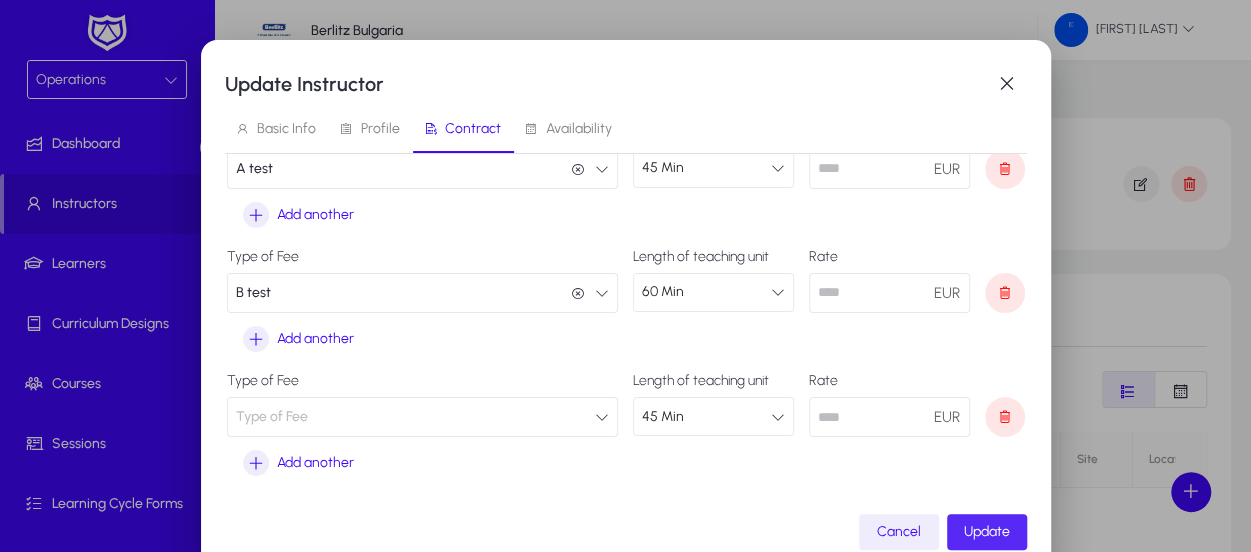 click on "Update" 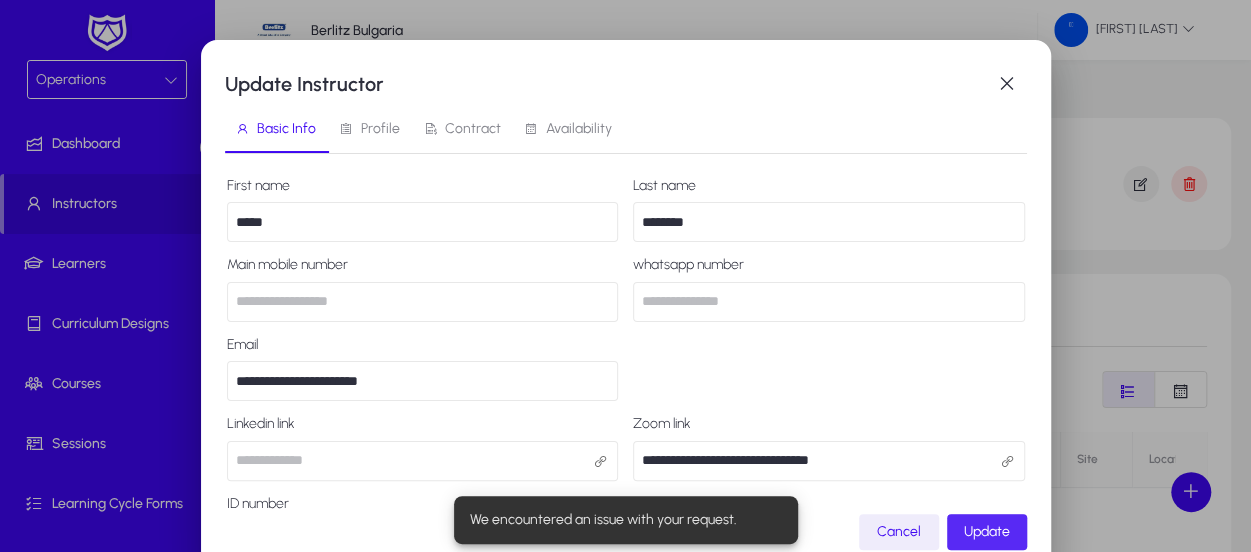 click on "Update" 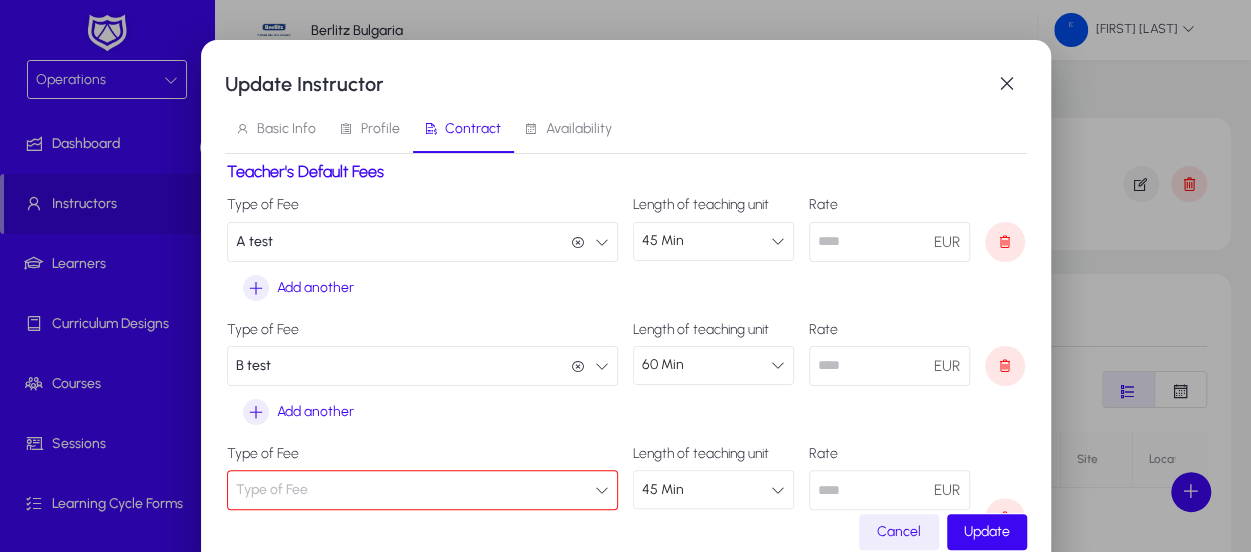 scroll, scrollTop: 398, scrollLeft: 0, axis: vertical 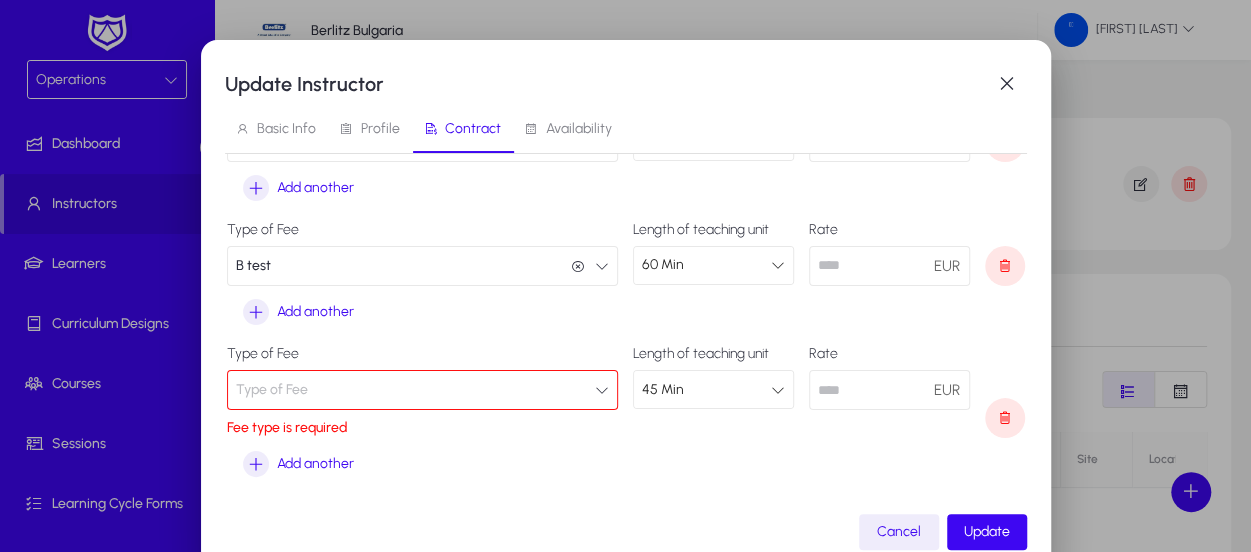 click on "Type of Fee" at bounding box center (423, 390) 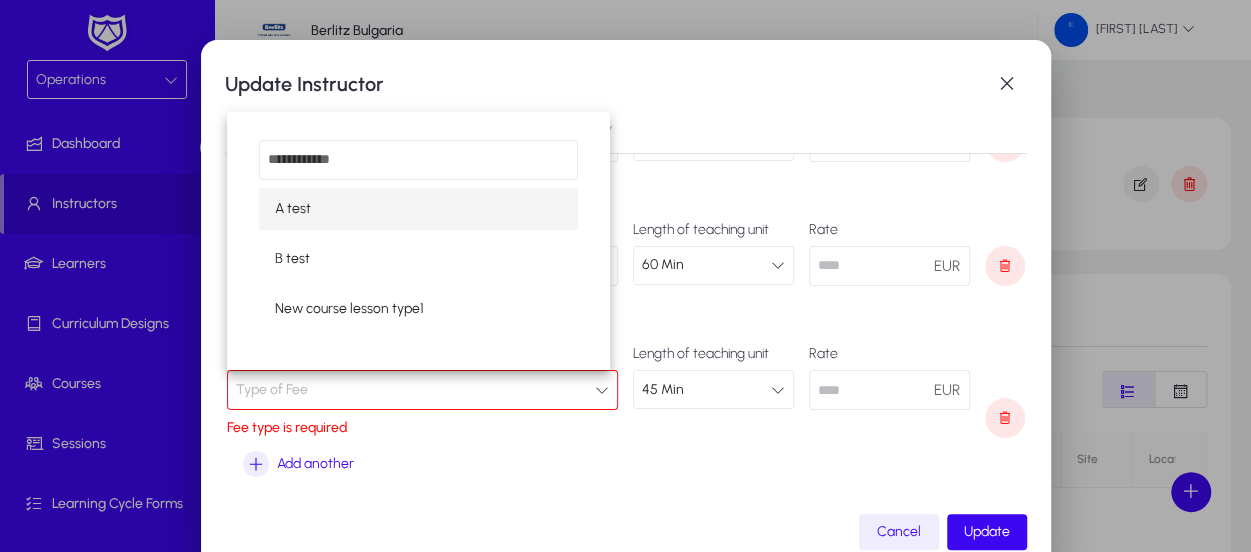 click at bounding box center (625, 276) 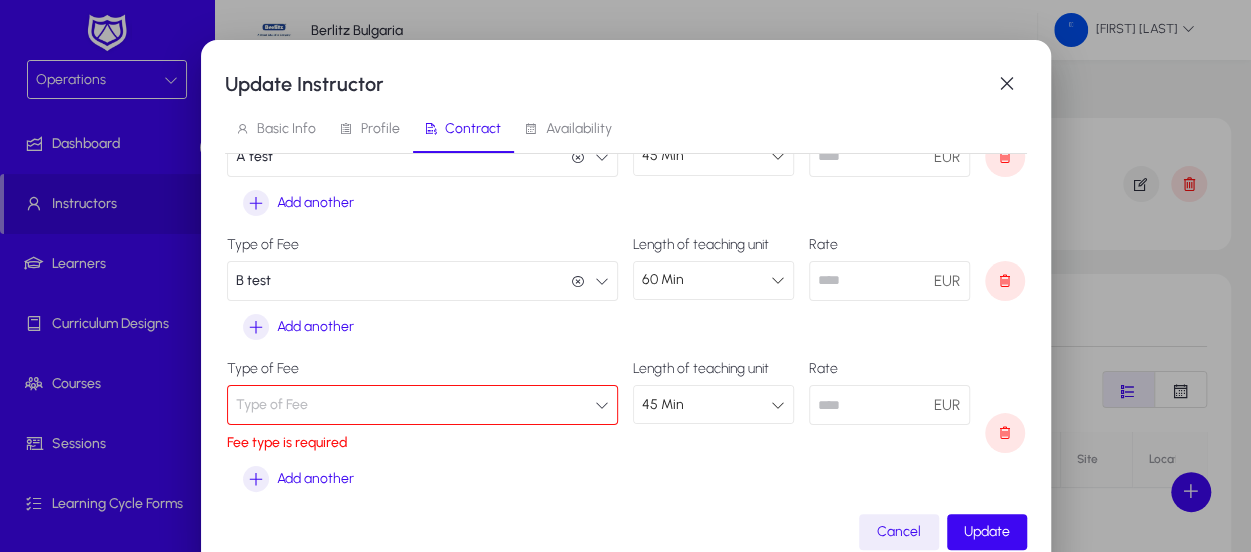 scroll, scrollTop: 398, scrollLeft: 0, axis: vertical 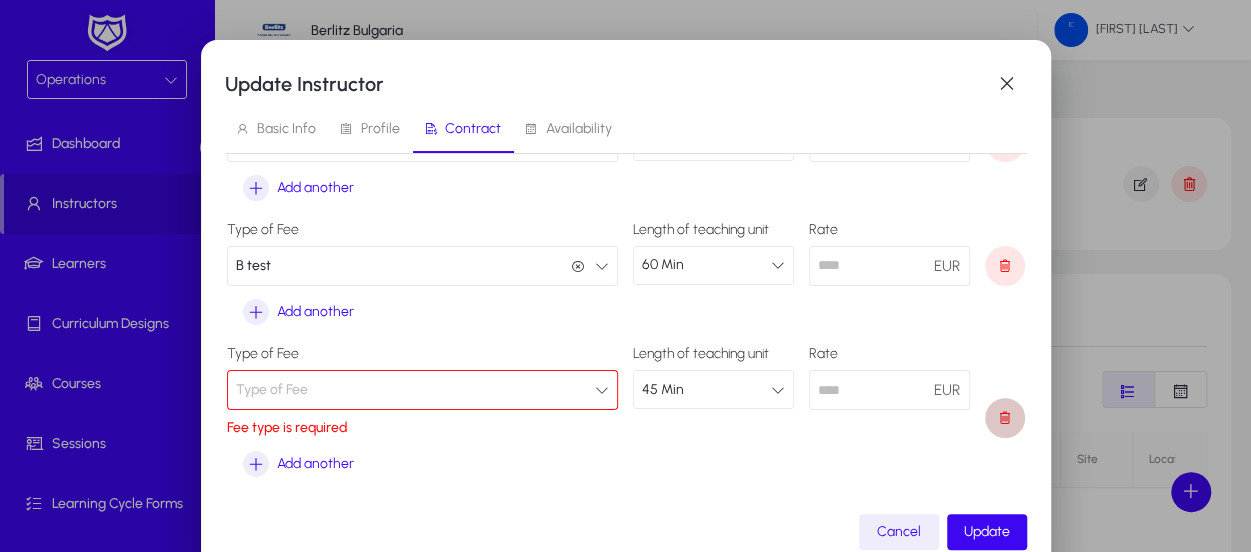 click at bounding box center [1005, 418] 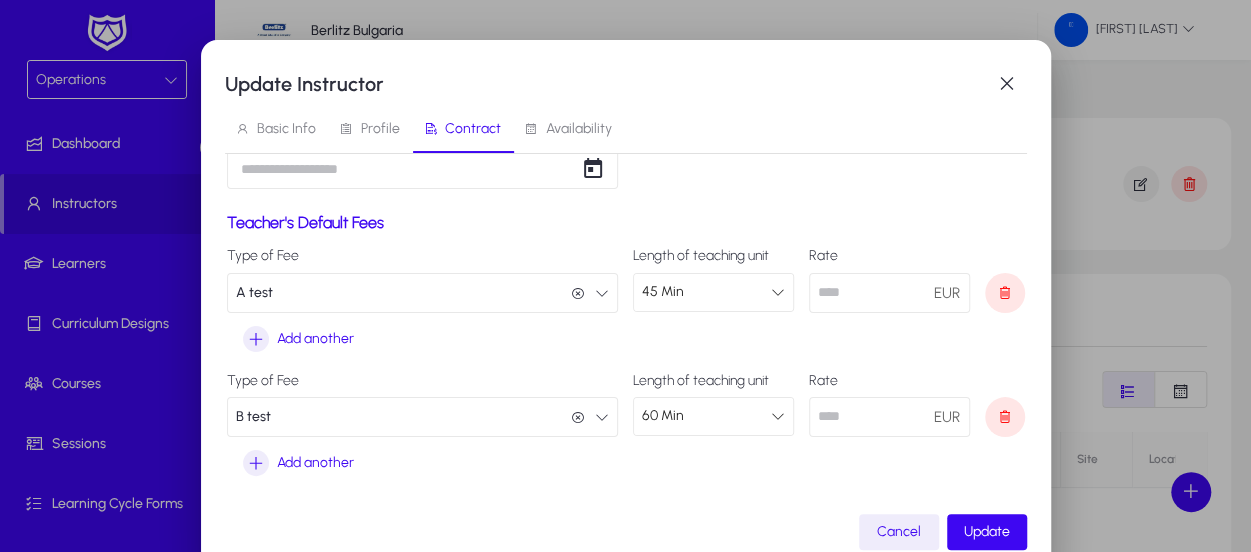 scroll, scrollTop: 246, scrollLeft: 0, axis: vertical 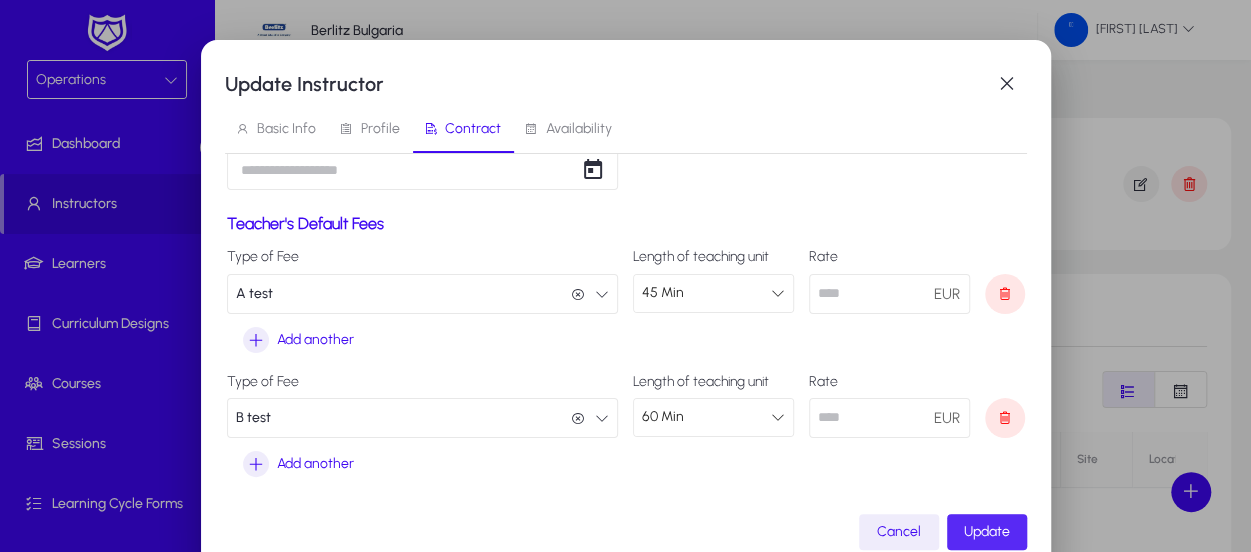 click on "Update" 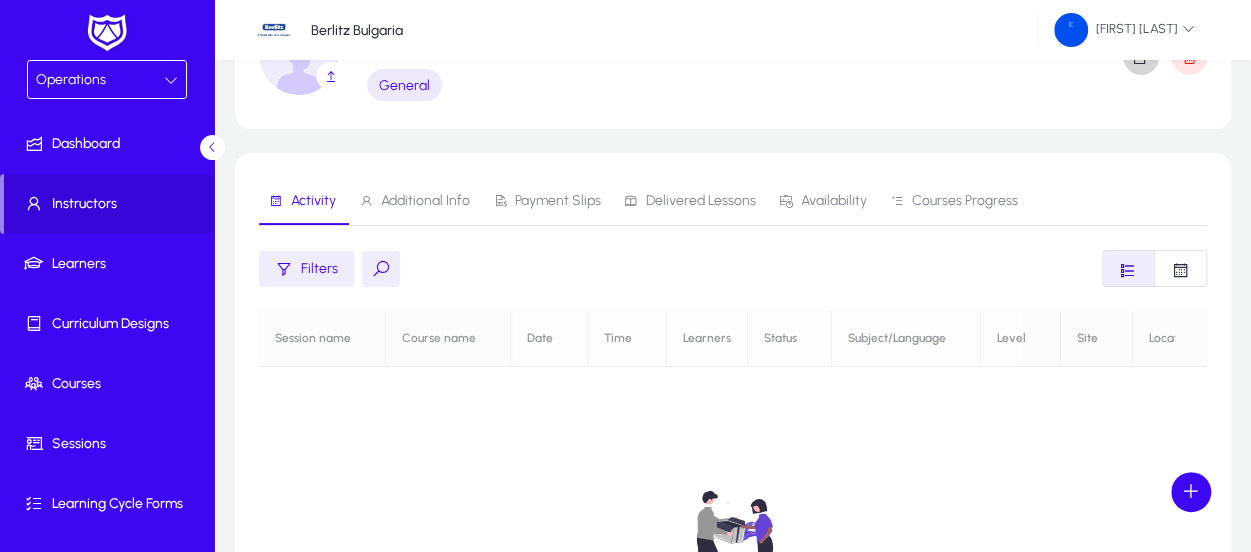 scroll, scrollTop: 0, scrollLeft: 0, axis: both 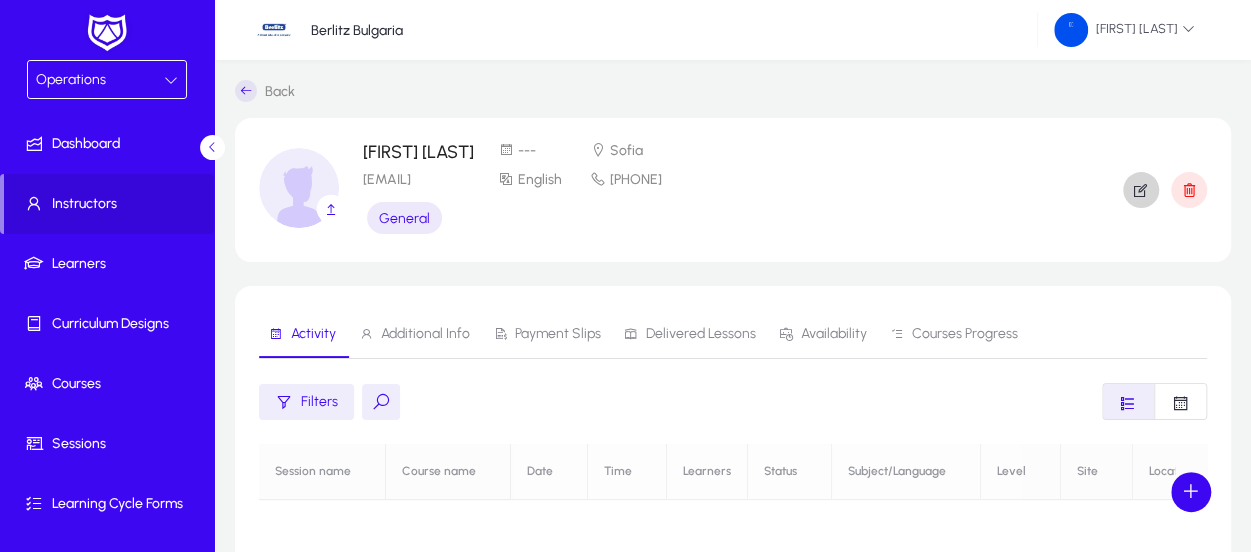 click on "Additional Info" at bounding box center [414, 334] 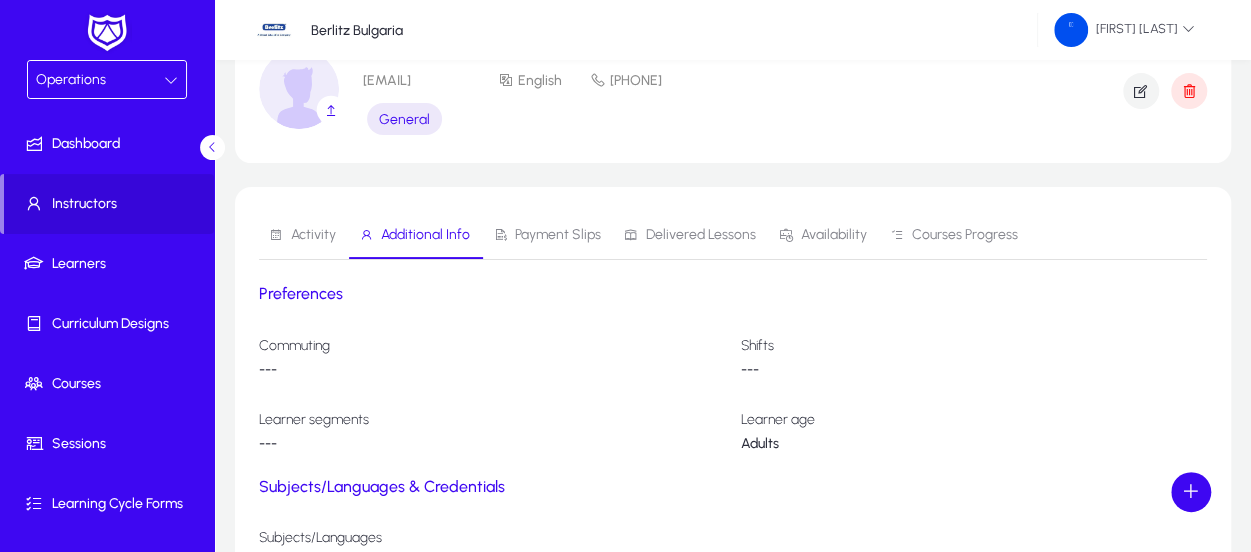 scroll, scrollTop: 0, scrollLeft: 0, axis: both 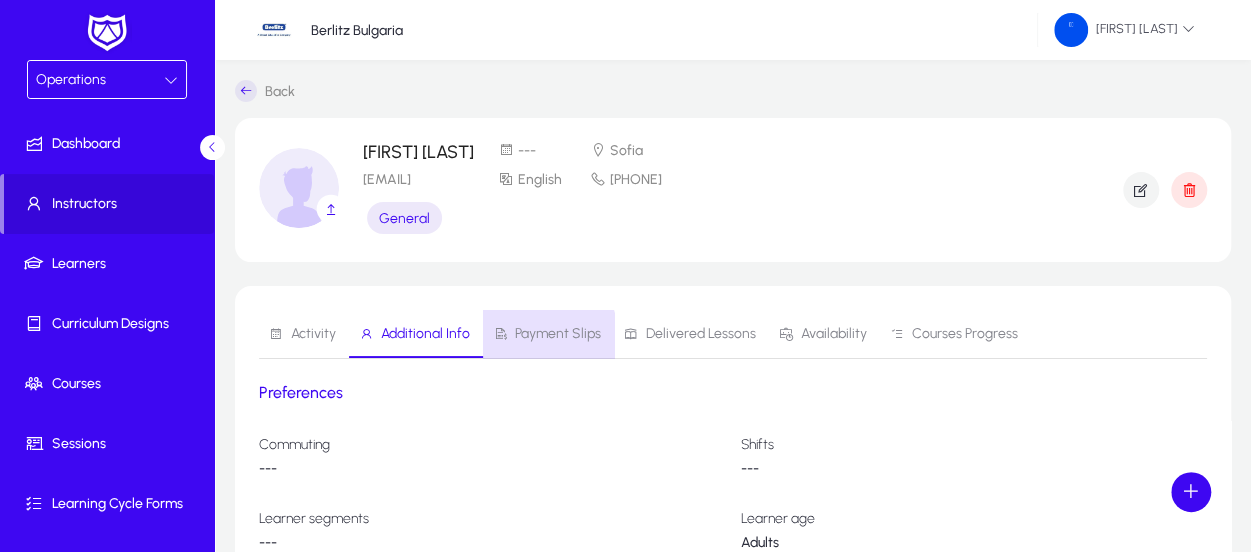 click on "Payment Slips" at bounding box center [558, 334] 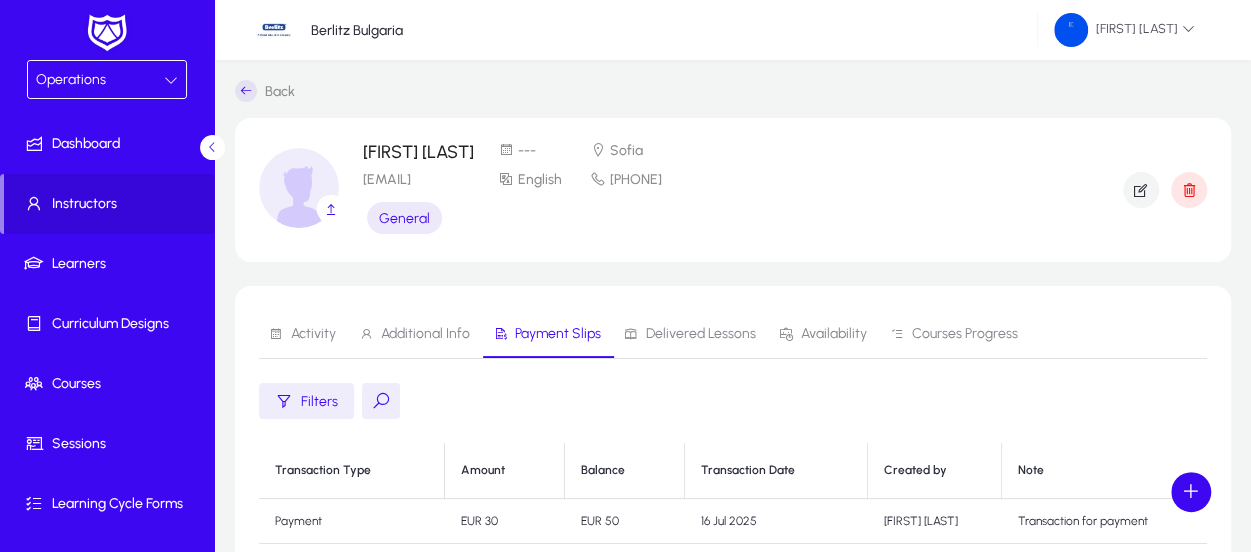 click on "Activity" at bounding box center [313, 334] 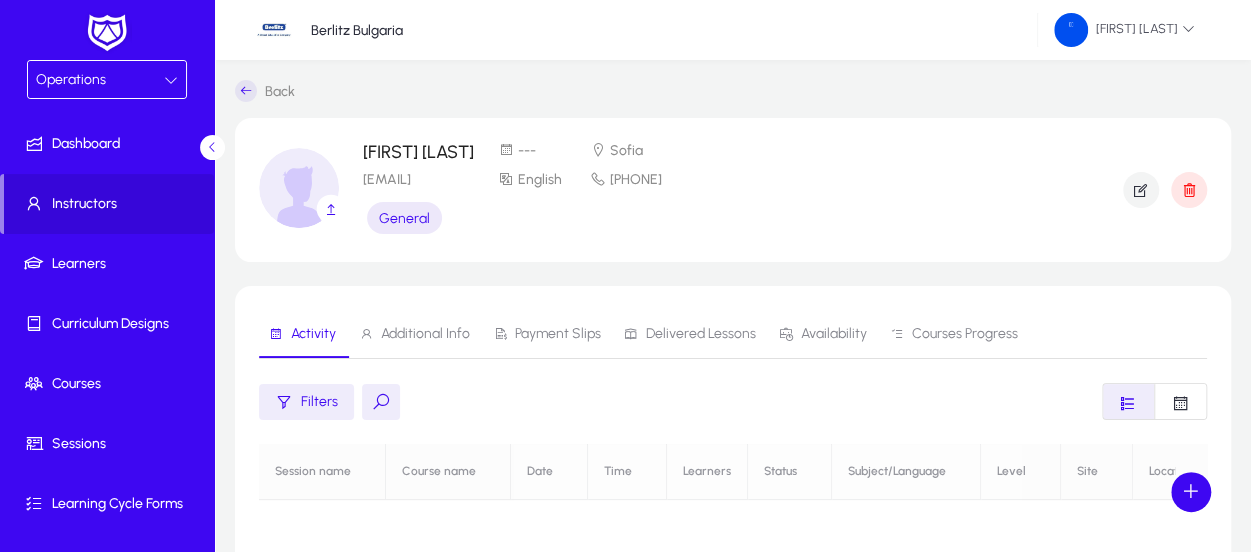 click on "Additional Info" at bounding box center [425, 334] 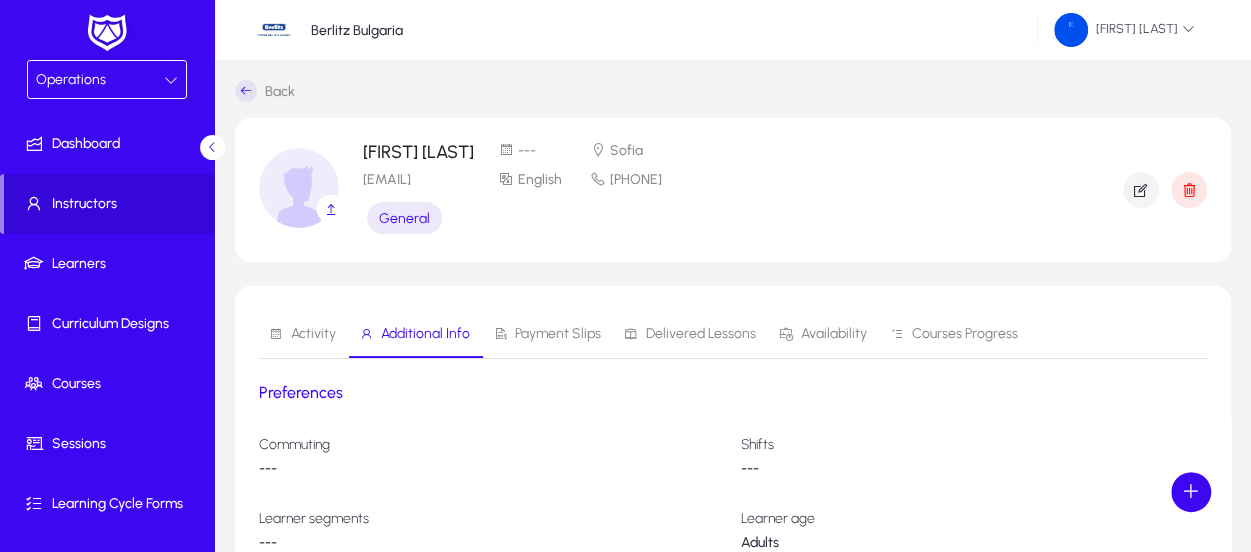 scroll, scrollTop: 300, scrollLeft: 0, axis: vertical 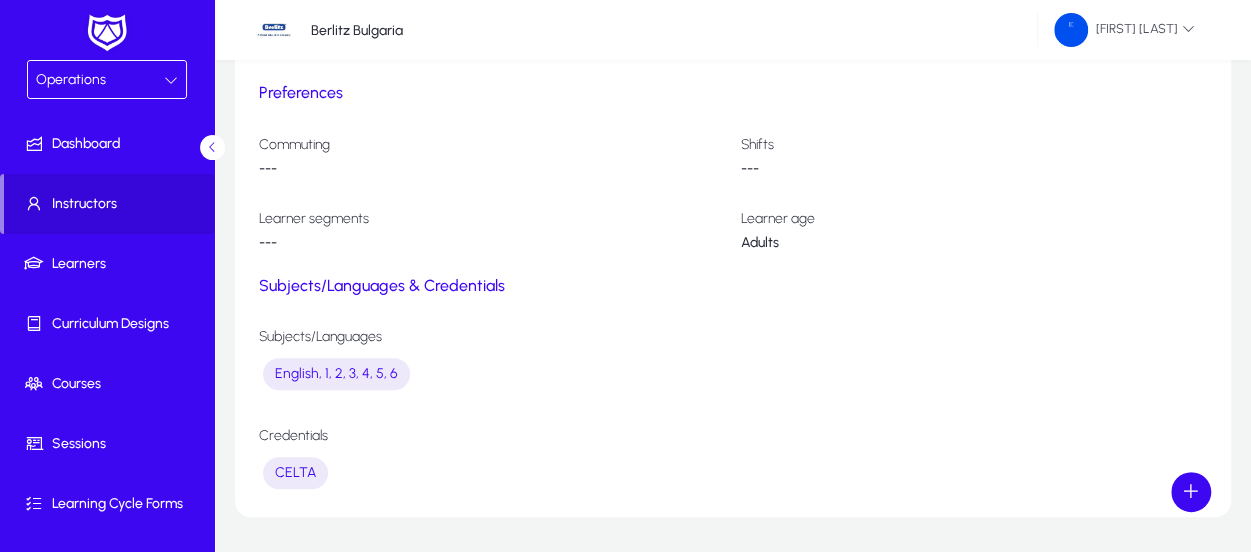 drag, startPoint x: 295, startPoint y: 237, endPoint x: 244, endPoint y: 241, distance: 51.156624 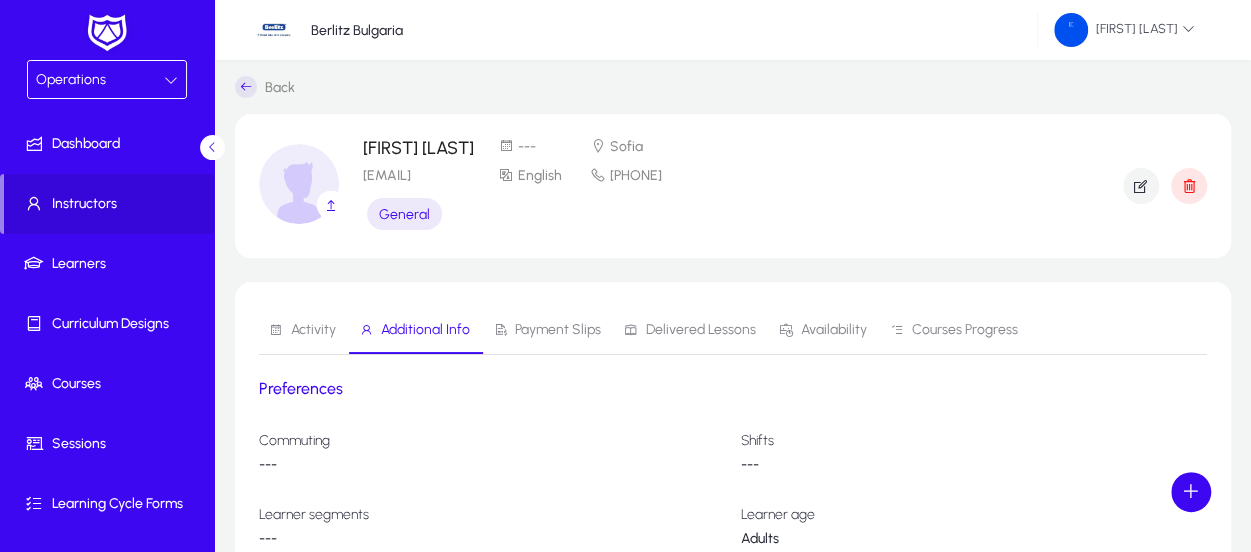 scroll, scrollTop: 0, scrollLeft: 0, axis: both 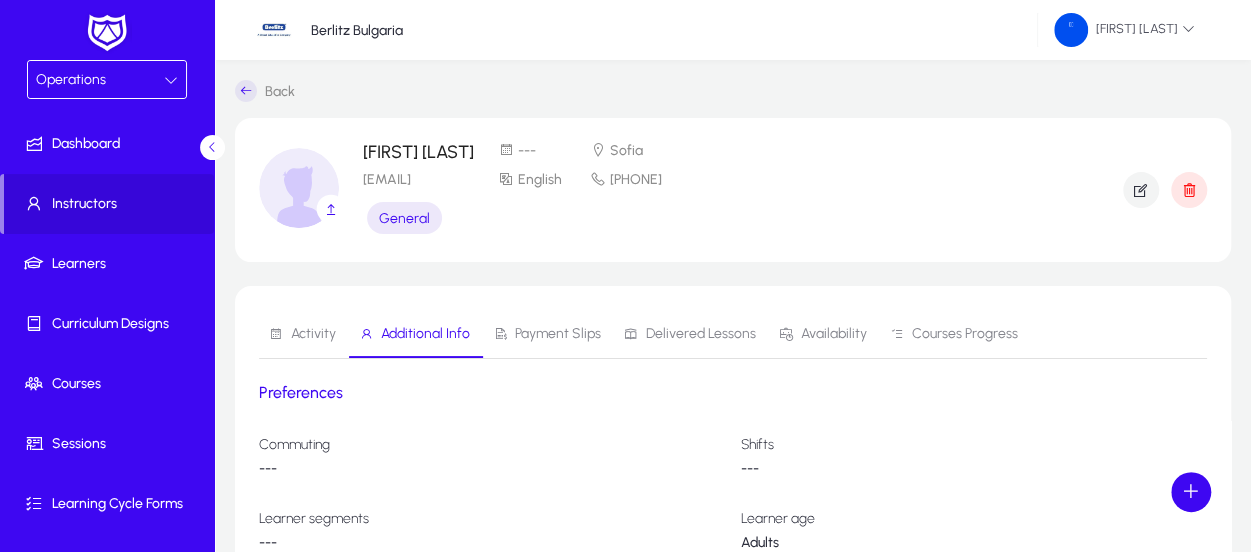 click on "Payment Slips" at bounding box center (558, 334) 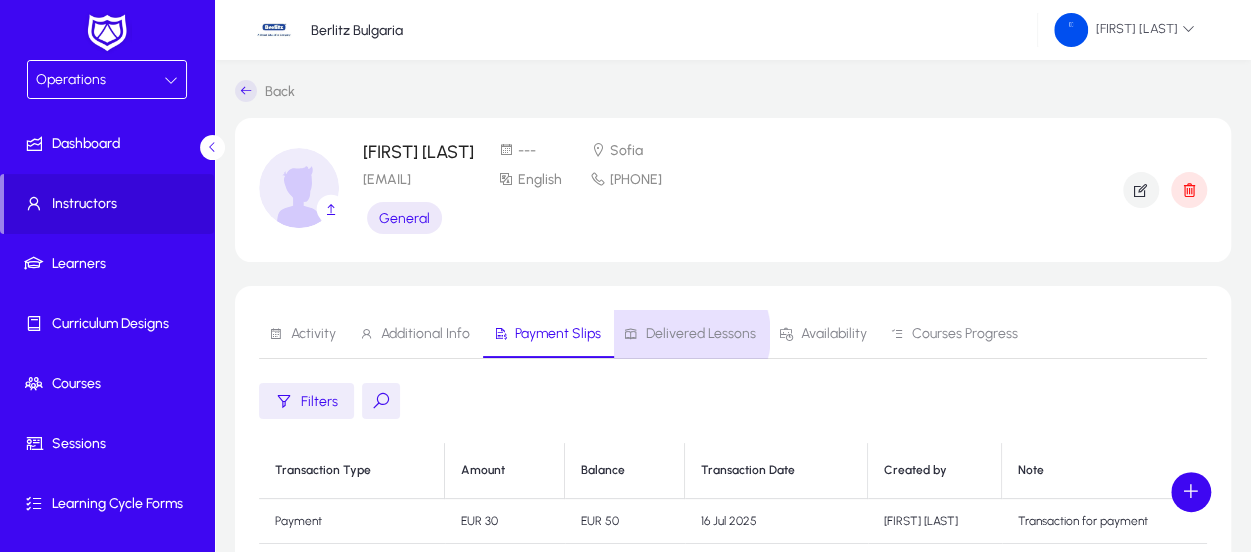 click on "Delivered Lessons" at bounding box center [701, 334] 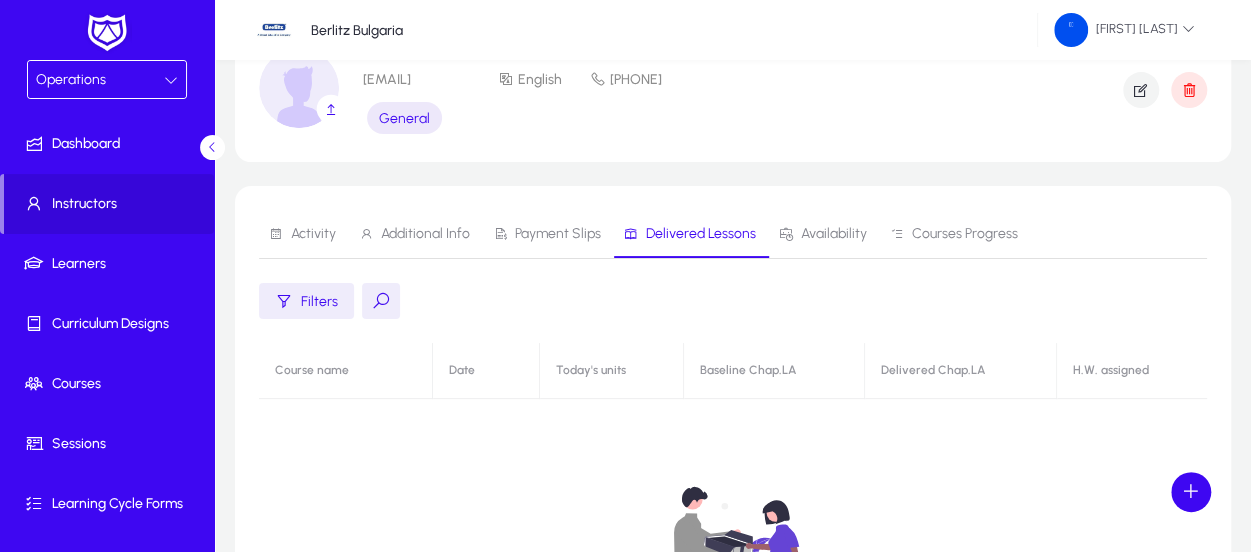 click on "Availability" at bounding box center [834, 234] 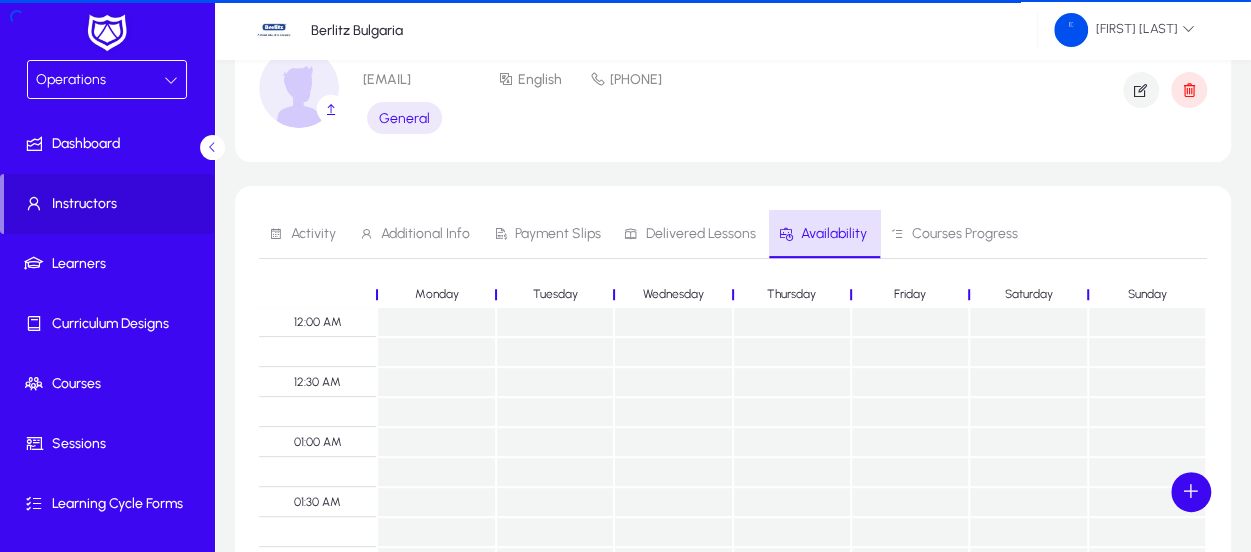 scroll, scrollTop: 212, scrollLeft: 0, axis: vertical 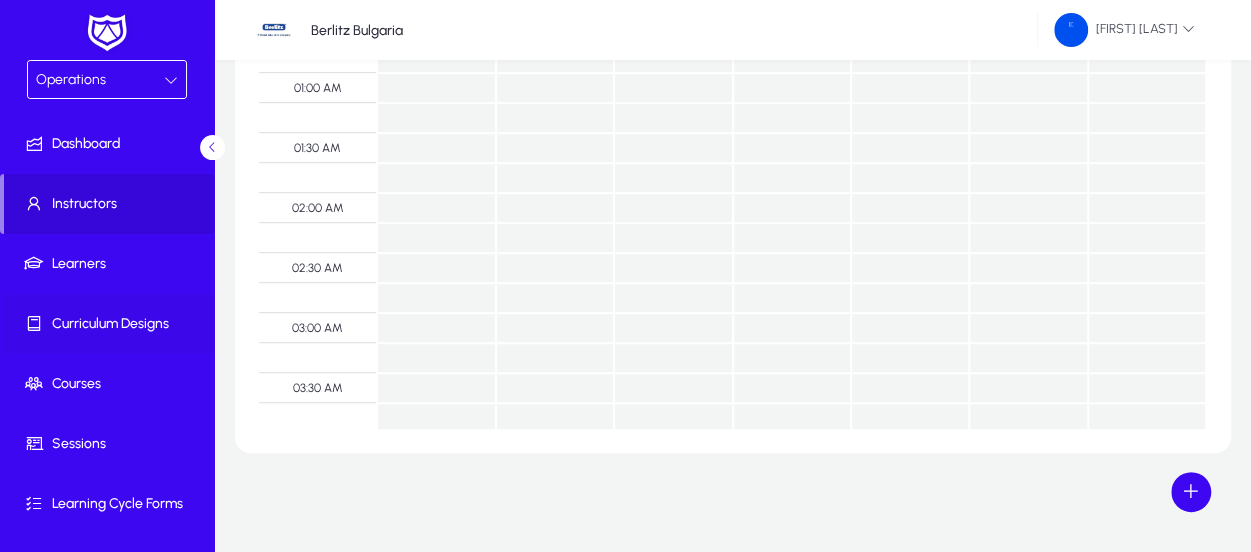 click on "Curriculum Designs" 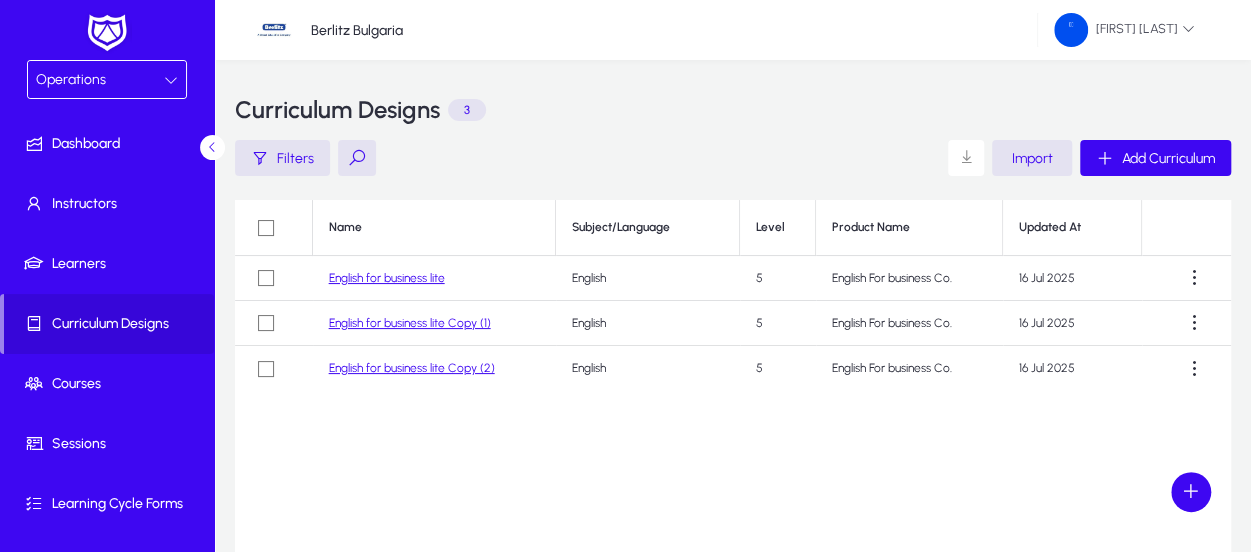 scroll, scrollTop: 0, scrollLeft: 0, axis: both 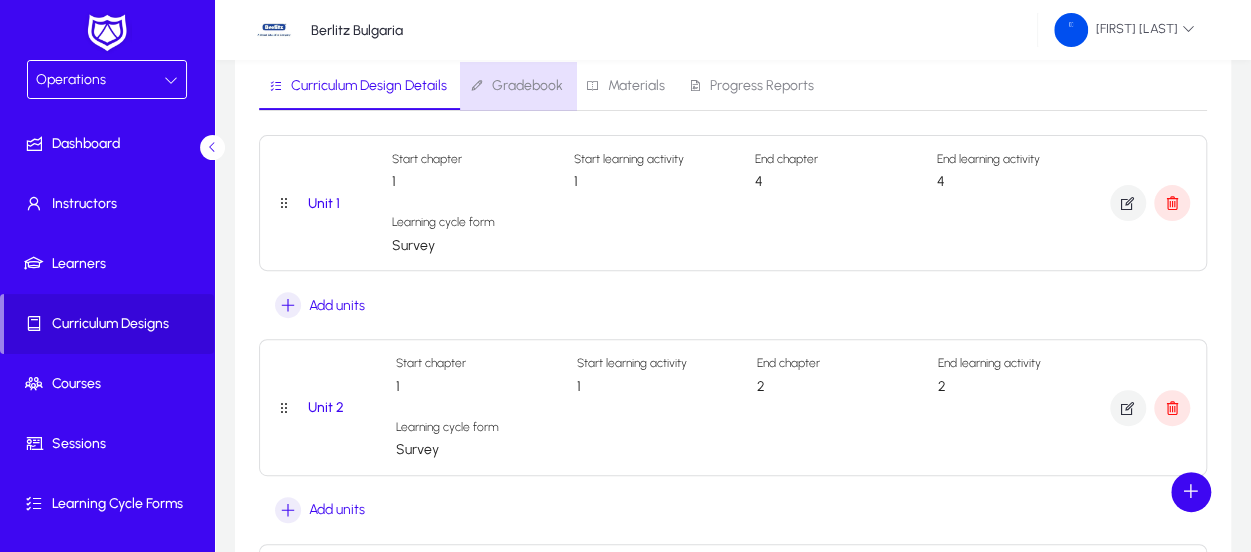 click on "Gradebook" at bounding box center (527, 86) 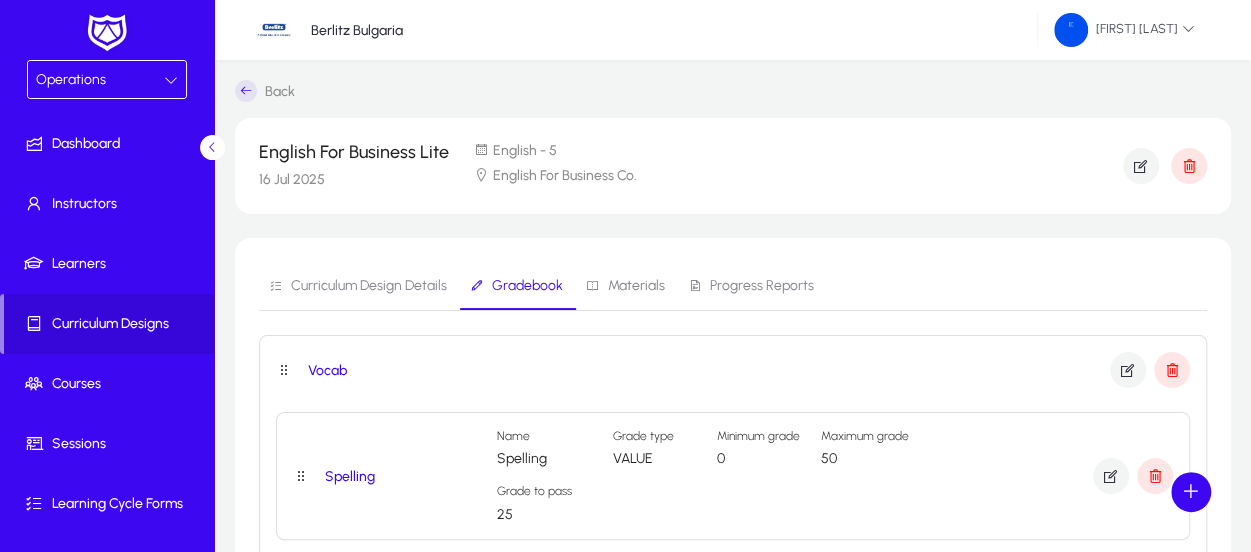 scroll, scrollTop: 100, scrollLeft: 0, axis: vertical 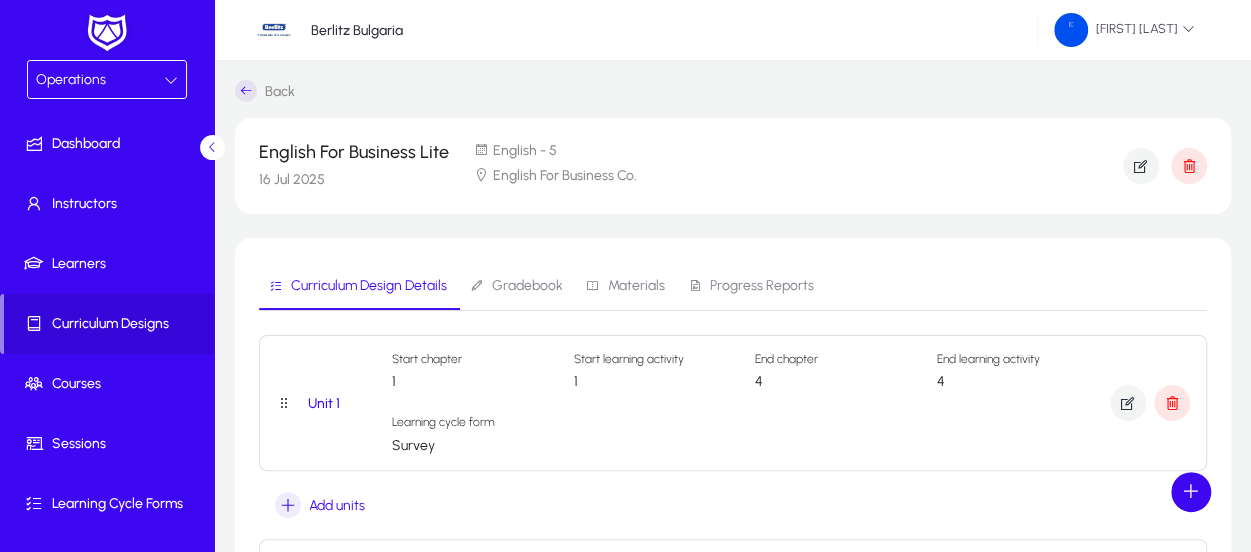 click on "Gradebook" at bounding box center (527, 286) 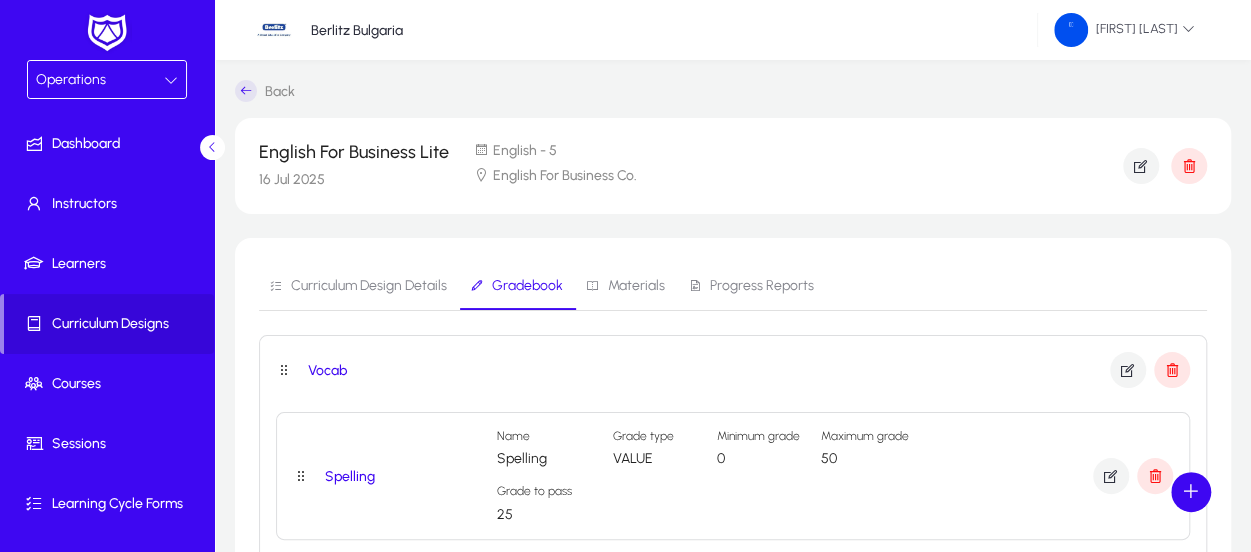 scroll, scrollTop: 100, scrollLeft: 0, axis: vertical 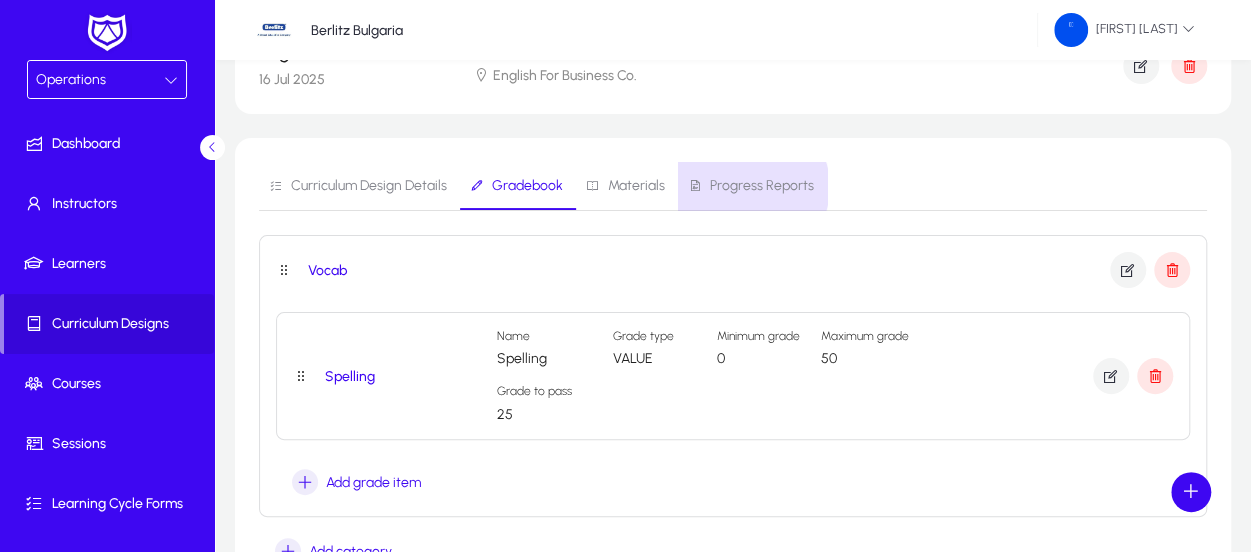 click on "Progress Reports" at bounding box center (762, 186) 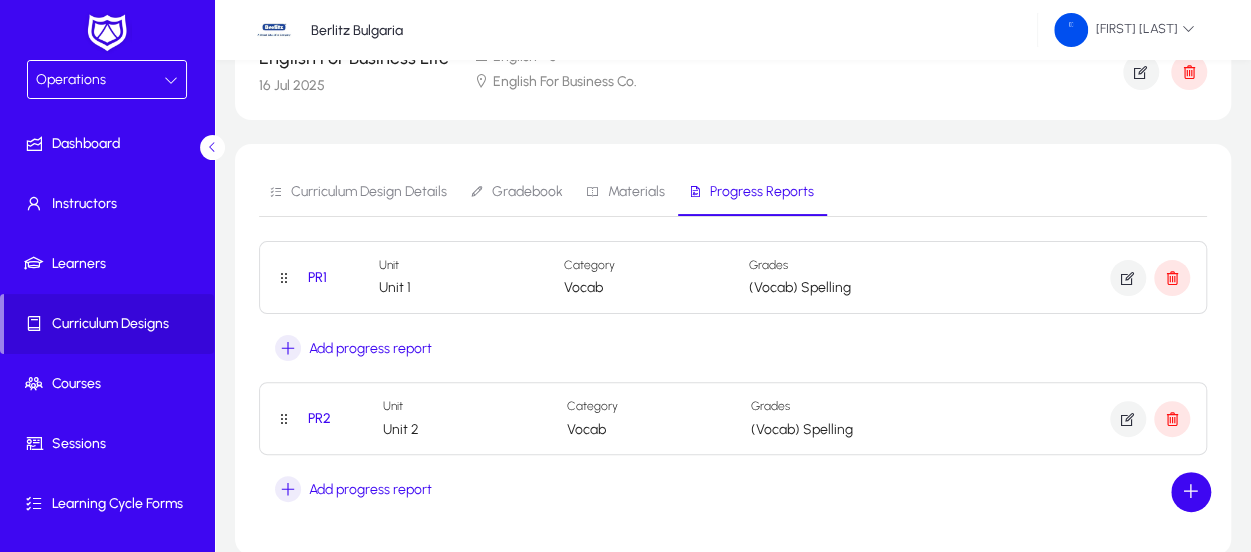 scroll, scrollTop: 100, scrollLeft: 0, axis: vertical 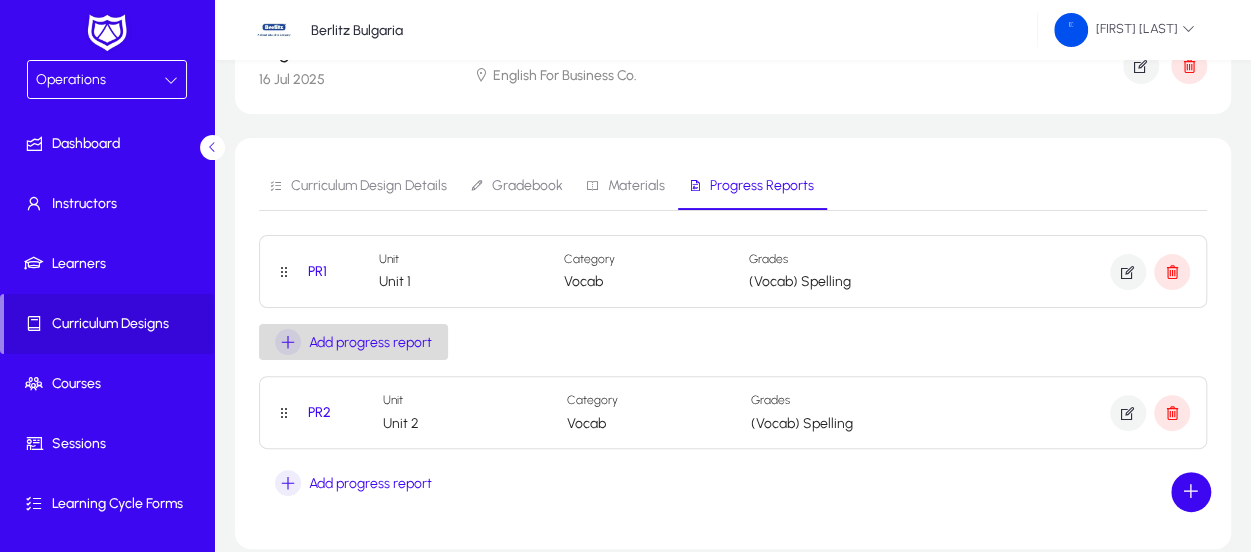 click on "Add progress report" at bounding box center [370, 342] 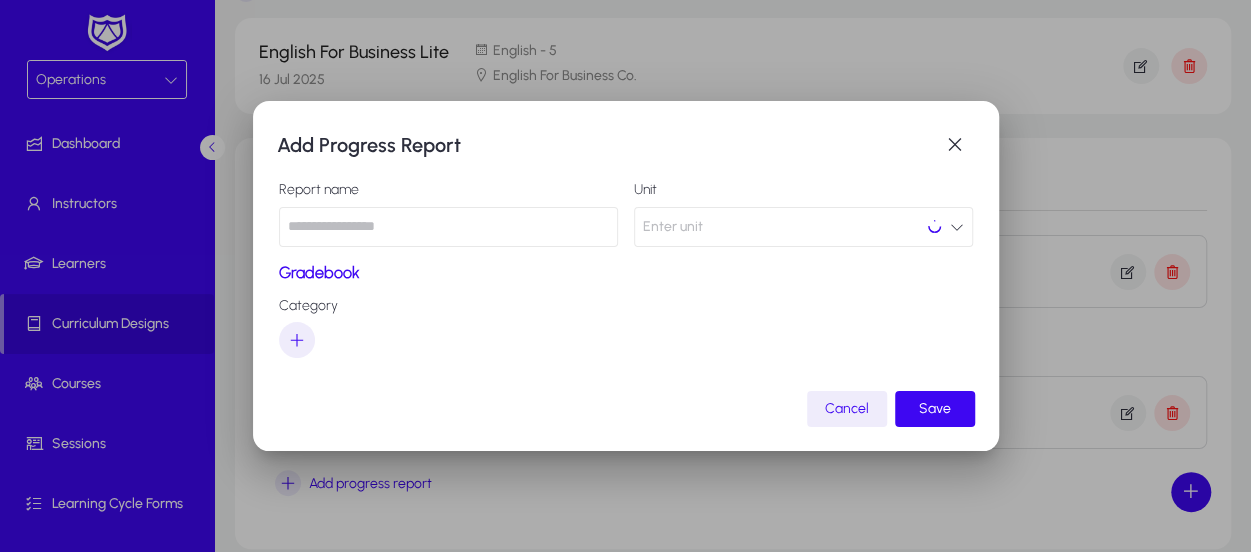 scroll, scrollTop: 0, scrollLeft: 0, axis: both 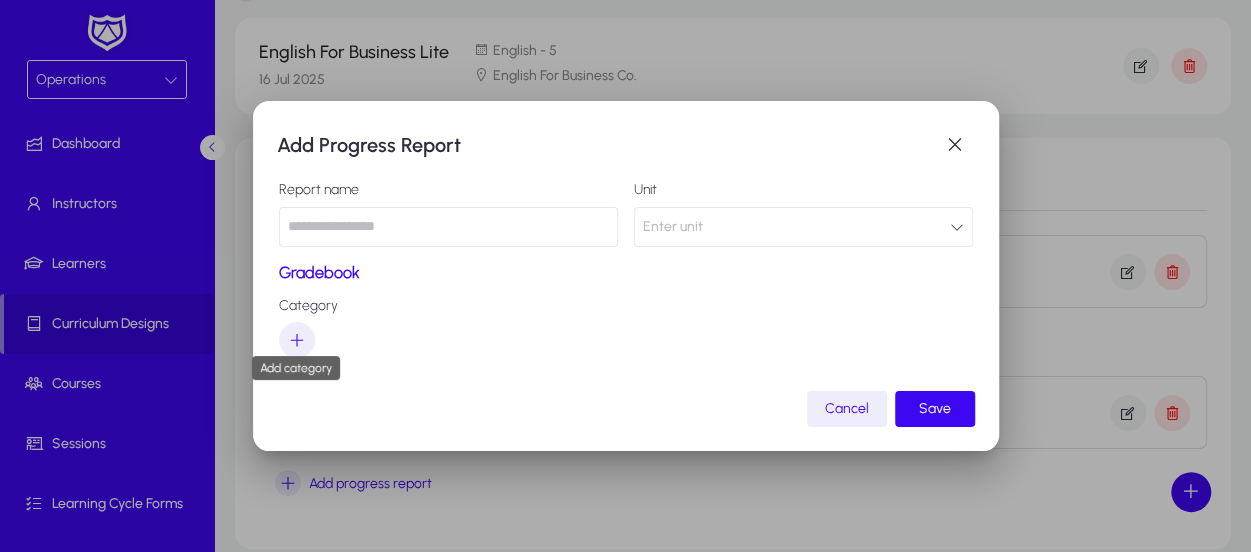 click at bounding box center [297, 339] 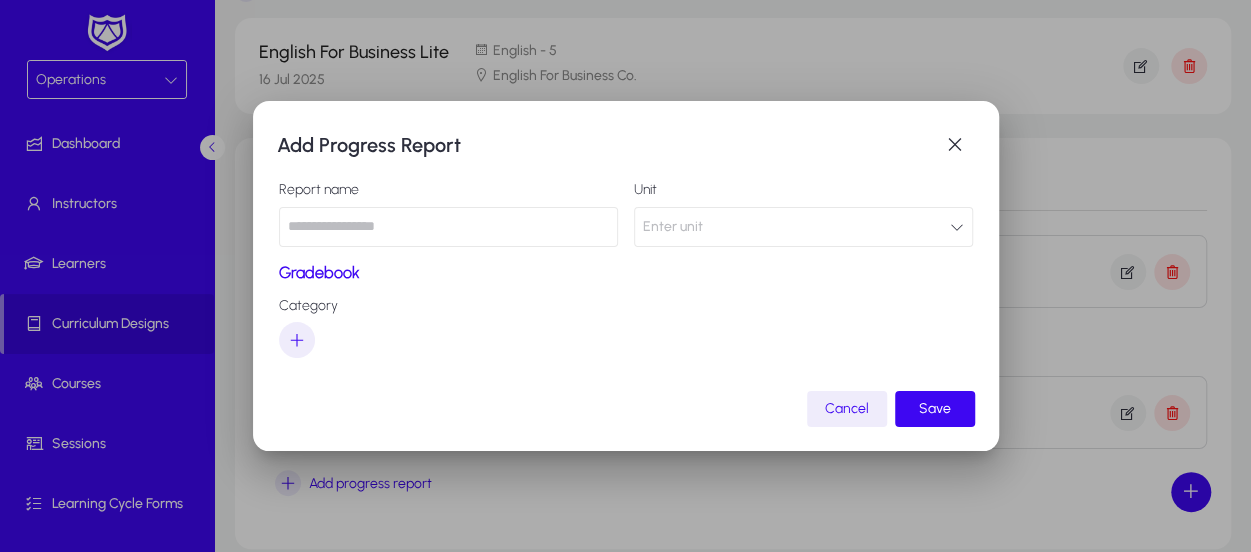 click at bounding box center (297, 339) 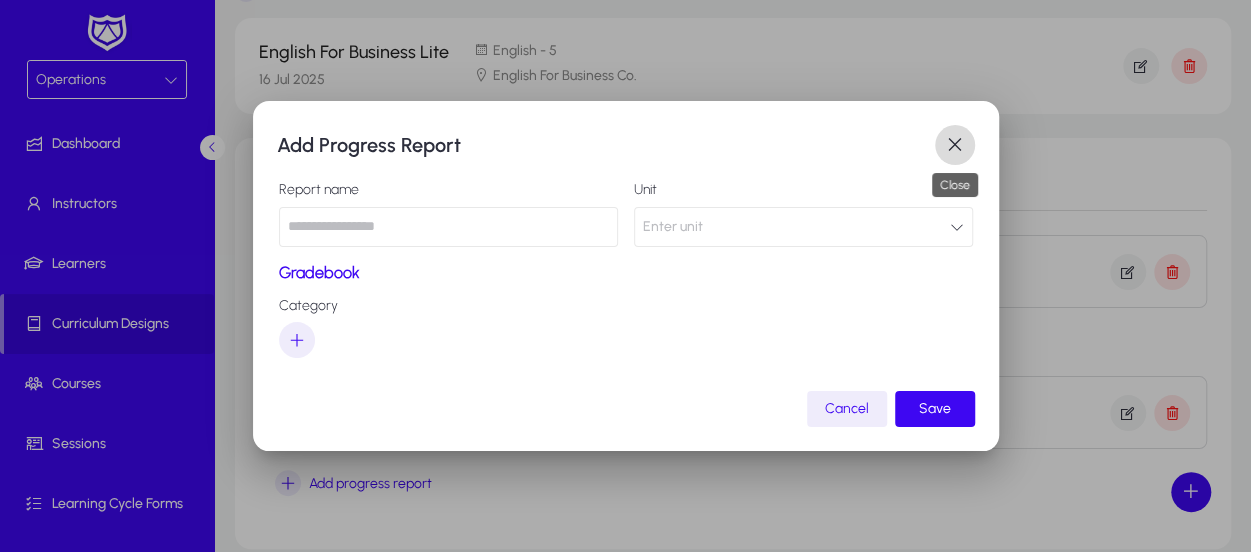 click at bounding box center [955, 145] 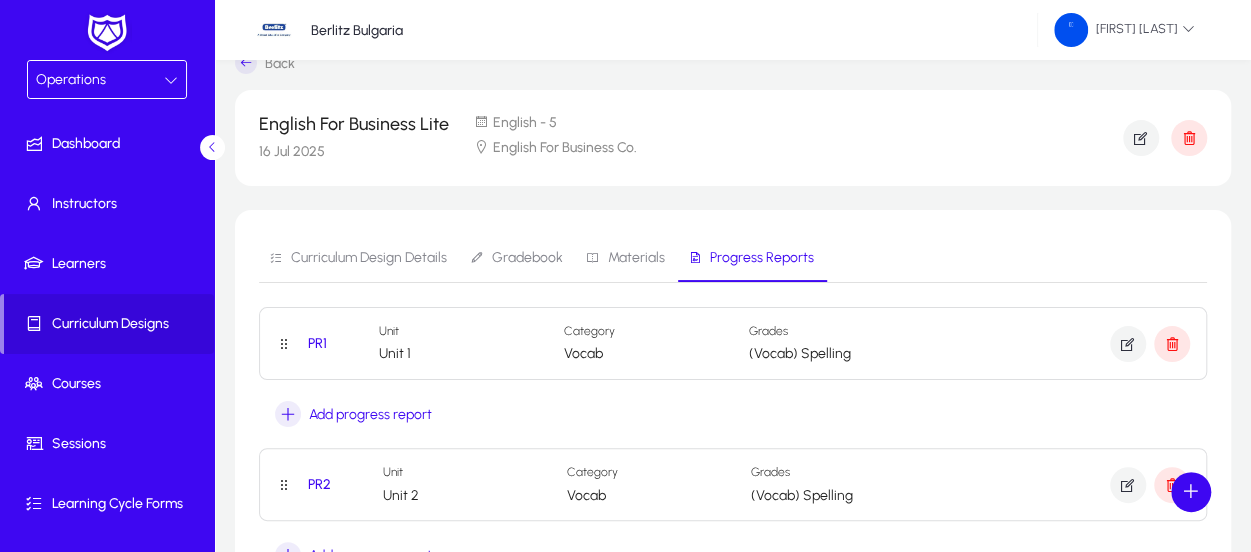 scroll, scrollTop: 0, scrollLeft: 0, axis: both 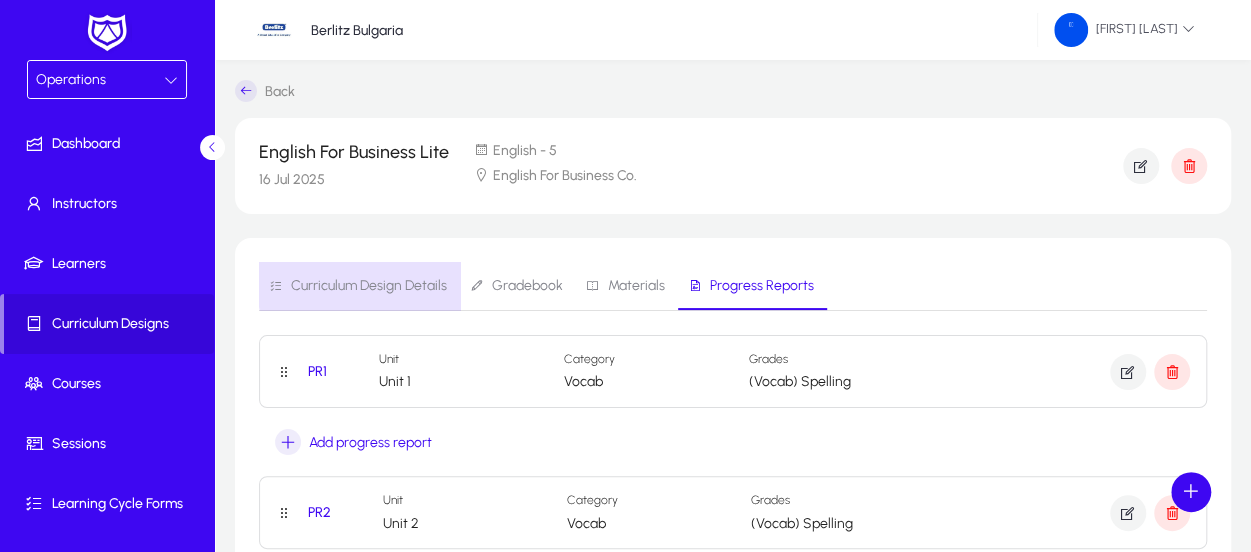 click on "Curriculum Design Details" at bounding box center [369, 286] 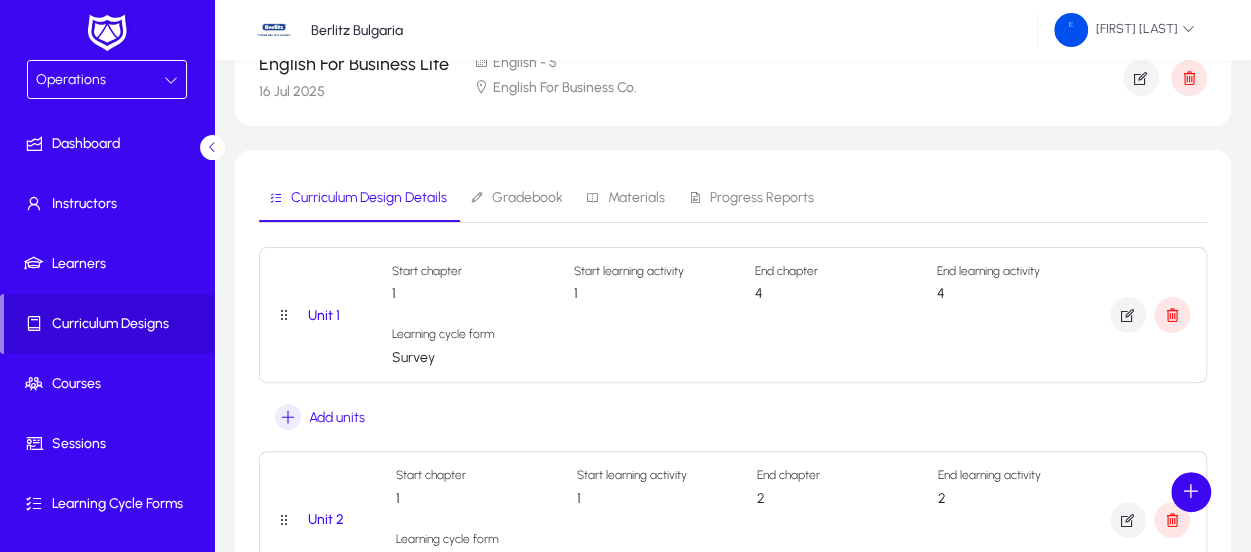scroll, scrollTop: 100, scrollLeft: 0, axis: vertical 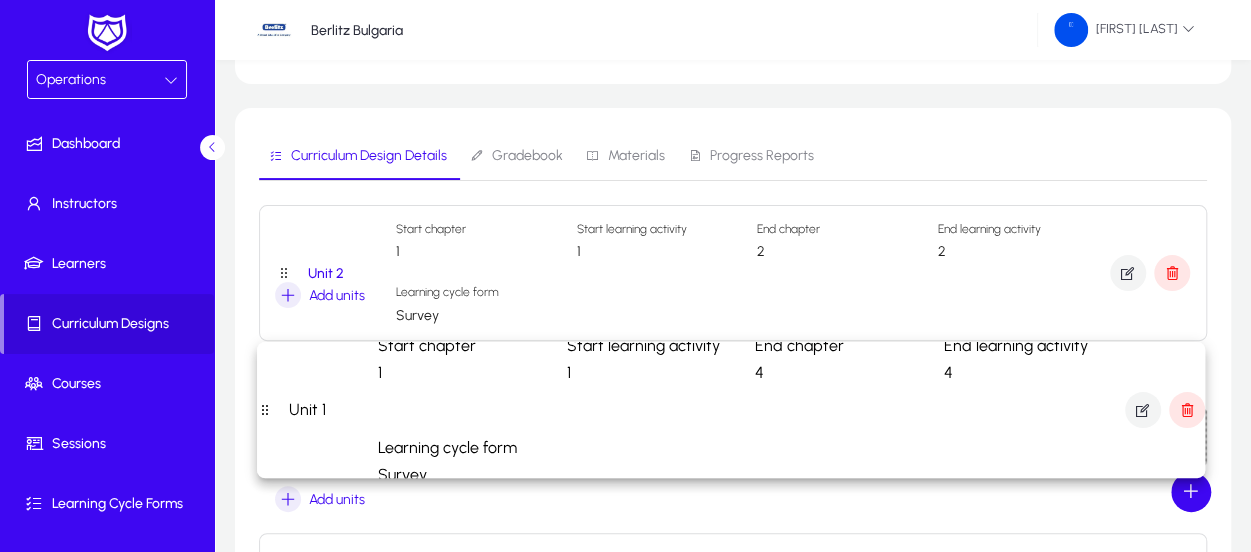 drag, startPoint x: 282, startPoint y: 301, endPoint x: 280, endPoint y: 408, distance: 107.01869 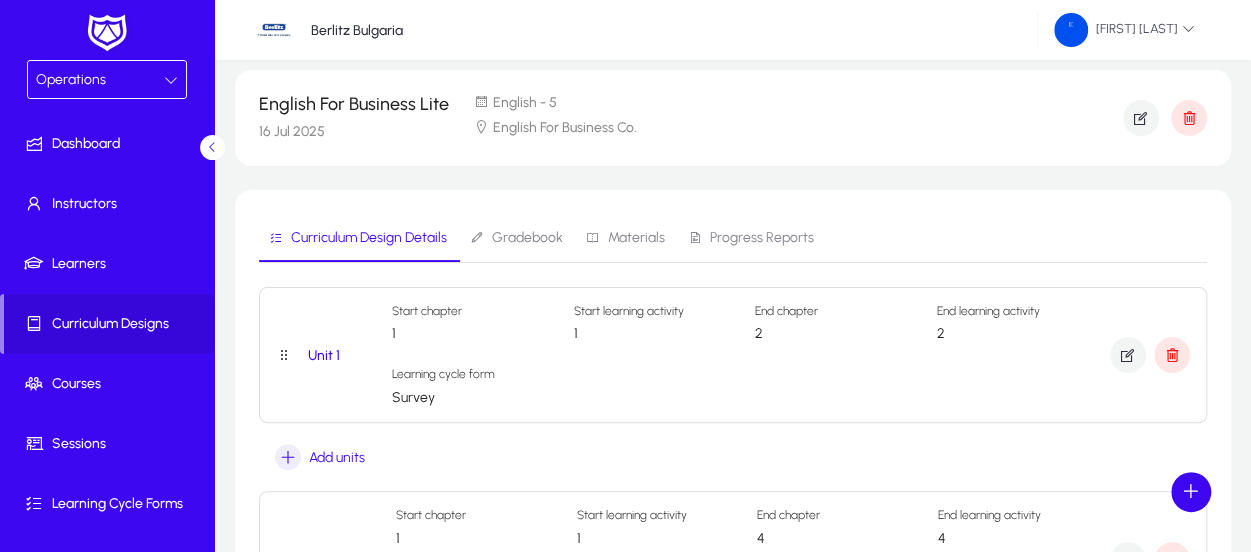 scroll, scrollTop: 0, scrollLeft: 0, axis: both 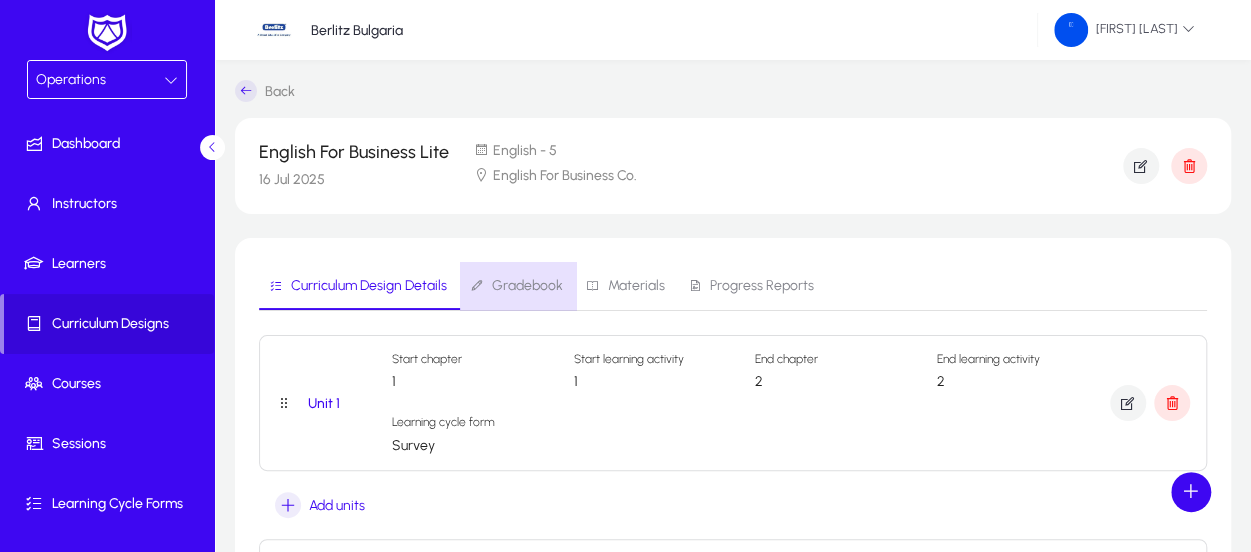 click on "Gradebook" at bounding box center [527, 286] 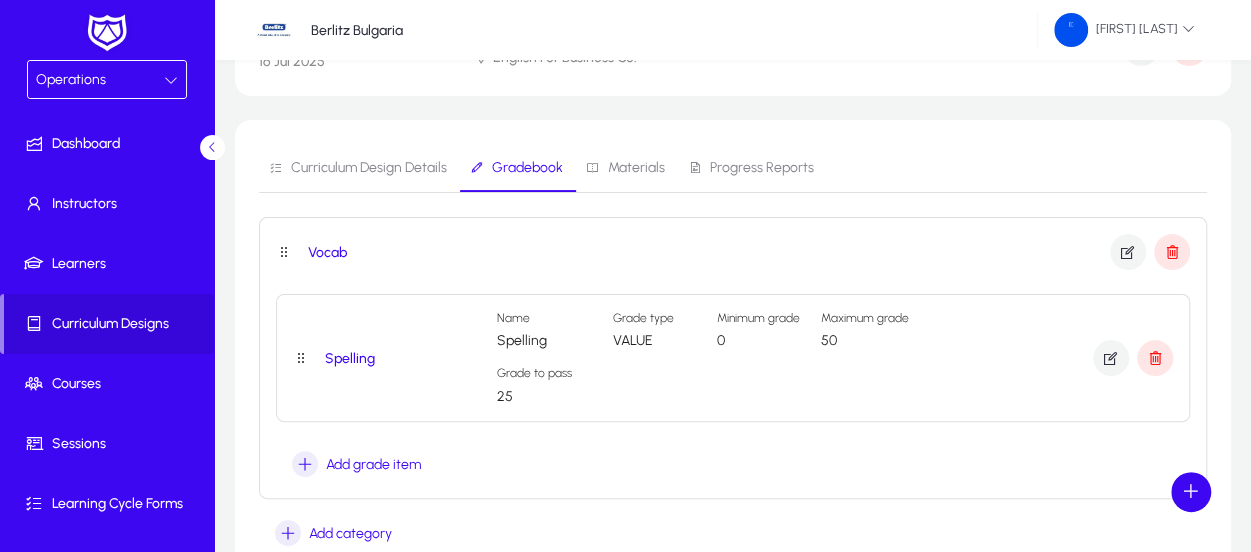 scroll, scrollTop: 100, scrollLeft: 0, axis: vertical 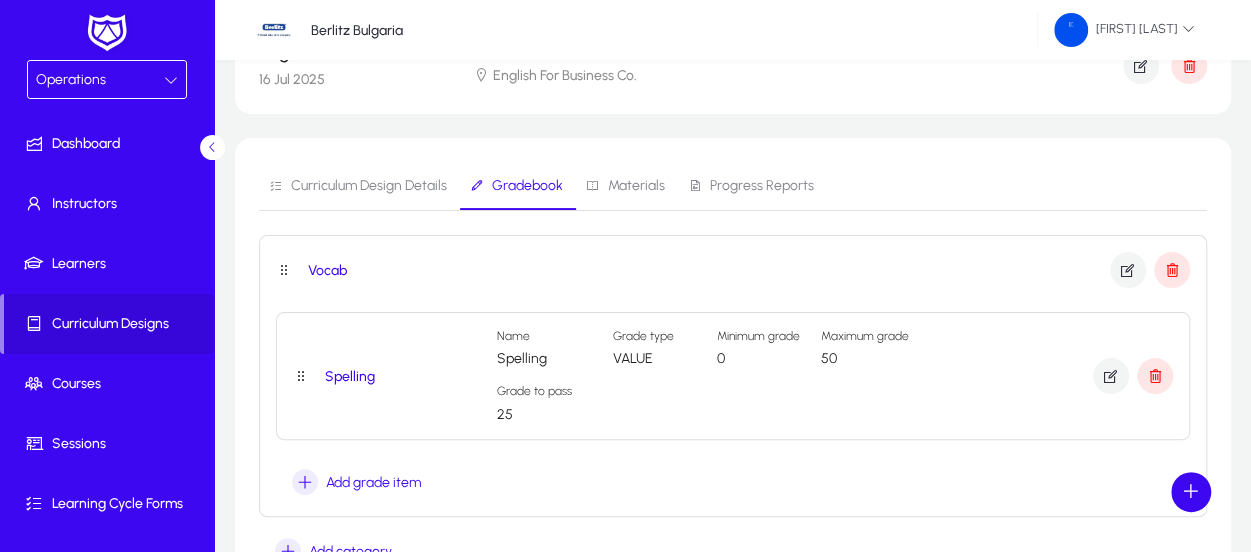 click on "Vocab" at bounding box center [327, 270] 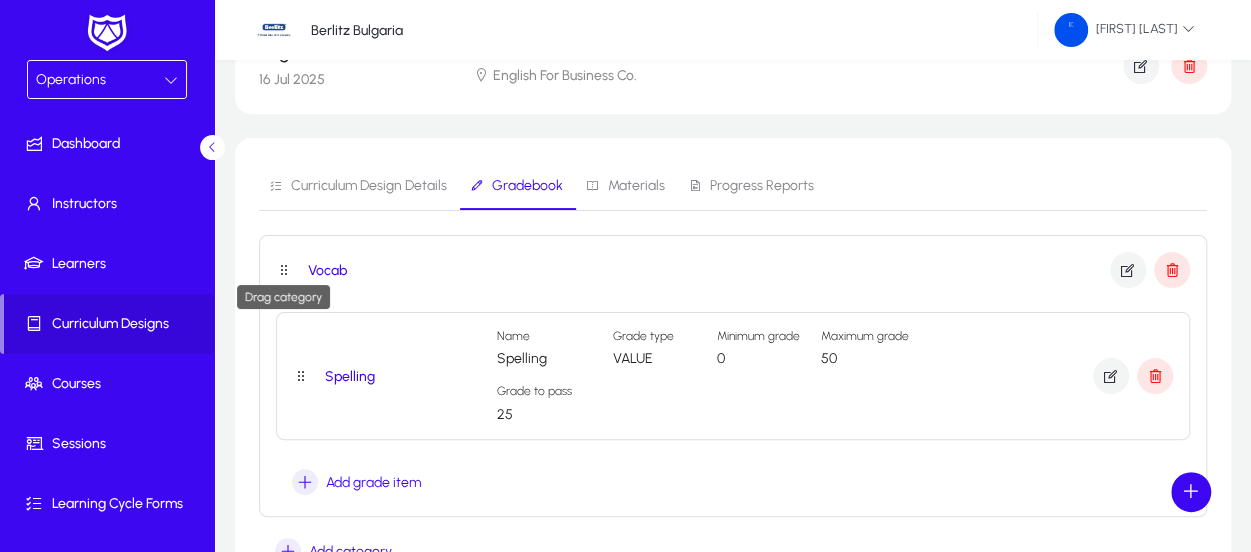 click at bounding box center [284, 270] 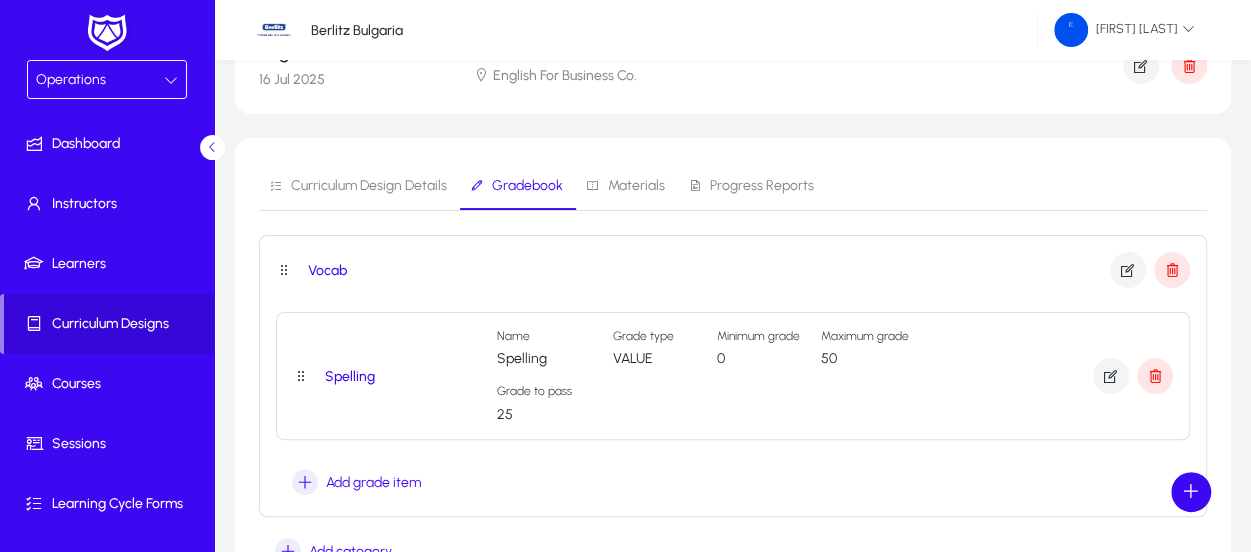 click on "Vocab" at bounding box center (327, 270) 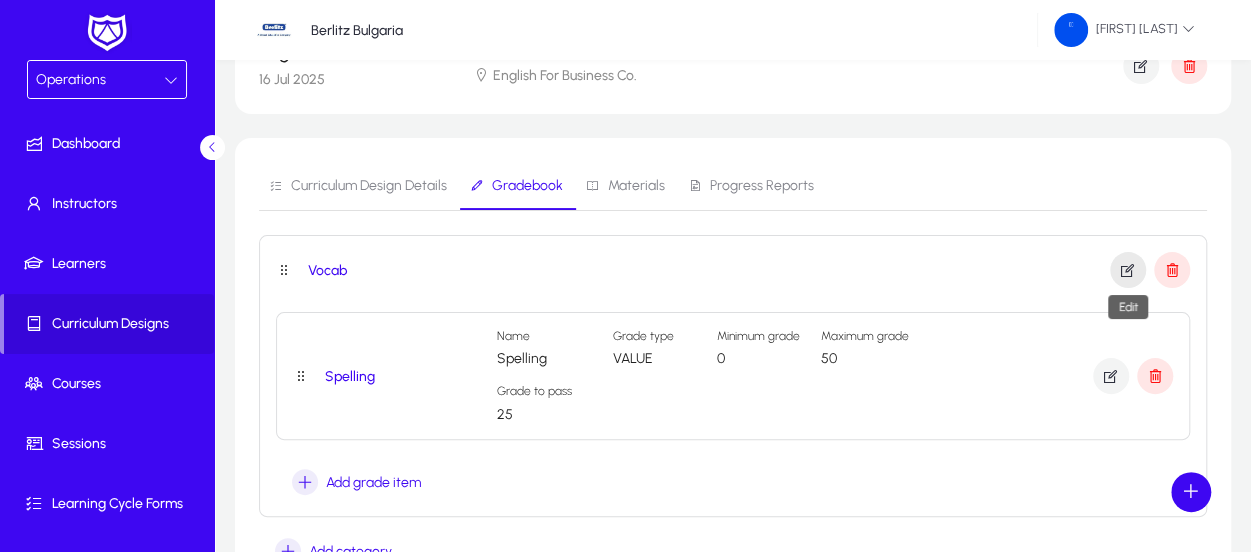 click at bounding box center [1128, 270] 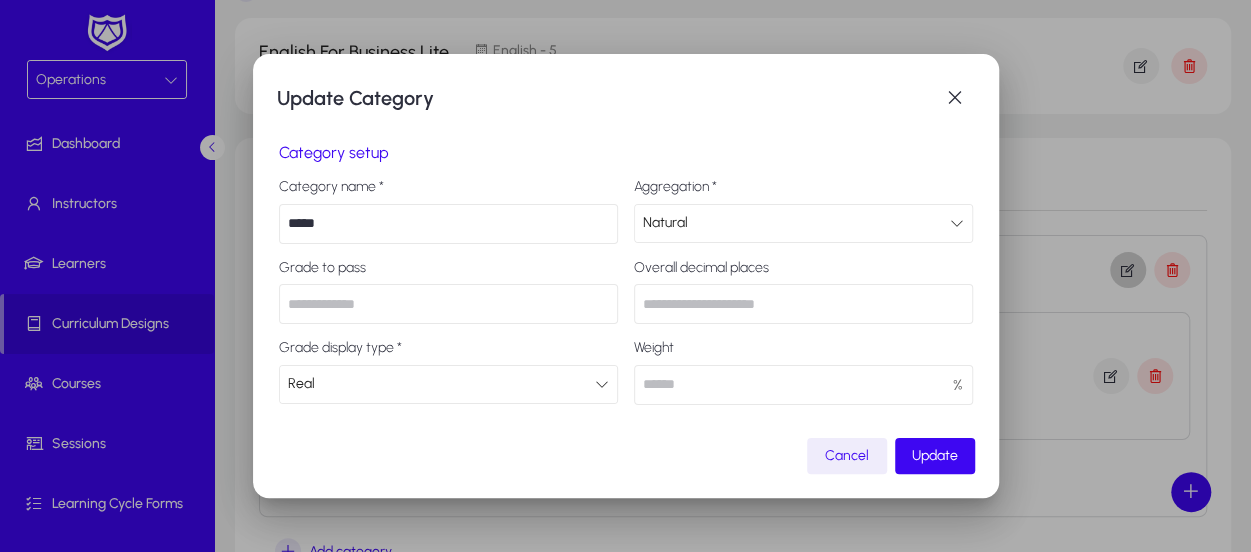 scroll, scrollTop: 0, scrollLeft: 0, axis: both 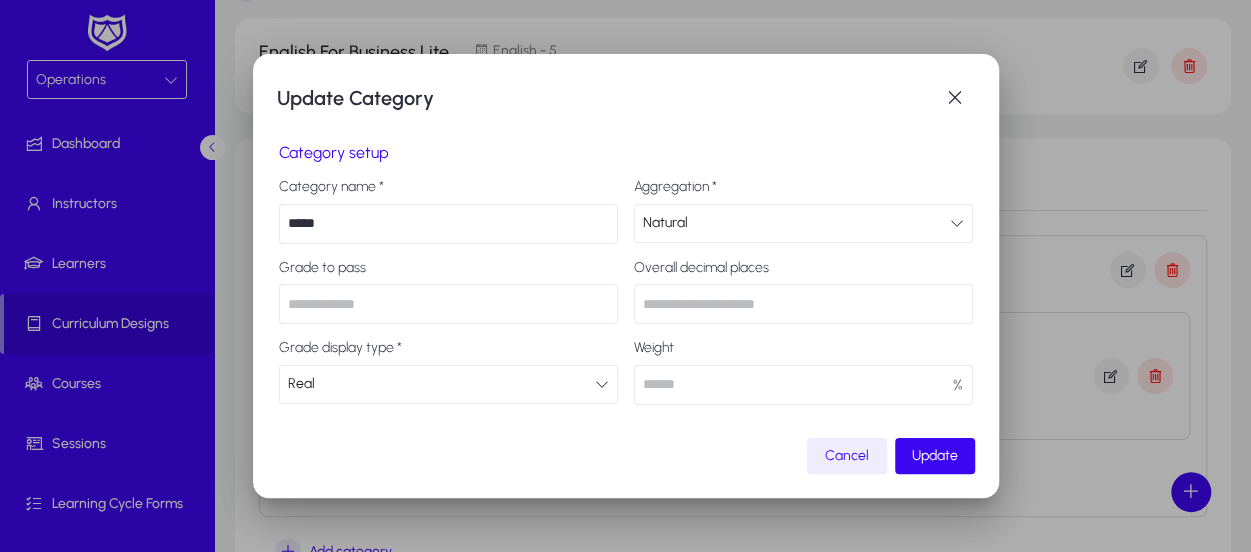 click at bounding box center [957, 223] 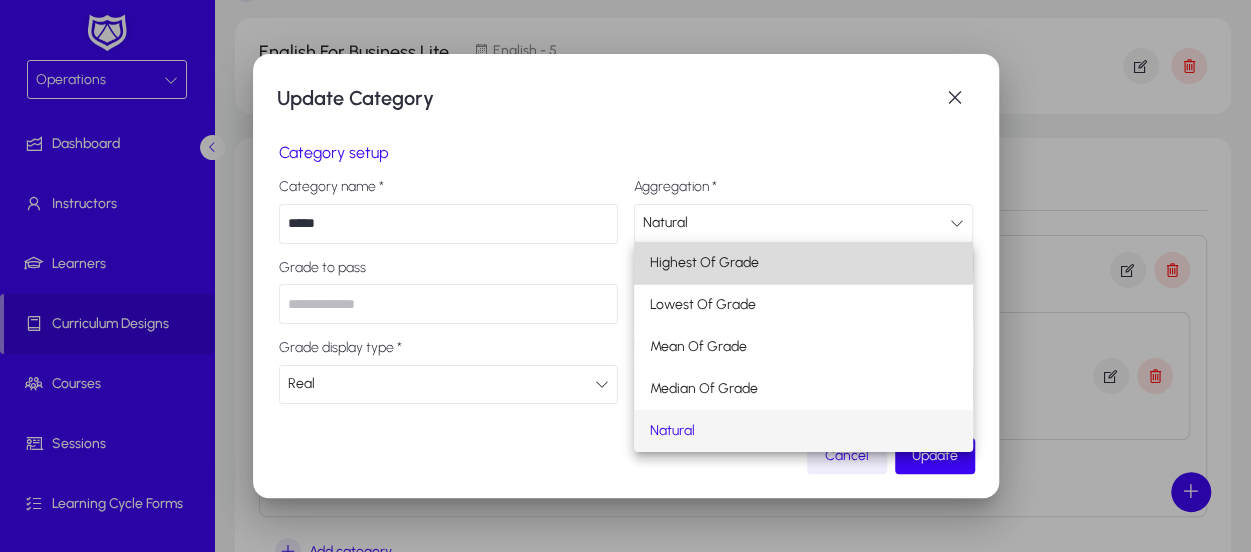 click on "Highest Of Grade" at bounding box center [803, 263] 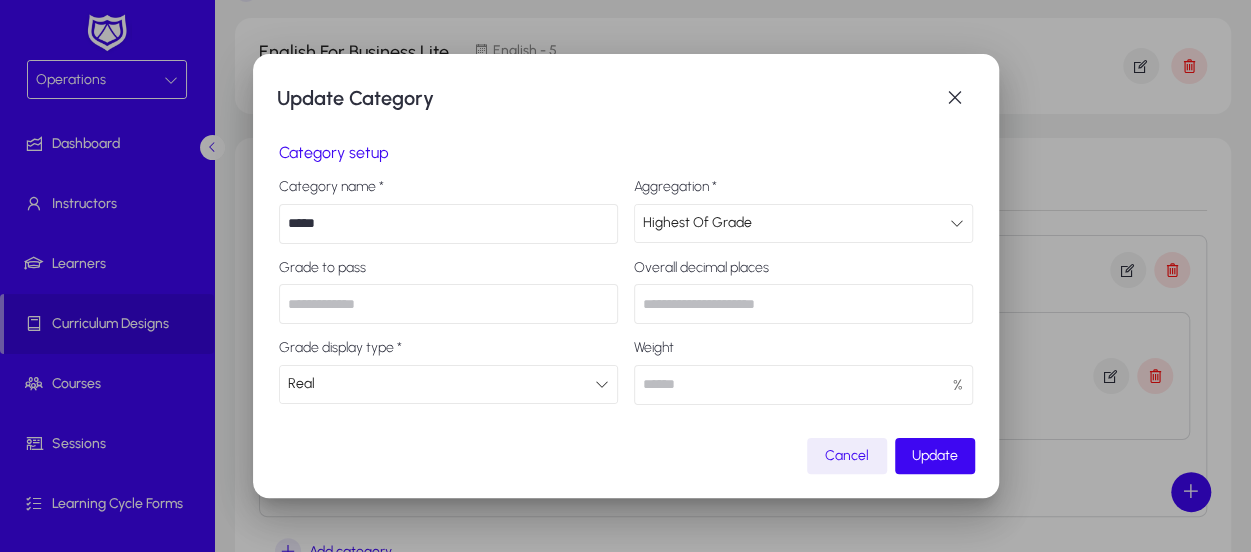 click on "**" at bounding box center (448, 304) 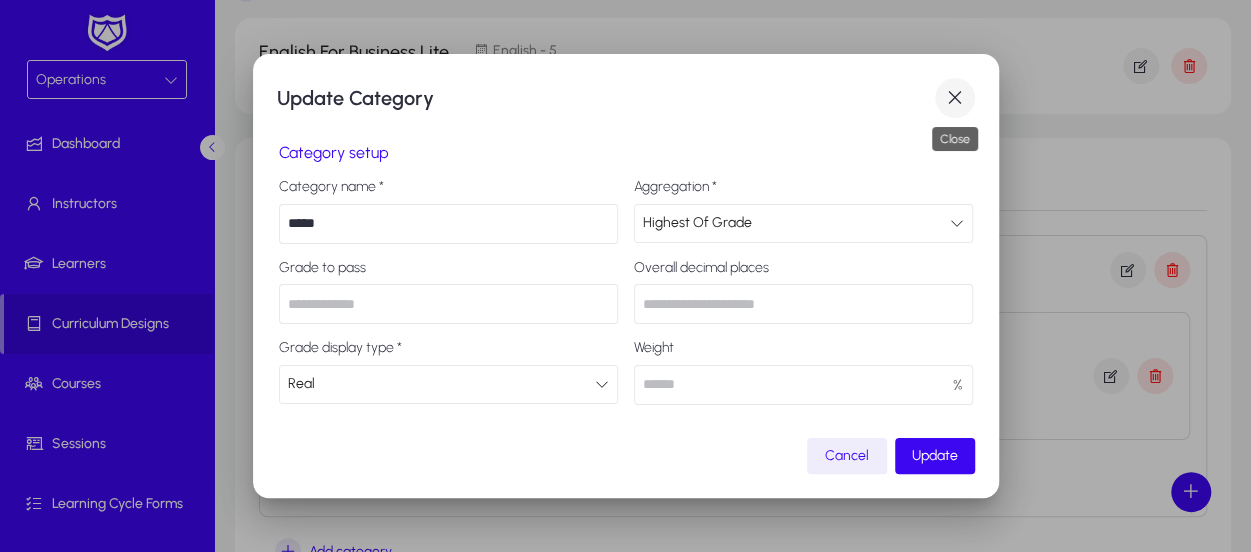 click at bounding box center [955, 98] 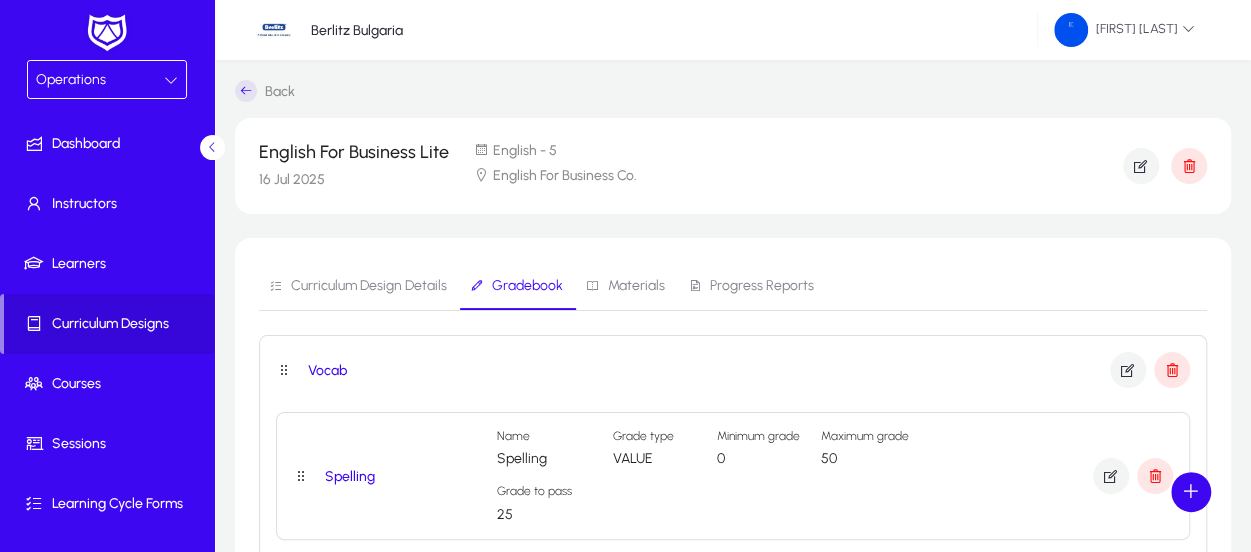 scroll, scrollTop: 100, scrollLeft: 0, axis: vertical 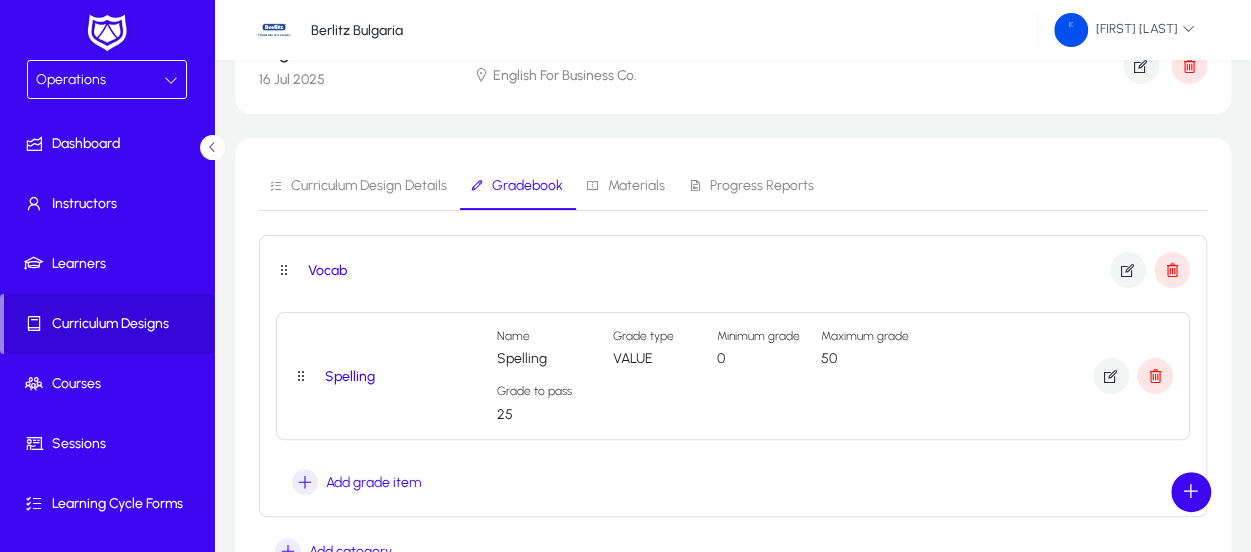 click on "Materials" at bounding box center (636, 186) 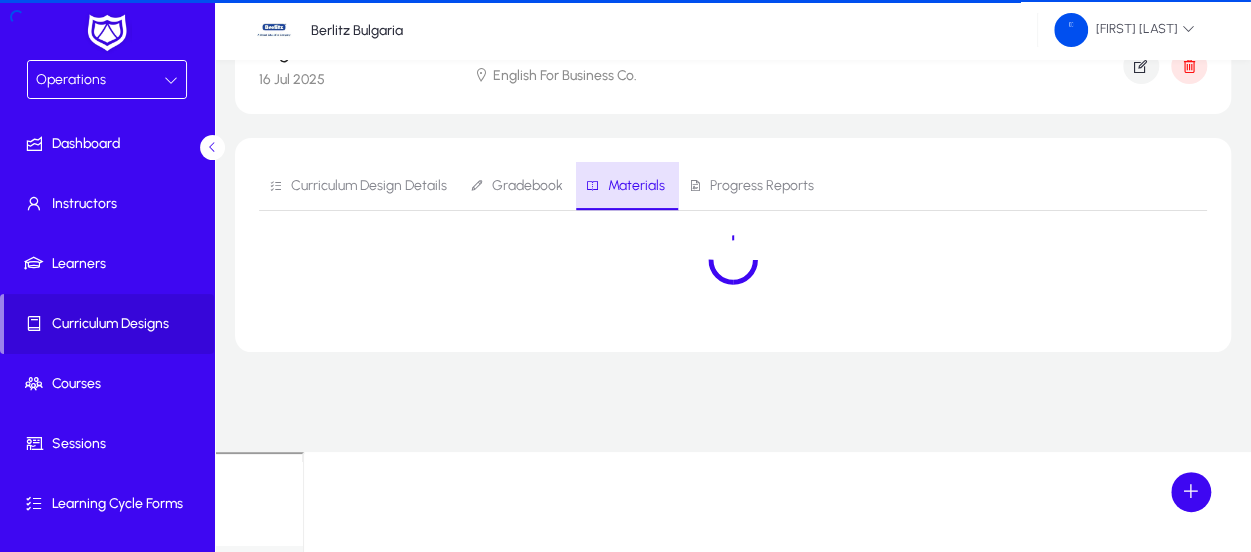 scroll, scrollTop: 0, scrollLeft: 0, axis: both 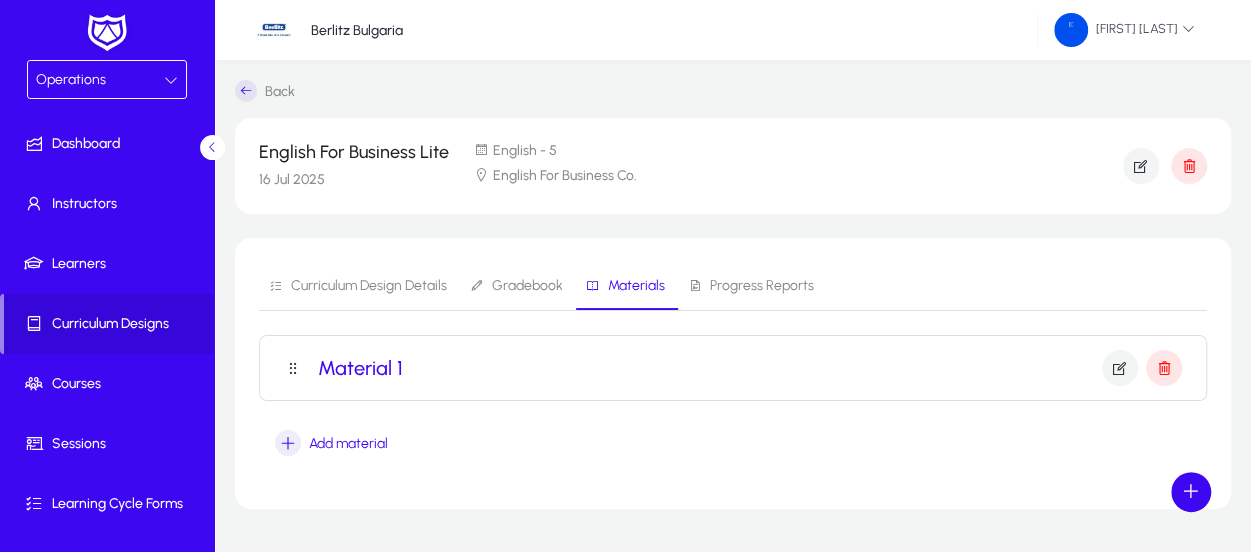 click on "Material 1" at bounding box center (360, 368) 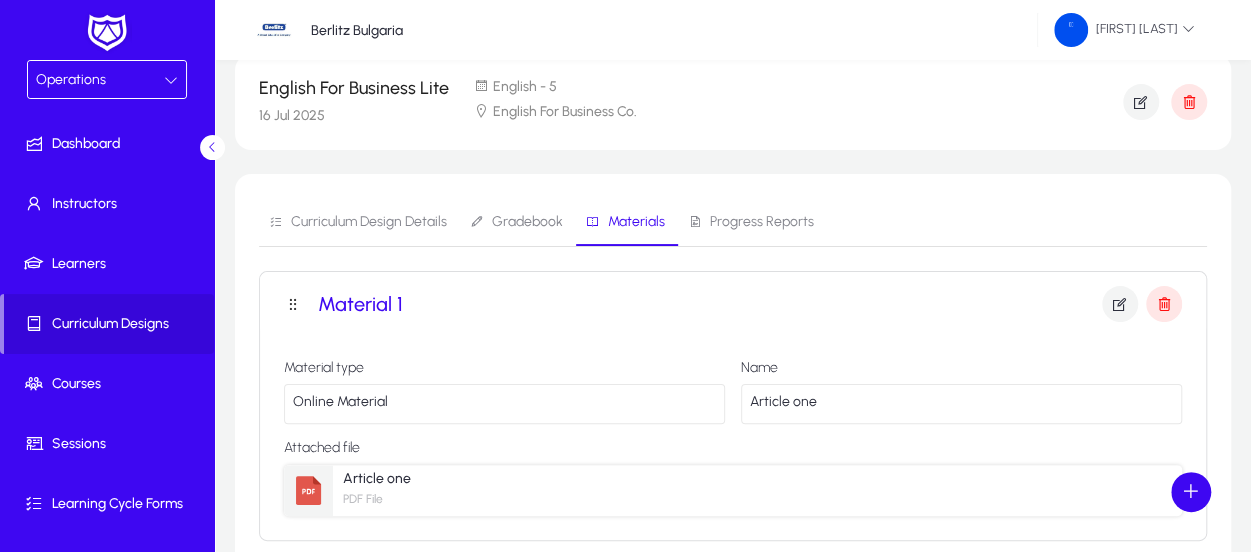 scroll, scrollTop: 0, scrollLeft: 0, axis: both 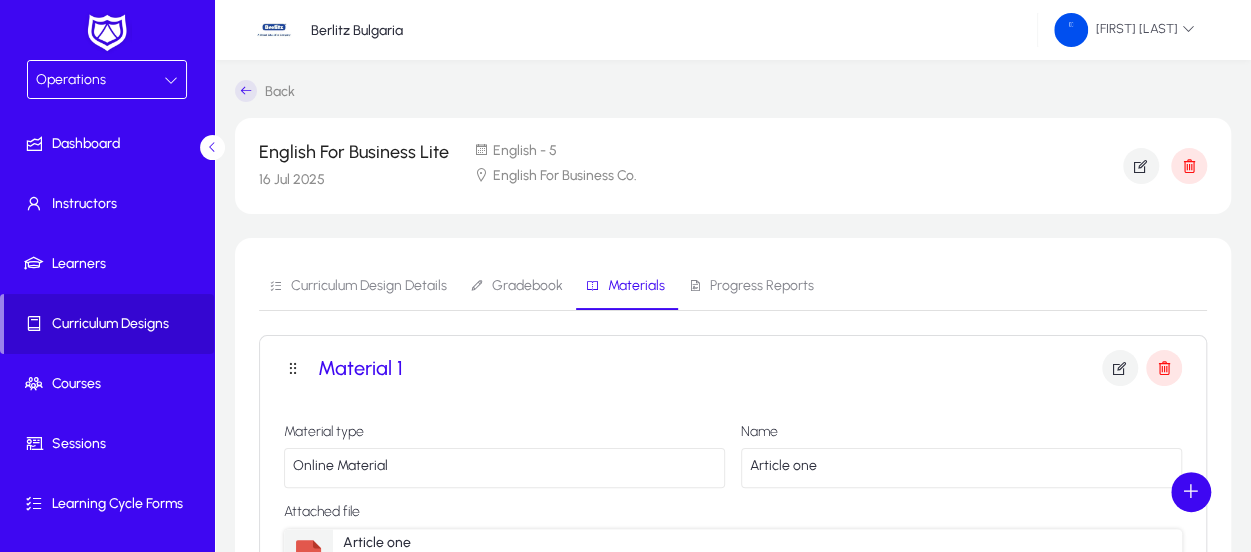click on "Curriculum Designs" 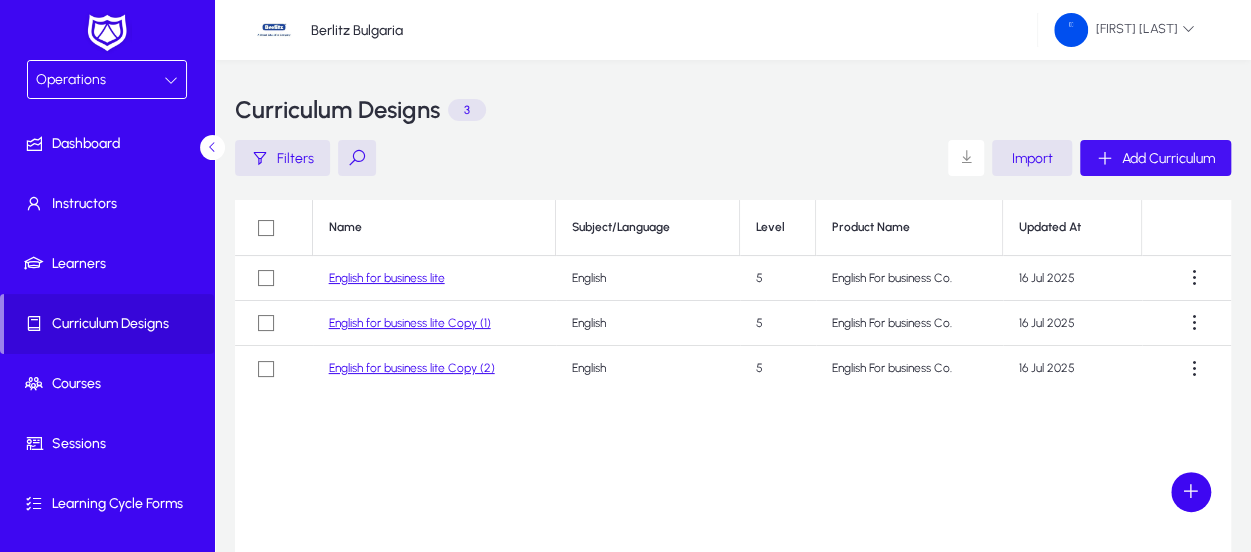click on "Add Curriculum" 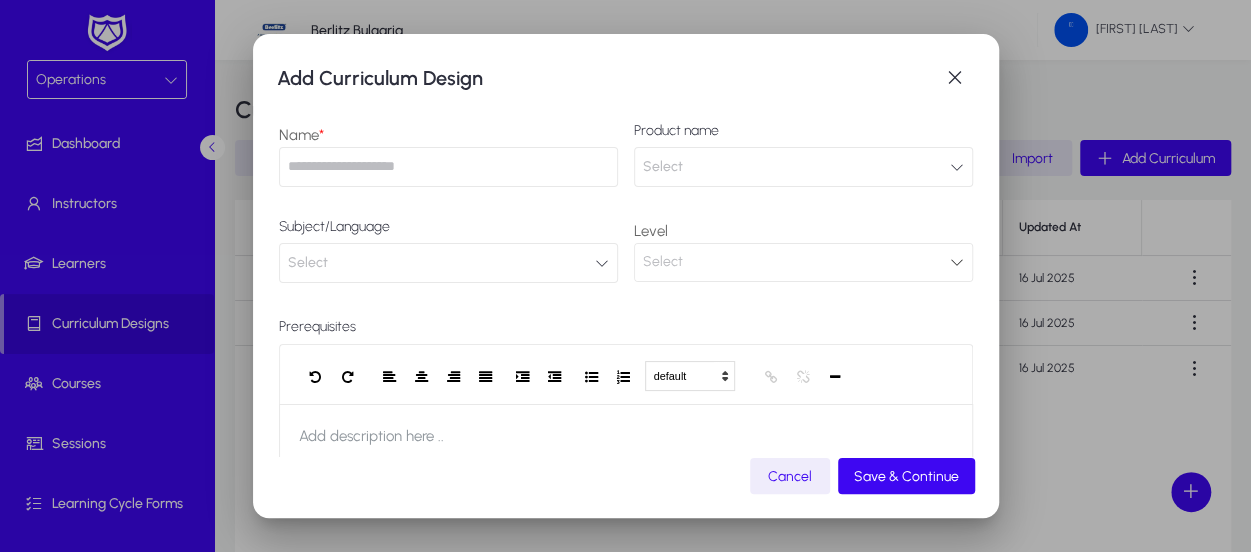 click at bounding box center (448, 167) 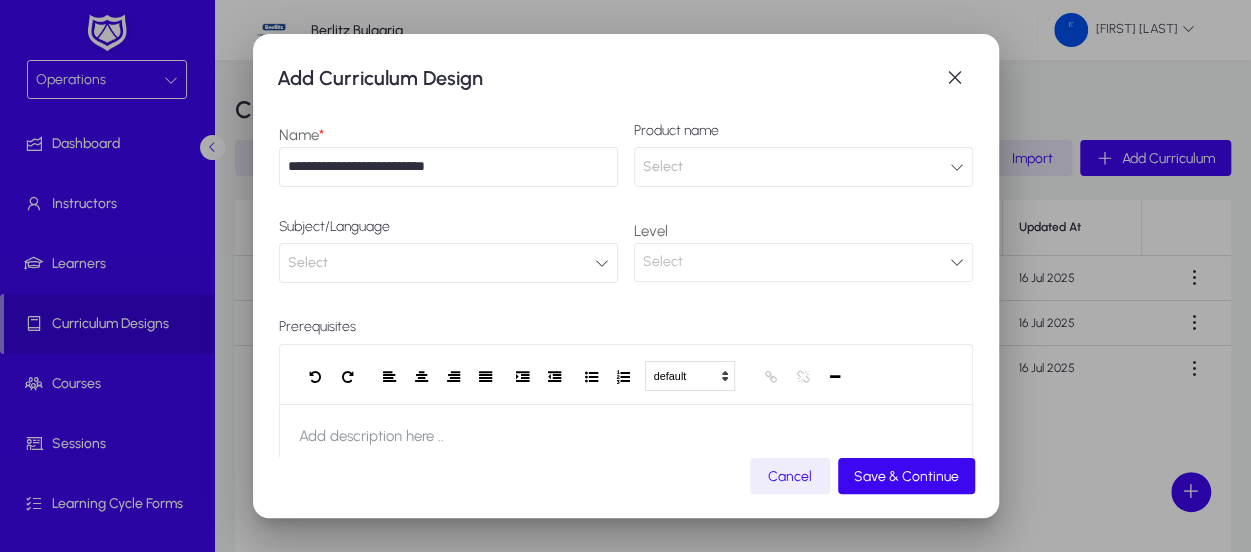 type on "**********" 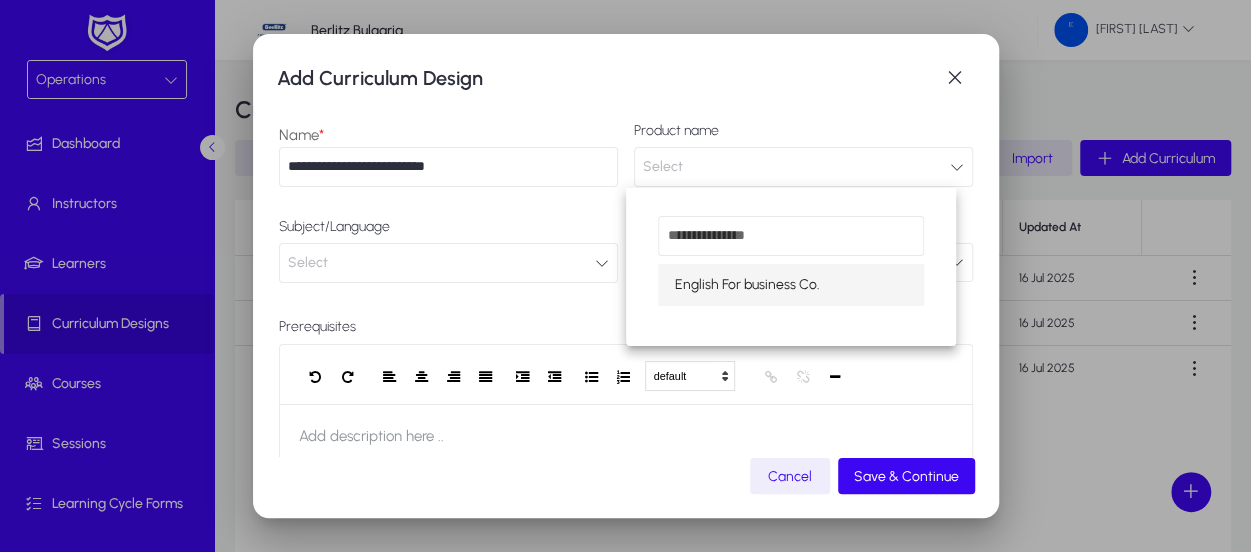 click at bounding box center [625, 276] 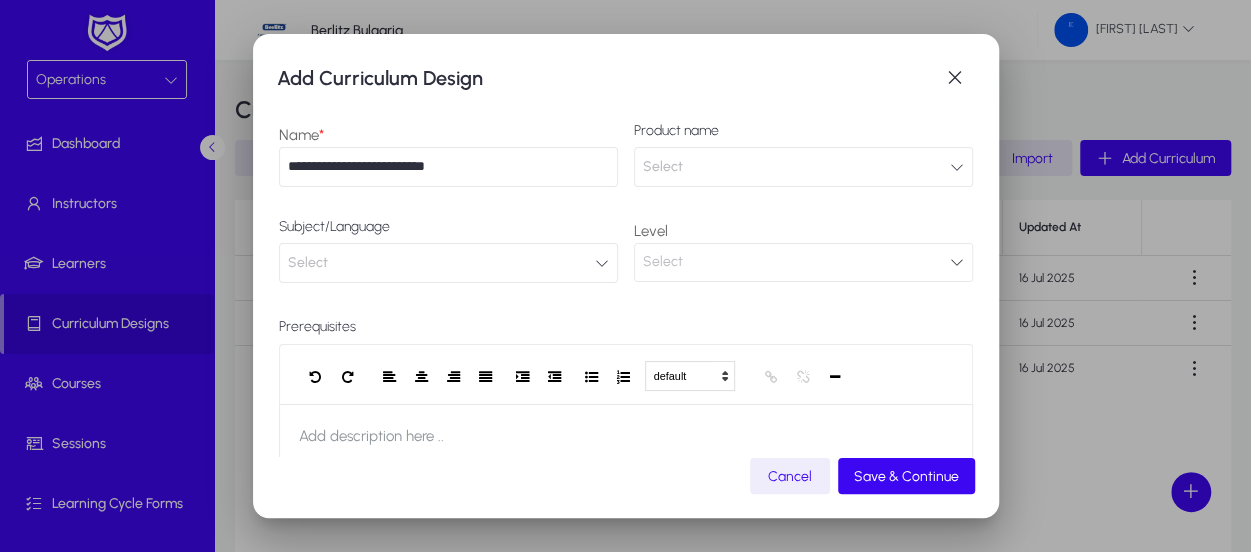 click on "Select" at bounding box center [448, 263] 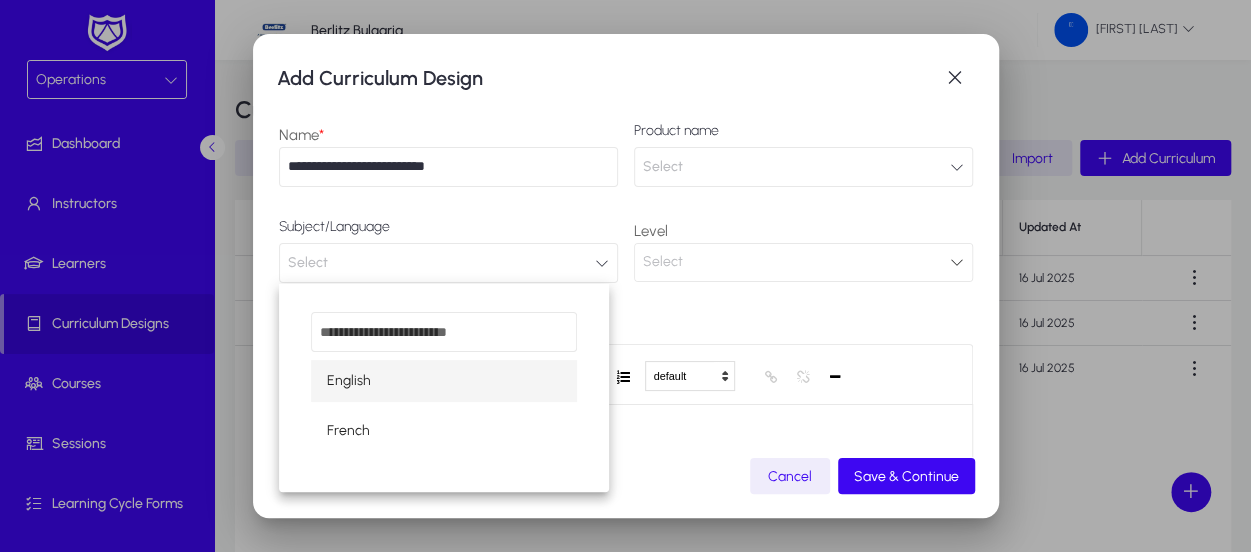 click at bounding box center [625, 276] 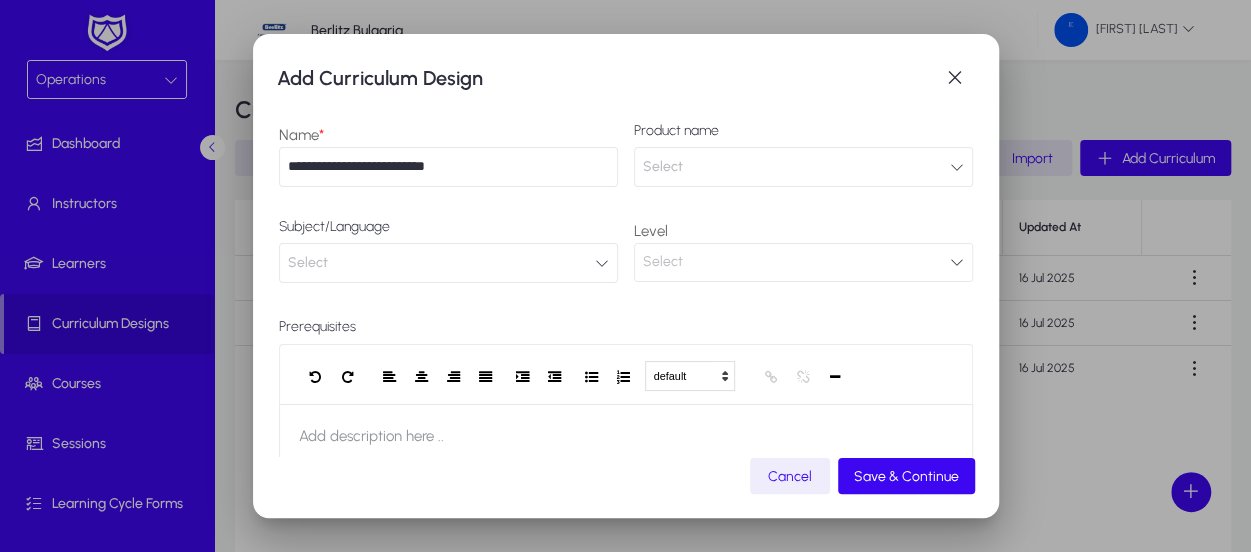 click on "Select" at bounding box center [796, 262] 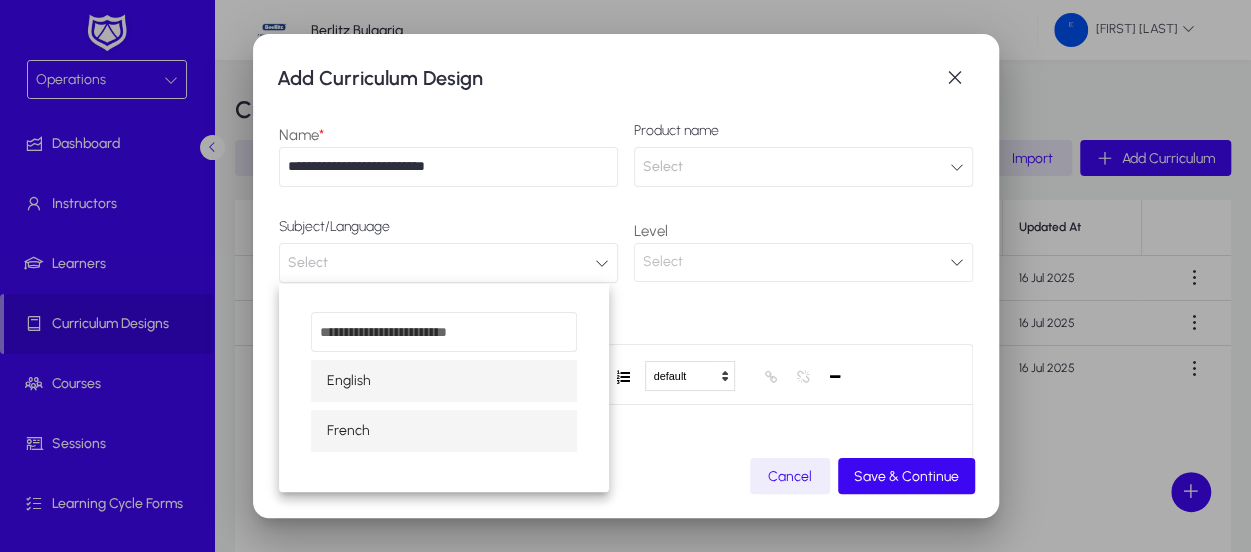 click on "French" at bounding box center (444, 431) 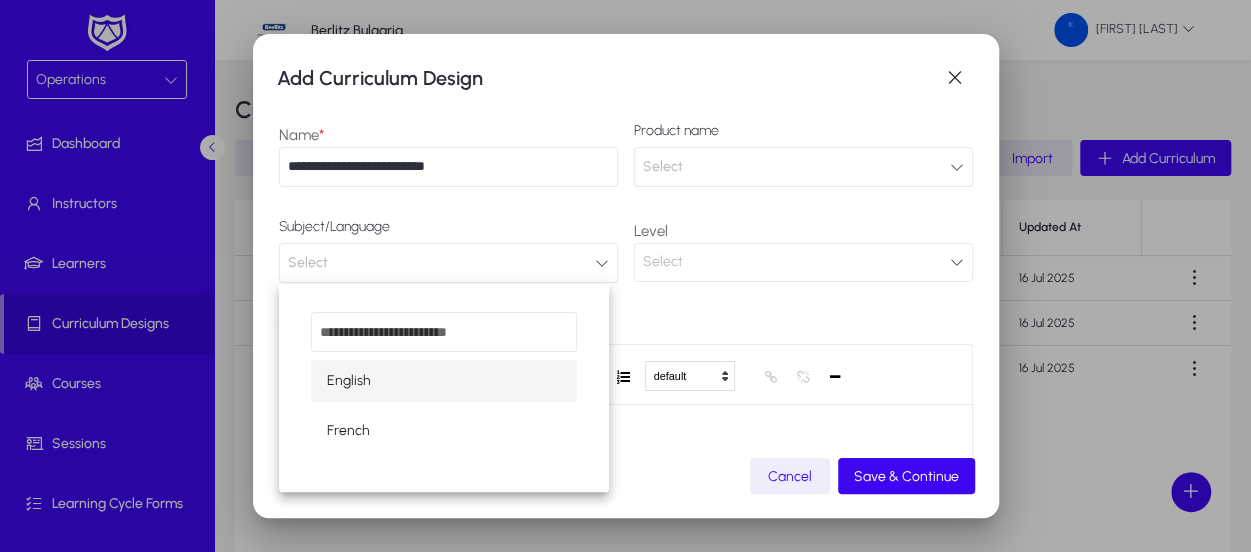 scroll, scrollTop: 0, scrollLeft: 0, axis: both 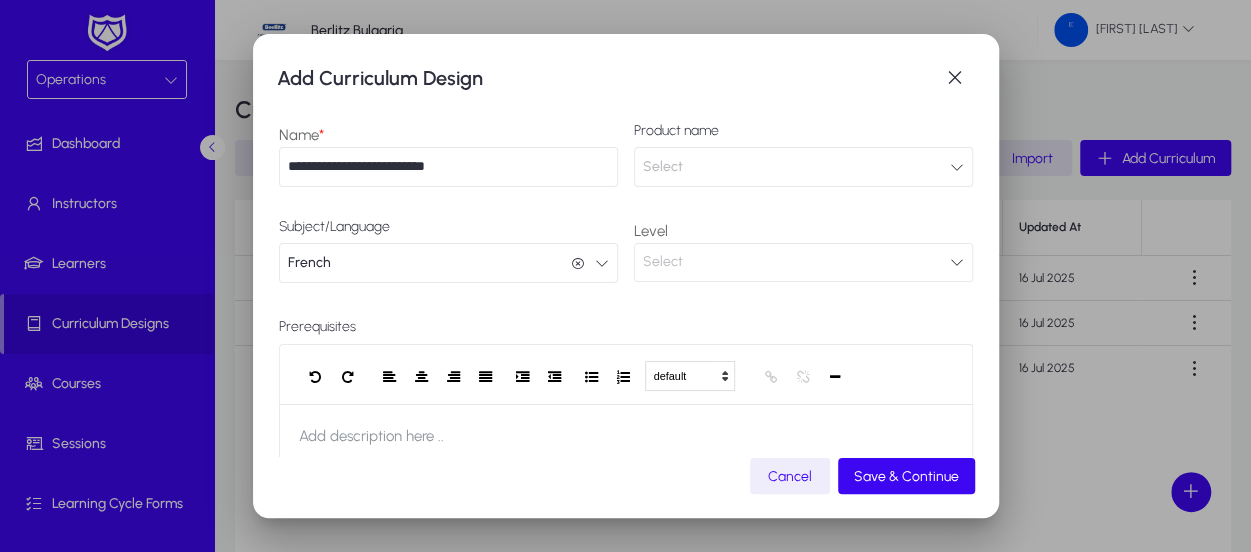click on "Select" at bounding box center (796, 262) 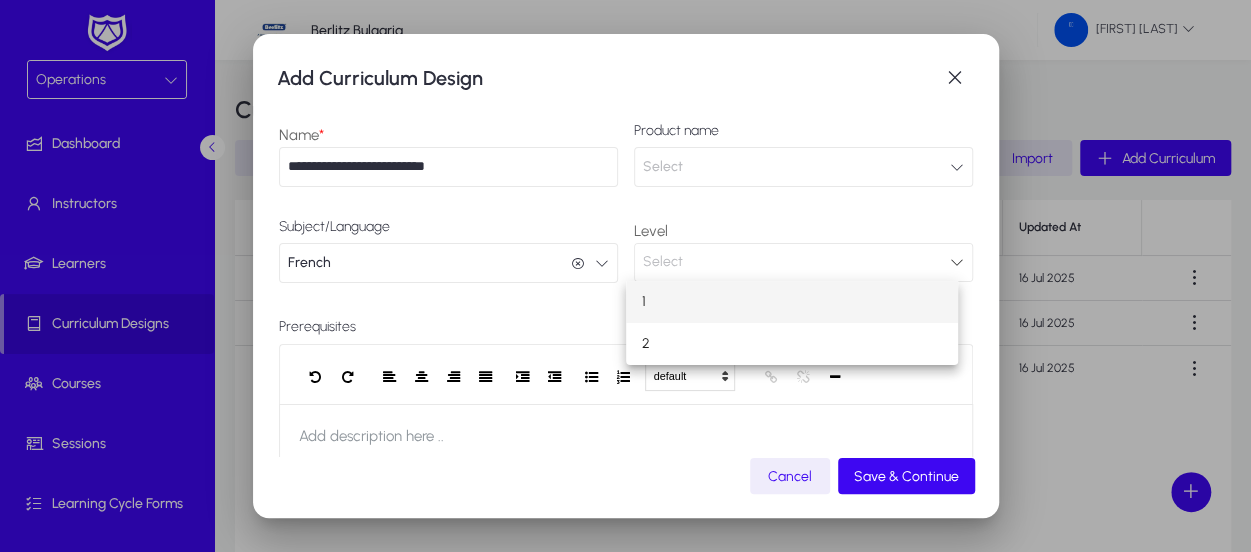 click on "1" at bounding box center [791, 302] 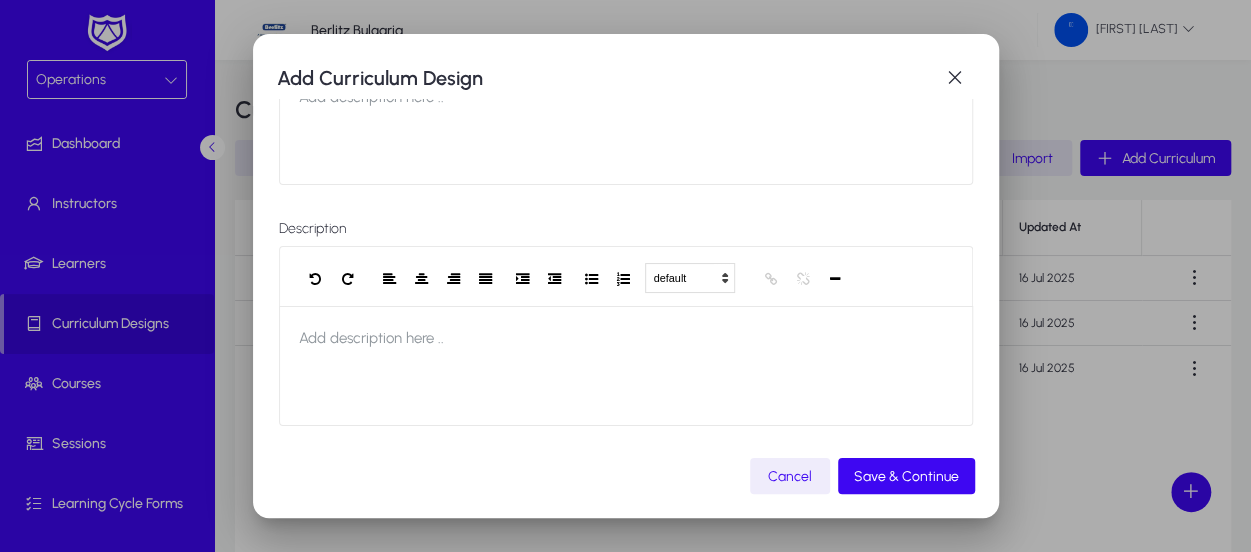 scroll, scrollTop: 0, scrollLeft: 0, axis: both 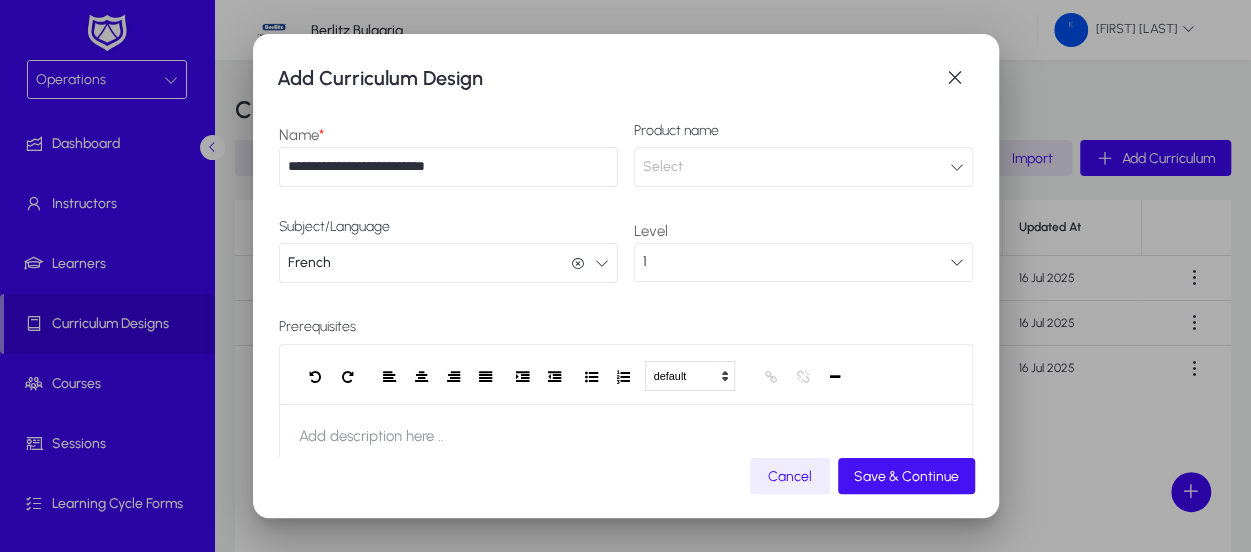 click on "Save & Continue" 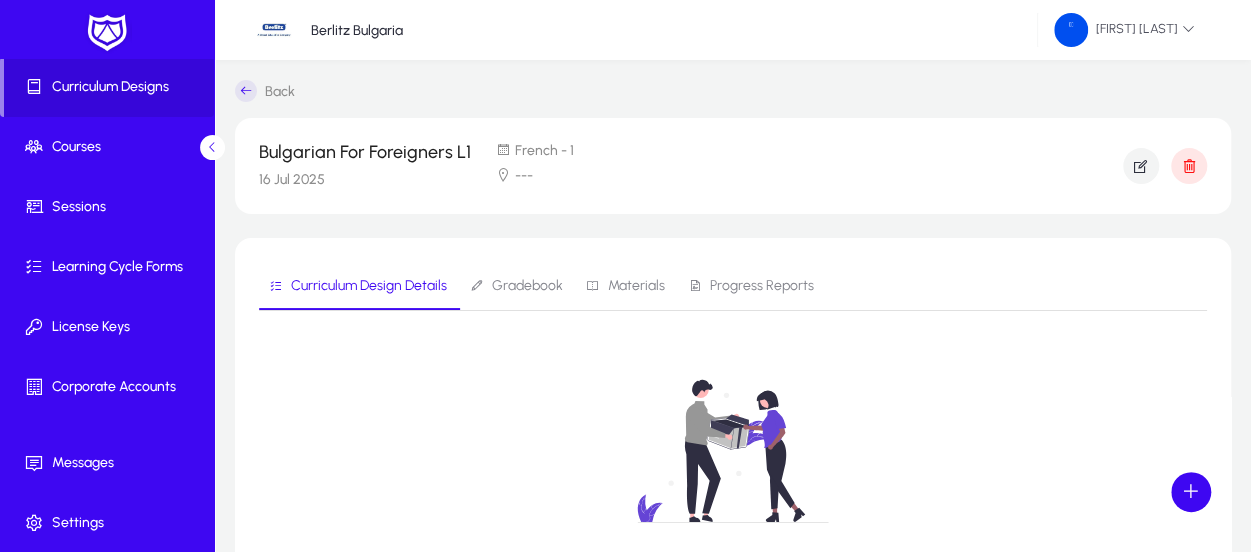 scroll, scrollTop: 0, scrollLeft: 0, axis: both 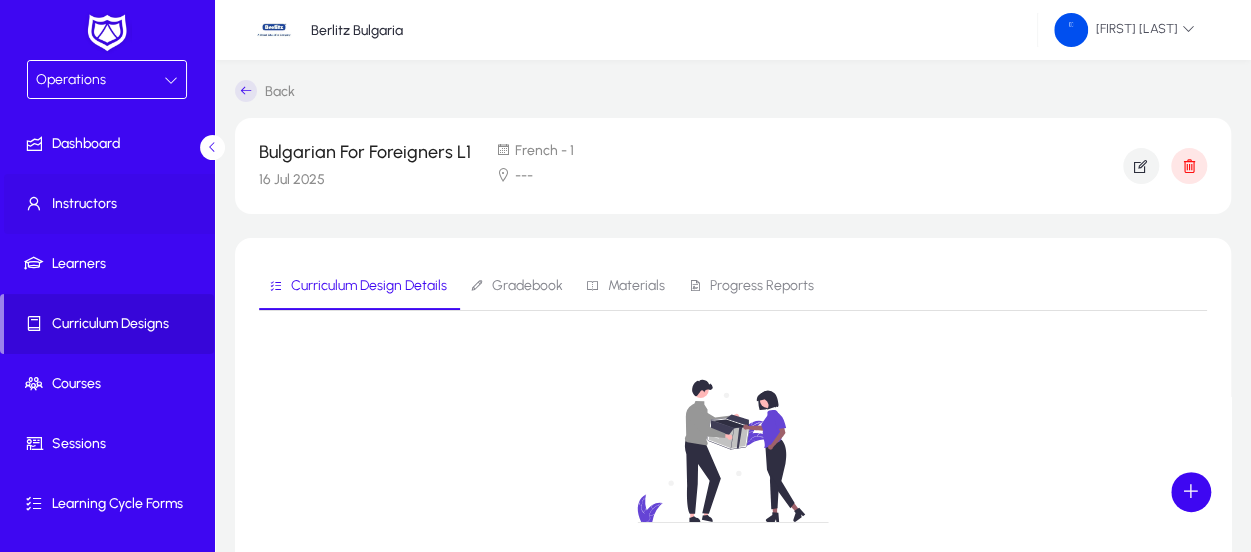 click on "Instructors" 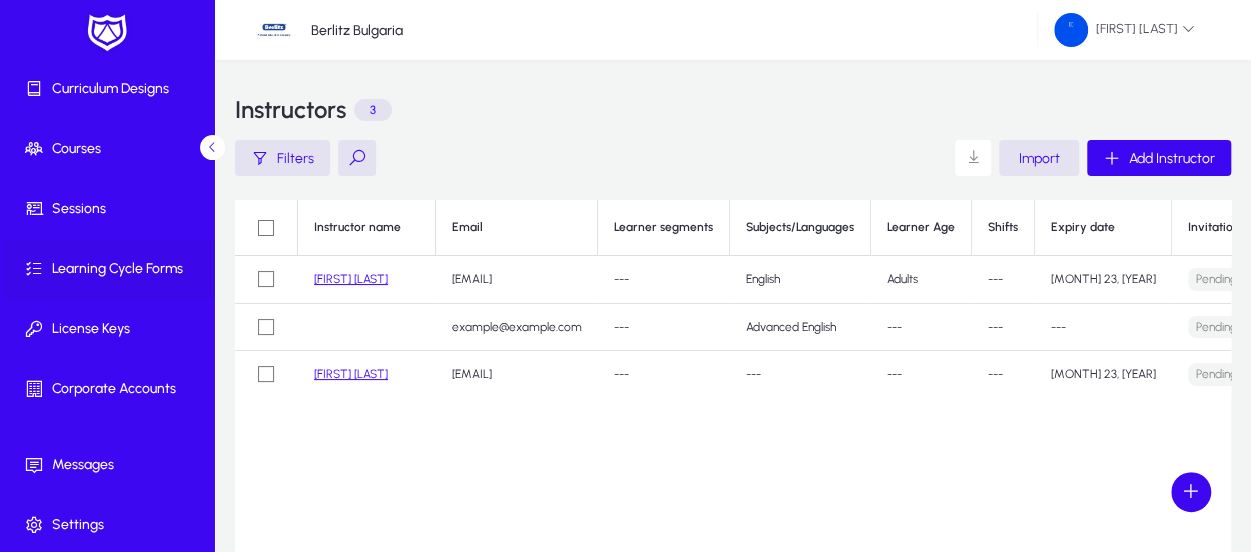scroll, scrollTop: 237, scrollLeft: 0, axis: vertical 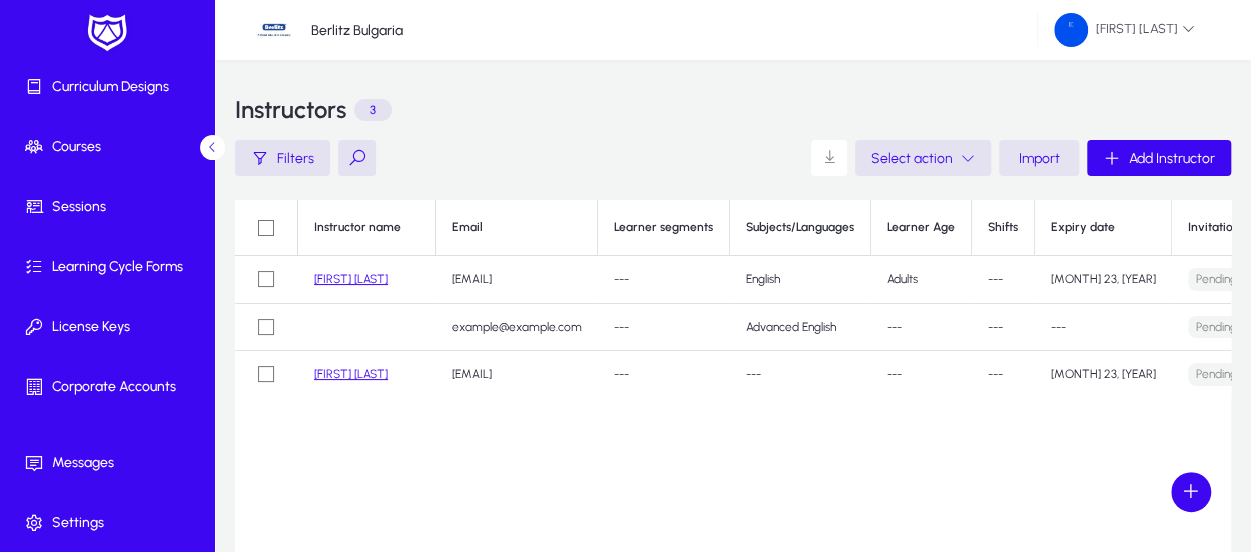 click on "Import" 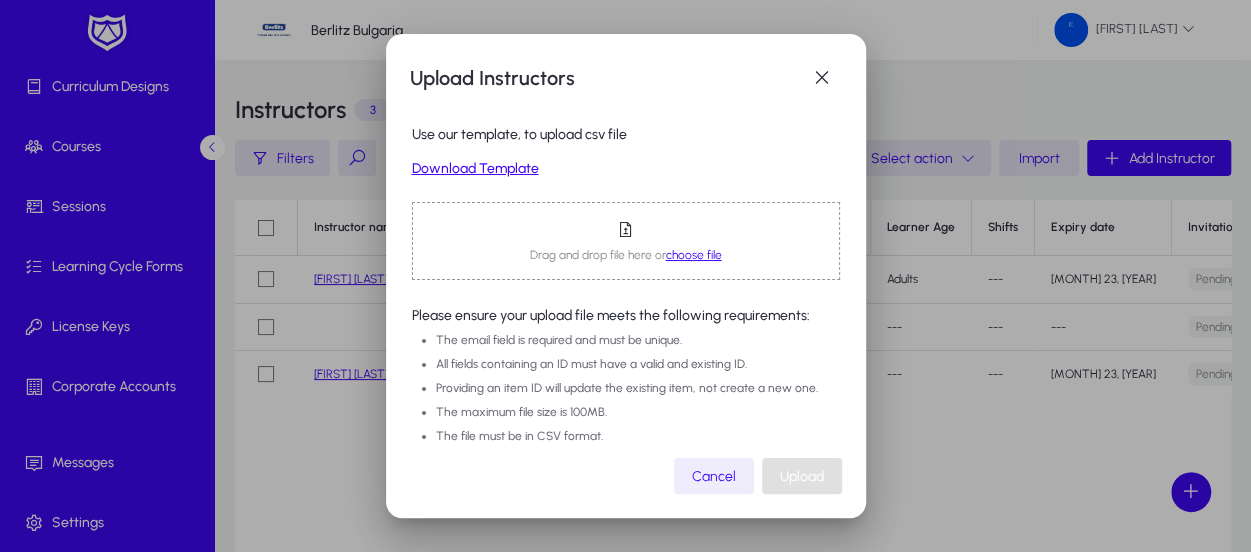 scroll, scrollTop: 21, scrollLeft: 0, axis: vertical 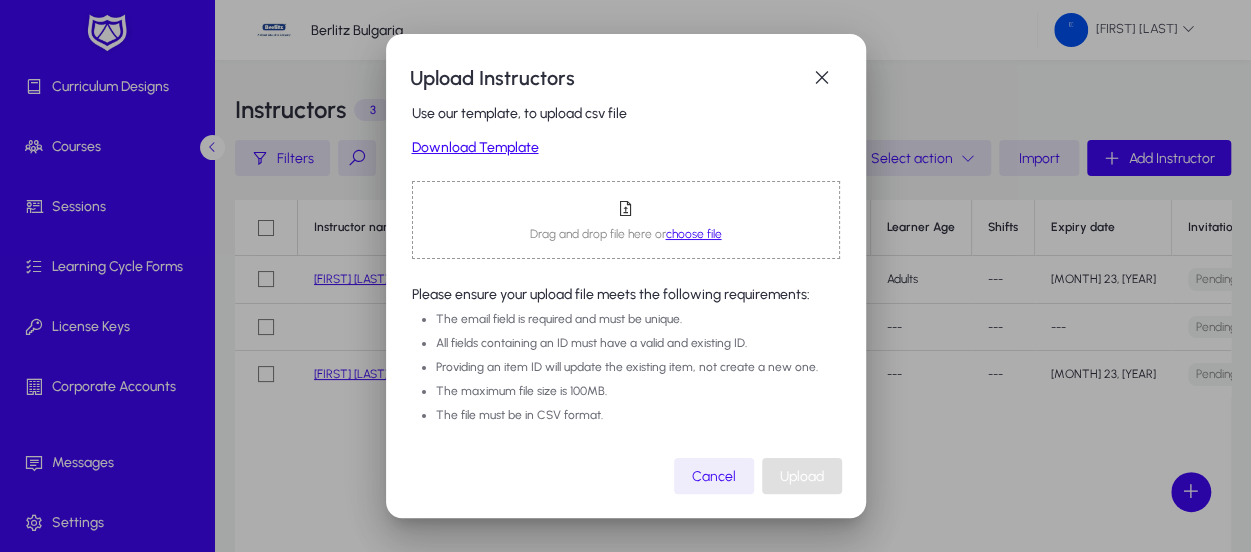 click on "Download Template" at bounding box center (626, 148) 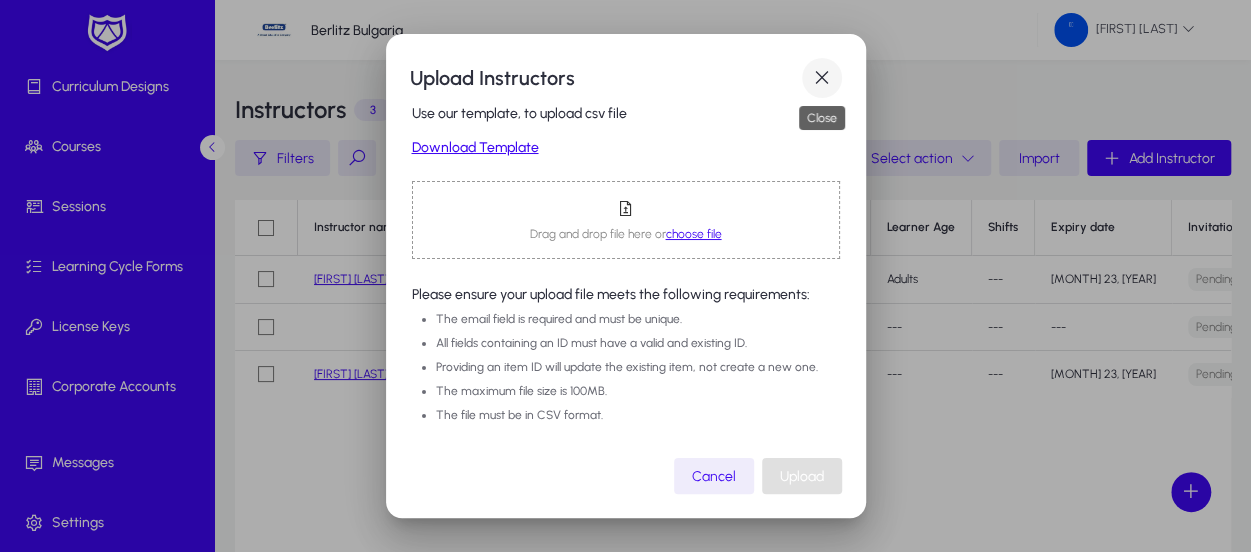 click at bounding box center (822, 78) 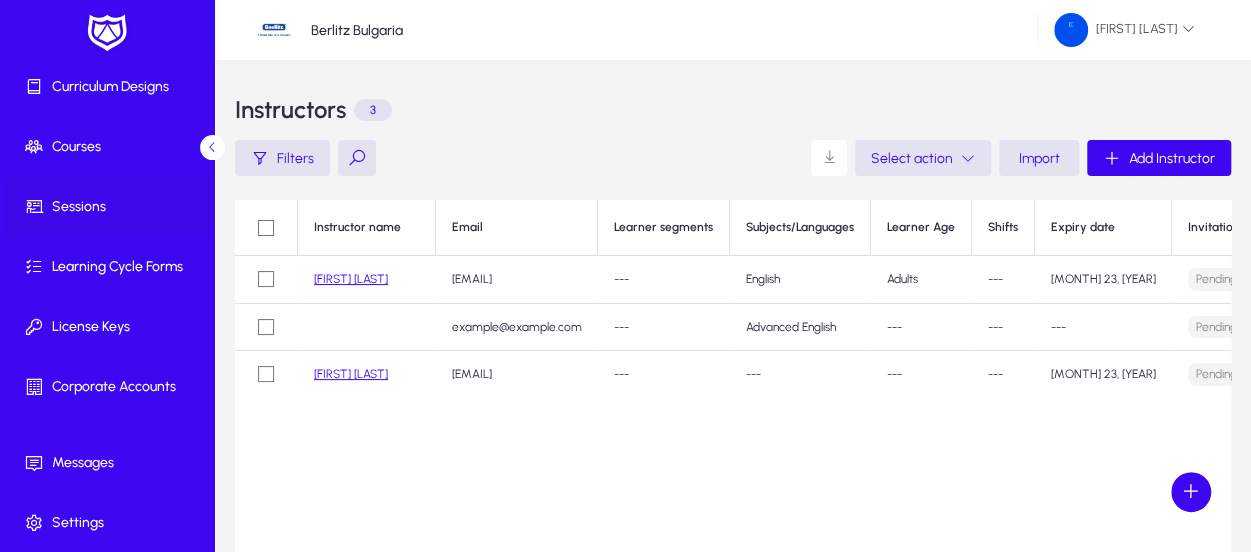 click on "Sessions" 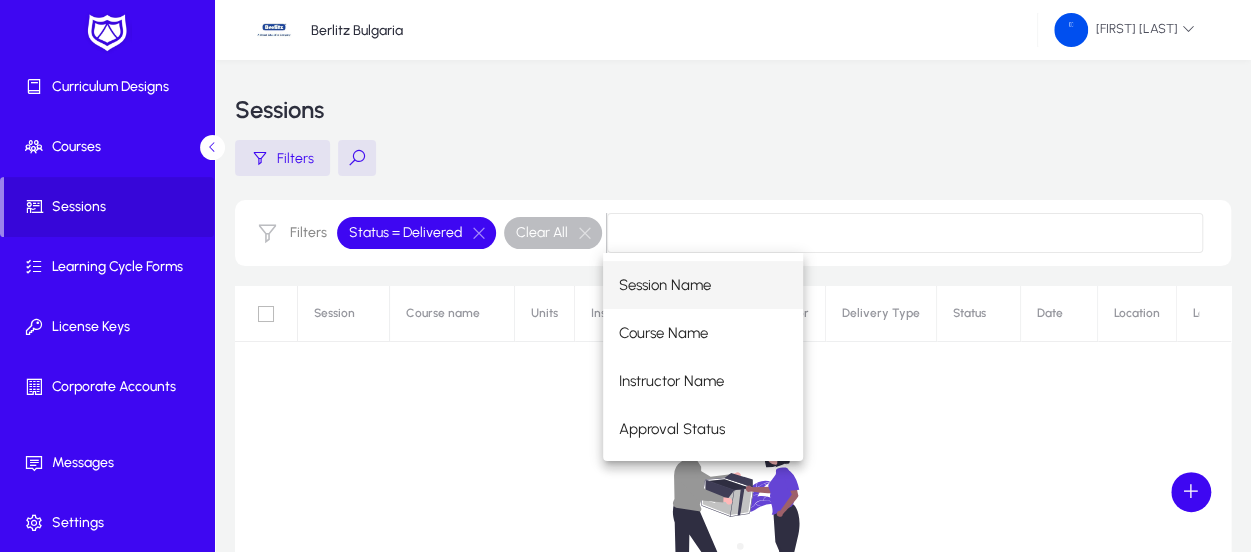 click on "No sessions found." 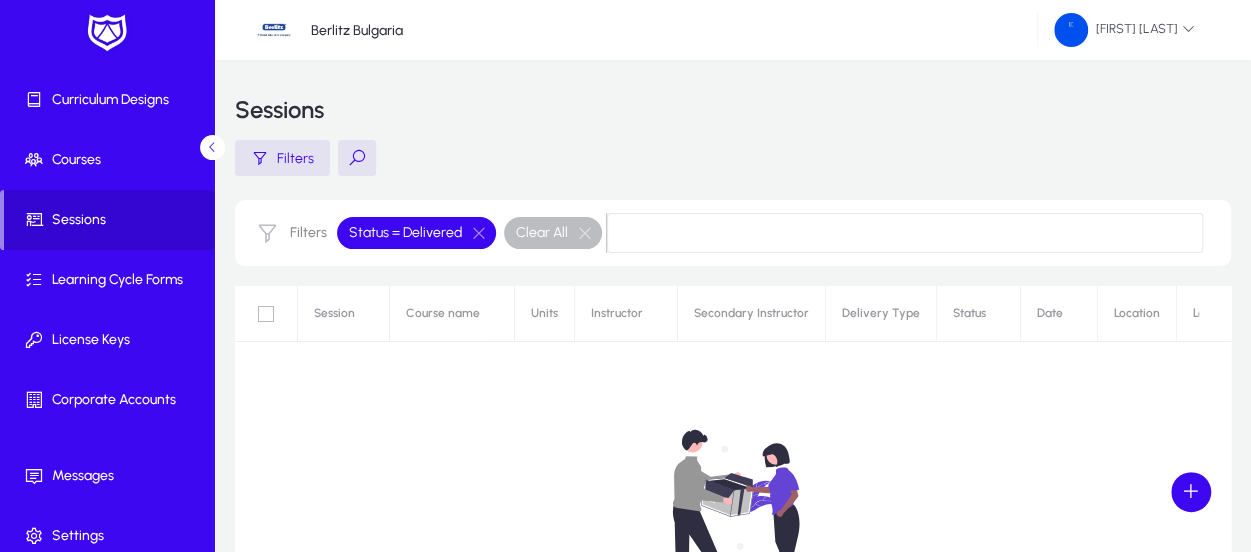 scroll, scrollTop: 237, scrollLeft: 0, axis: vertical 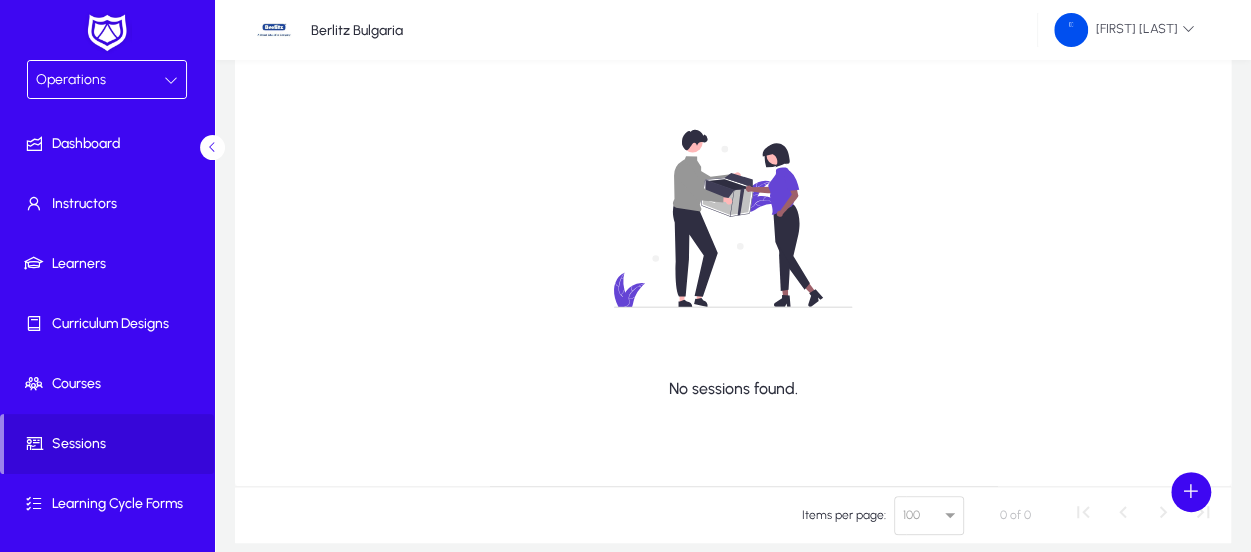 click on "Operations" at bounding box center [100, 80] 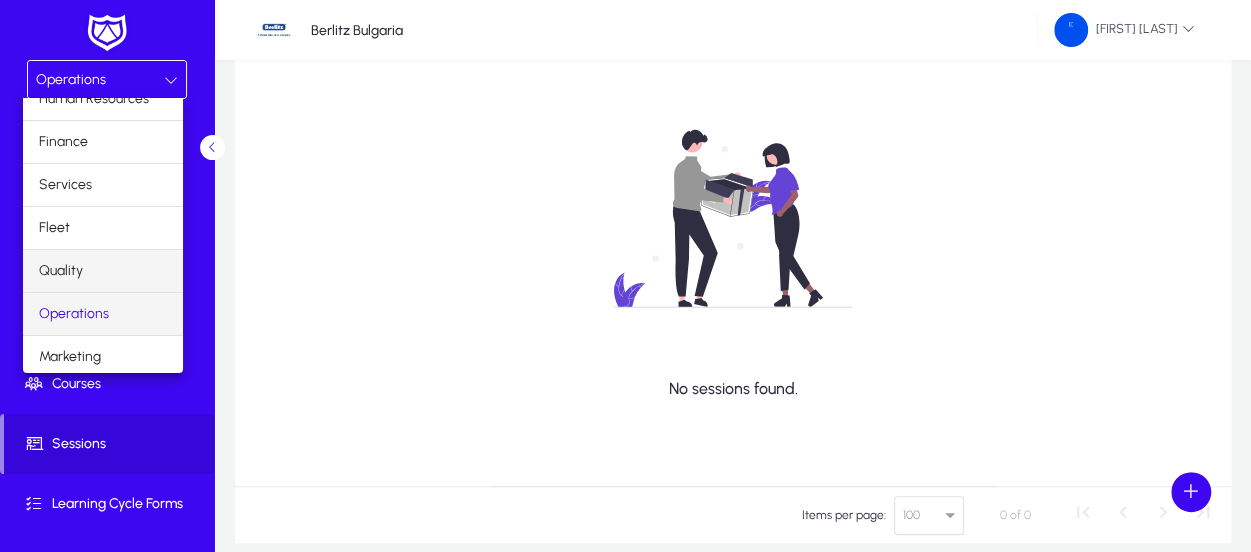 scroll, scrollTop: 65, scrollLeft: 0, axis: vertical 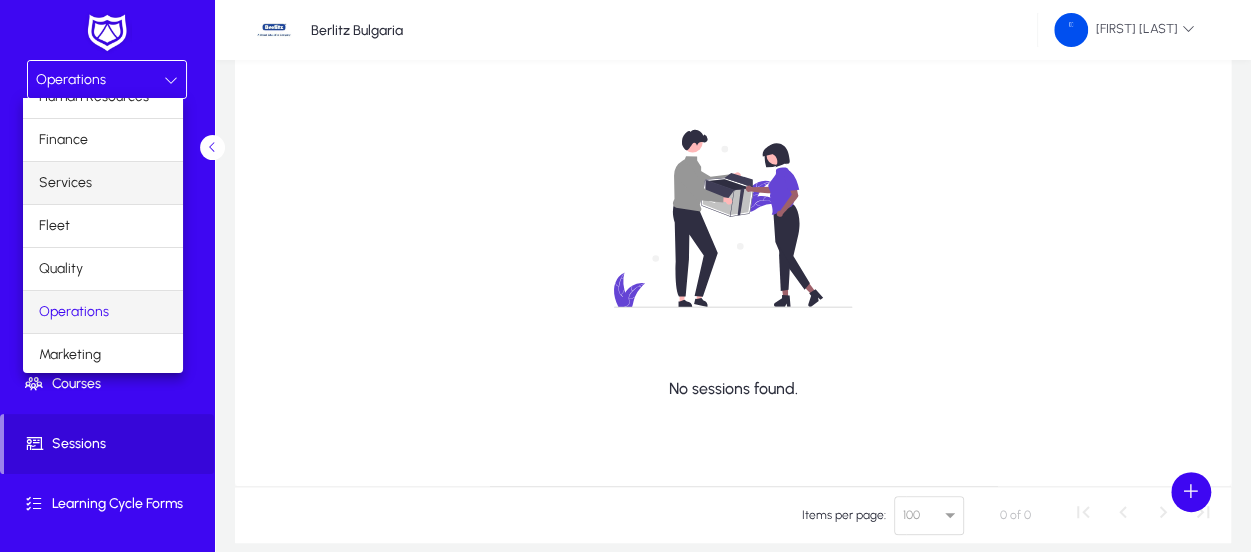 click on "Services" at bounding box center (103, 183) 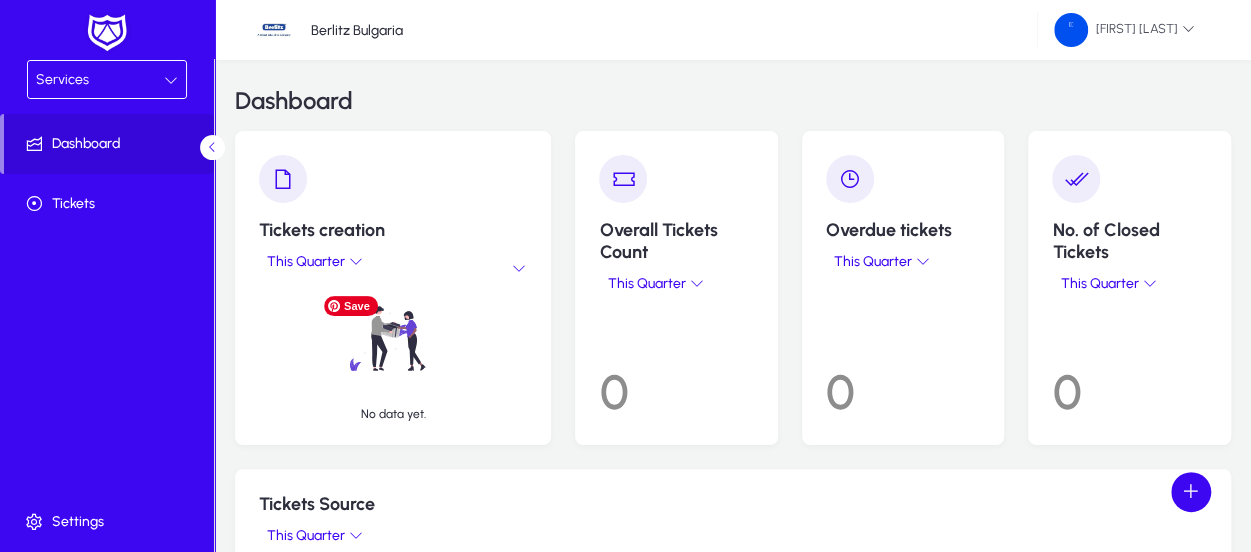 scroll, scrollTop: 0, scrollLeft: 0, axis: both 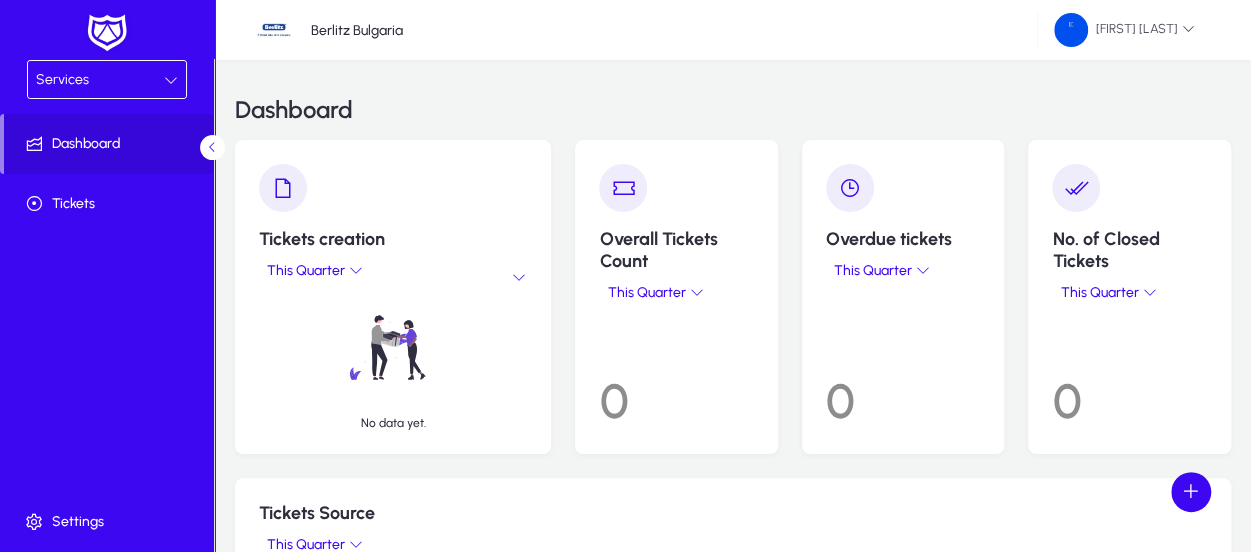 click on "Services" at bounding box center (100, 80) 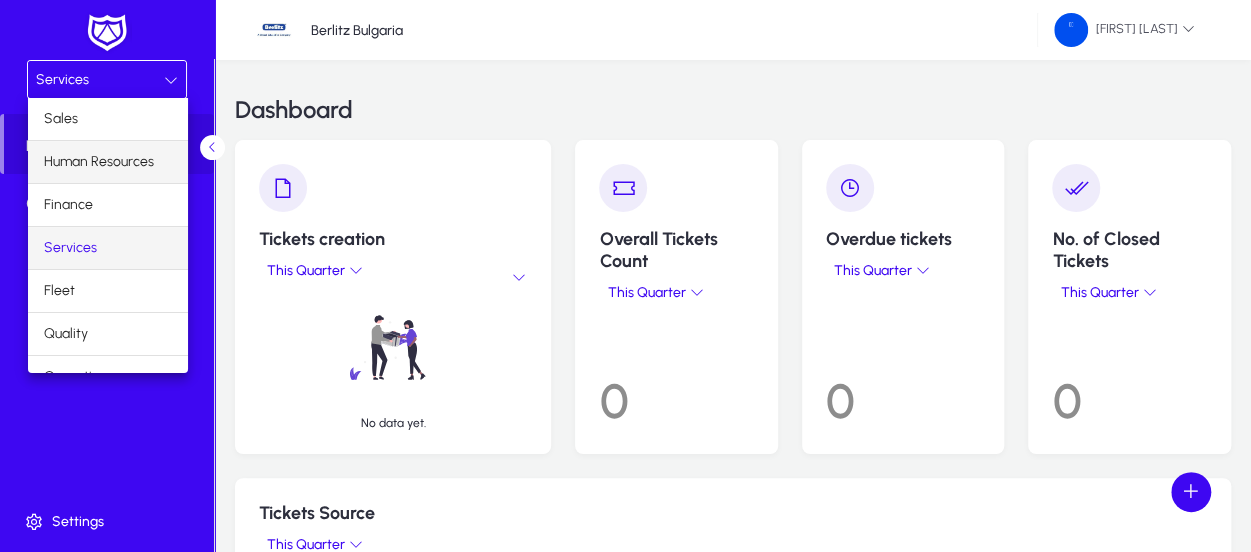 click on "Human Resources" at bounding box center [99, 162] 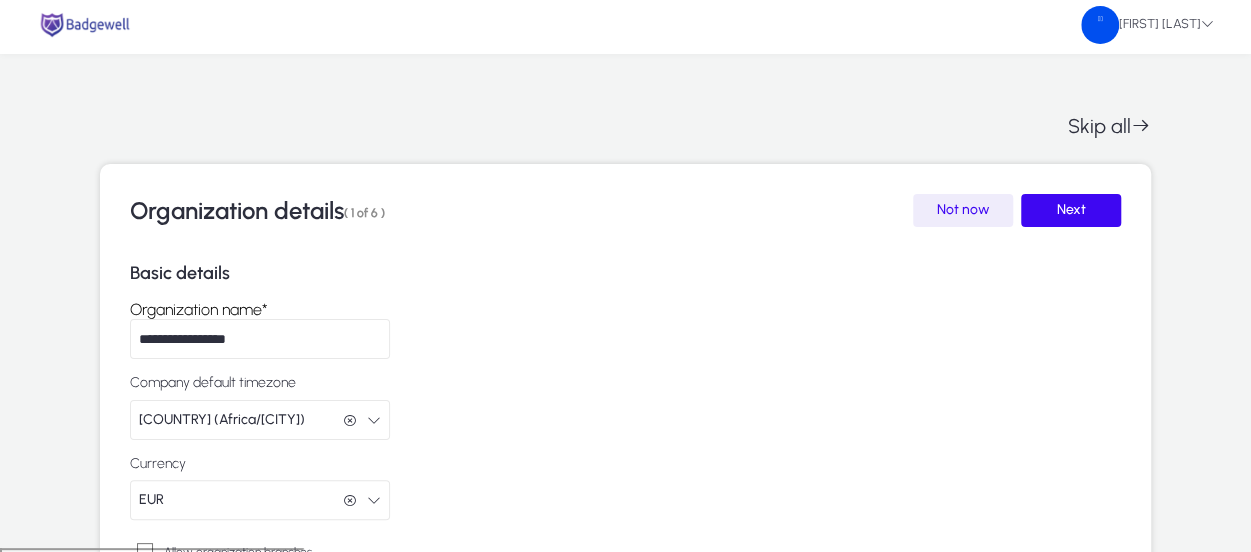 scroll, scrollTop: 0, scrollLeft: 0, axis: both 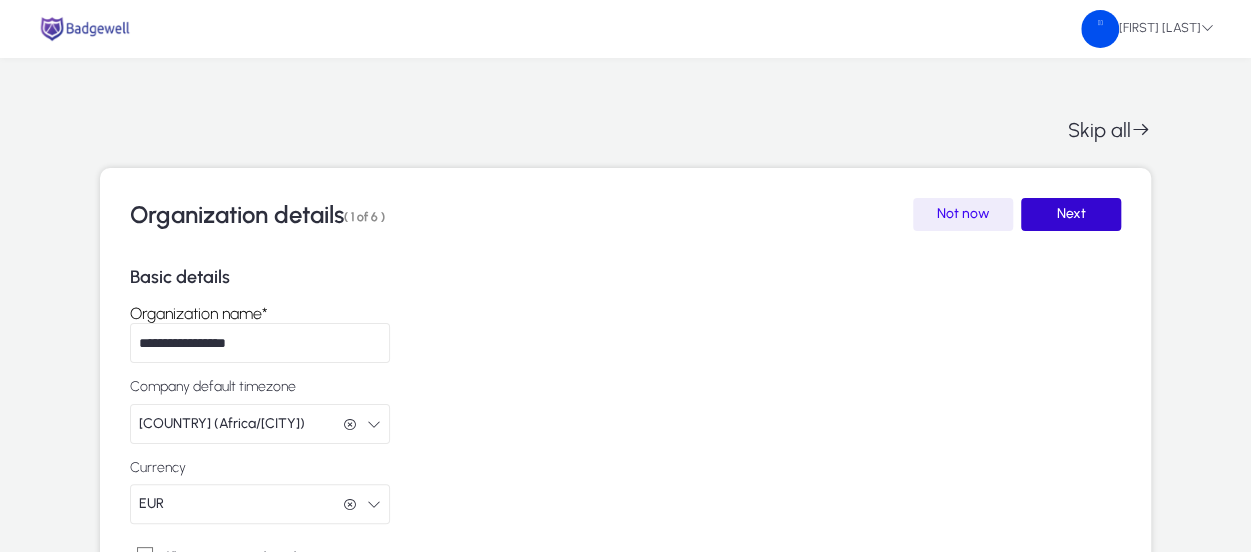 click 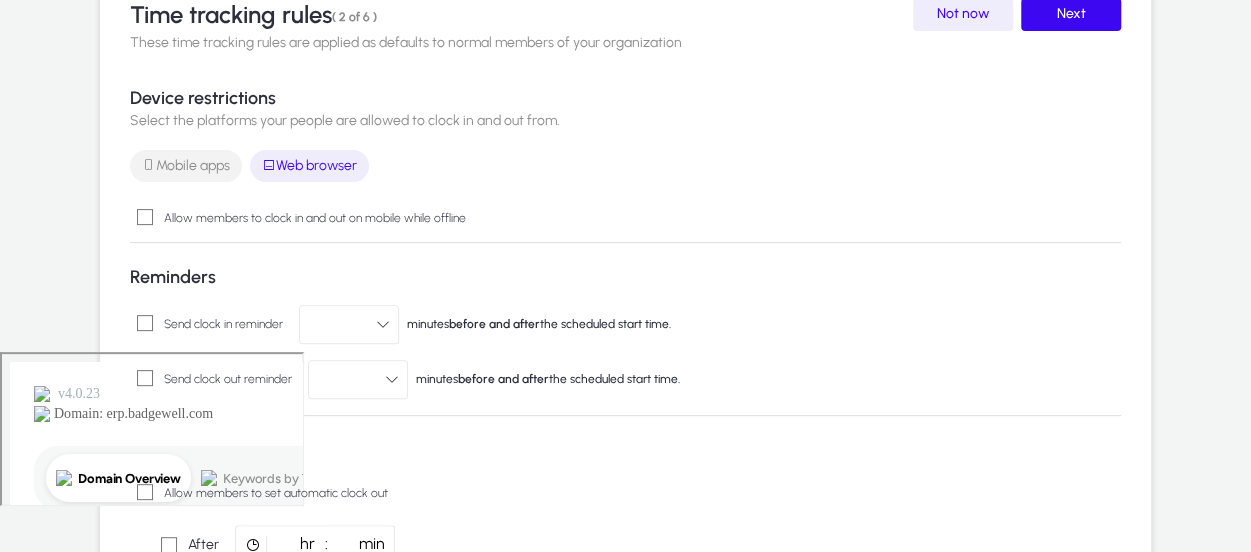 scroll, scrollTop: 300, scrollLeft: 0, axis: vertical 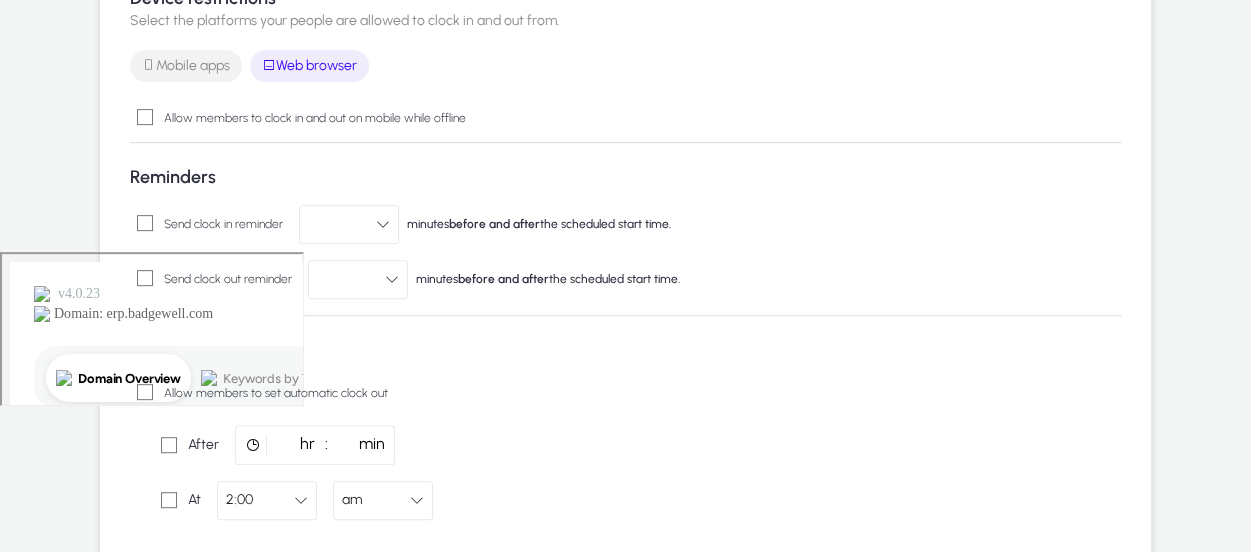 click at bounding box center [392, 279] 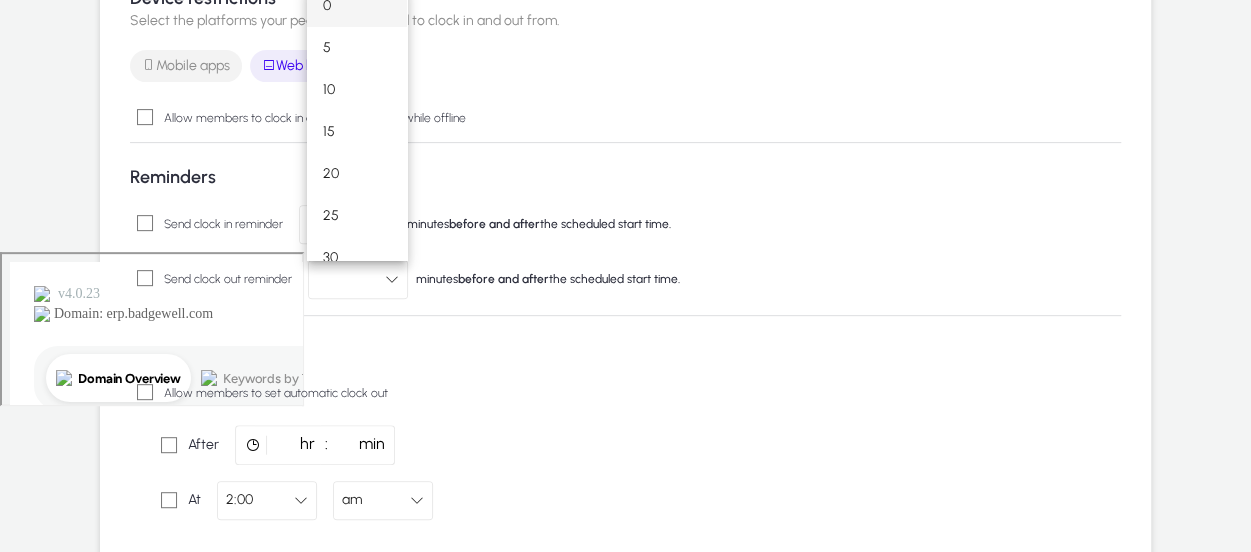 click at bounding box center [625, 276] 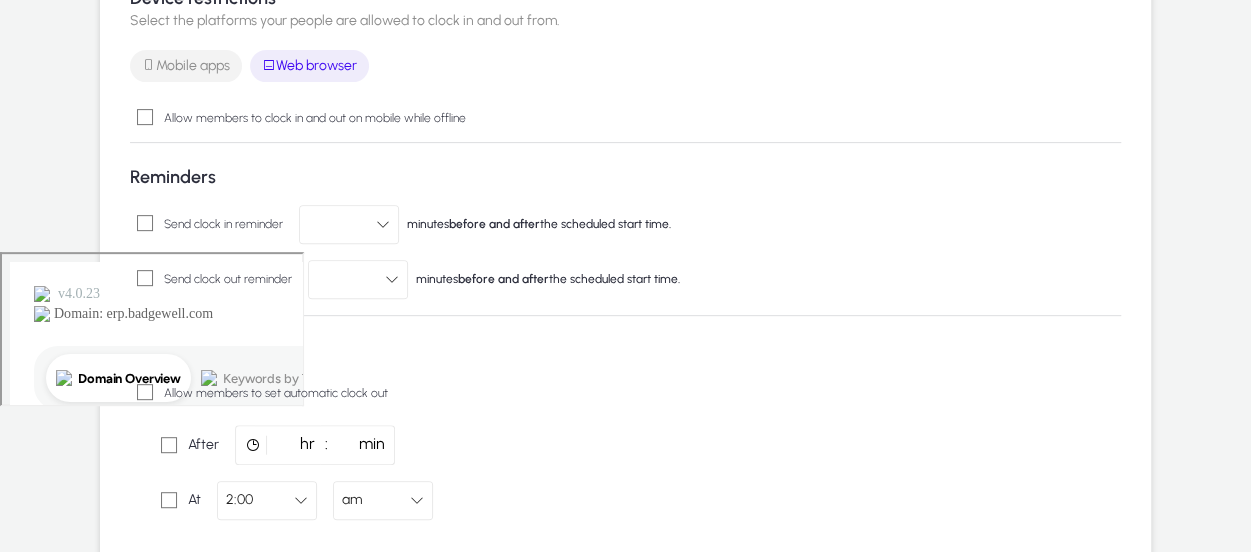 click on "Time tracking rules  ( 2 of 6 )  Not now  Next  These time tracking rules are applied as defaults to normal members of your organization  Device restrictions Select the platforms your people are allowed to clock in and out from.  Mobile apps  Web browser Allow members to clock in and out on mobile while offline Reminders Send clock in reminder minutes  before and after  the scheduled start time. Send clock out reminder minutes  before and after  the scheduled start time. Auto  clock out Allow members to set automatic clock out After * hr : * min At 2:00 am" 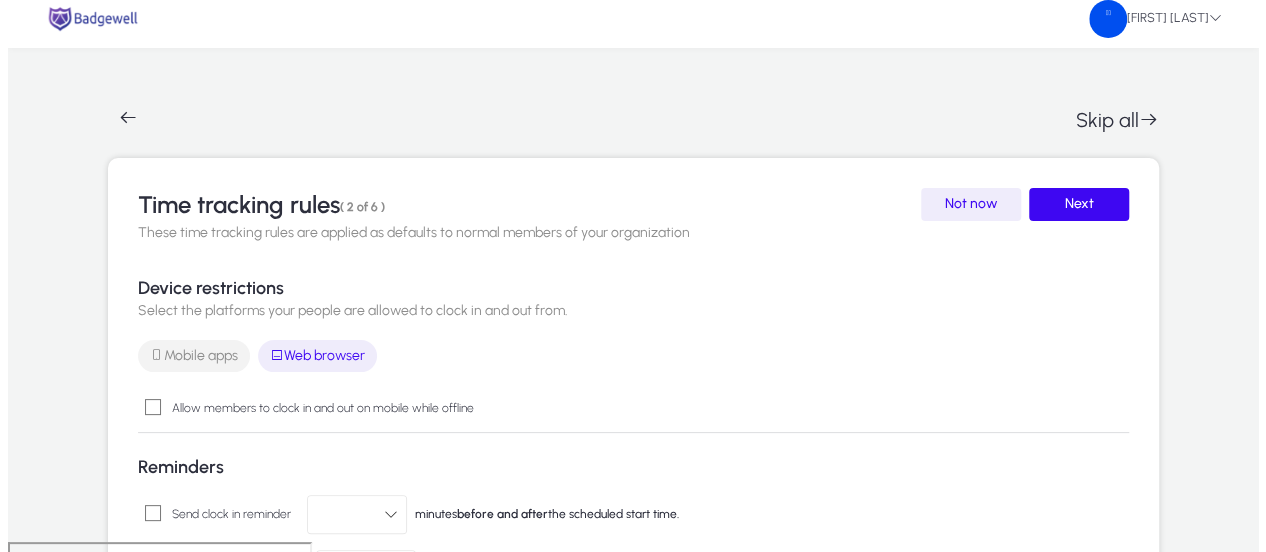 scroll, scrollTop: 0, scrollLeft: 0, axis: both 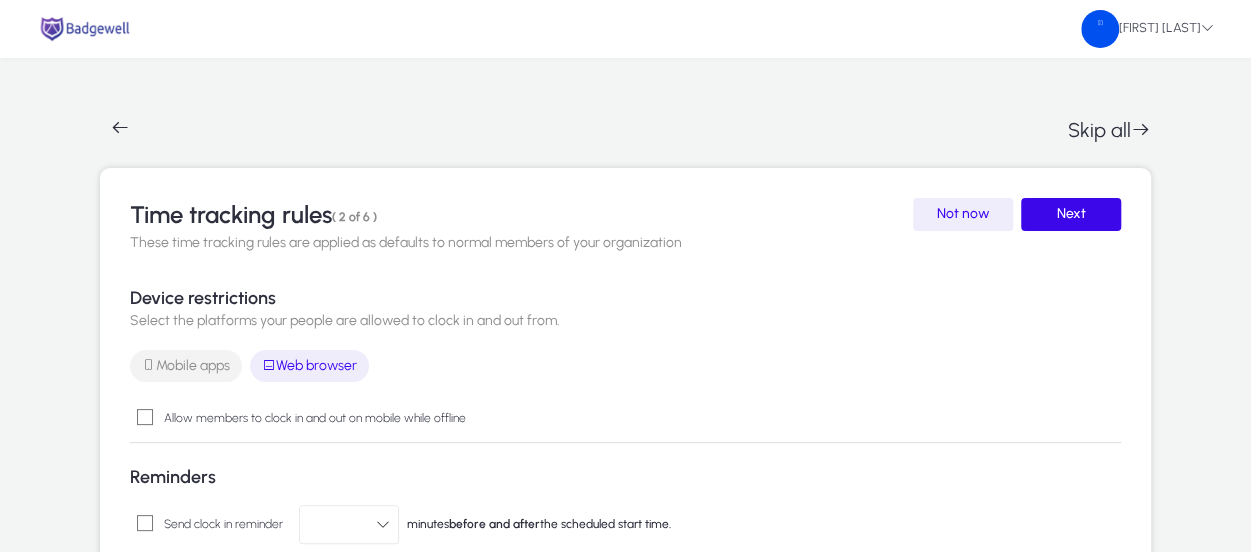 click on "Next" 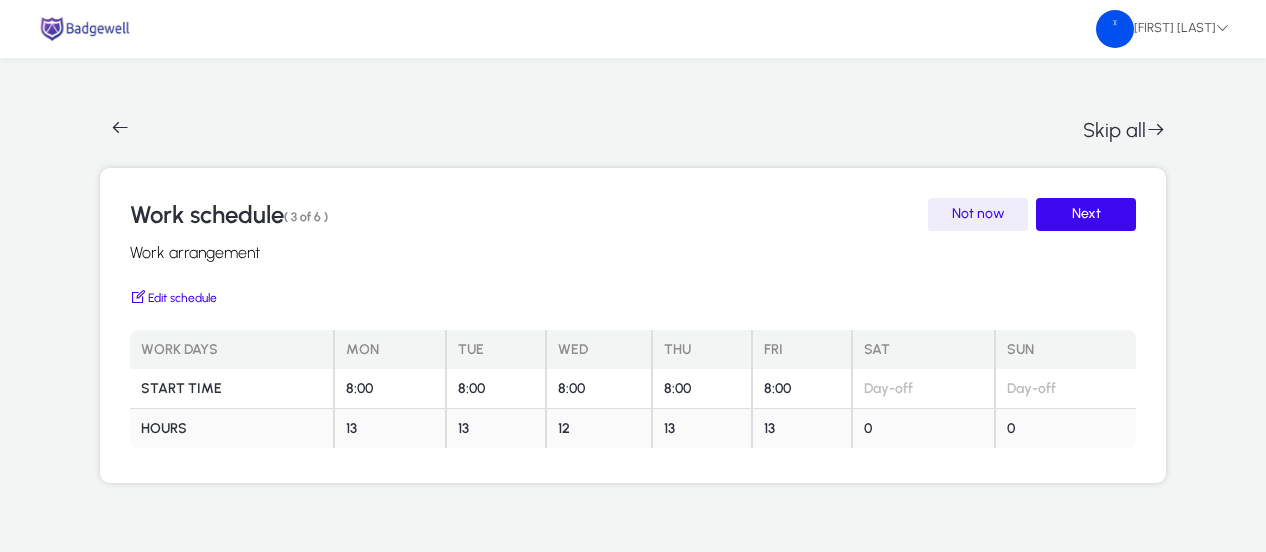 click on "Day-off" 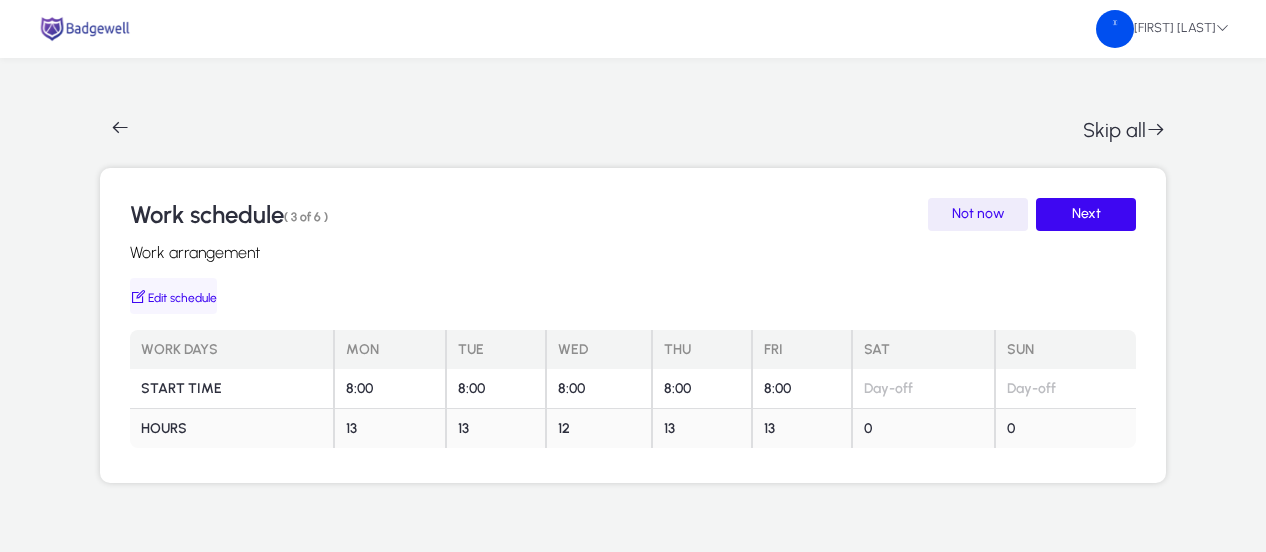 click on "Edit schedule" 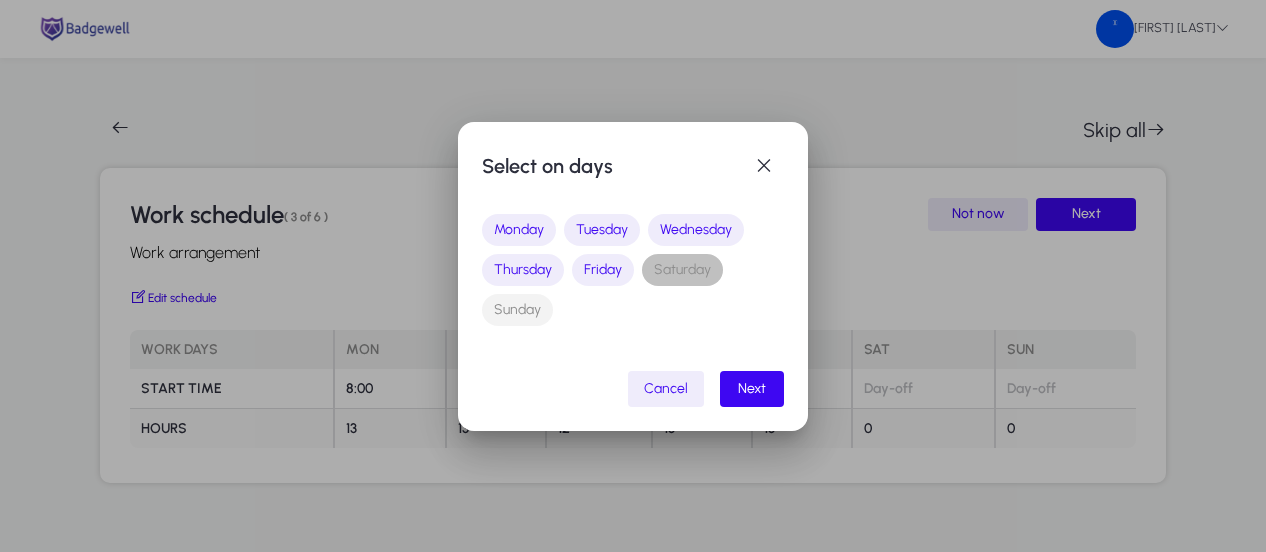 click on "Saturday" at bounding box center (682, 270) 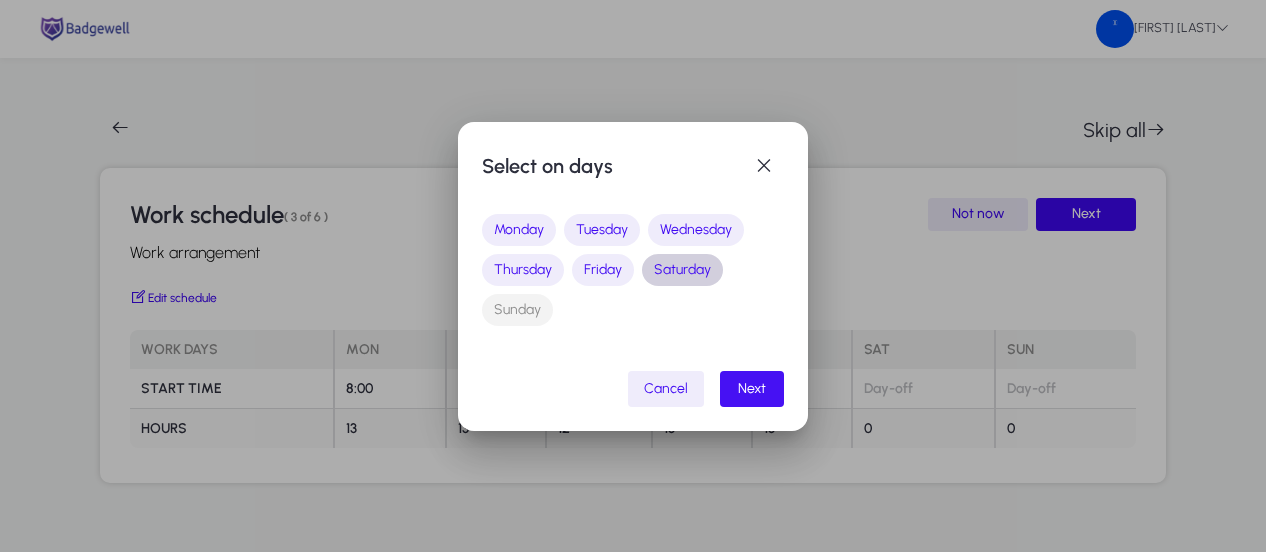 click on "Next" at bounding box center (752, 388) 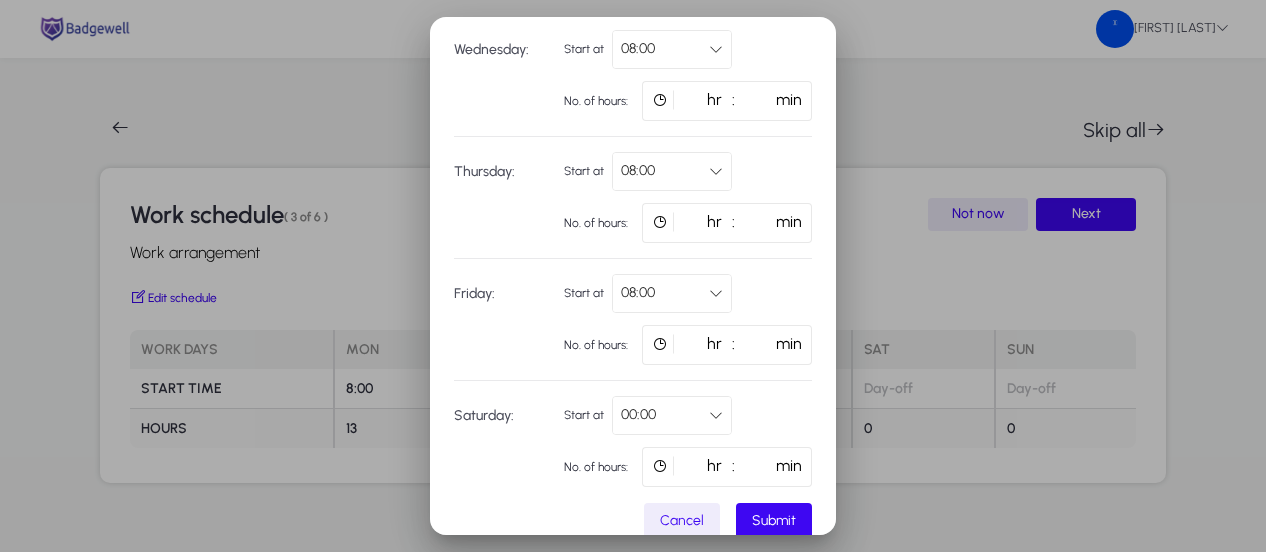 scroll, scrollTop: 421, scrollLeft: 0, axis: vertical 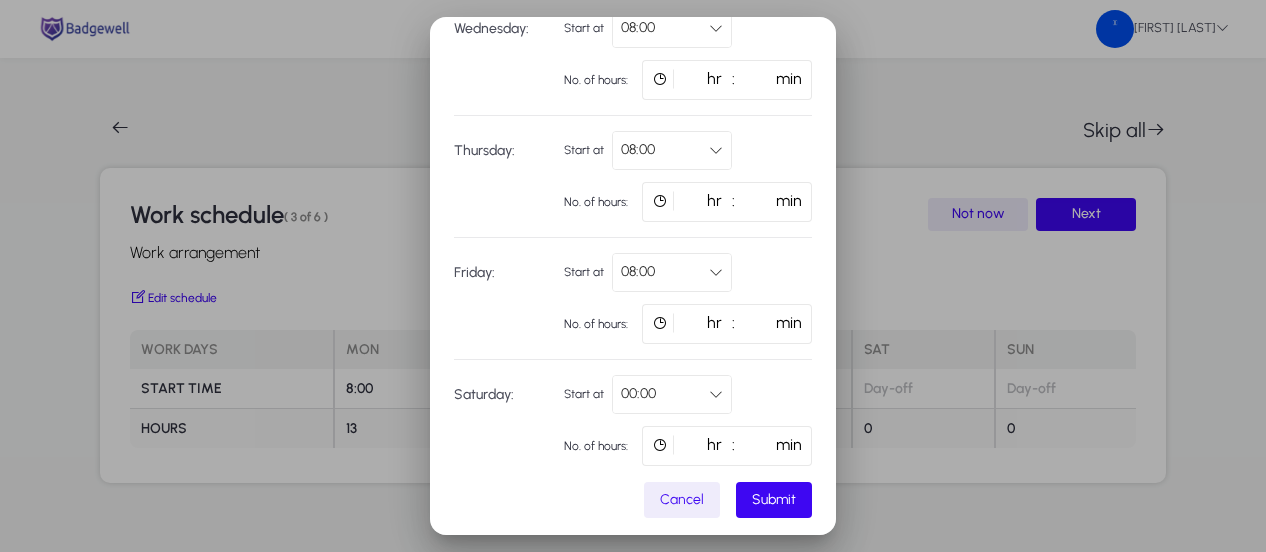 click at bounding box center (716, 394) 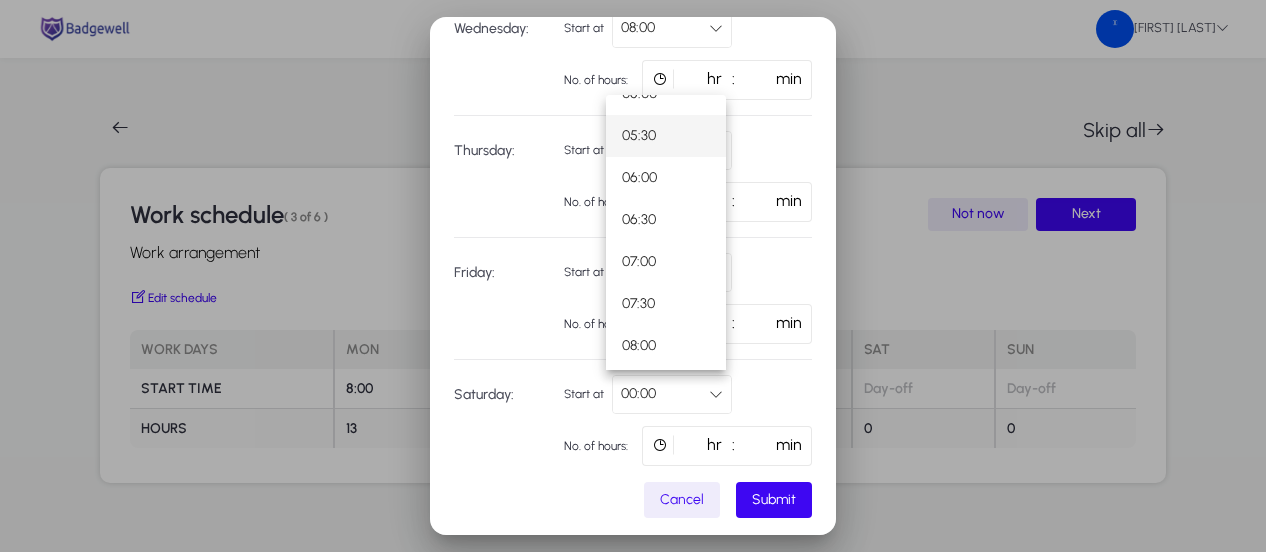 scroll, scrollTop: 500, scrollLeft: 0, axis: vertical 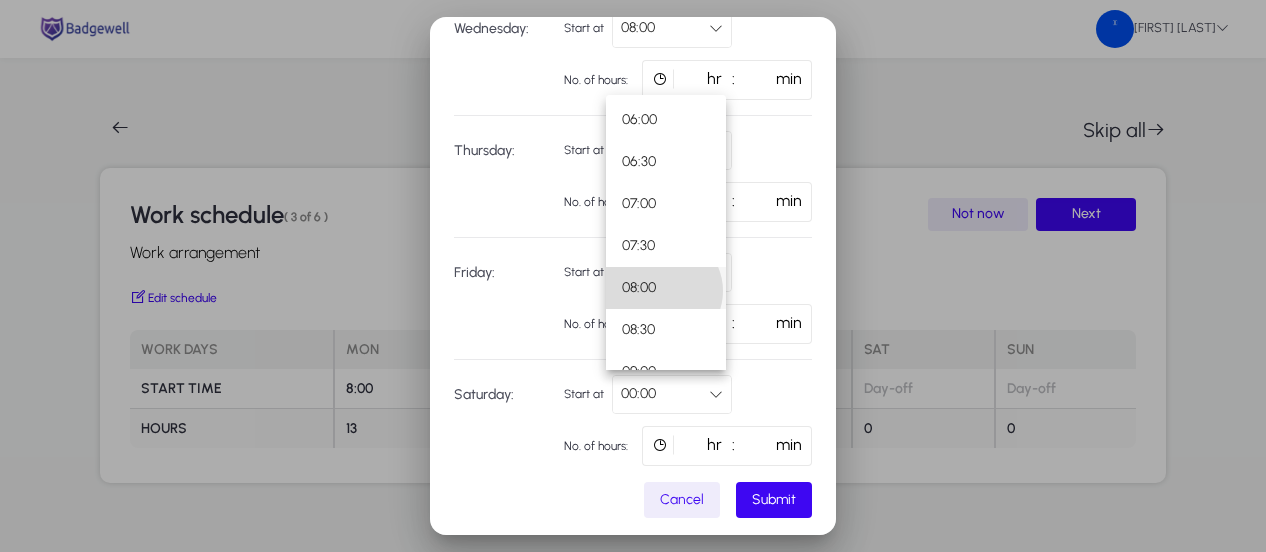 click on "08:00" at bounding box center [666, 288] 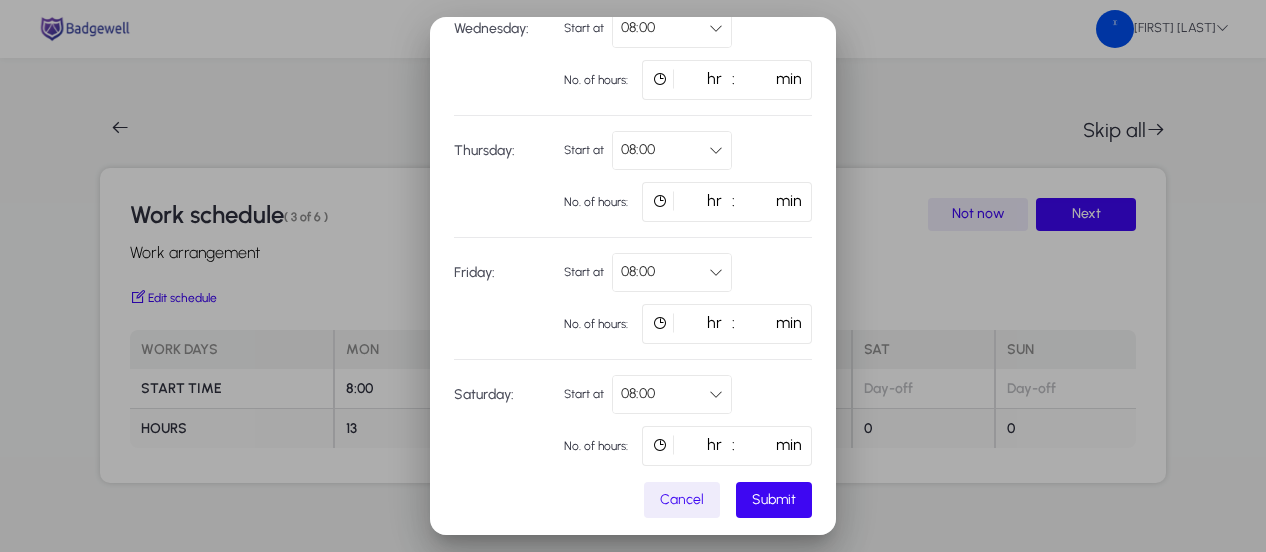click on "*" at bounding box center (684, -164) 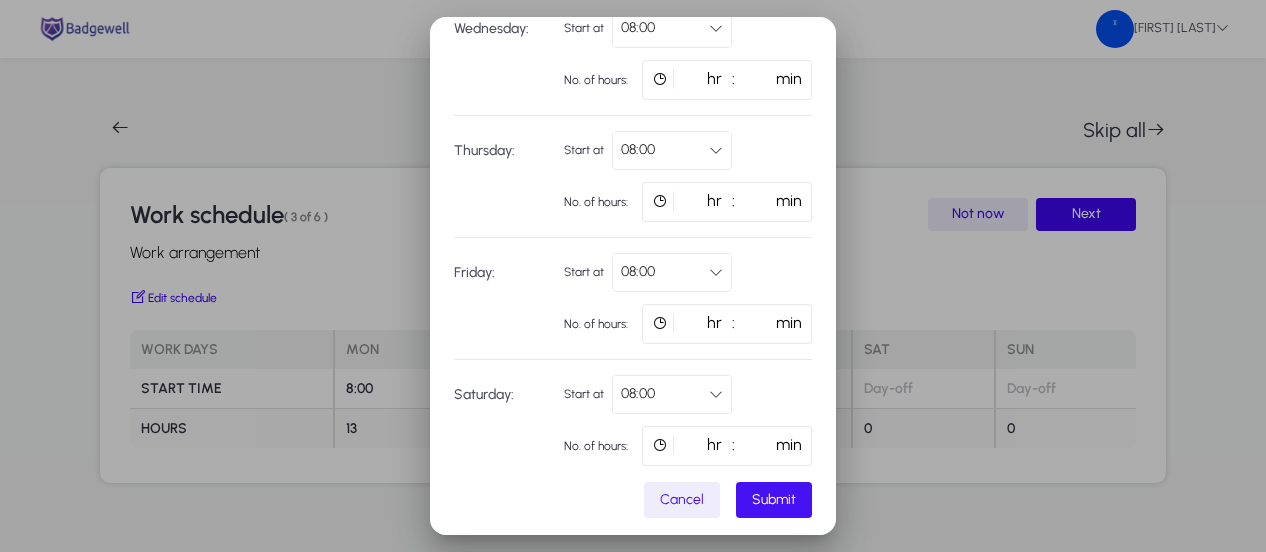 type on "*" 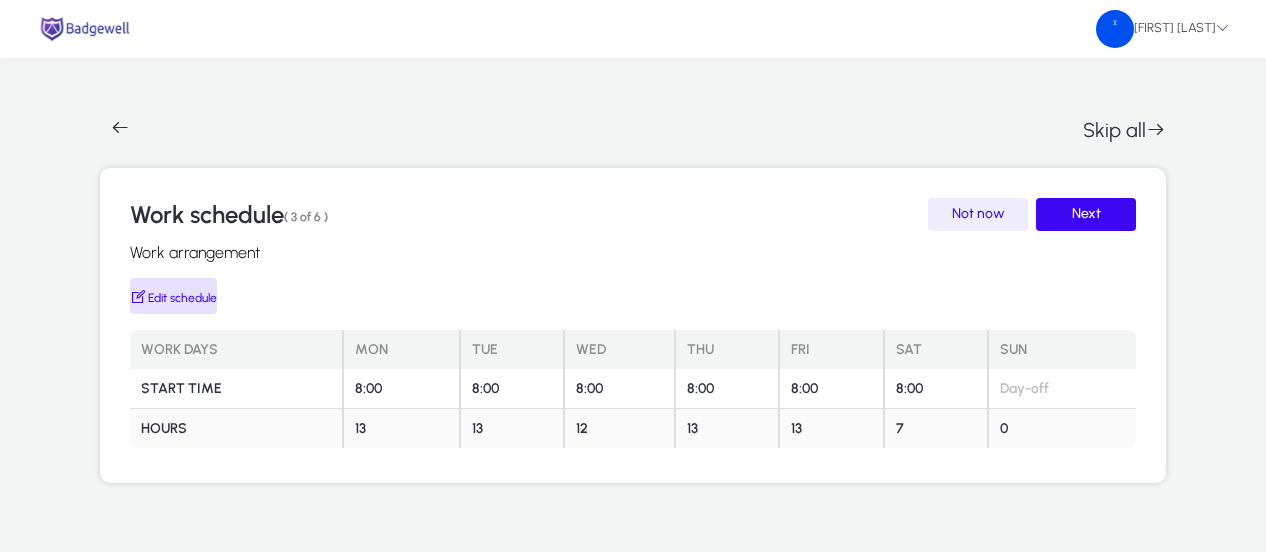 click on "Edit schedule" 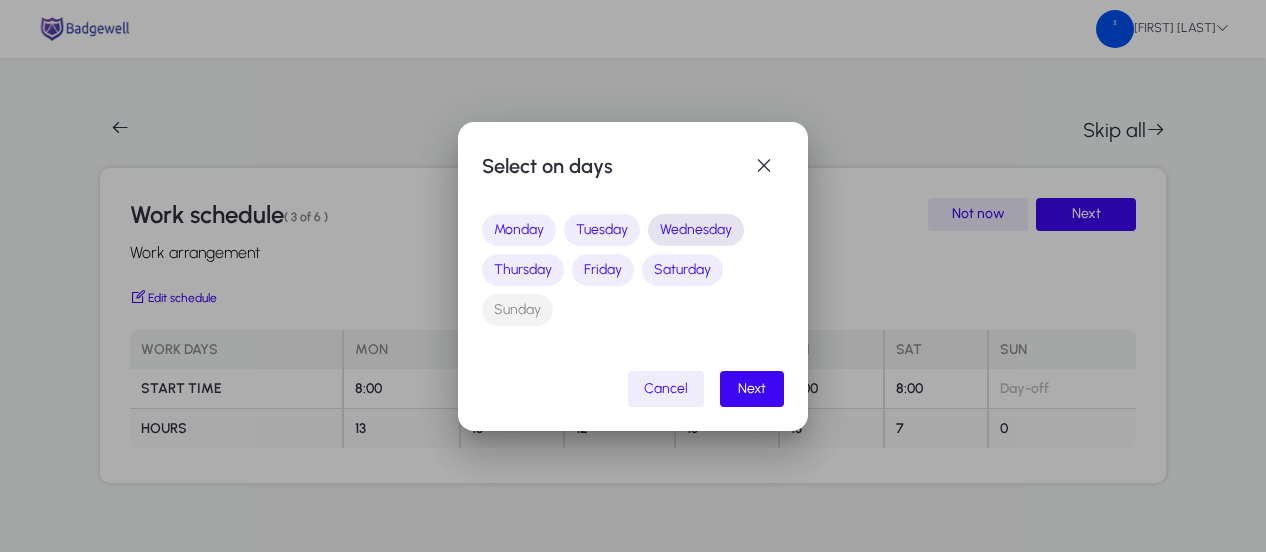 click on "Wednesday" at bounding box center [696, 230] 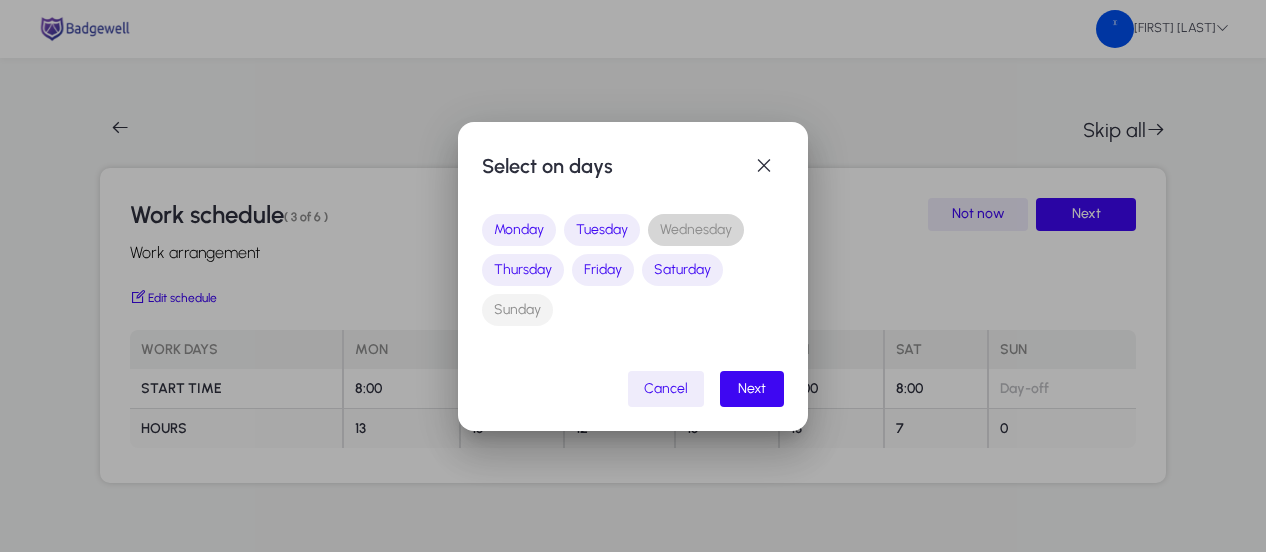 click on "Wednesday" at bounding box center (696, 230) 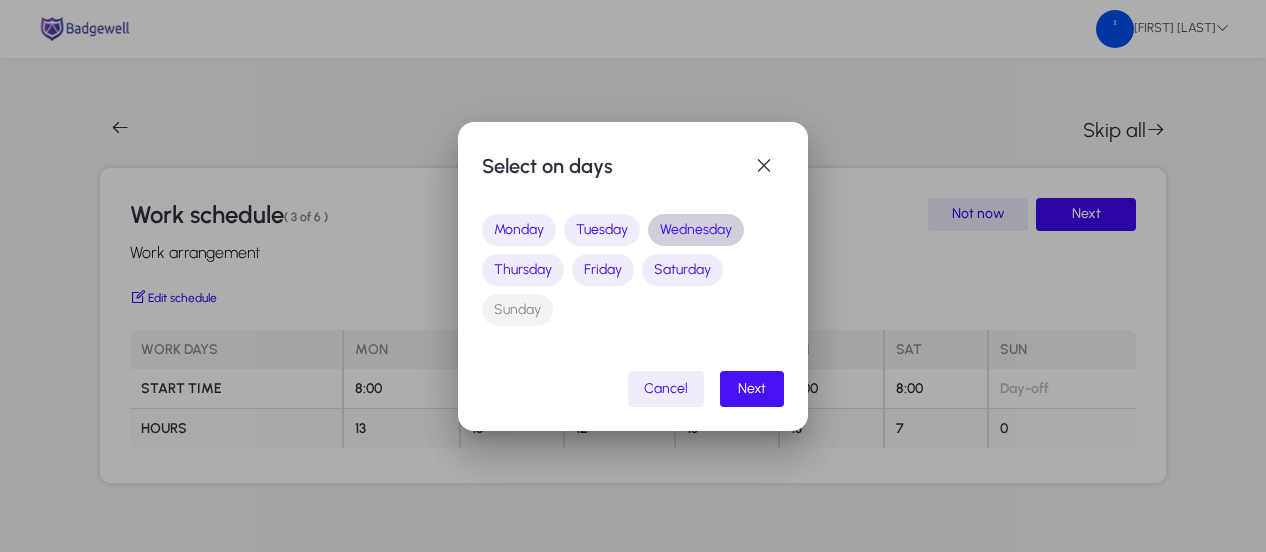 click on "Next" at bounding box center (752, 388) 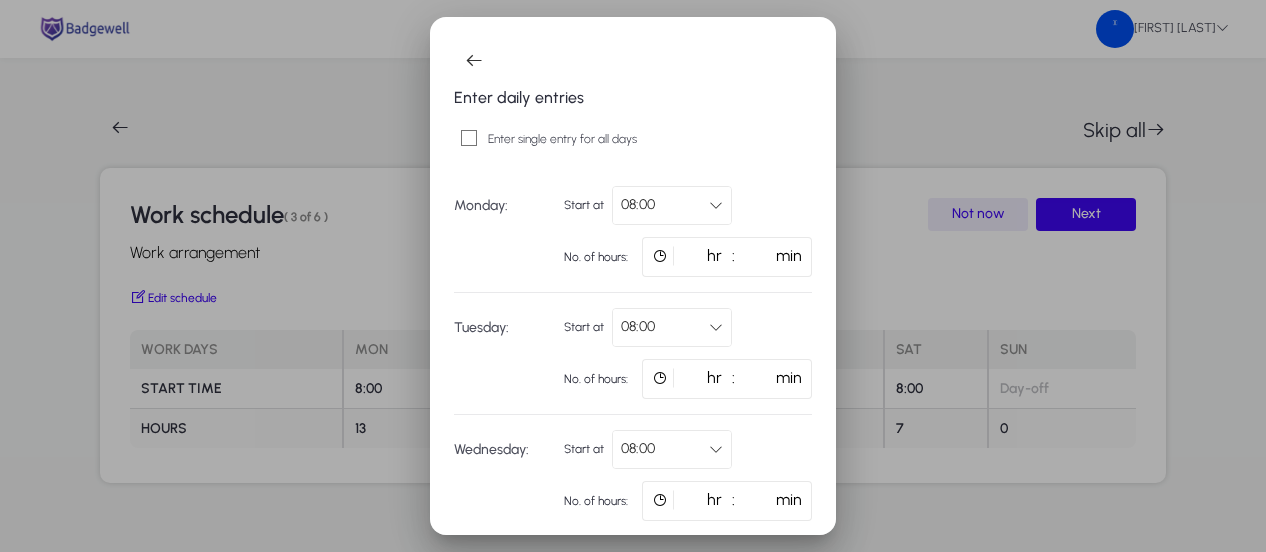 scroll, scrollTop: 100, scrollLeft: 0, axis: vertical 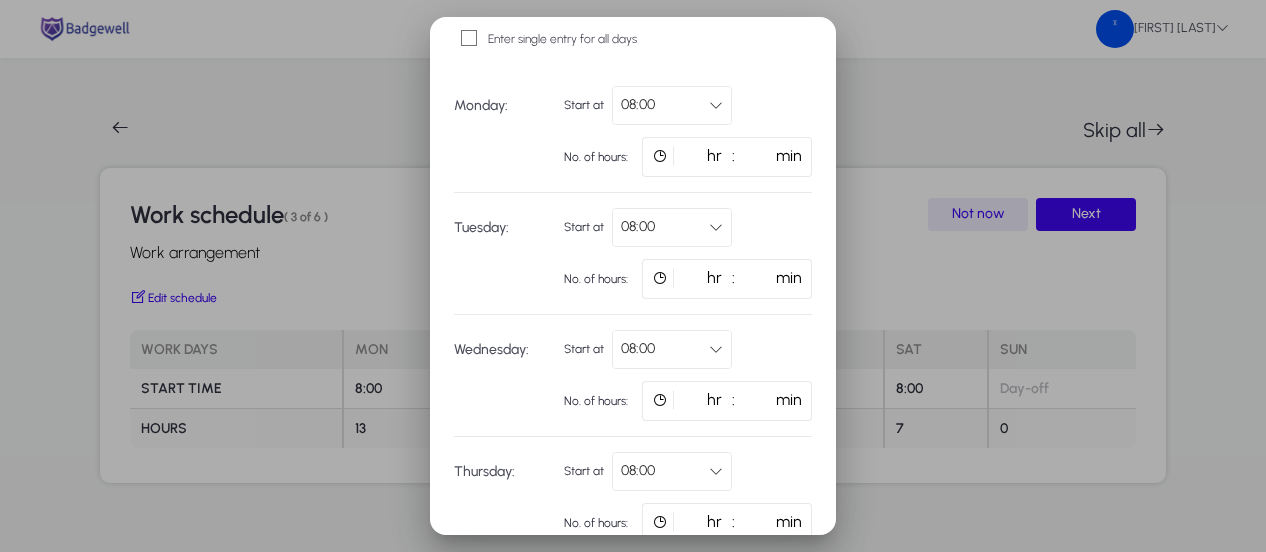 click on "**" at bounding box center [684, 157] 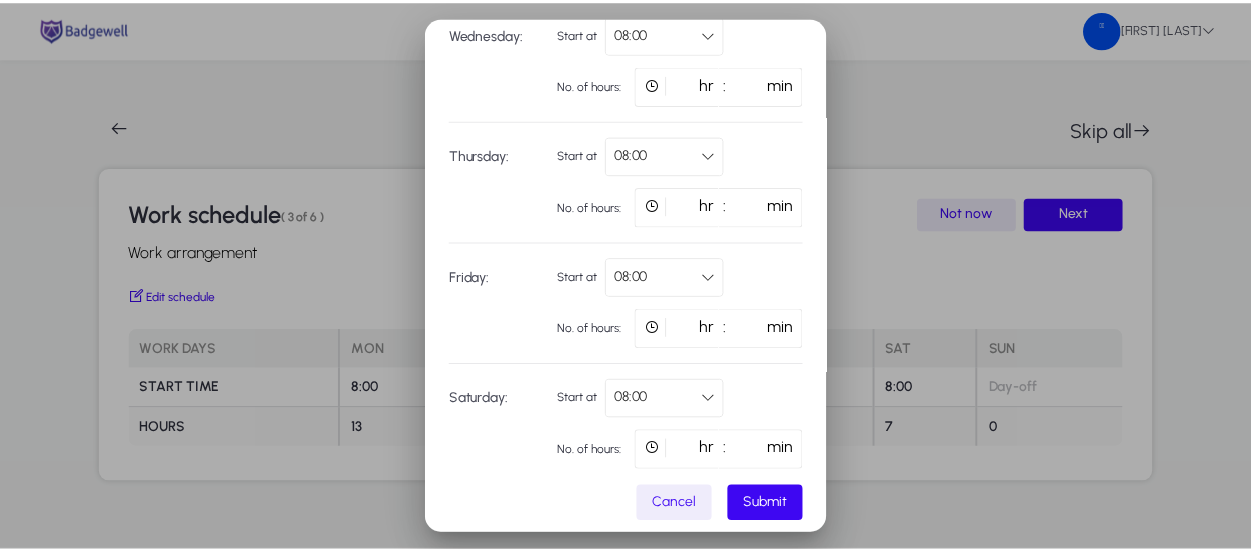 scroll, scrollTop: 421, scrollLeft: 0, axis: vertical 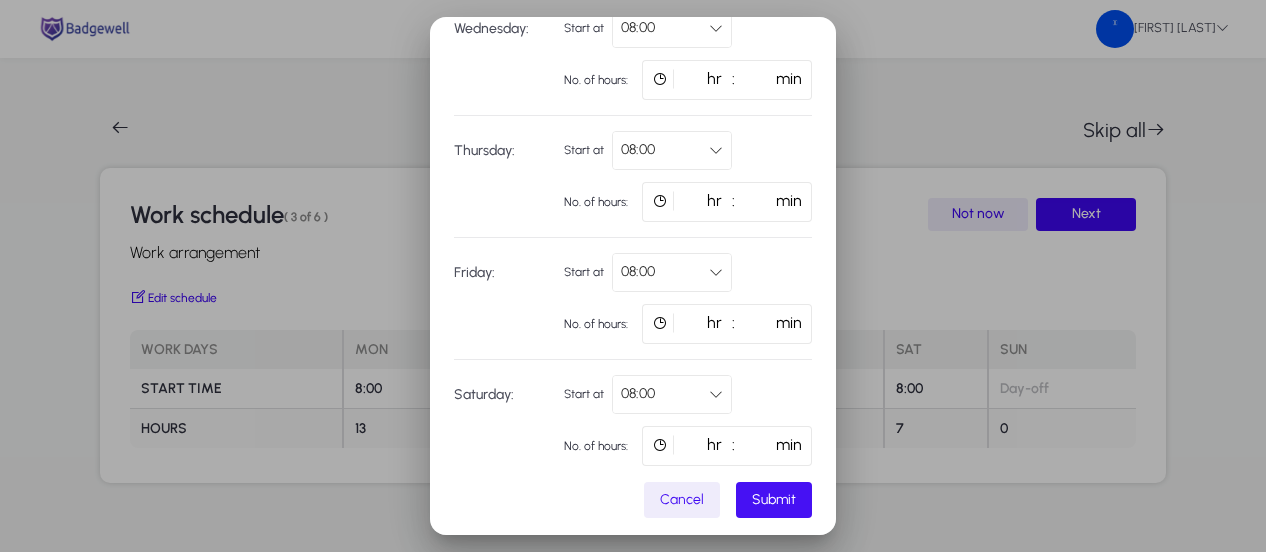 click on "Submit" 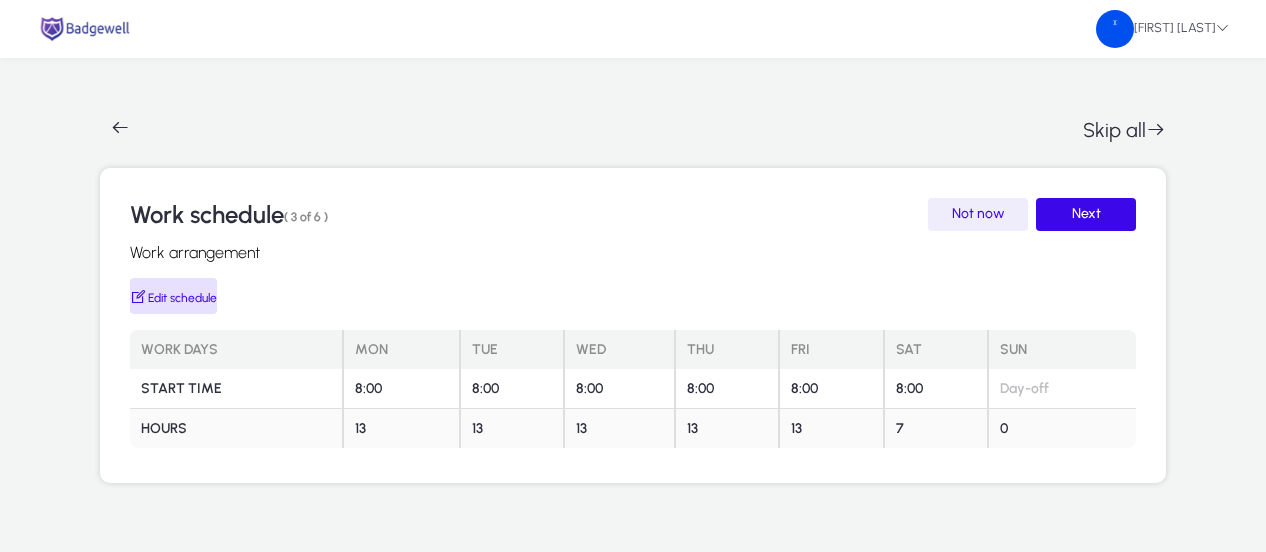 click 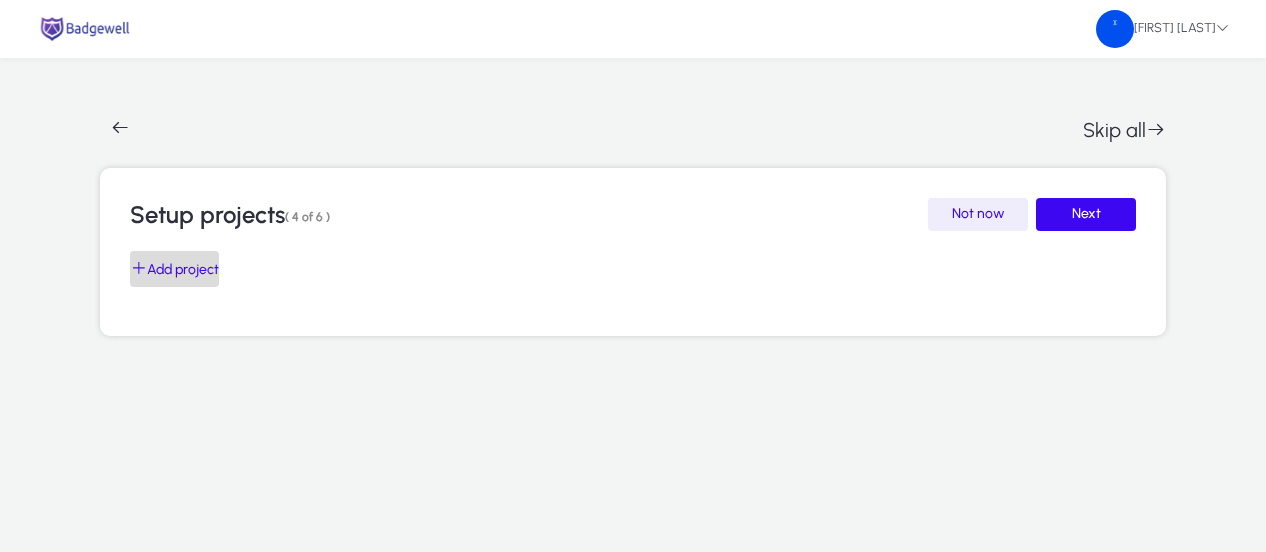 click on "Add project" 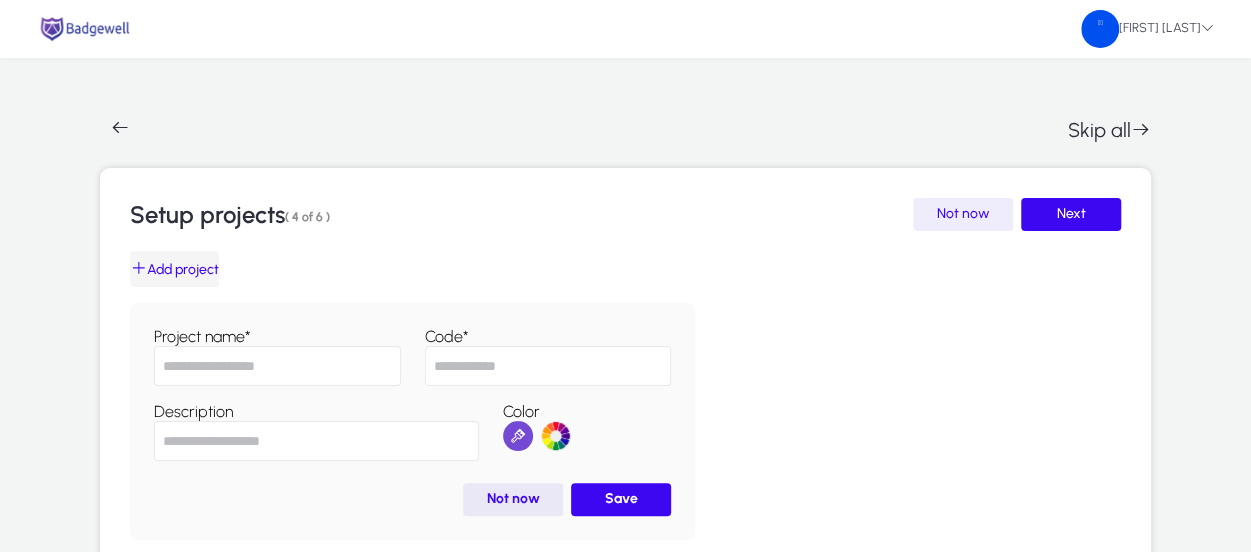 click on "Add project" 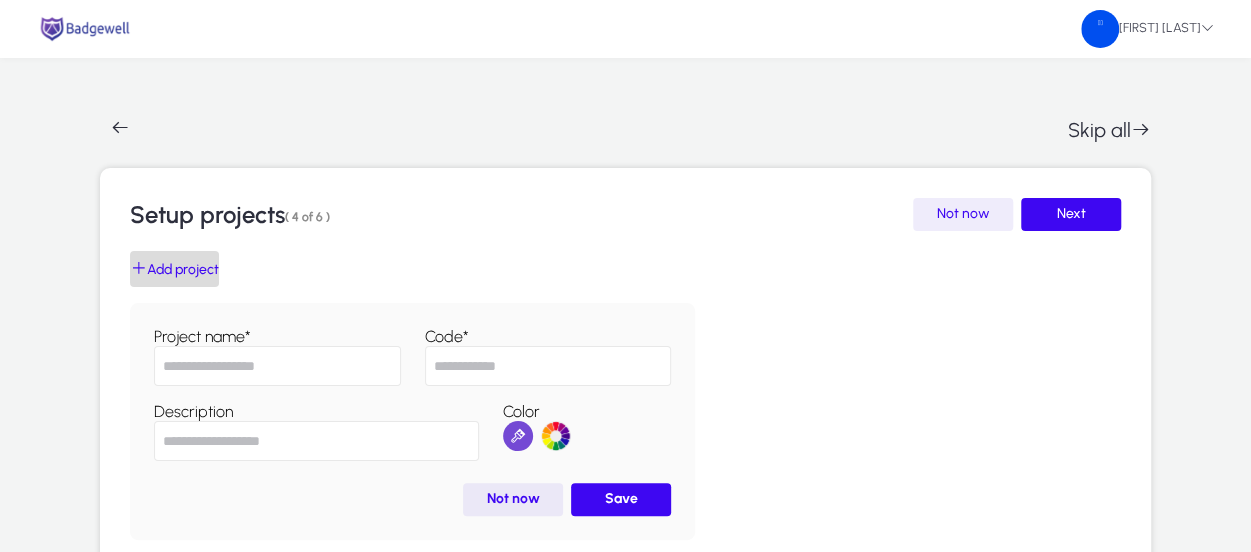 click on "Add project" 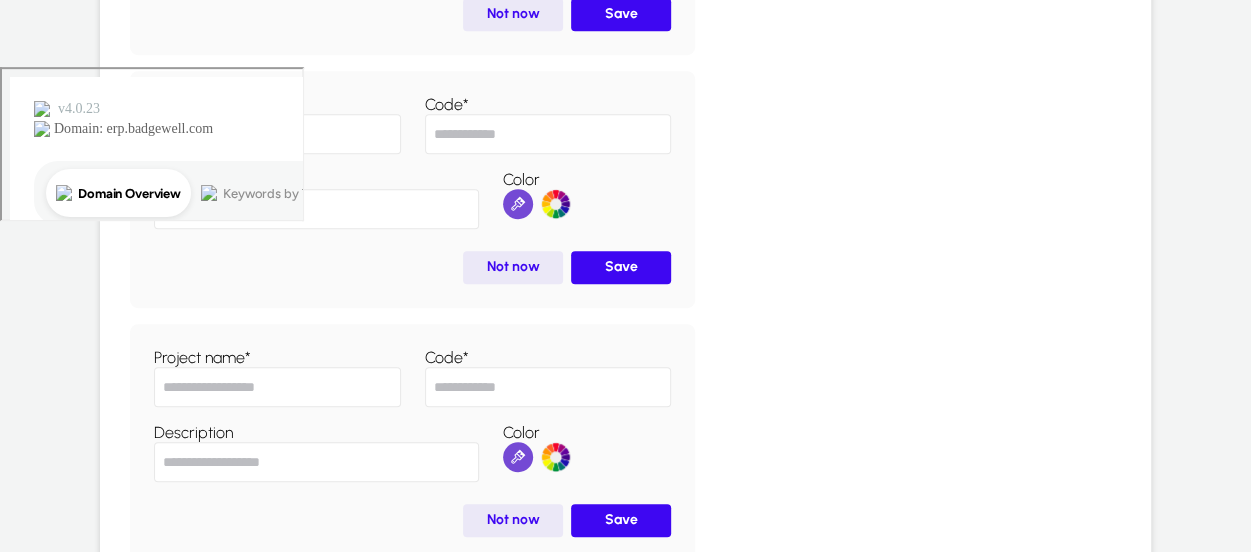scroll, scrollTop: 542, scrollLeft: 0, axis: vertical 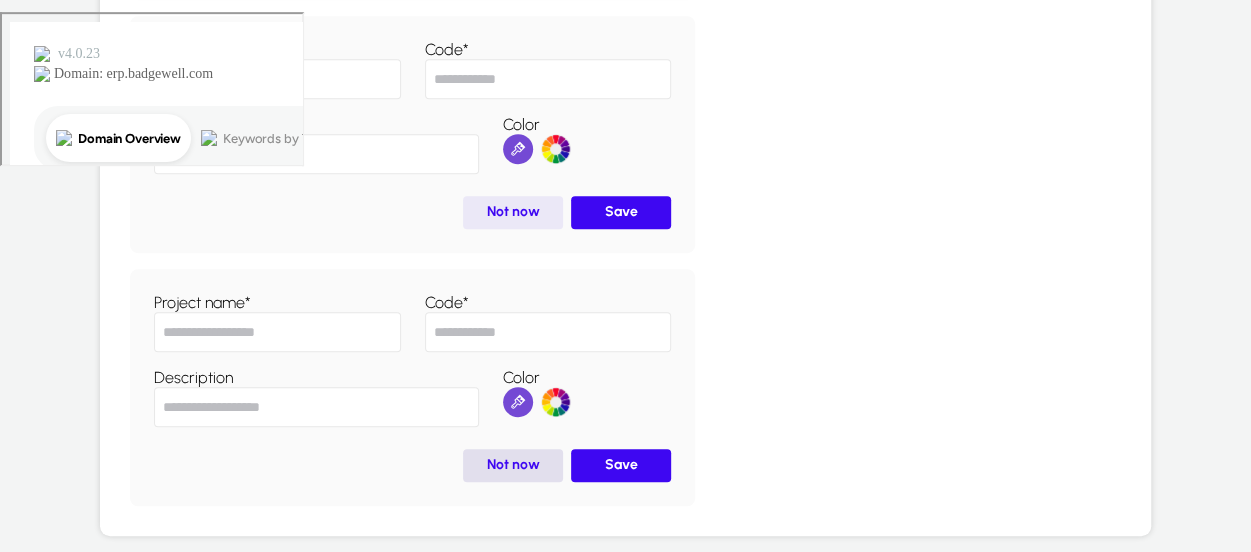 click on "Not now" 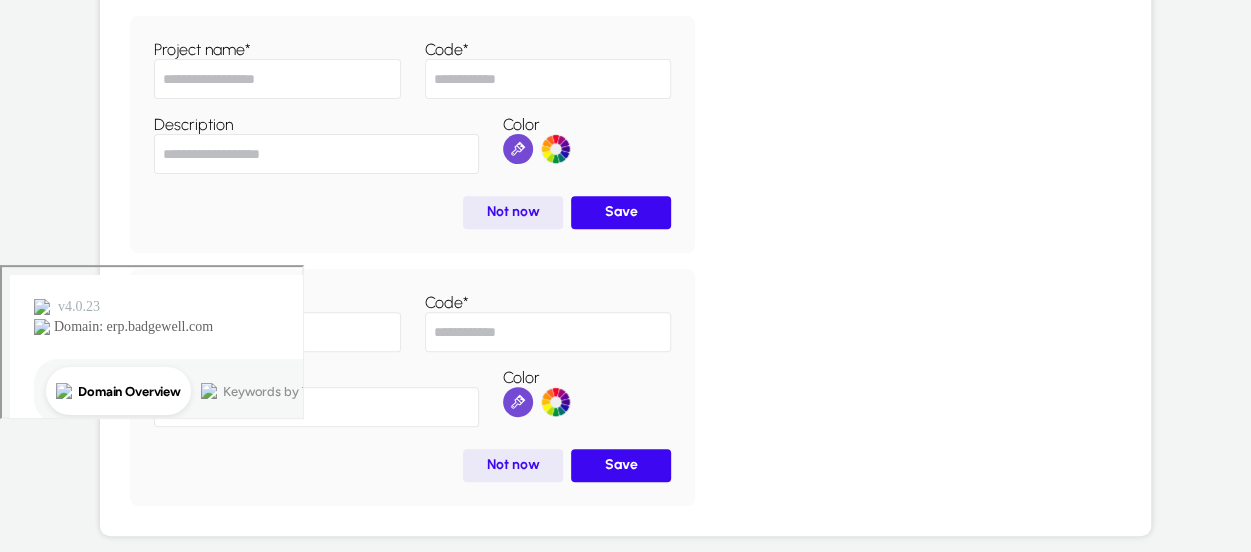 scroll, scrollTop: 288, scrollLeft: 0, axis: vertical 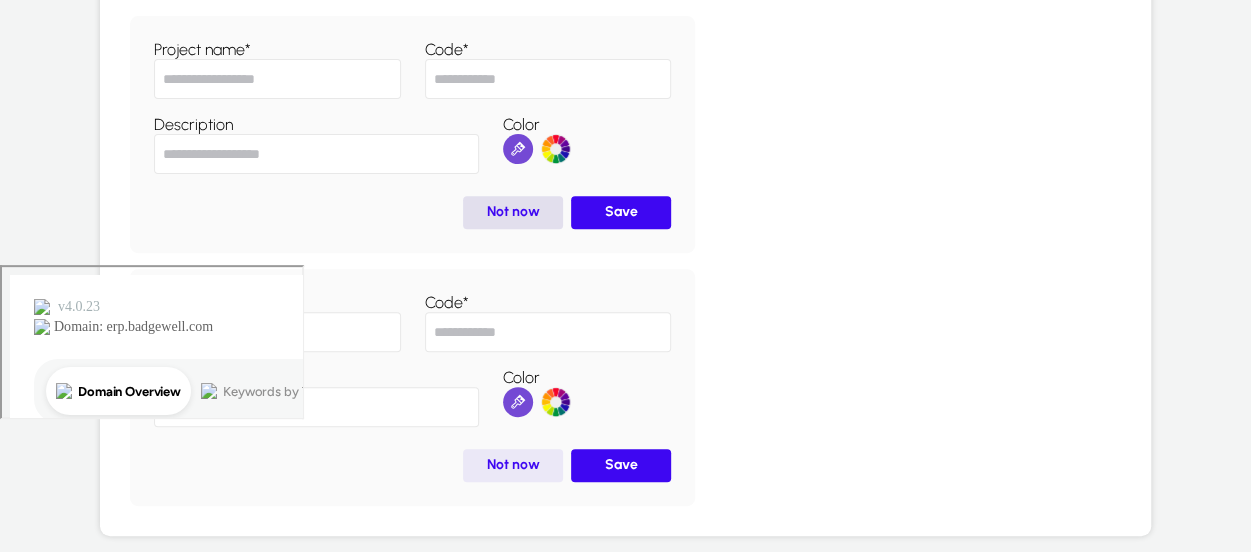 click on "Not now" 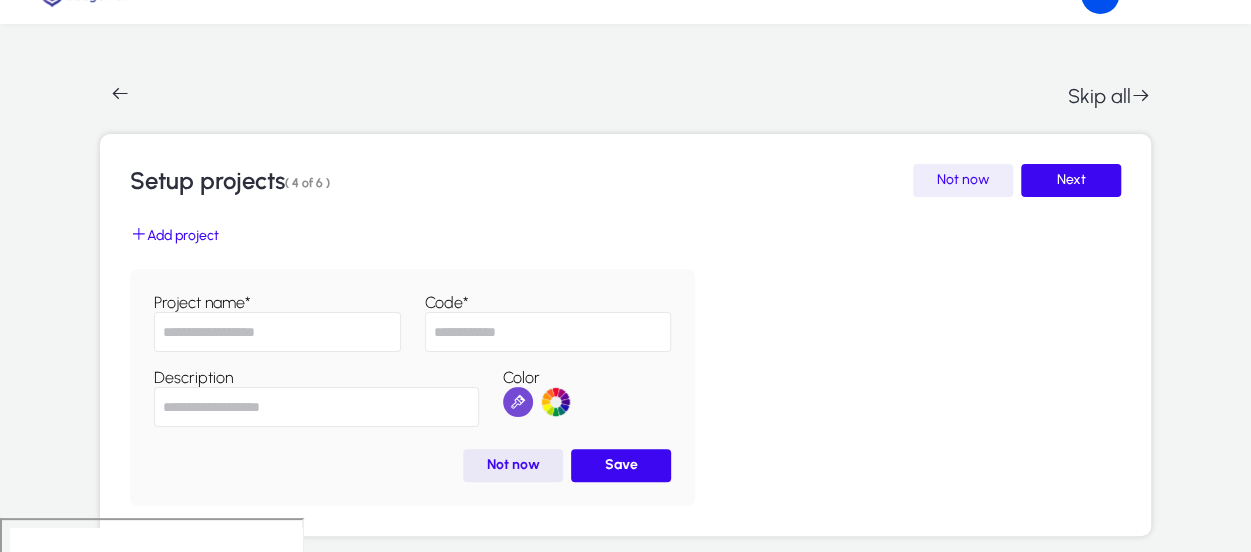 scroll, scrollTop: 34, scrollLeft: 0, axis: vertical 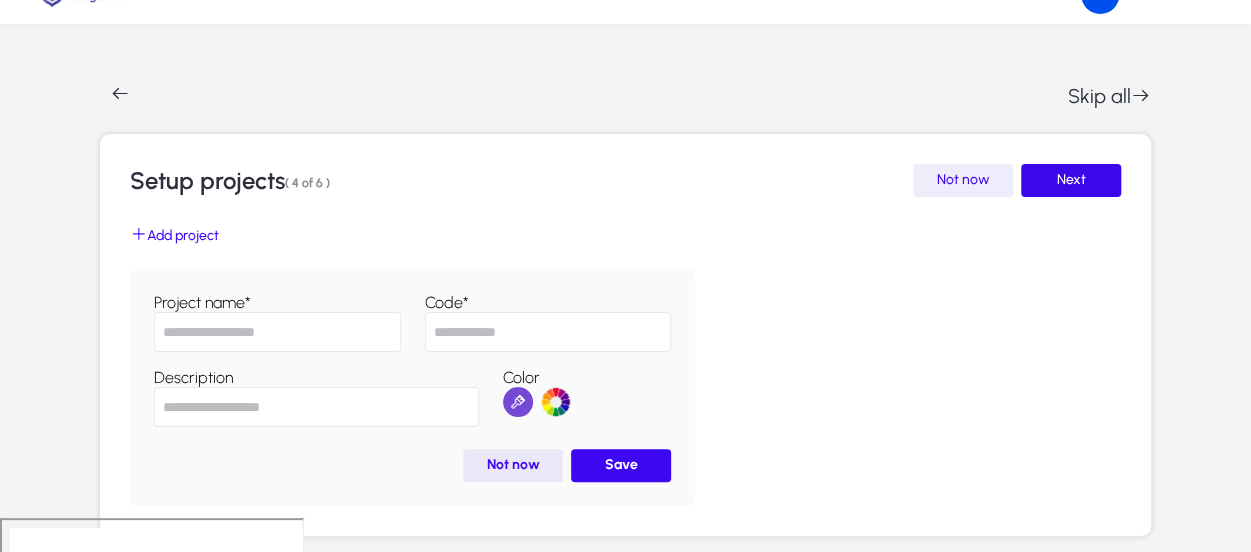 click on "Next" 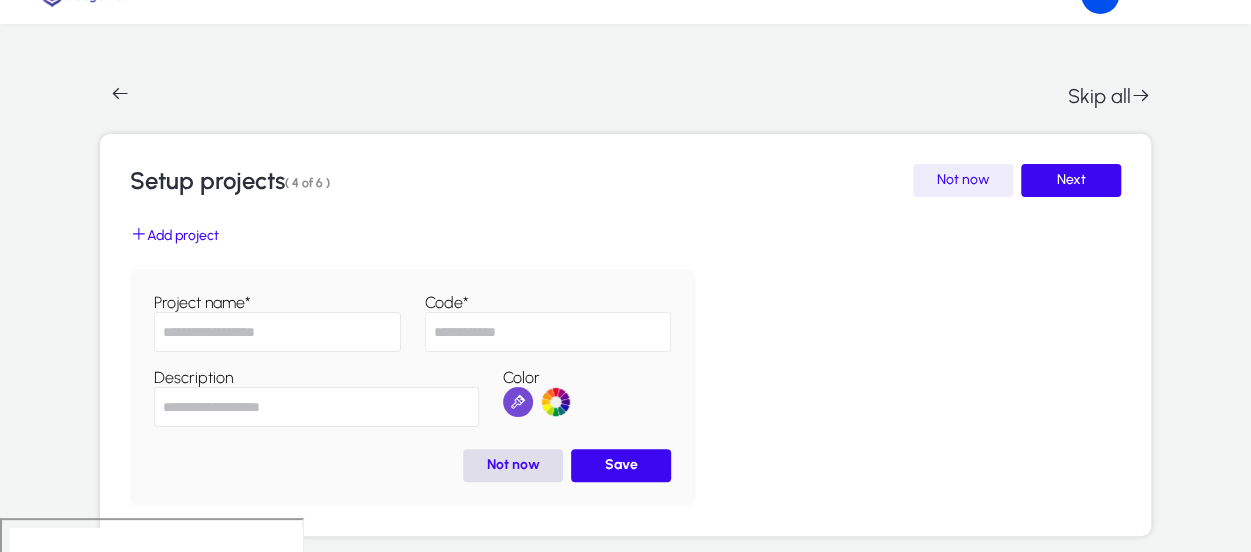 click on "Not now" 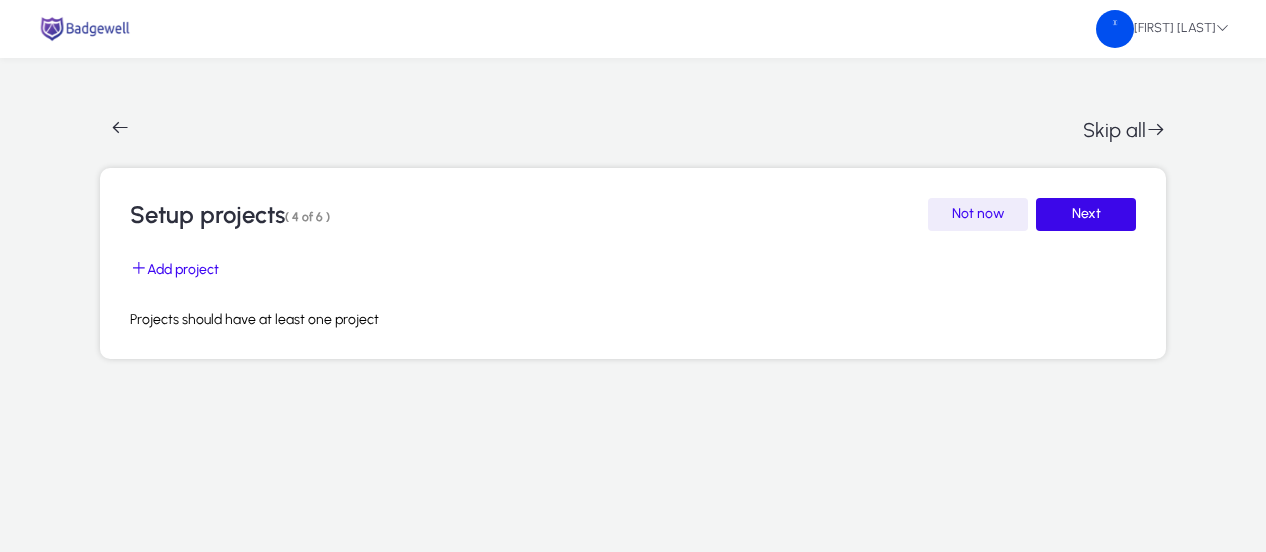 click on "Next" 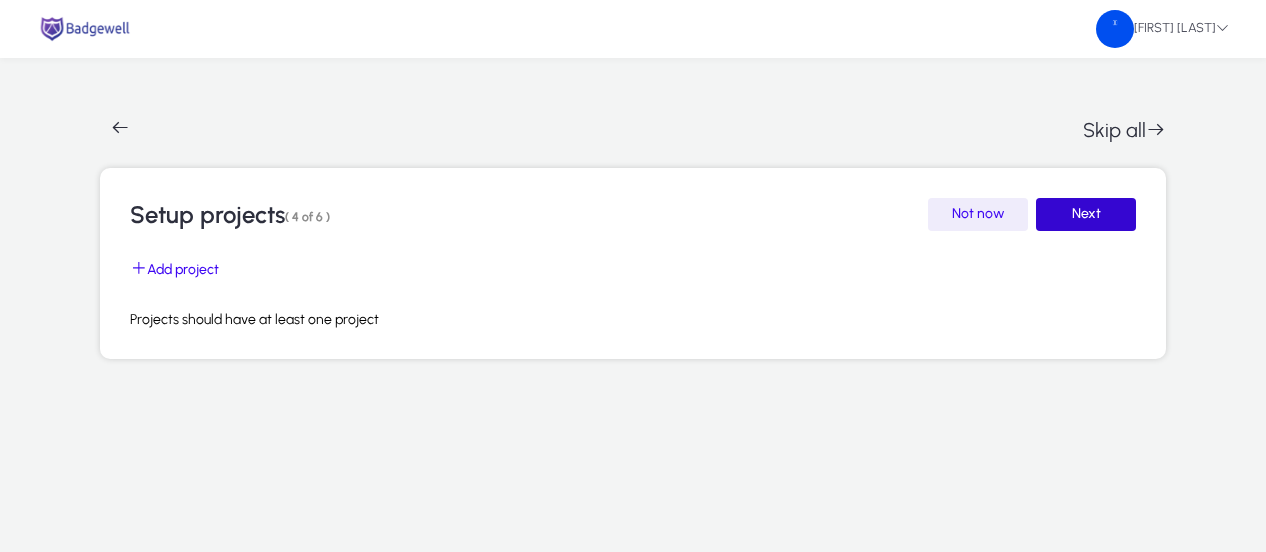 click on "Next" 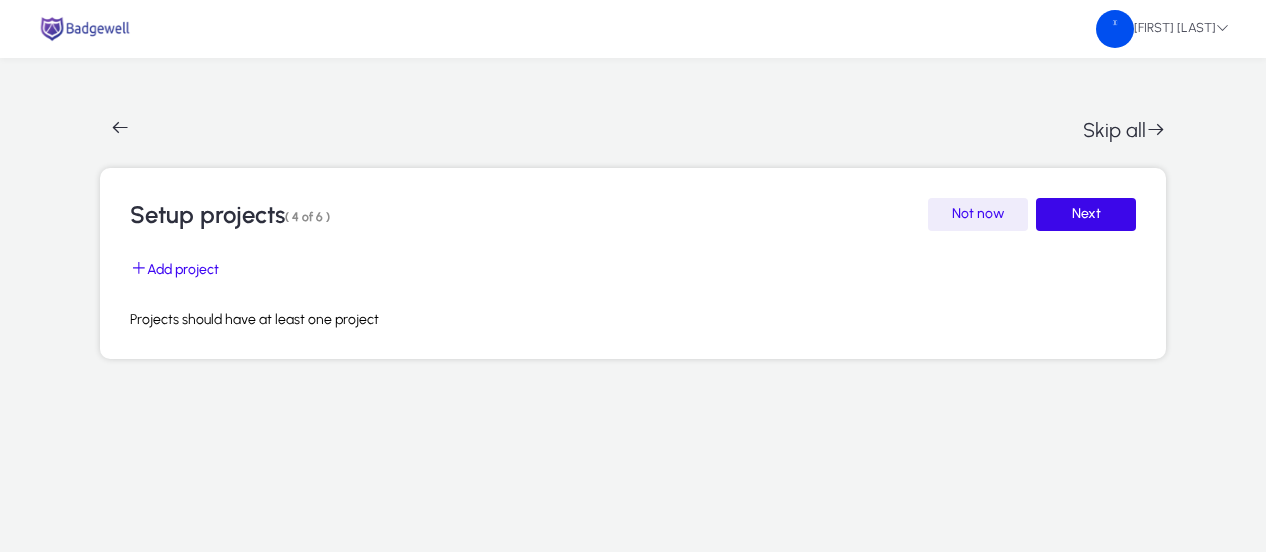 click on "Next" 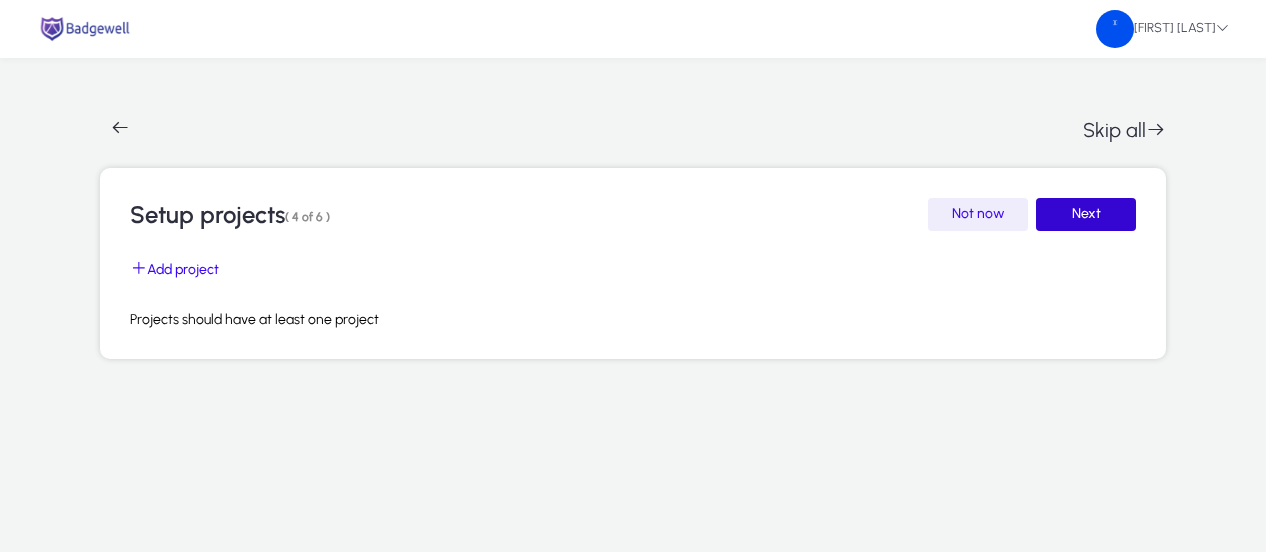 click on "Next" 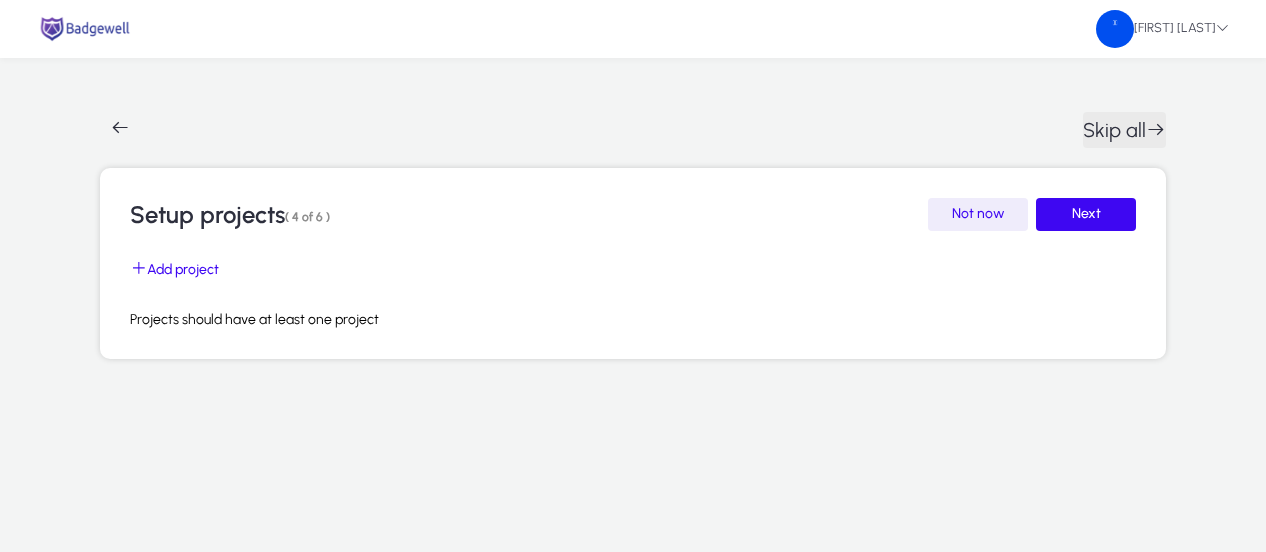 click on "Skip all" 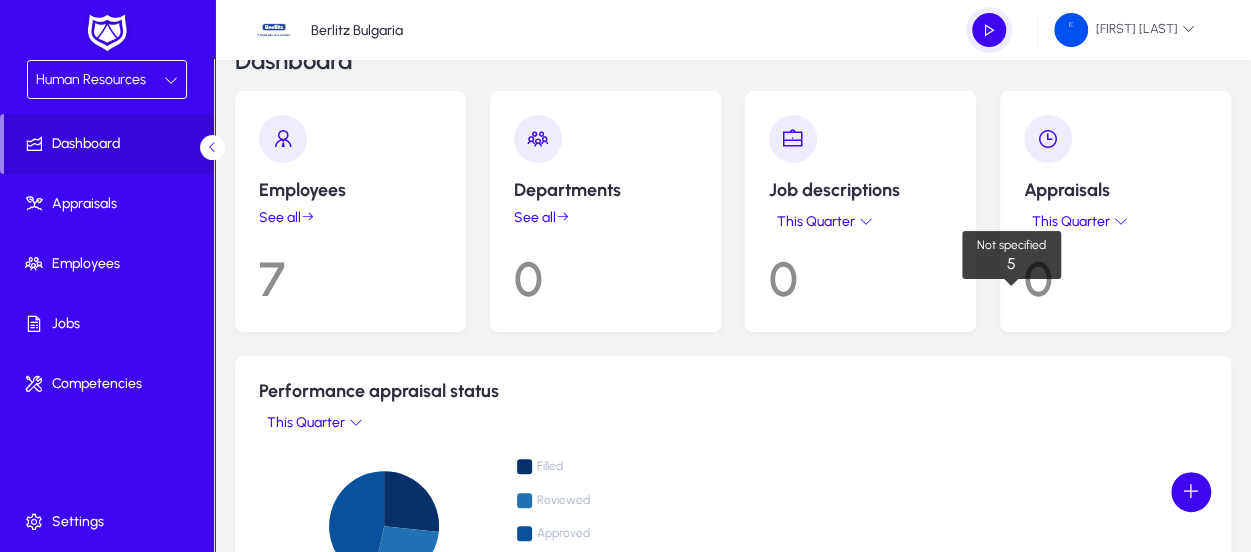 scroll, scrollTop: 0, scrollLeft: 0, axis: both 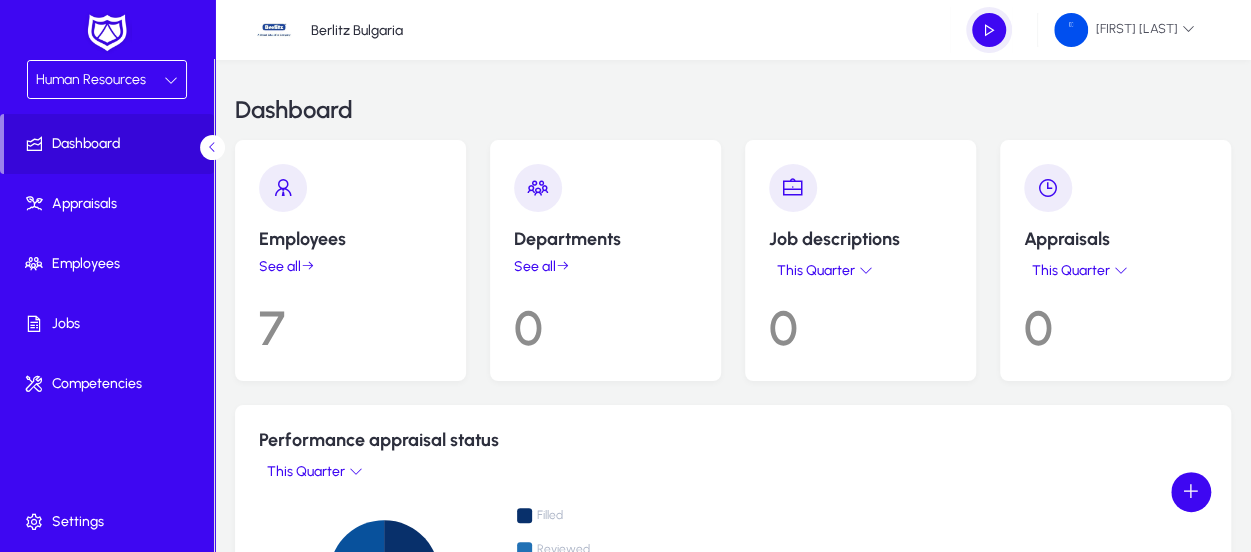 click on "7" 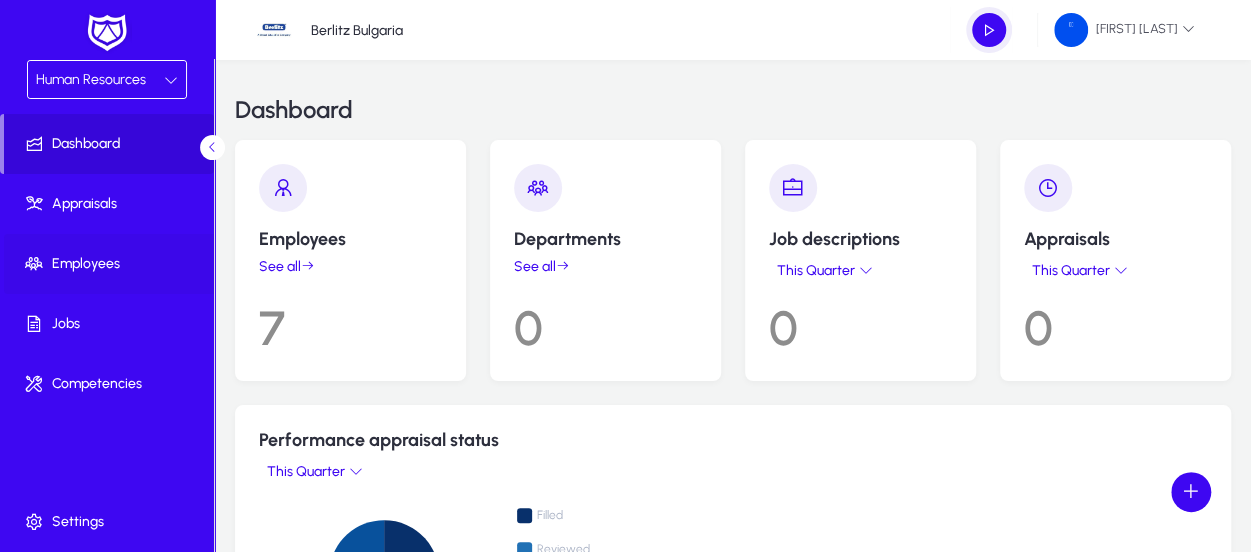 click on "Employees" 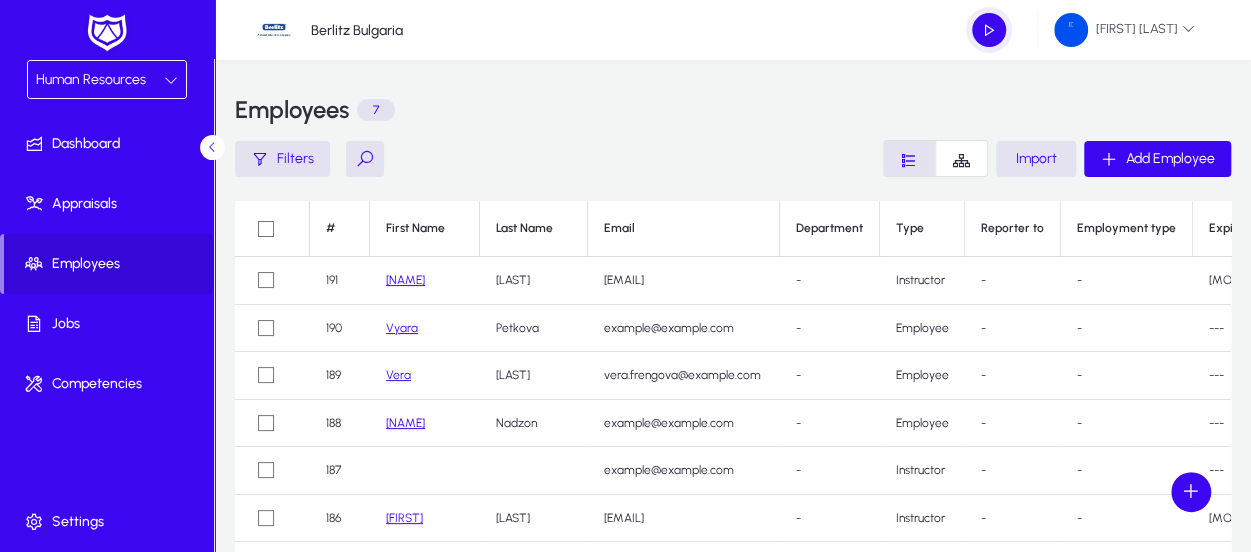 scroll, scrollTop: 0, scrollLeft: 0, axis: both 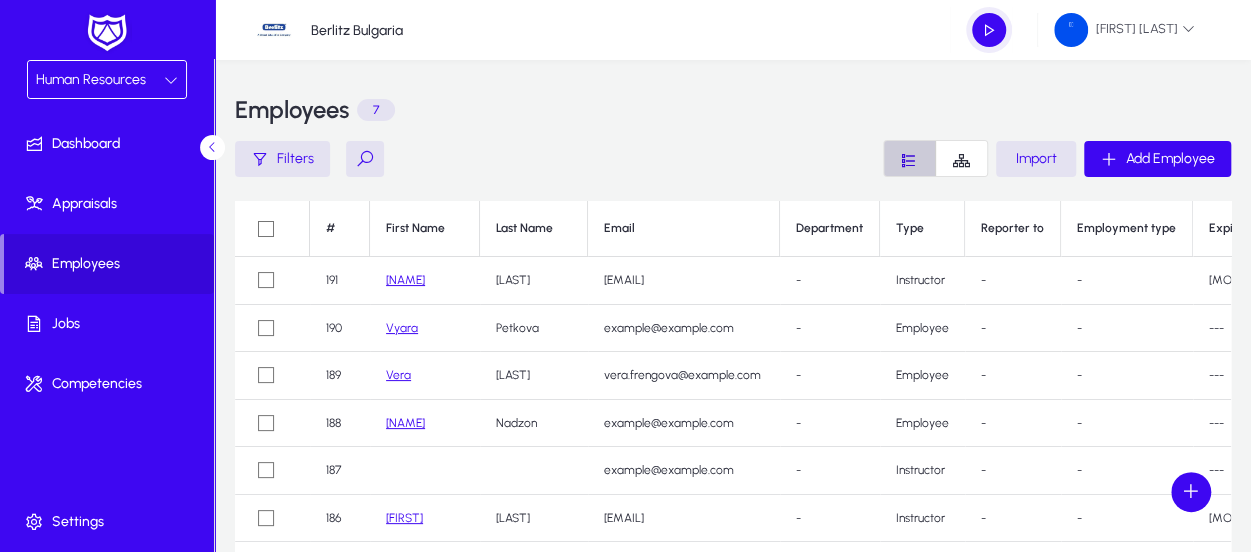 click at bounding box center [909, 160] 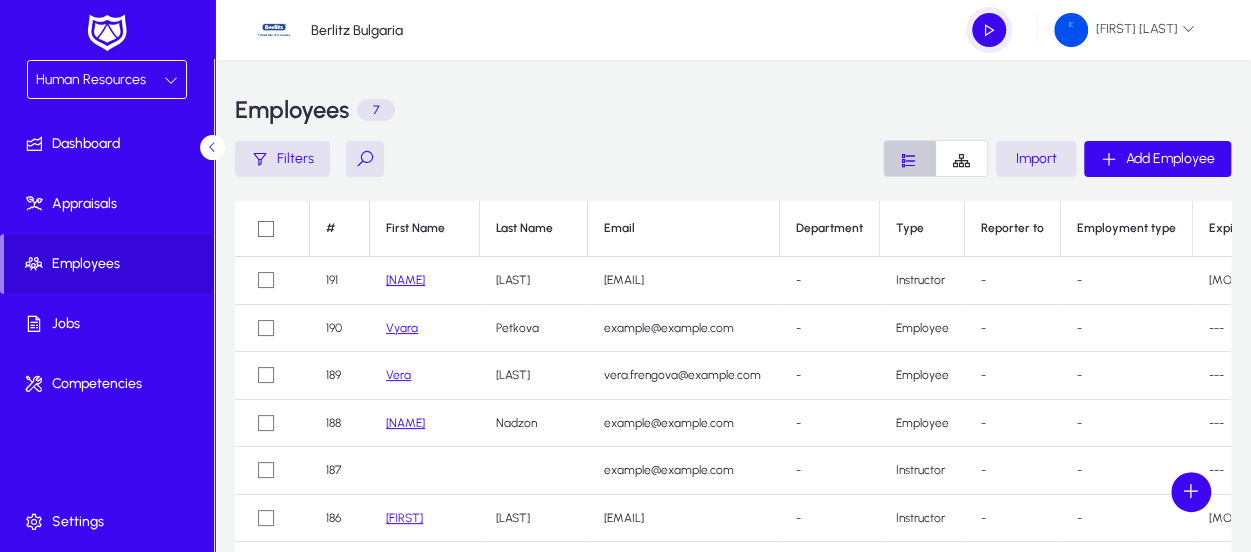 click at bounding box center [909, 160] 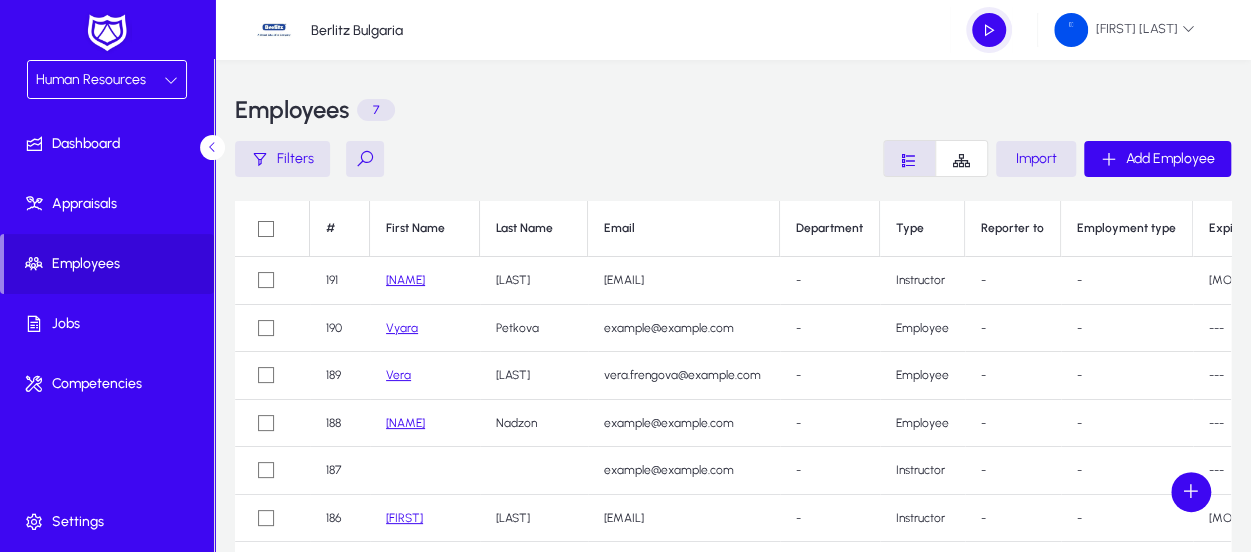 click at bounding box center [909, 160] 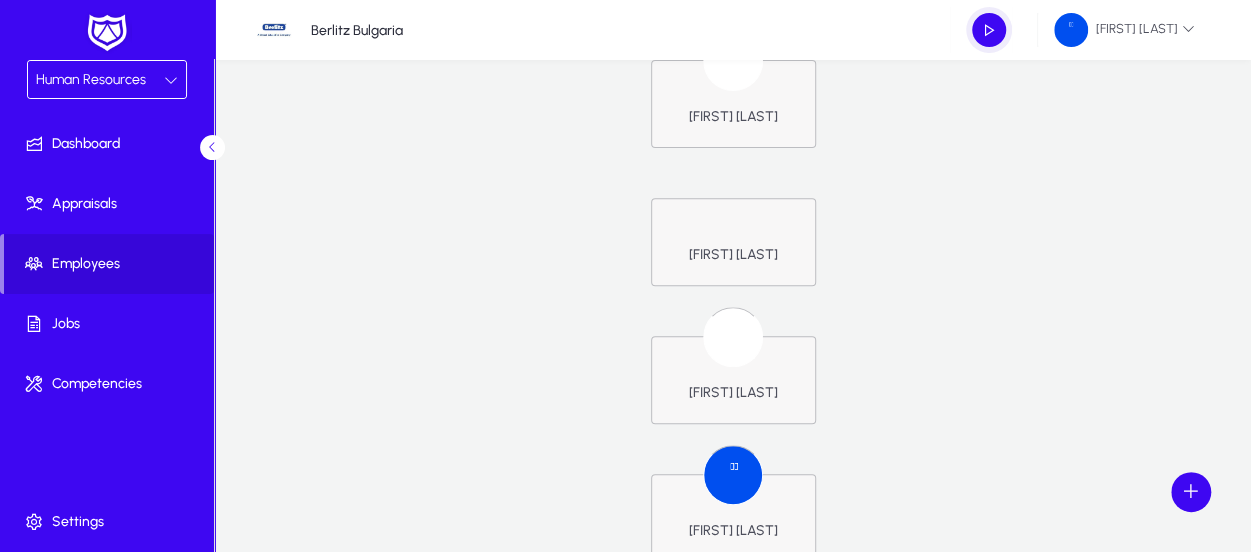 scroll, scrollTop: 0, scrollLeft: 0, axis: both 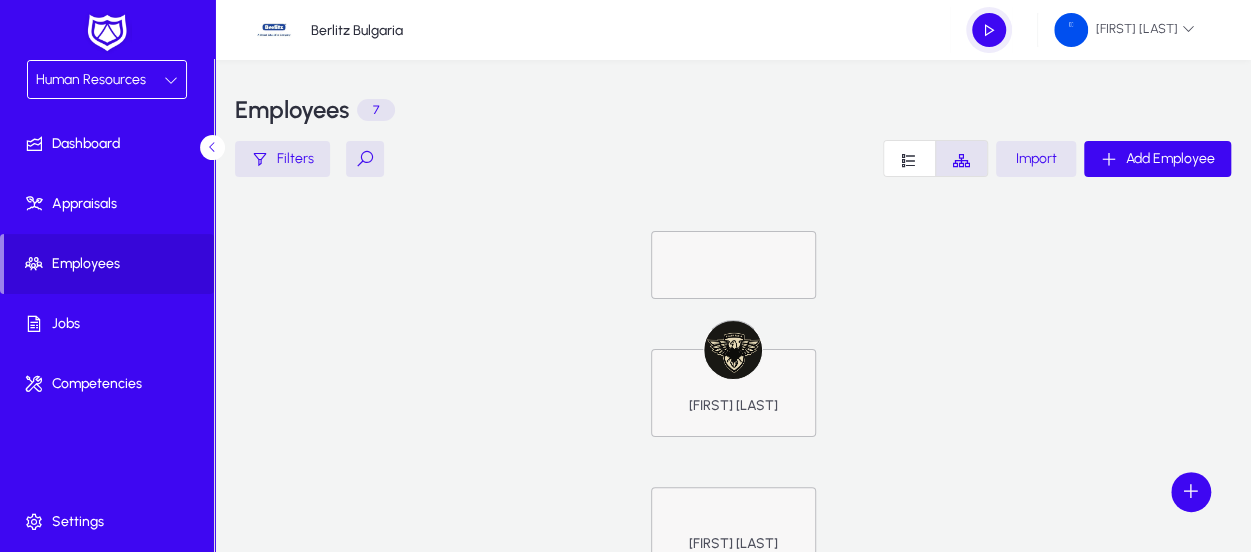 click on "Import" 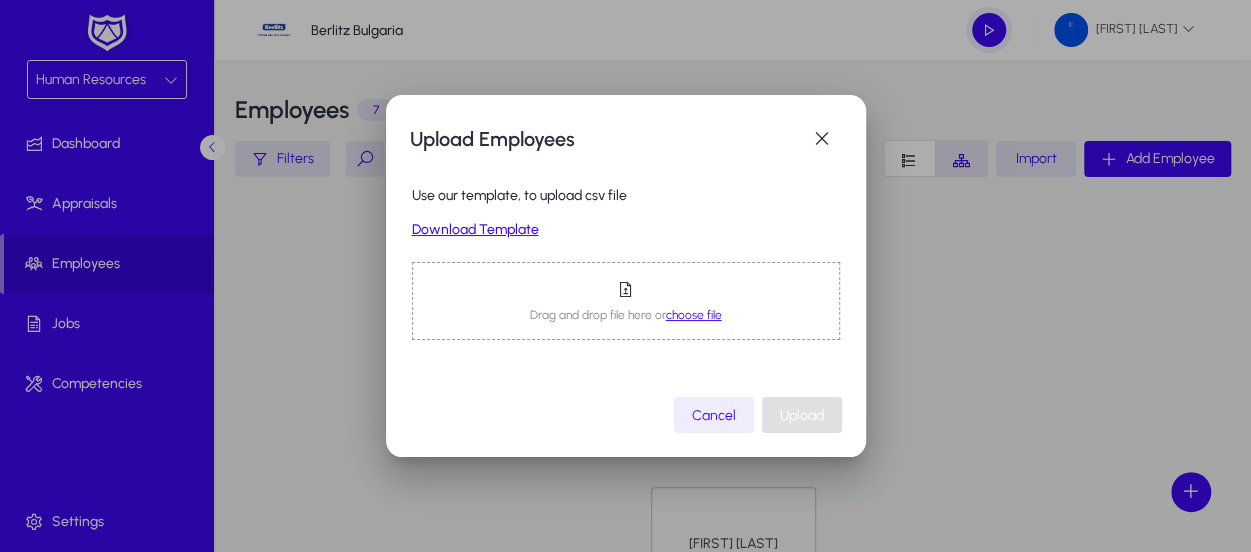 click on "Download Template" at bounding box center (626, 230) 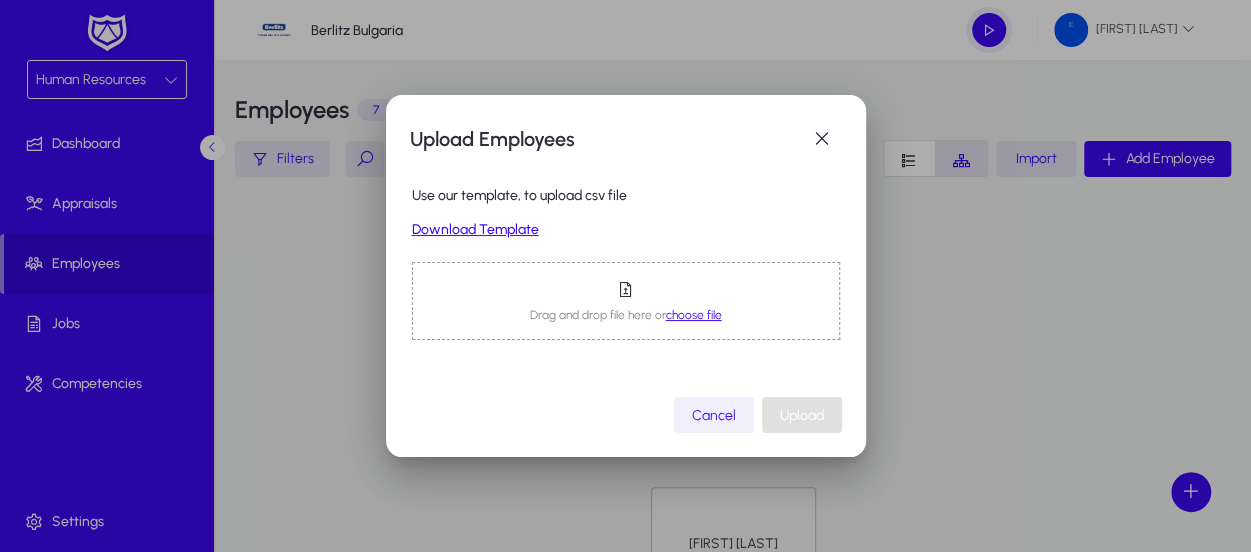 click on "Cancel" 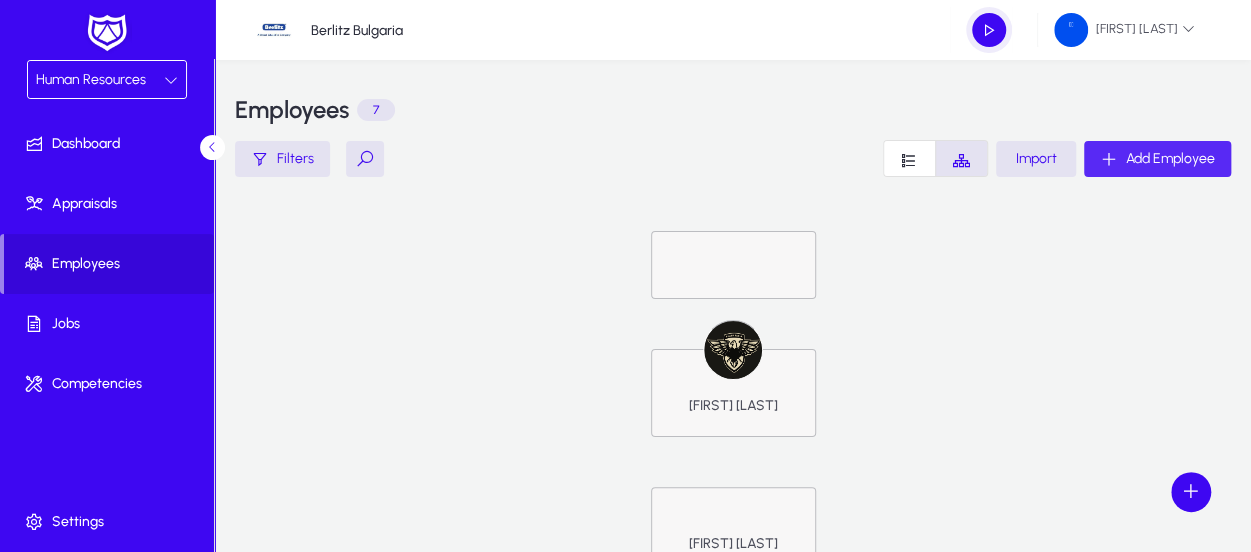 click 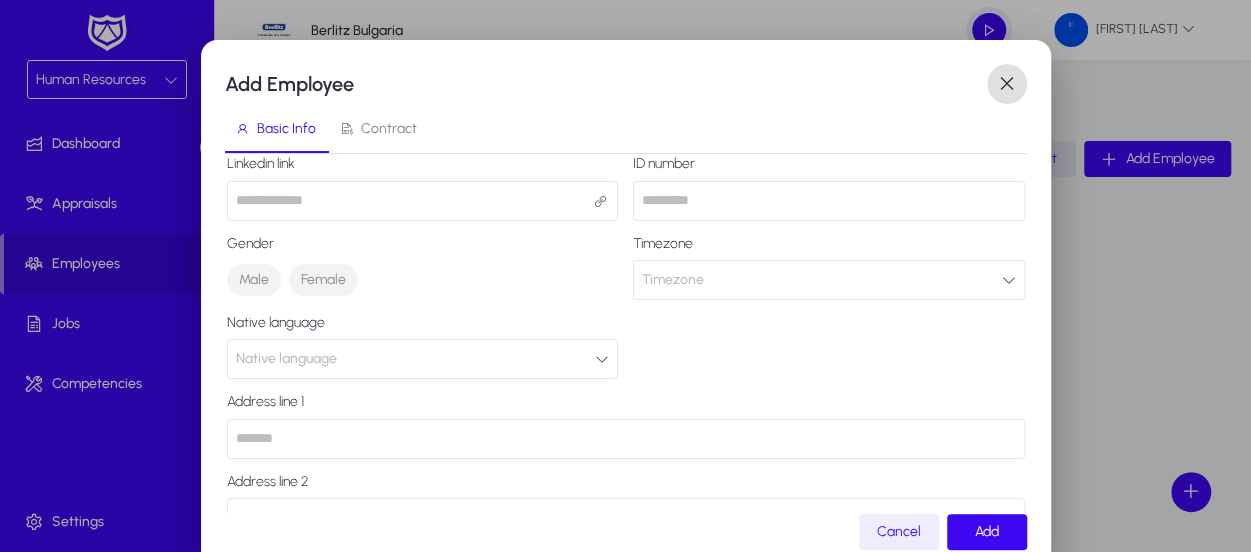 scroll, scrollTop: 76, scrollLeft: 0, axis: vertical 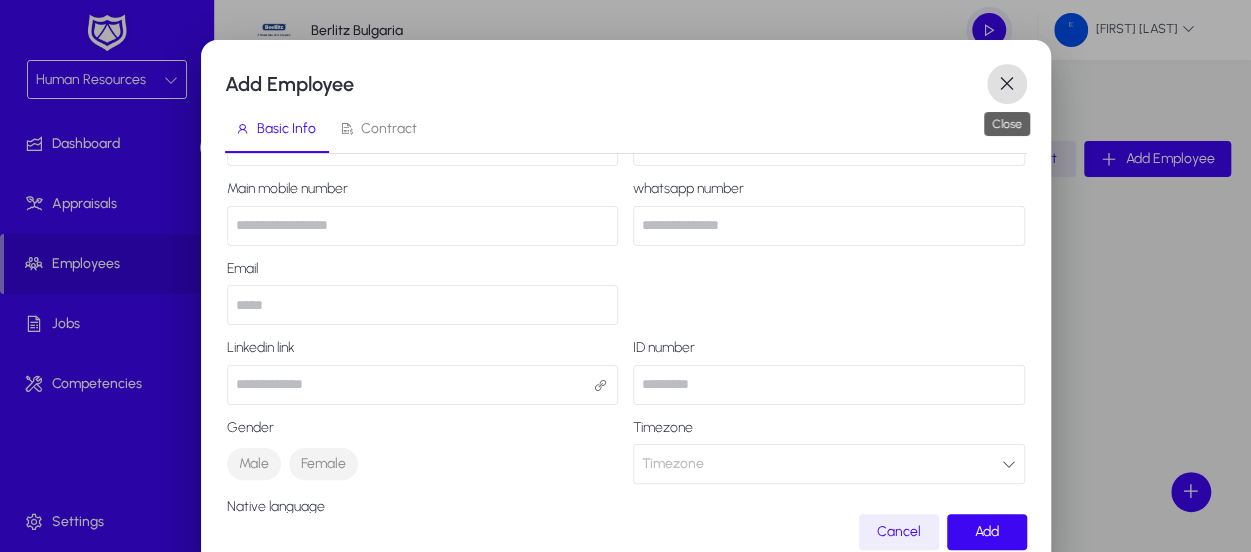 click at bounding box center [1007, 84] 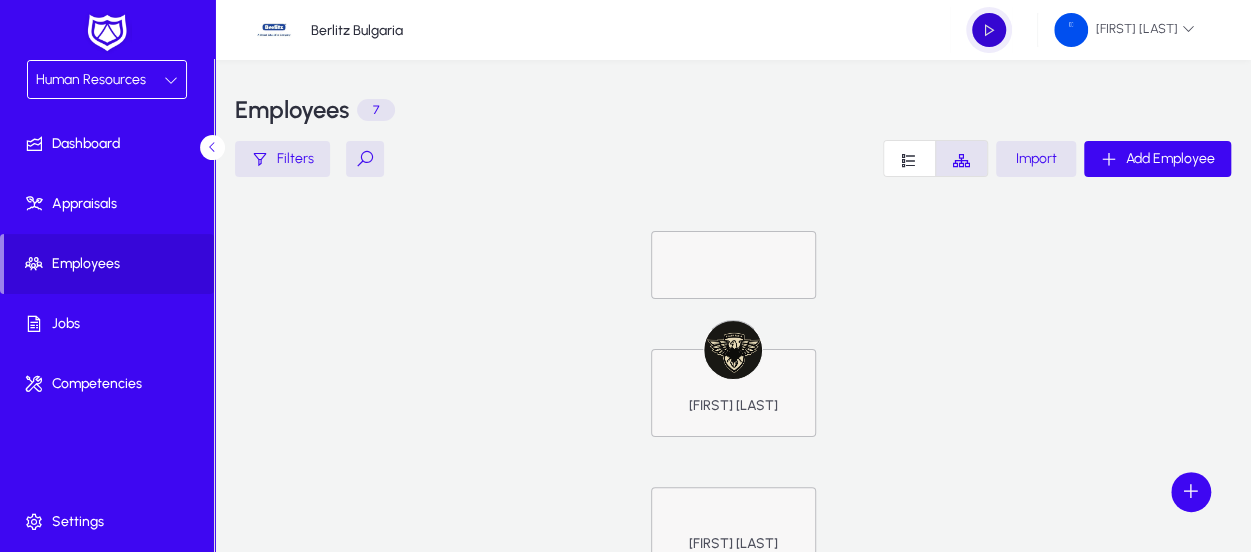 click 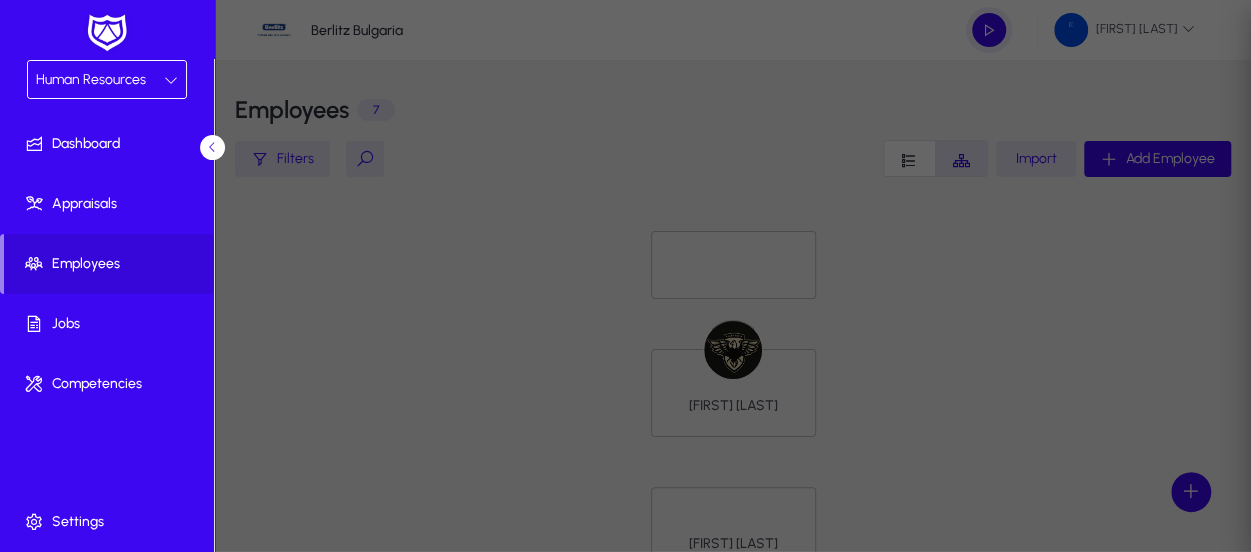 type on "*****" 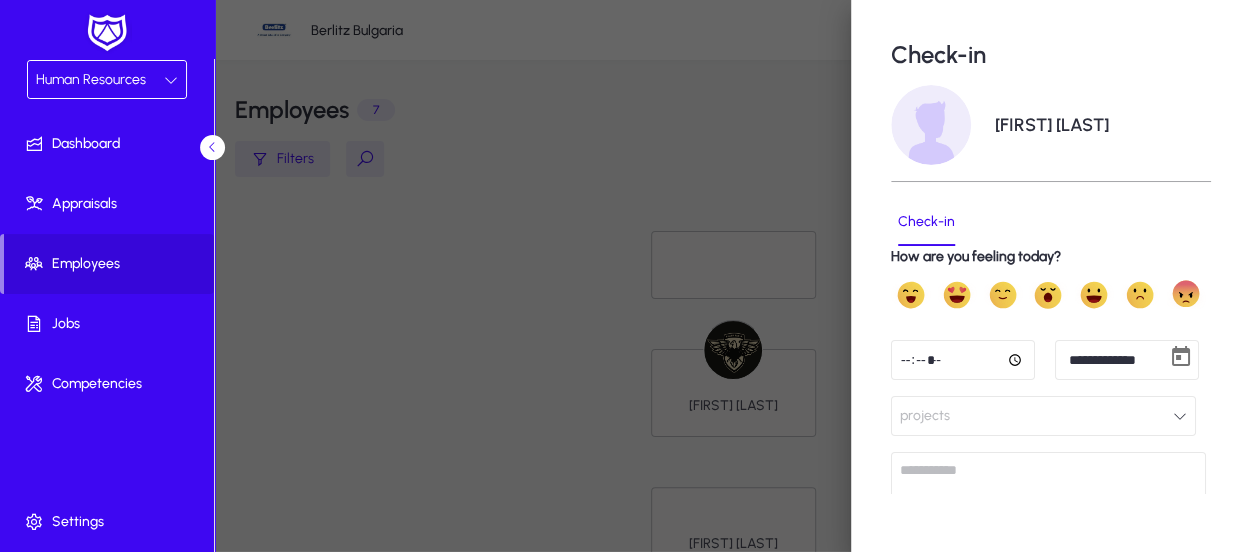 scroll, scrollTop: 0, scrollLeft: 0, axis: both 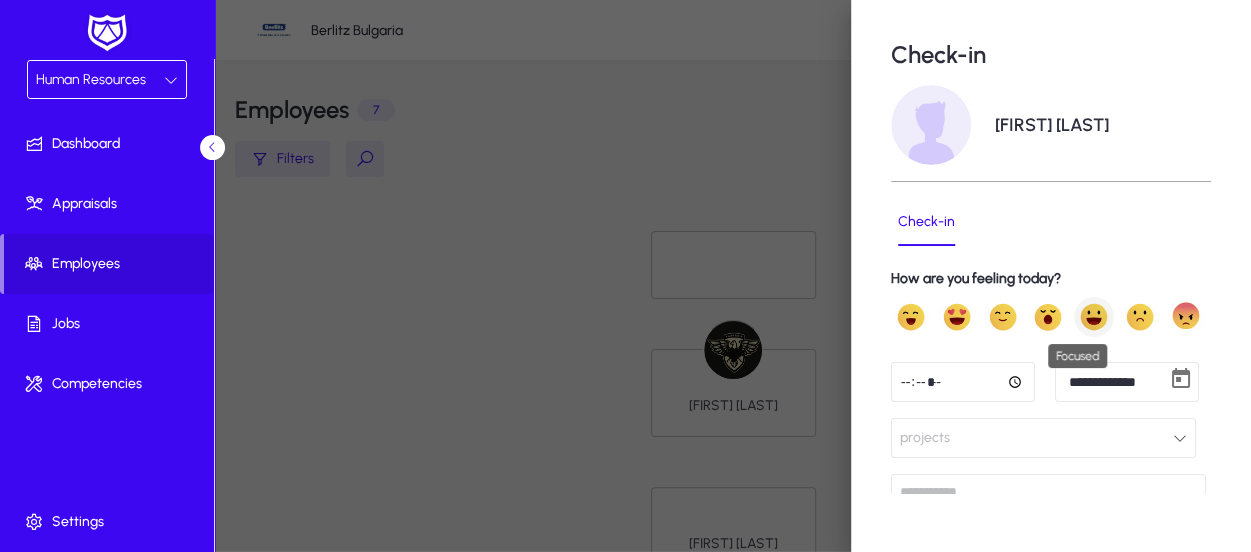 click at bounding box center [1094, 317] 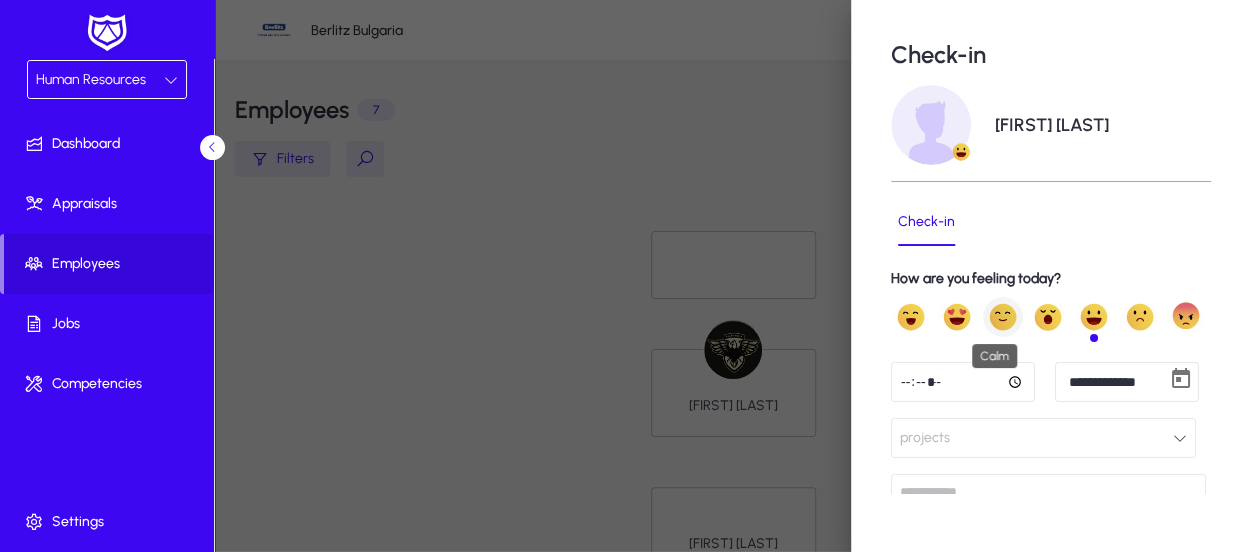 scroll, scrollTop: 79, scrollLeft: 0, axis: vertical 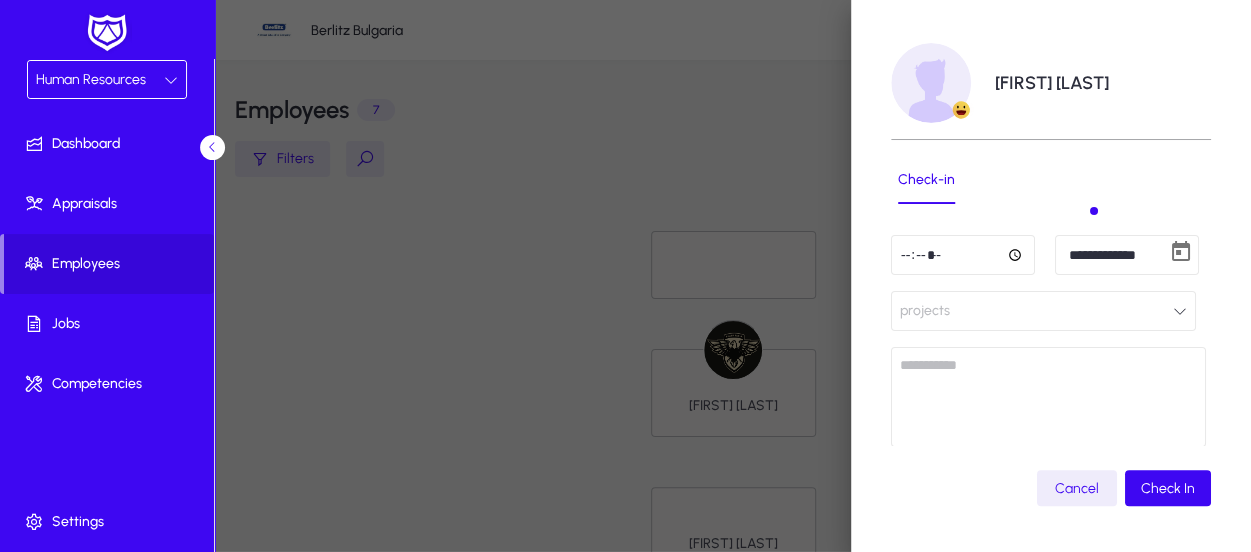 click at bounding box center (1180, 311) 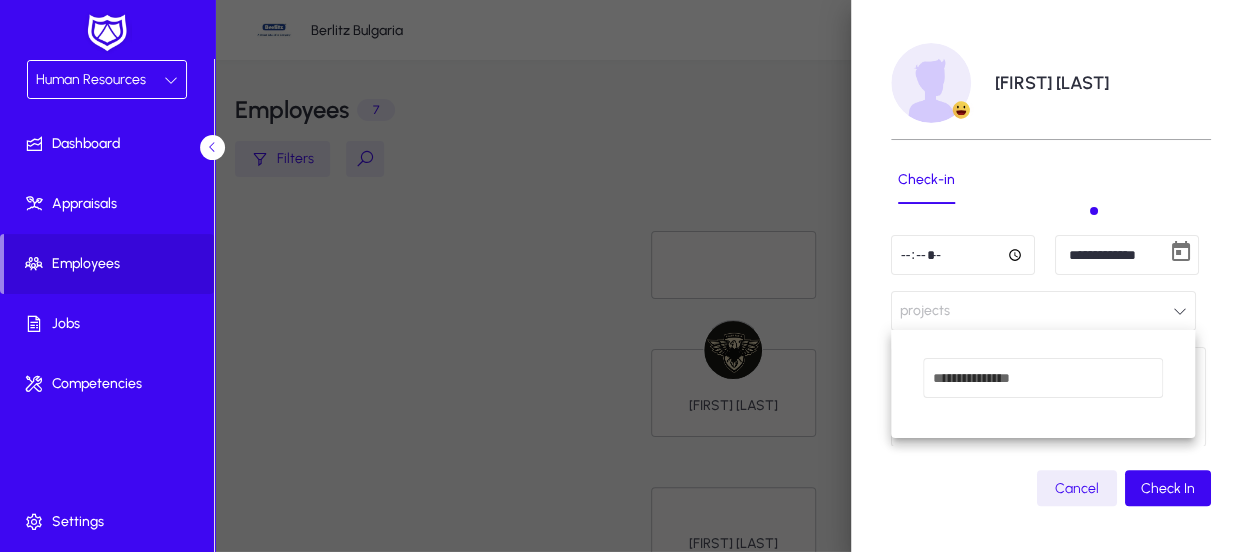 click at bounding box center (625, 276) 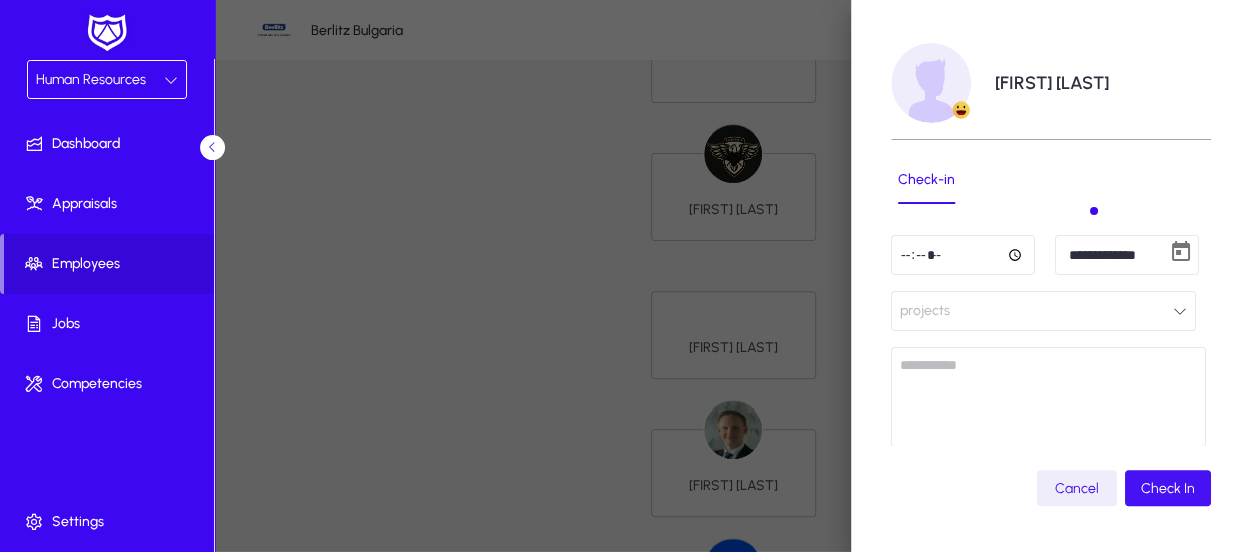 scroll, scrollTop: 300, scrollLeft: 0, axis: vertical 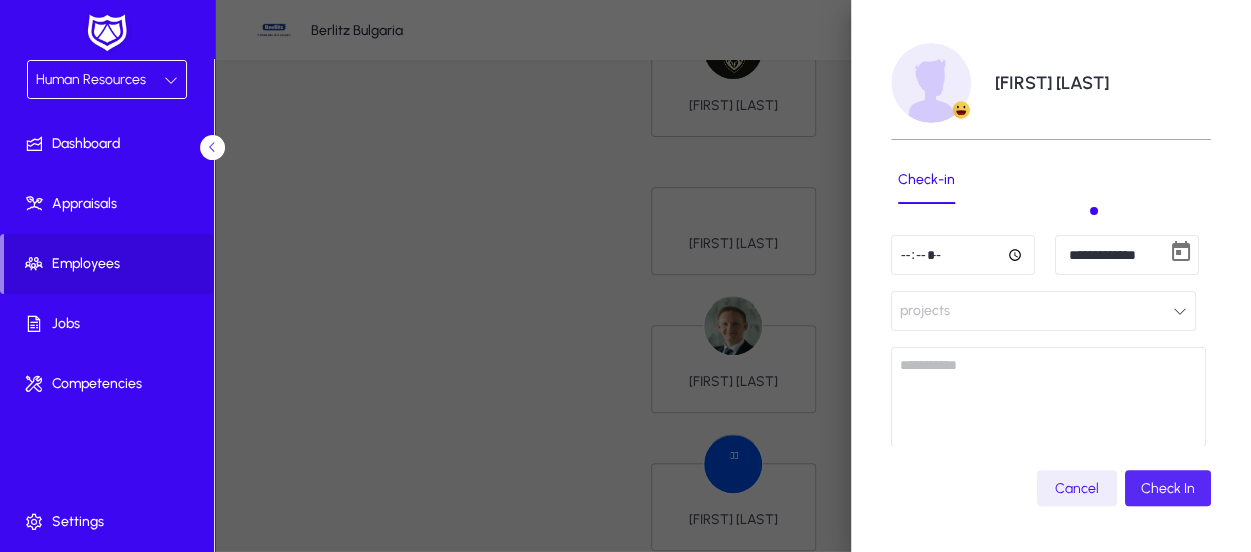 click on "Check In" at bounding box center (1168, 488) 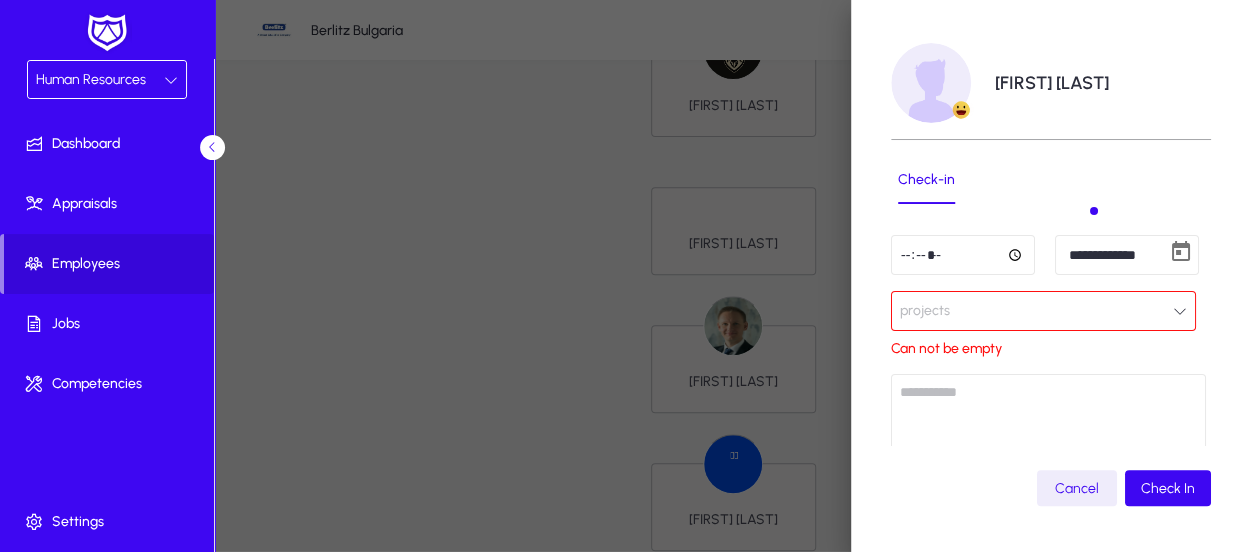 click on "projects" at bounding box center [1043, 311] 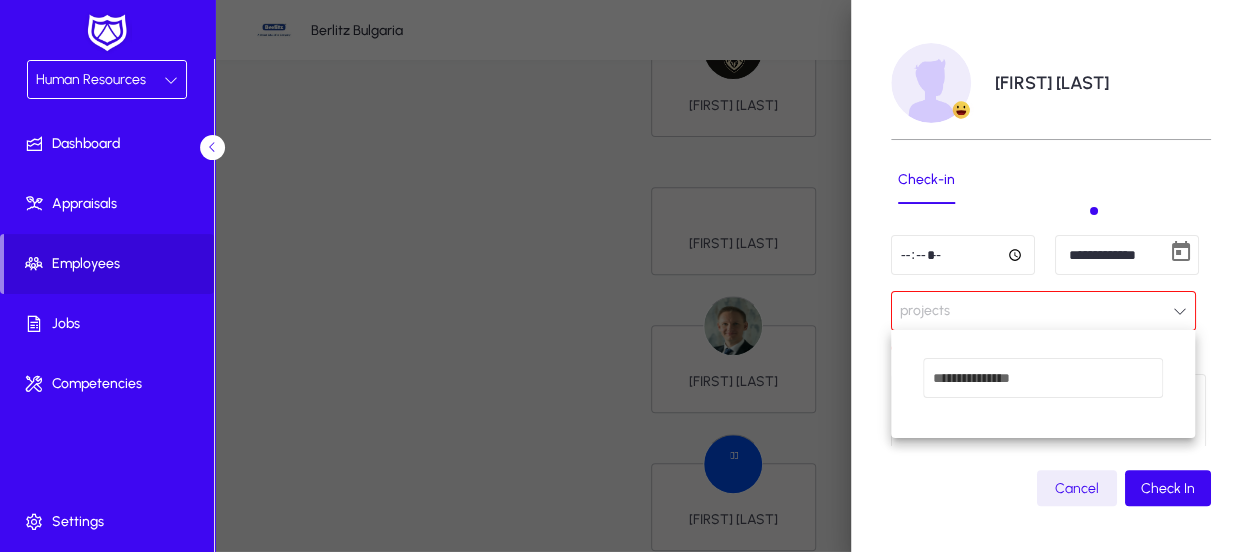 click at bounding box center (1043, 378) 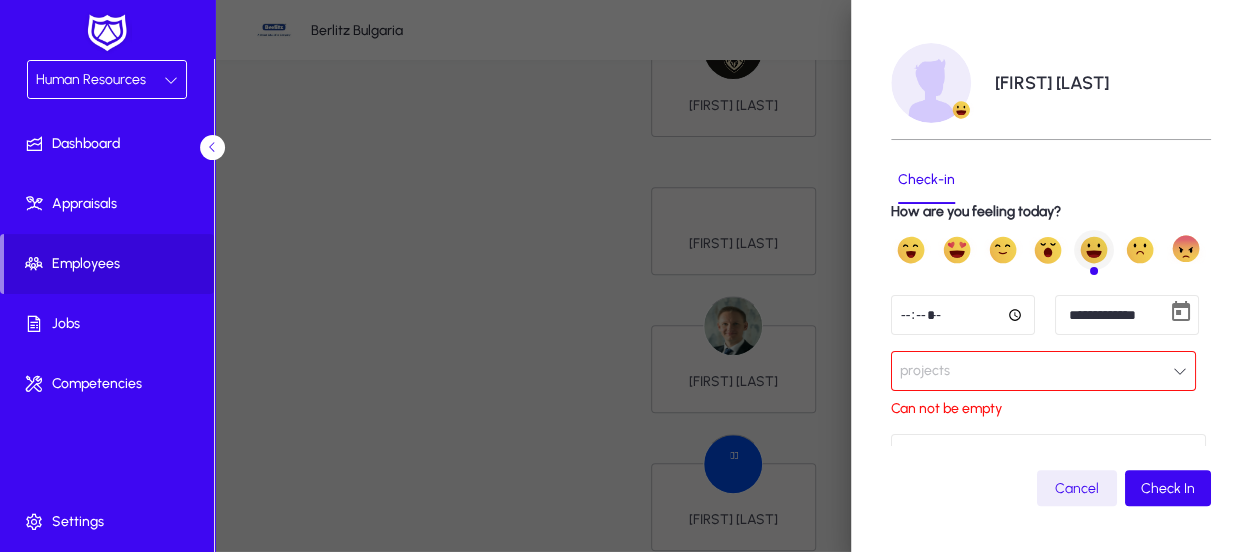 scroll, scrollTop: 0, scrollLeft: 0, axis: both 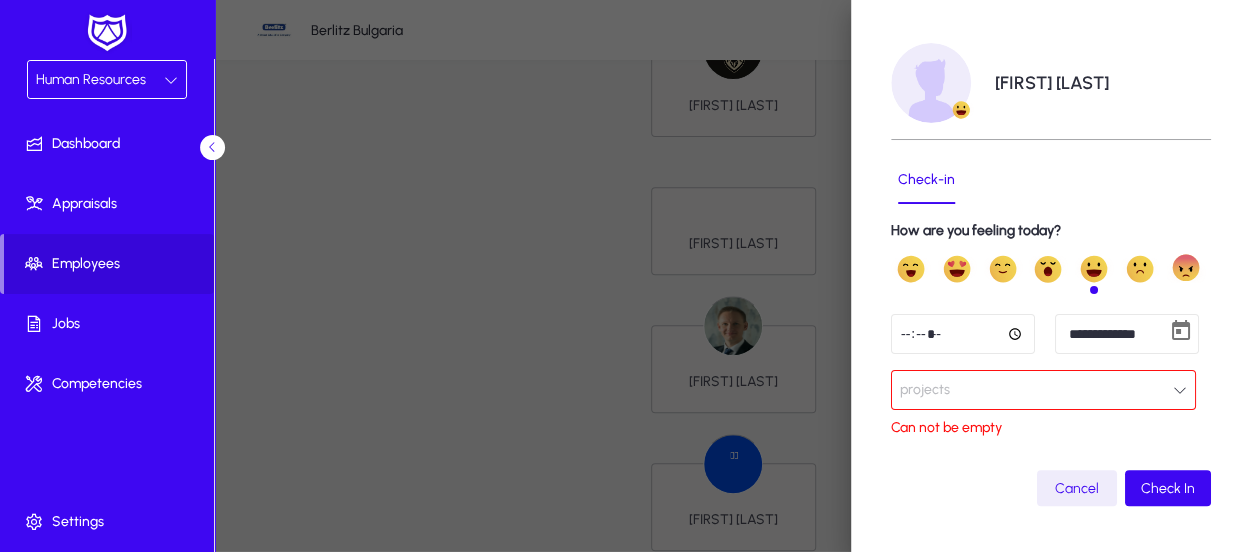 click 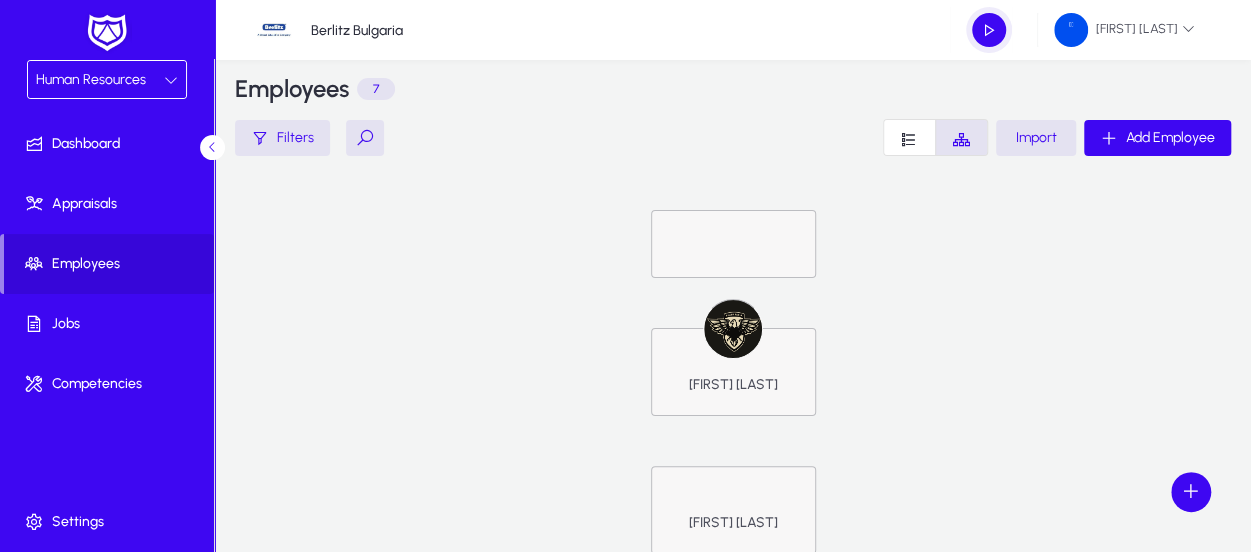 scroll, scrollTop: 0, scrollLeft: 0, axis: both 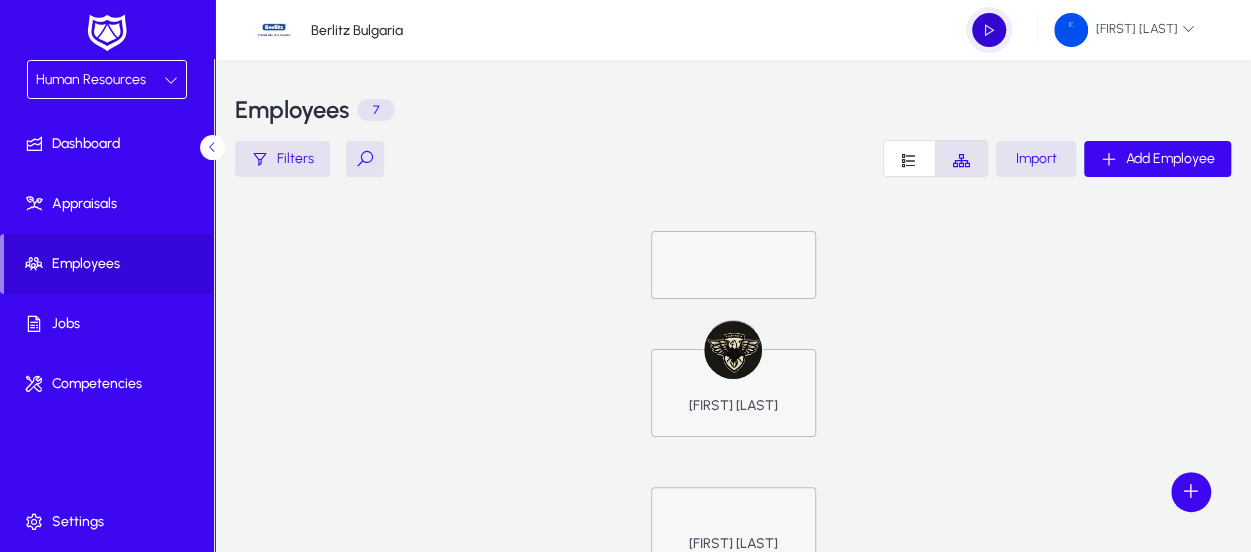click 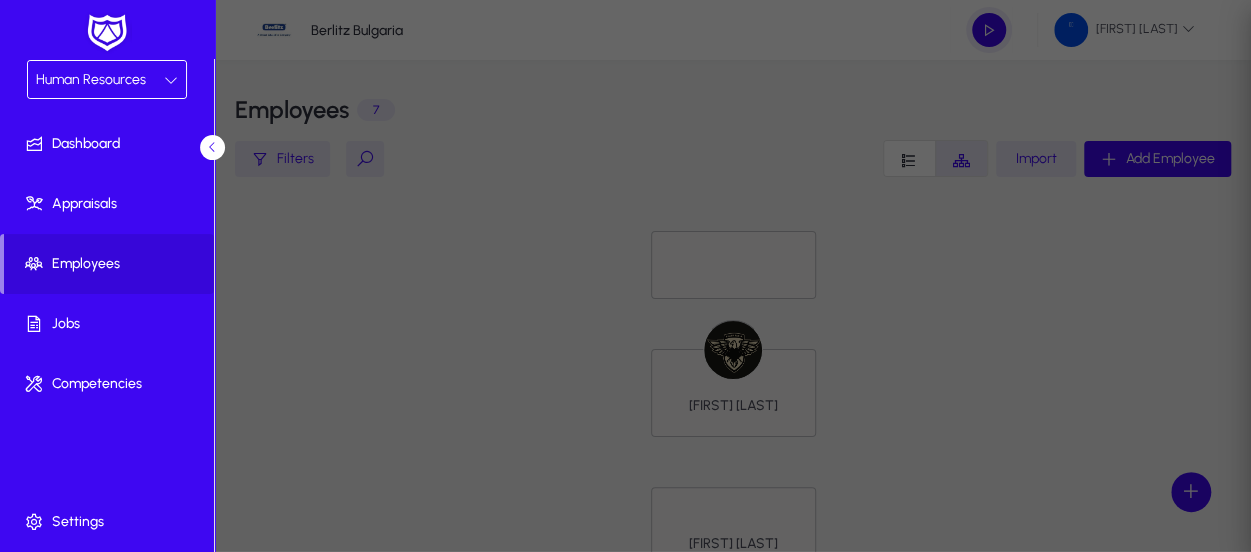 type on "*****" 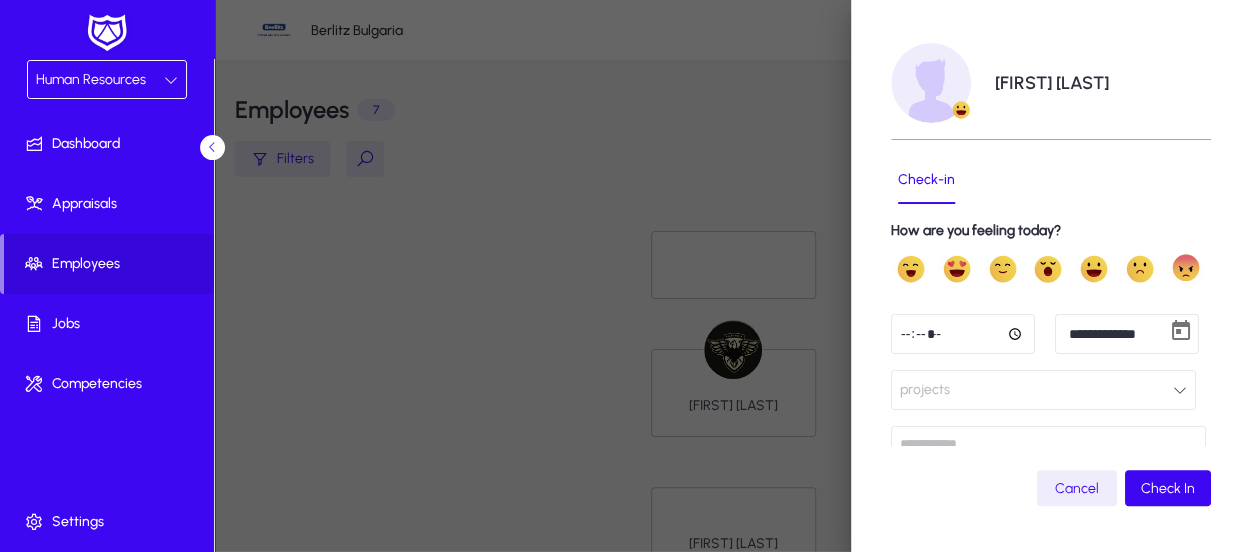 click 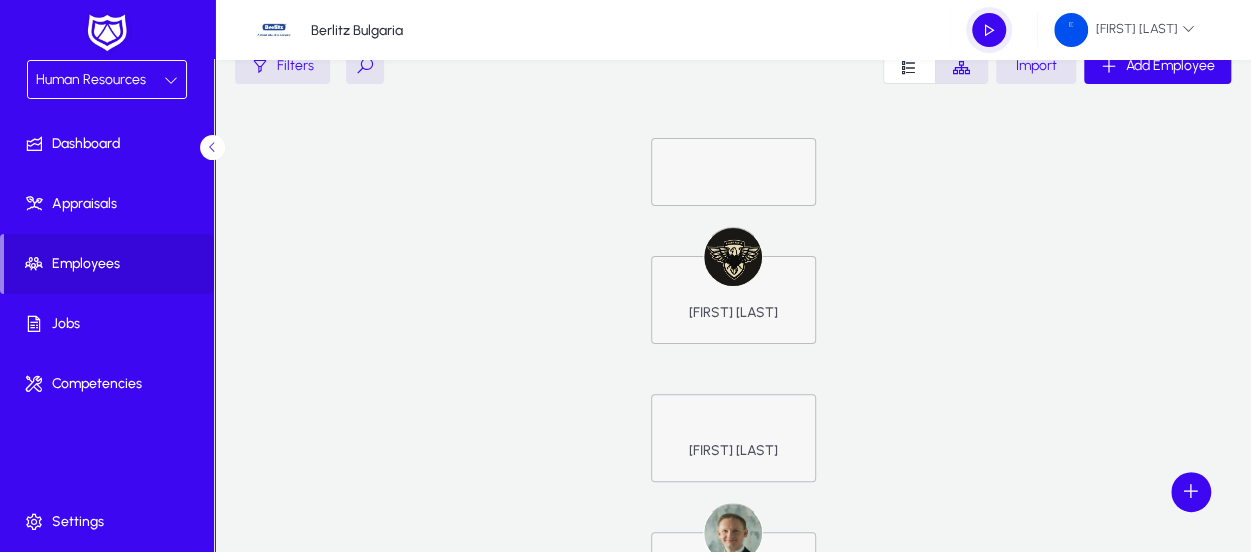scroll, scrollTop: 89, scrollLeft: 0, axis: vertical 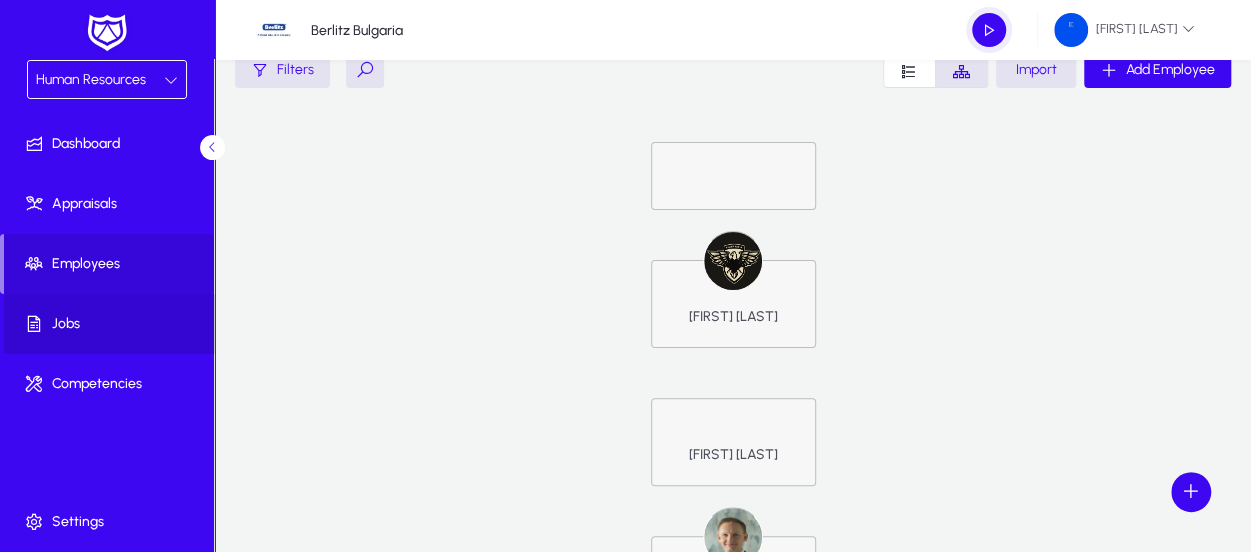 click on "Jobs" 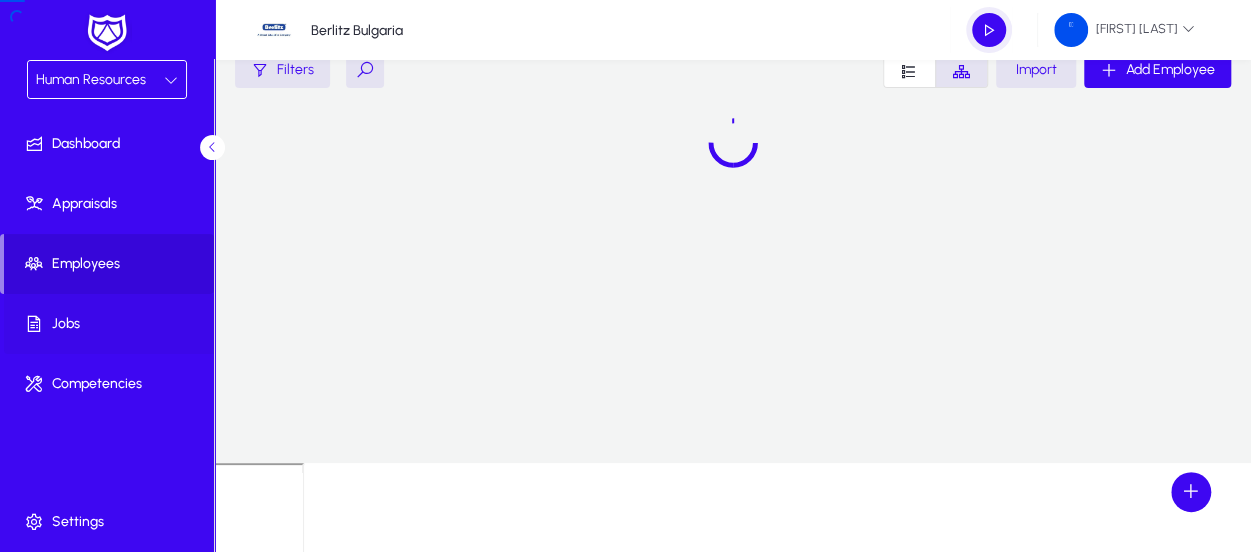 scroll, scrollTop: 0, scrollLeft: 0, axis: both 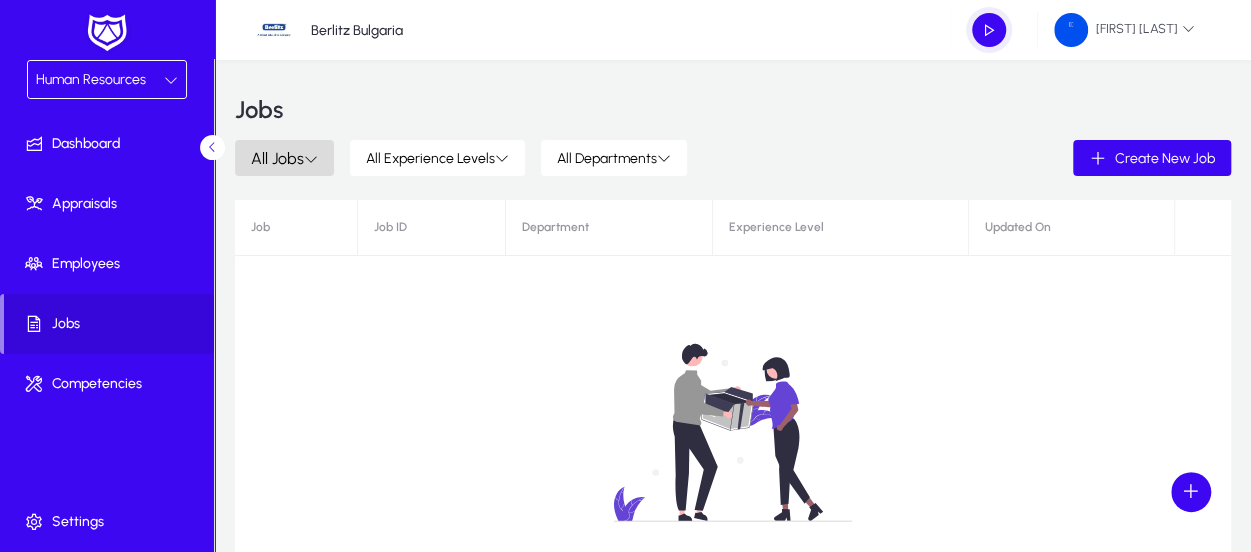 click 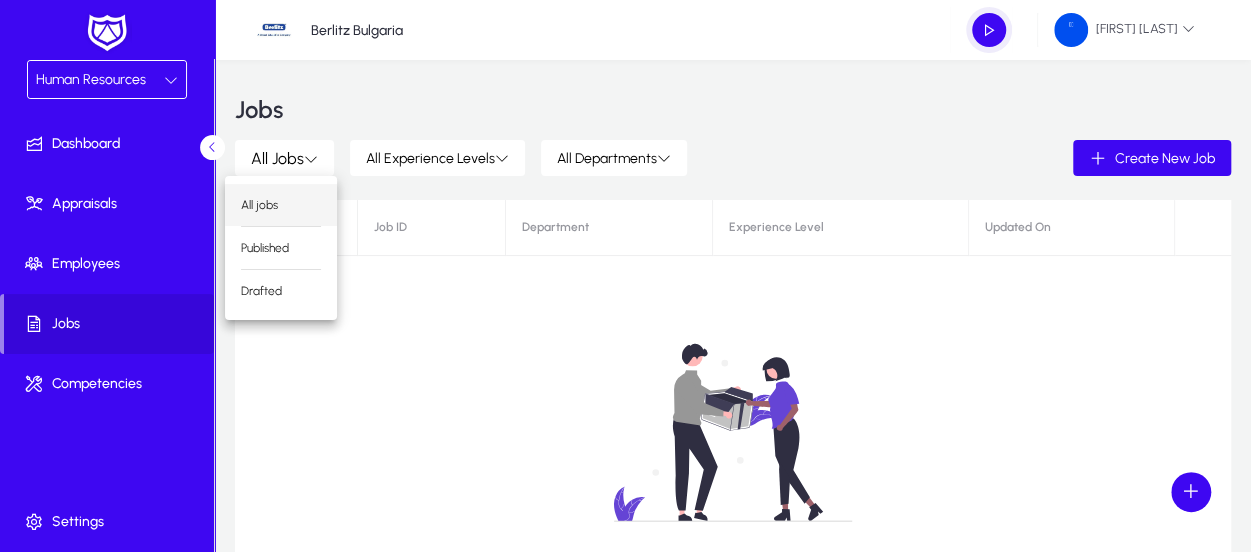 click on "All jobs" at bounding box center (281, 205) 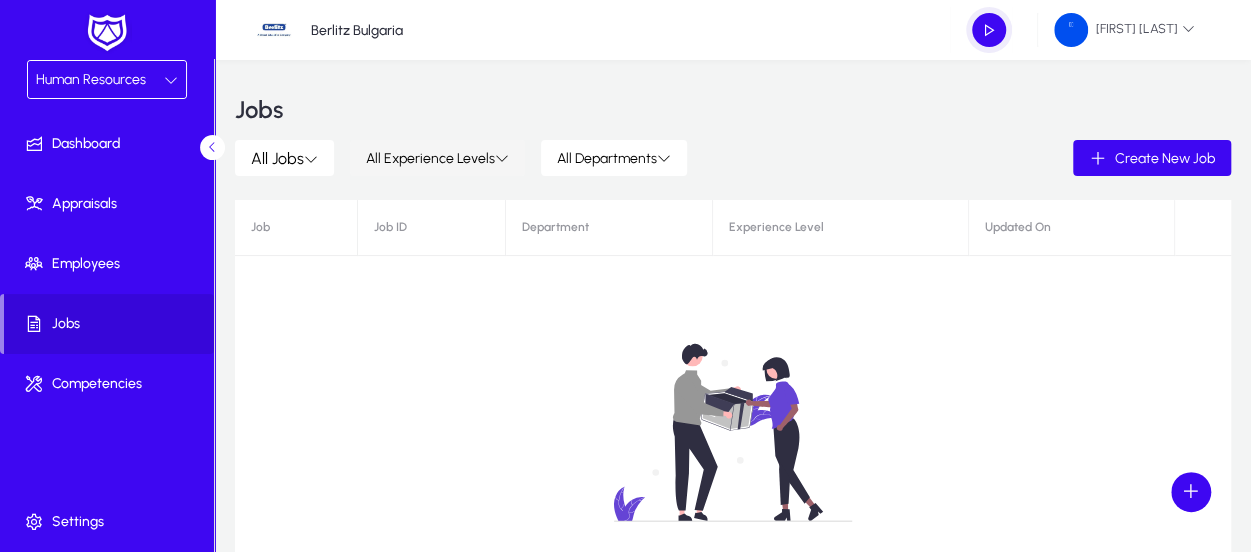 click 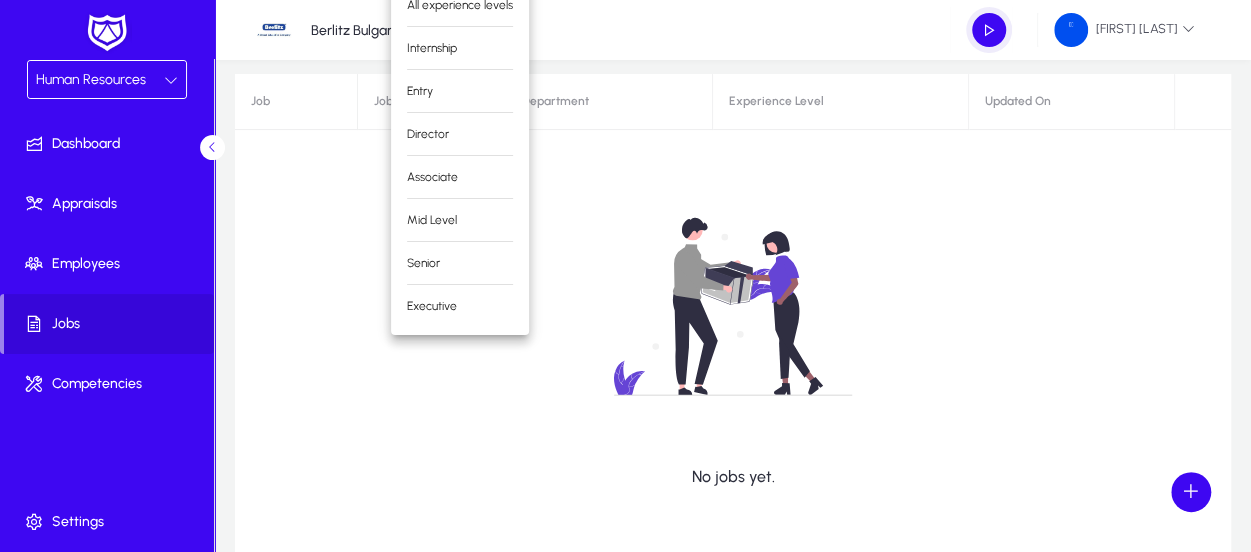 scroll, scrollTop: 0, scrollLeft: 0, axis: both 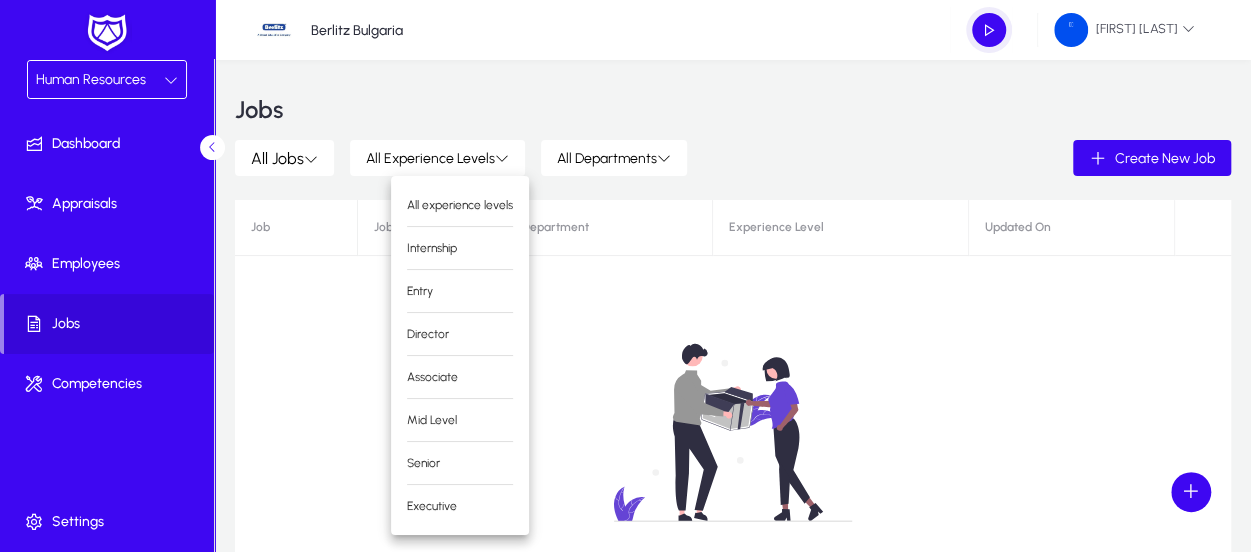 click at bounding box center (625, 276) 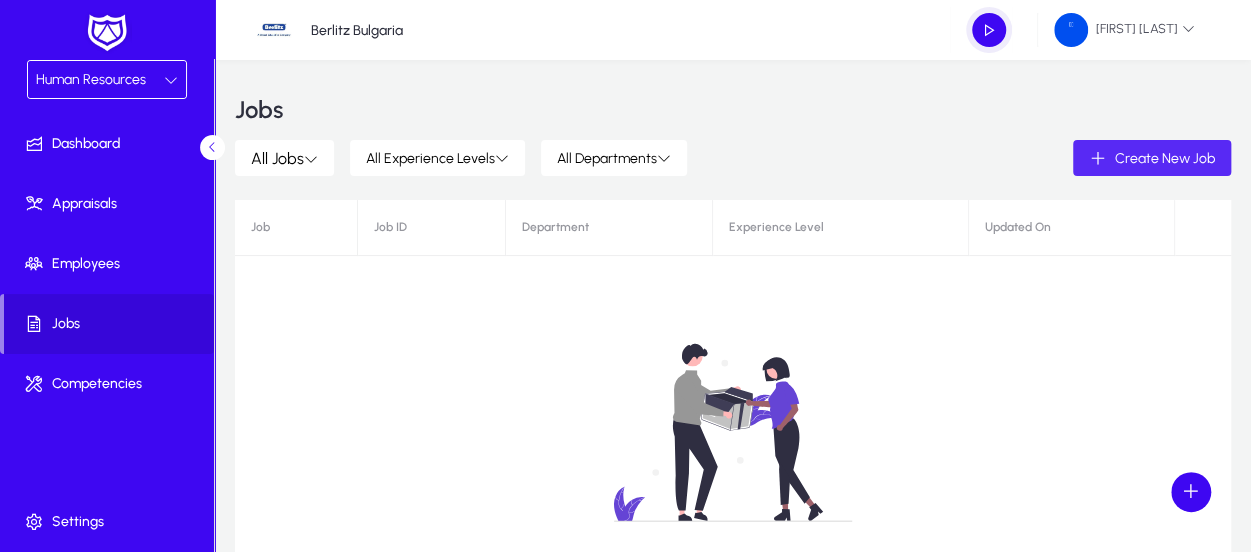 click on "Create New Job" 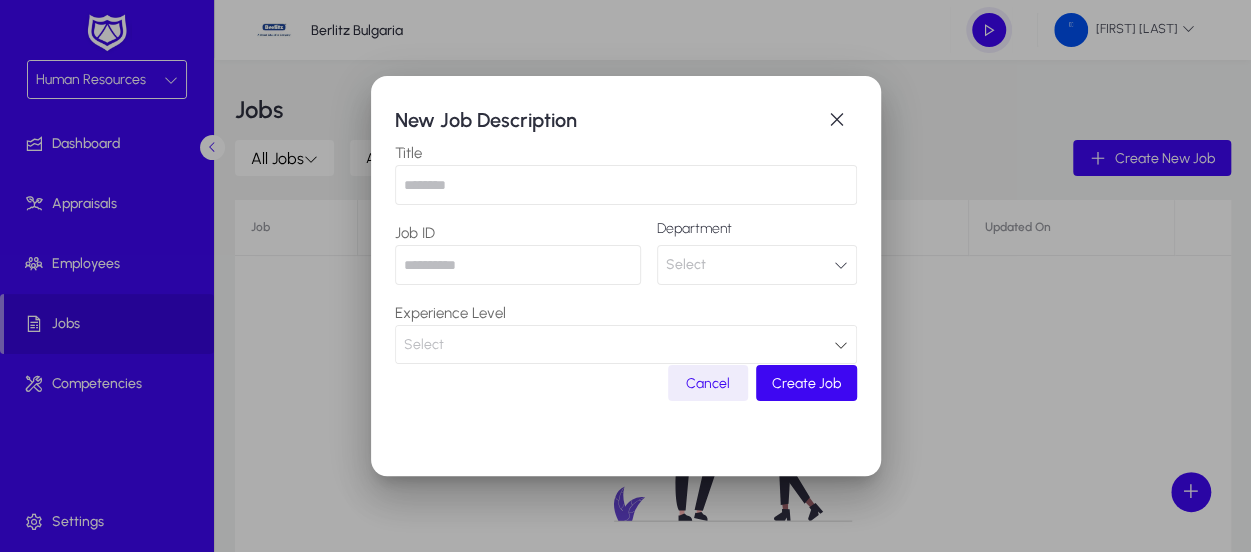 click at bounding box center (626, 185) 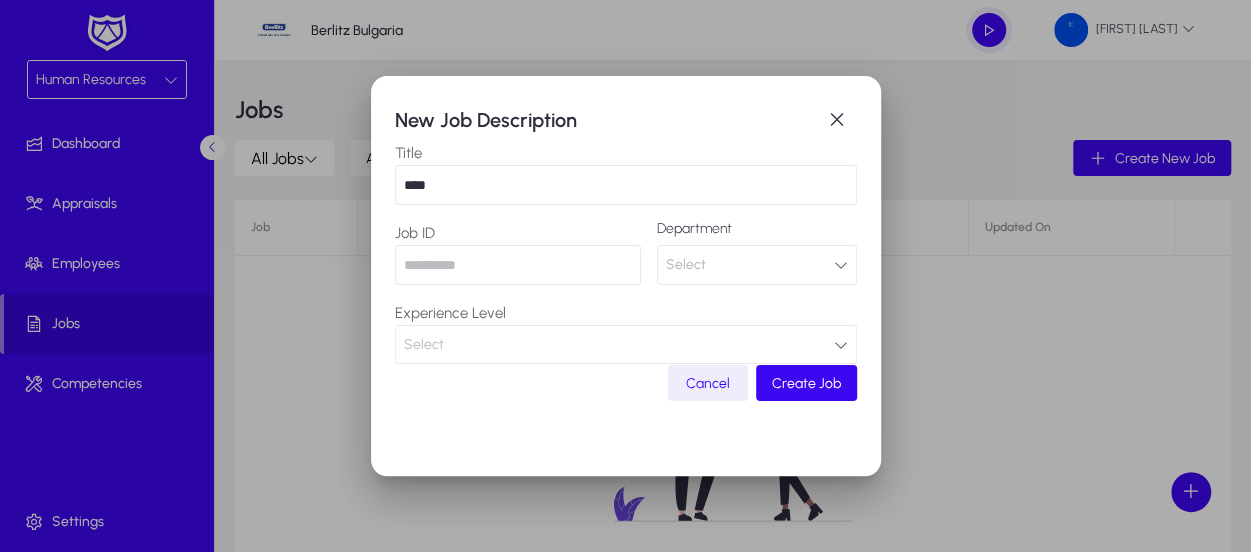 type on "*****" 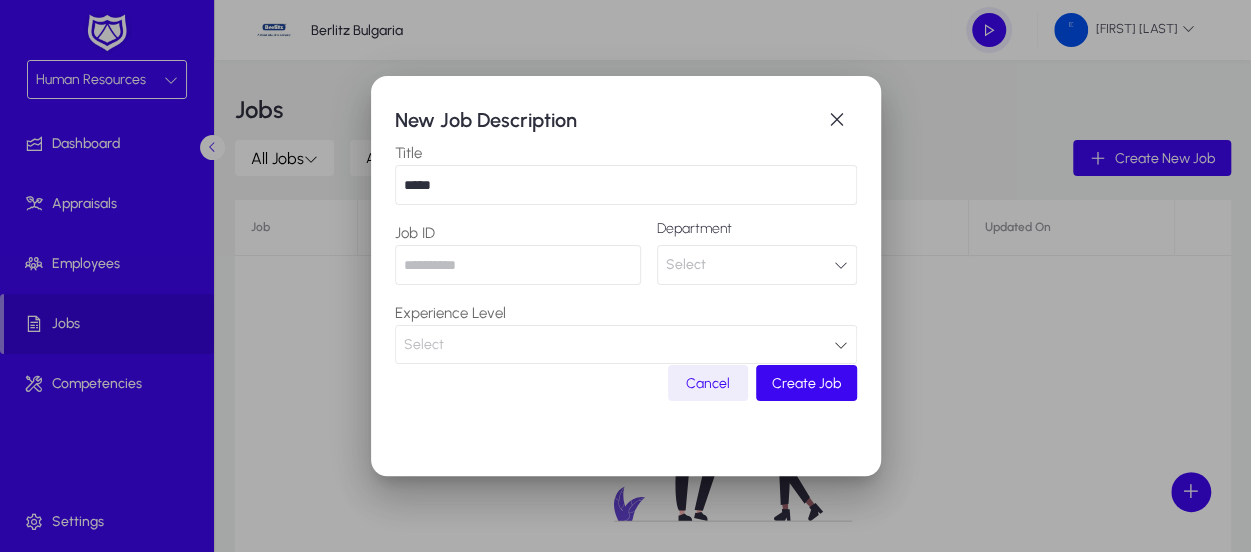 type on "*" 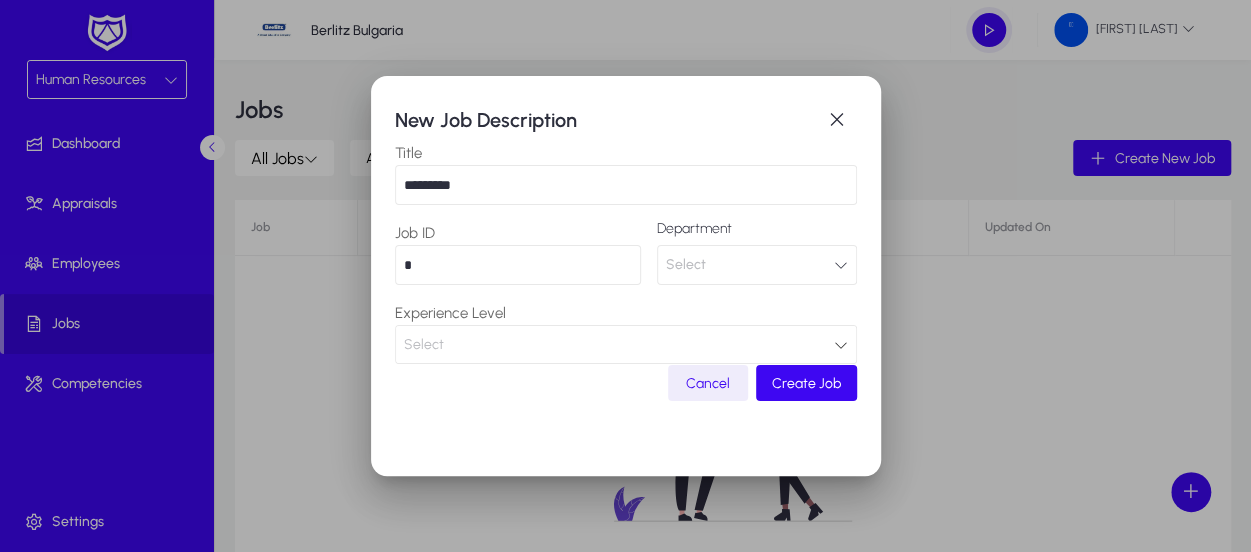 type on "**********" 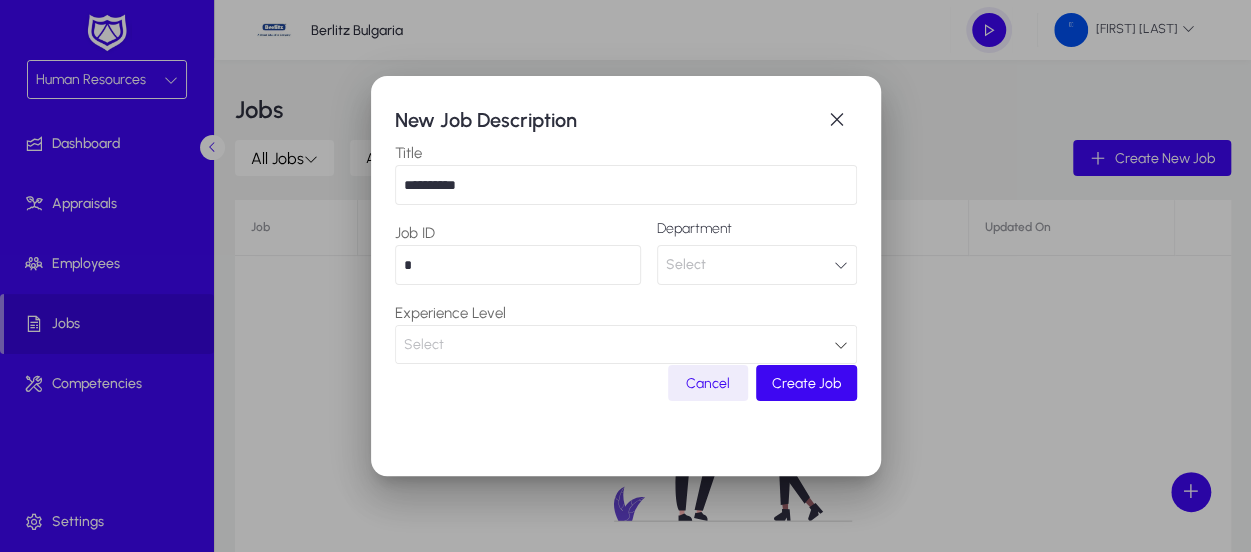 type on "**" 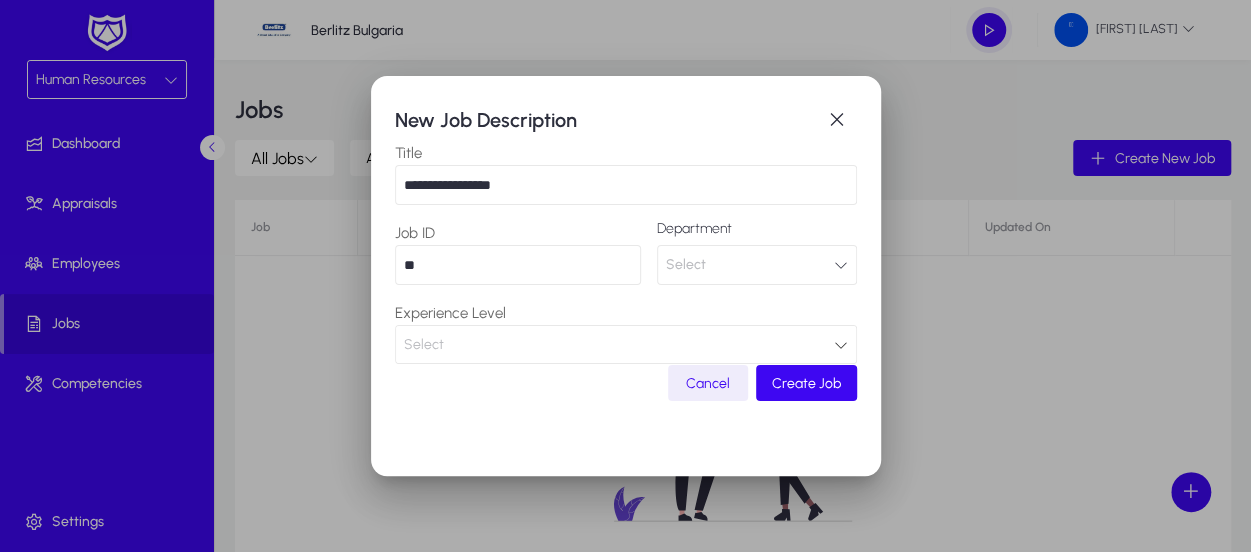 type on "**********" 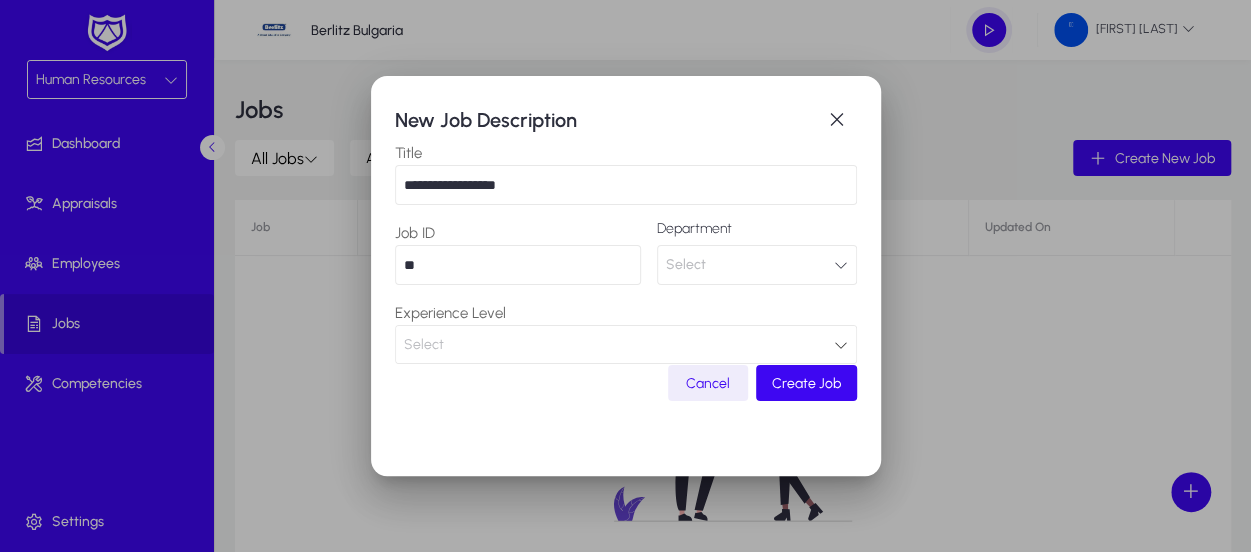 type on "***" 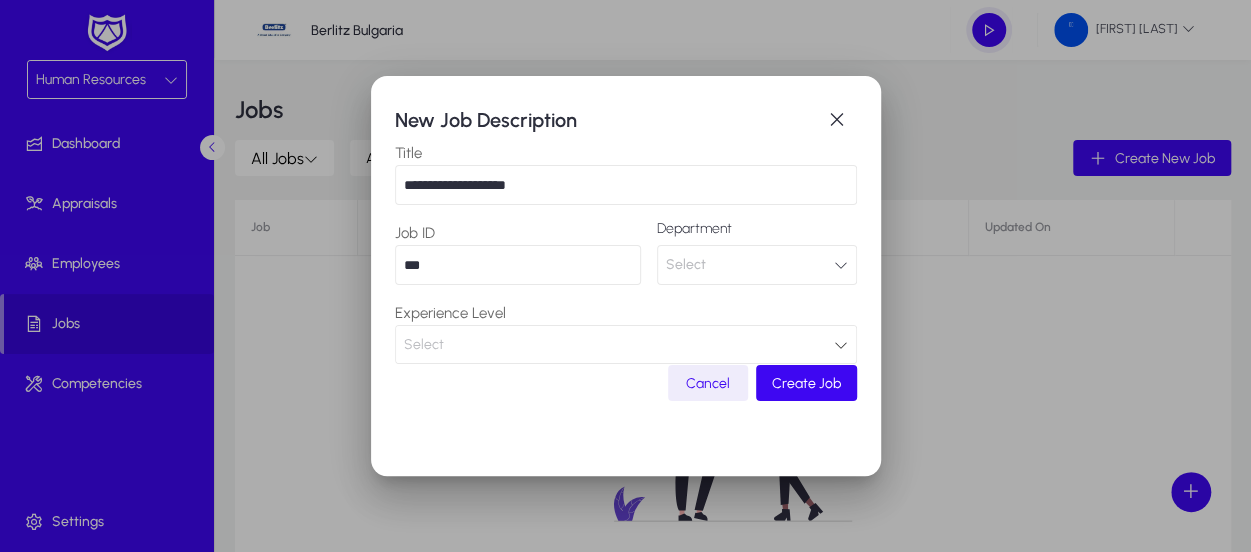 type on "**********" 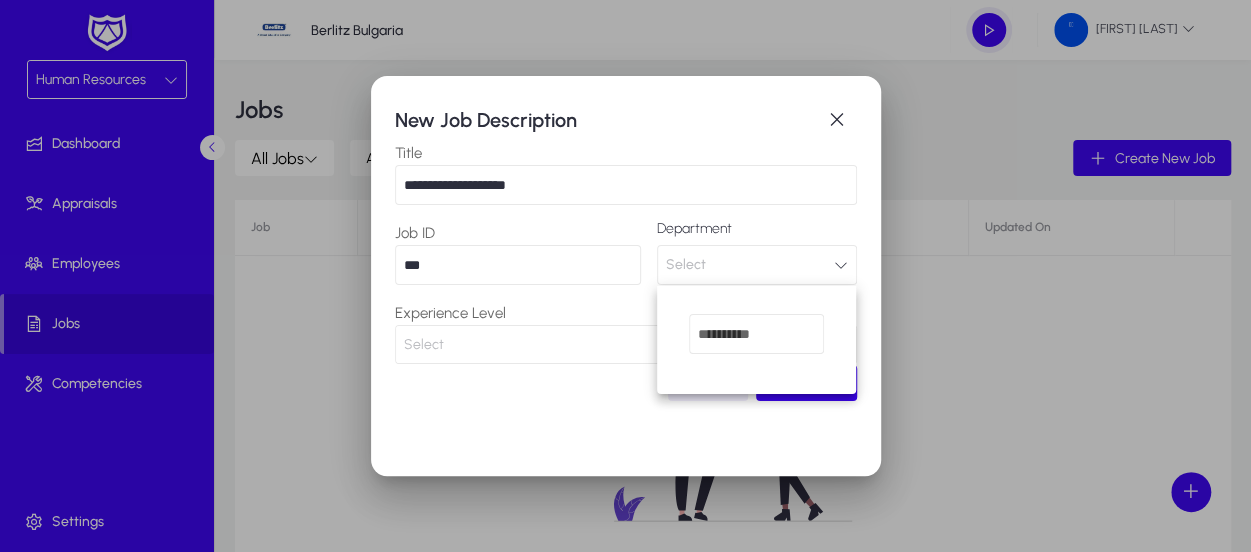 click at bounding box center (625, 276) 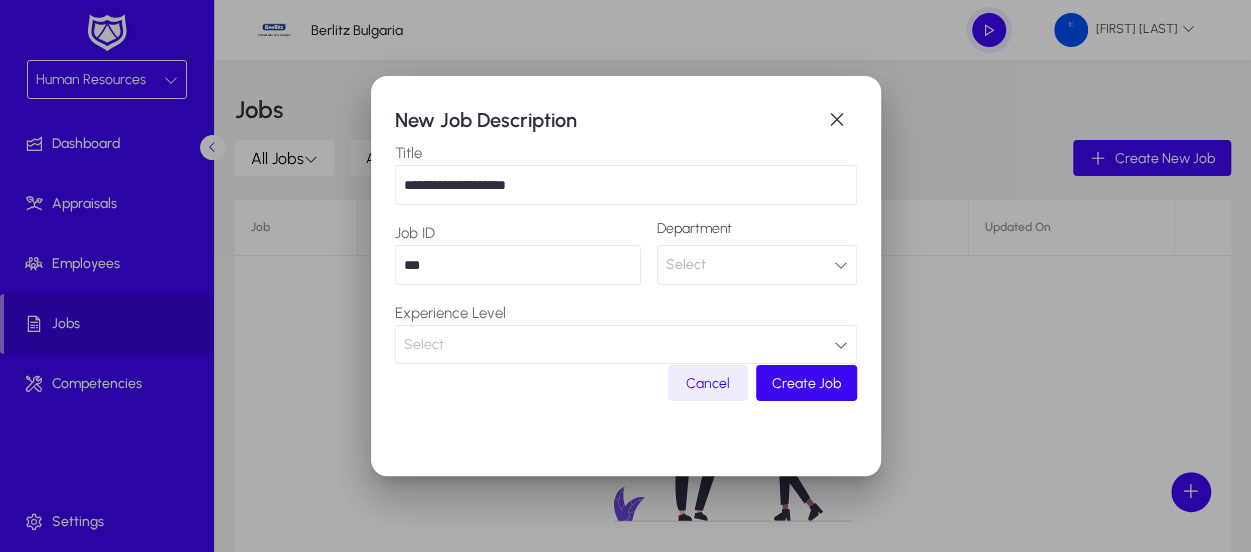 click on "Select" at bounding box center [619, 345] 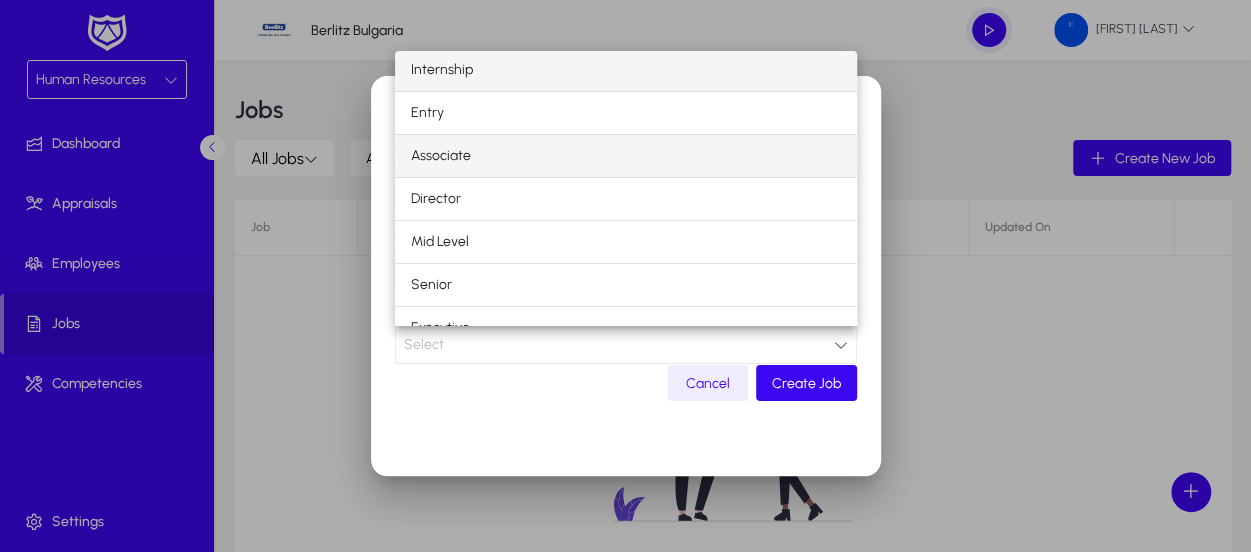 scroll, scrollTop: 0, scrollLeft: 0, axis: both 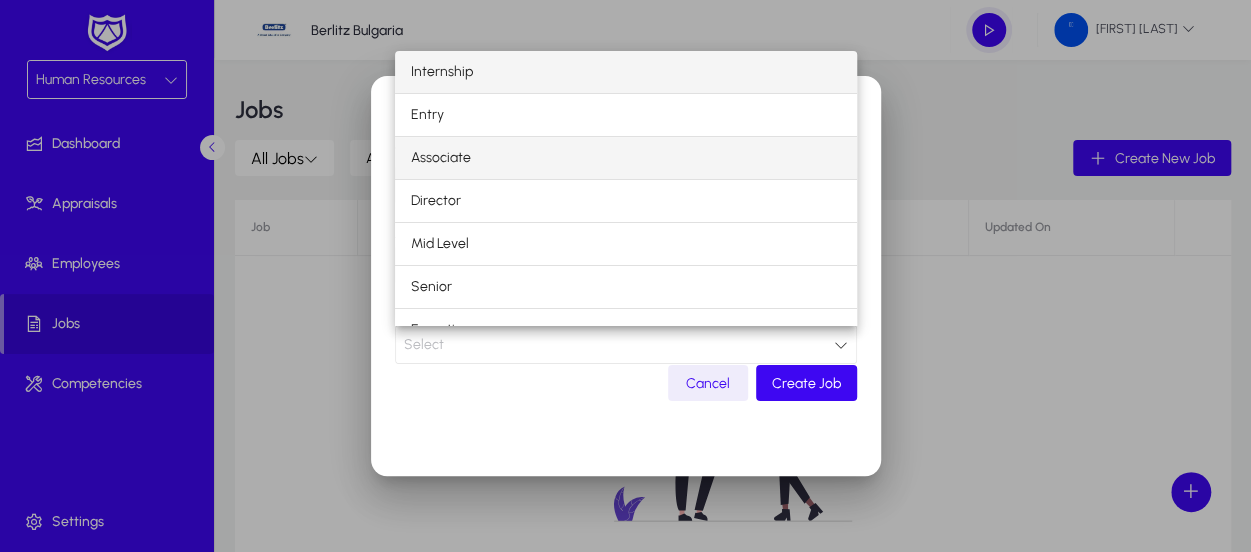 click on "Associate" at bounding box center (626, 158) 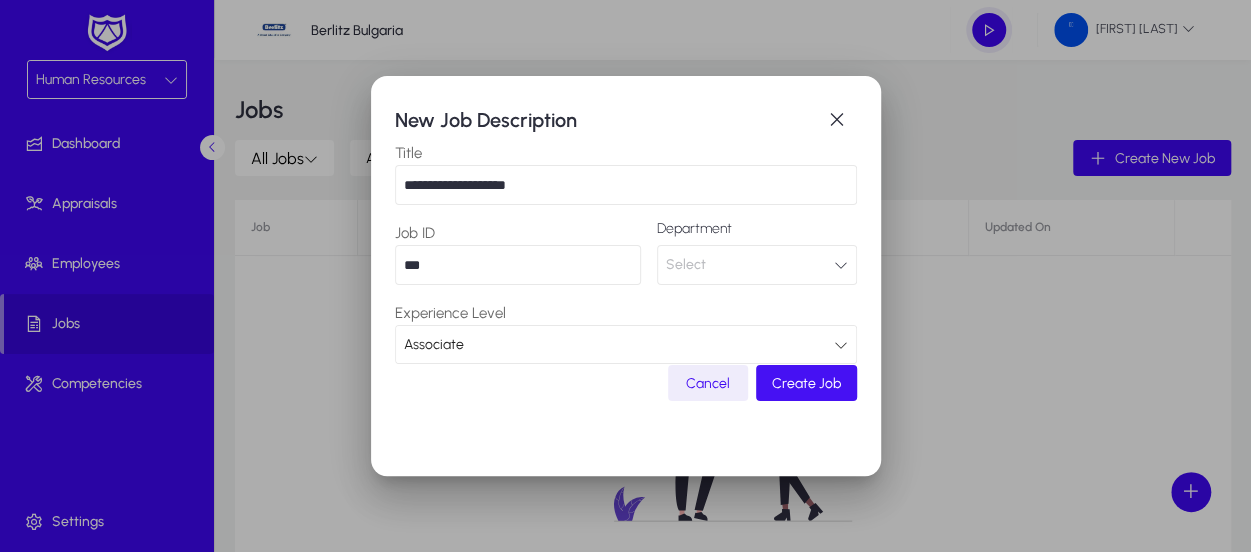 click on "Create Job" 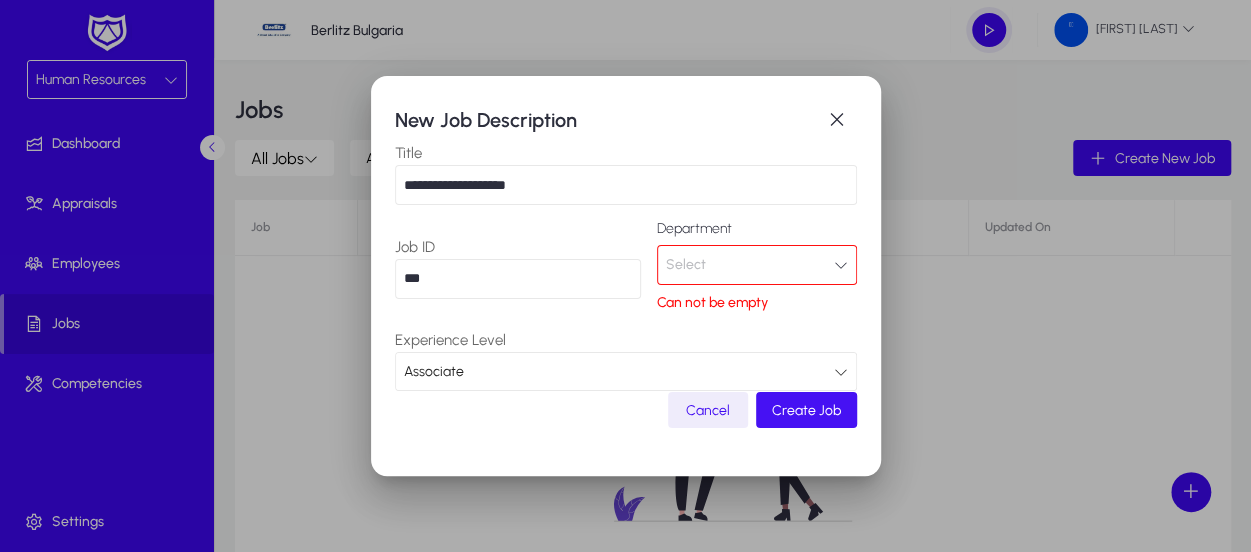 click on "Create Job" 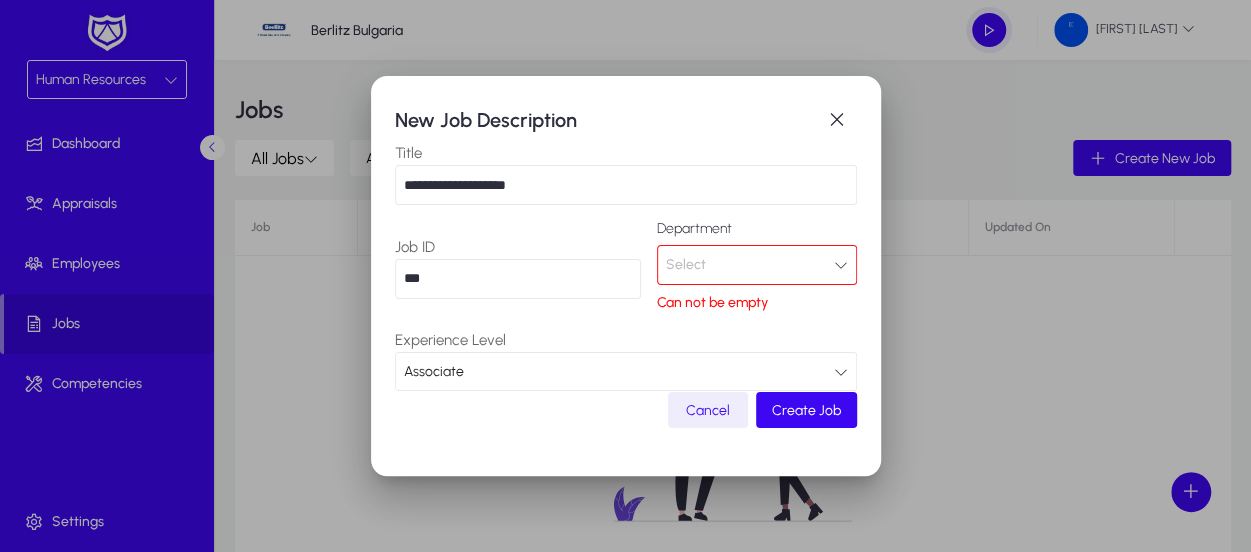 click on "Select" at bounding box center [757, 265] 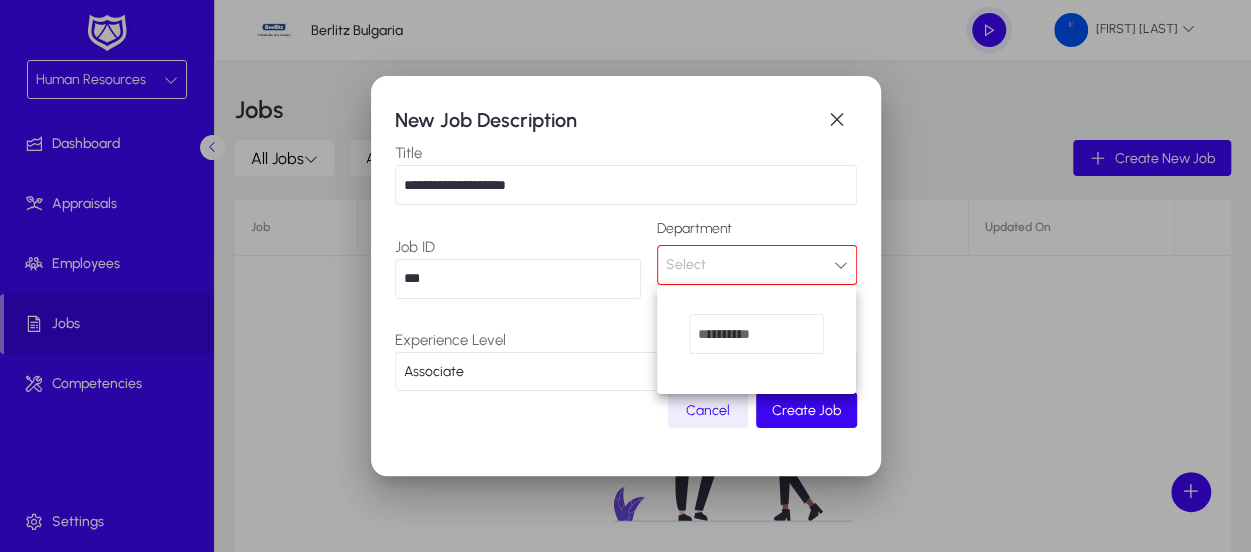 click at bounding box center [756, 334] 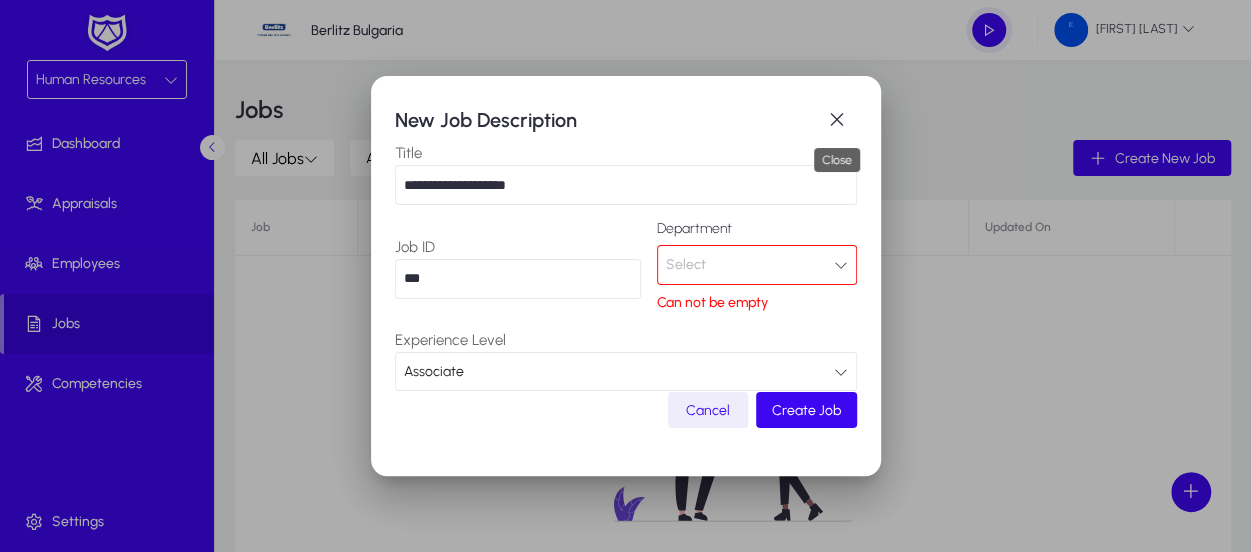 click at bounding box center [837, 120] 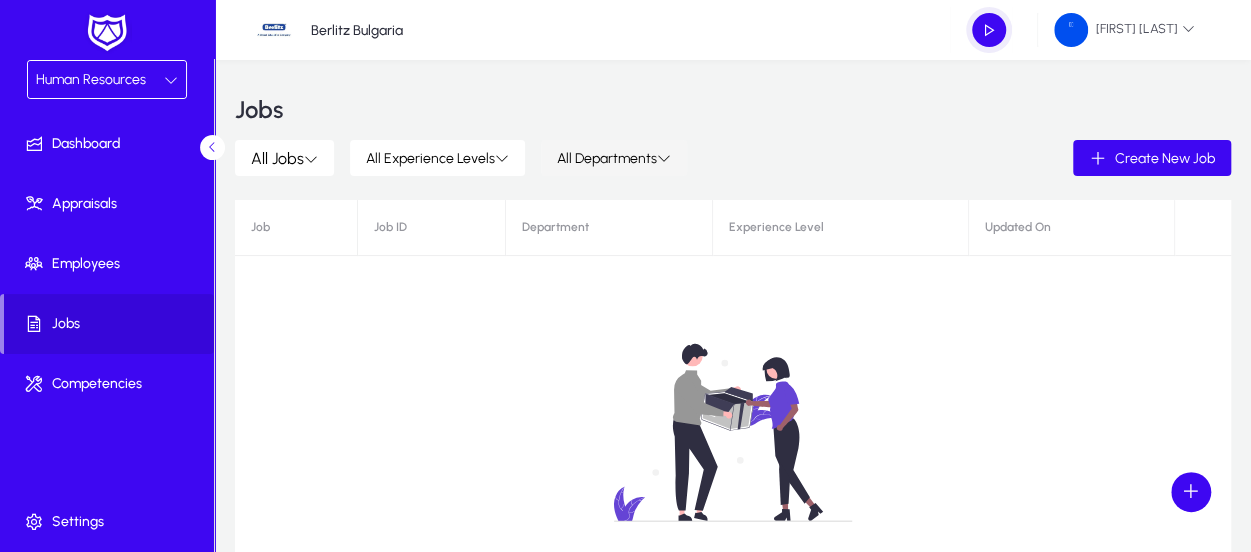 click on "All Departments" 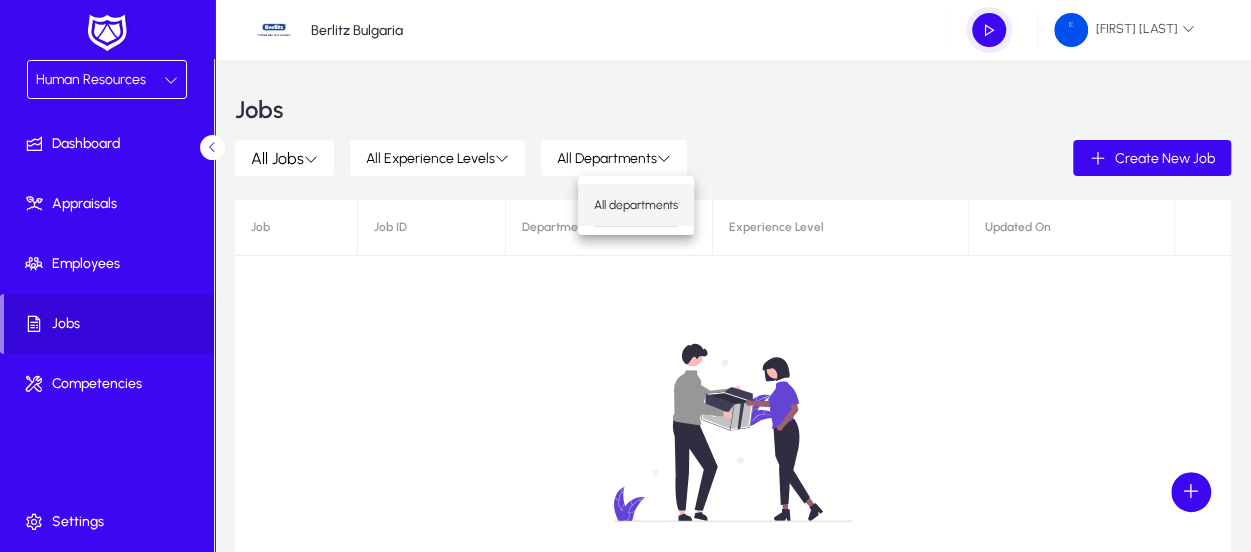 click on "All departments" at bounding box center (636, 205) 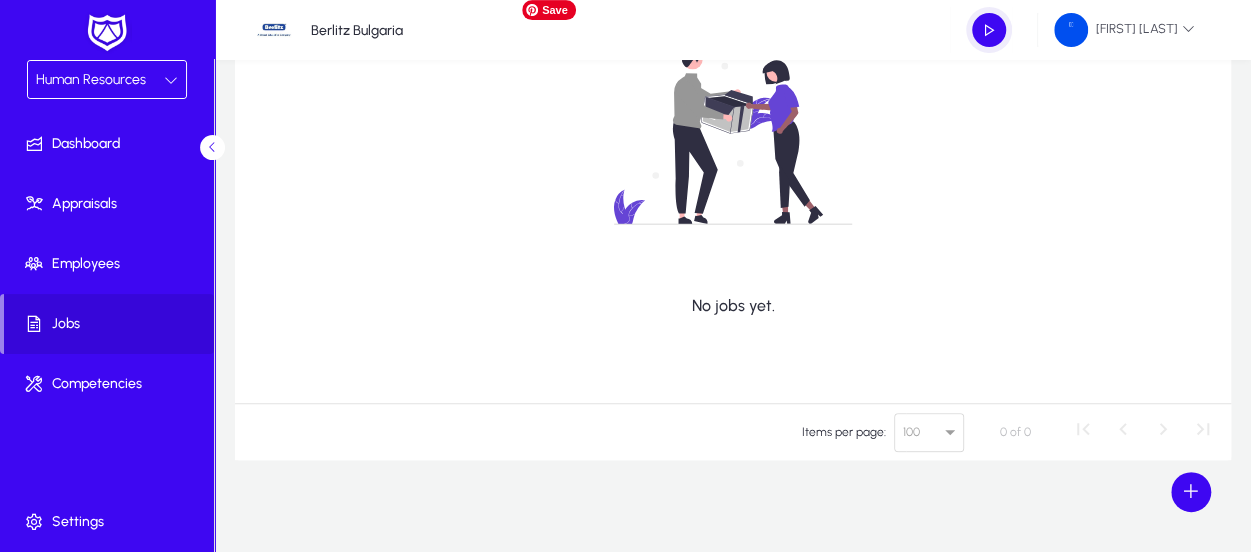 scroll, scrollTop: 304, scrollLeft: 0, axis: vertical 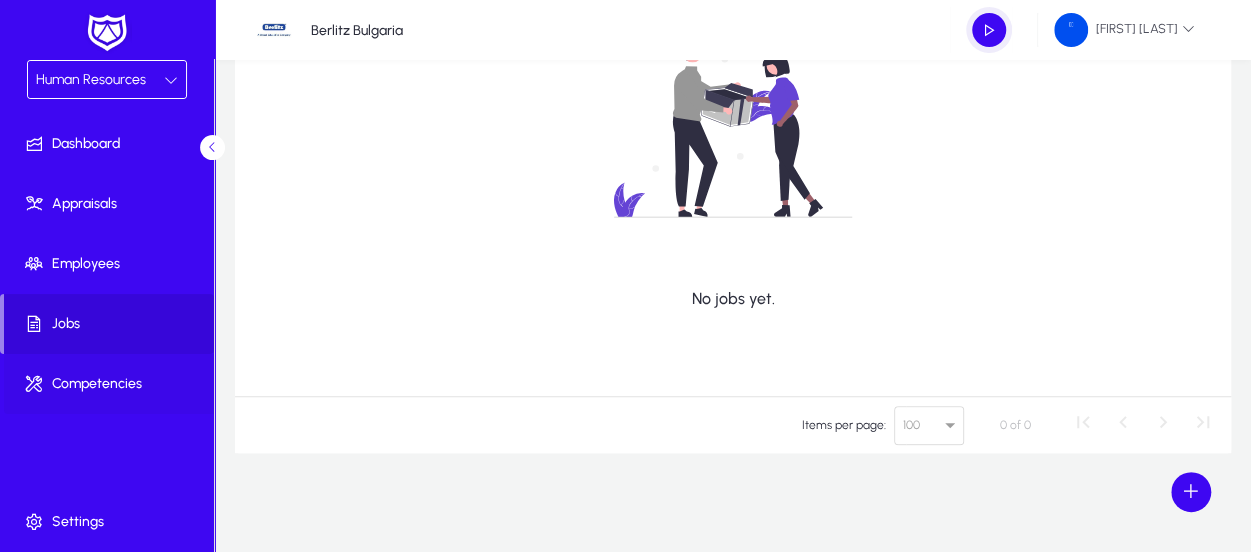 click on "Competencies" 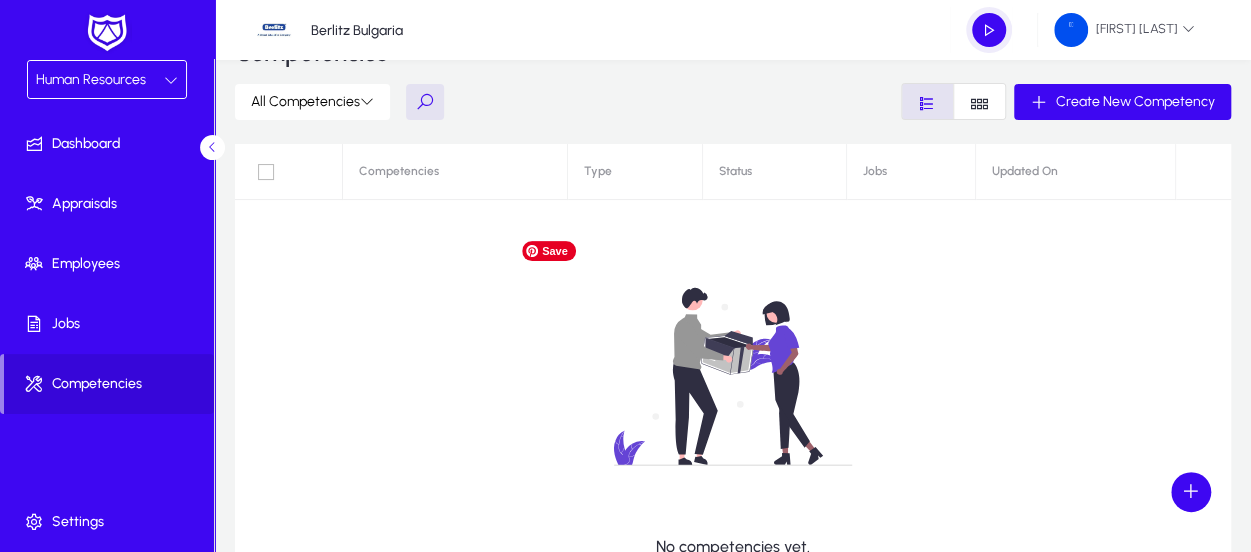 scroll, scrollTop: 0, scrollLeft: 0, axis: both 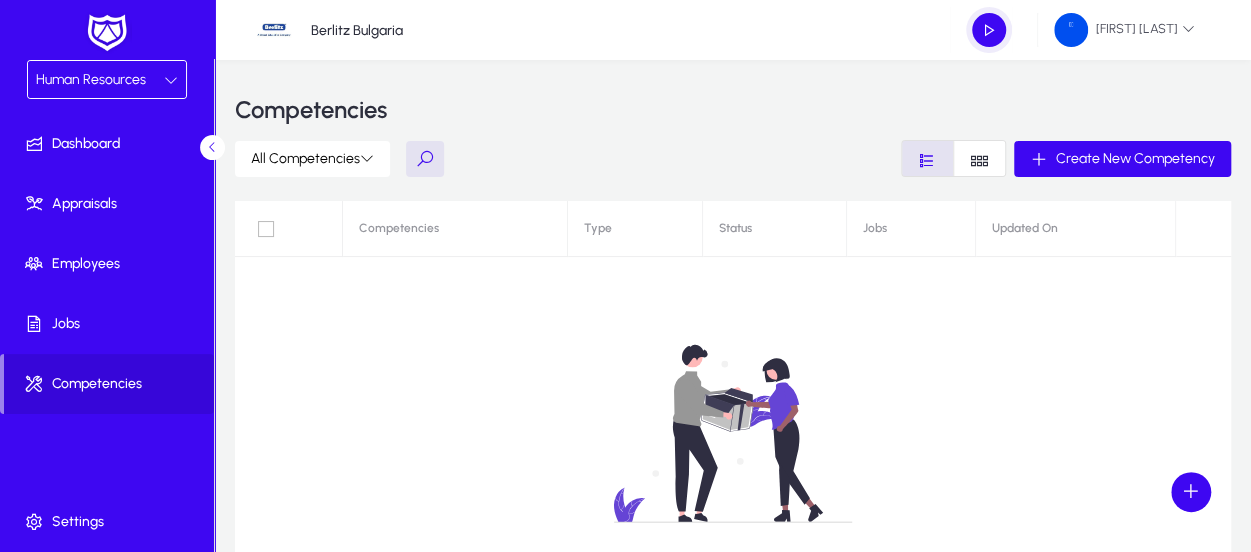 click at bounding box center (979, 158) 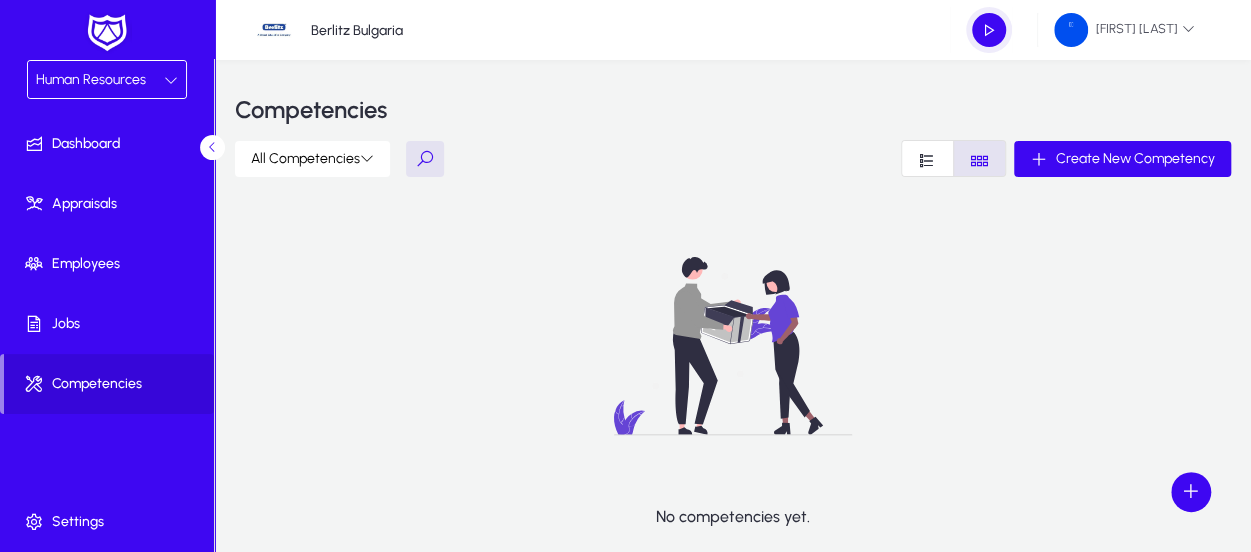 click at bounding box center [927, 158] 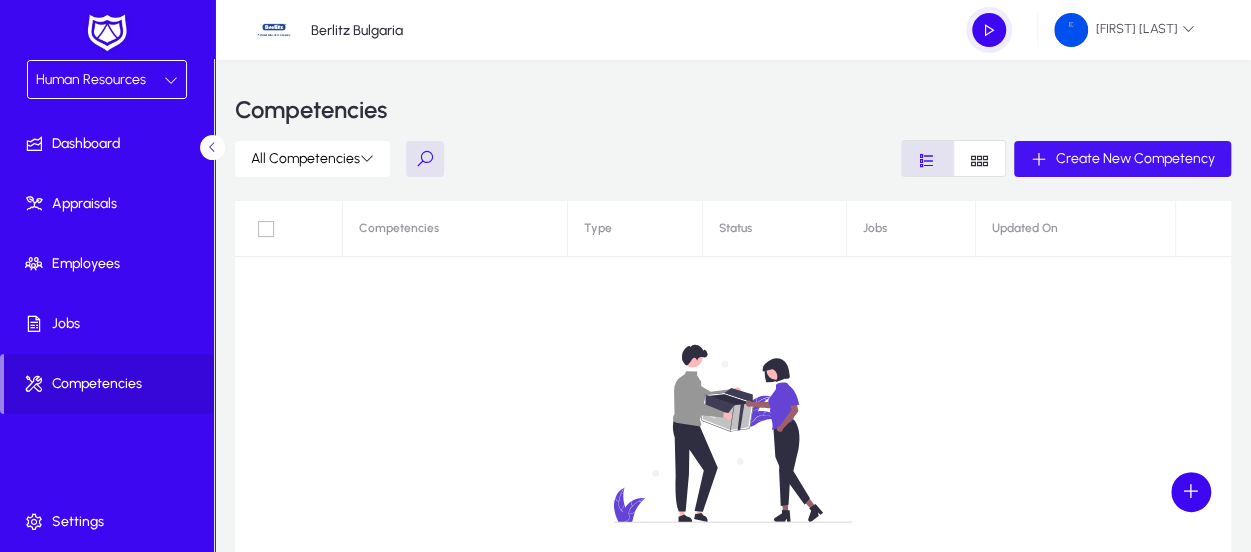 click on "Create New Competency" 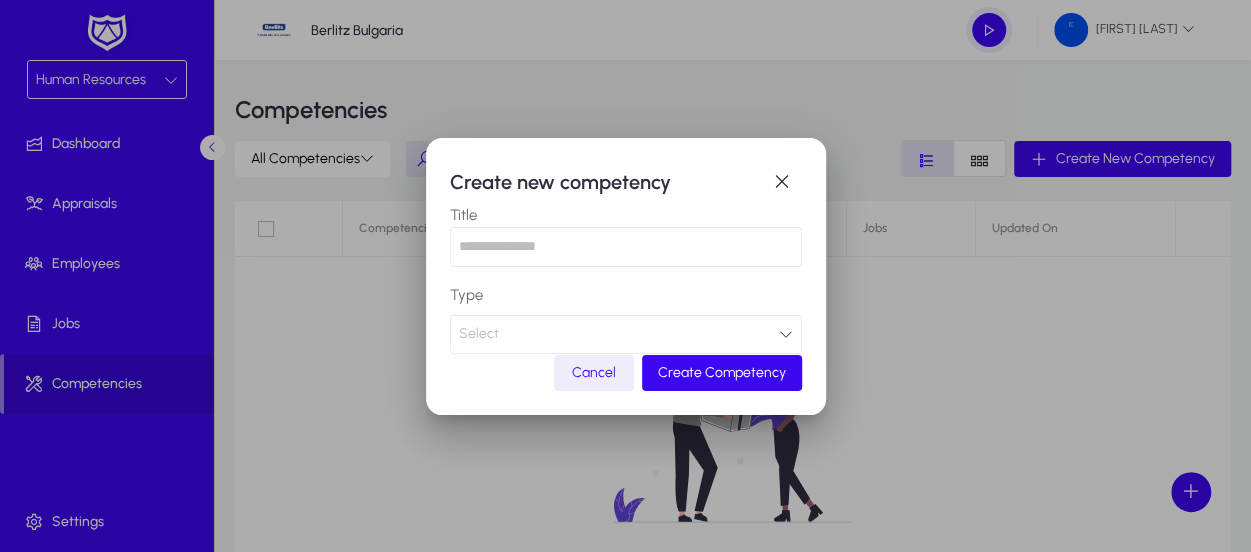 click at bounding box center (626, 247) 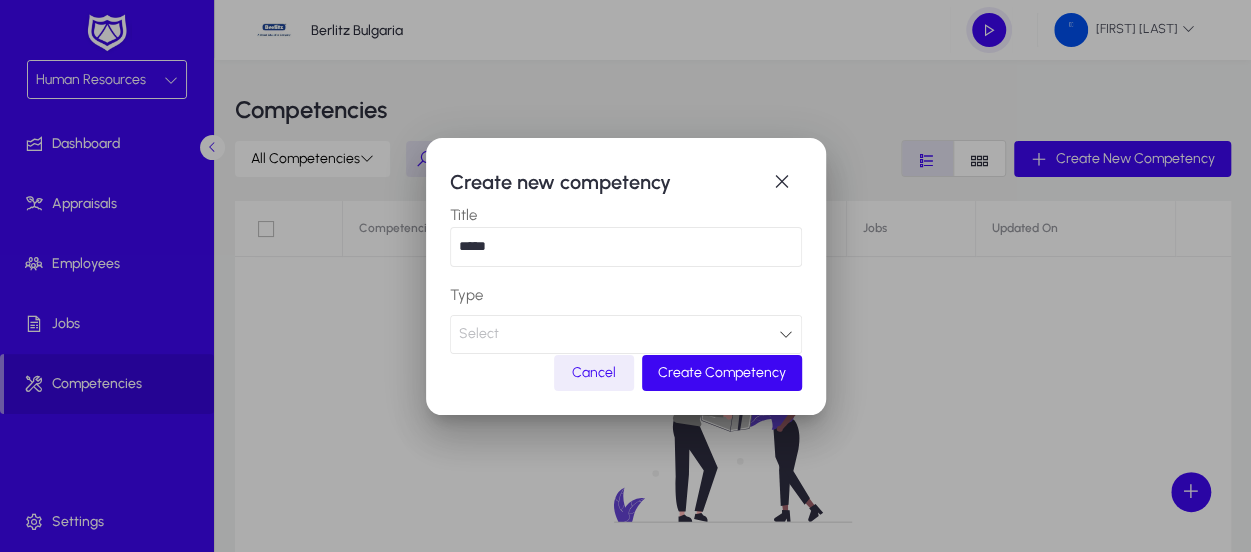 type on "*****" 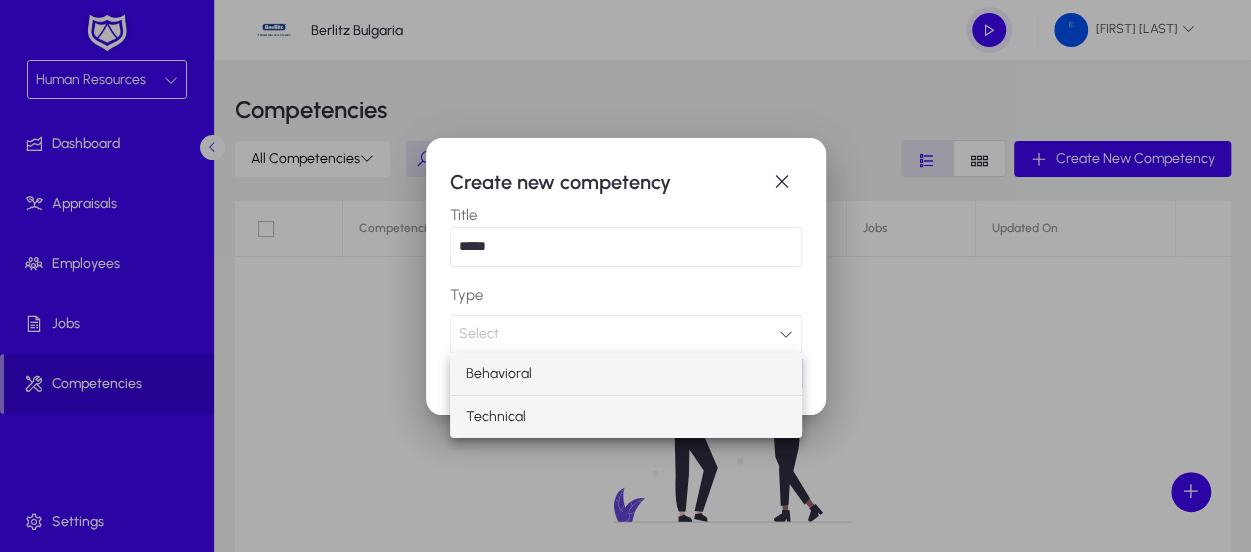 click on "Technical" at bounding box center (626, 417) 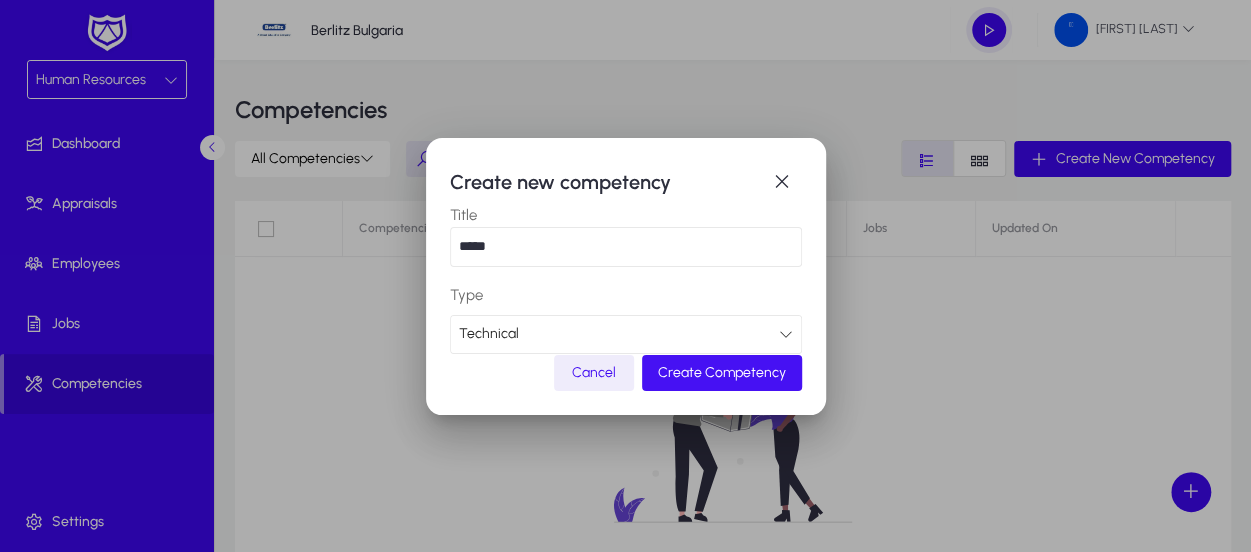 click on "Create Competency" 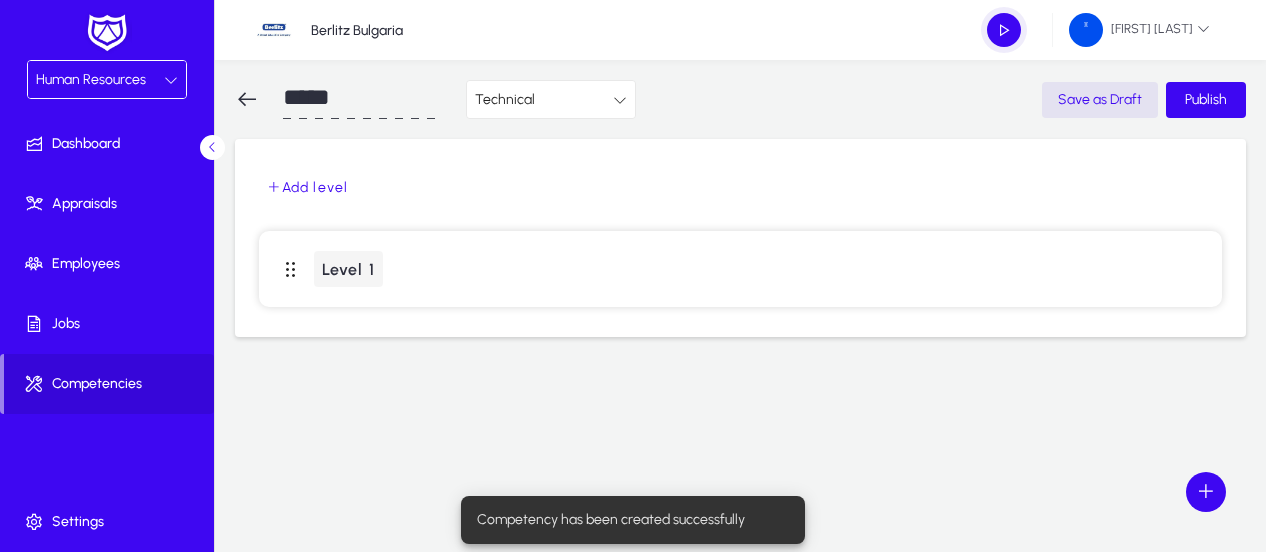 click on "Level 1" at bounding box center [348, 269] 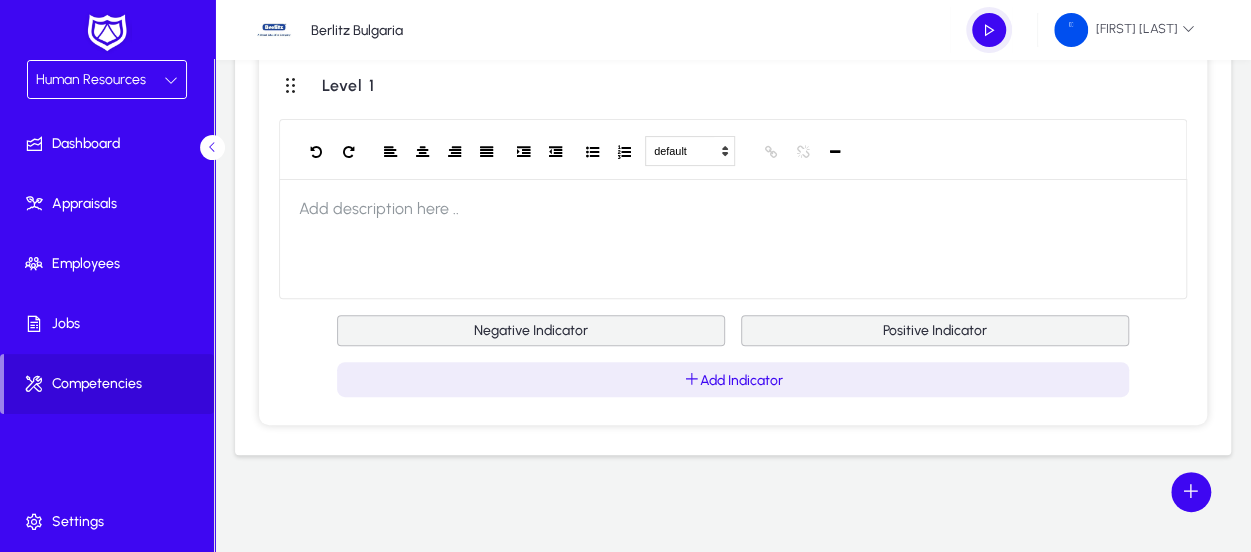 scroll, scrollTop: 84, scrollLeft: 0, axis: vertical 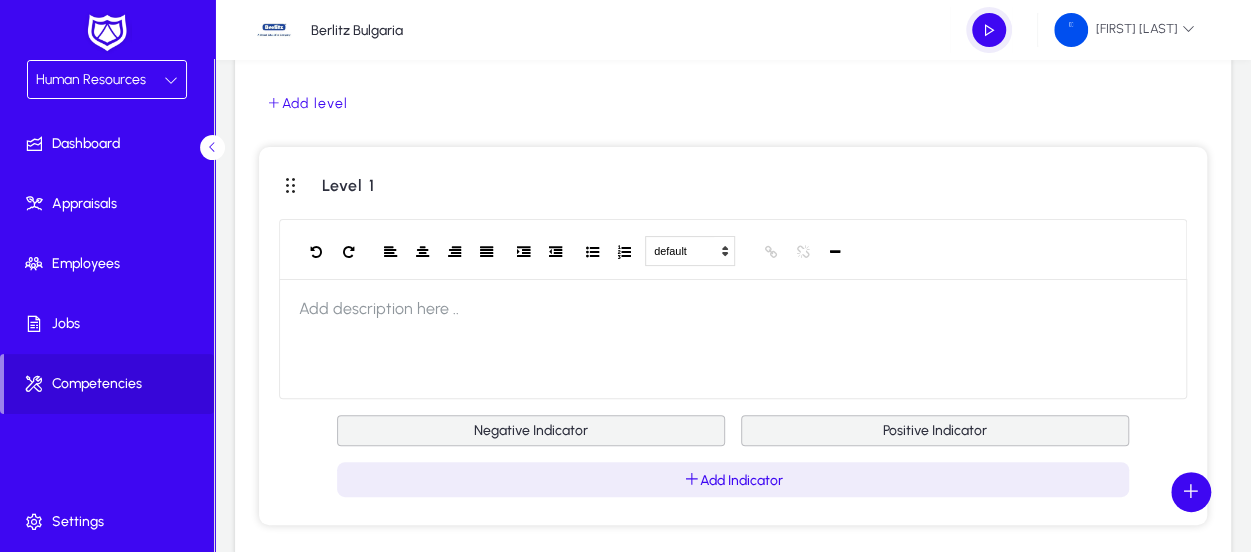 click on "Positive Indicator" at bounding box center (935, 430) 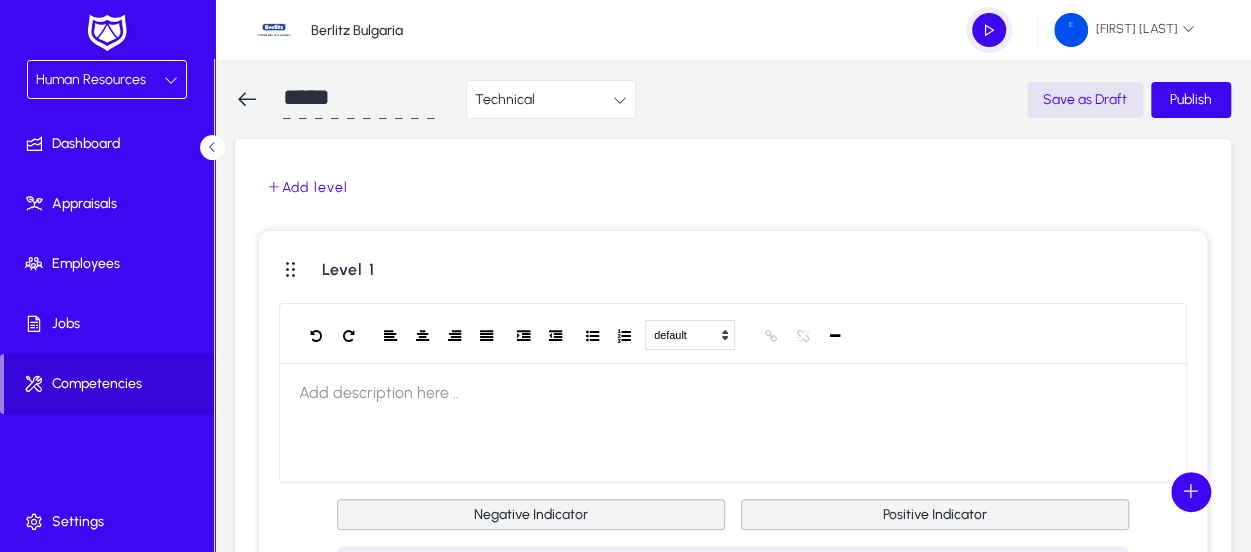 click 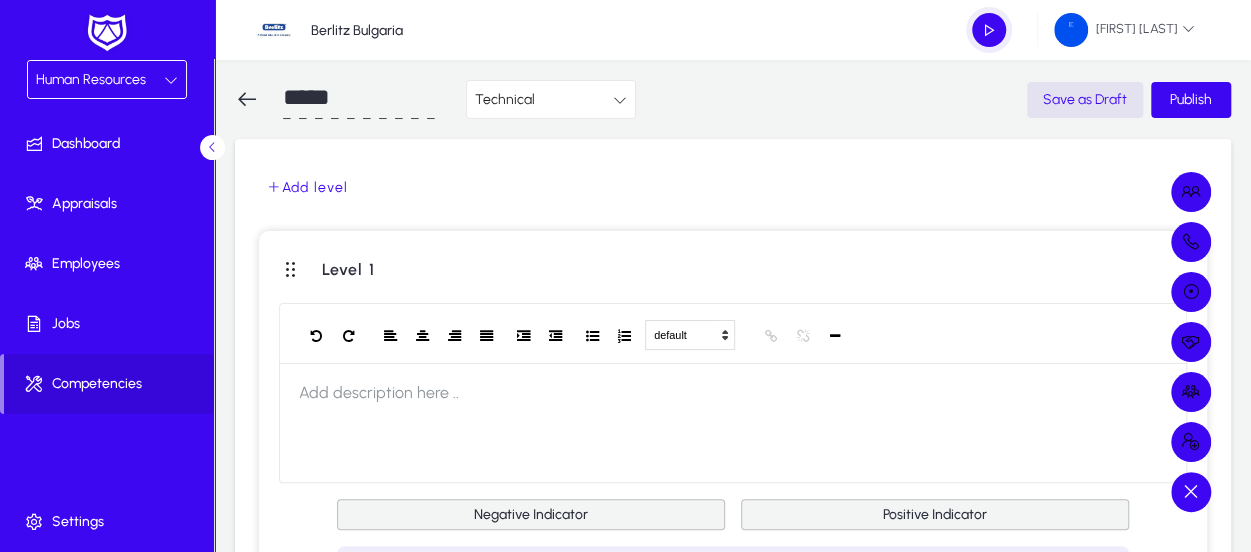 click at bounding box center (625, 276) 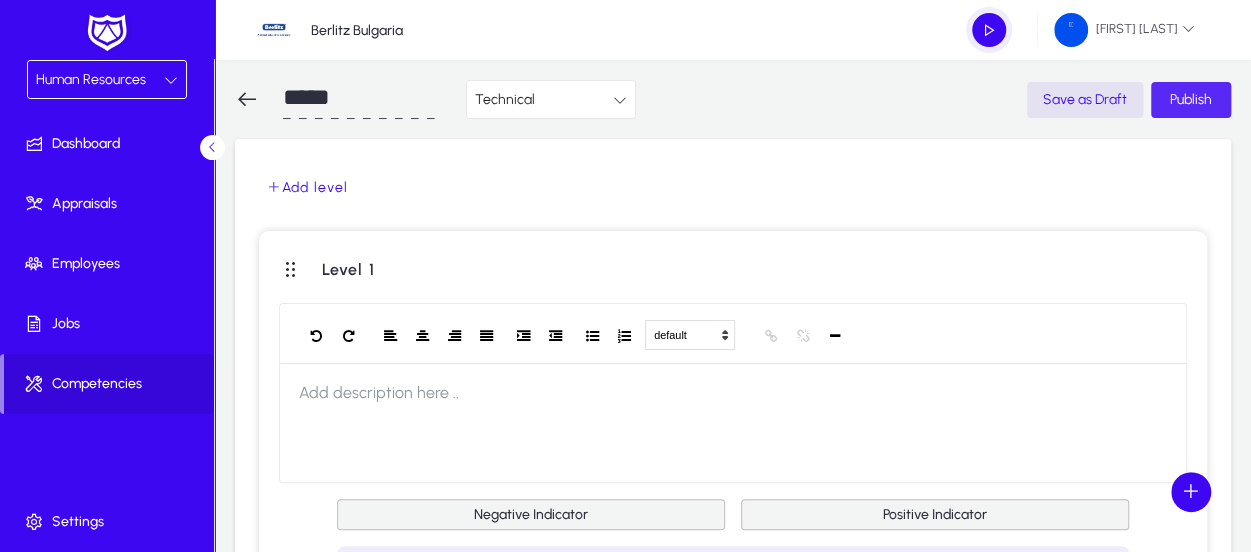 click on "Publish" 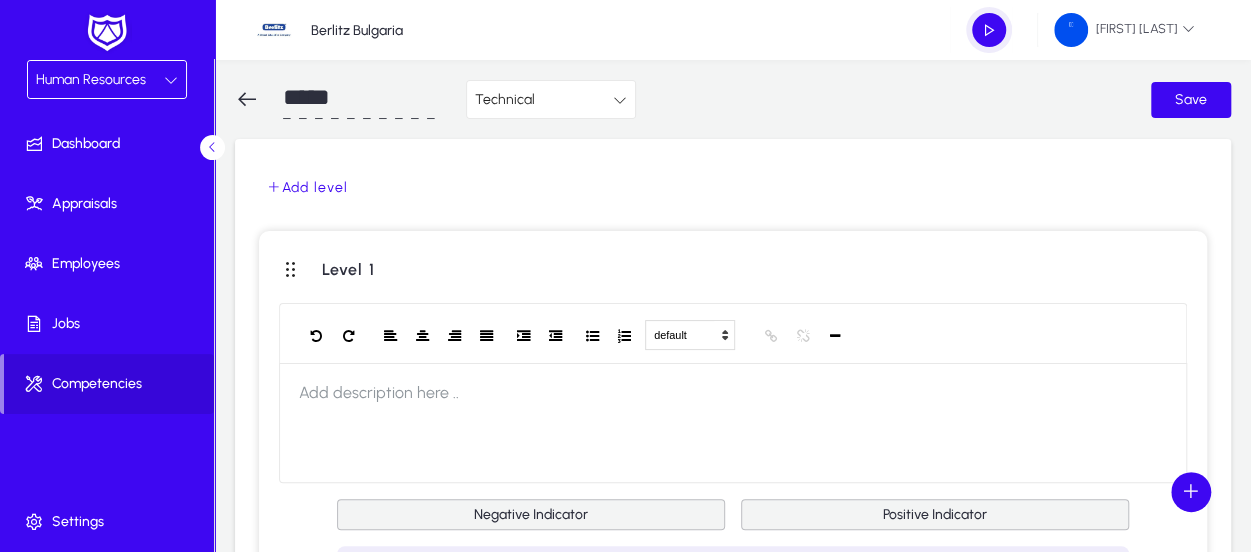 click 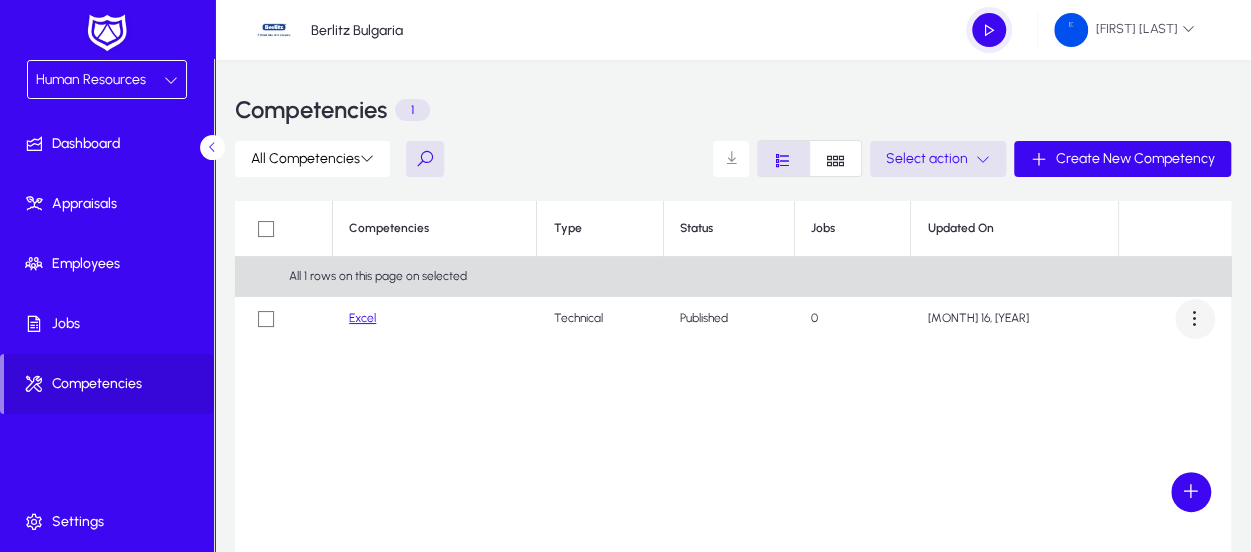 click 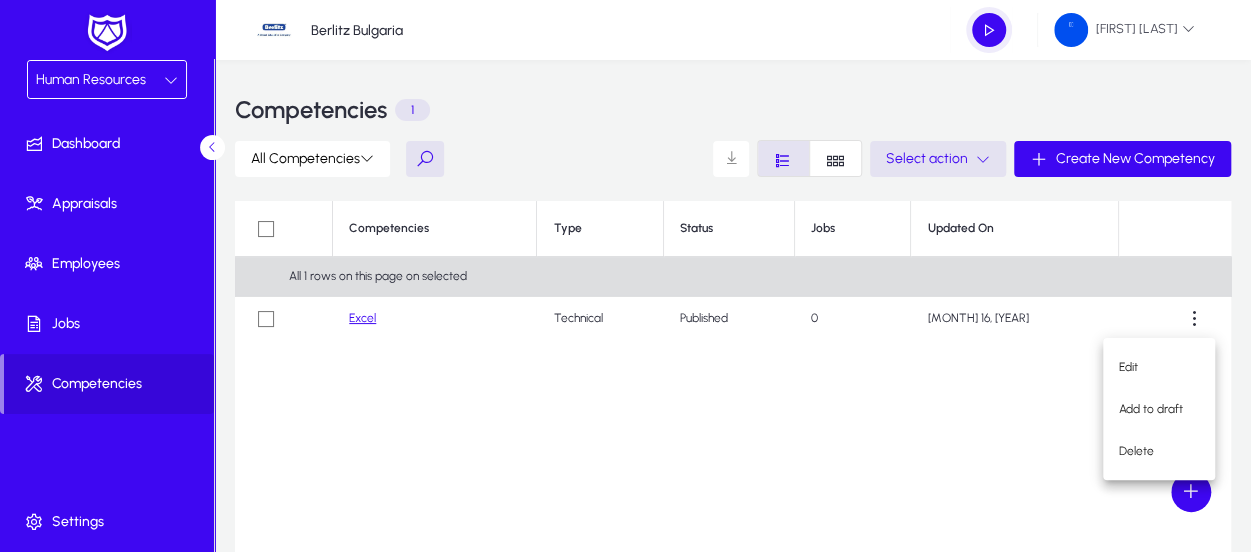 click at bounding box center (625, 276) 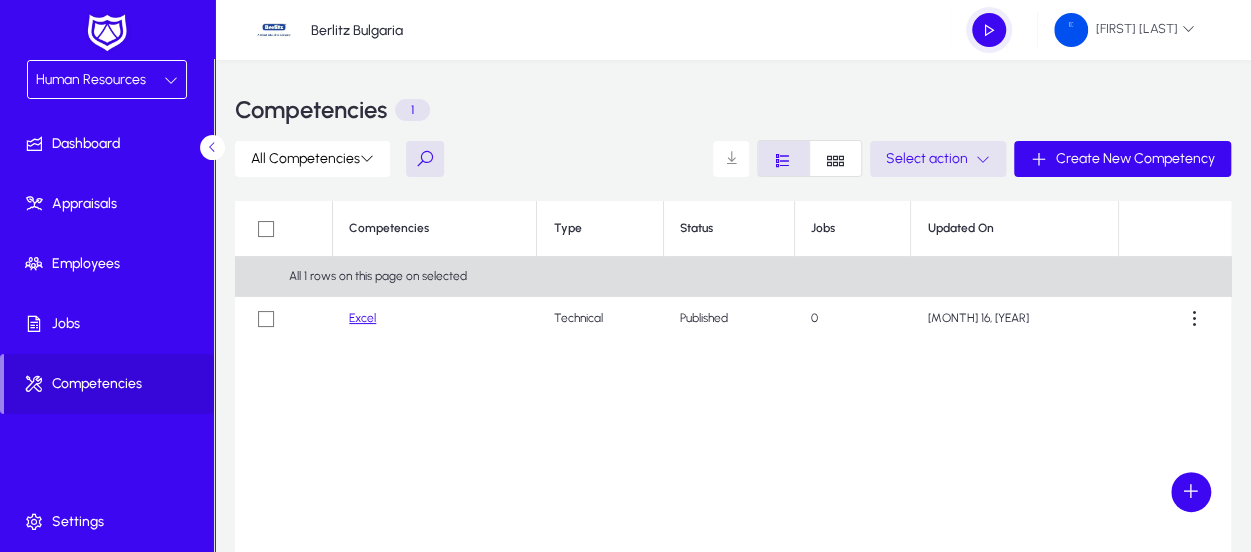 click 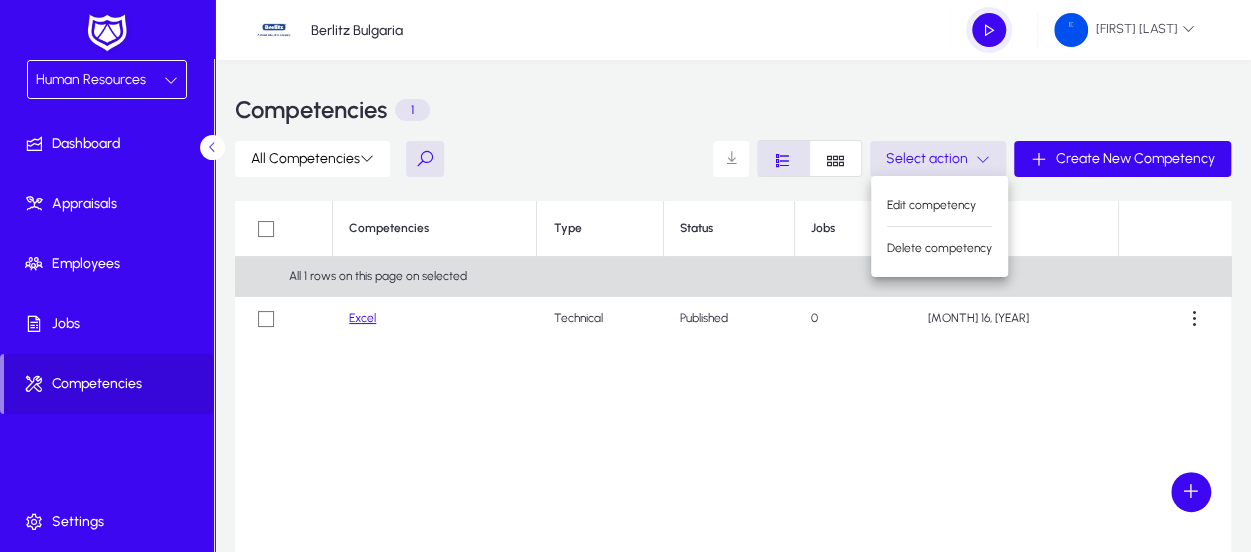 click at bounding box center [625, 276] 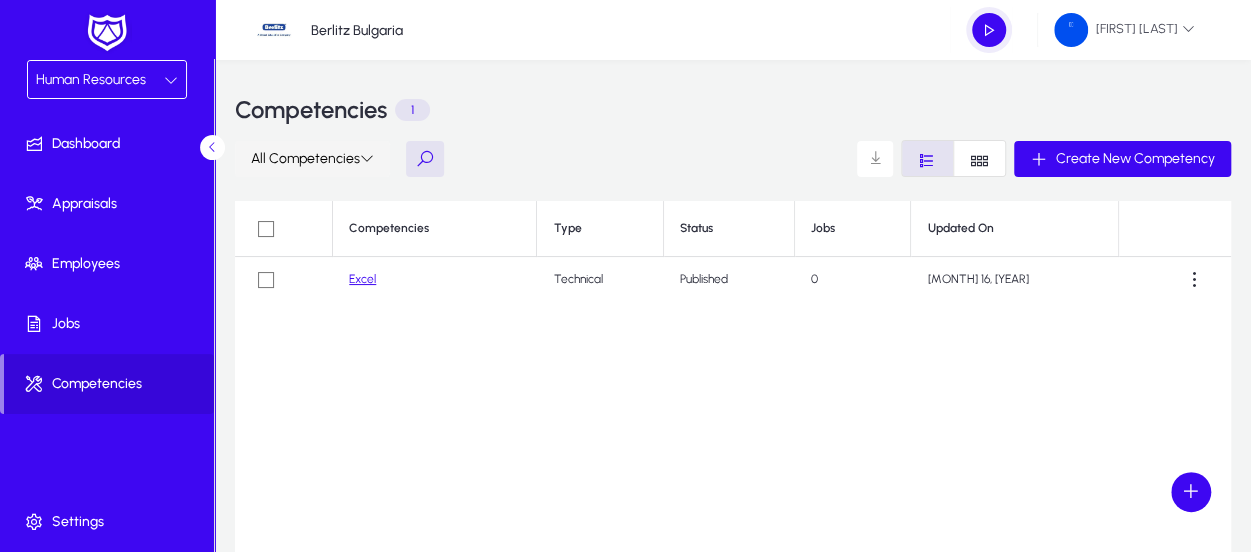 click on "All Competencies" 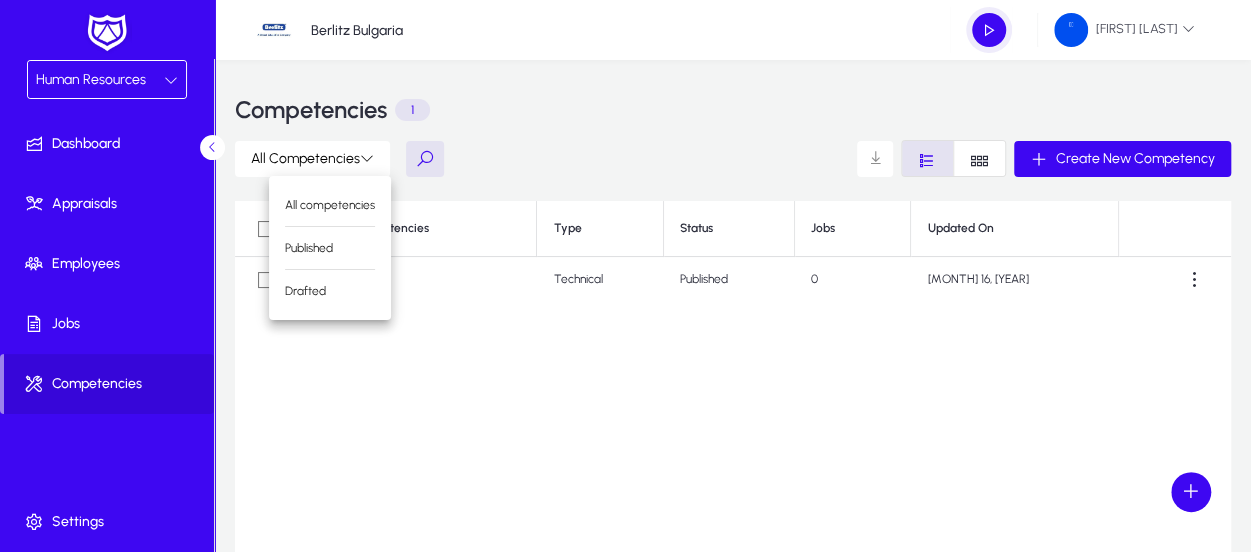click at bounding box center [625, 276] 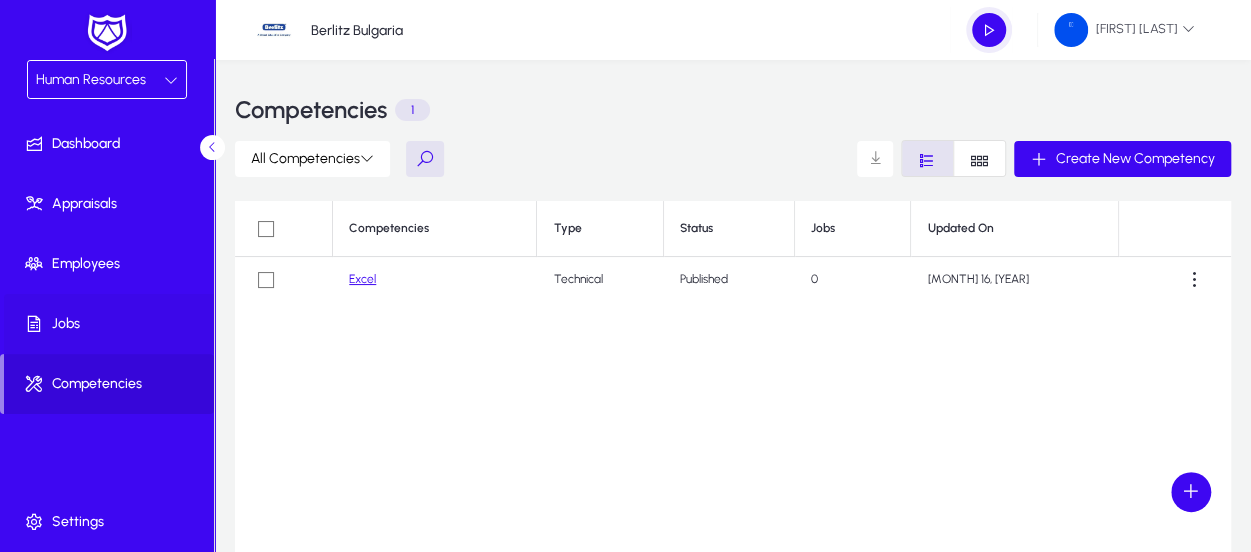 click on "Jobs" 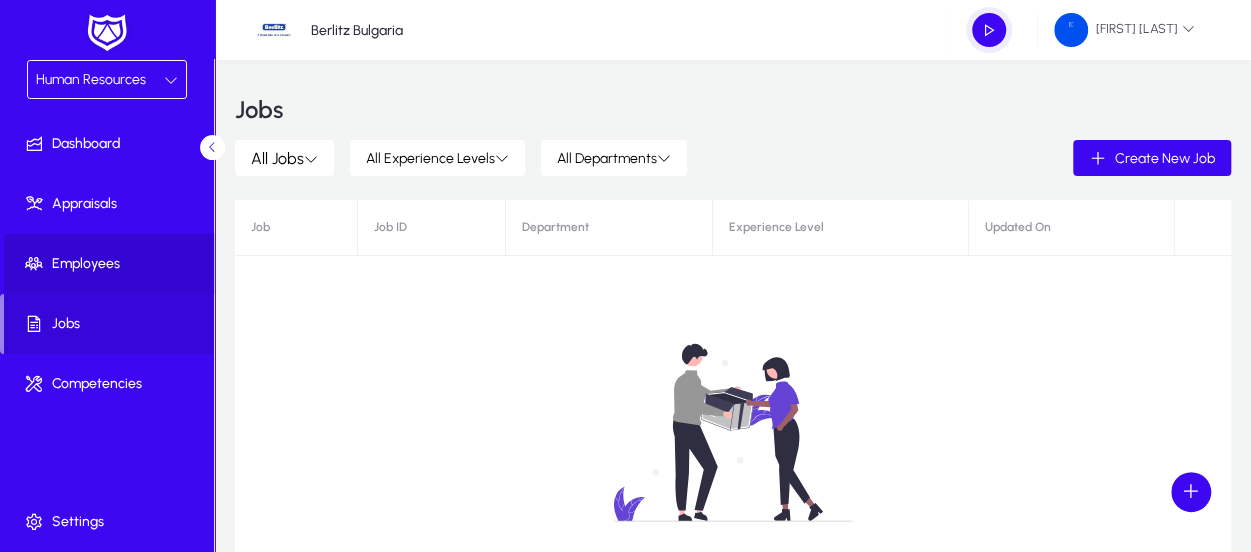 click on "Employees" 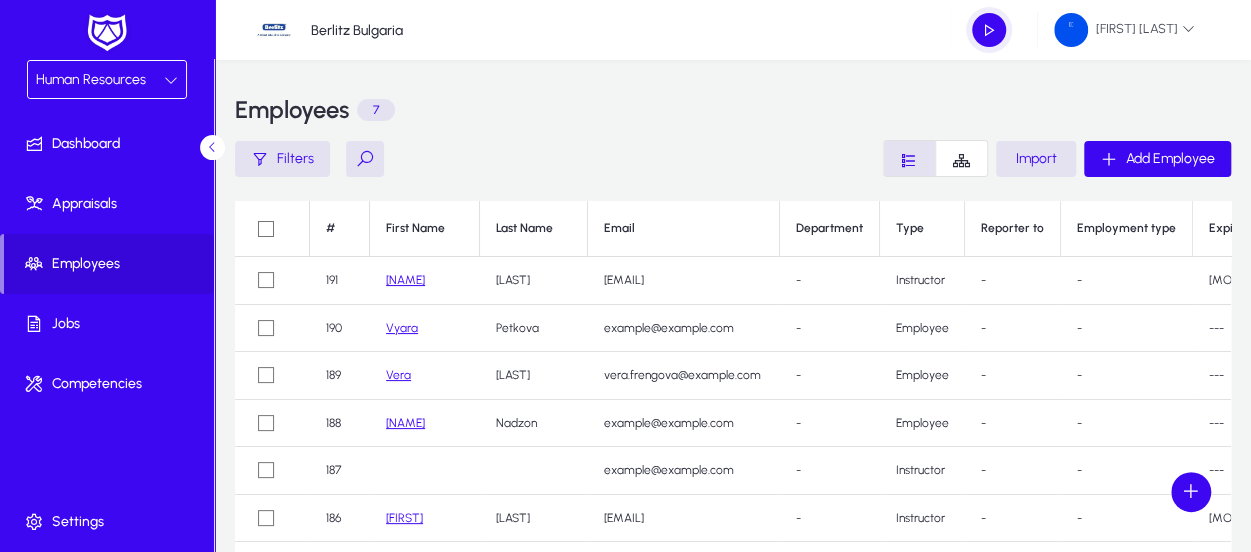 click on "Vyara" 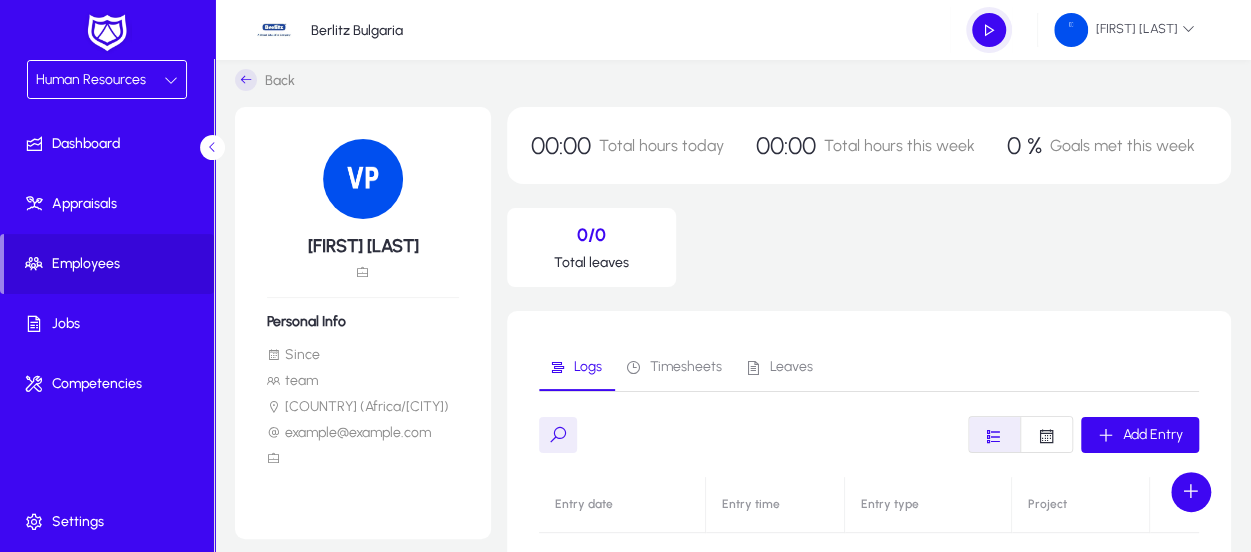 scroll, scrollTop: 0, scrollLeft: 0, axis: both 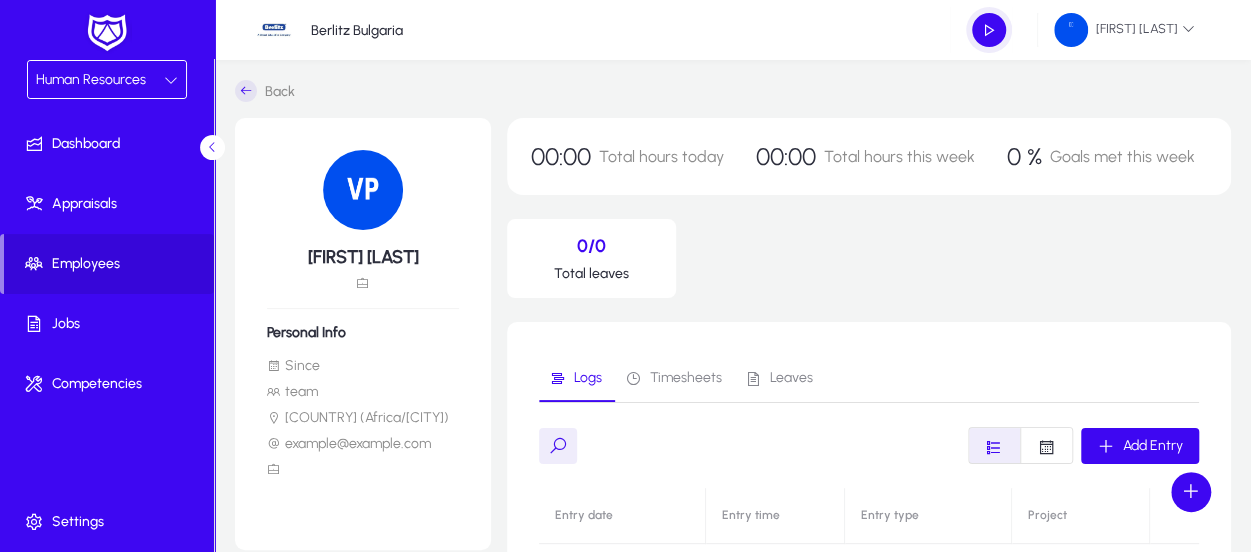 click on "Timesheets" at bounding box center (686, 378) 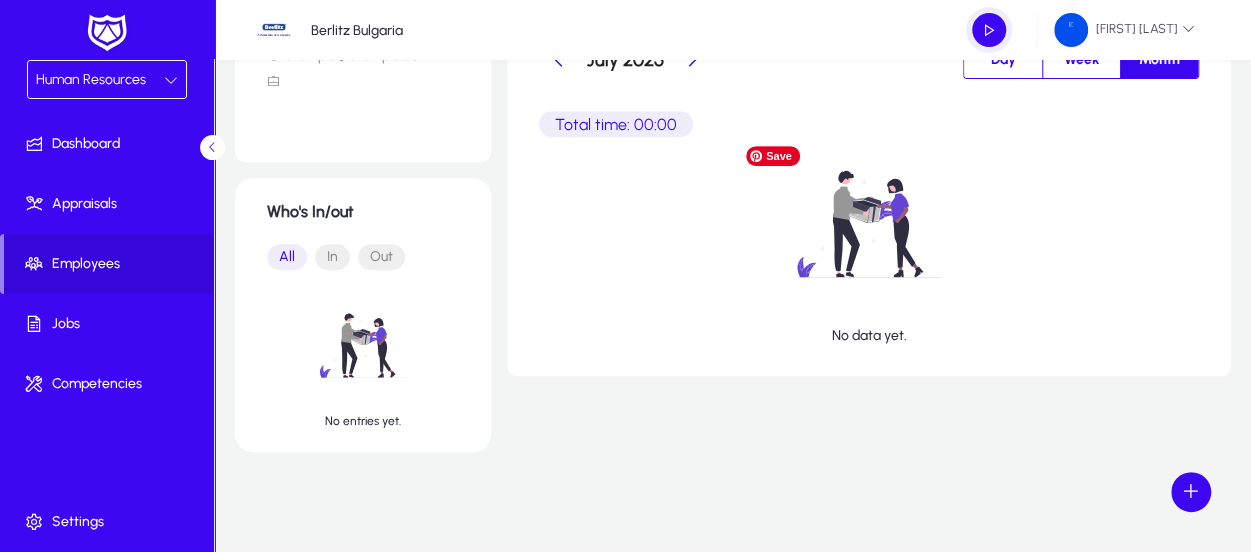 scroll, scrollTop: 0, scrollLeft: 0, axis: both 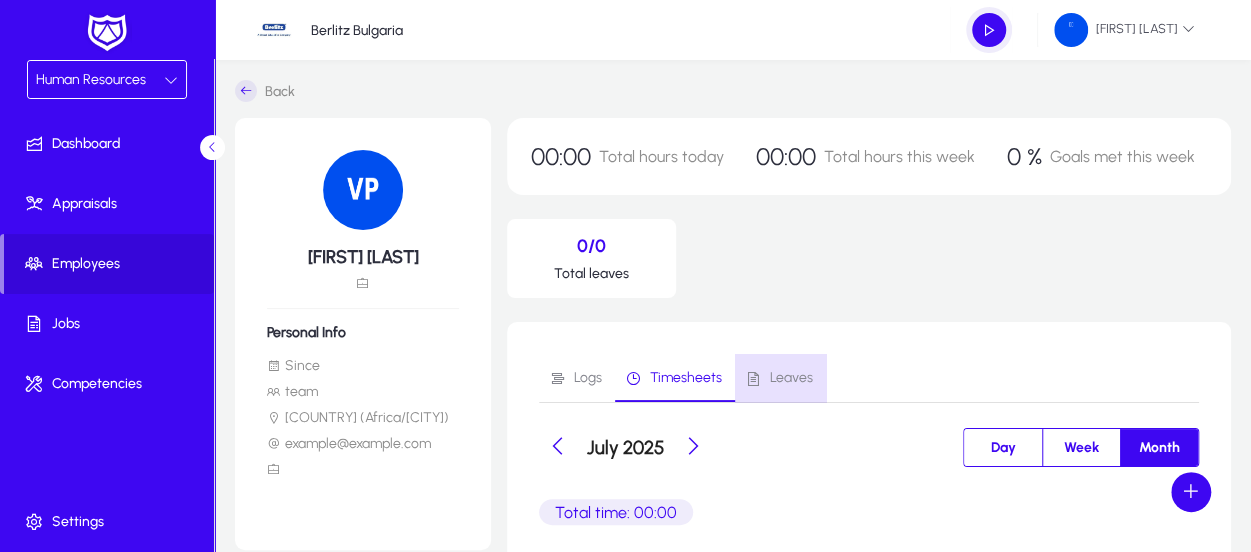 click on "Leaves" at bounding box center (791, 378) 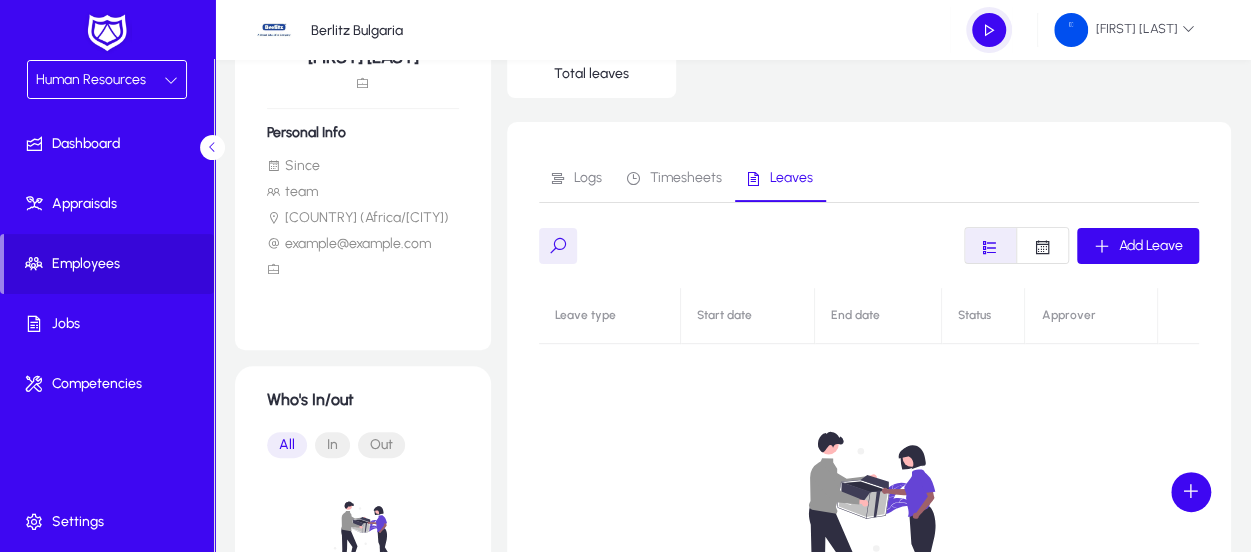 scroll, scrollTop: 0, scrollLeft: 0, axis: both 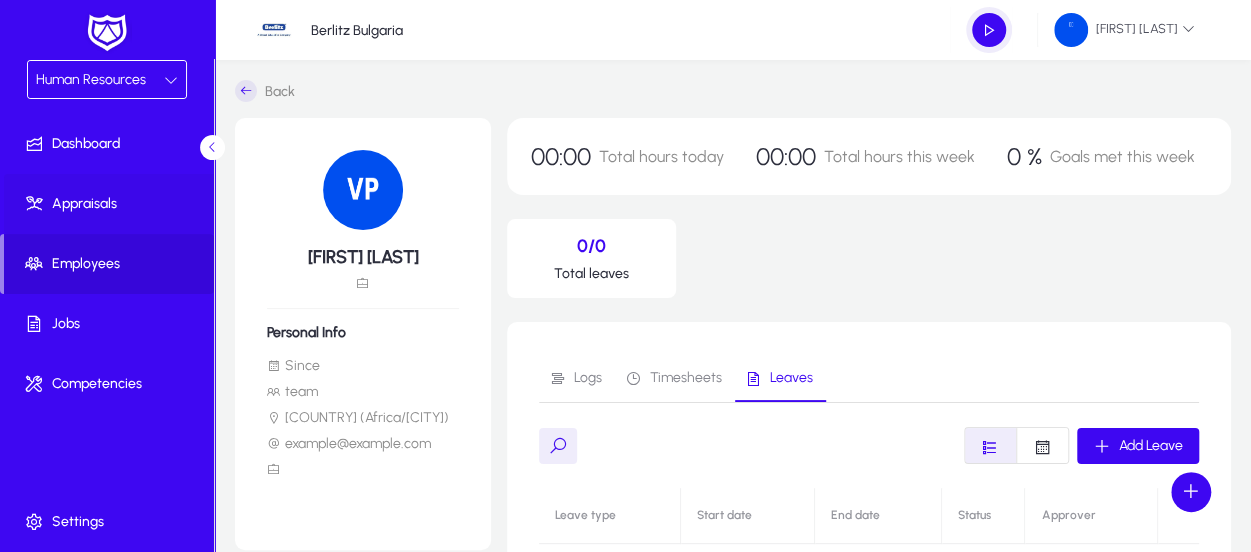 click on "Appraisals" 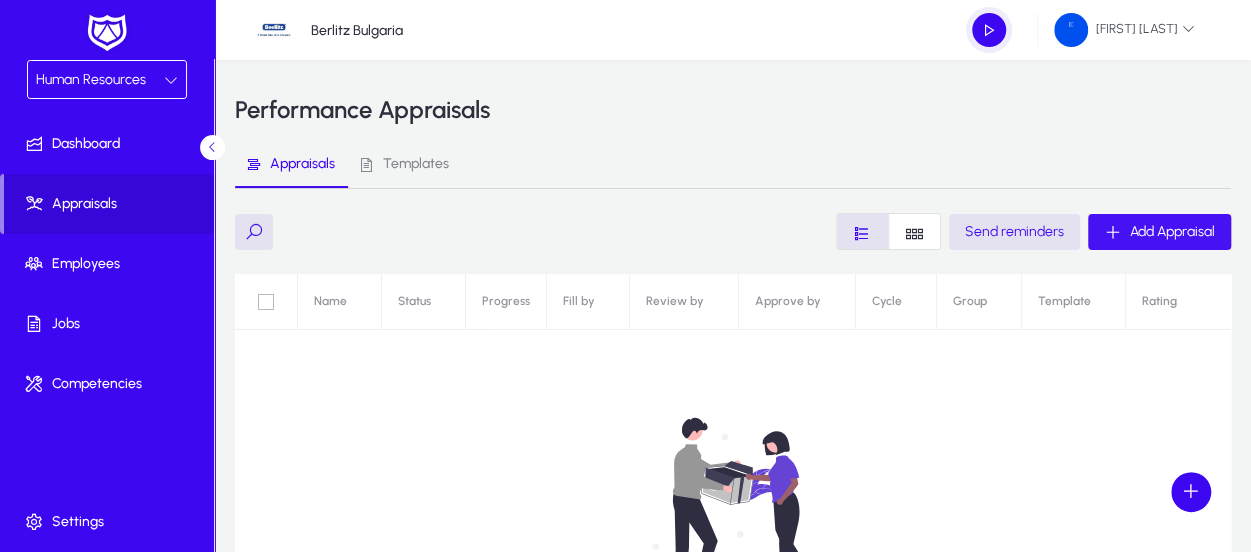 click on "Add Appraisal" 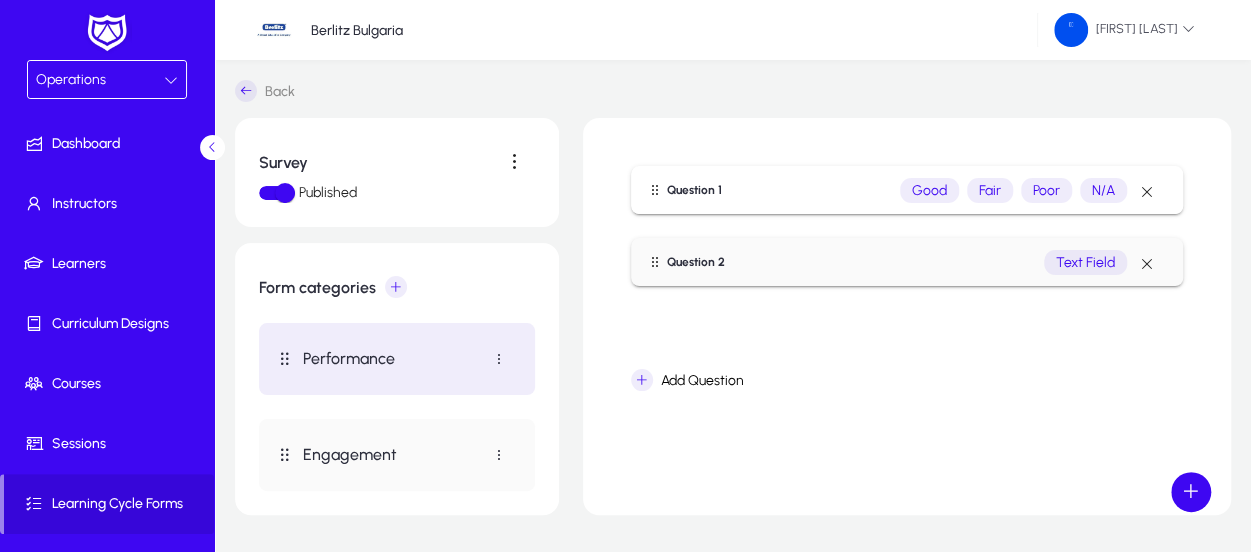 scroll, scrollTop: 0, scrollLeft: 0, axis: both 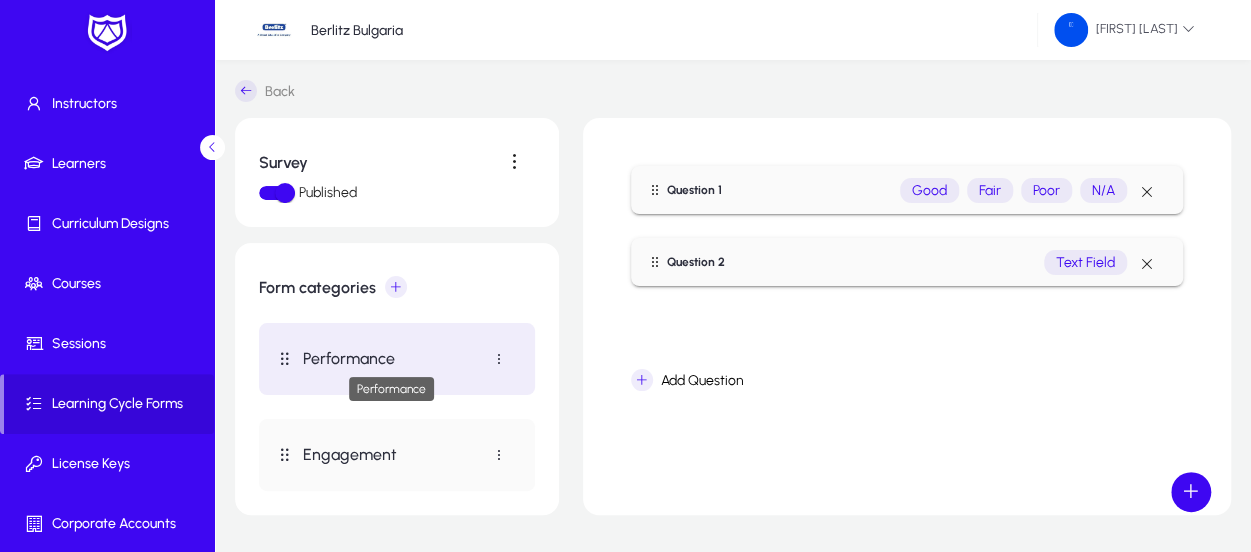 click on "Performance" at bounding box center (391, 358) 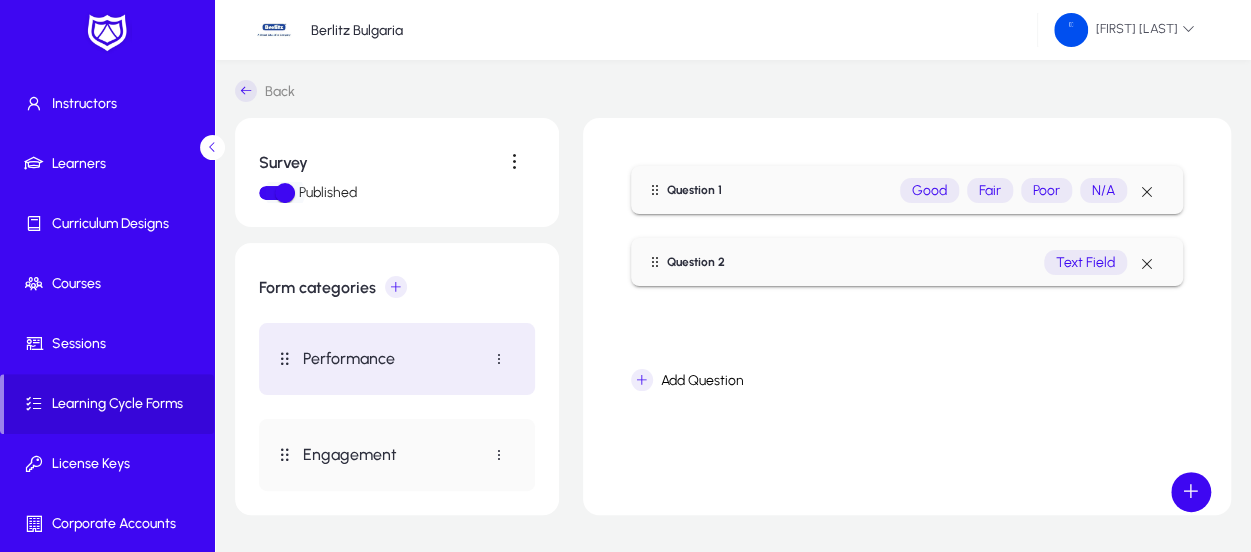 click at bounding box center (277, 193) 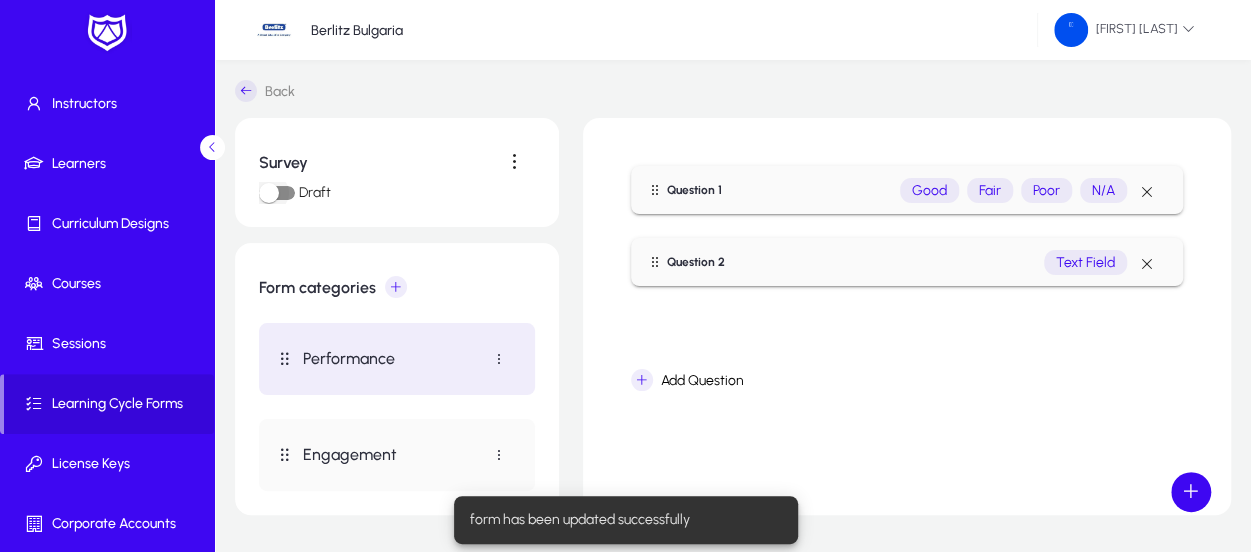 click at bounding box center (269, 193) 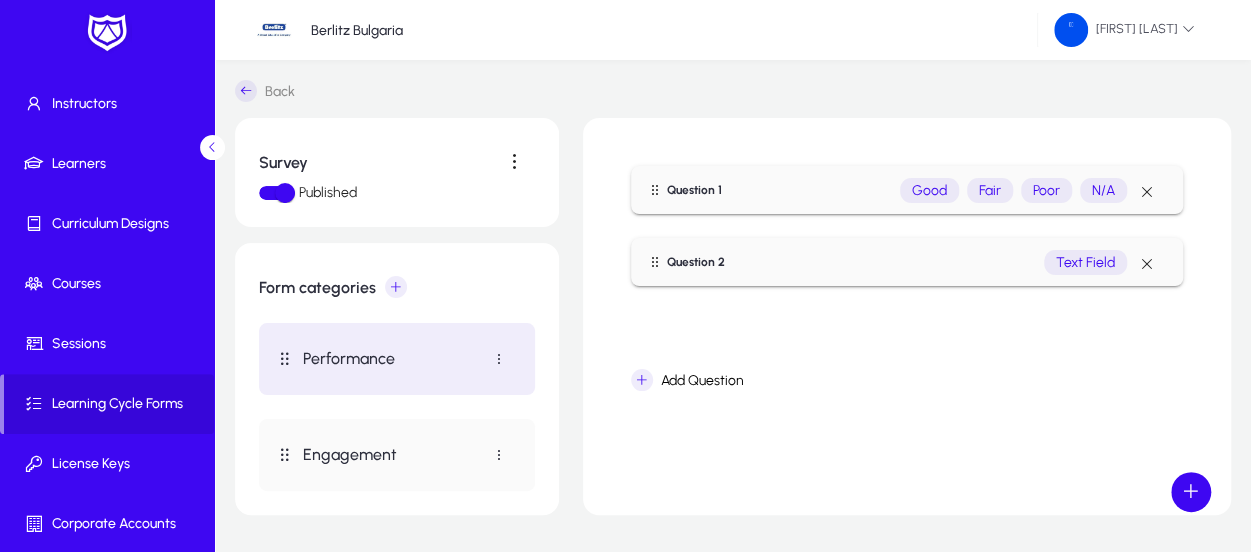 click on "Survey  Published  Form categories  Performance   Engagement   Question 1    Good   Fair   Poor   N/A   Question 2    Text Field   Add Question" 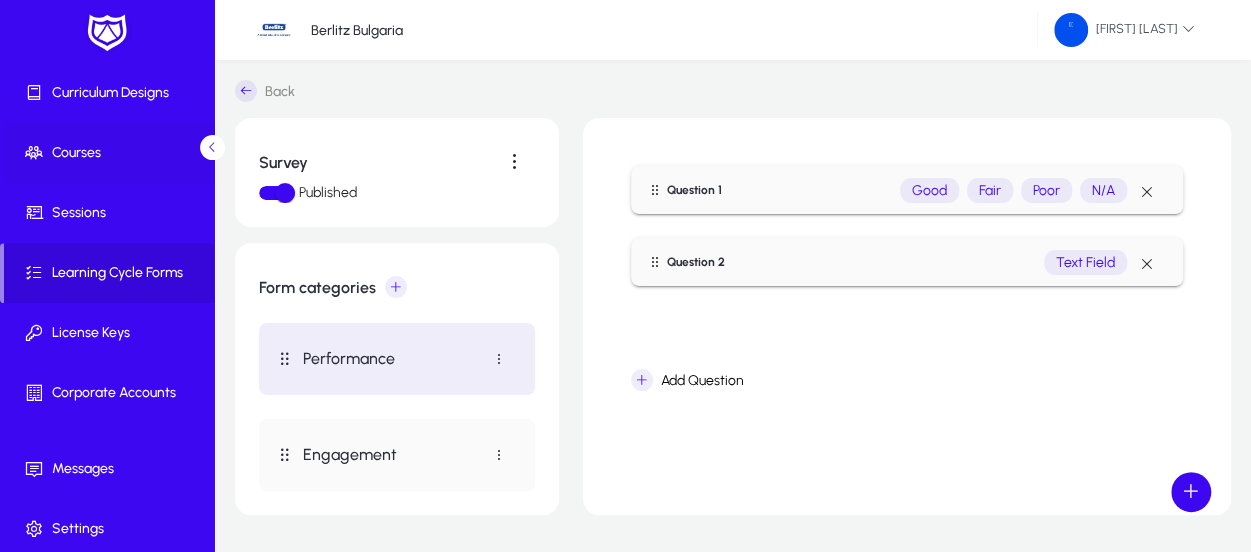 scroll, scrollTop: 237, scrollLeft: 0, axis: vertical 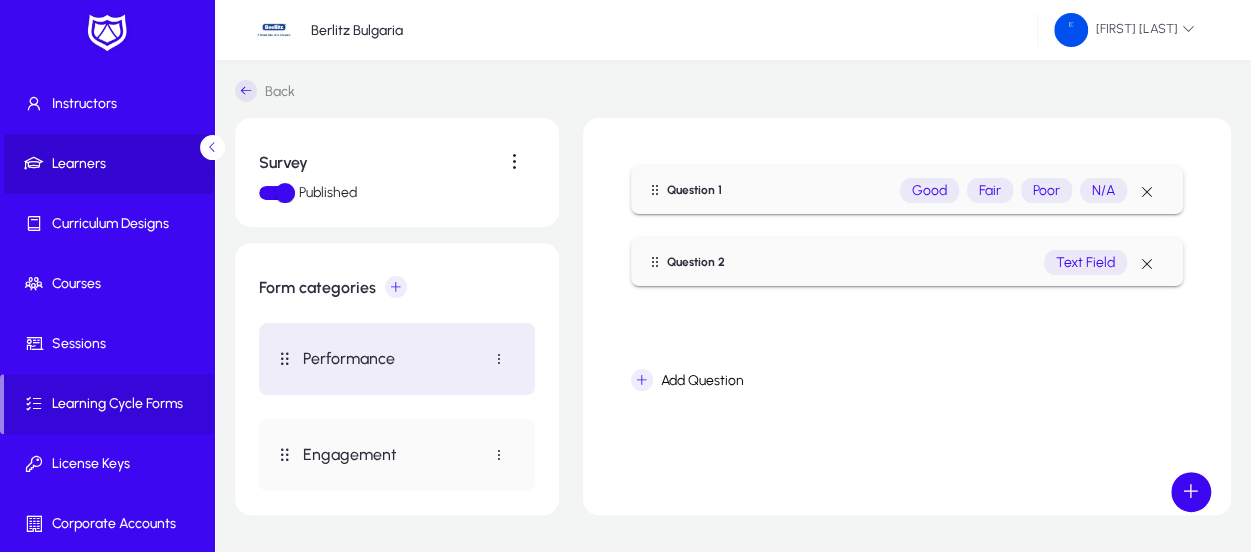 click on "Learners" 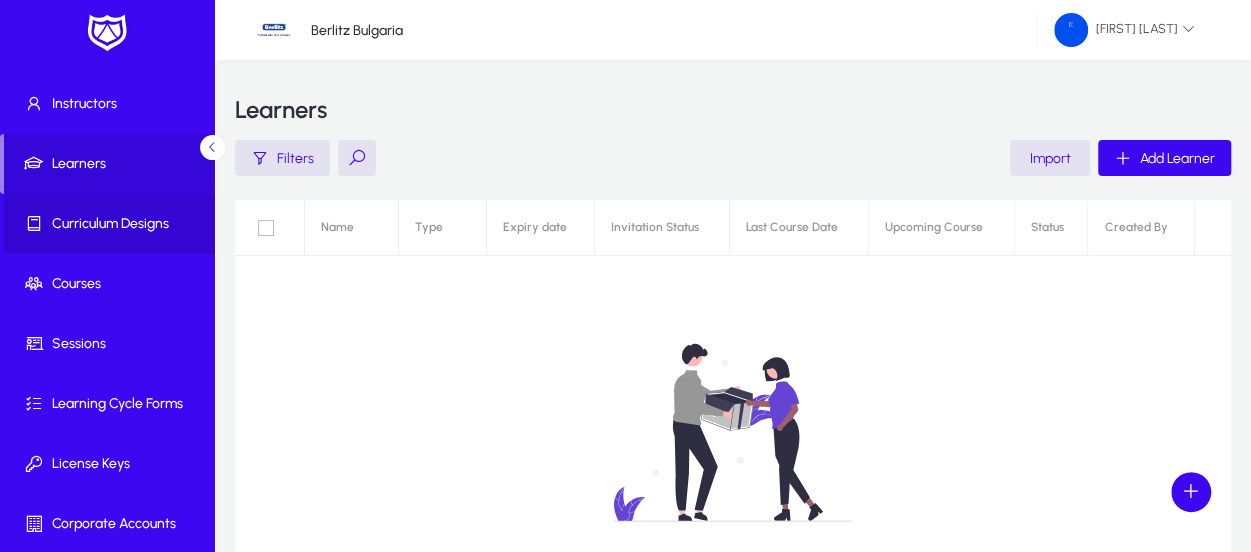 click on "Curriculum Designs" 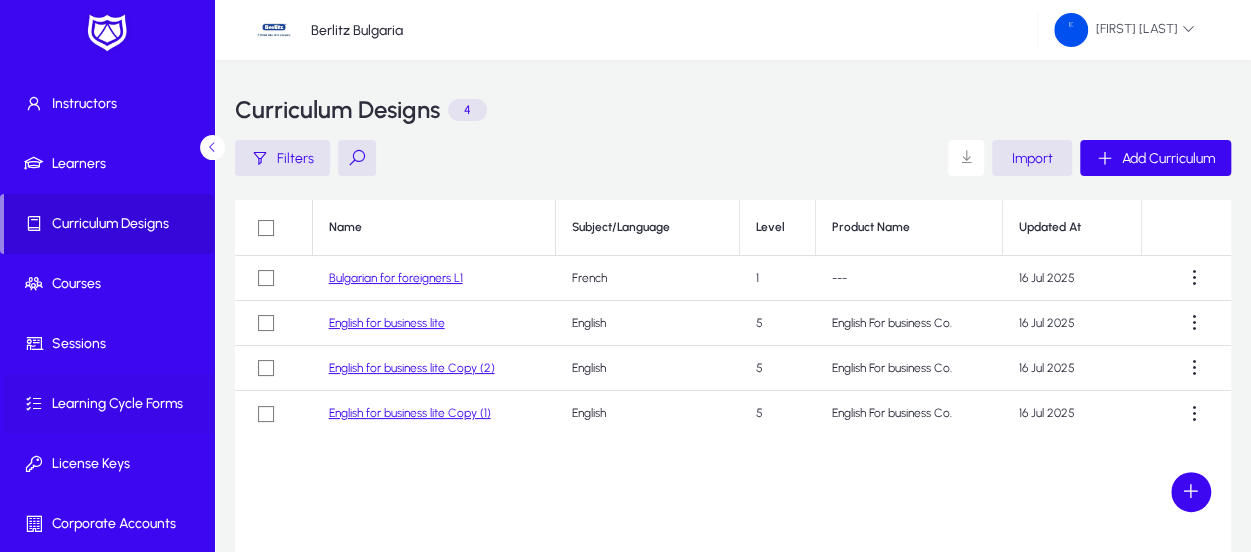 scroll, scrollTop: 200, scrollLeft: 0, axis: vertical 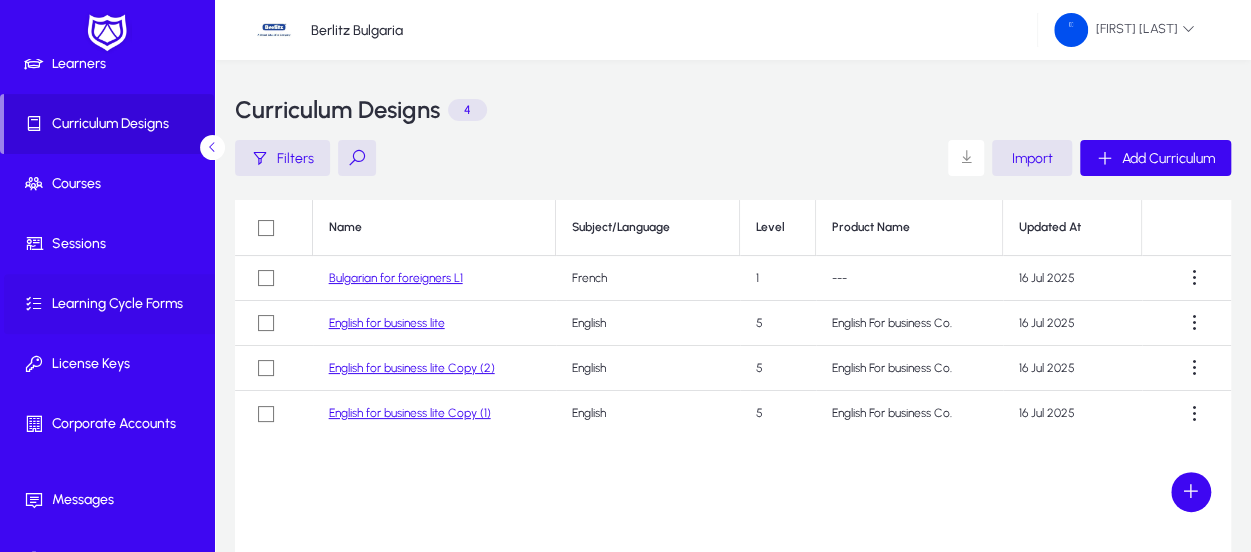 click on "Learning Cycle Forms" 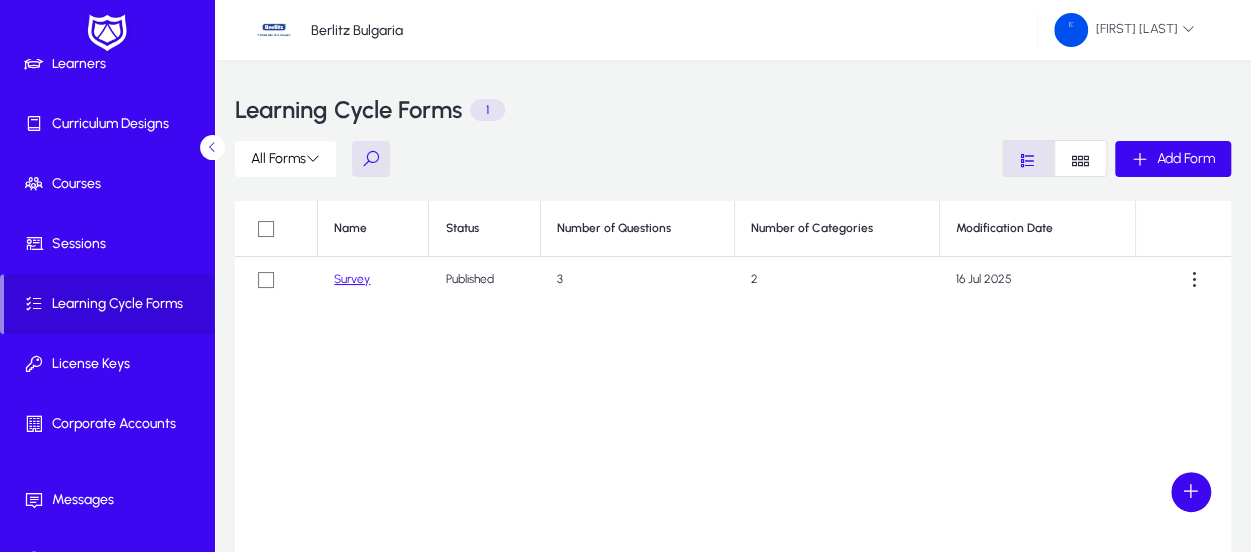 click on "Survey" 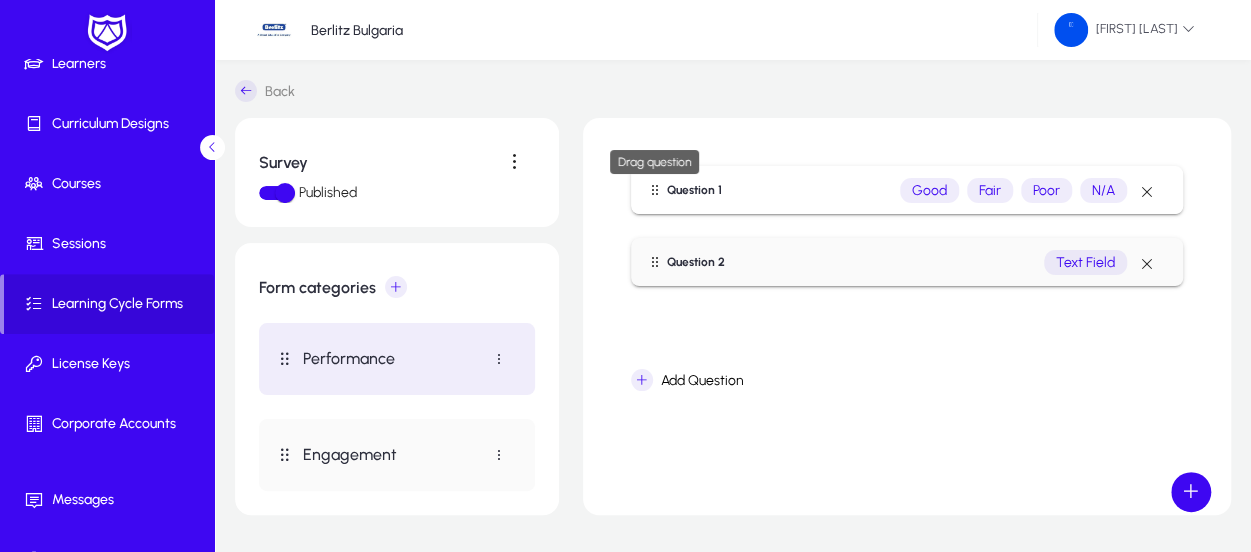 click at bounding box center [655, 190] 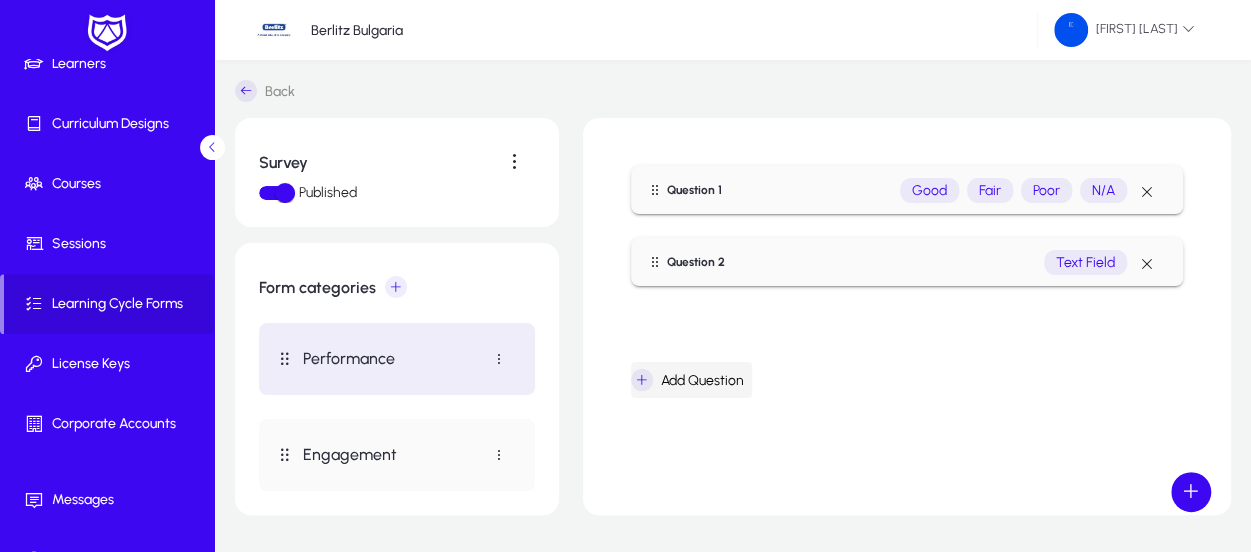 click 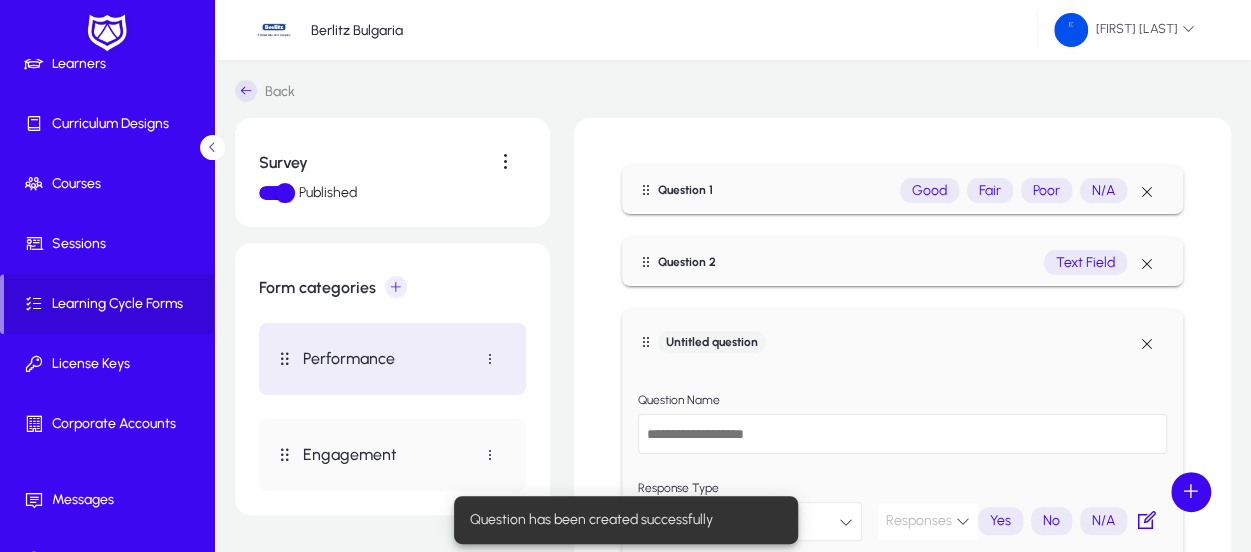 scroll, scrollTop: 100, scrollLeft: 0, axis: vertical 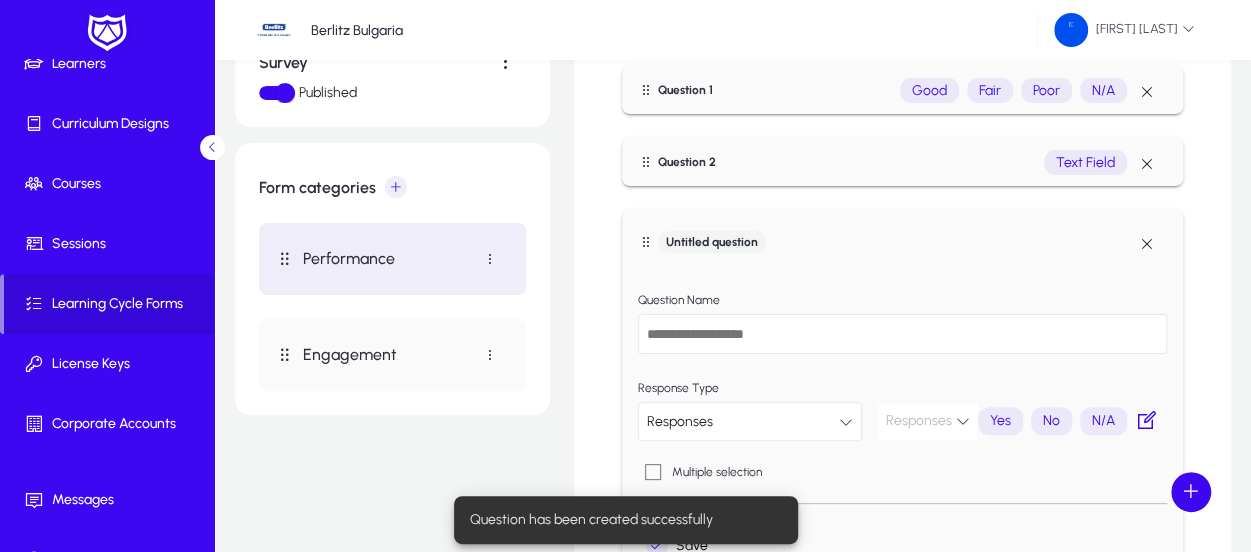 click at bounding box center [902, 334] 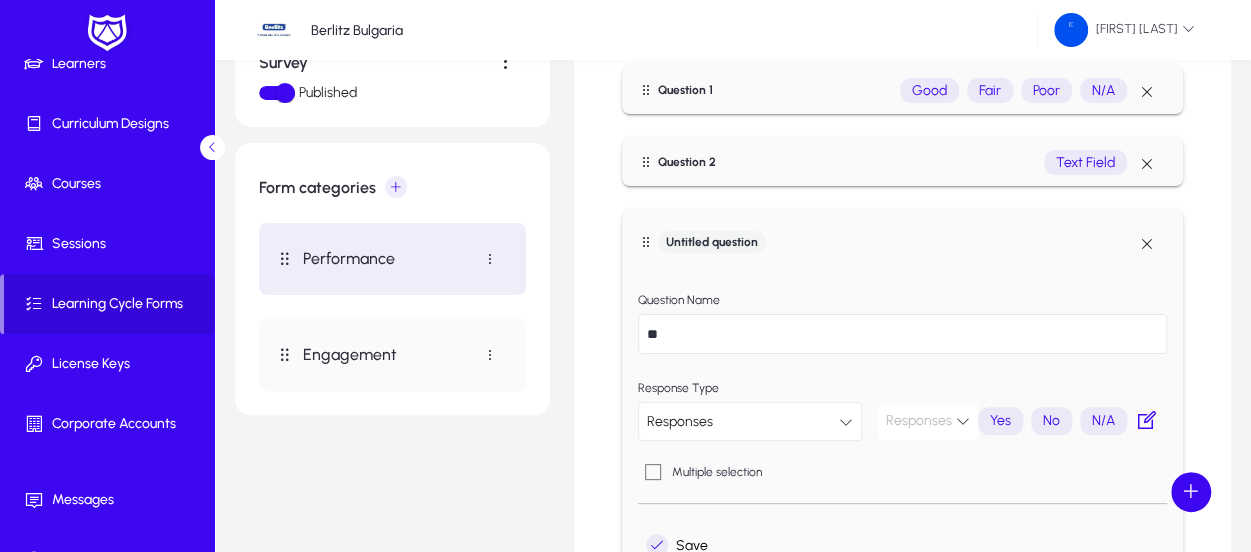 type on "*" 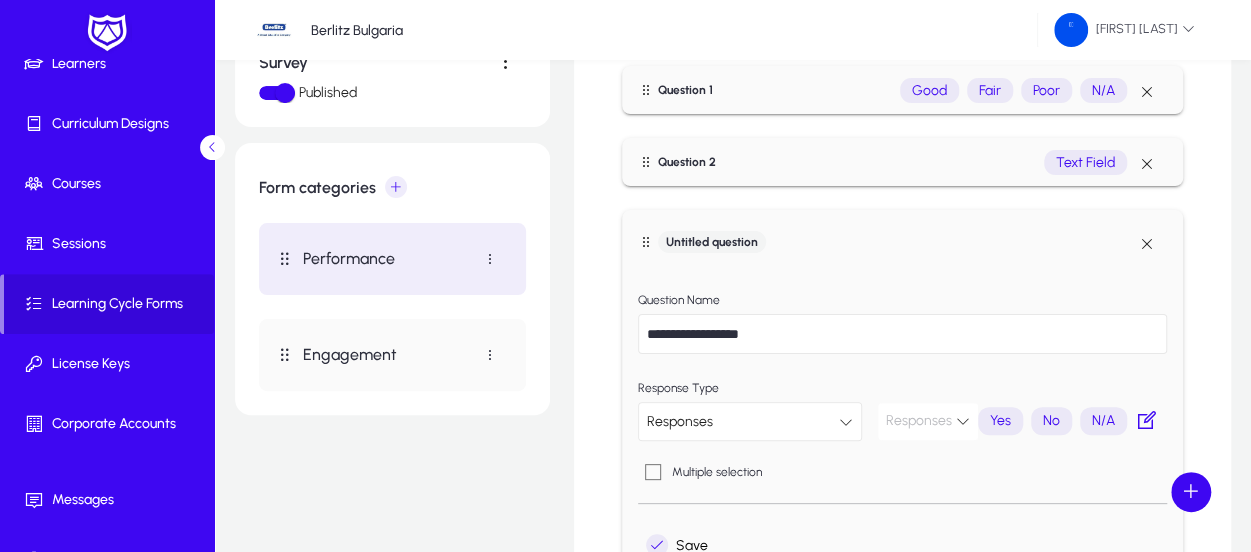 type on "**********" 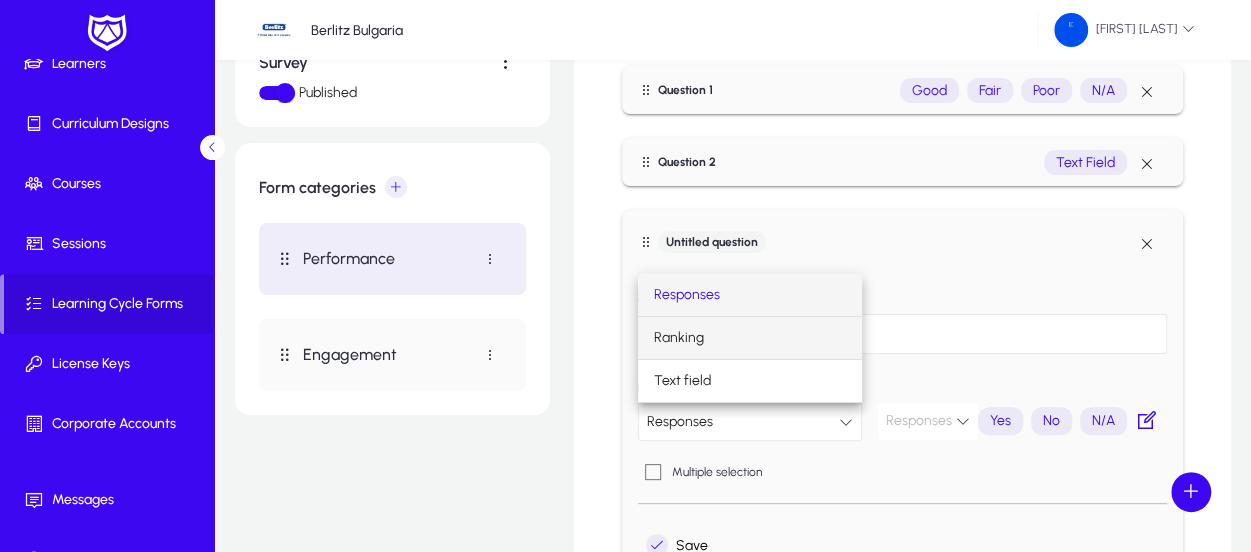 click on "Ranking" at bounding box center [750, 338] 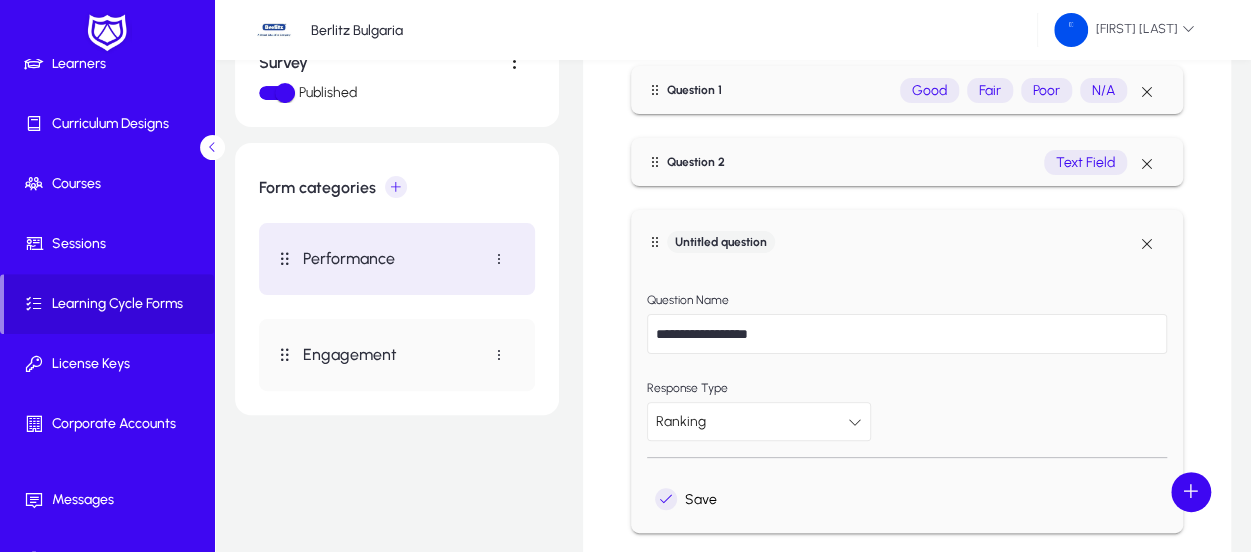 scroll, scrollTop: 200, scrollLeft: 0, axis: vertical 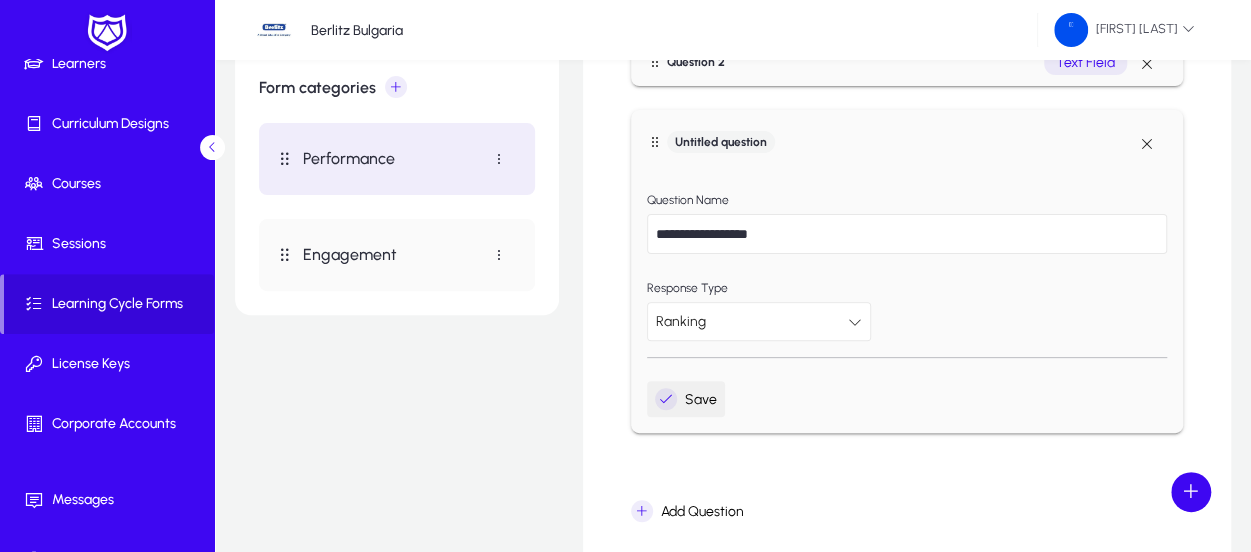click on "Save" at bounding box center [686, 399] 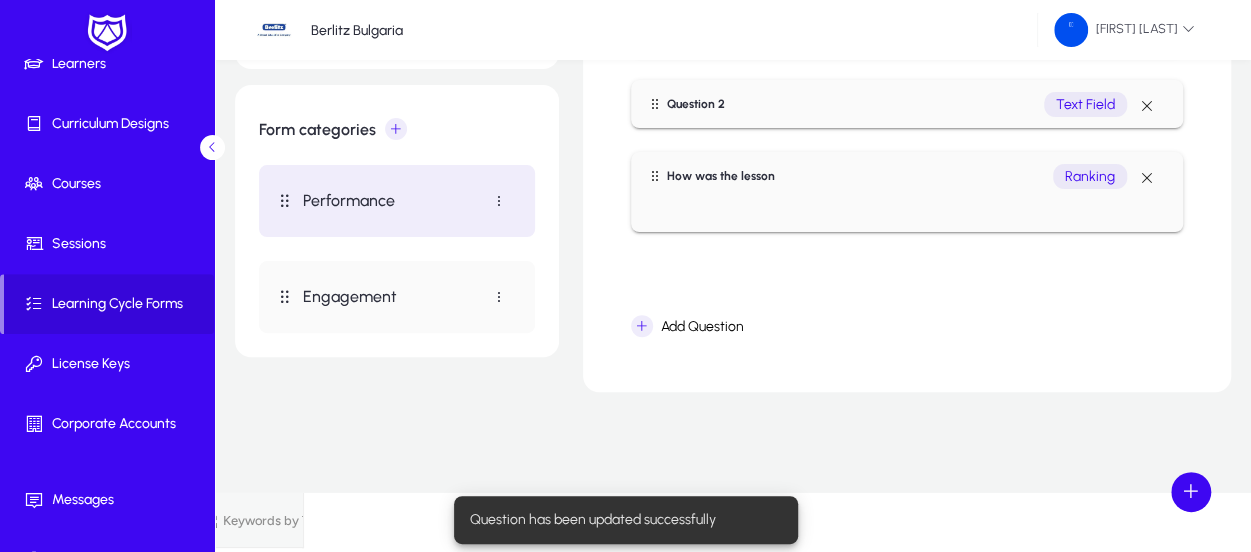 scroll, scrollTop: 66, scrollLeft: 0, axis: vertical 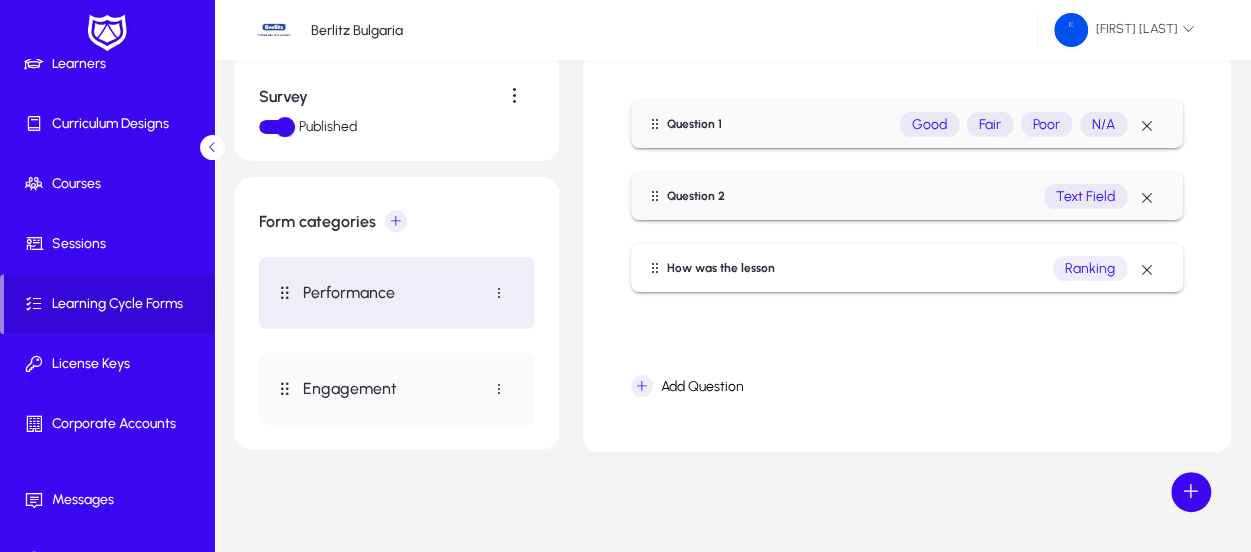 click on "Ranking" at bounding box center (1090, 268) 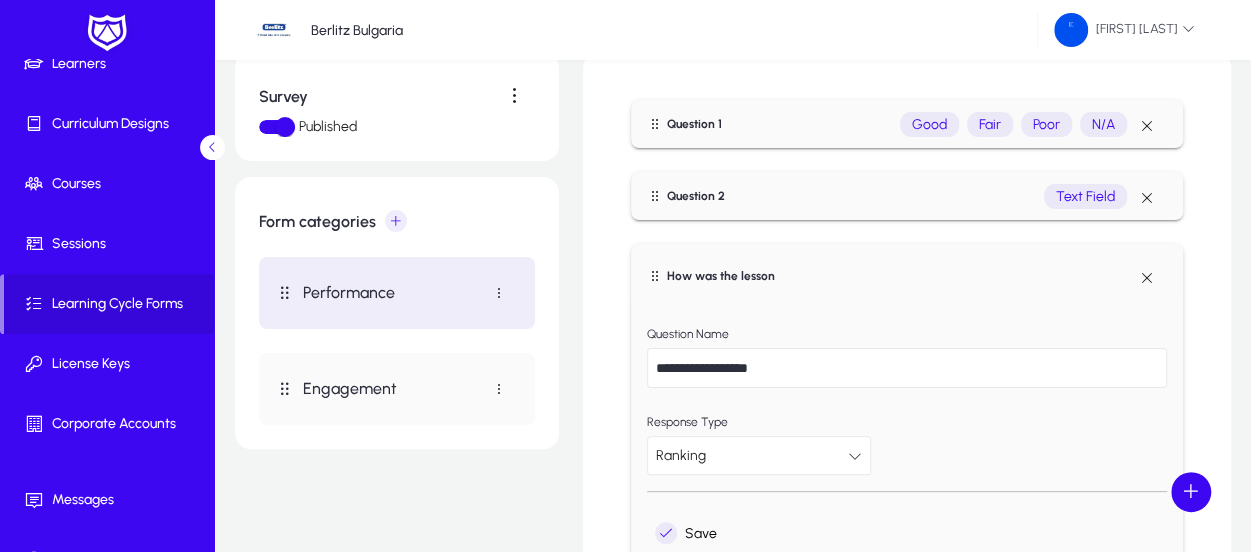 scroll, scrollTop: 166, scrollLeft: 0, axis: vertical 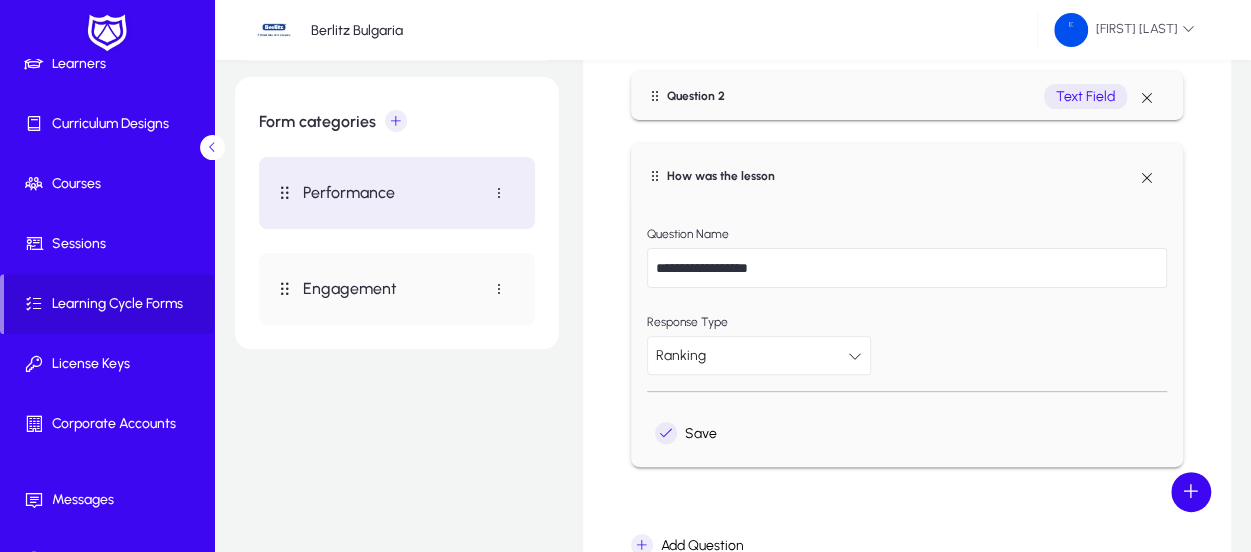 click on "**********" 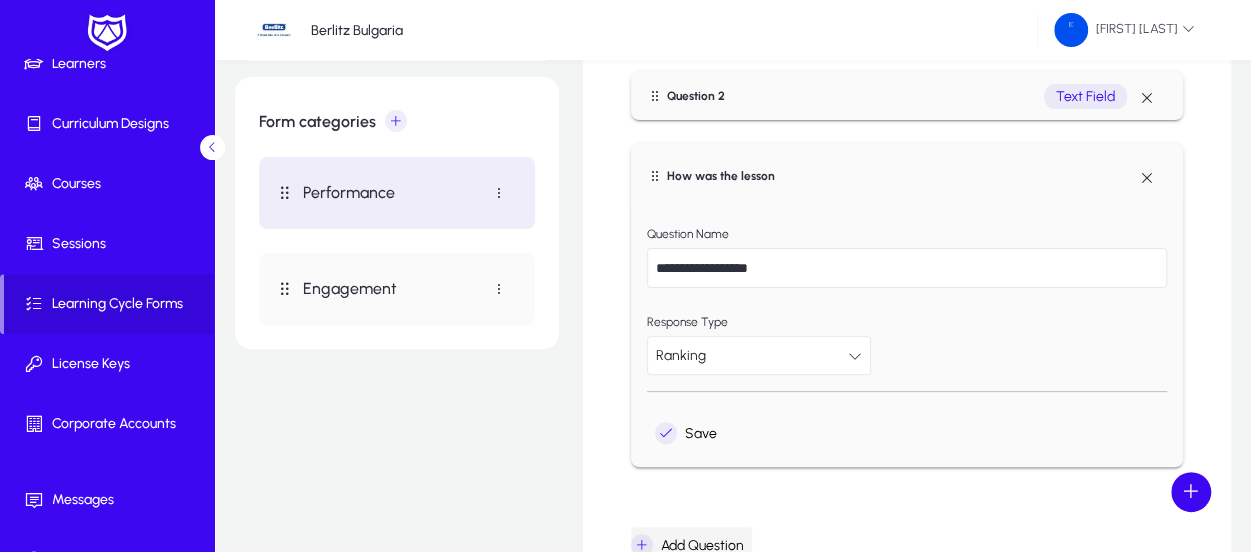click on "Add Question" 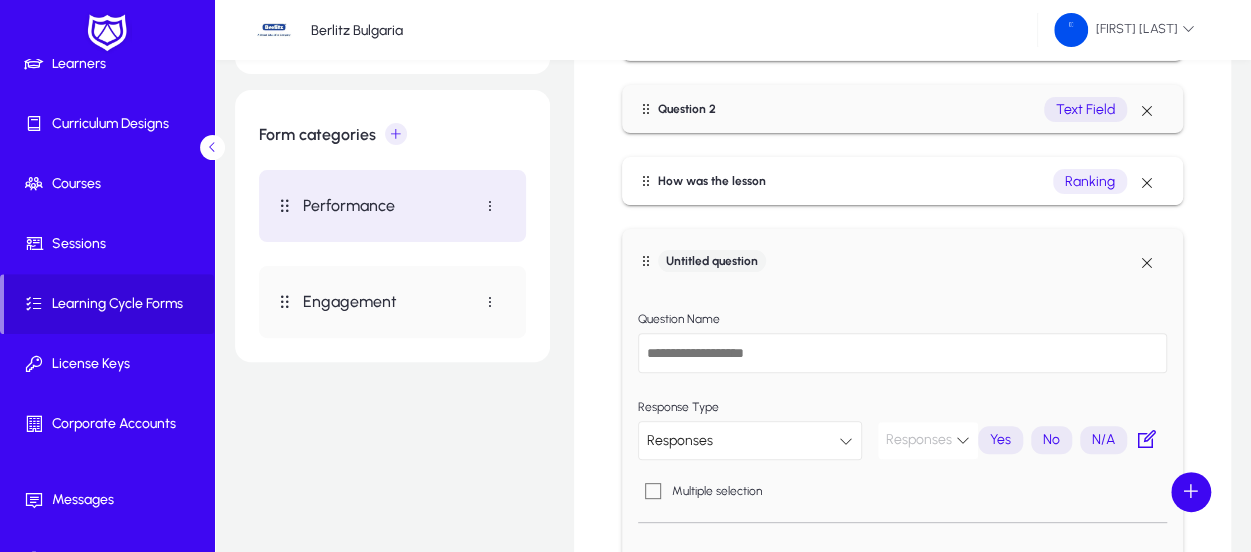 scroll, scrollTop: 200, scrollLeft: 0, axis: vertical 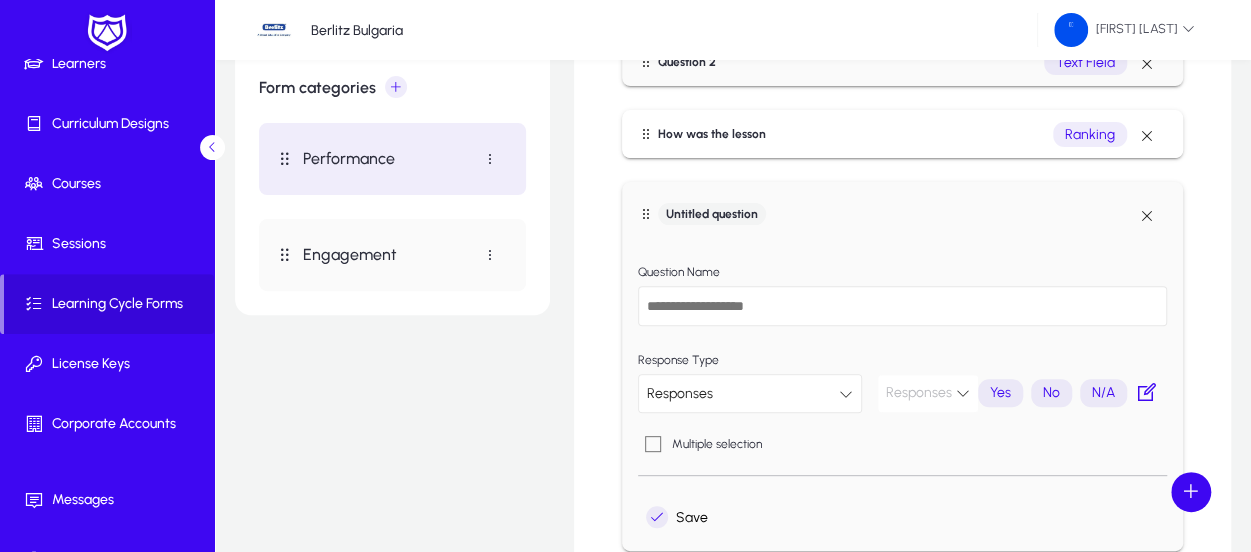 click at bounding box center (902, 306) 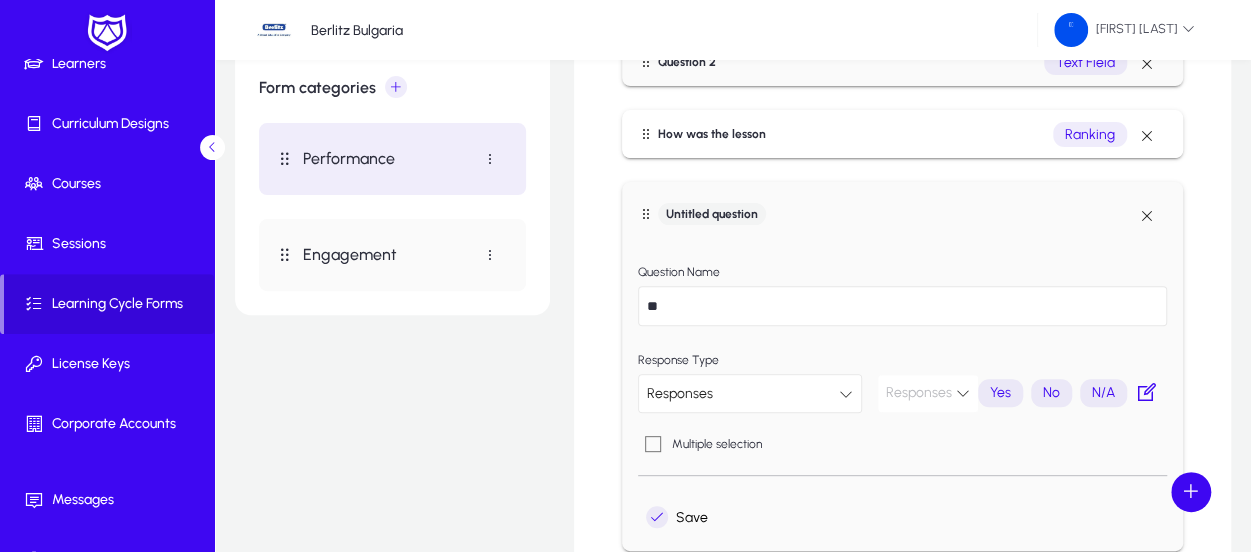 type on "*" 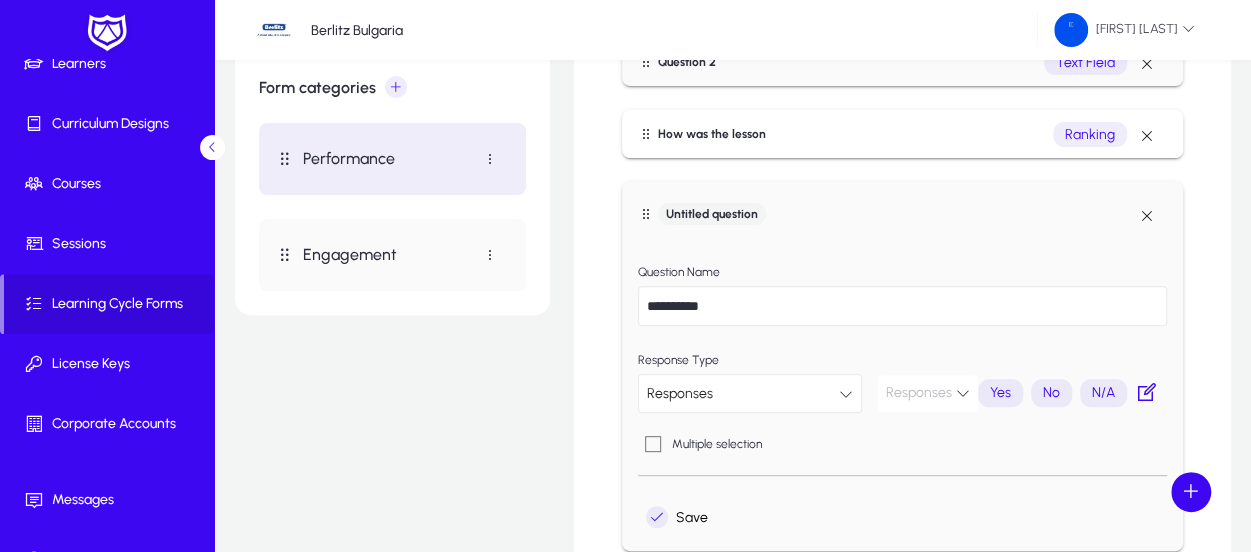 type on "**********" 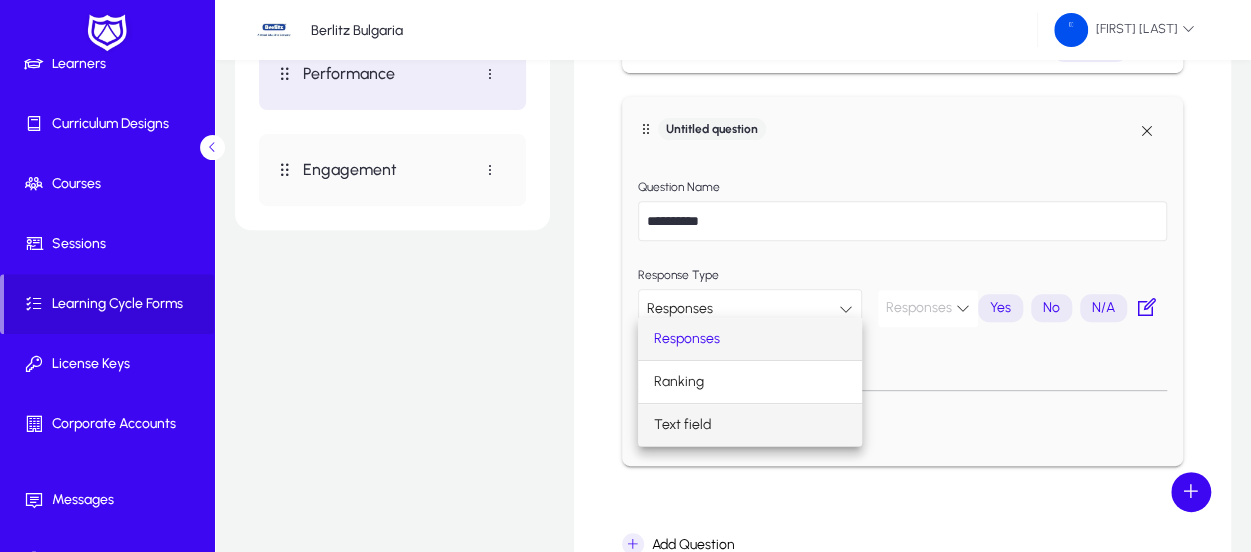 scroll, scrollTop: 300, scrollLeft: 0, axis: vertical 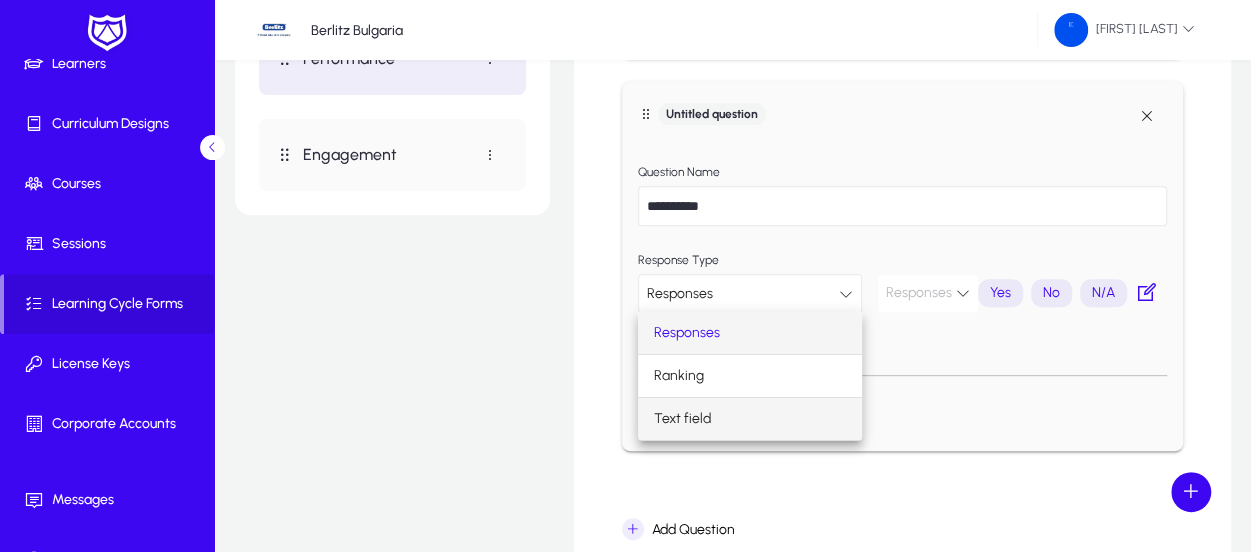 click on "Text field" at bounding box center (682, 419) 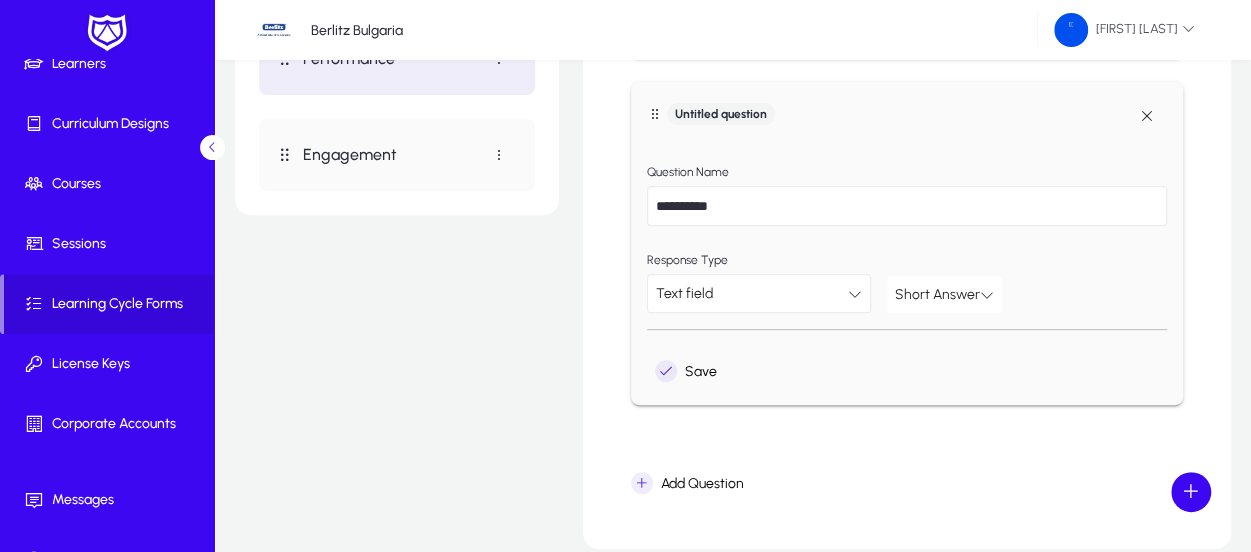 click on "Short Answer" at bounding box center [937, 294] 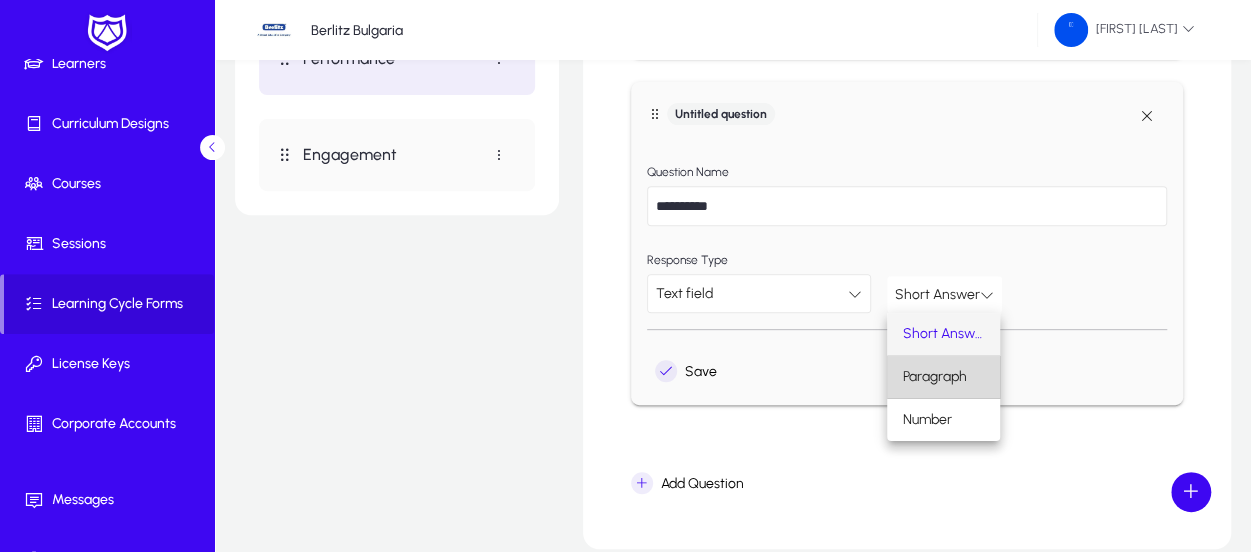 click on "Paragraph" at bounding box center (943, 377) 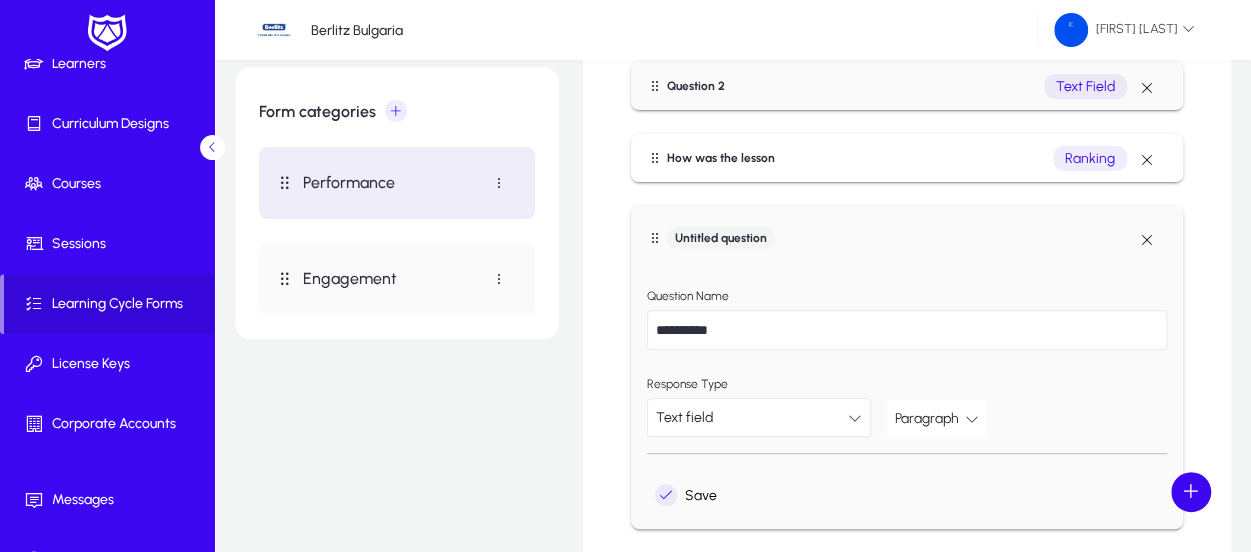 scroll, scrollTop: 200, scrollLeft: 0, axis: vertical 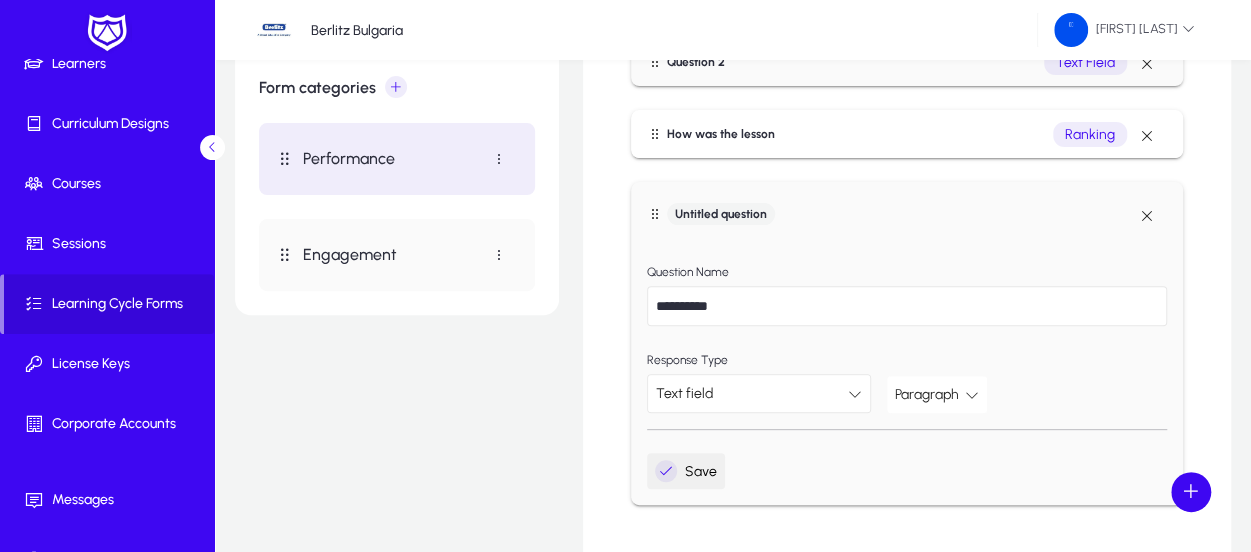 click at bounding box center [666, 471] 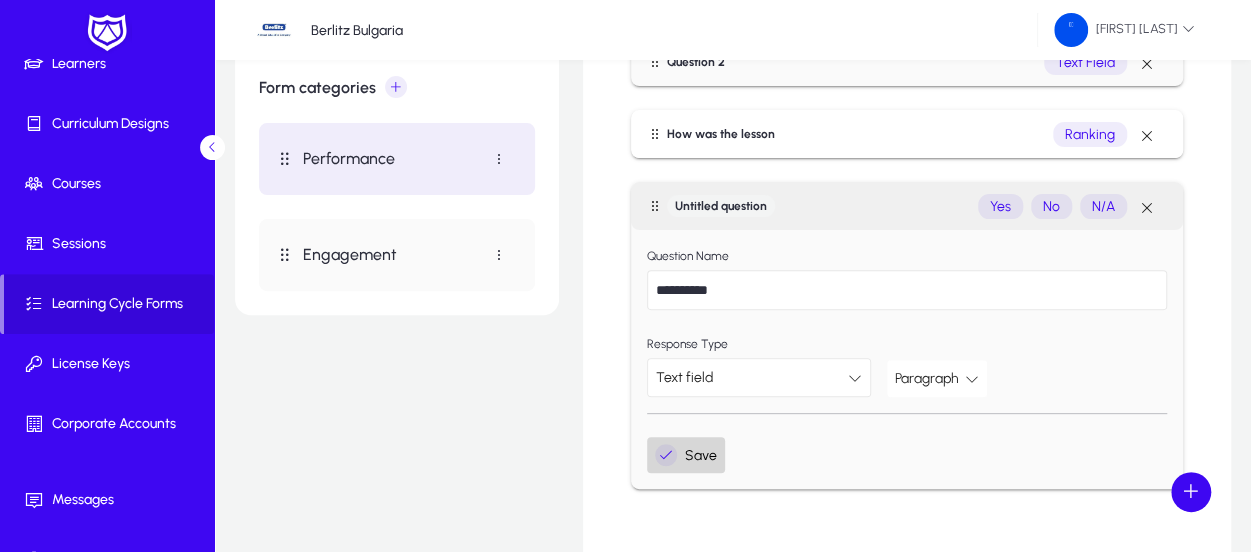 scroll, scrollTop: 138, scrollLeft: 0, axis: vertical 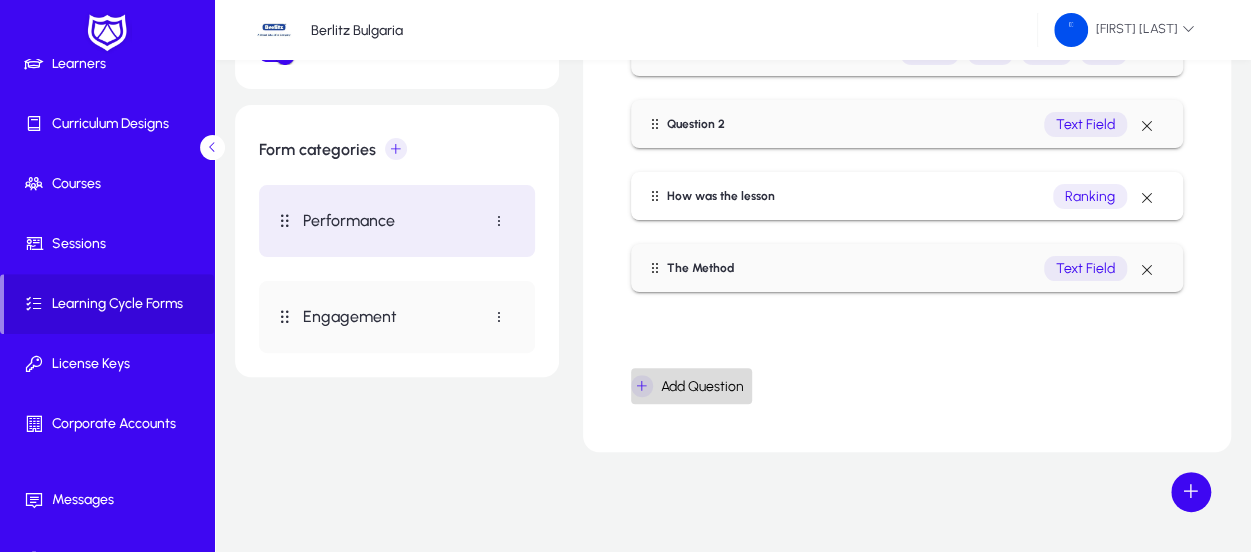 click 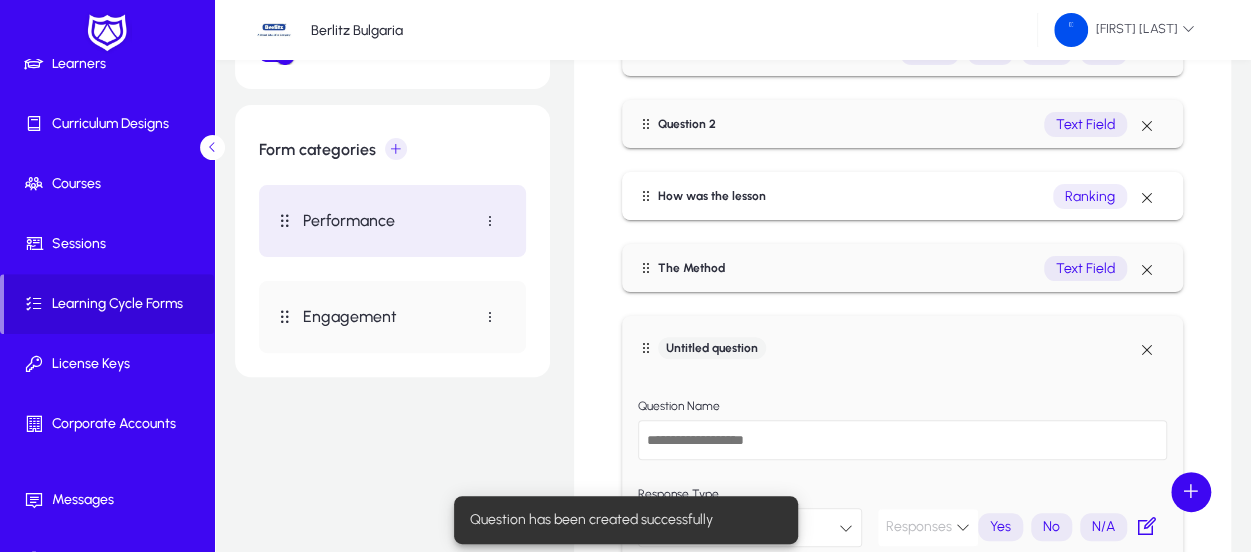 click at bounding box center (902, 440) 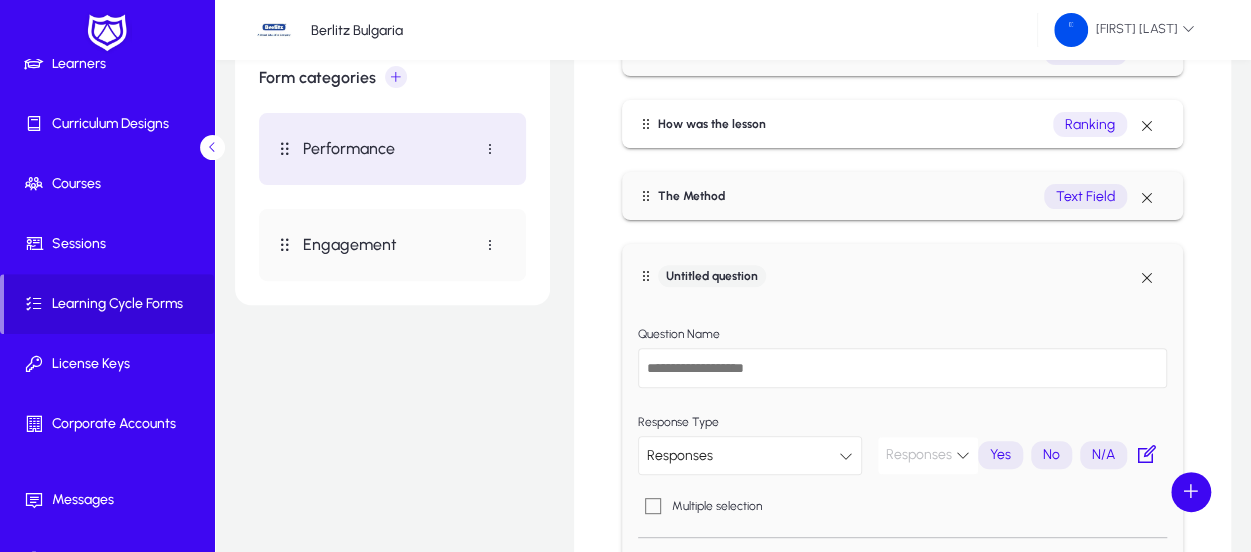 scroll, scrollTop: 238, scrollLeft: 0, axis: vertical 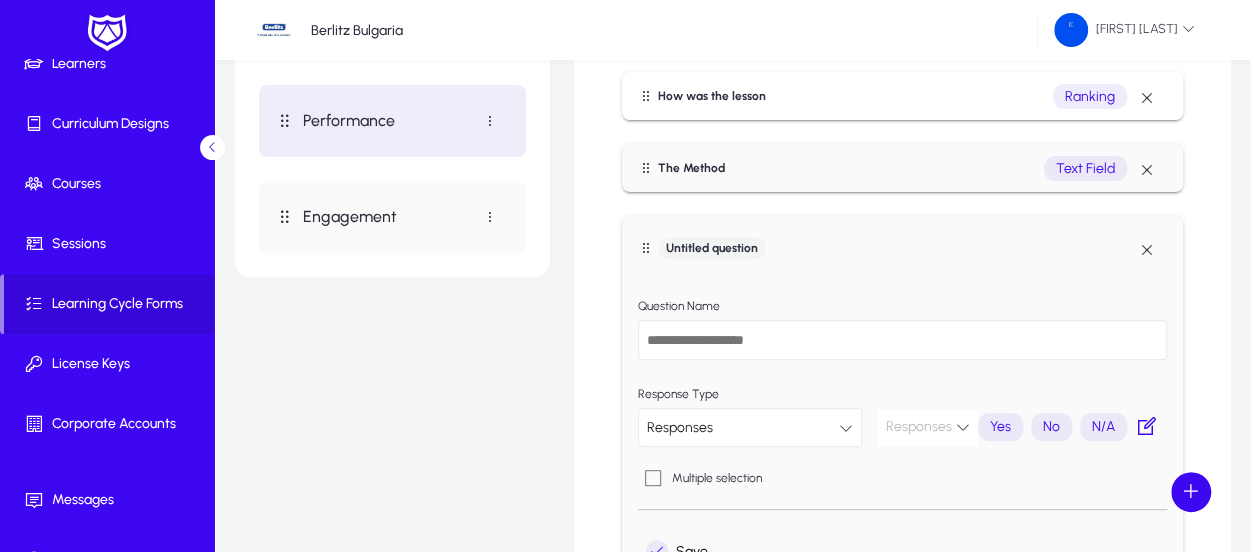 click at bounding box center [963, 427] 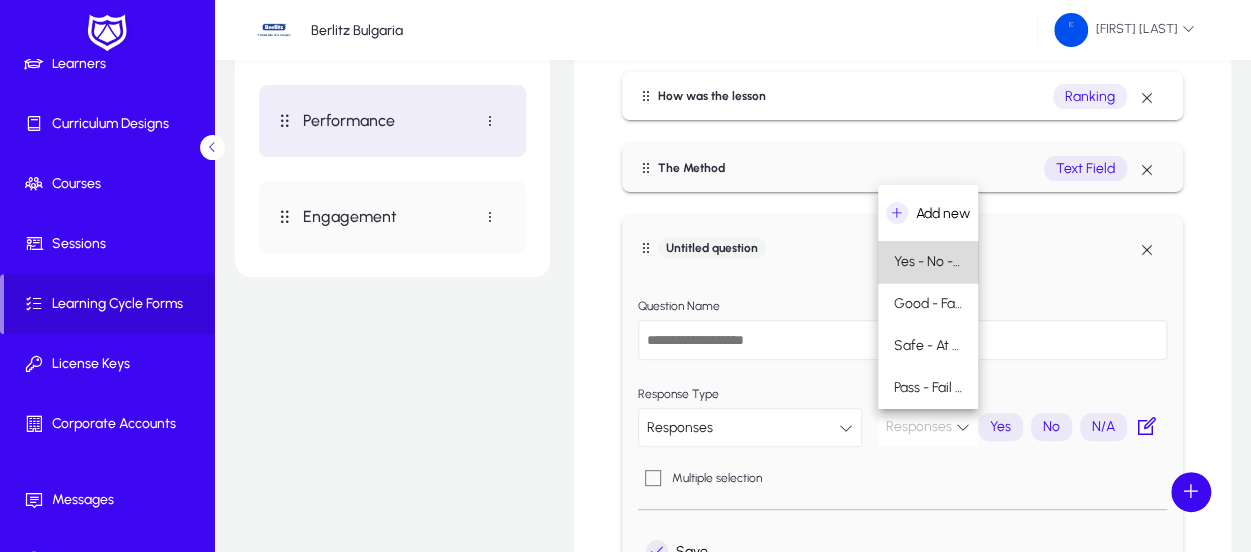 click on "Yes - No - N/A" at bounding box center (928, 262) 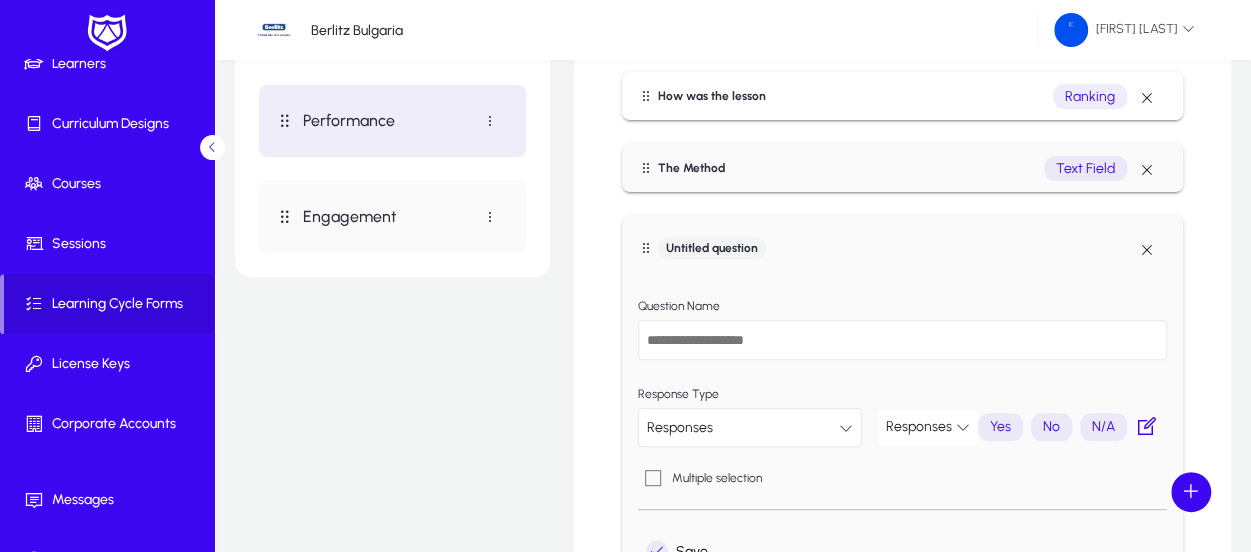 click at bounding box center (963, 427) 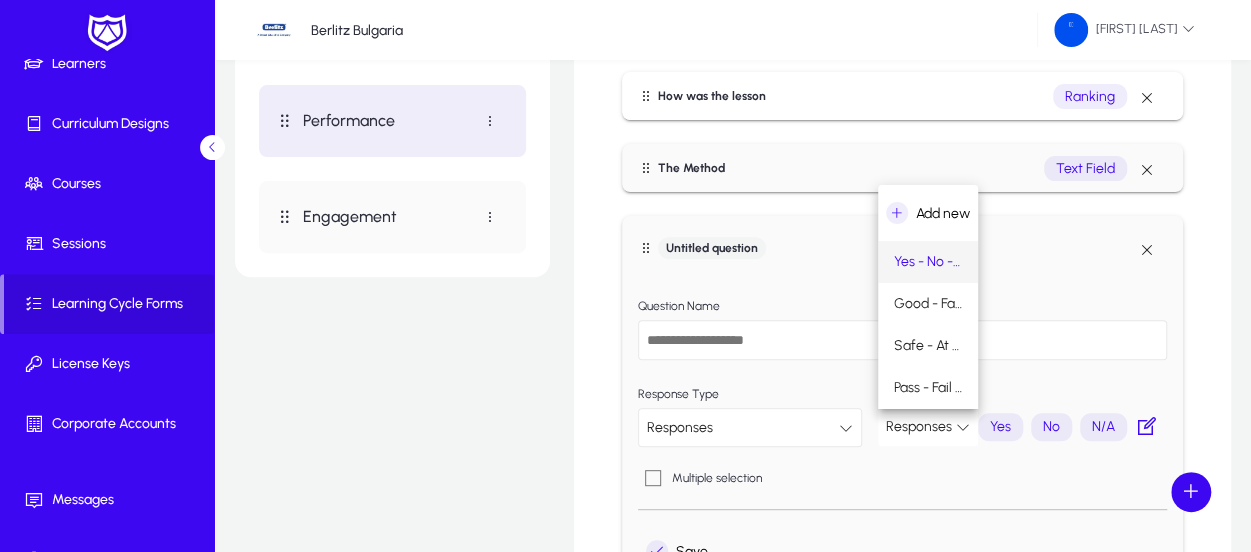 click at bounding box center (625, 276) 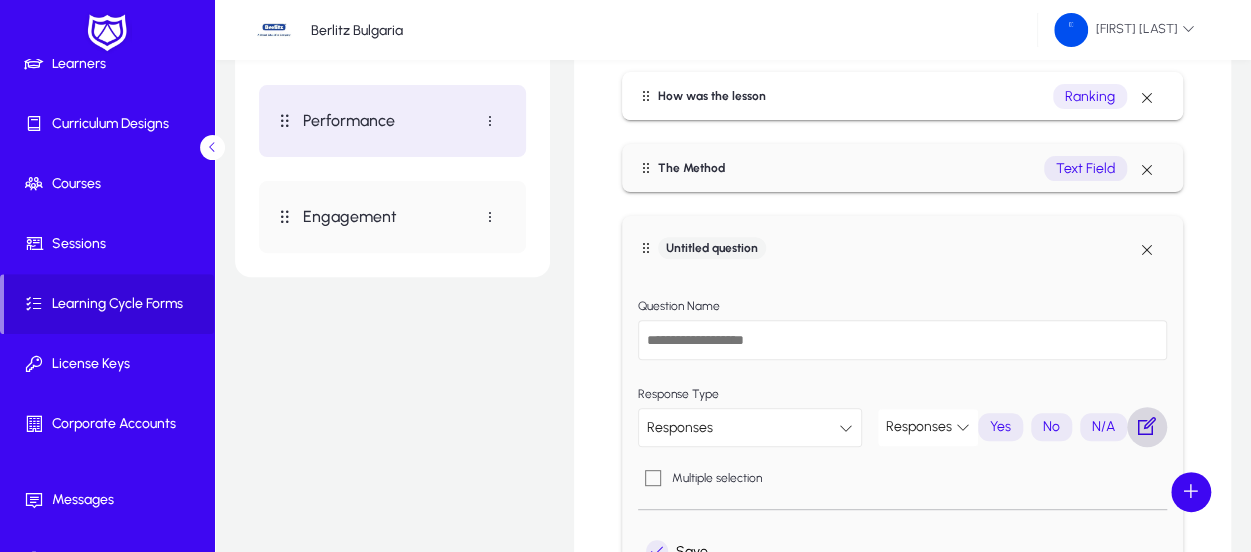 click at bounding box center [1147, 427] 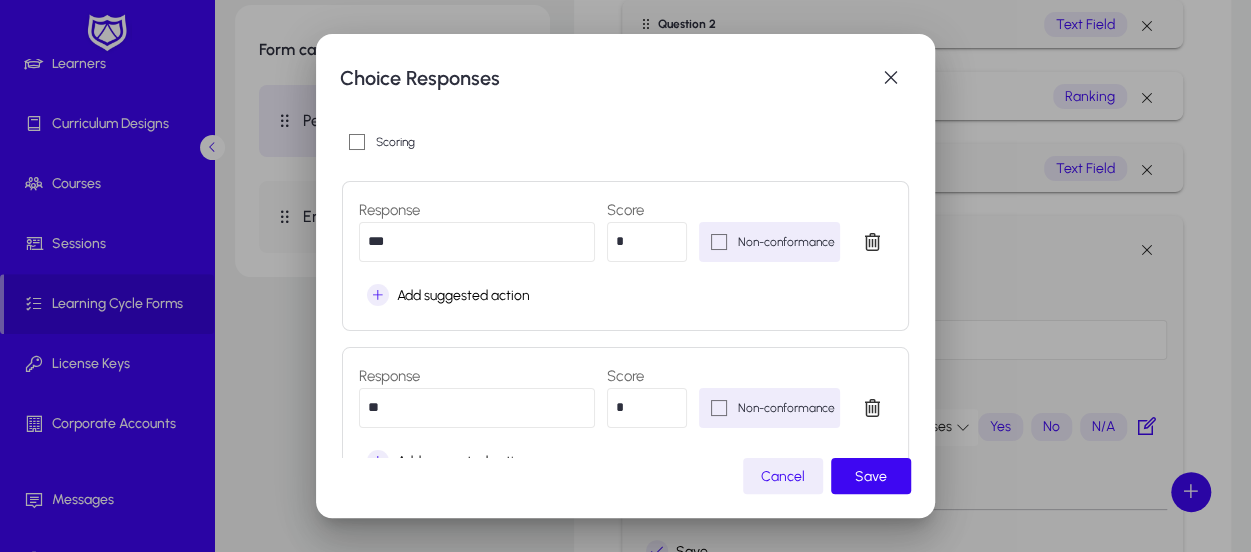 click on "*" at bounding box center [647, 242] 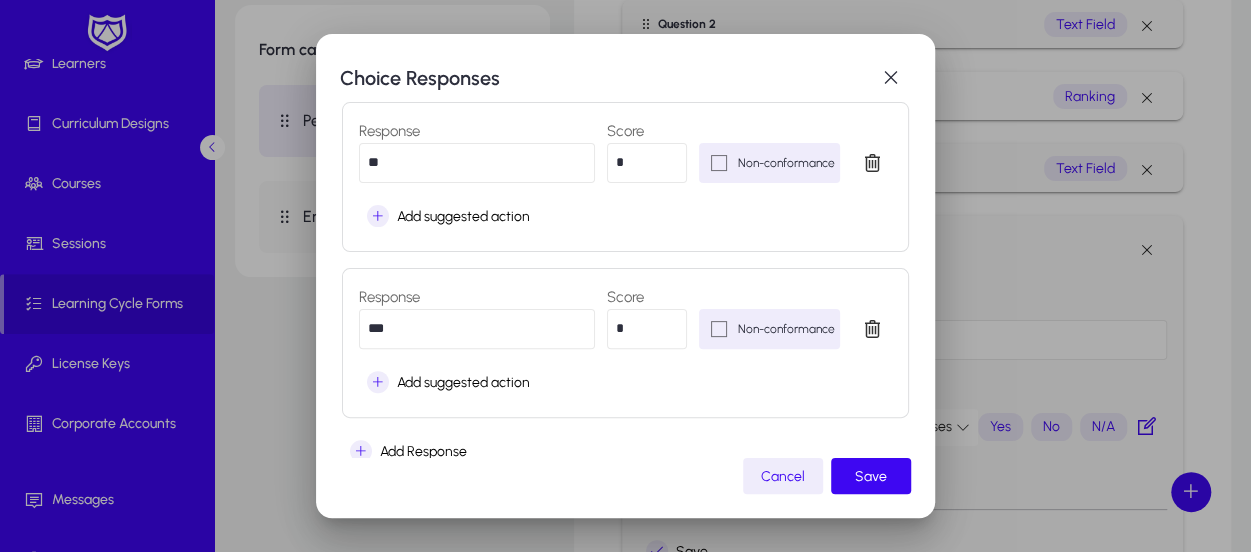 scroll, scrollTop: 287, scrollLeft: 0, axis: vertical 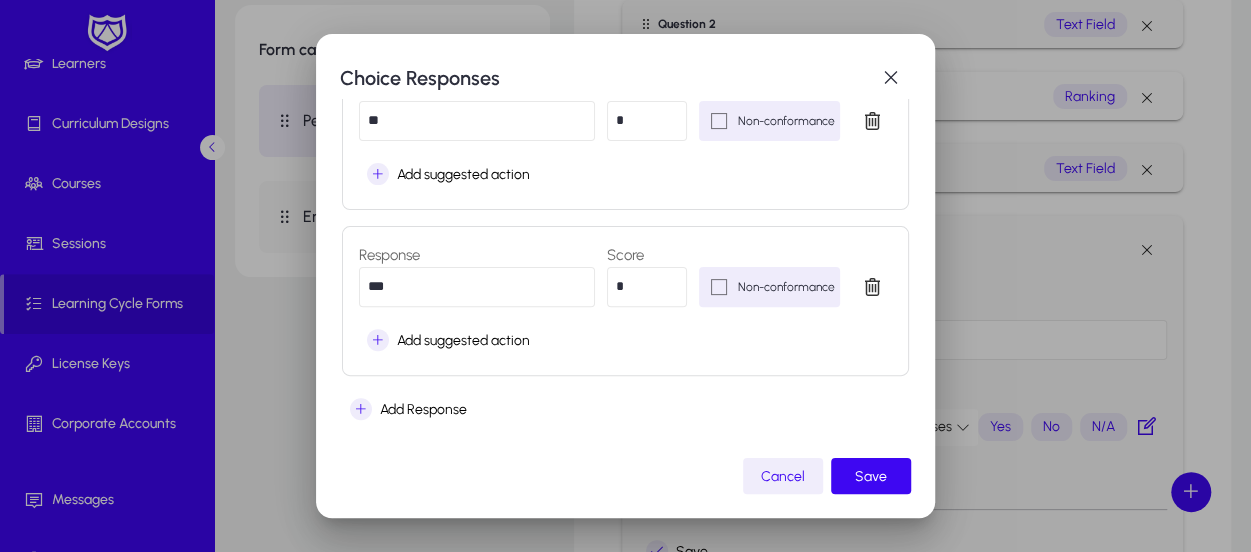 click on "Cancel" 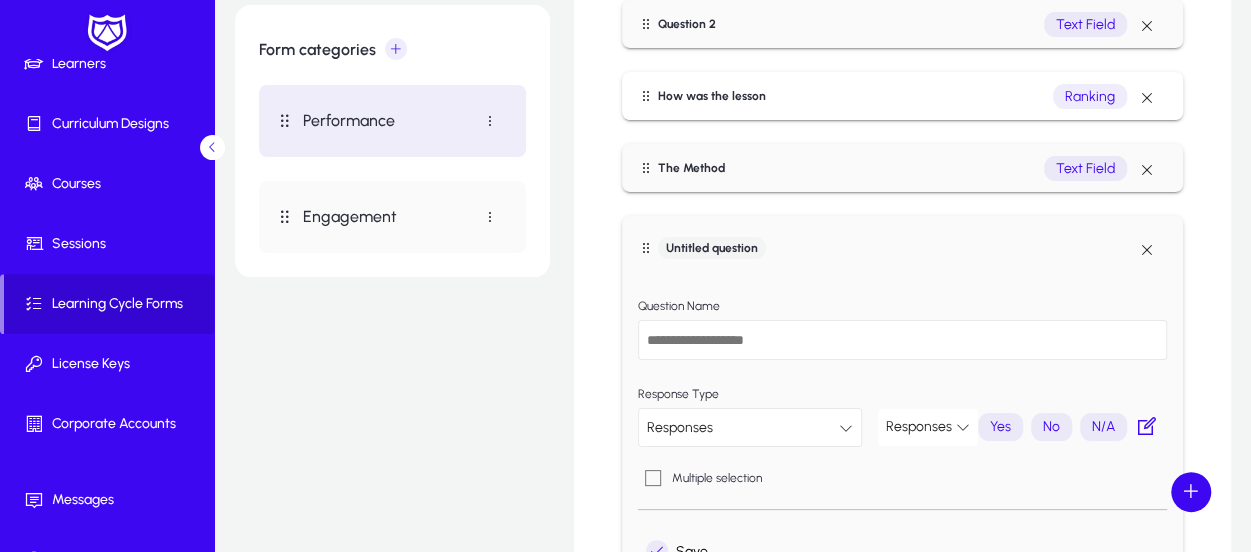 scroll, scrollTop: 238, scrollLeft: 0, axis: vertical 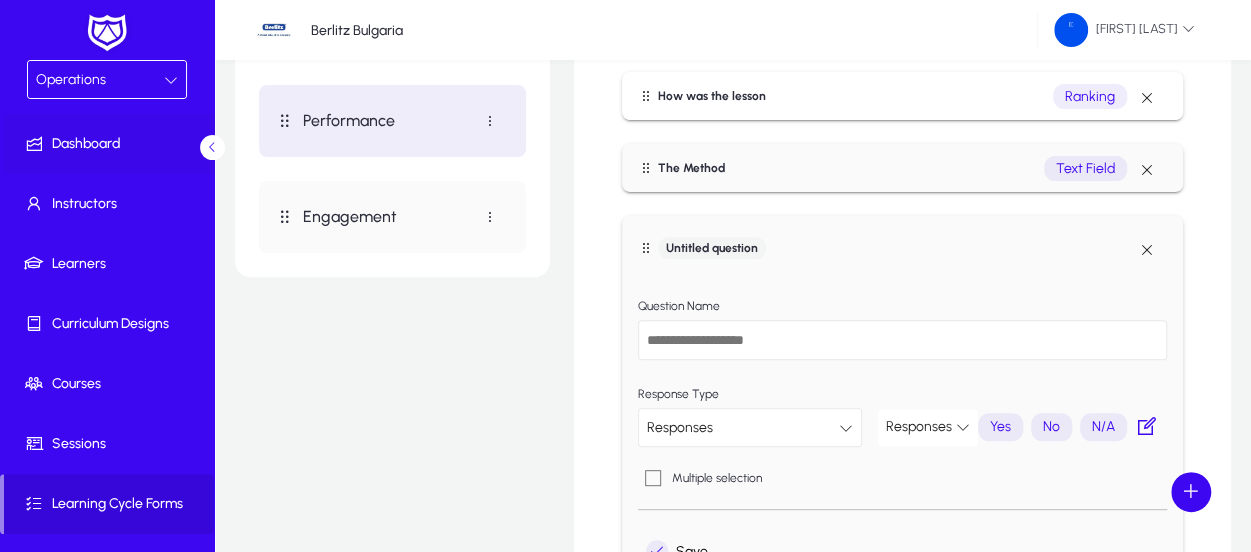 click on "Dashboard" 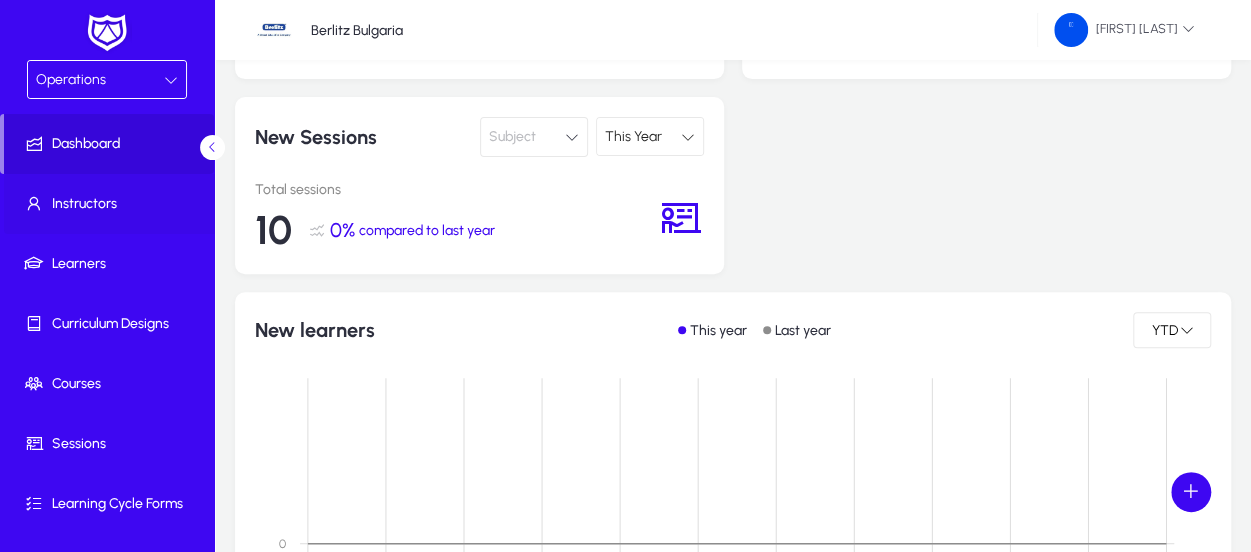 click on "Instructors" 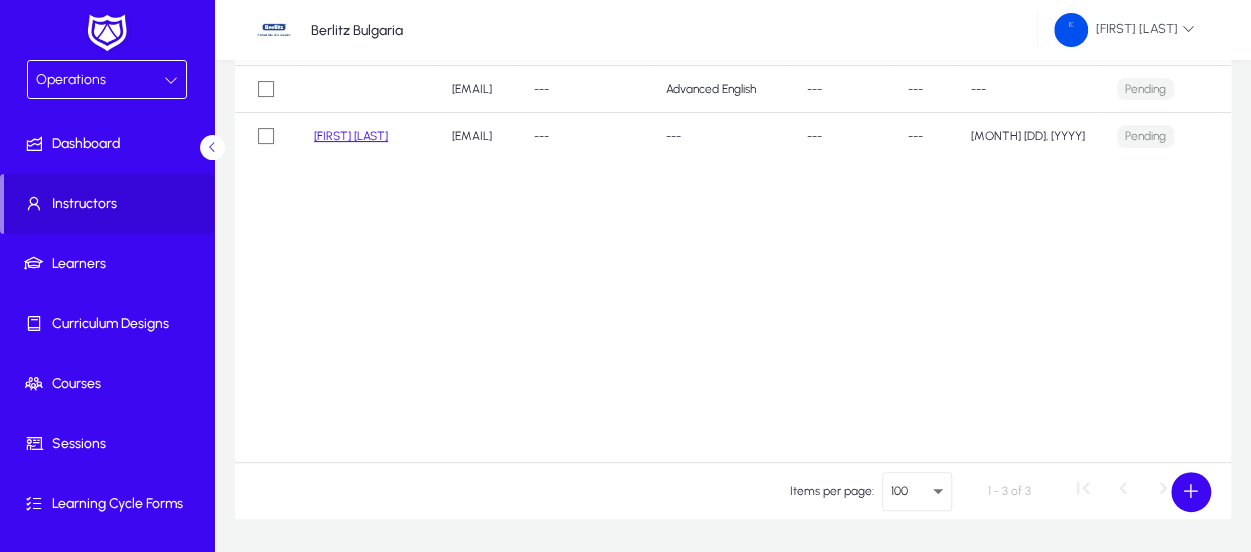 click at bounding box center [171, 80] 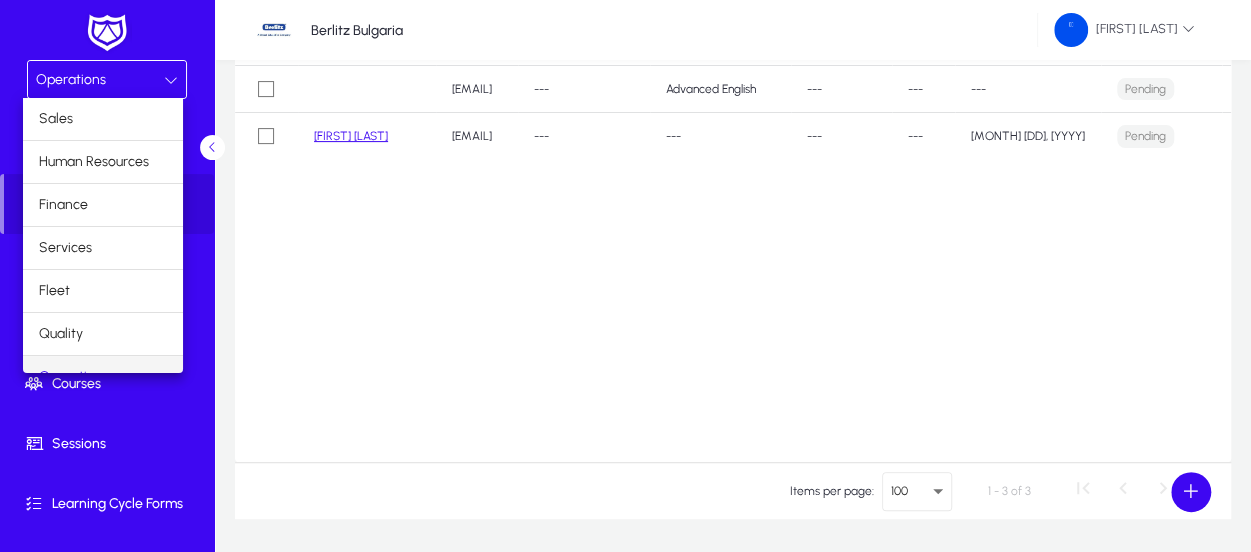 scroll, scrollTop: 23, scrollLeft: 0, axis: vertical 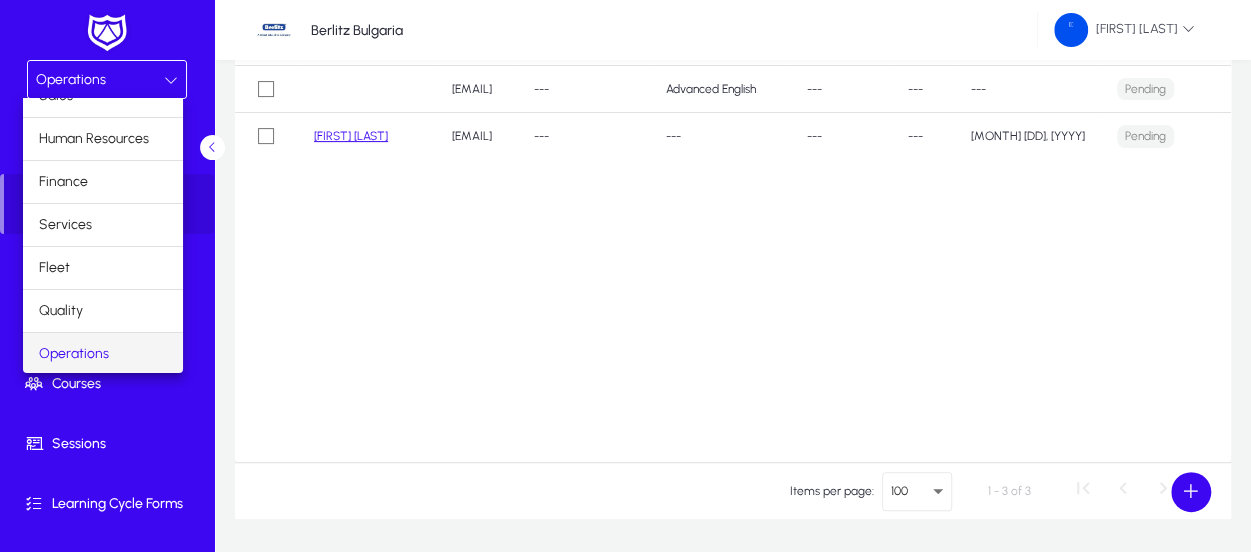 click at bounding box center (625, 276) 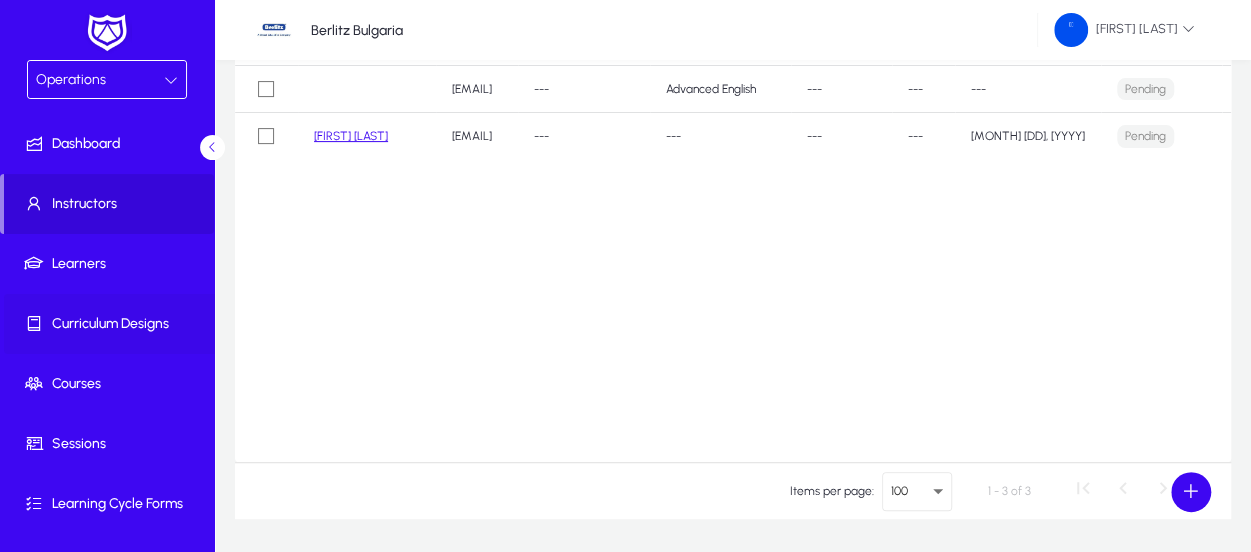 click on "Curriculum Designs" 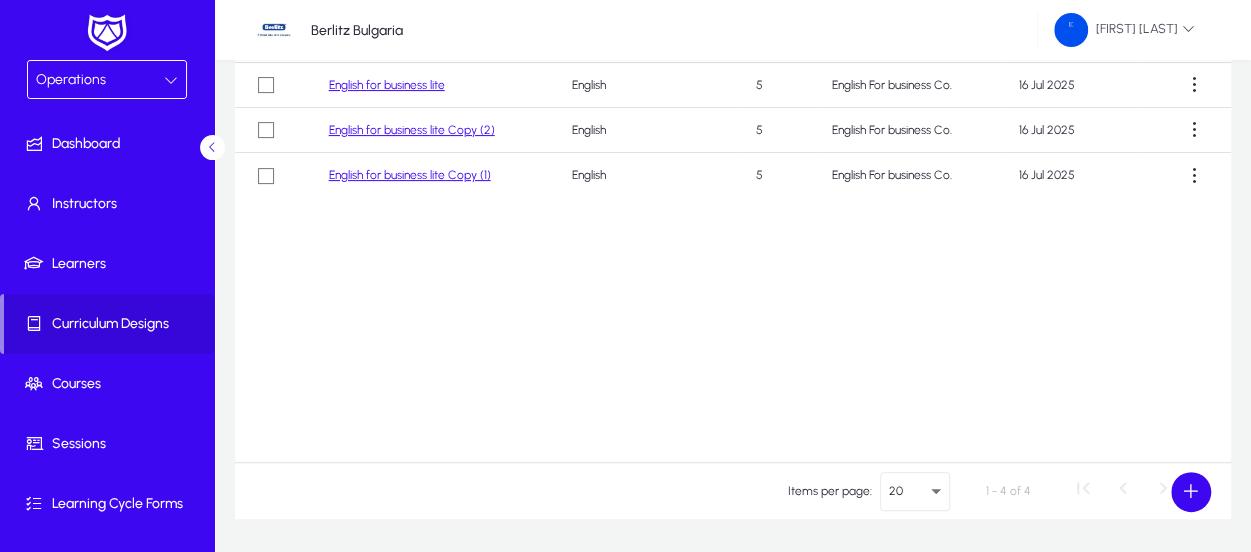 scroll, scrollTop: 0, scrollLeft: 0, axis: both 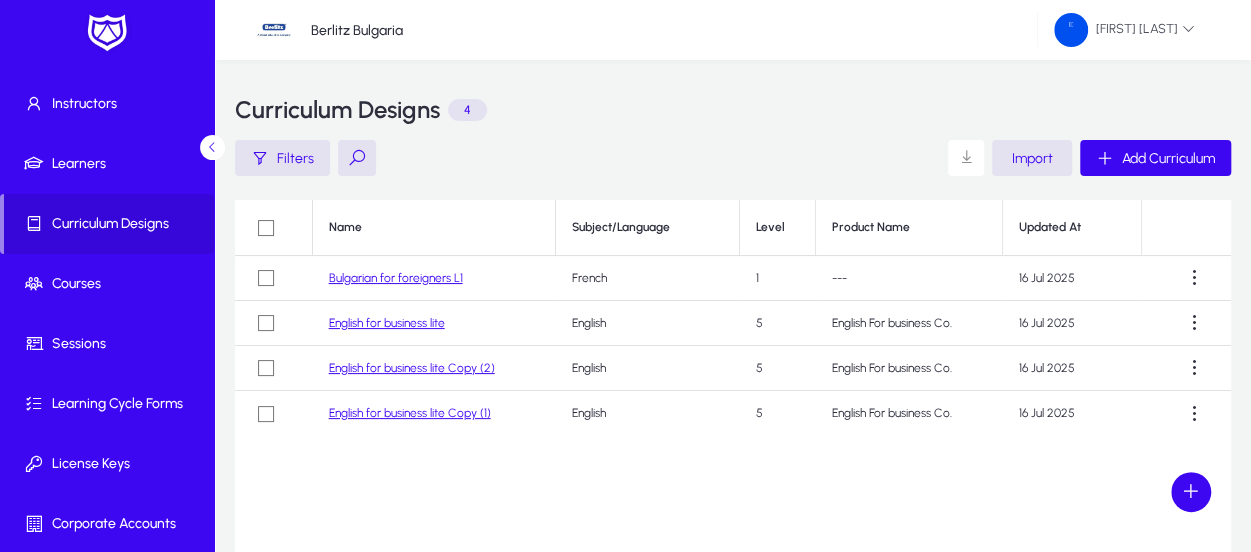 click 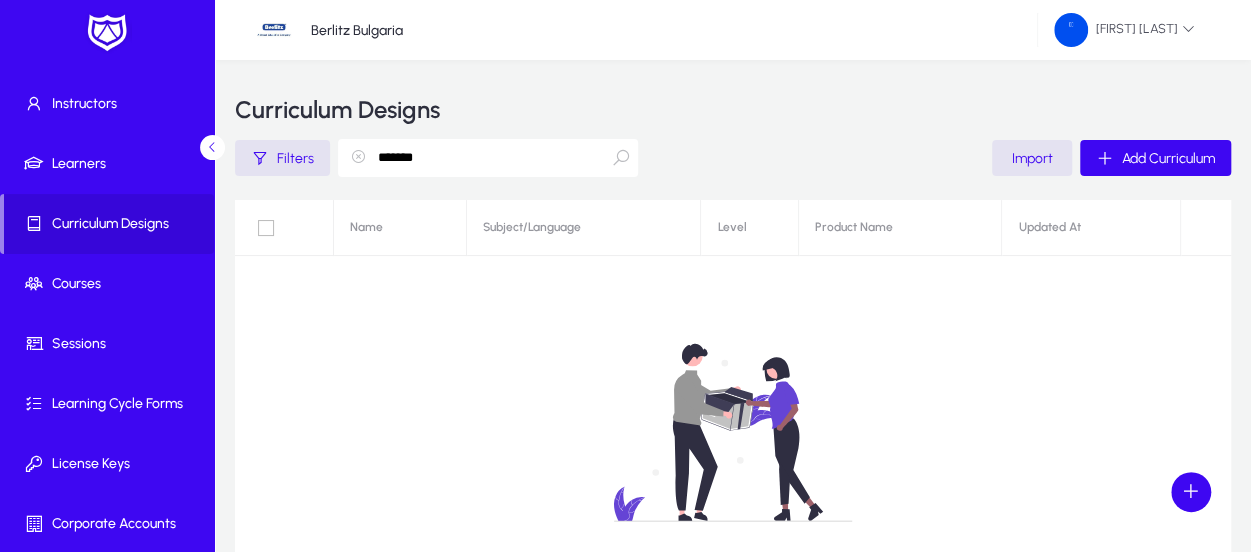 type on "*******" 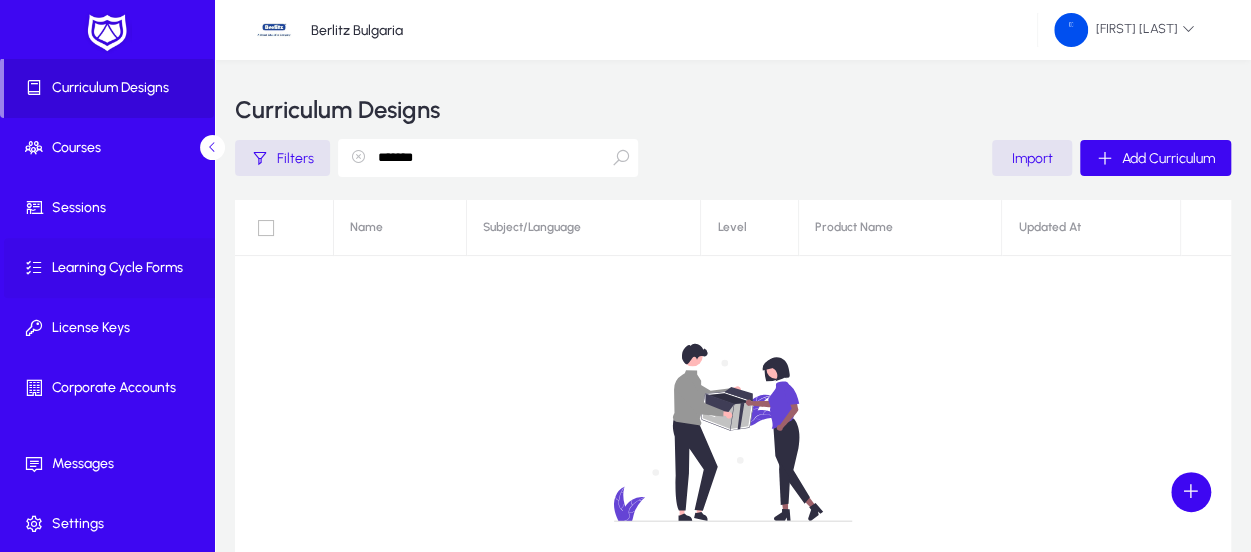 scroll, scrollTop: 237, scrollLeft: 0, axis: vertical 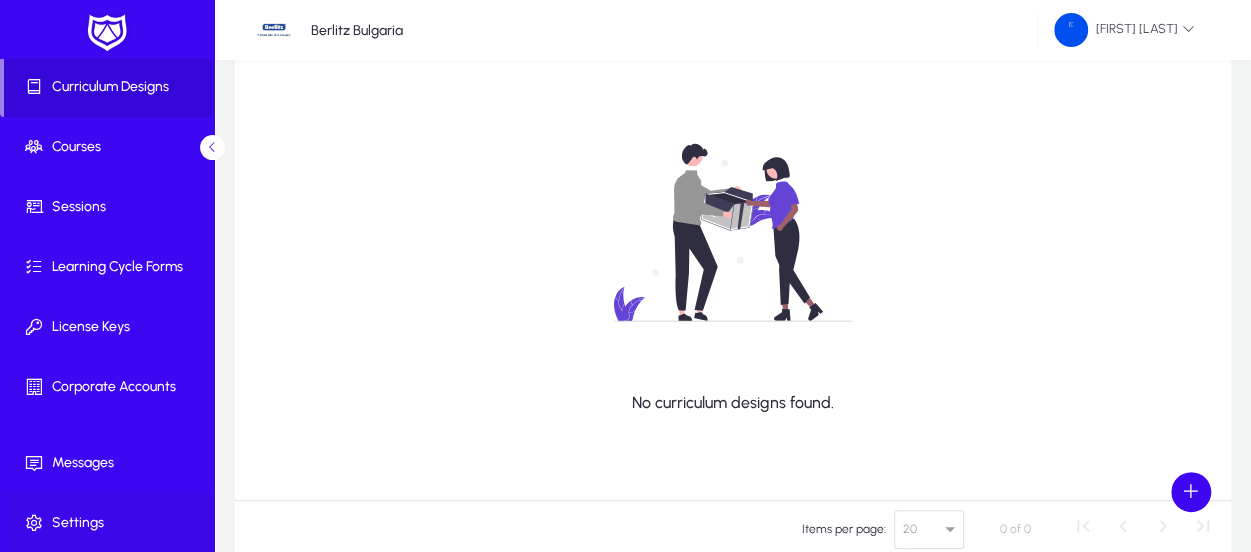 click on "Settings" 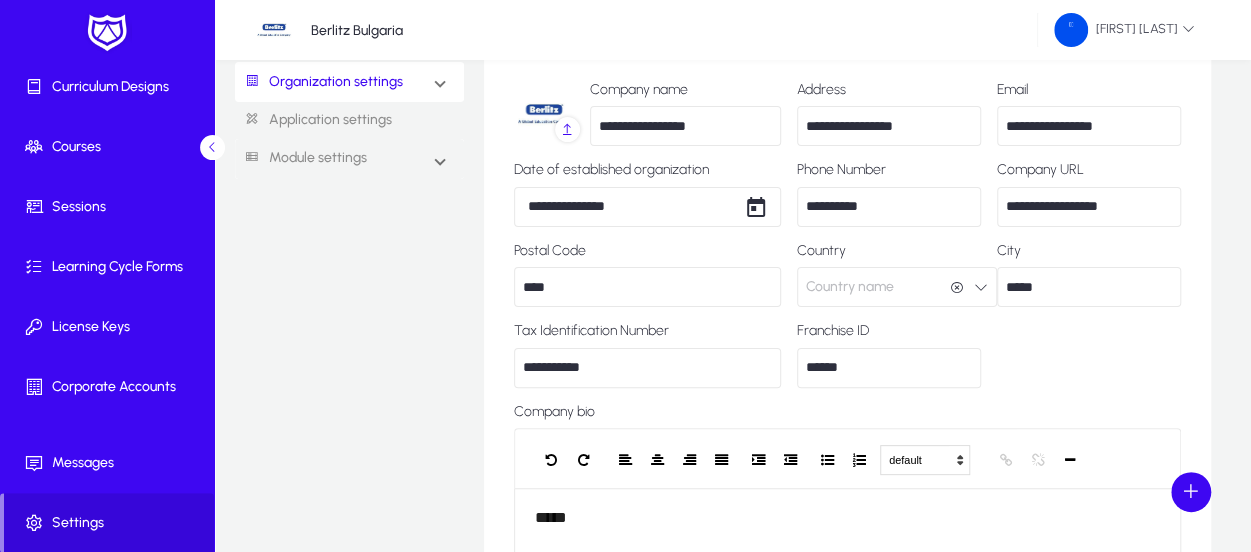 scroll, scrollTop: 0, scrollLeft: 0, axis: both 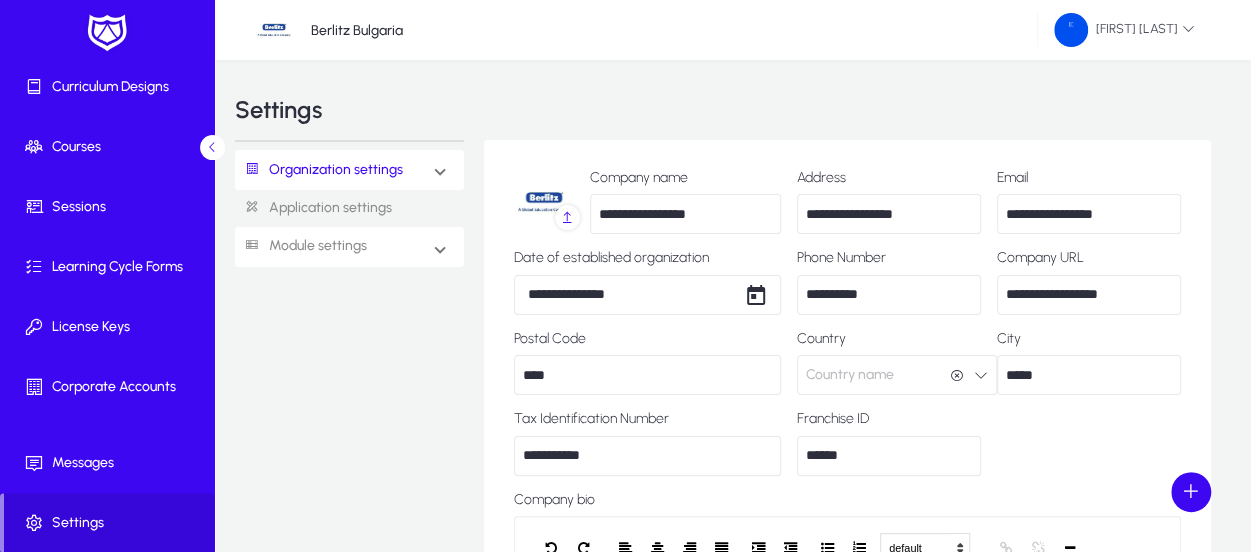 click on "Module settings" at bounding box center (301, 246) 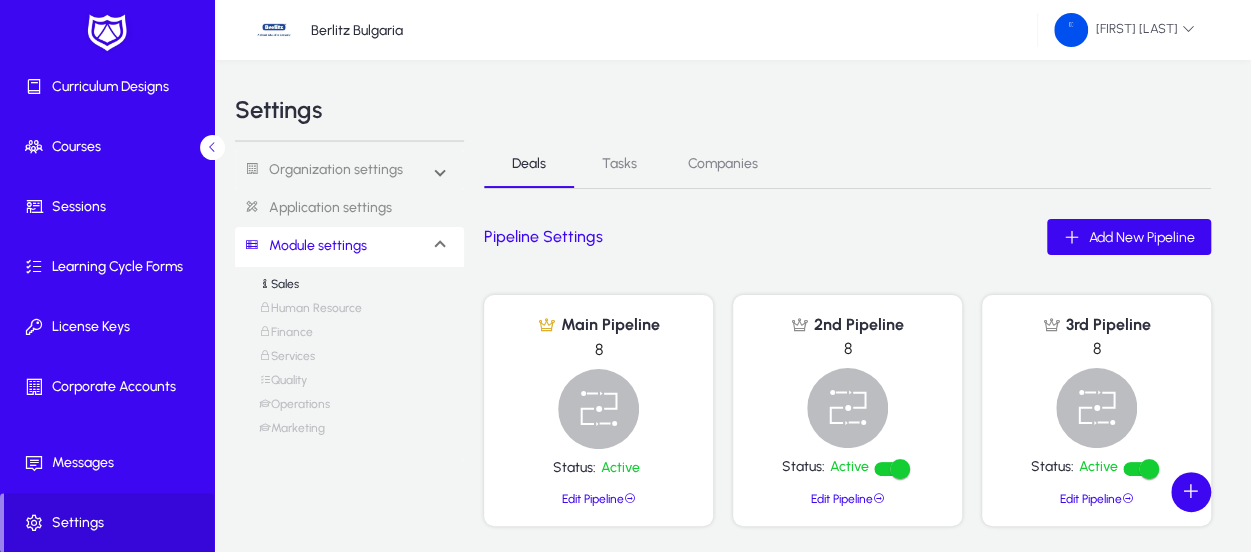 click on "Finance" at bounding box center (286, 337) 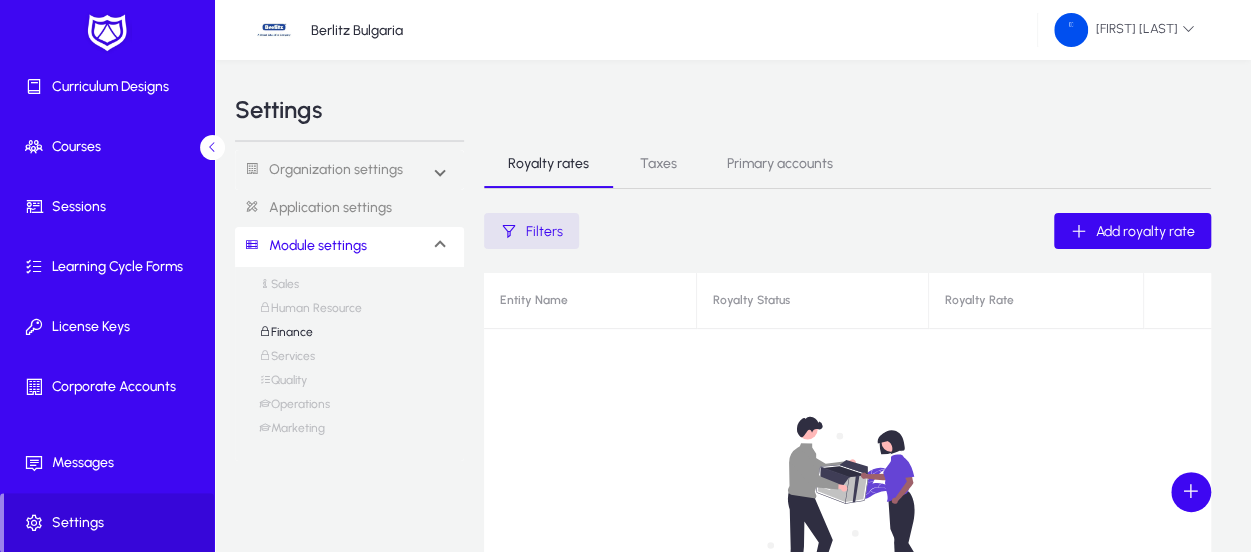 click on "Taxes" at bounding box center (658, 164) 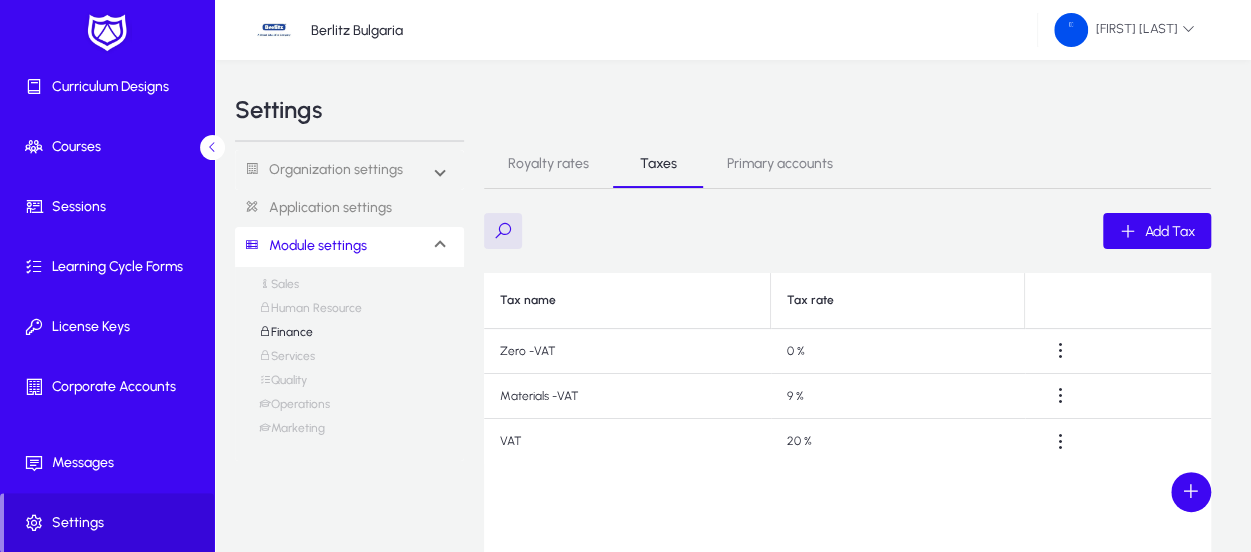 click on "Primary accounts" at bounding box center [780, 164] 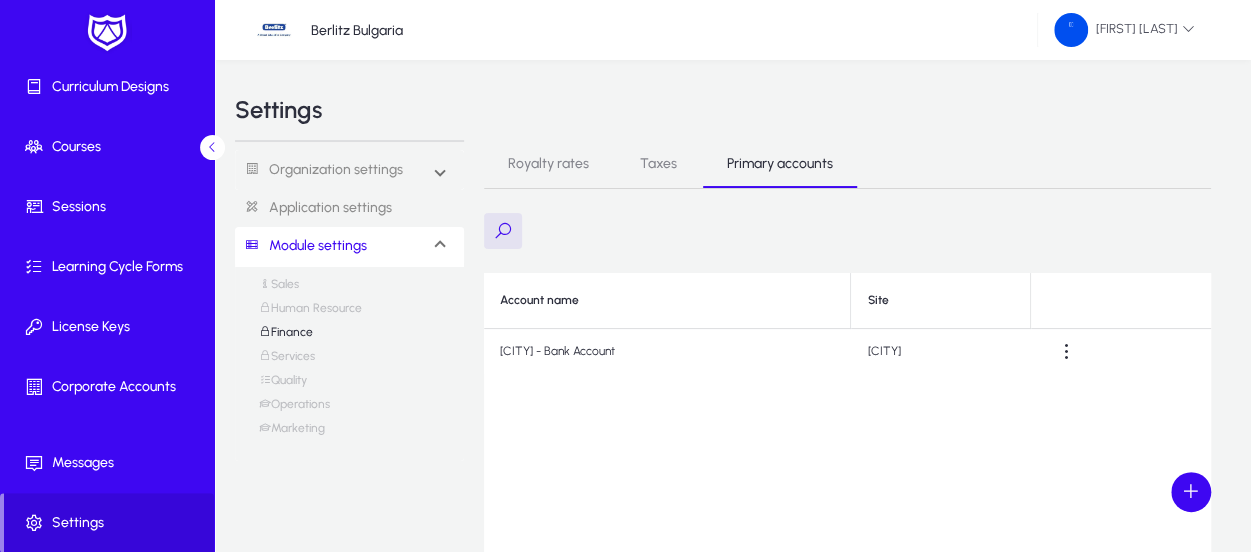 click on "Services" at bounding box center (287, 361) 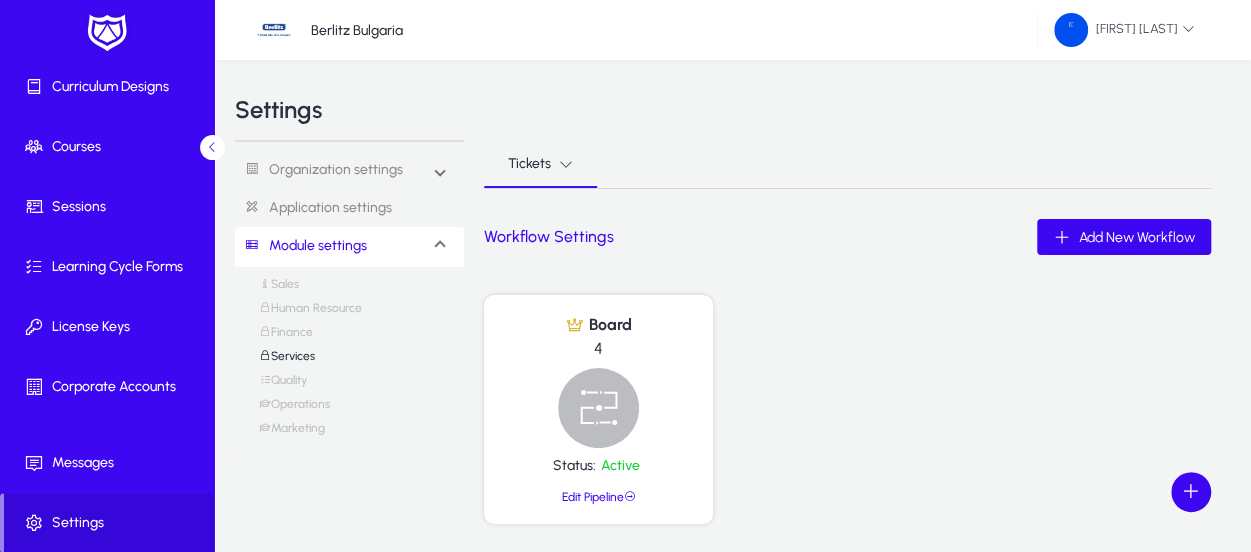 click on "Quality" at bounding box center [283, 385] 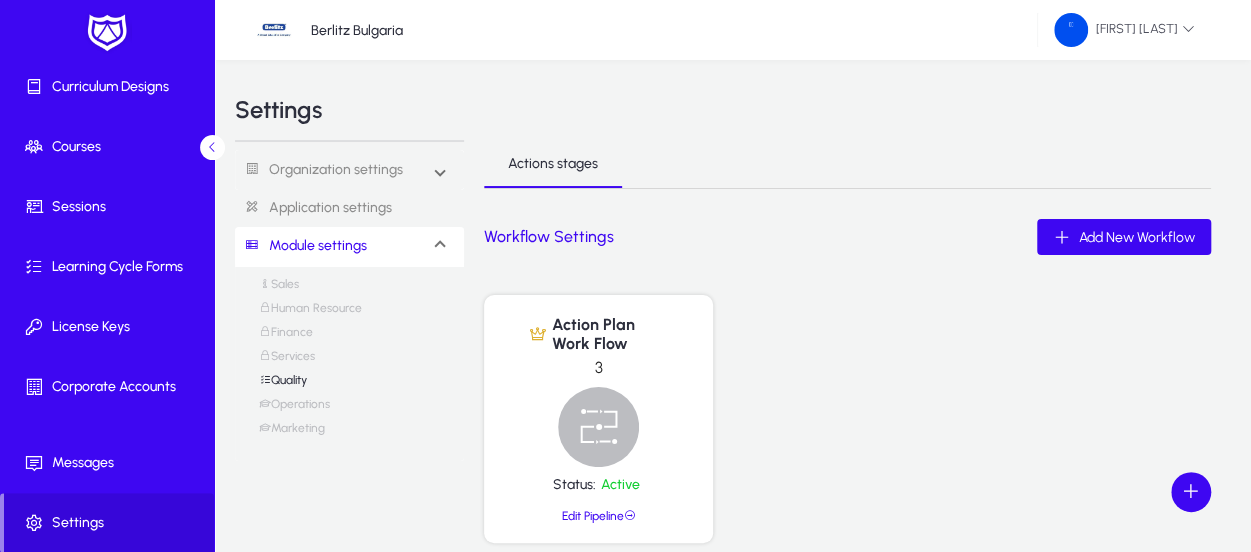 click on "Operations" at bounding box center (294, 409) 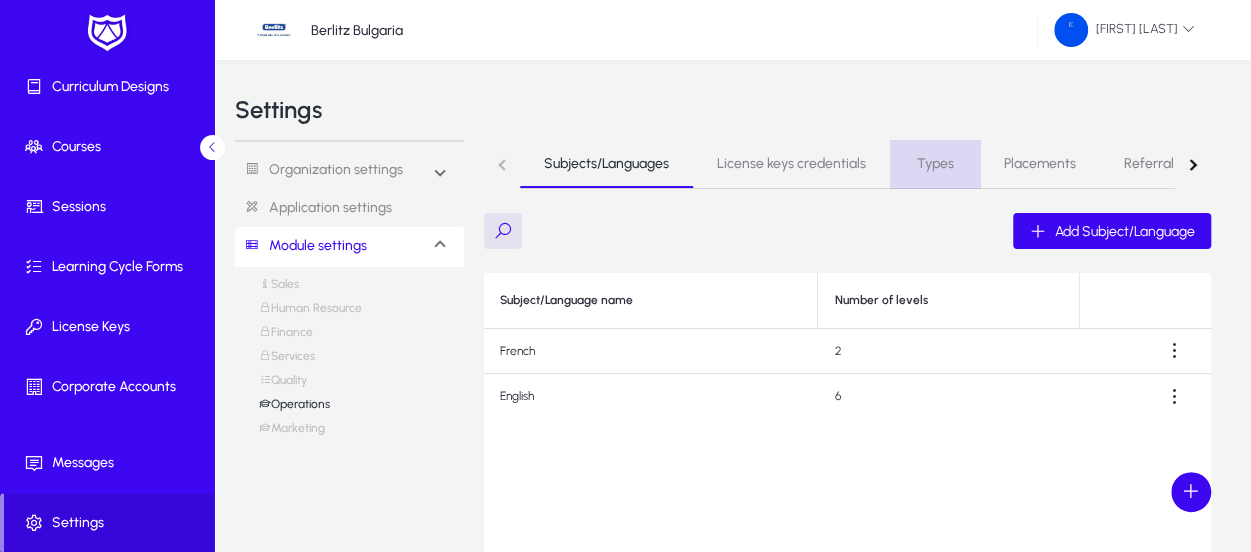 click on "Types" at bounding box center (935, 164) 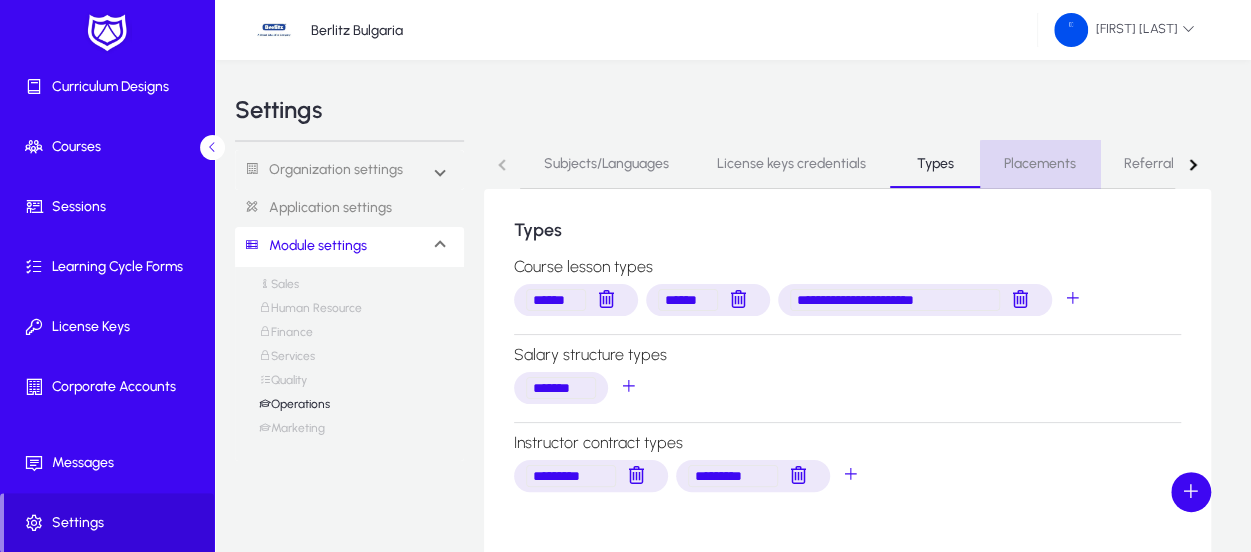 click on "Placements" at bounding box center (1040, 164) 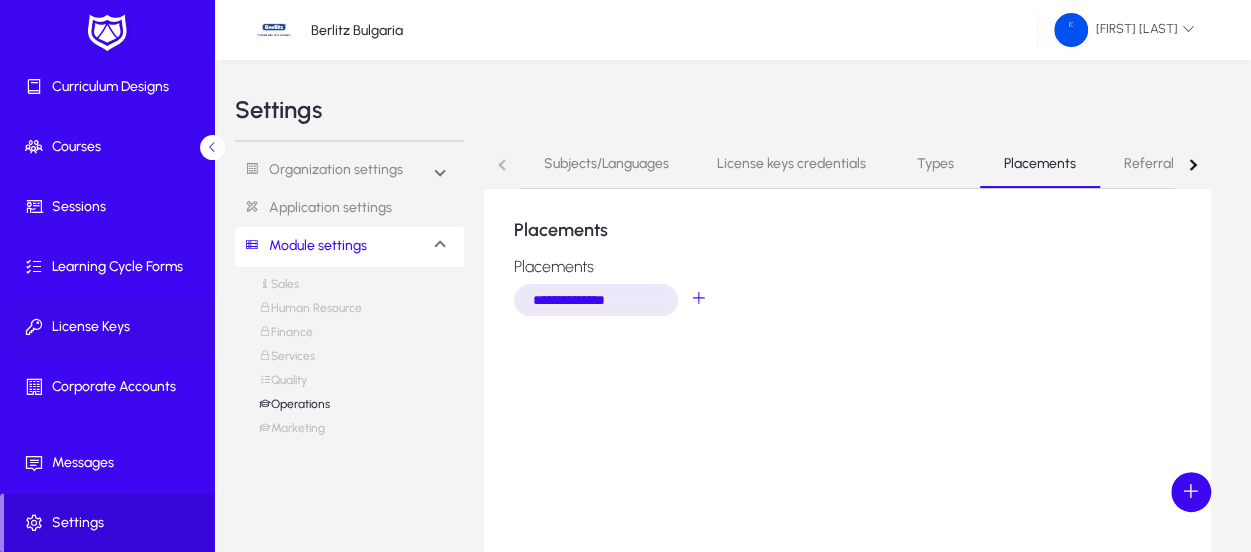 scroll, scrollTop: 0, scrollLeft: 0, axis: both 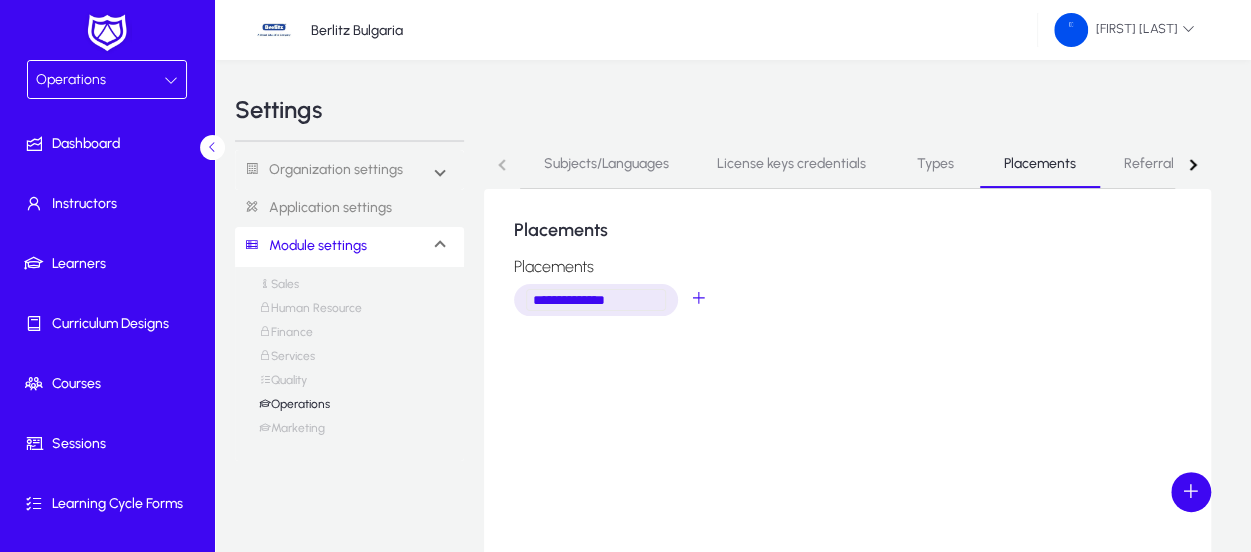 click on "Operations" at bounding box center [100, 80] 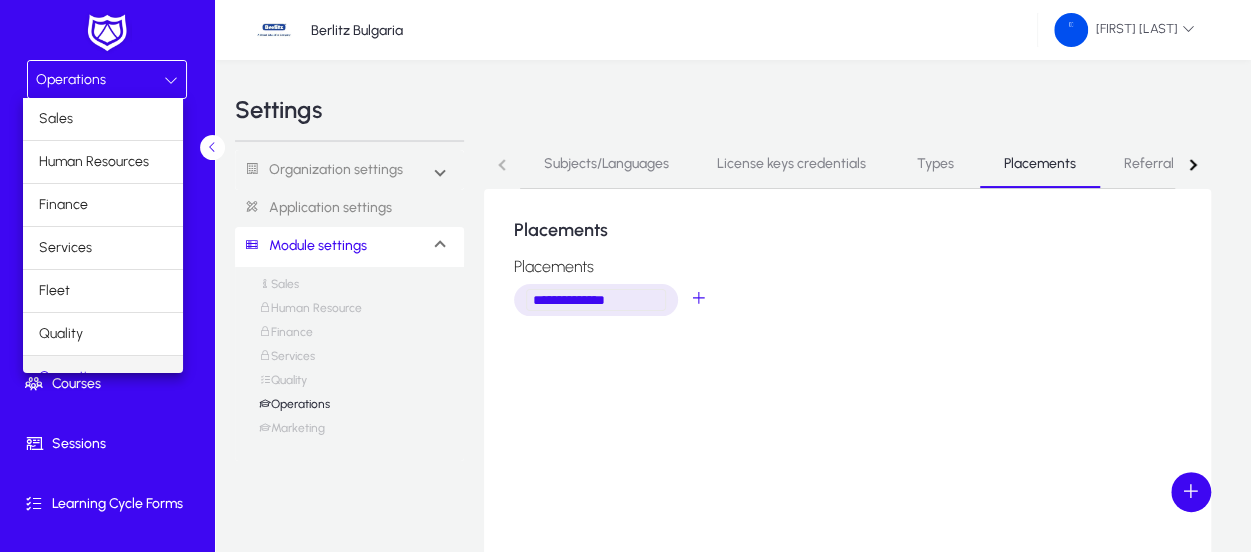 scroll, scrollTop: 23, scrollLeft: 0, axis: vertical 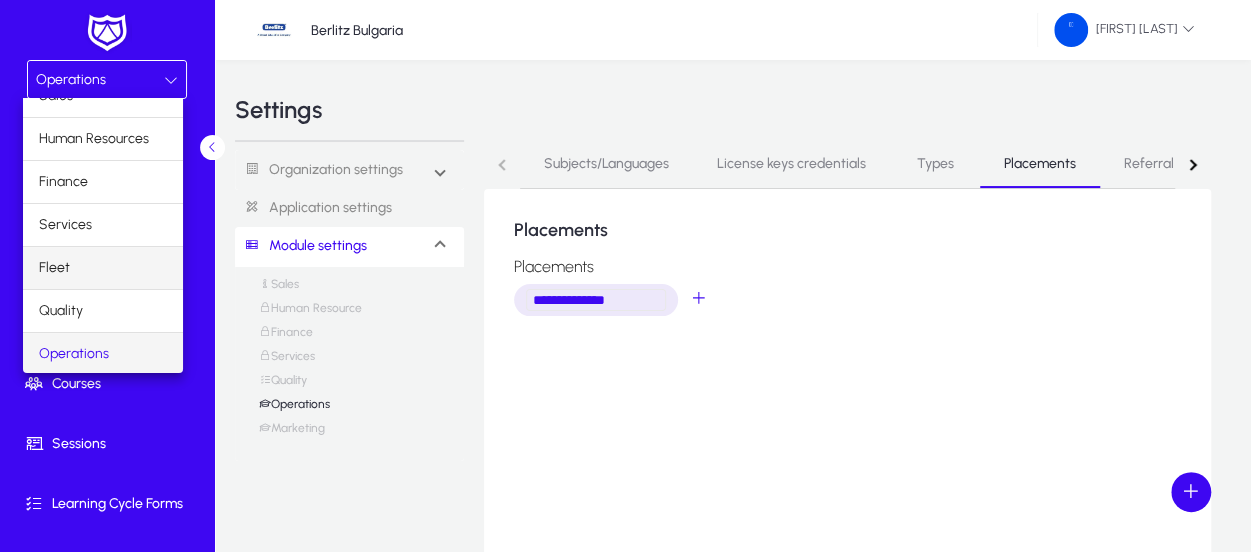 click on "Fleet" at bounding box center (103, 268) 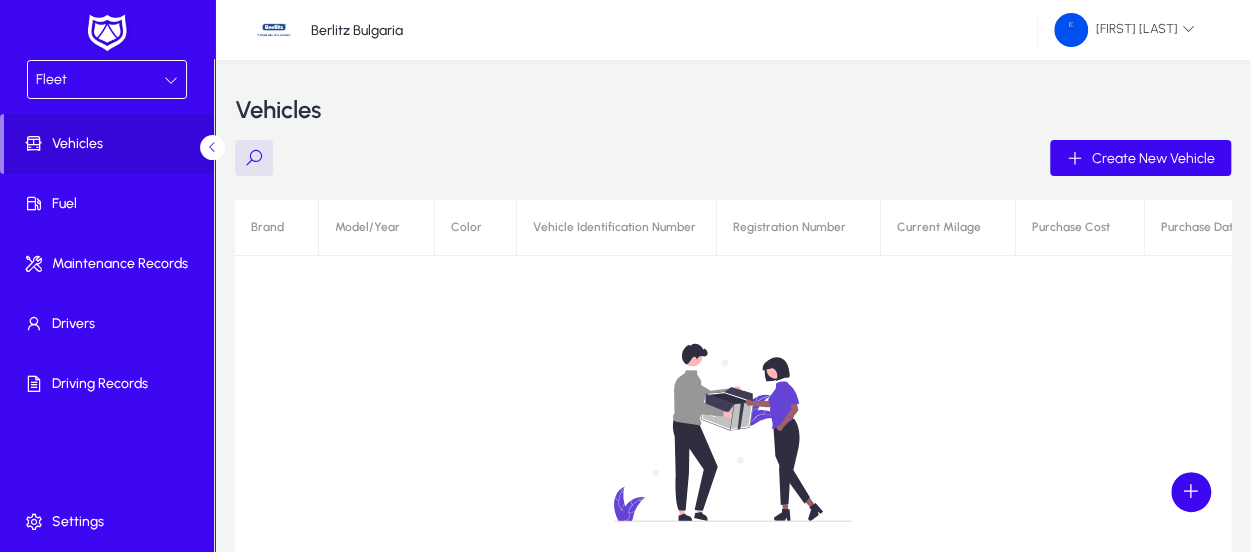 click on "Fleet" at bounding box center [100, 80] 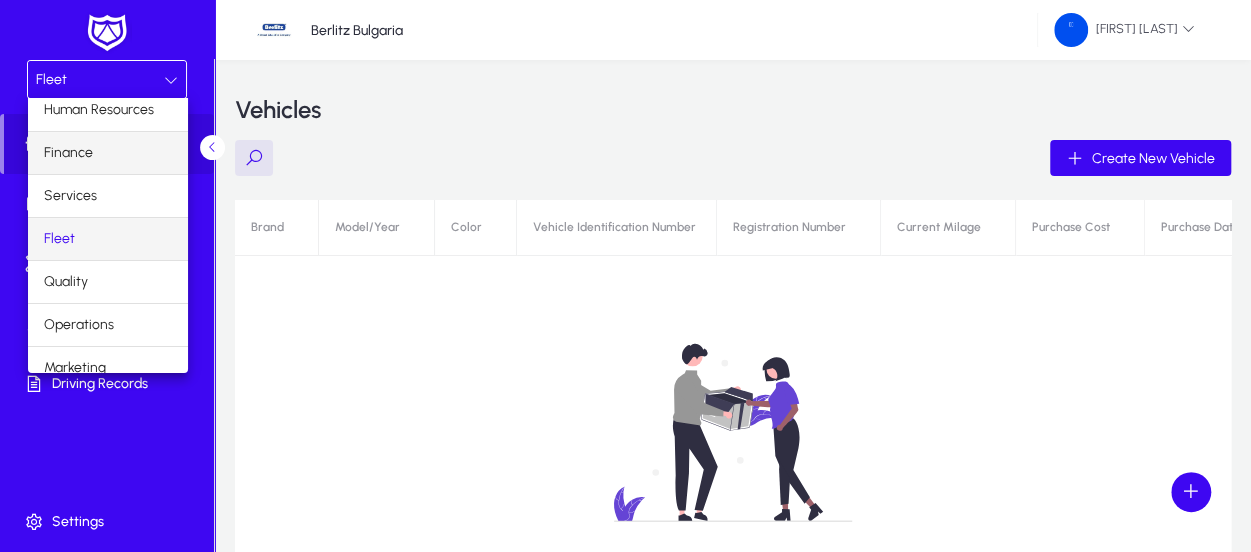 scroll, scrollTop: 65, scrollLeft: 0, axis: vertical 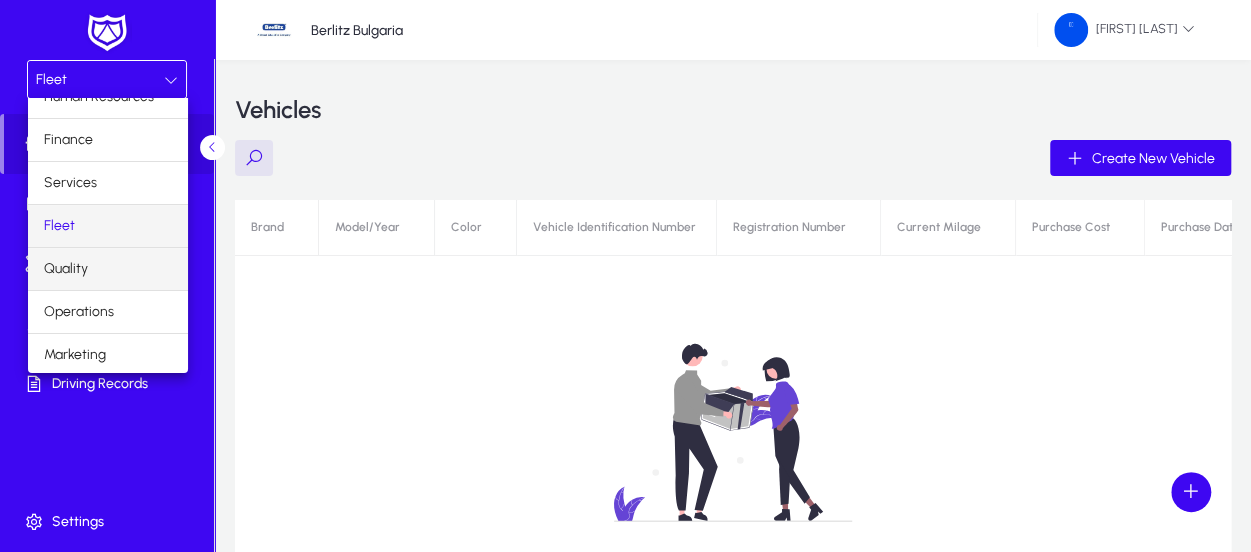 click on "Quality" at bounding box center (108, 269) 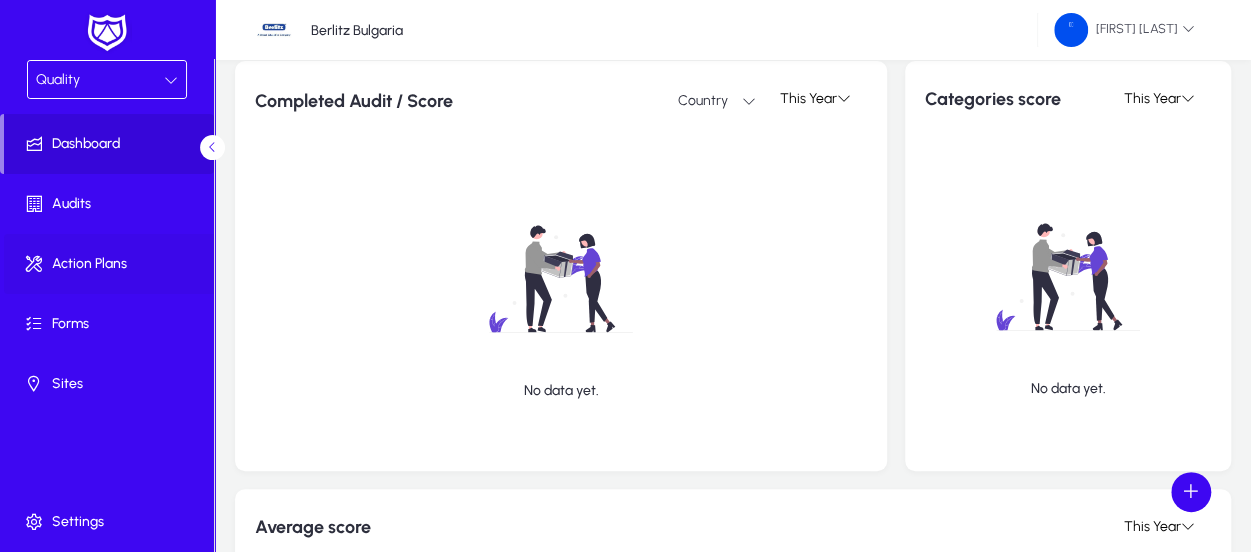 scroll, scrollTop: 662, scrollLeft: 0, axis: vertical 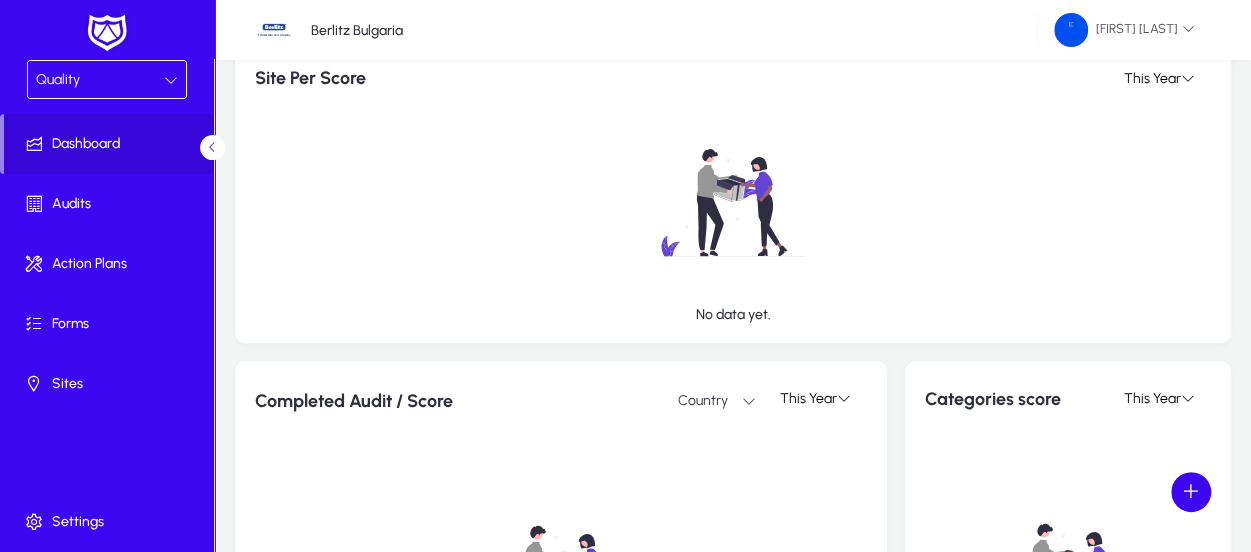 click on "Quality" at bounding box center [100, 80] 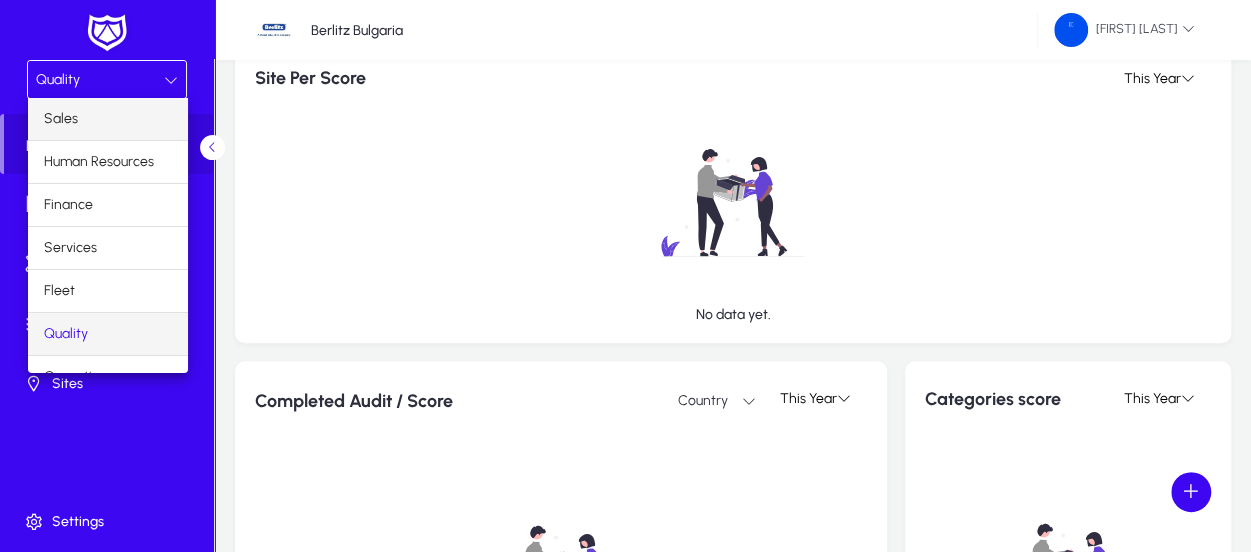 click on "Sales" at bounding box center (108, 119) 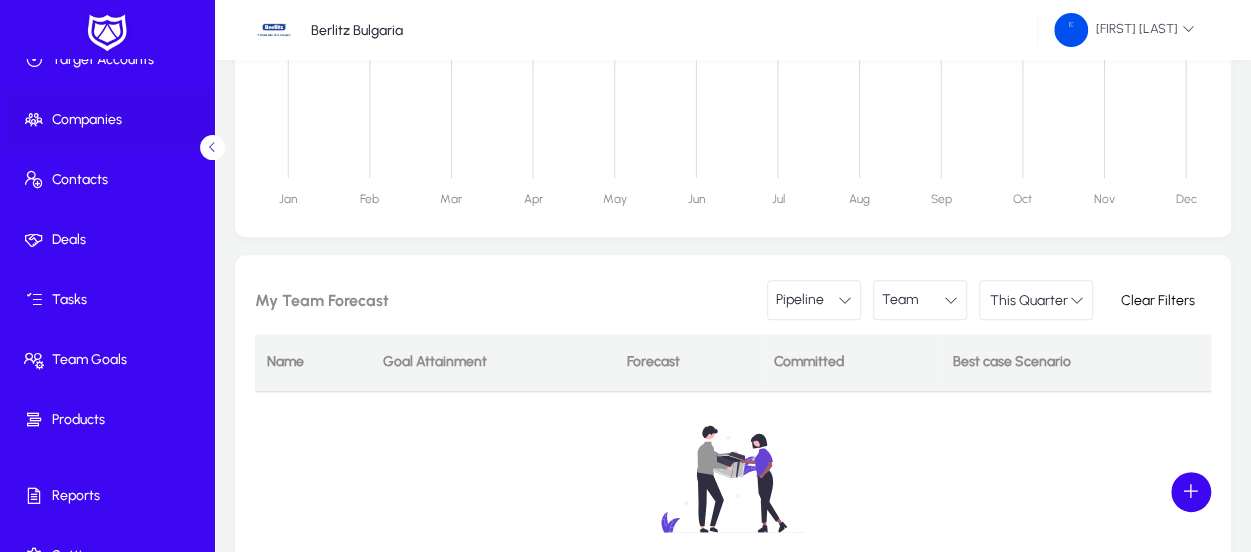 scroll, scrollTop: 177, scrollLeft: 0, axis: vertical 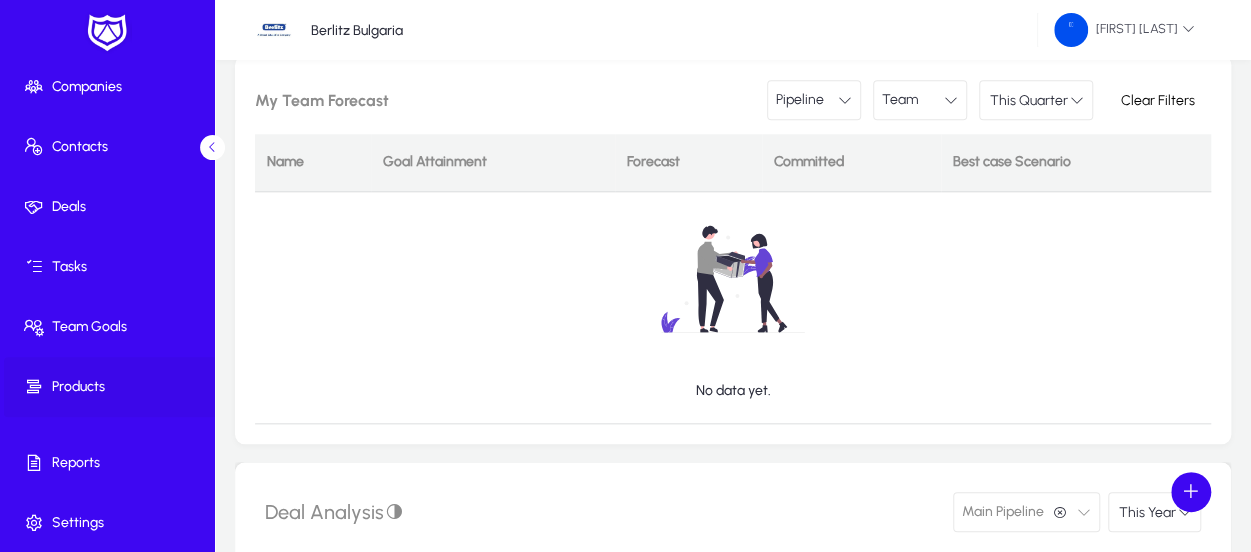 click on "Products" 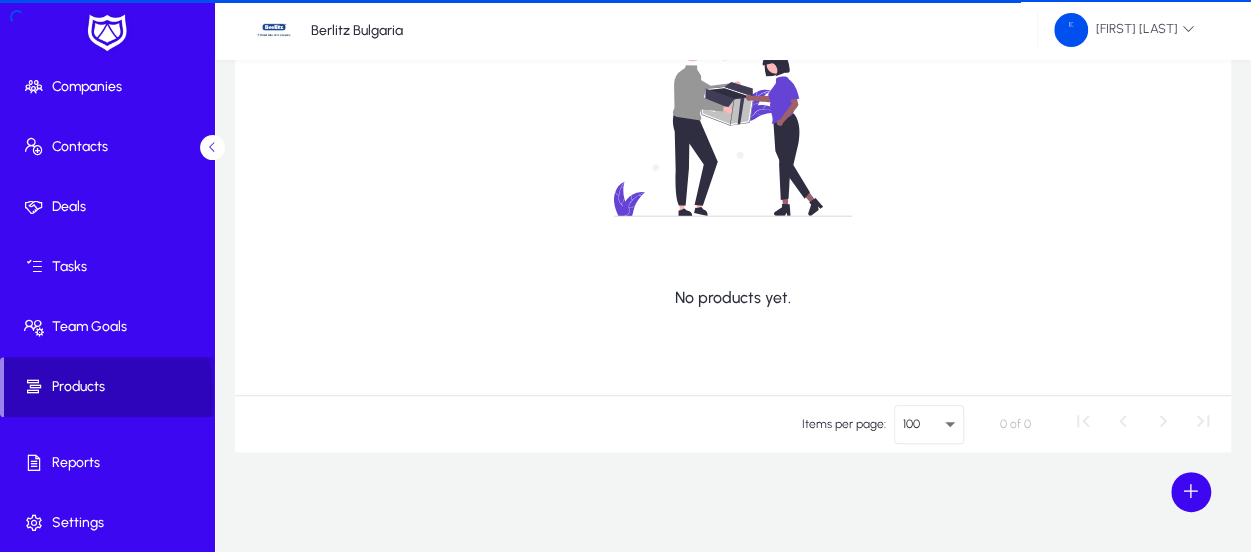 scroll, scrollTop: 305, scrollLeft: 0, axis: vertical 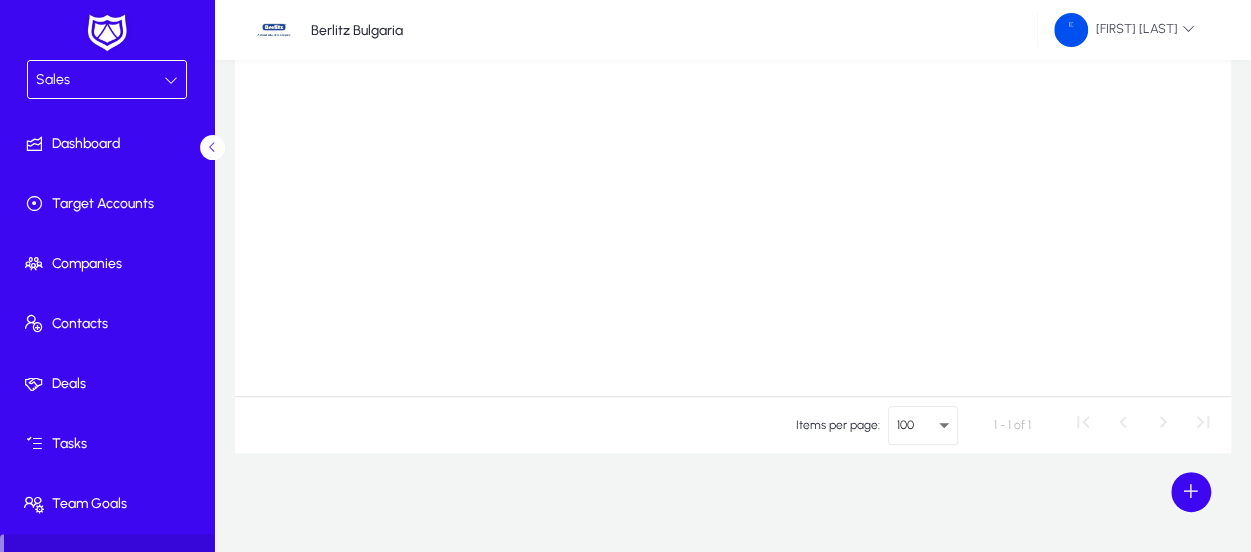click on "Sales" at bounding box center (100, 80) 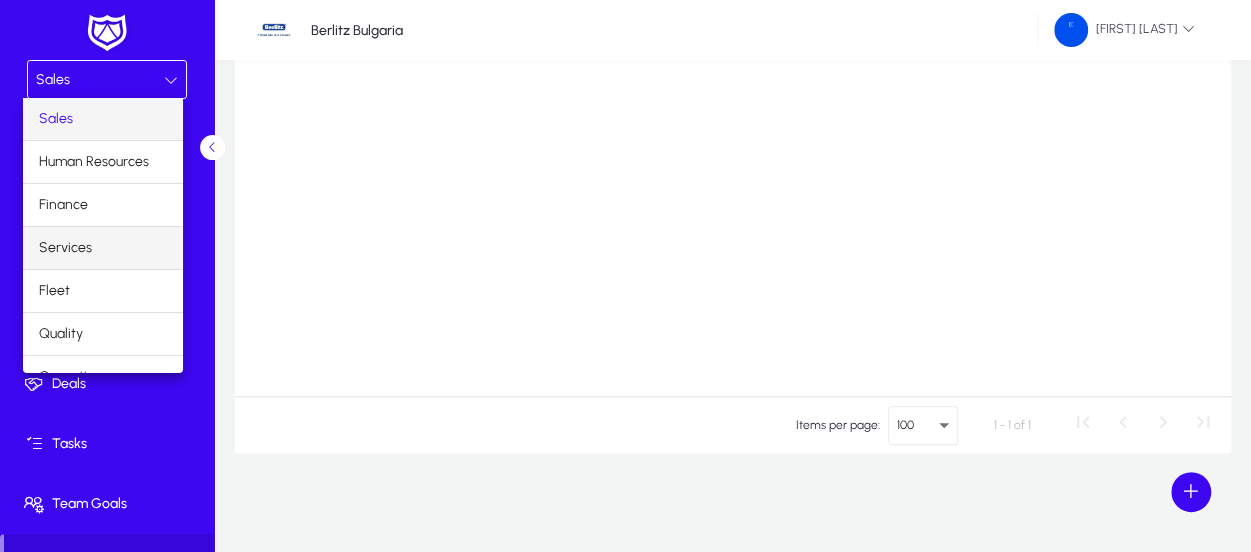 click on "Services" at bounding box center [65, 248] 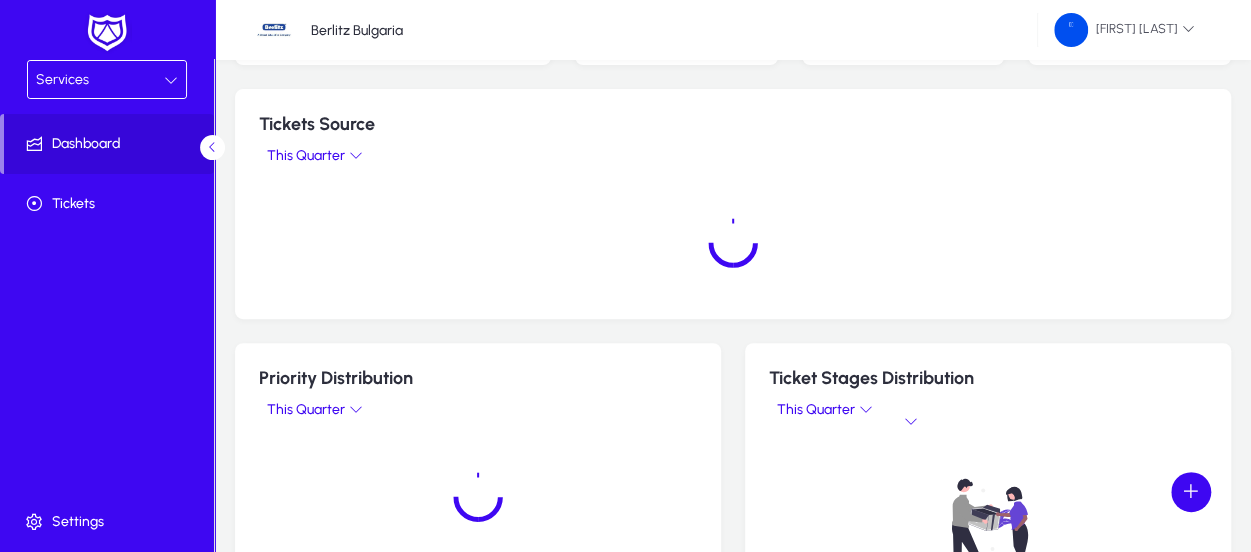 click at bounding box center [171, 80] 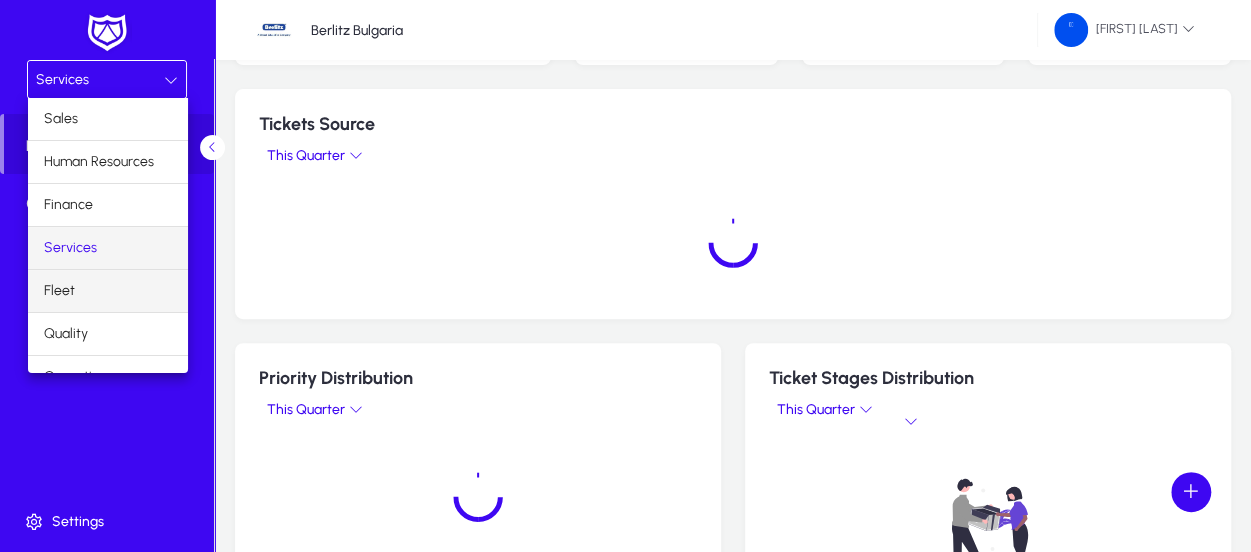 scroll, scrollTop: 65, scrollLeft: 0, axis: vertical 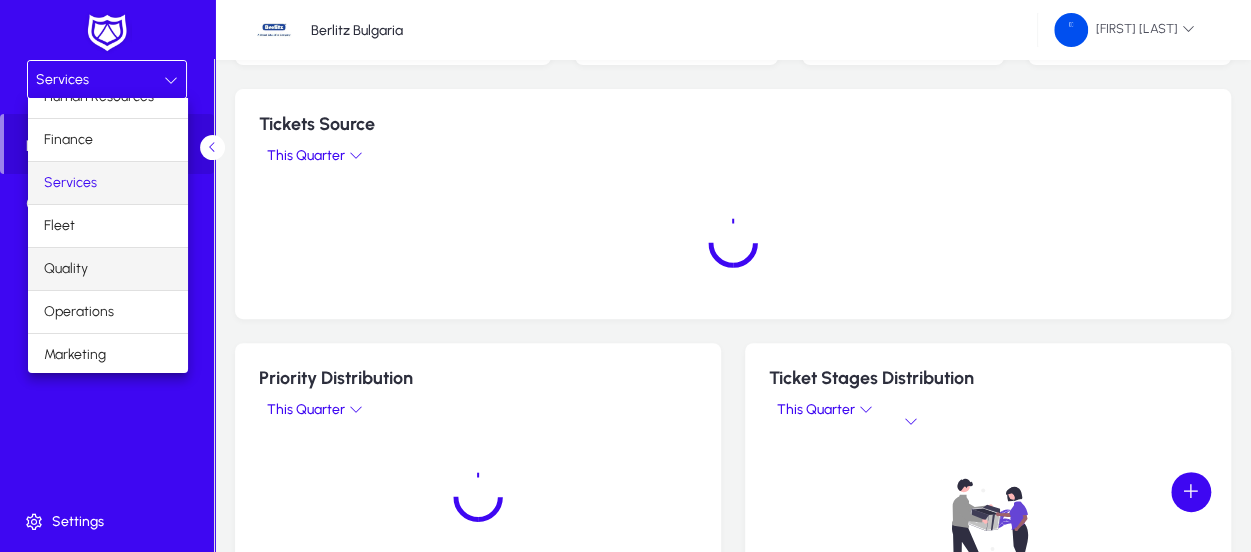 click on "Quality" at bounding box center [108, 269] 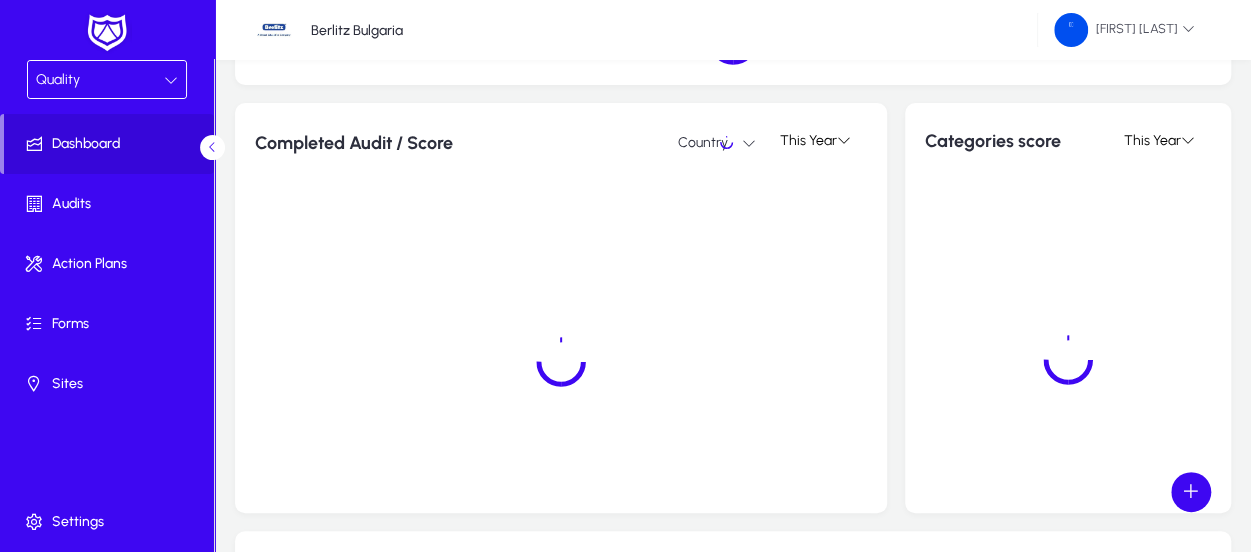 scroll, scrollTop: 905, scrollLeft: 0, axis: vertical 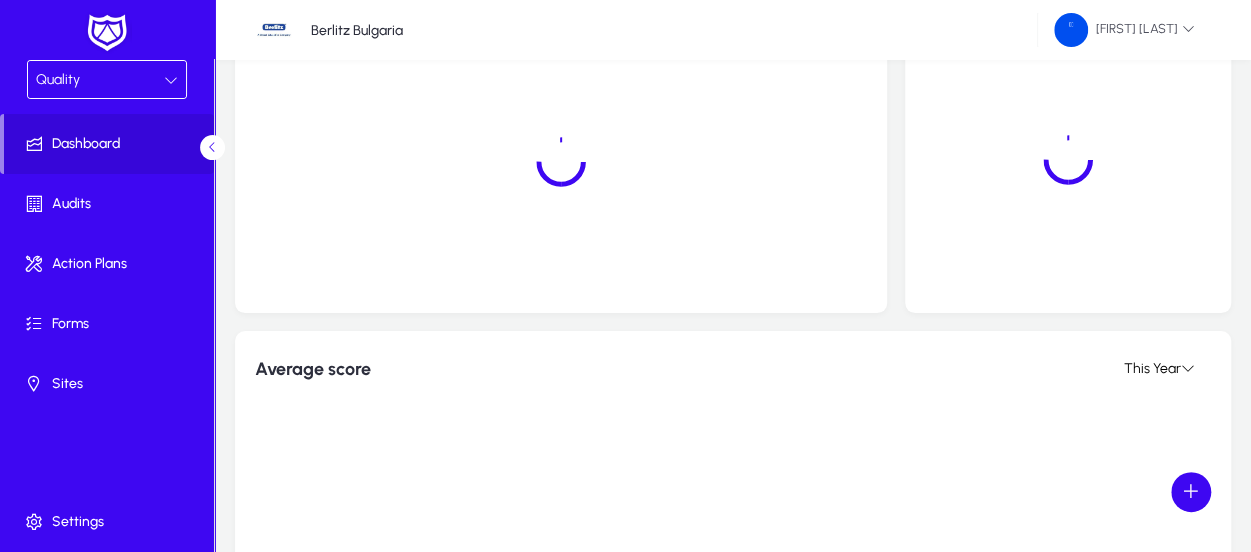 click on "Quality" at bounding box center [107, 79] 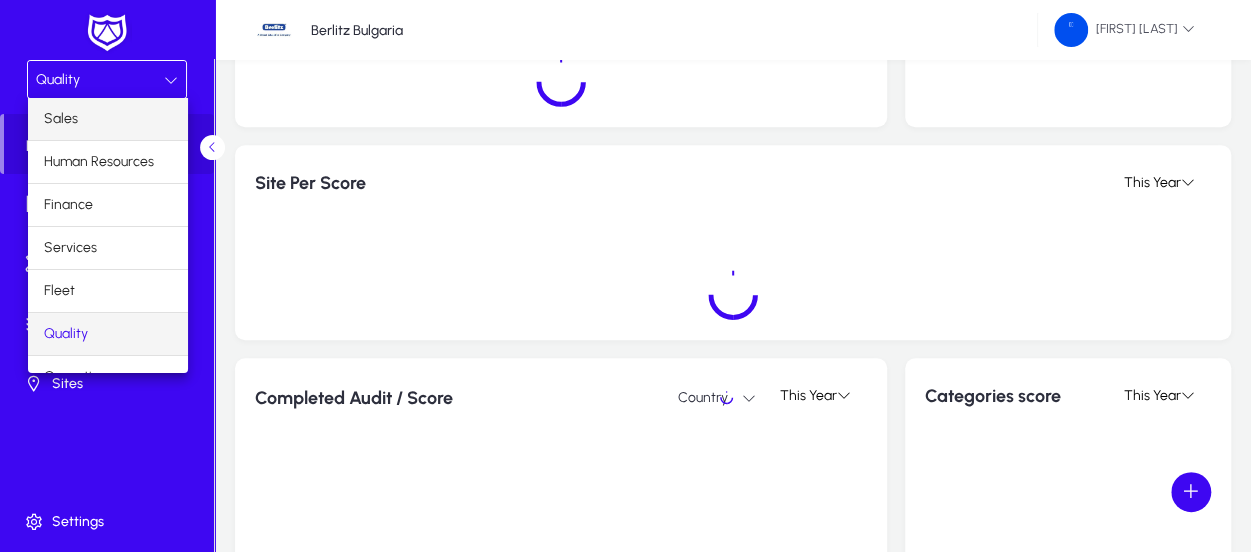 scroll, scrollTop: 305, scrollLeft: 0, axis: vertical 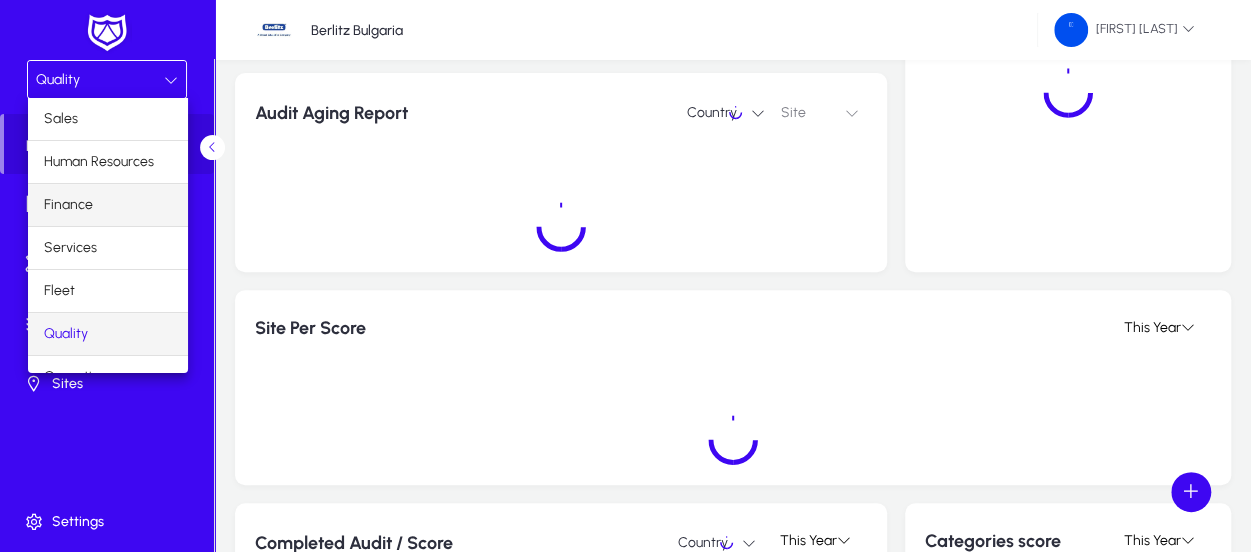 click on "Finance" at bounding box center (108, 205) 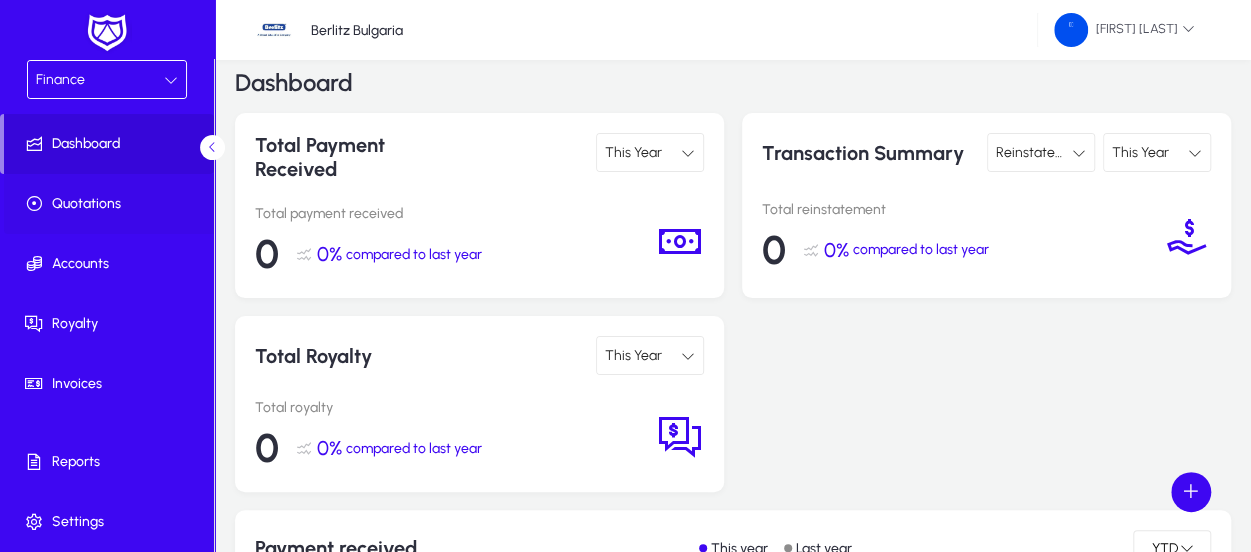 scroll, scrollTop: 5, scrollLeft: 0, axis: vertical 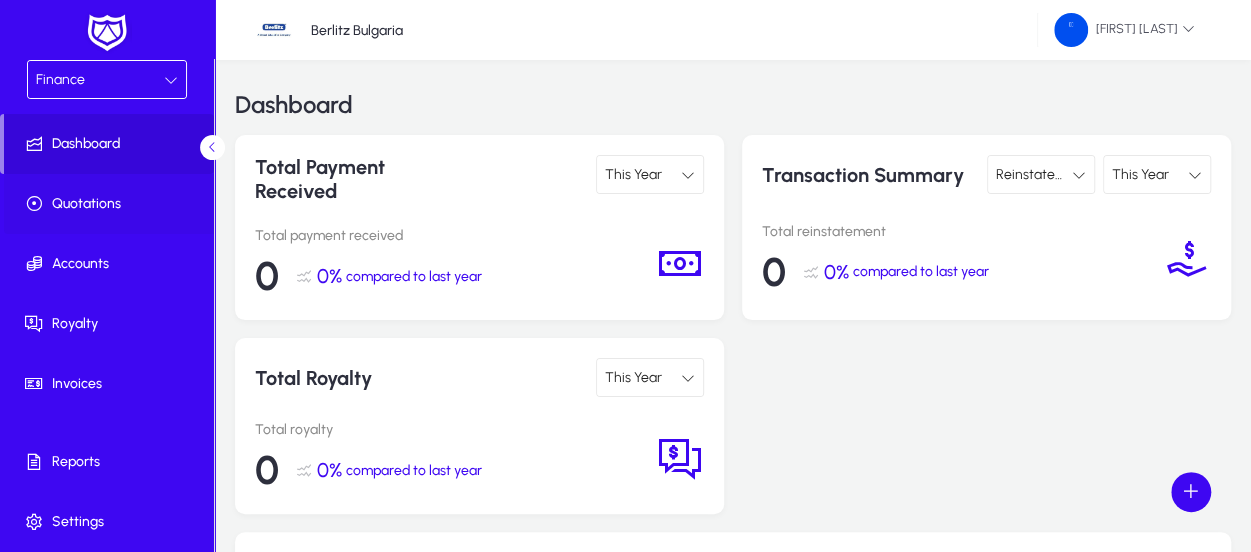 click on "Quotations" 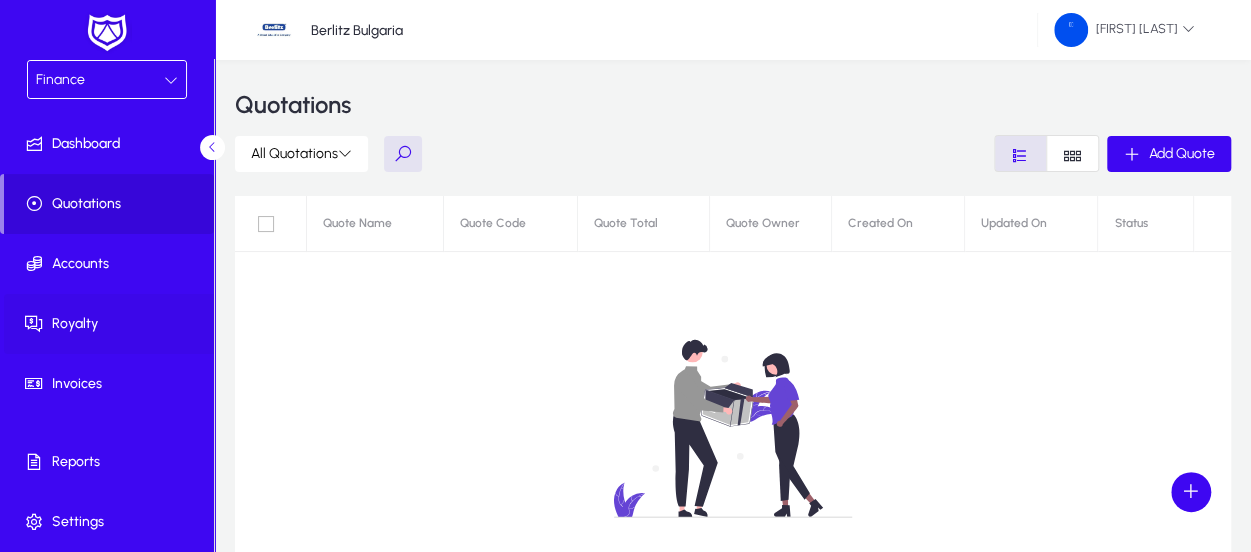 scroll, scrollTop: 305, scrollLeft: 0, axis: vertical 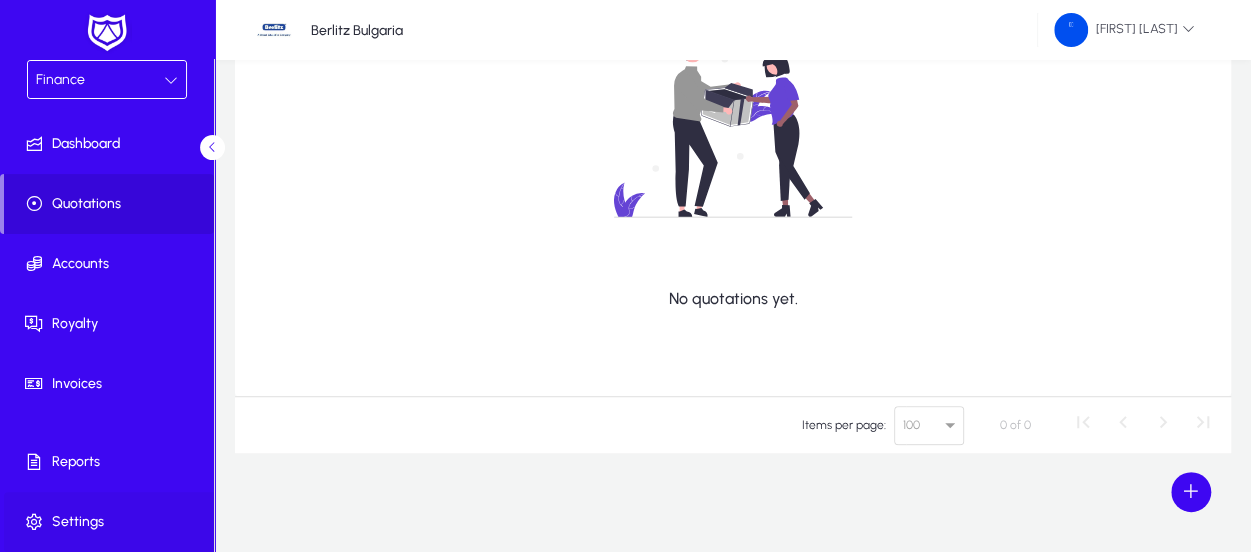 click on "Settings" 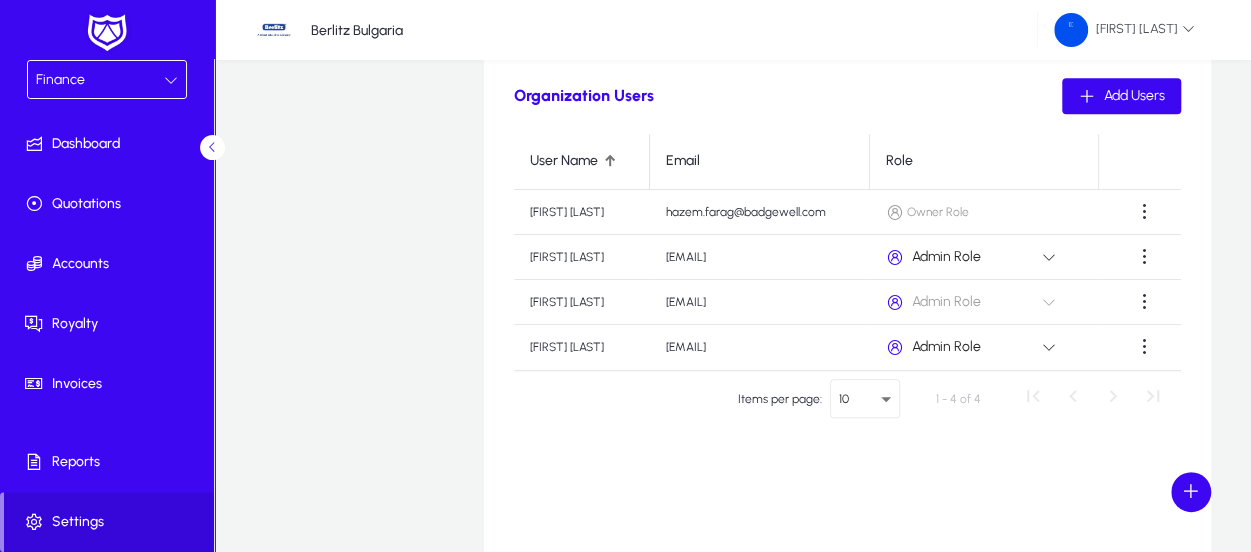 scroll, scrollTop: 705, scrollLeft: 0, axis: vertical 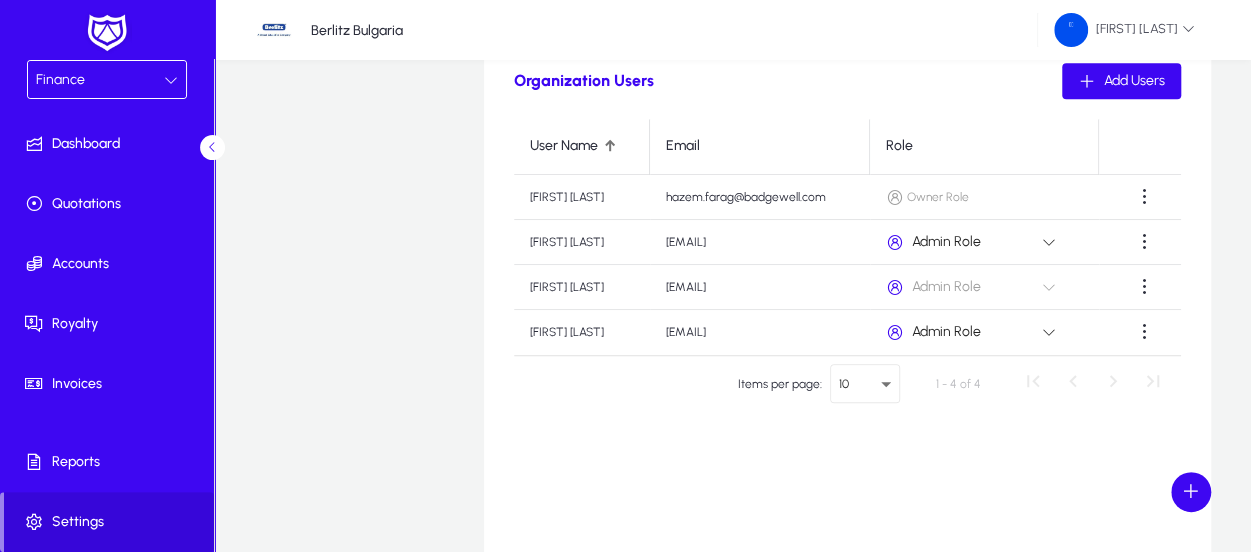 click at bounding box center (1049, 287) 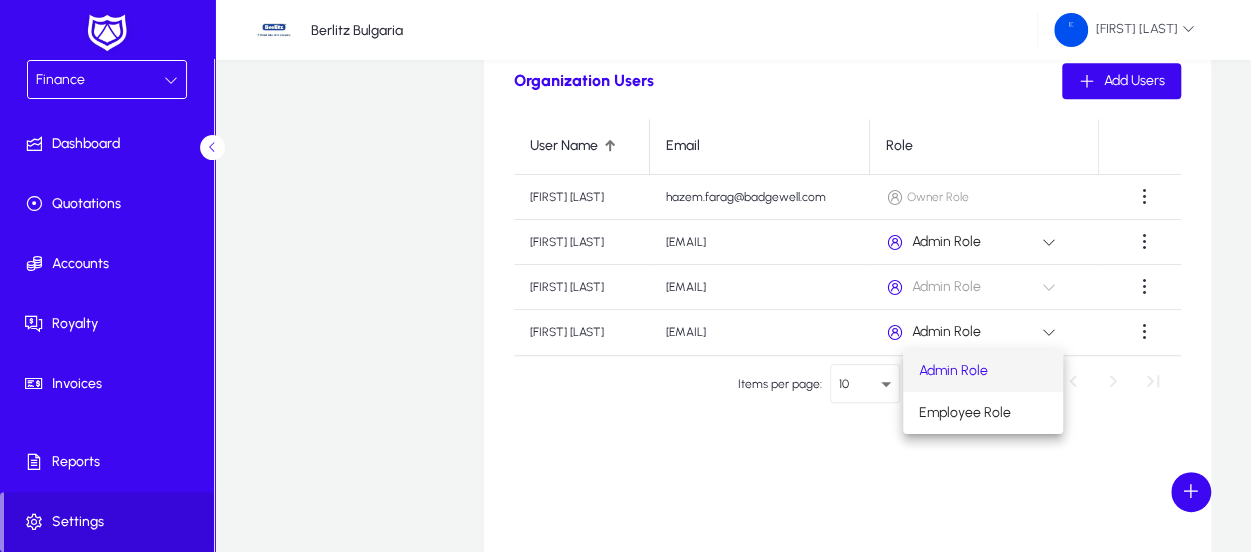 click at bounding box center (625, 276) 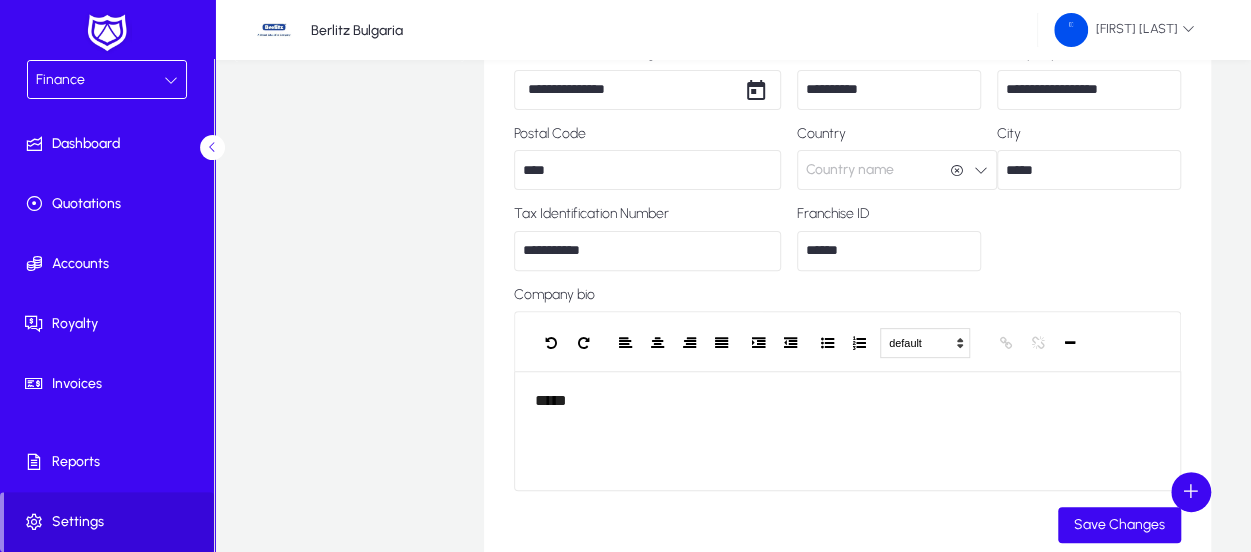 scroll, scrollTop: 0, scrollLeft: 0, axis: both 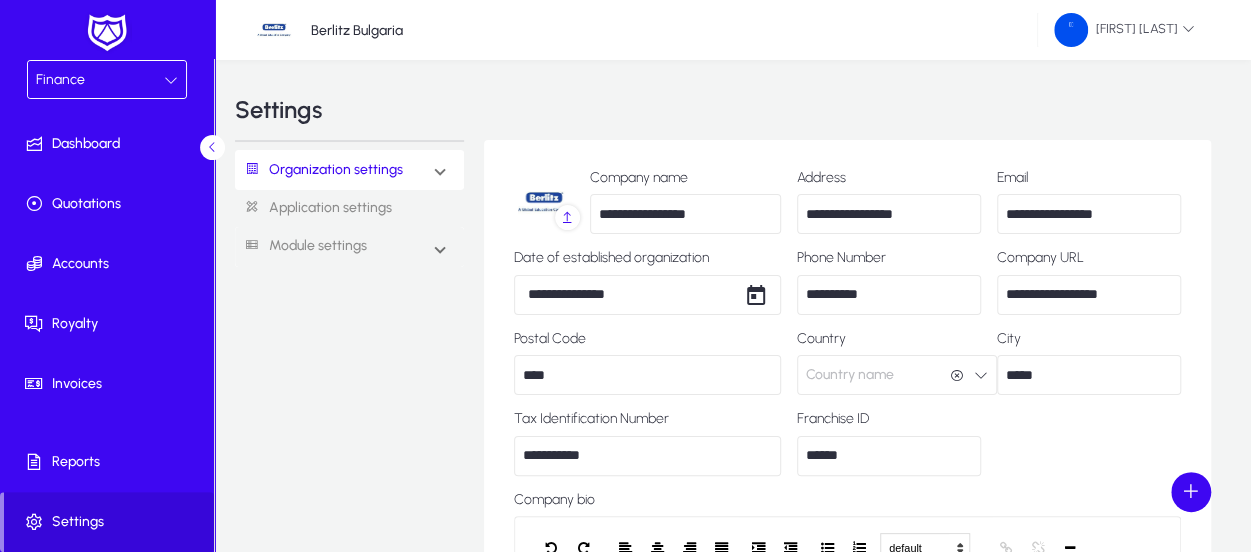 click on "Application settings" 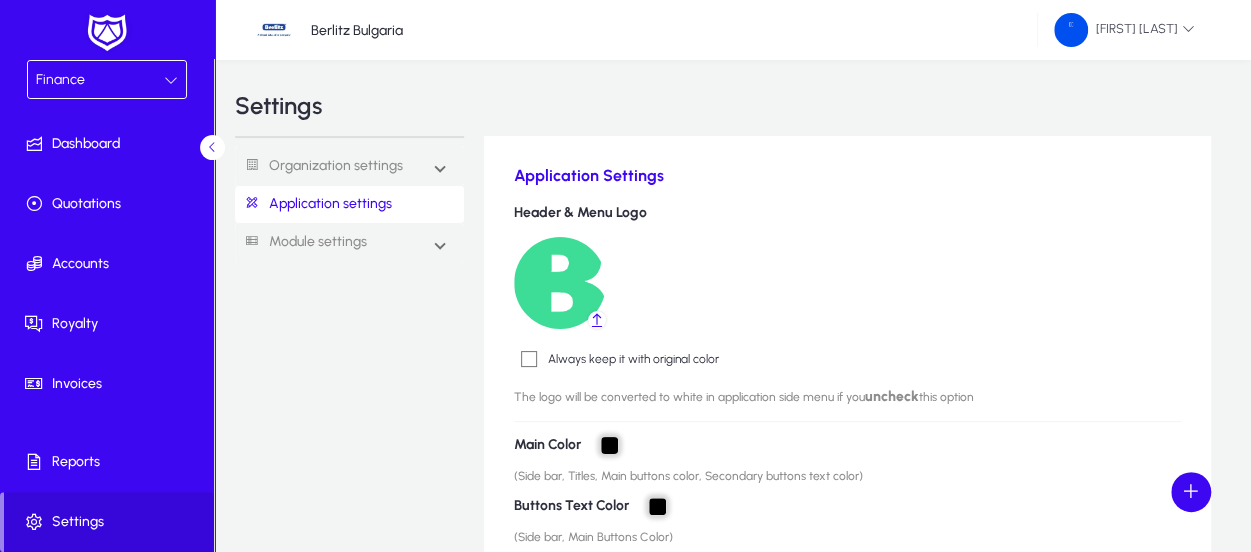 scroll, scrollTop: 0, scrollLeft: 0, axis: both 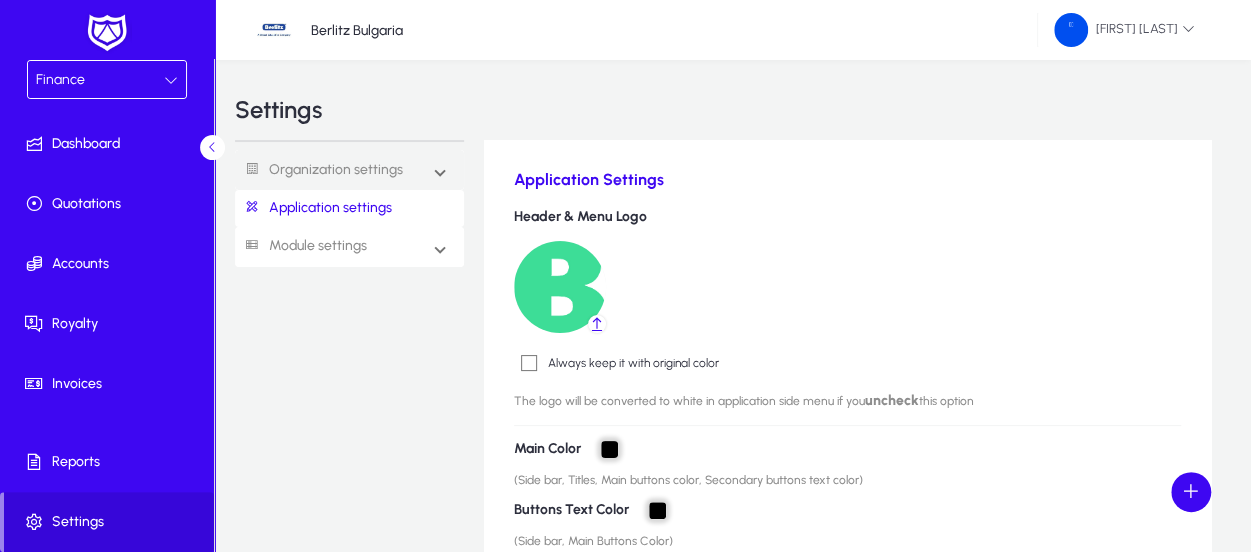 click on "Module settings" at bounding box center [301, 246] 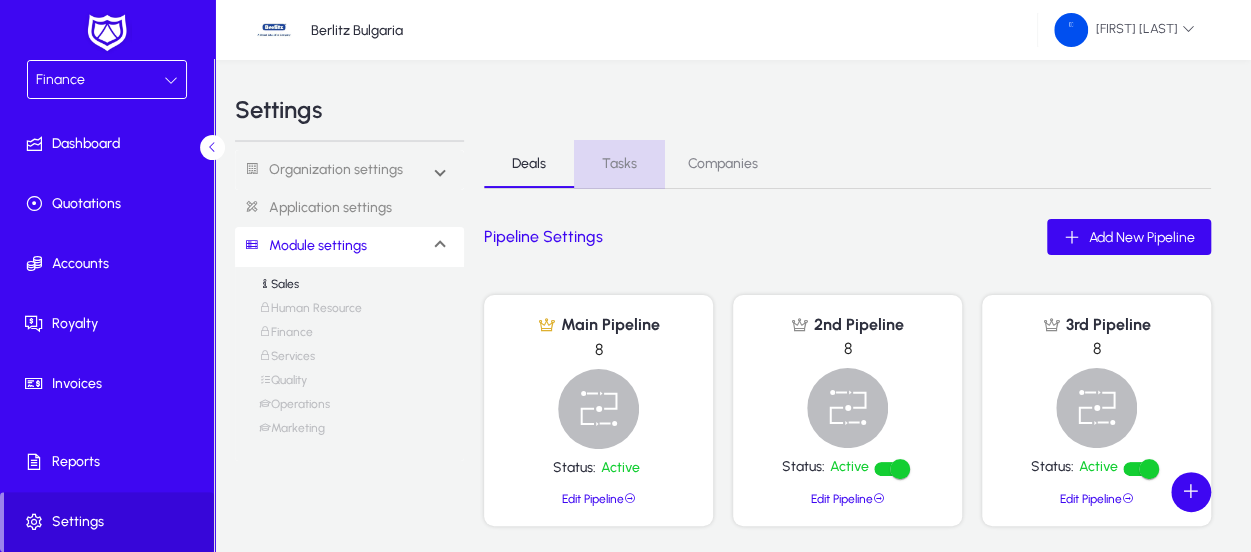 click on "Tasks" at bounding box center [619, 164] 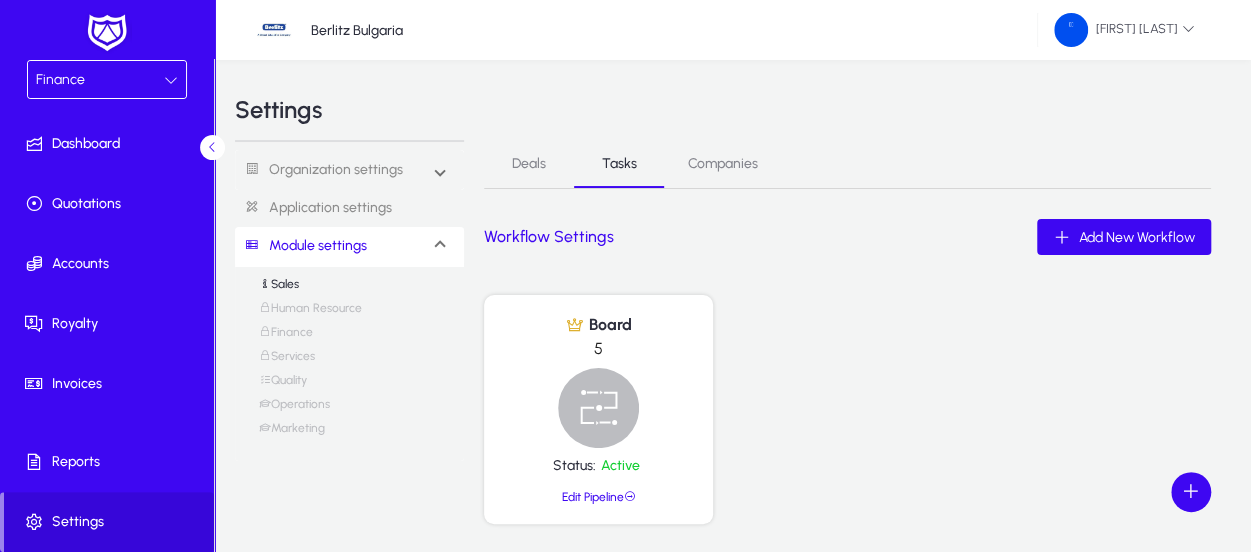 click on "Companies" at bounding box center (723, 164) 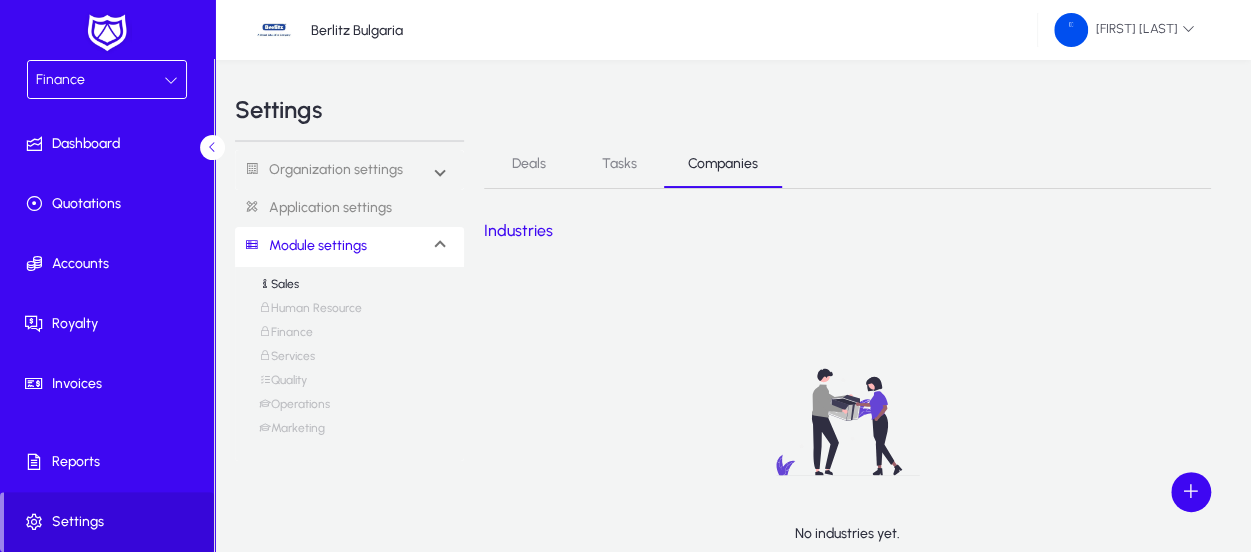 click on "Services" at bounding box center (287, 361) 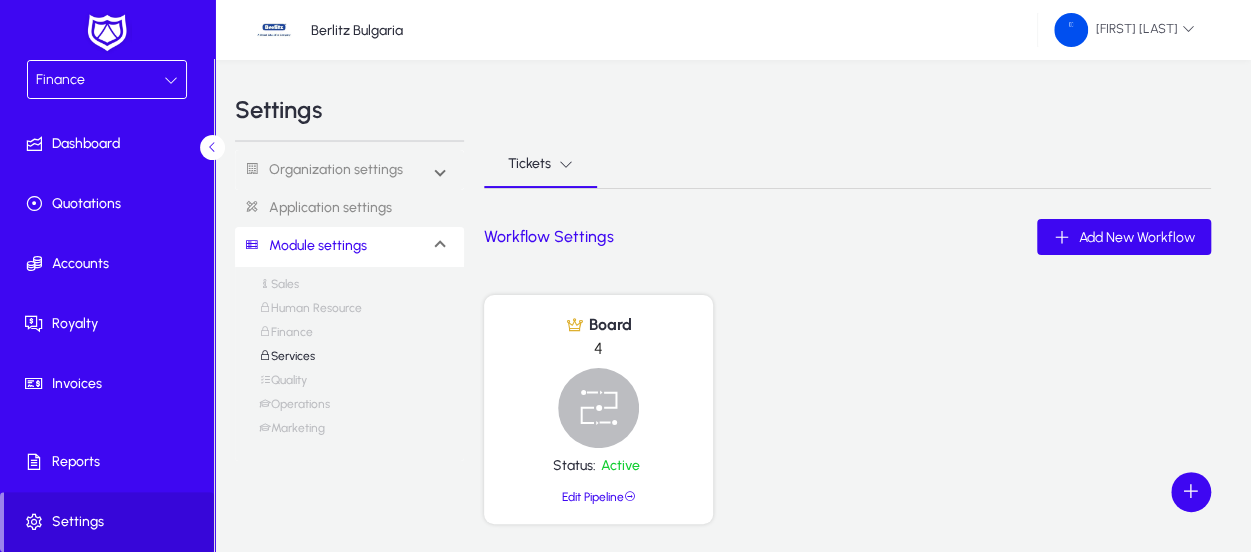 click 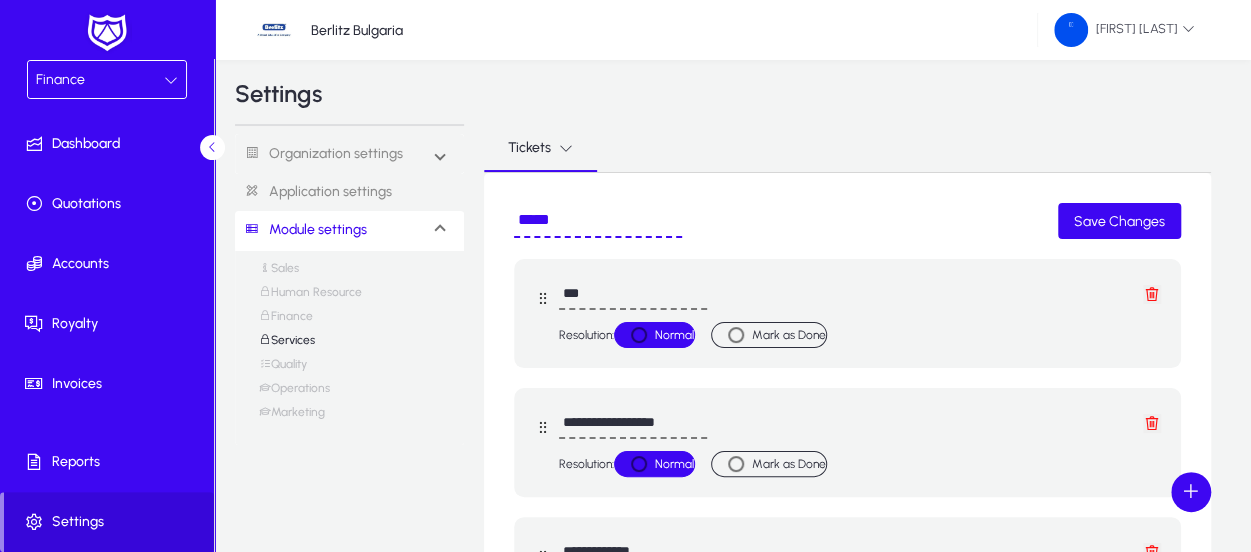 scroll, scrollTop: 0, scrollLeft: 0, axis: both 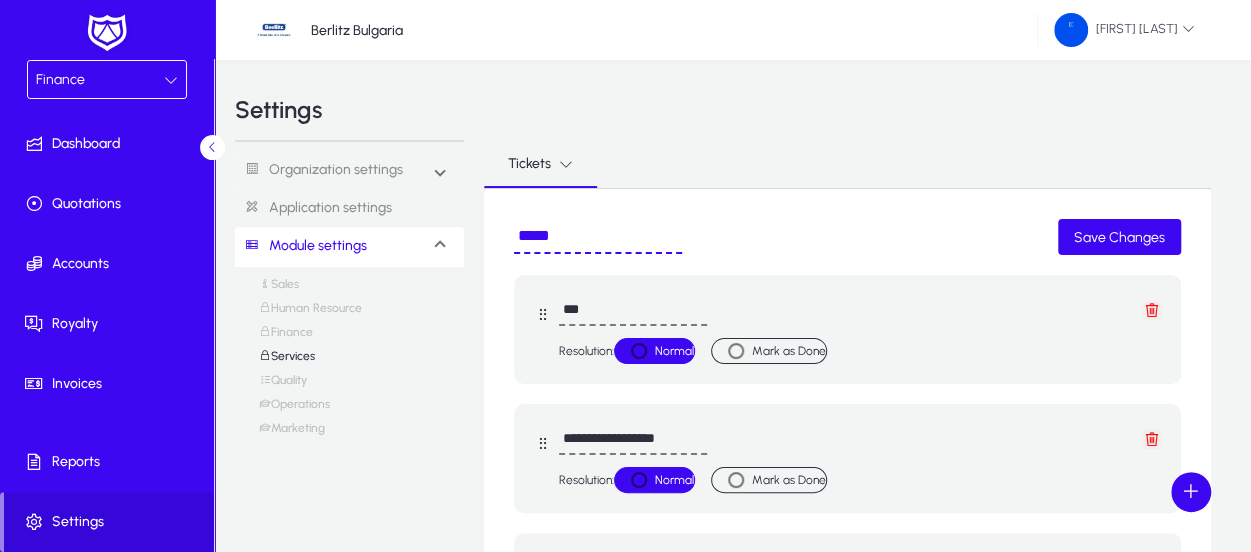 click on "Finance" at bounding box center (286, 337) 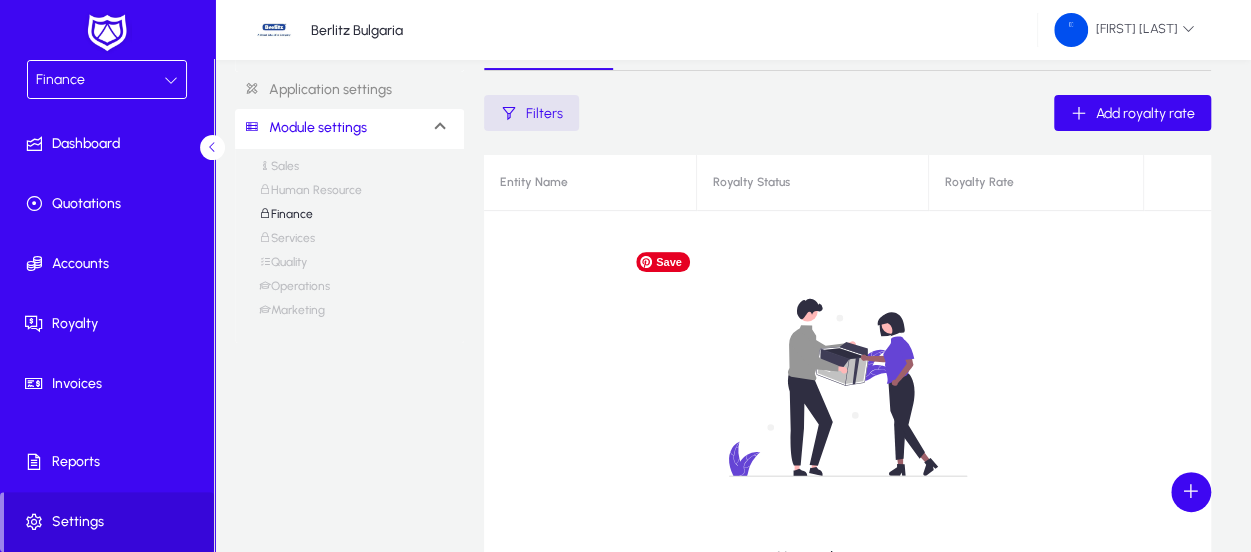 scroll, scrollTop: 0, scrollLeft: 0, axis: both 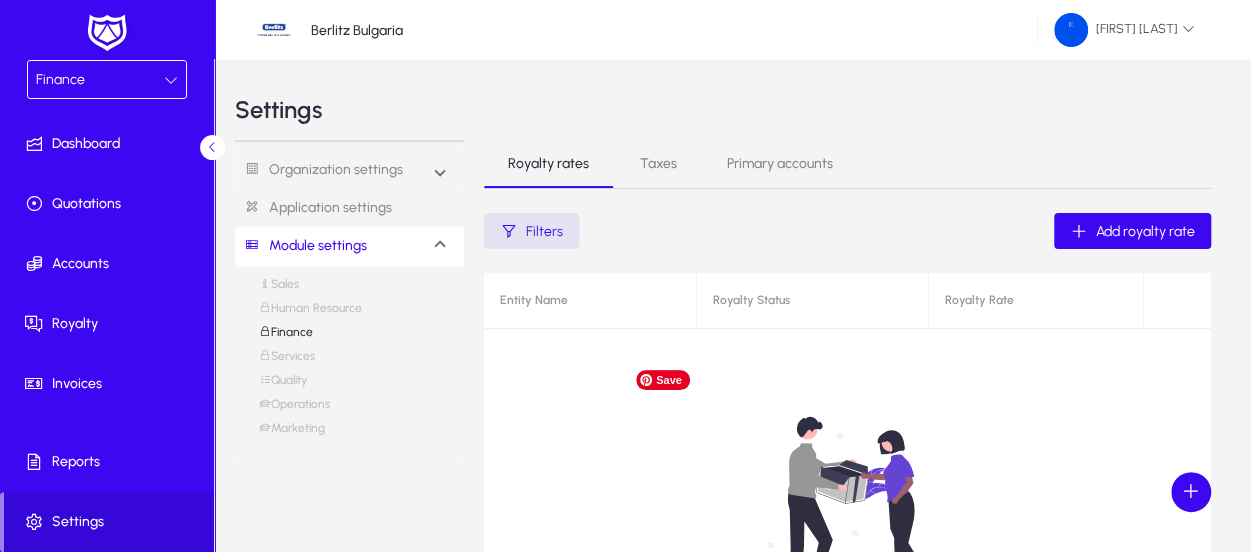 click on "Taxes" at bounding box center (658, 164) 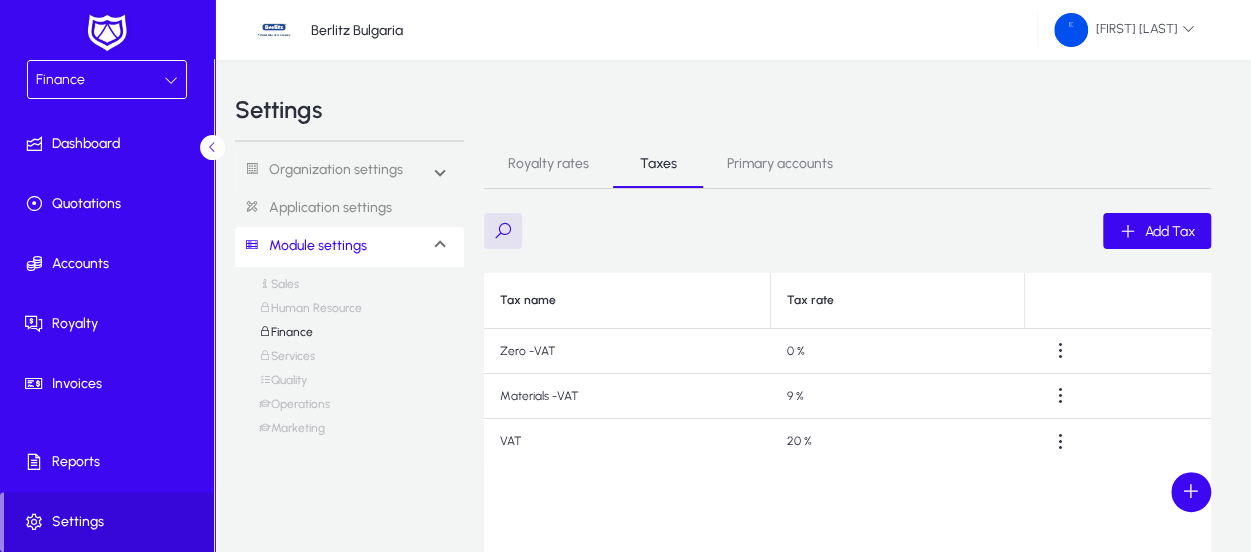 click on "Primary accounts" at bounding box center (780, 164) 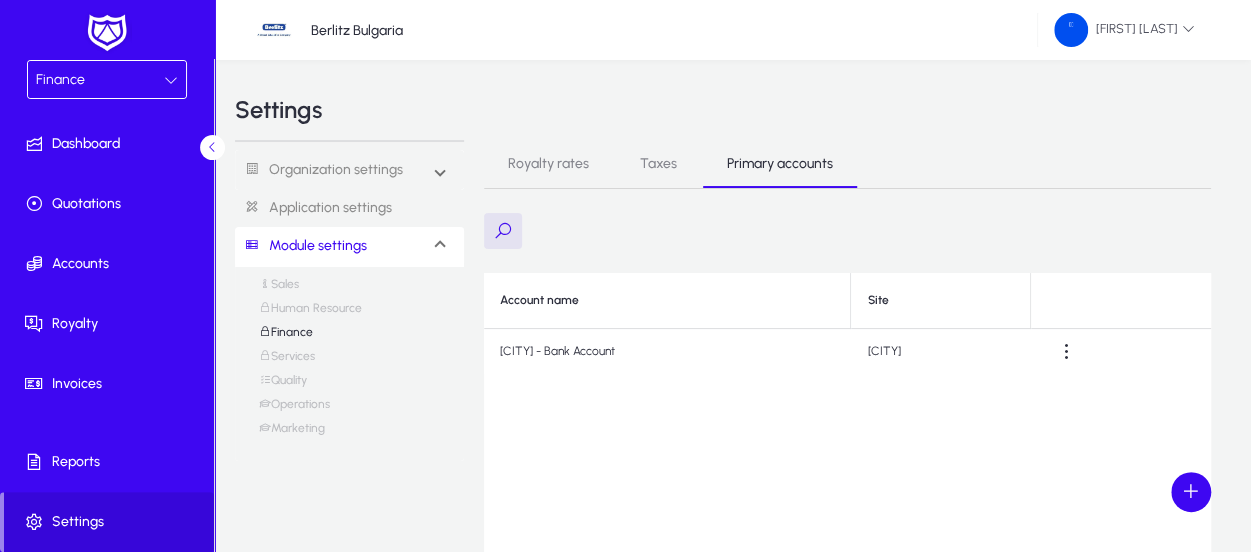 click on "Human Resource" at bounding box center (310, 313) 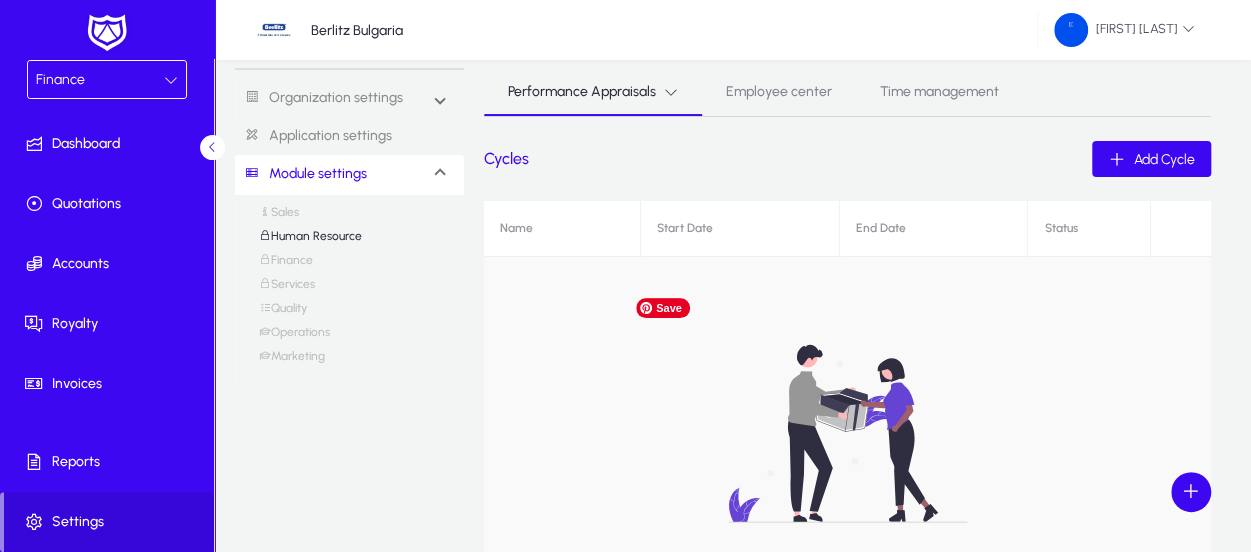 scroll, scrollTop: 0, scrollLeft: 0, axis: both 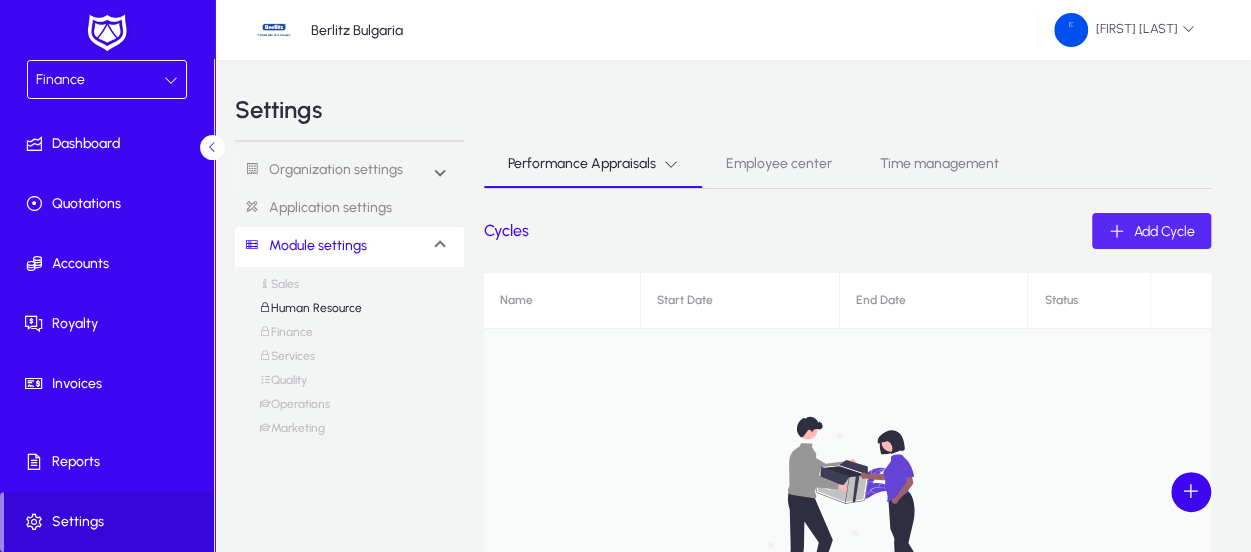 click on "Add Cycle" 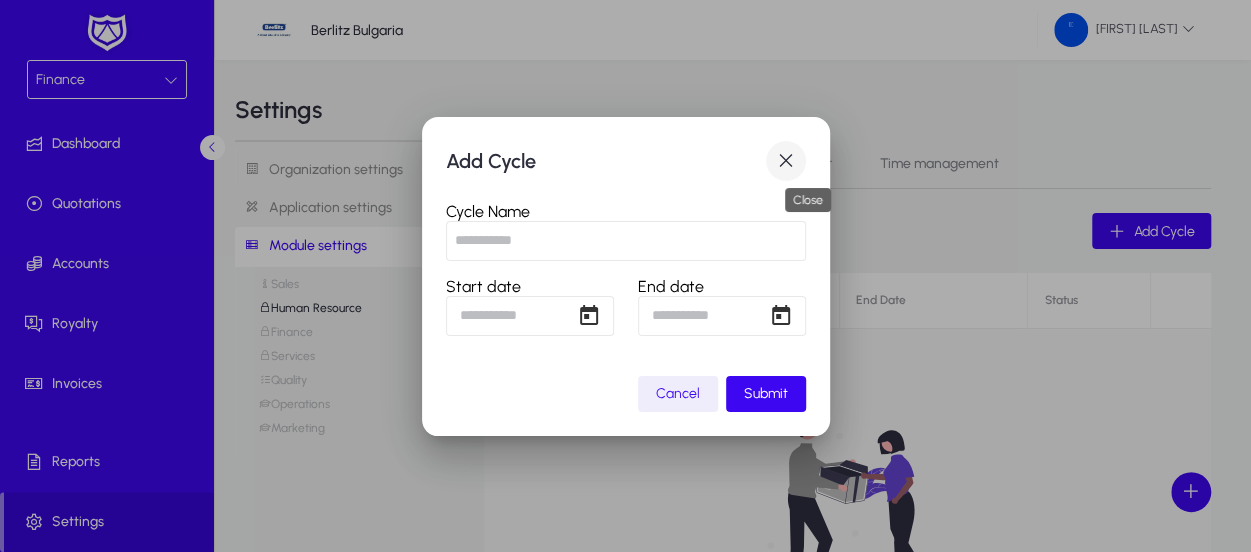click at bounding box center (786, 161) 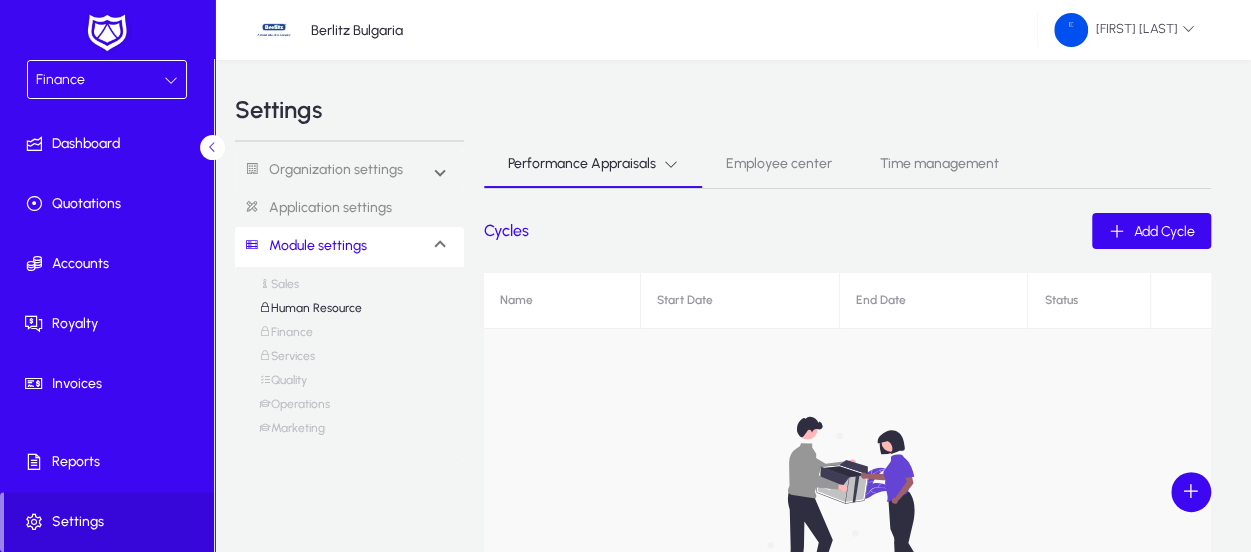 click on "Employee center" at bounding box center (779, 164) 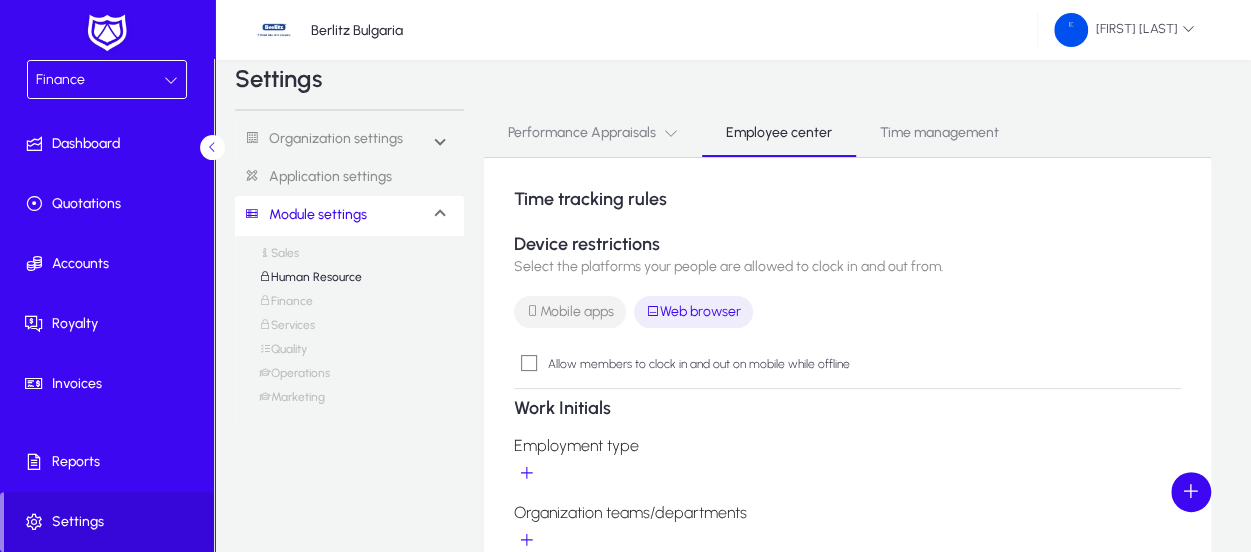 scroll, scrollTop: 0, scrollLeft: 0, axis: both 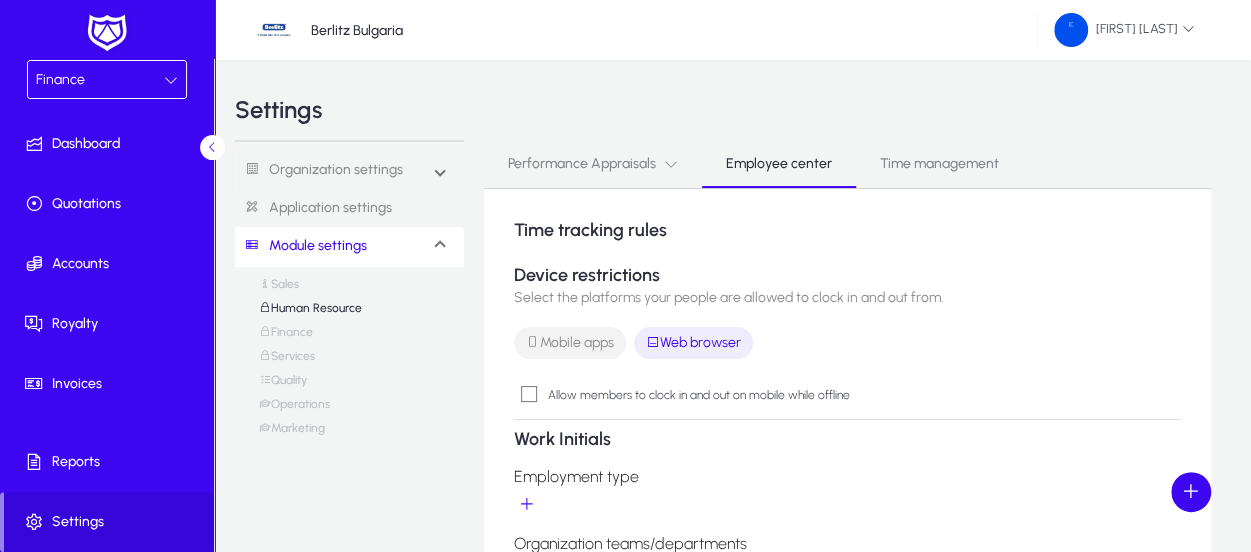 click on "Time management" at bounding box center [939, 164] 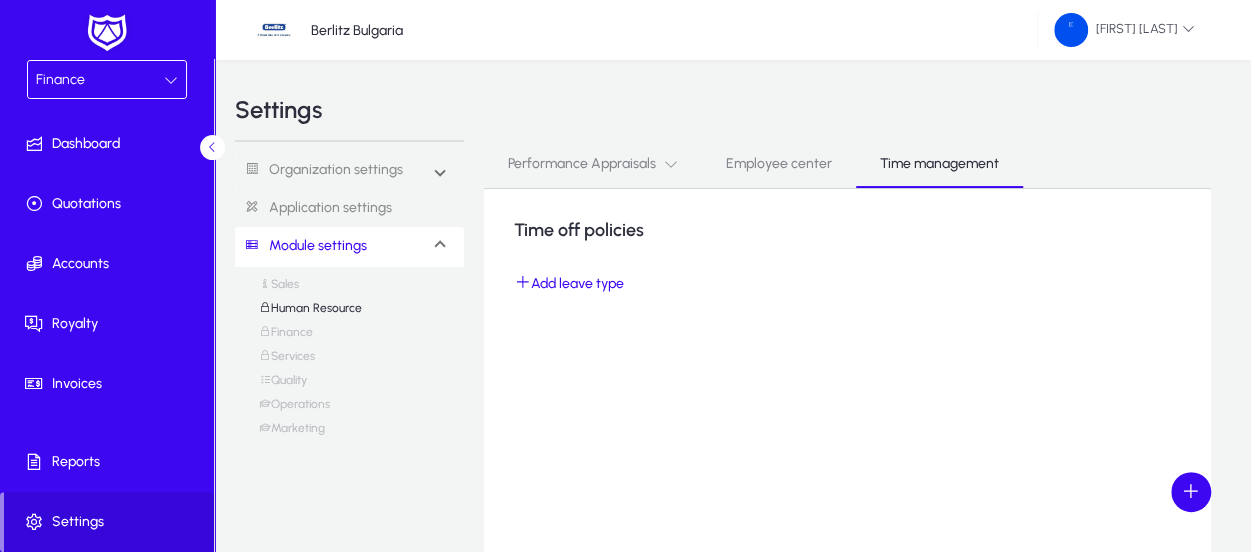click on "Application settings" 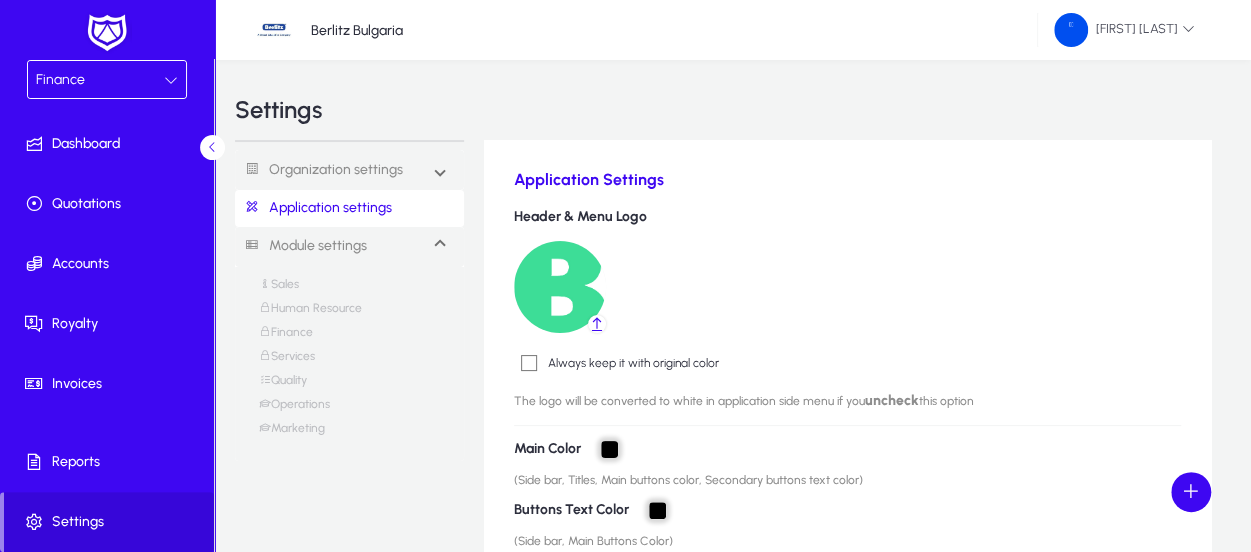 click on "Sales" at bounding box center [279, 289] 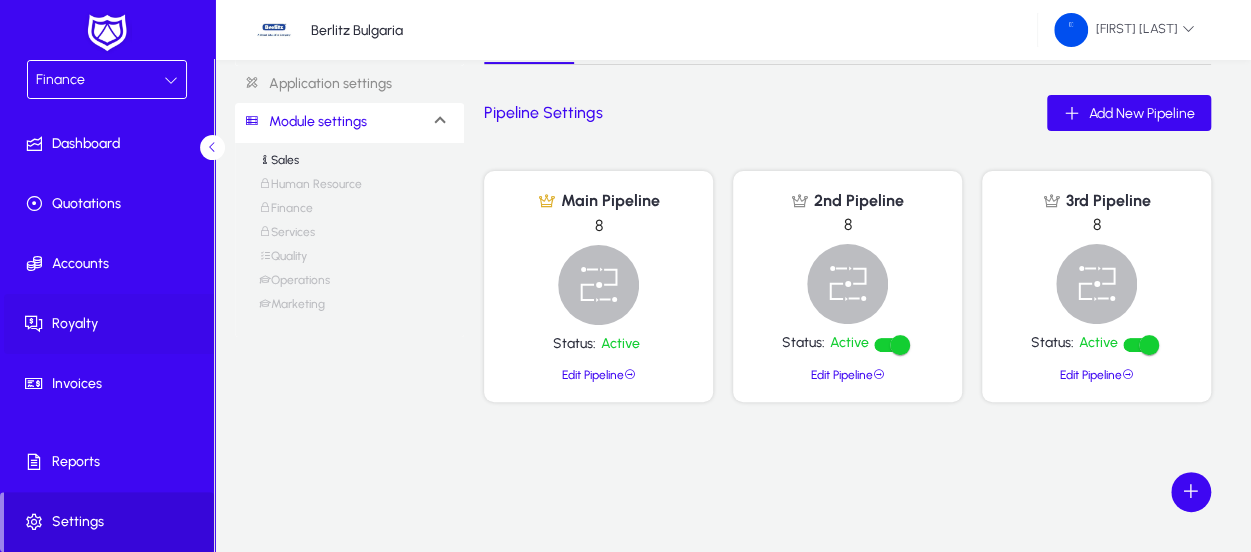 scroll, scrollTop: 186, scrollLeft: 0, axis: vertical 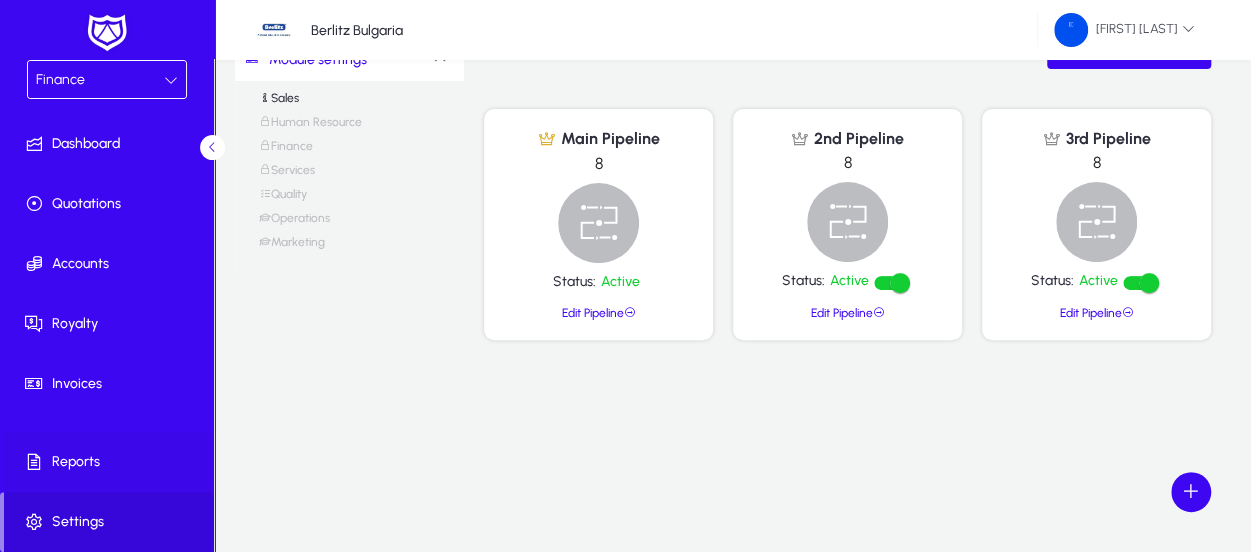 click on "Reports" 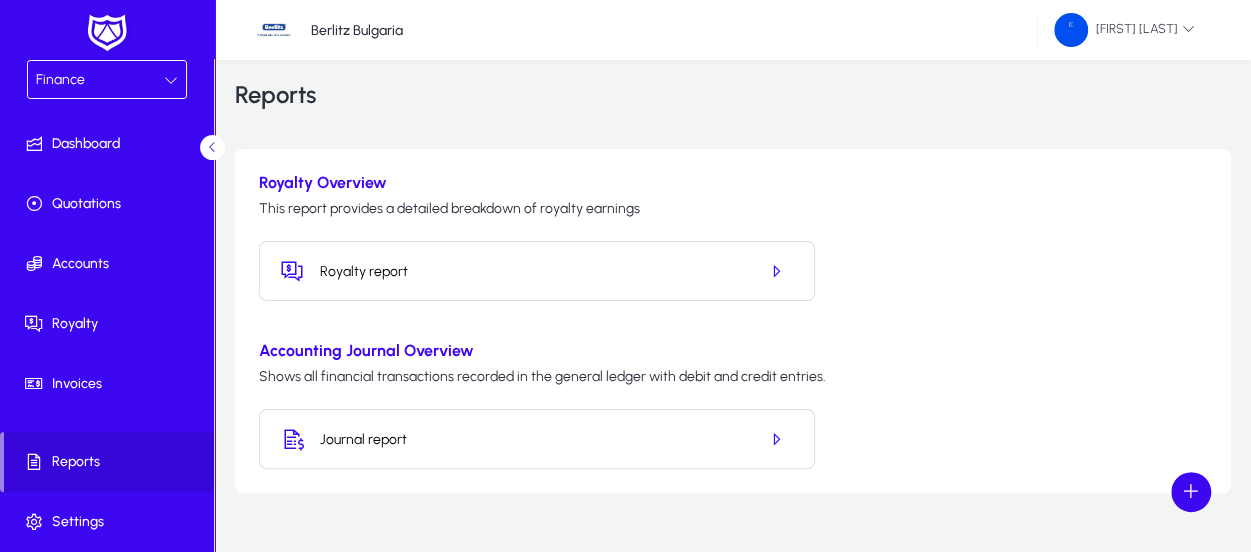 scroll, scrollTop: 0, scrollLeft: 0, axis: both 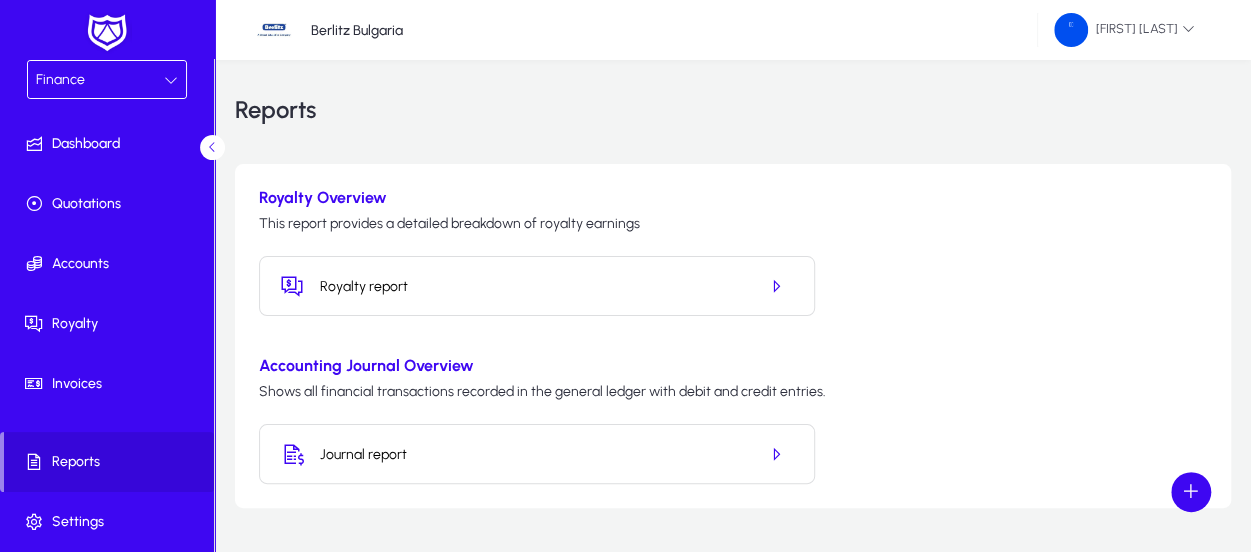 click on "Royalty report" 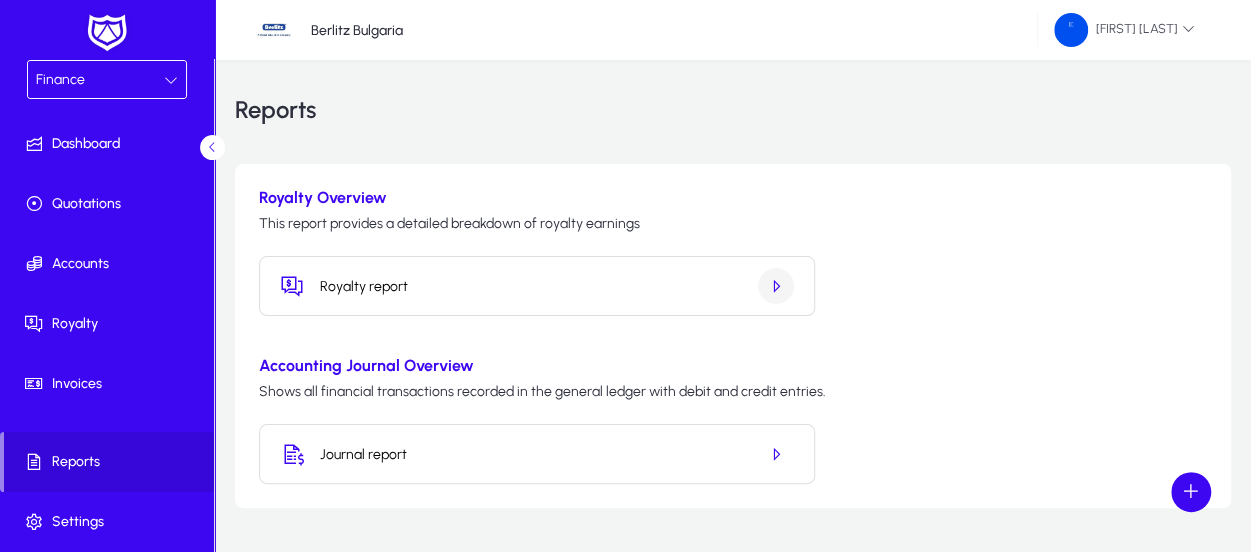 click 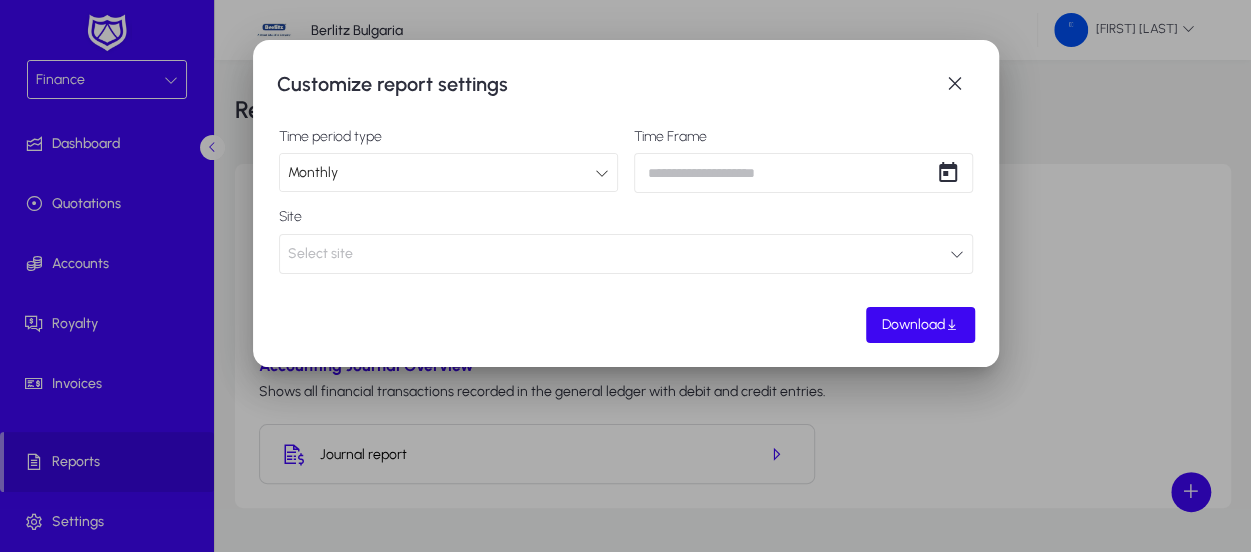click at bounding box center [957, 254] 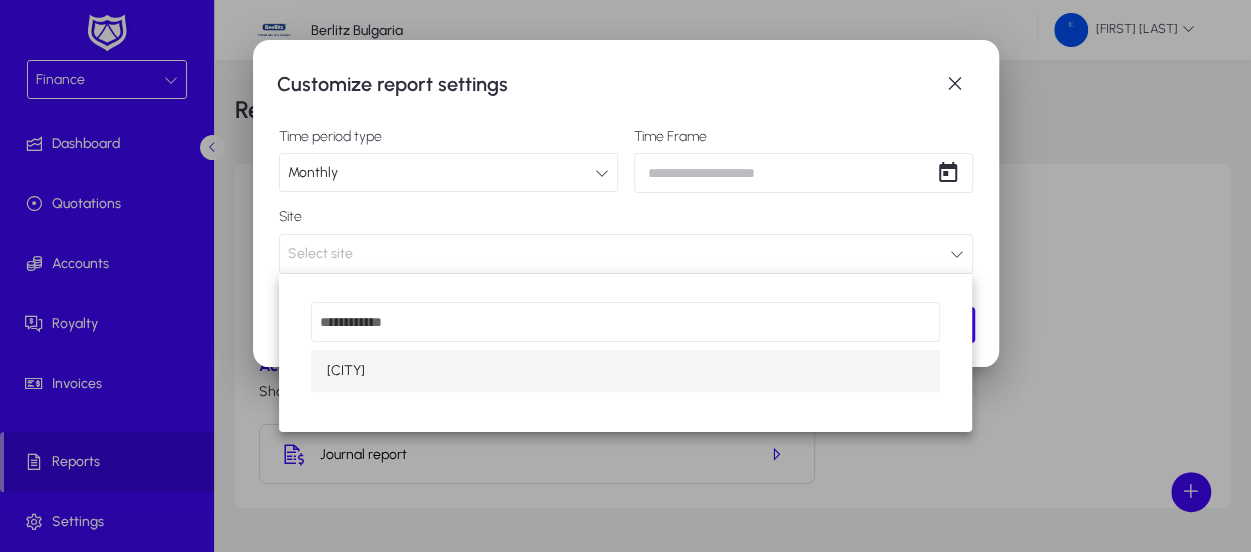 click on "Sofia Center" at bounding box center (625, 371) 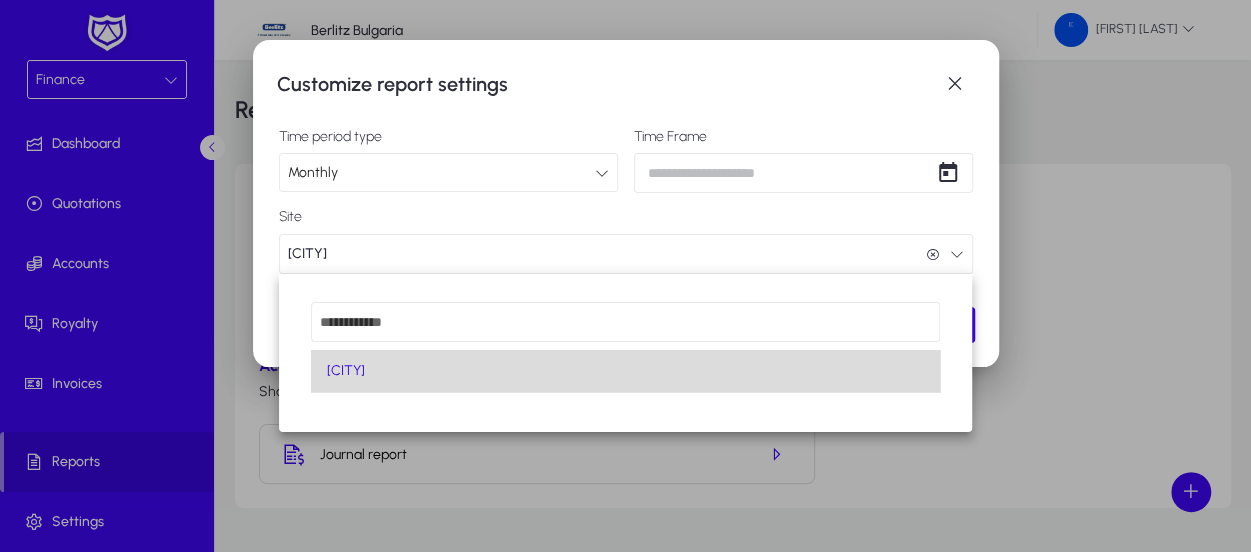 scroll, scrollTop: 0, scrollLeft: 0, axis: both 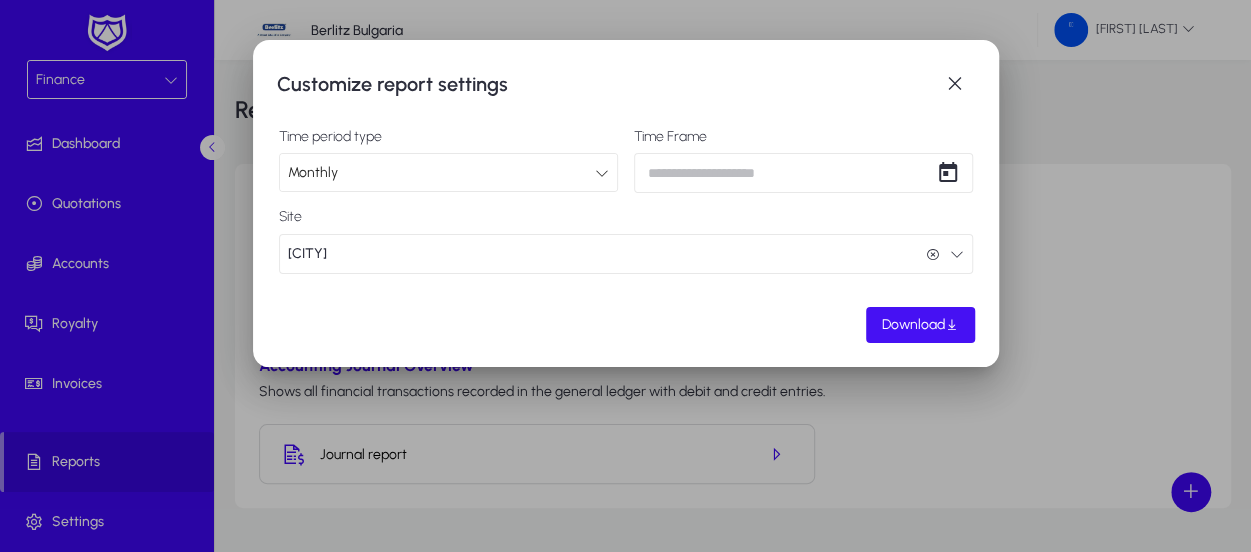 click 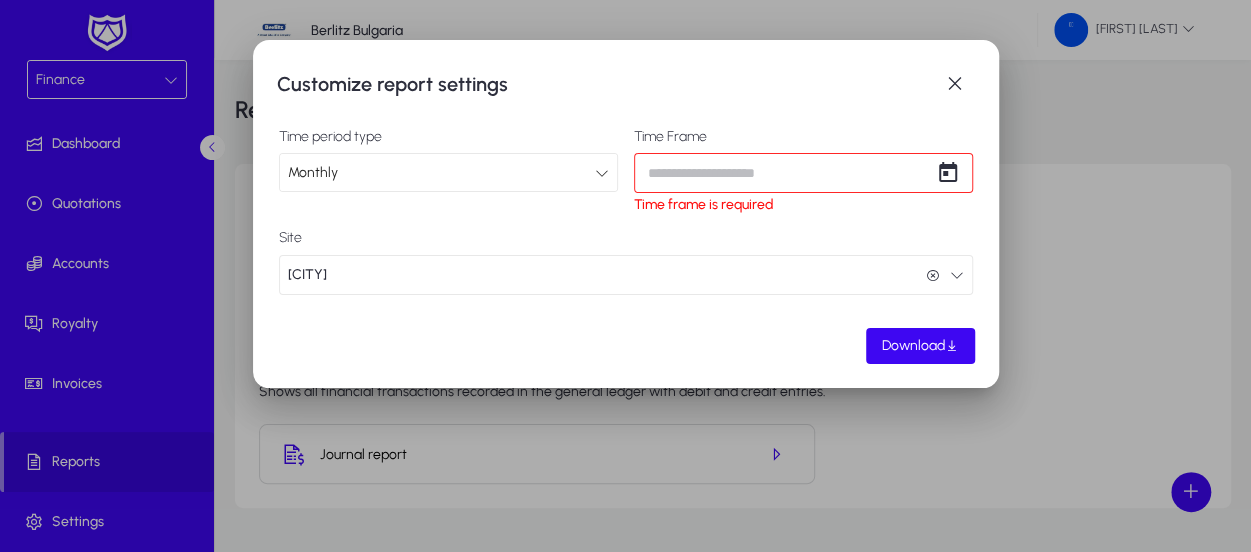 click on "Customize report settings Time period type  Monthly Time Frame Time frame is required  Site   Sofia Center  Sofia Center      Download" at bounding box center [625, 276] 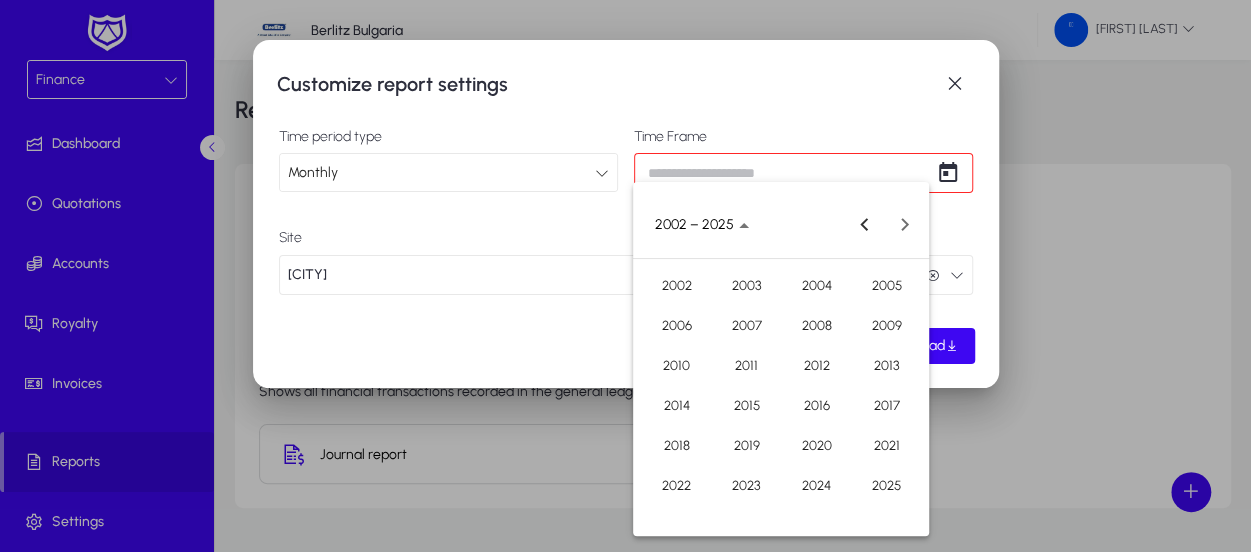 click at bounding box center (625, 276) 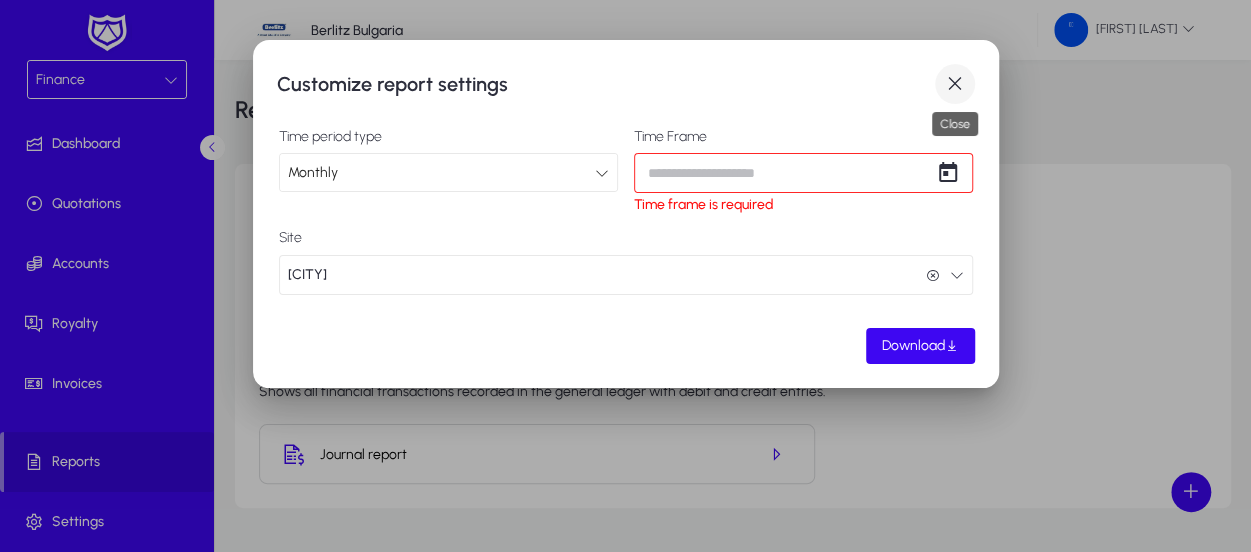click at bounding box center [955, 84] 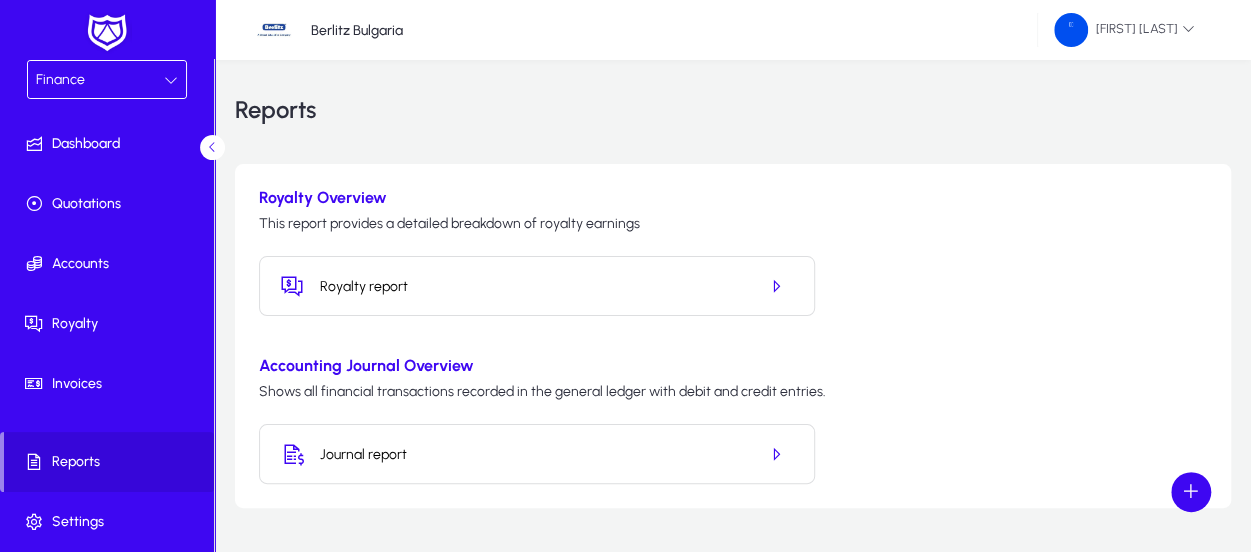 click on "Finance" at bounding box center [100, 80] 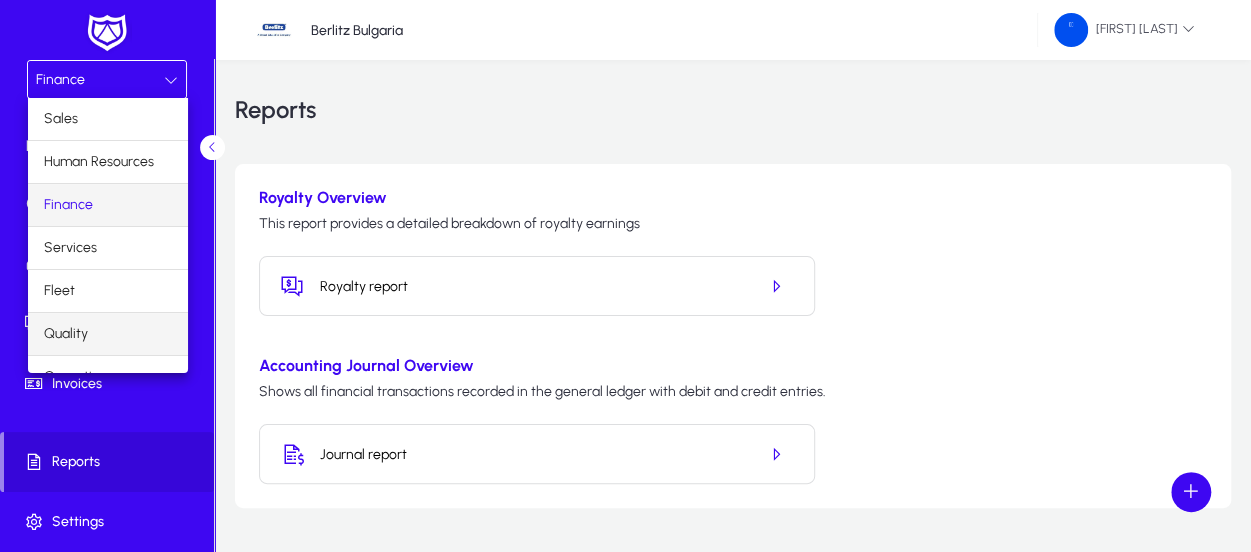 scroll, scrollTop: 65, scrollLeft: 0, axis: vertical 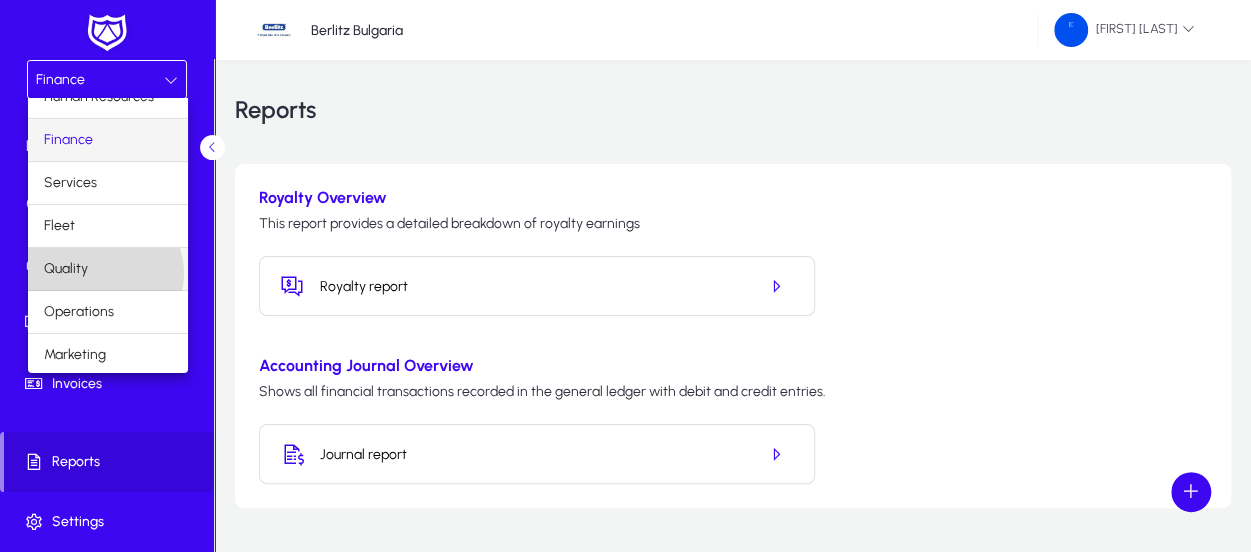 click on "Quality" at bounding box center (108, 269) 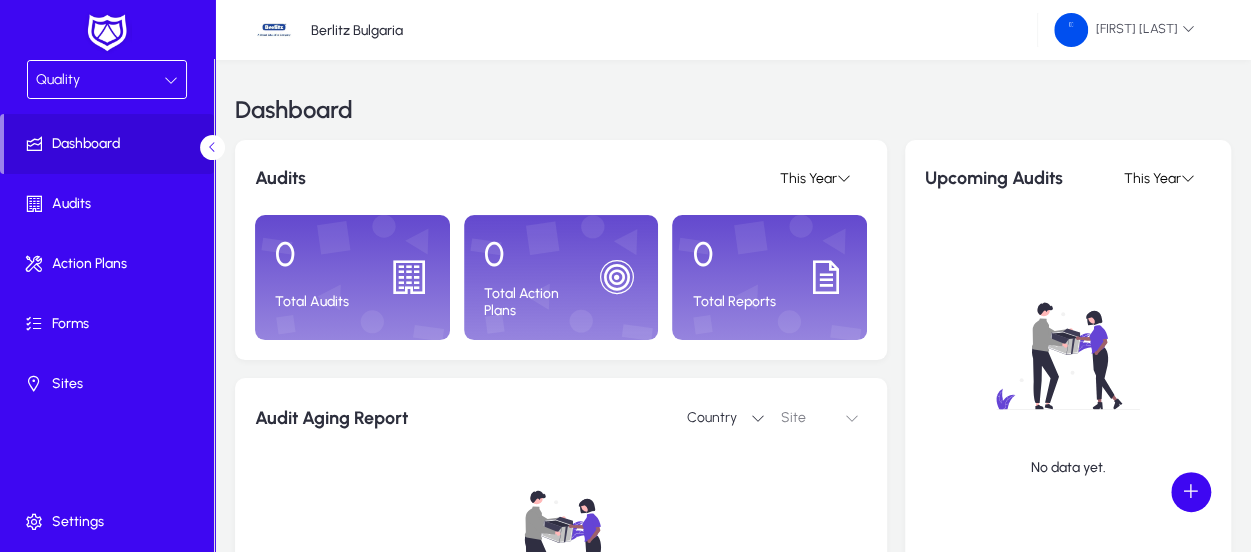 click on "Quality" at bounding box center (100, 80) 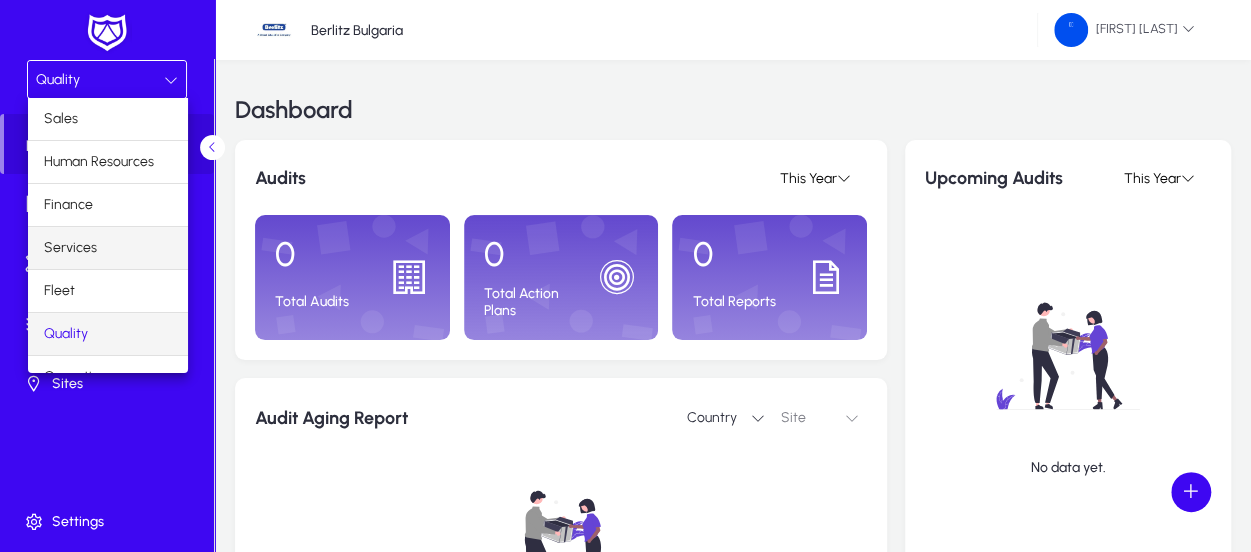 scroll, scrollTop: 65, scrollLeft: 0, axis: vertical 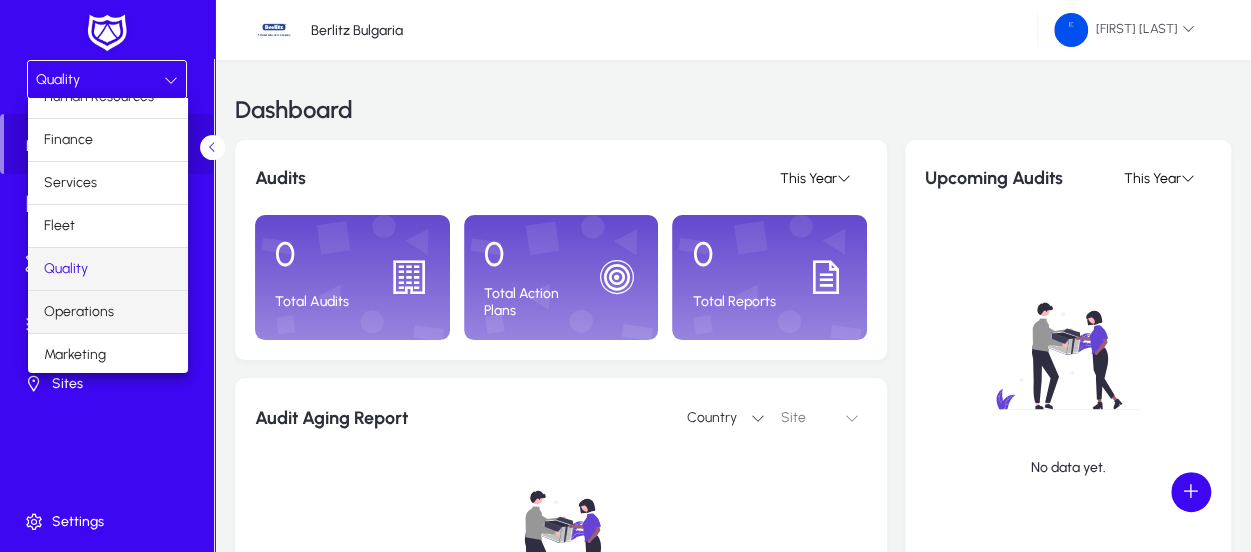 click on "Operations" at bounding box center (79, 312) 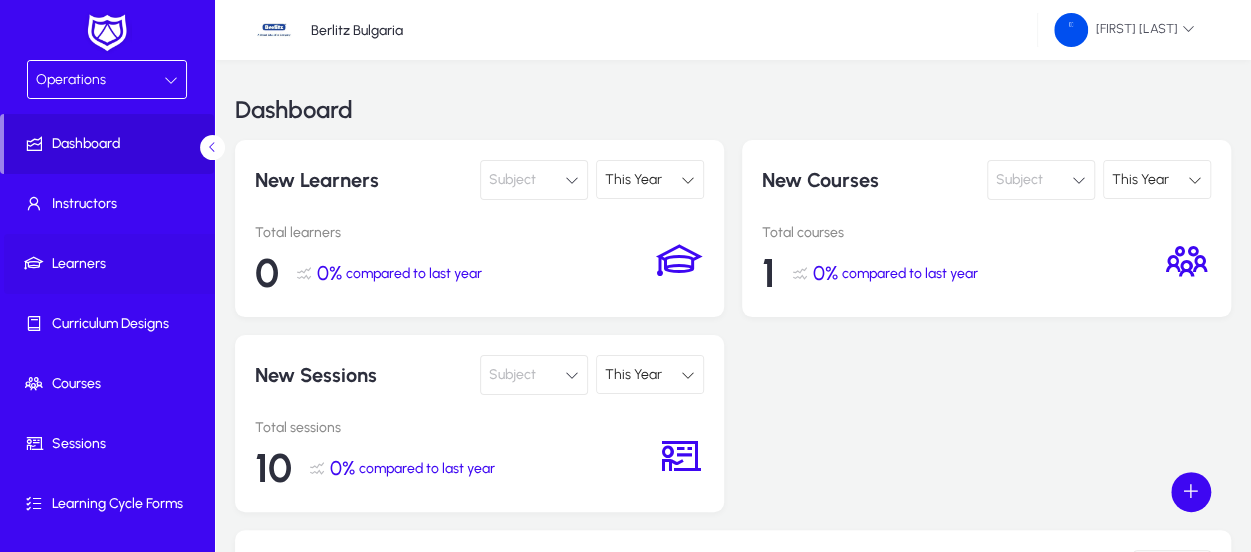 click on "Learners" 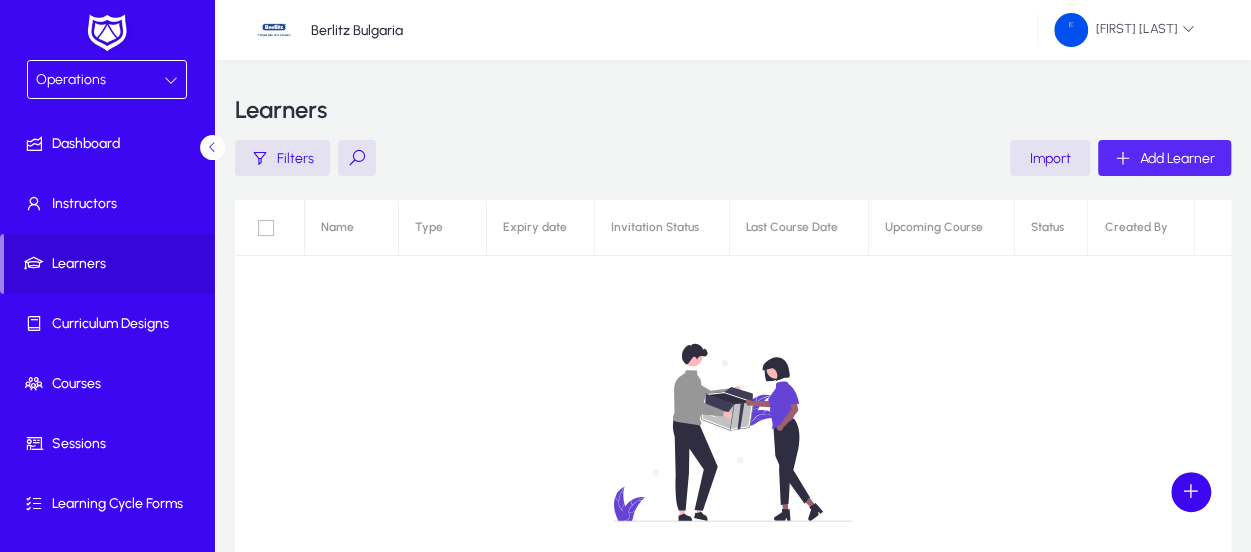 click on "Add Learner" 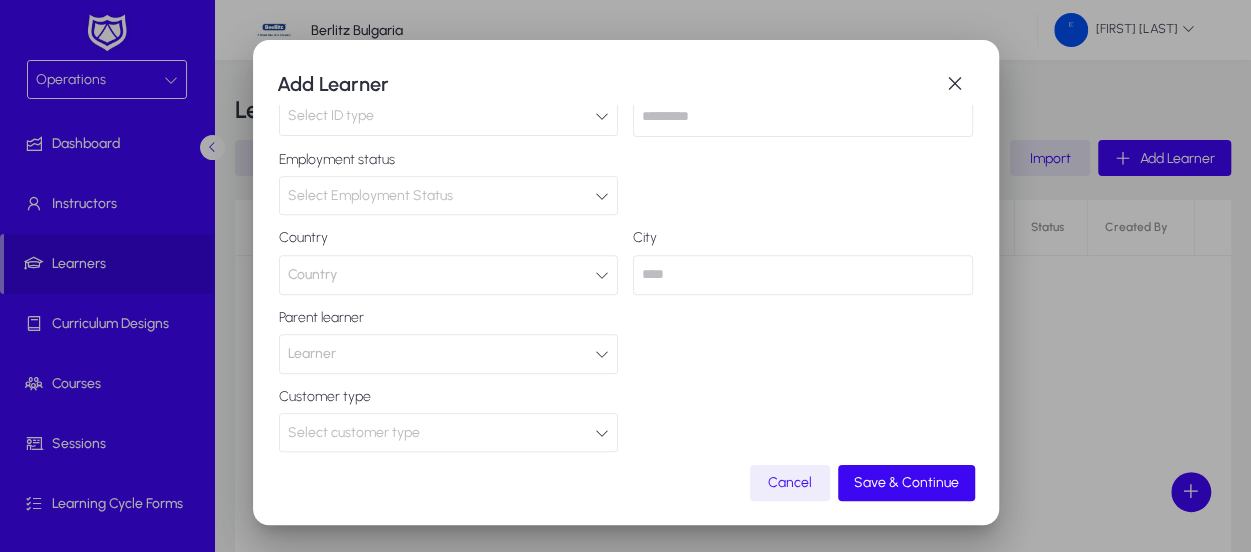scroll, scrollTop: 494, scrollLeft: 0, axis: vertical 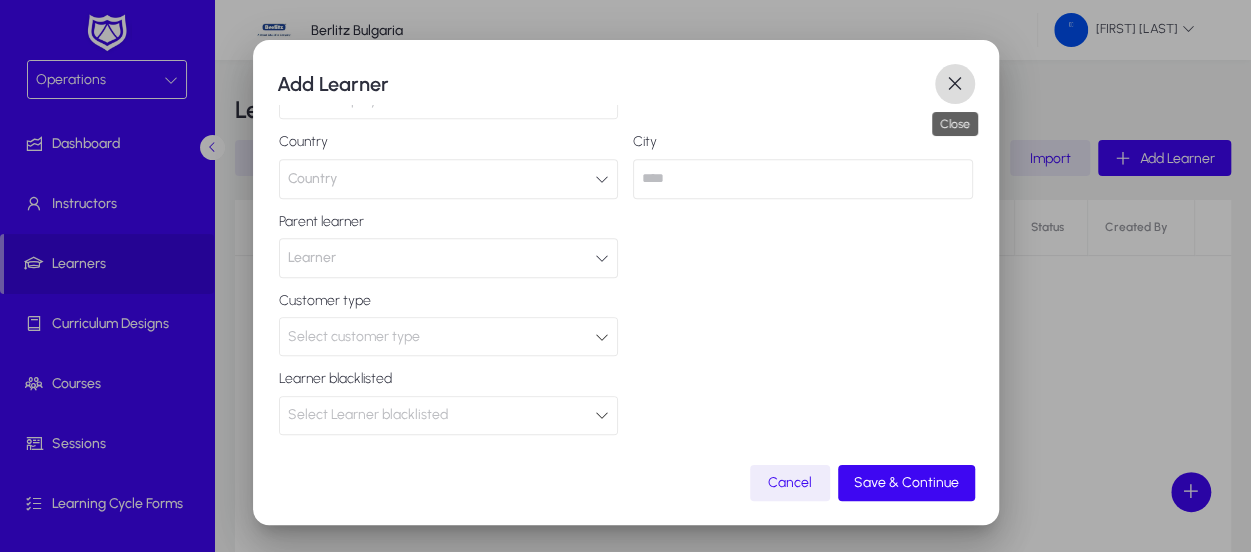 click at bounding box center [955, 84] 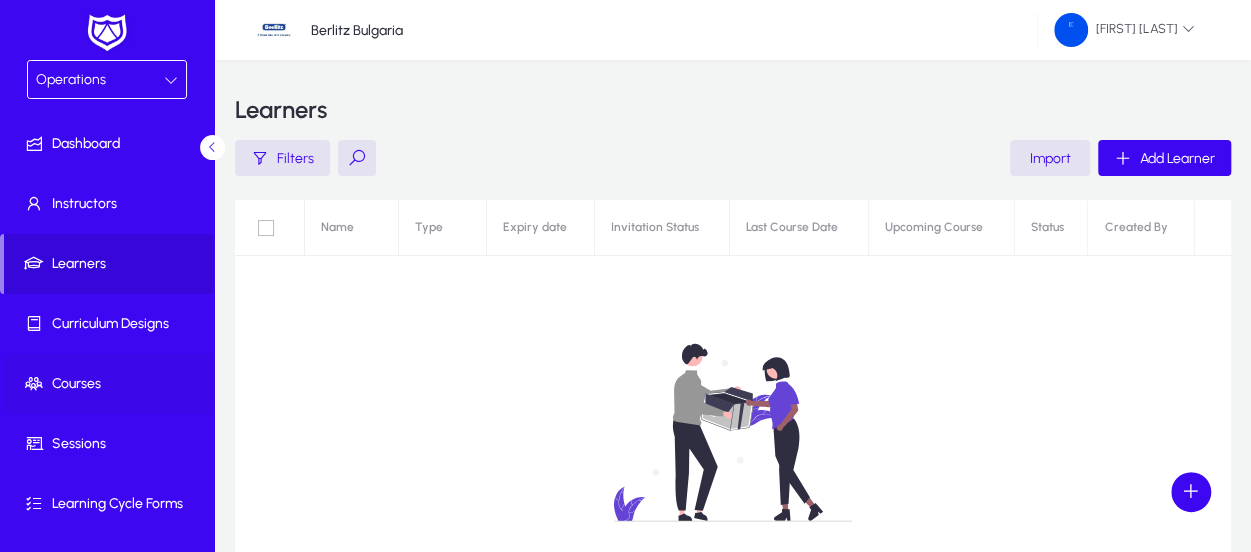 click on "Courses" 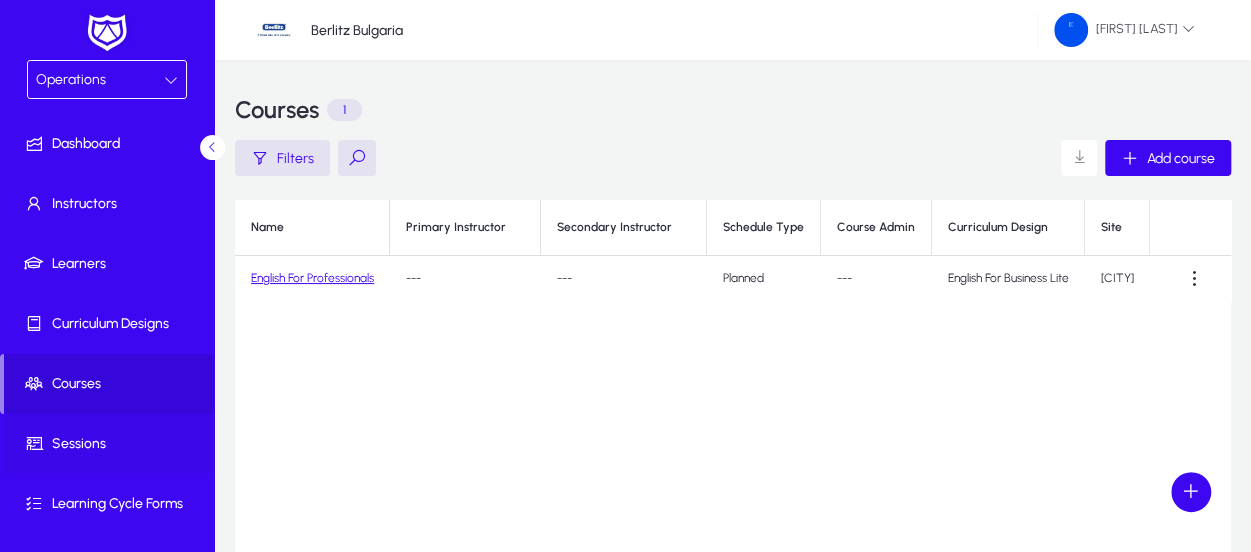 click on "Sessions" 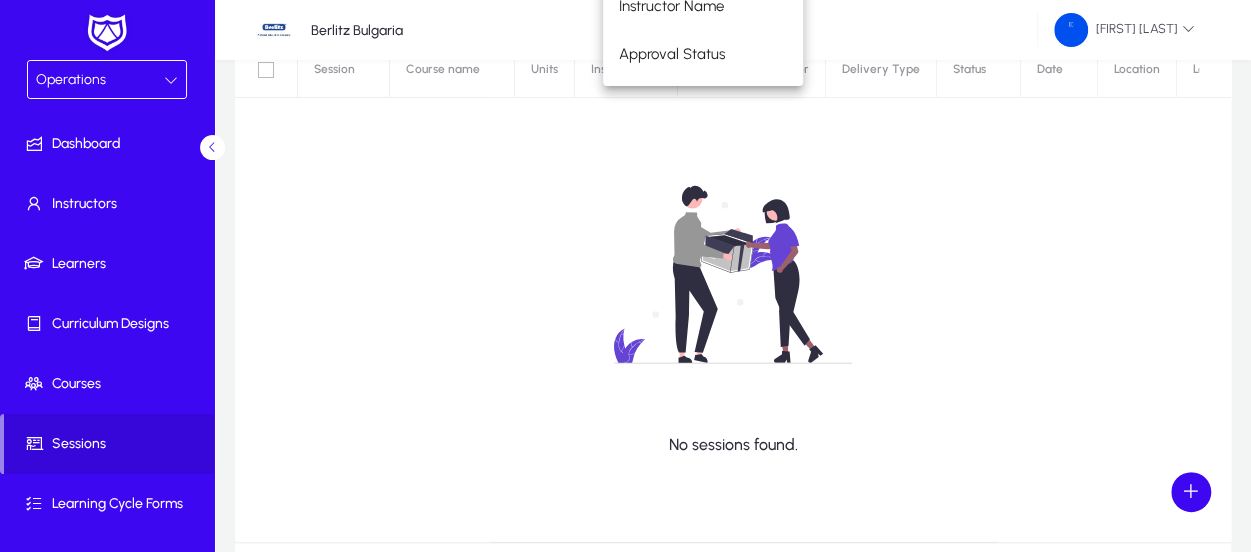 scroll, scrollTop: 390, scrollLeft: 0, axis: vertical 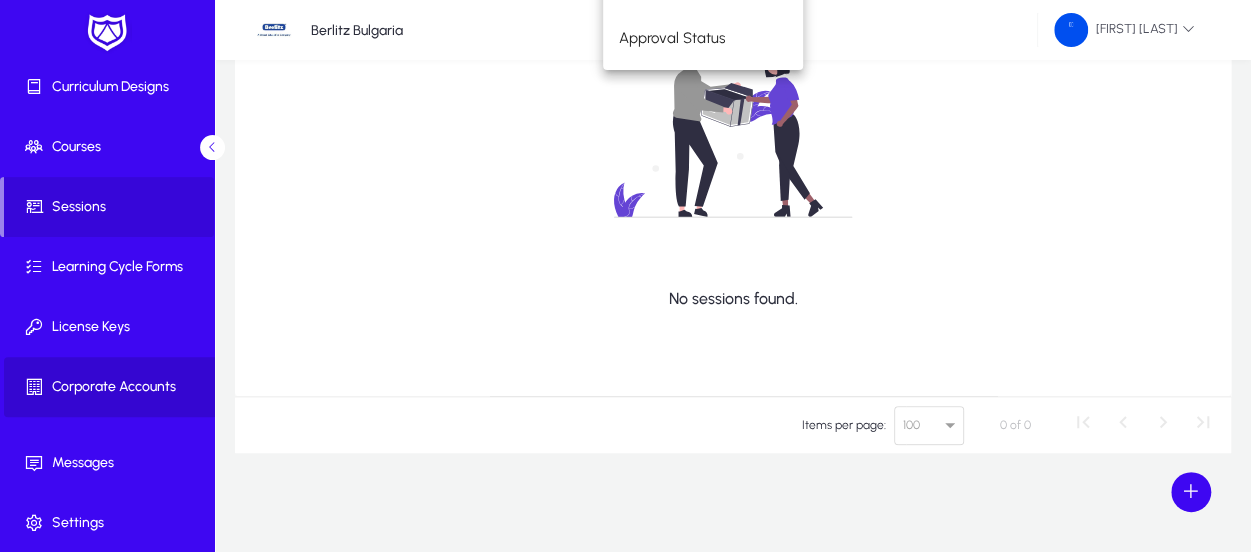 click on "Corporate Accounts" 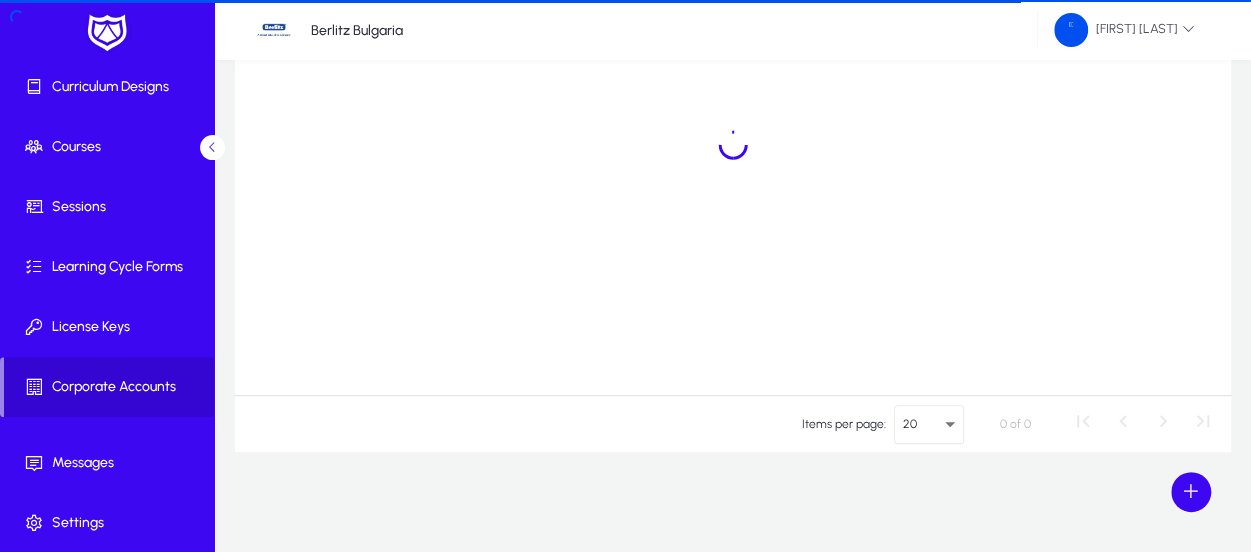 scroll, scrollTop: 304, scrollLeft: 0, axis: vertical 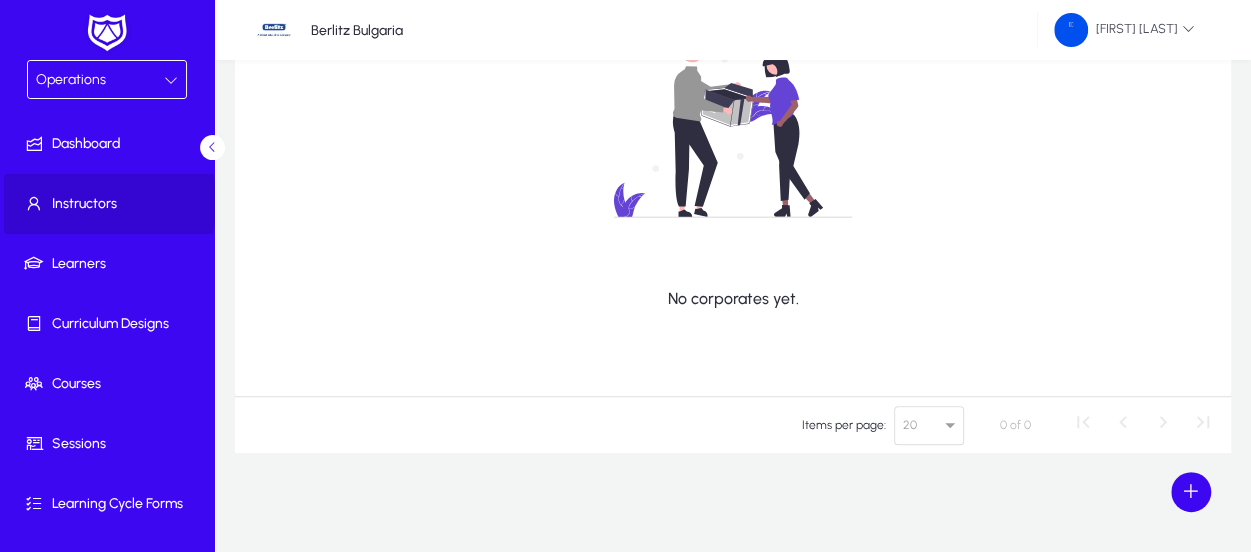 click on "Instructors" 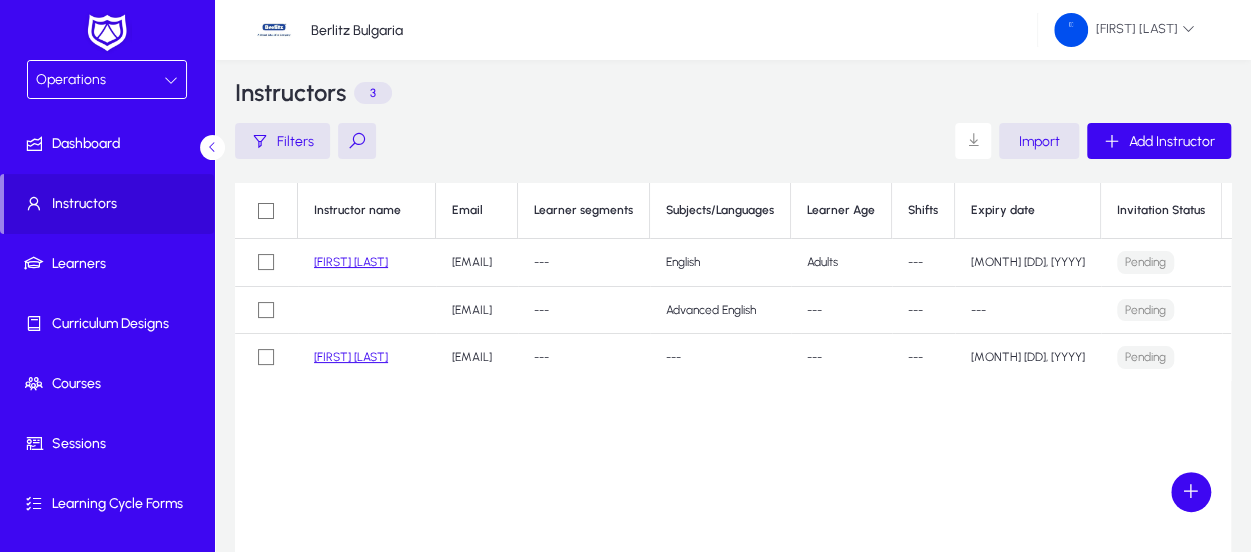 scroll, scrollTop: 4, scrollLeft: 0, axis: vertical 